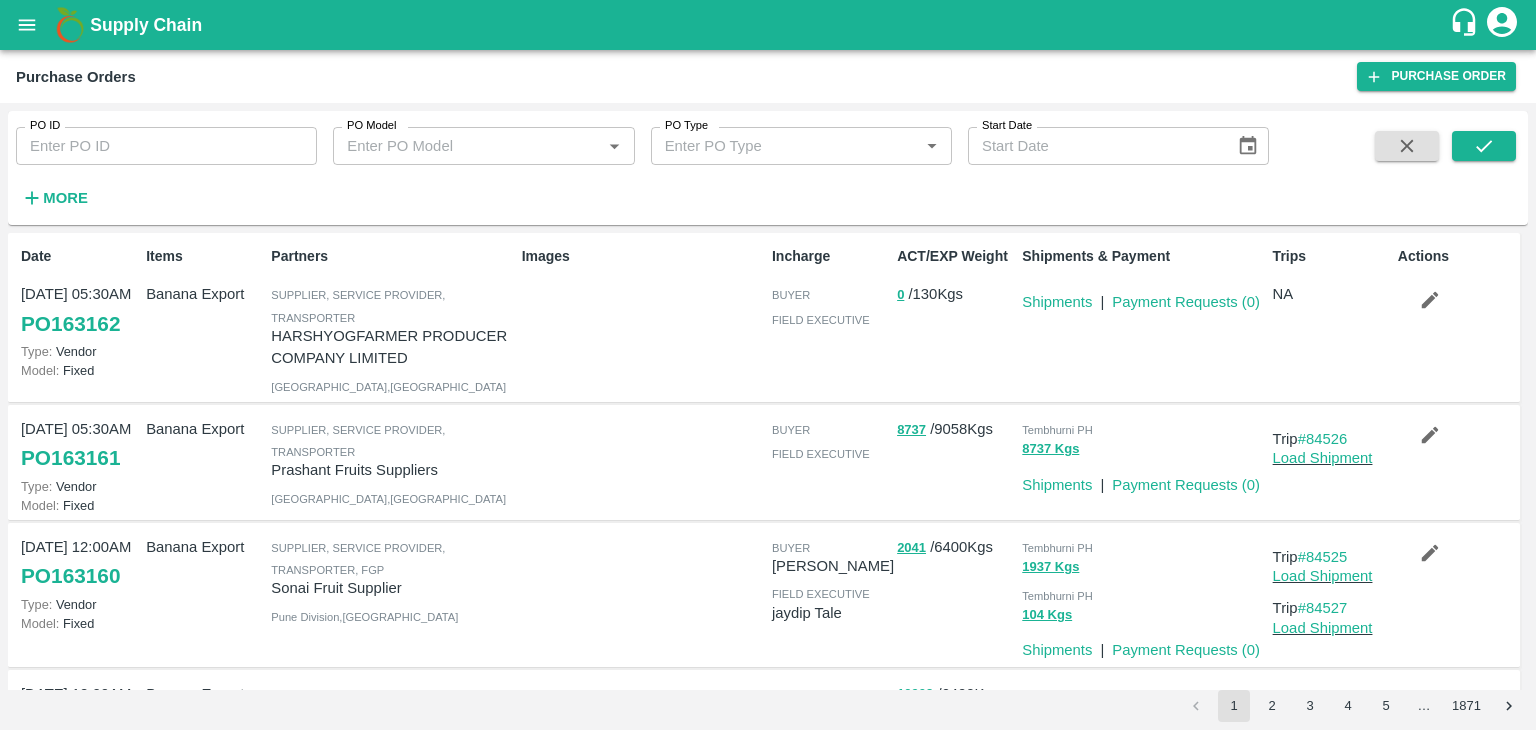 scroll, scrollTop: 0, scrollLeft: 0, axis: both 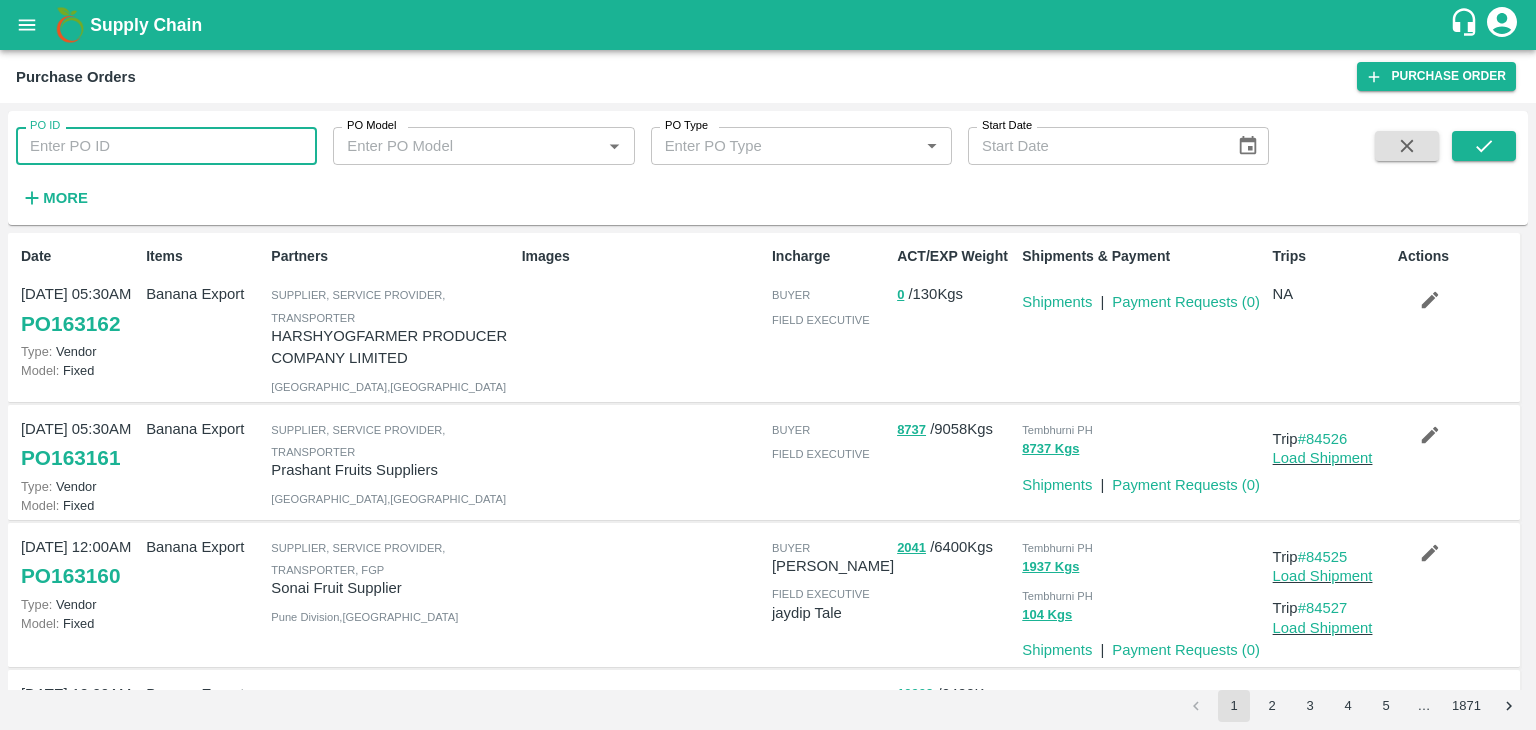 click on "PO ID" at bounding box center (166, 146) 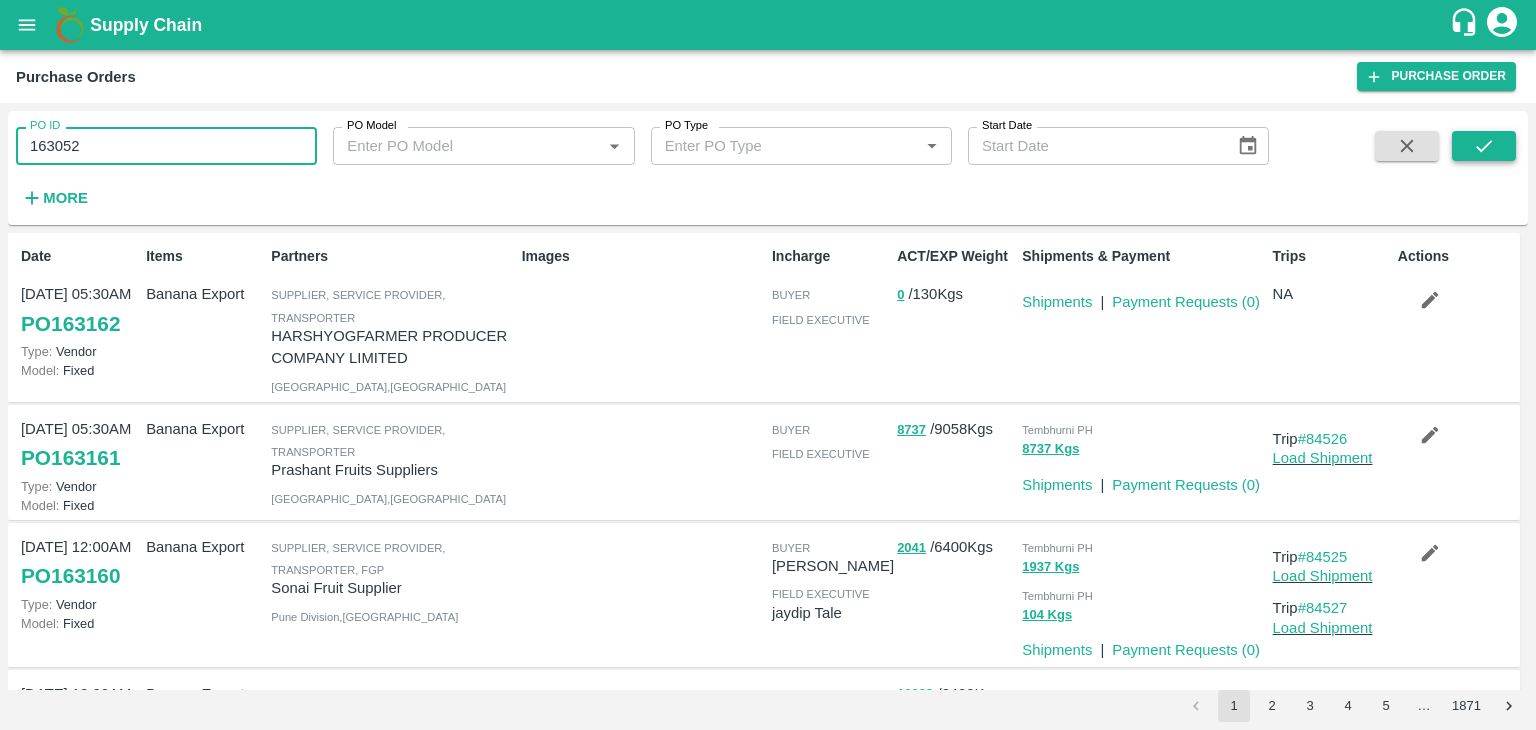 type on "163052" 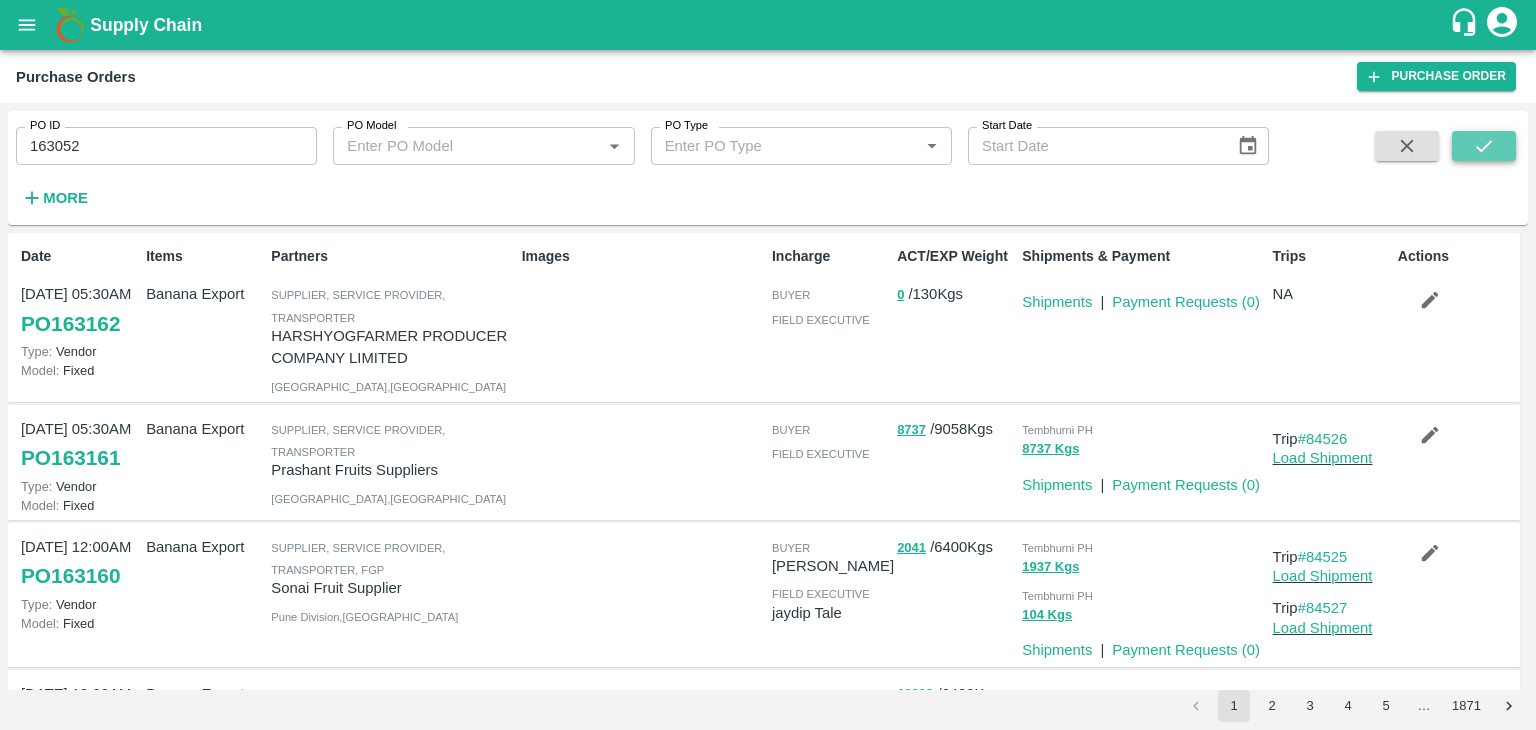 click 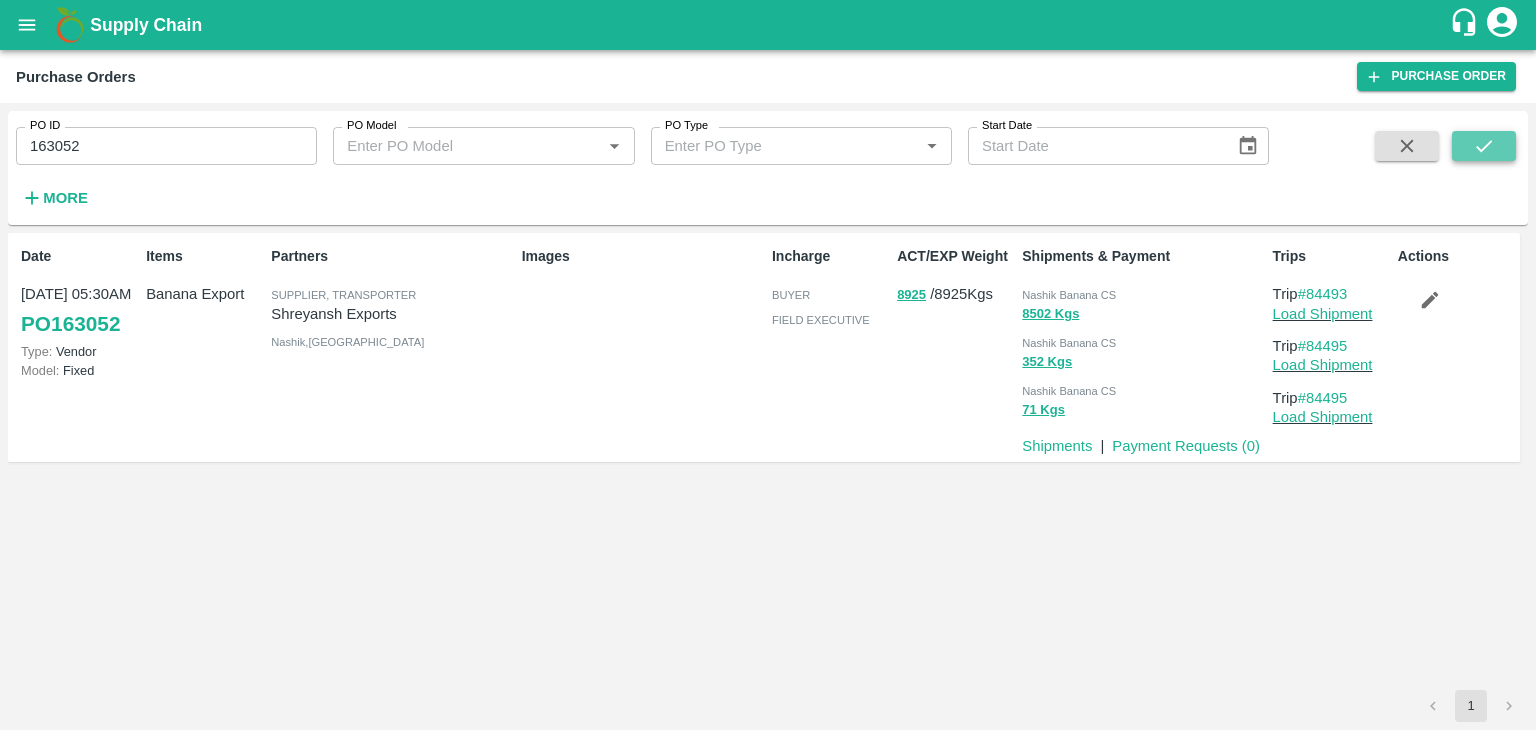click 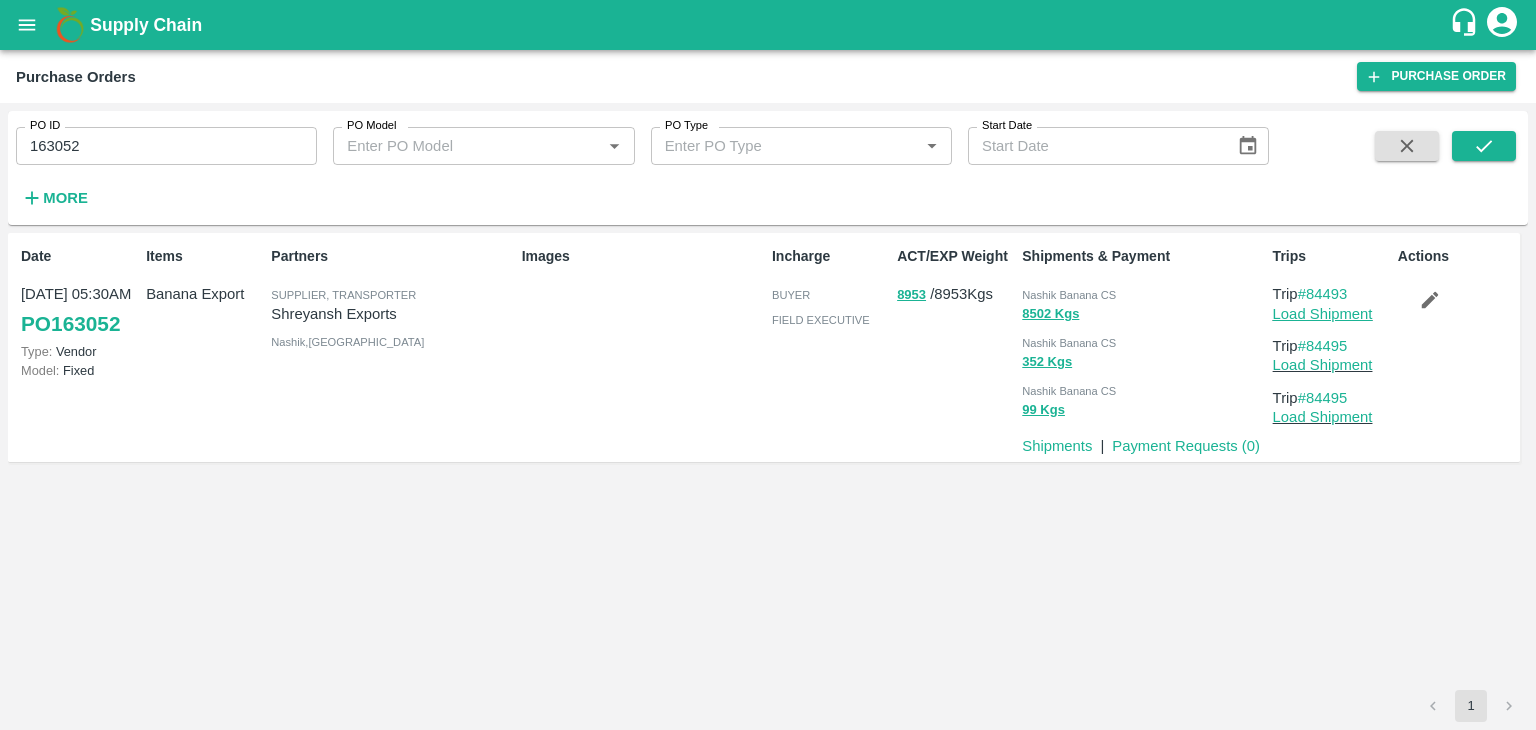 click on "Load Shipment" at bounding box center [1323, 314] 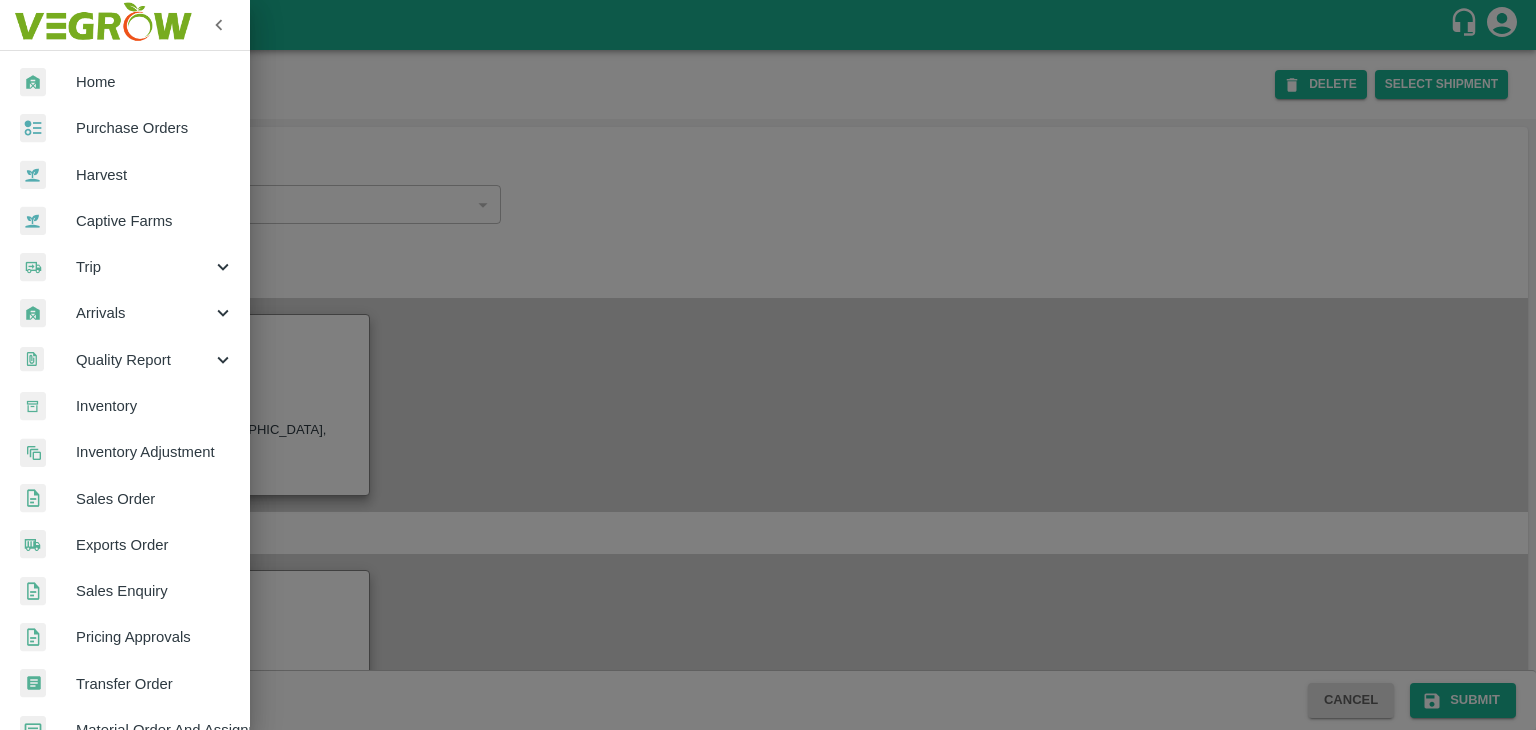 scroll, scrollTop: 0, scrollLeft: 0, axis: both 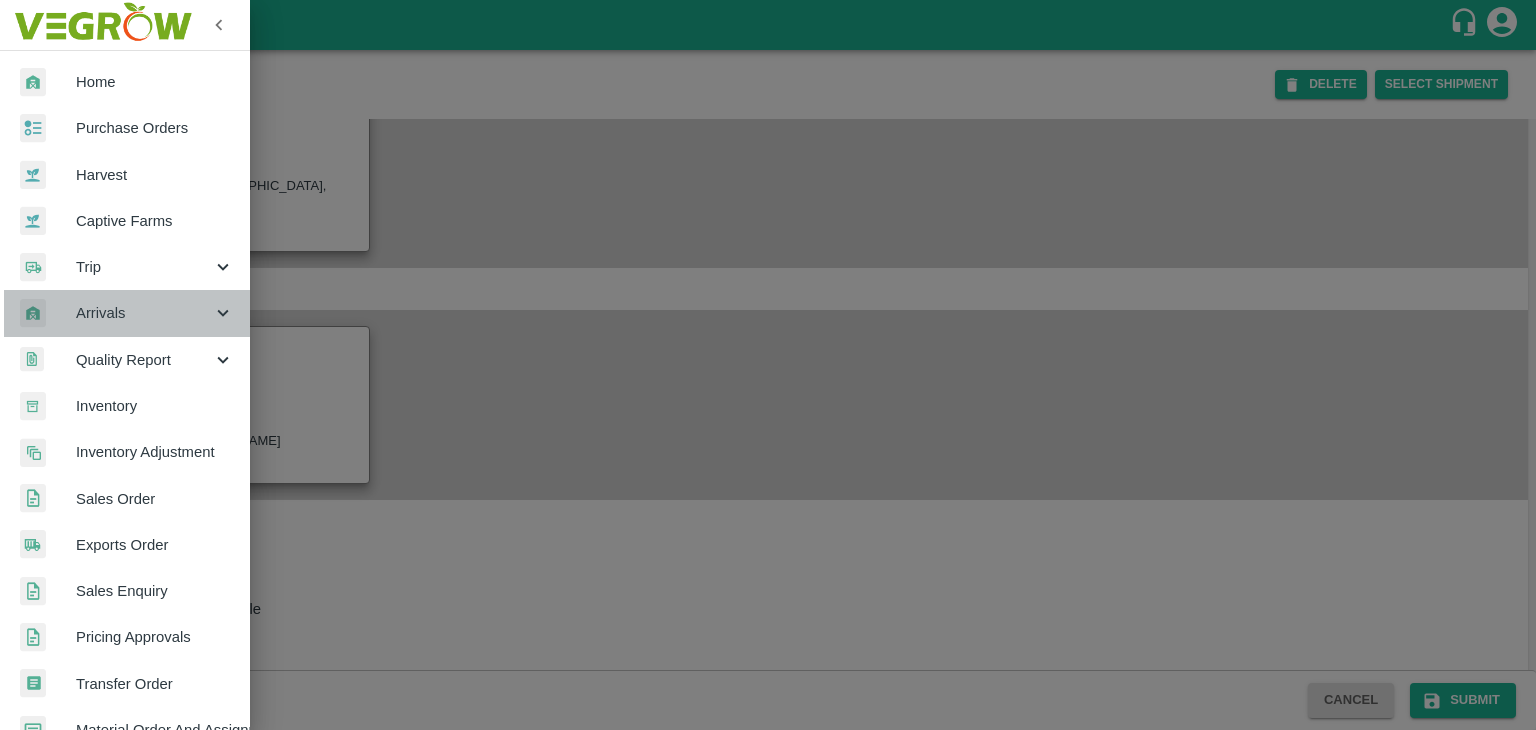 click on "Arrivals" at bounding box center [125, 313] 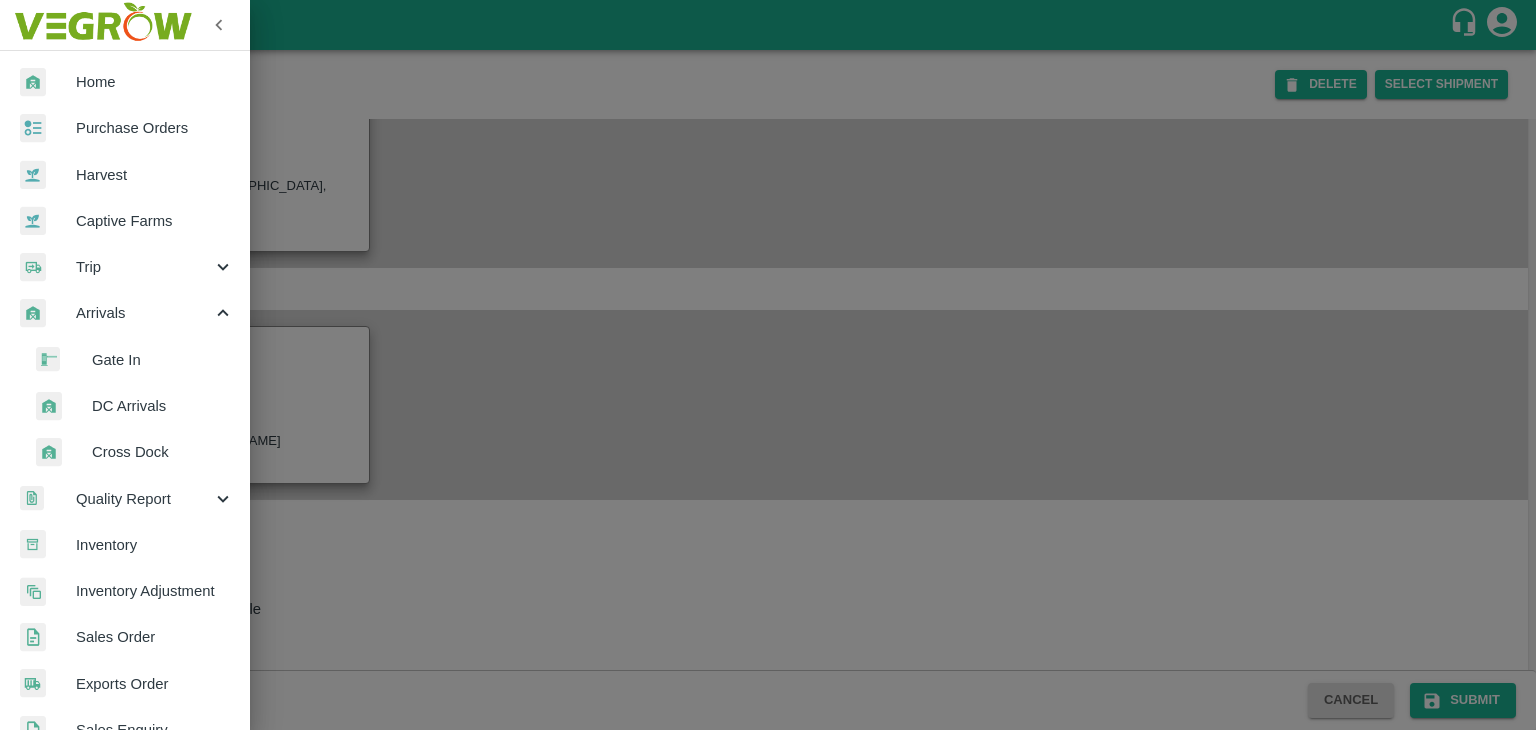 click on "DC Arrivals" at bounding box center [163, 406] 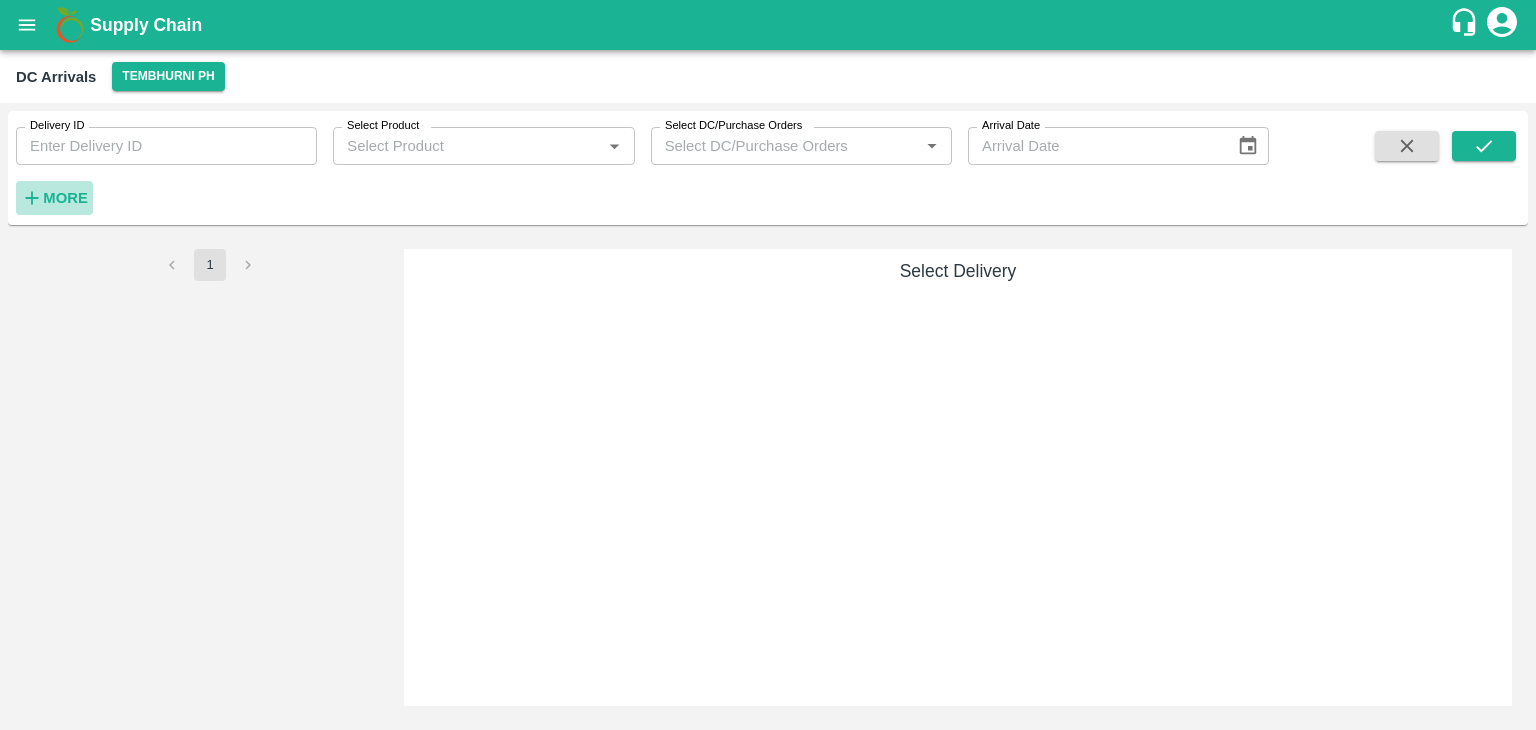 click on "More" at bounding box center (65, 198) 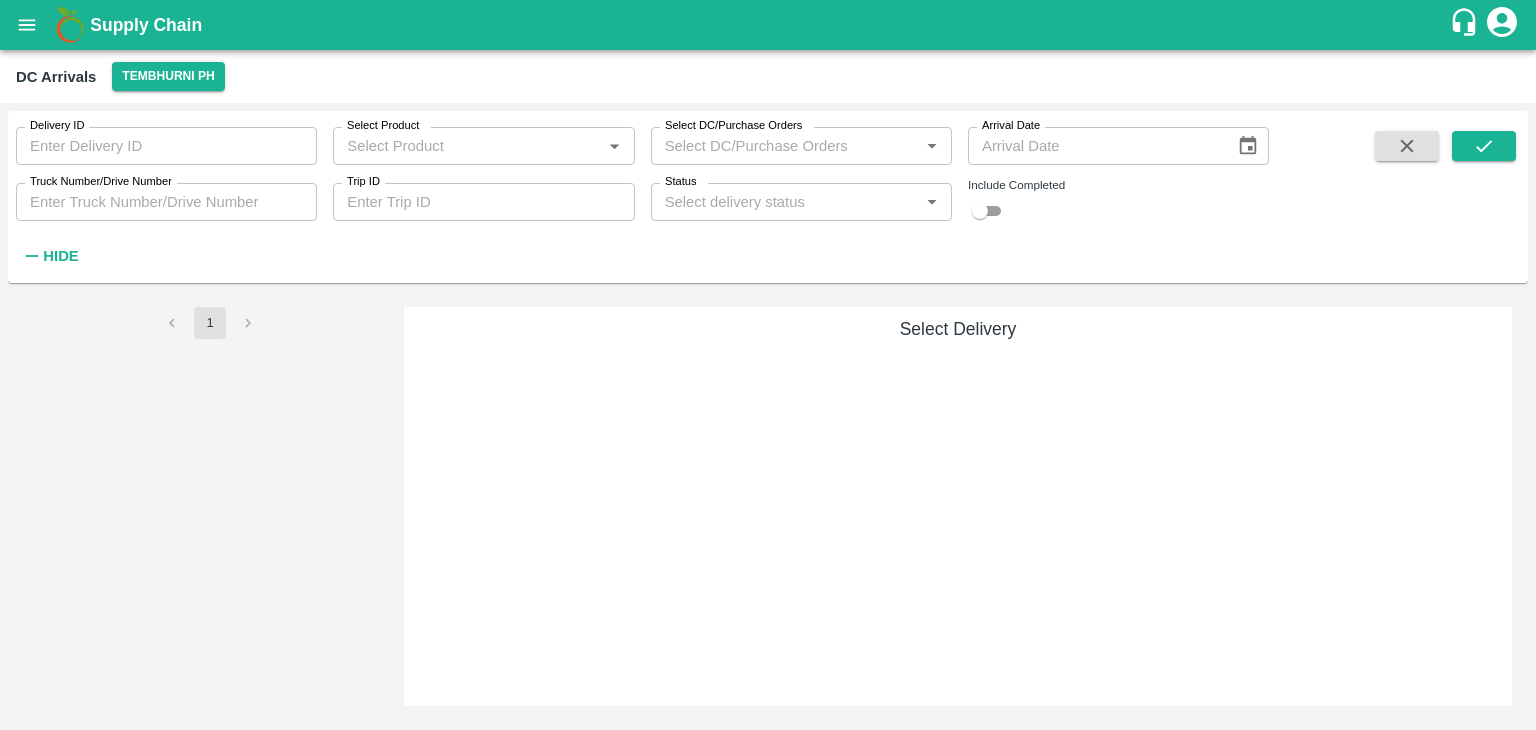 click on "Trip ID" at bounding box center [483, 202] 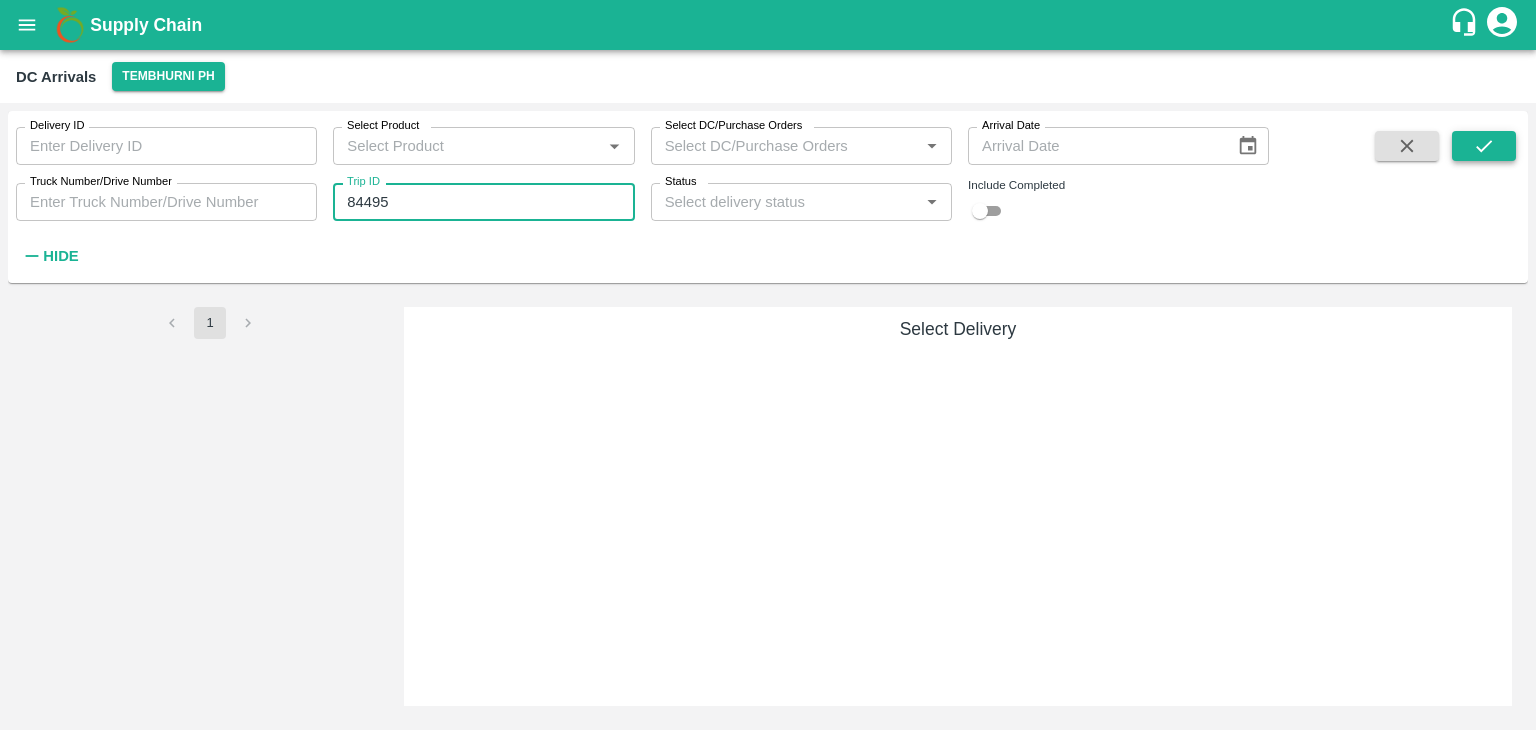 type on "84495" 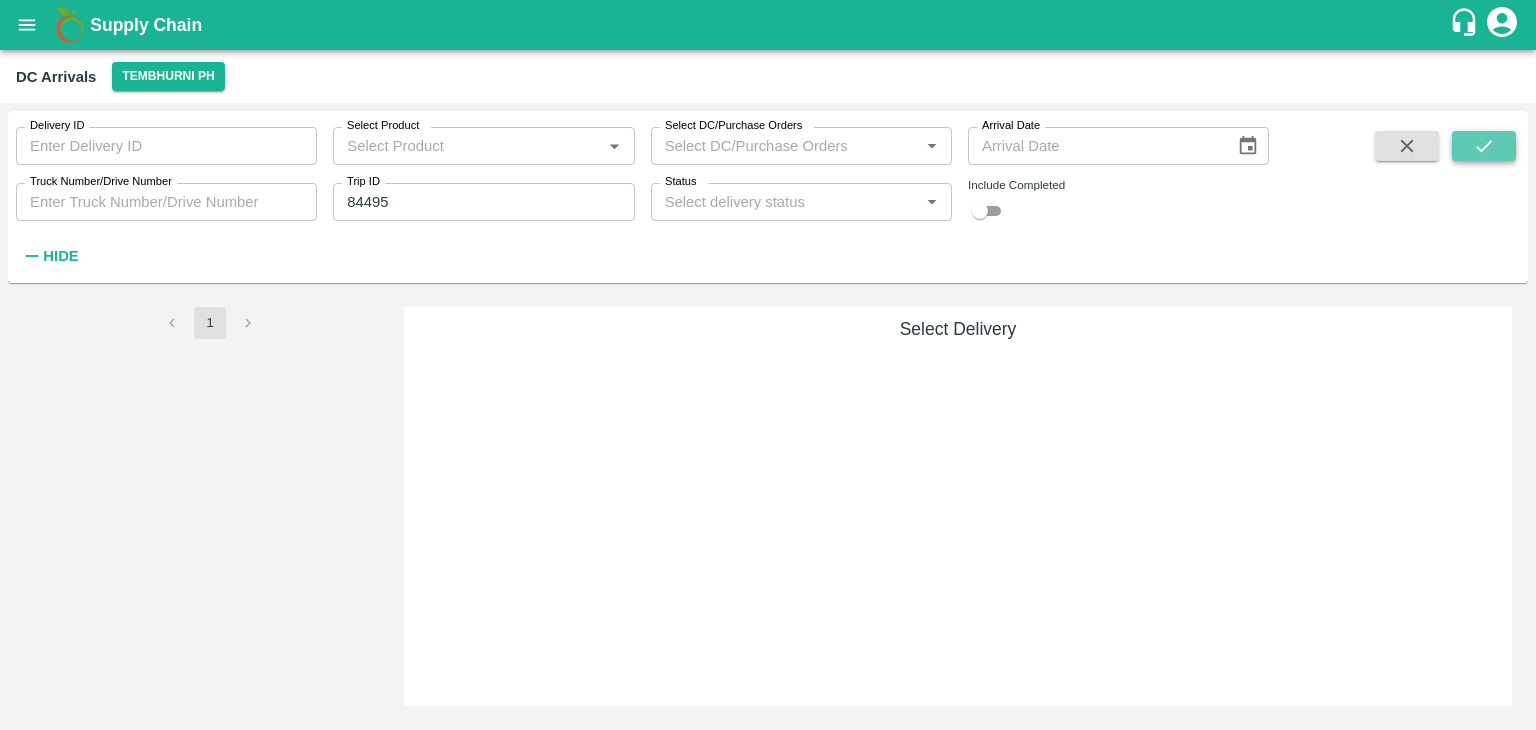 click at bounding box center [1484, 146] 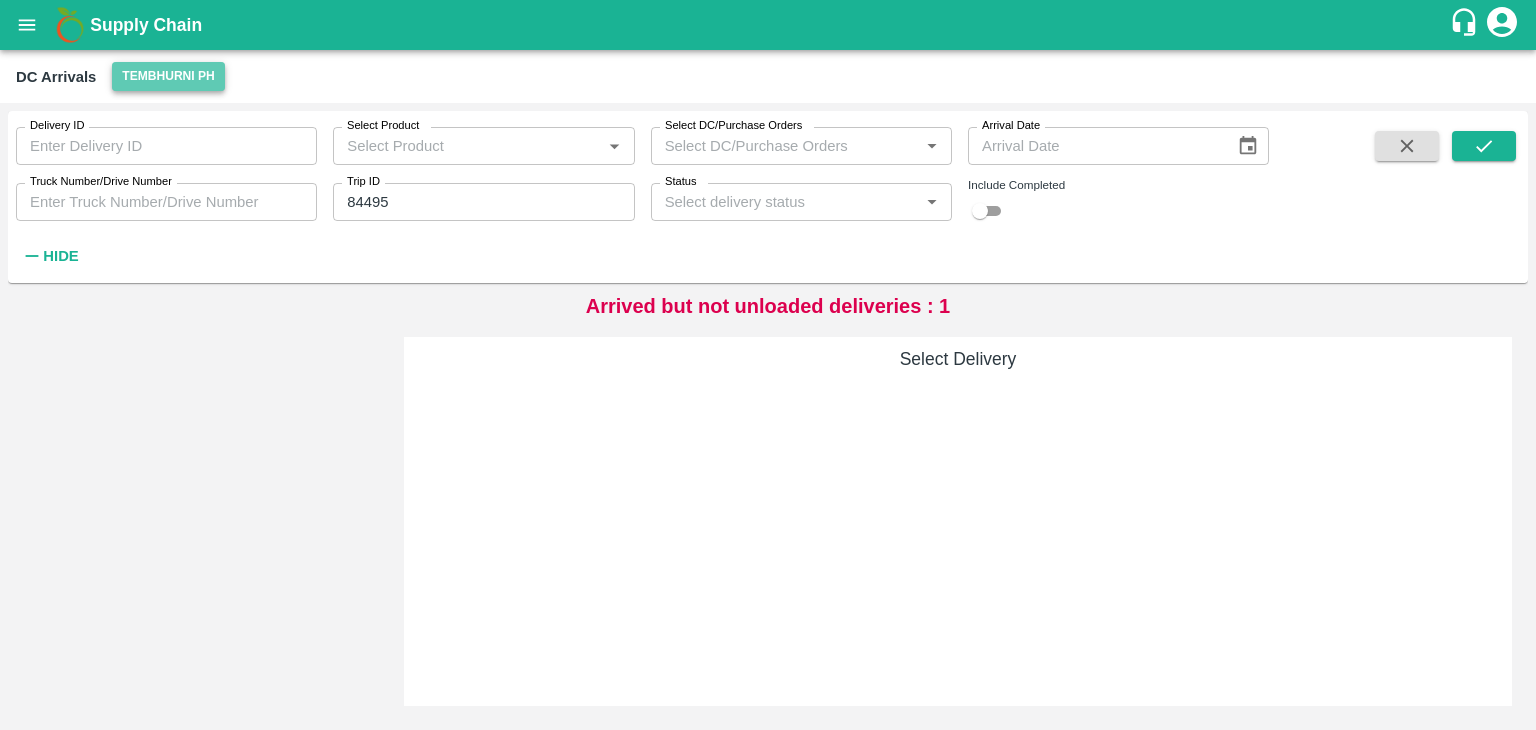 click on "Tembhurni PH" at bounding box center (168, 76) 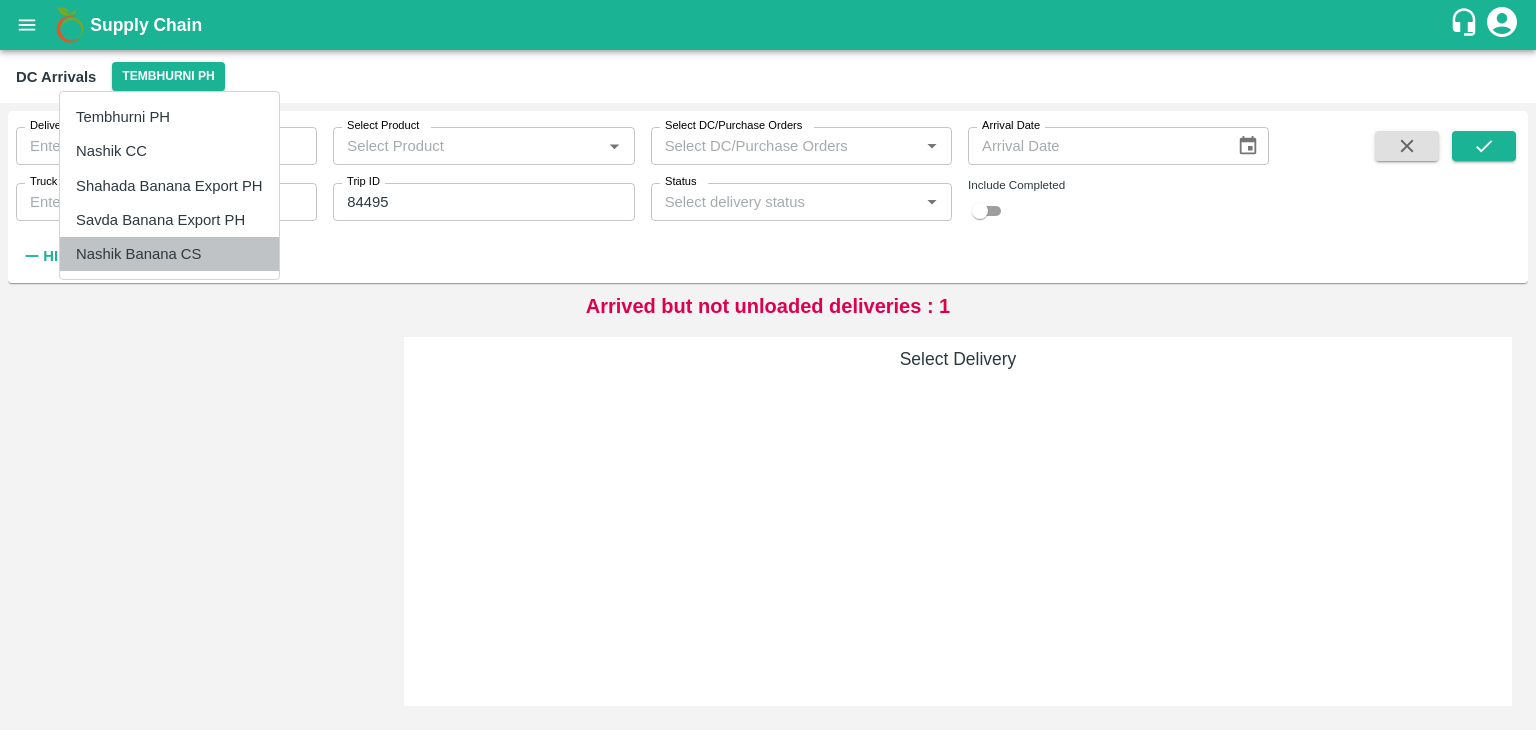 click on "Nashik Banana CS" at bounding box center [169, 254] 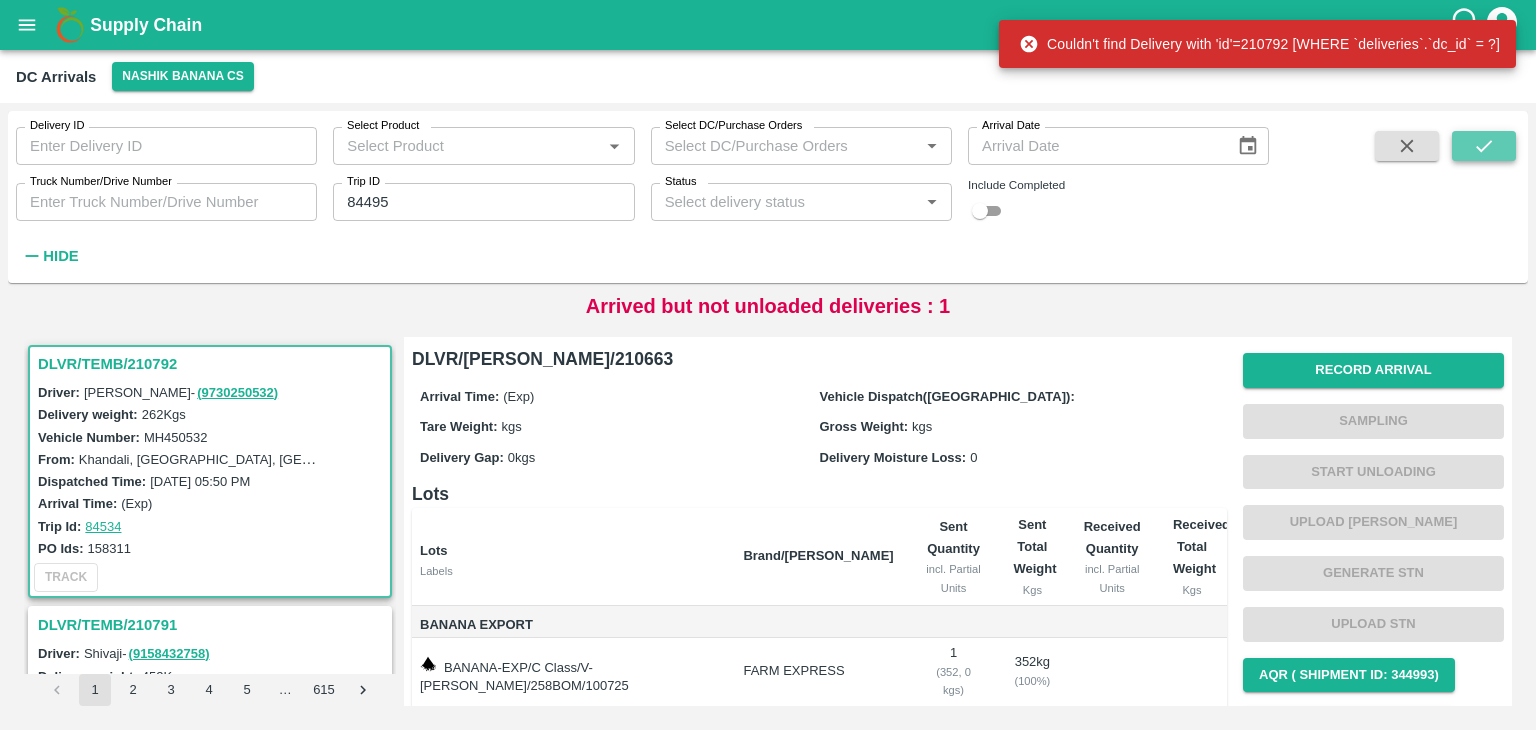 click 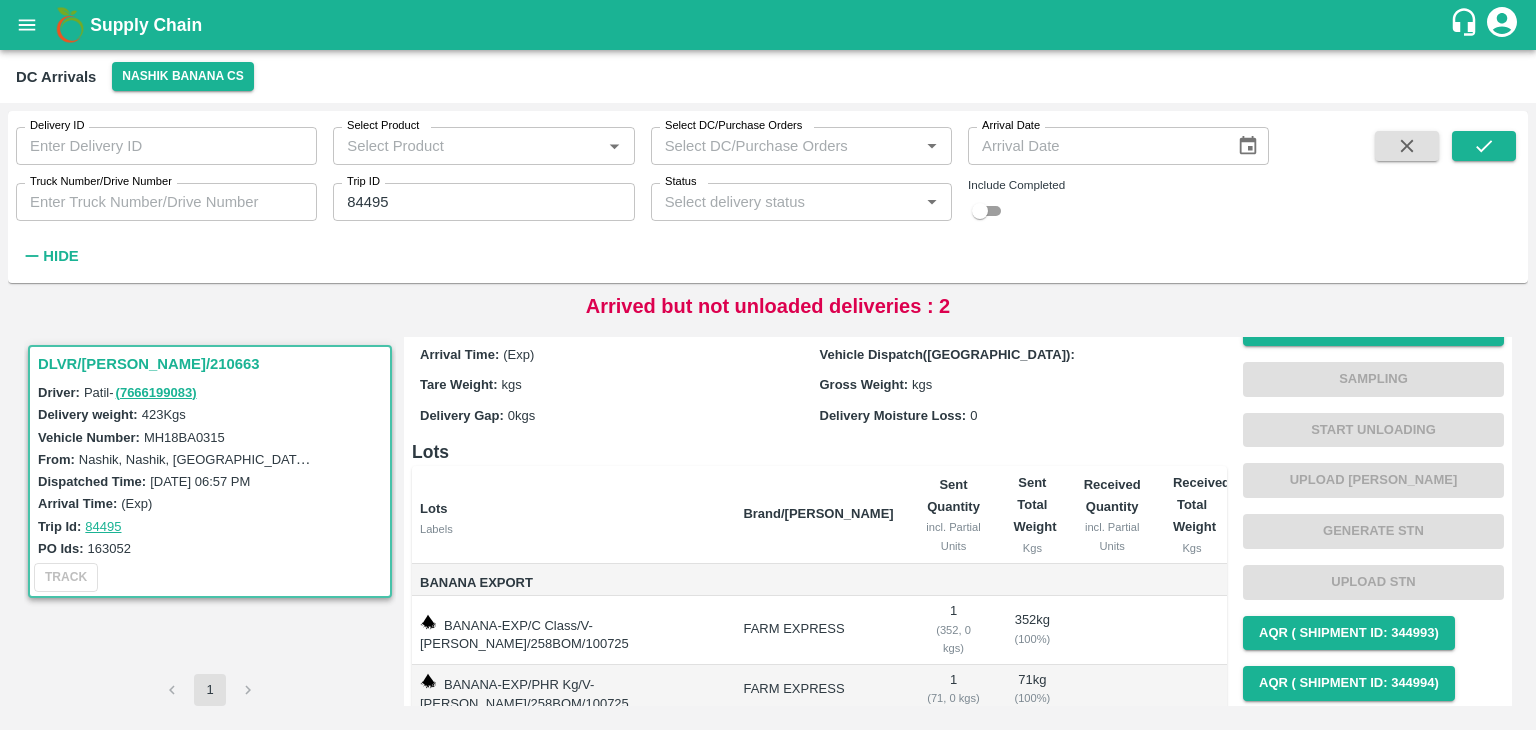 scroll, scrollTop: 44, scrollLeft: 0, axis: vertical 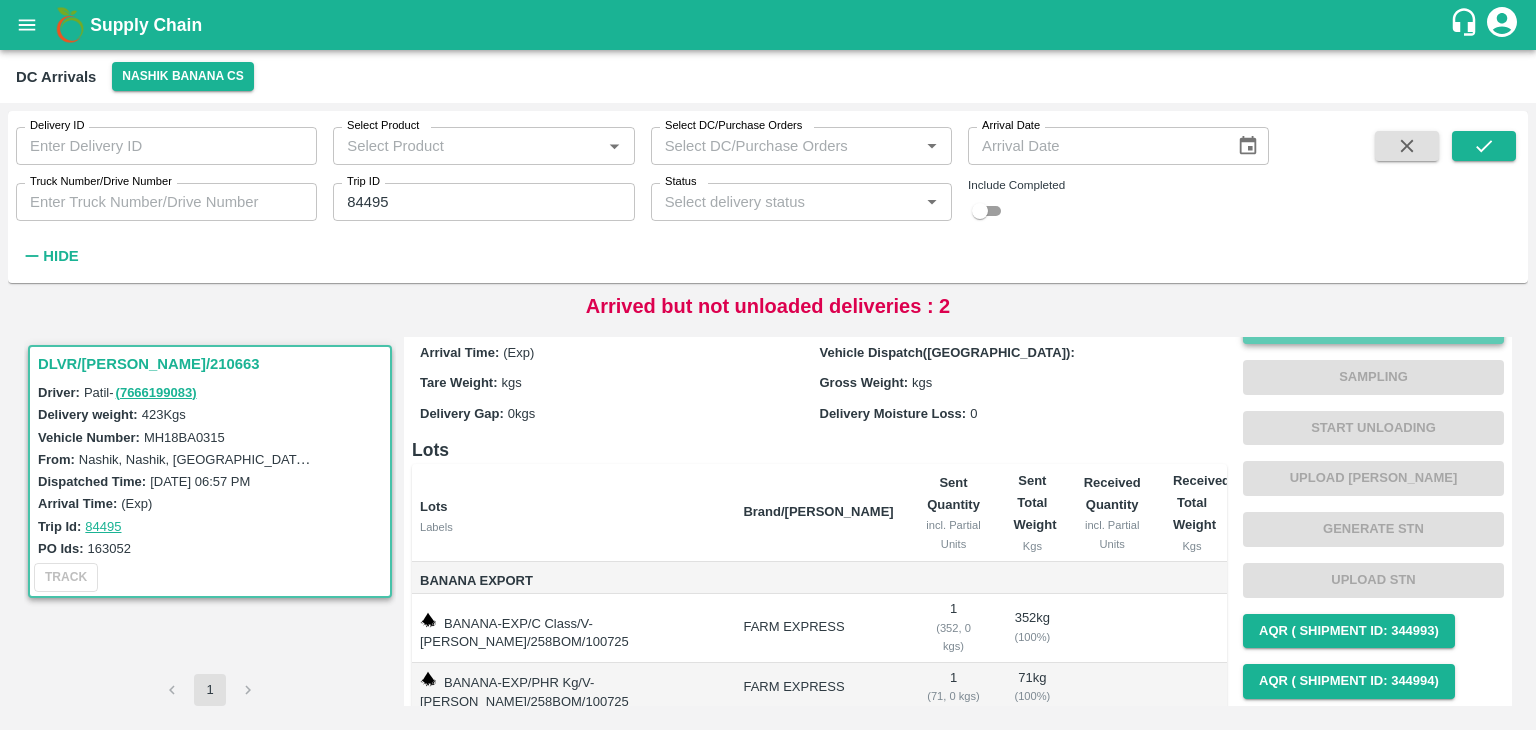 click on "Record Arrival" at bounding box center (1373, 326) 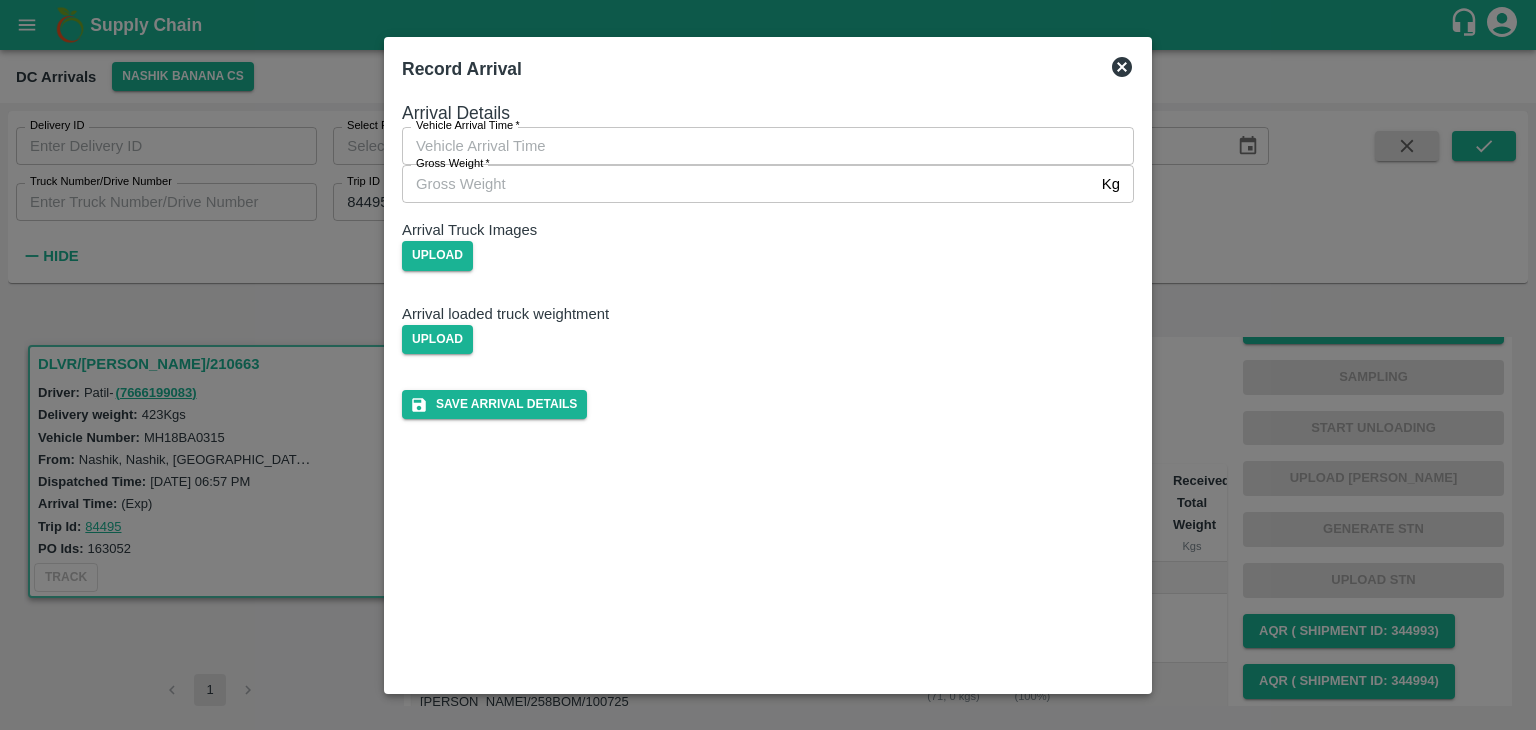 type on "DD/MM/YYYY hh:mm aa" 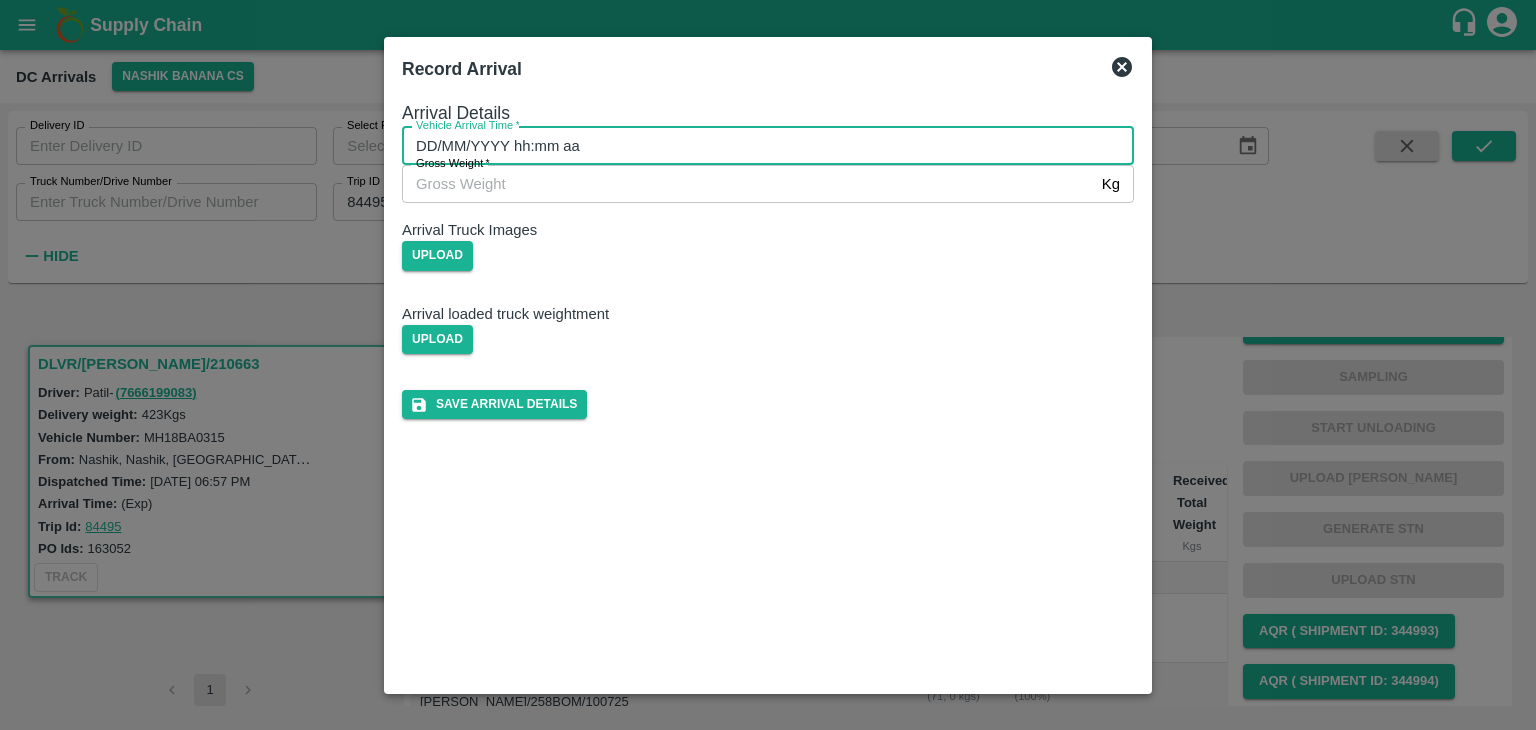 click on "DD/MM/YYYY hh:mm aa" at bounding box center [761, 146] 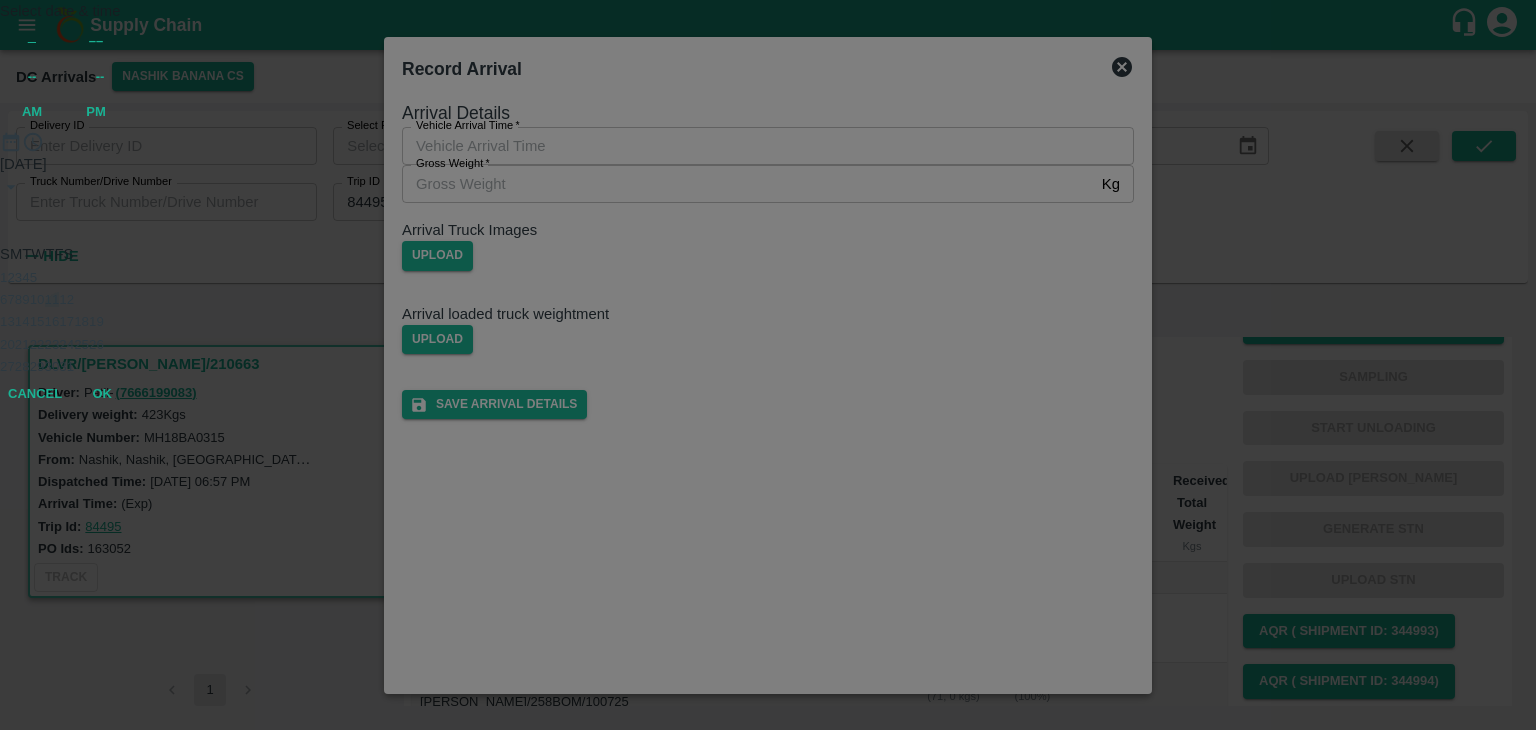 click on "11" at bounding box center [52, 299] 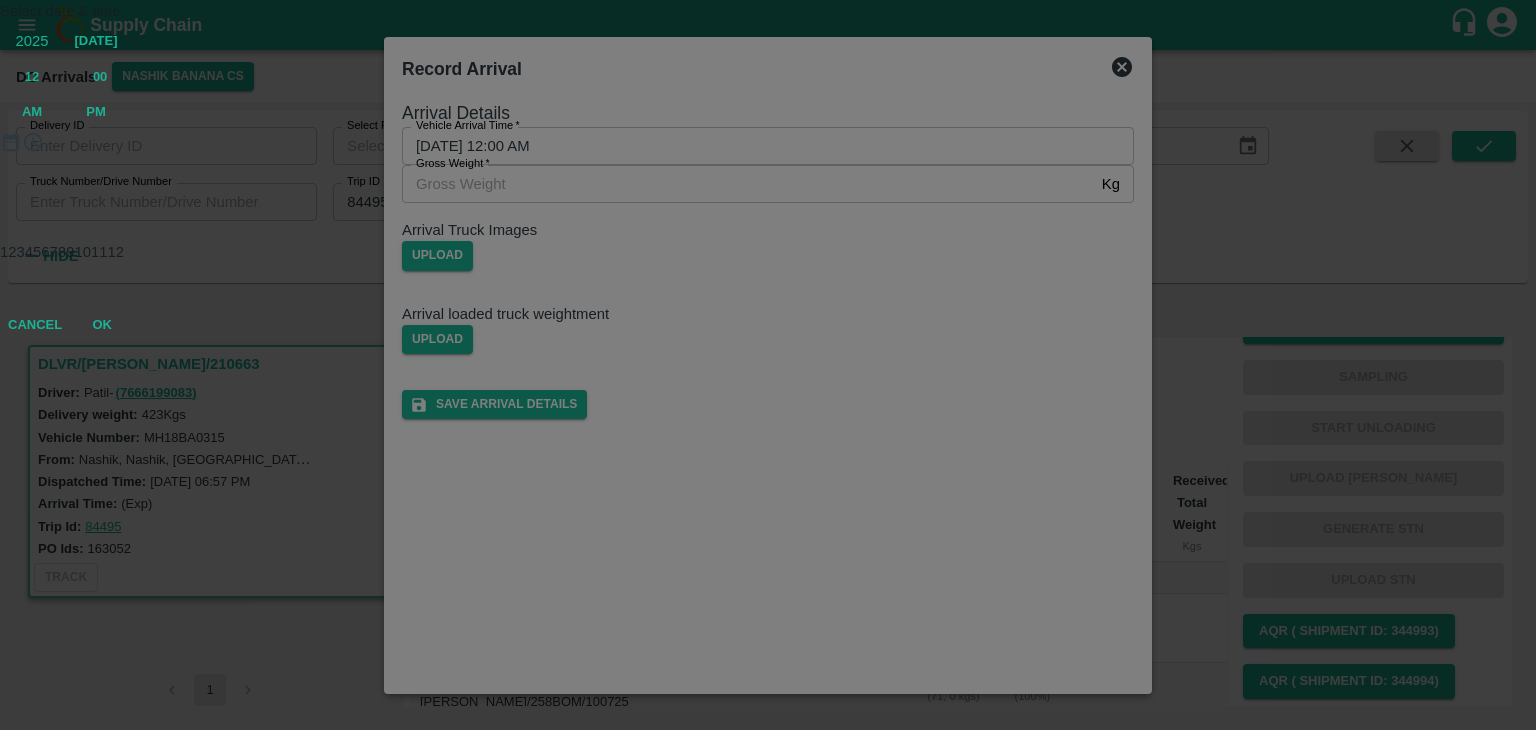click at bounding box center (768, 153) 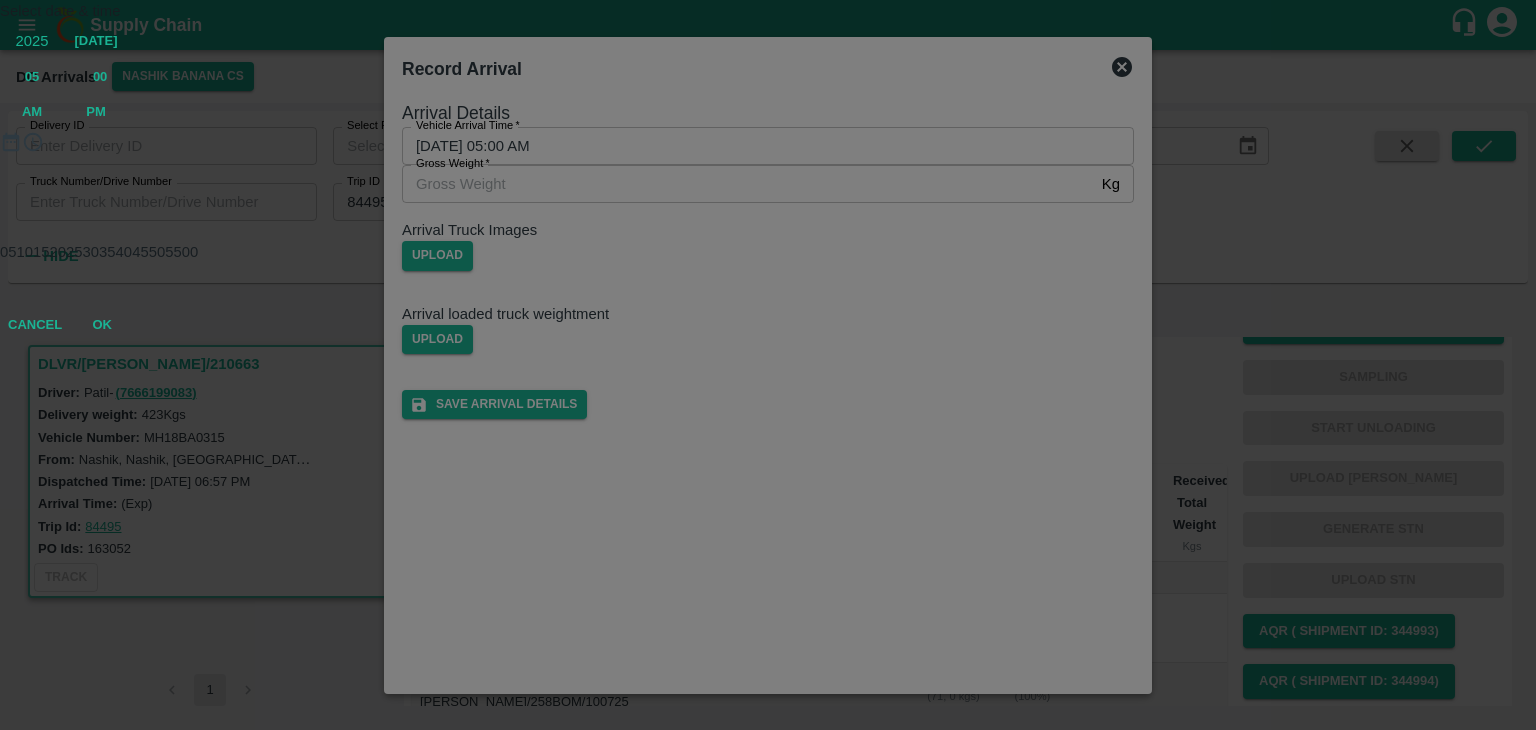 click at bounding box center [768, 153] 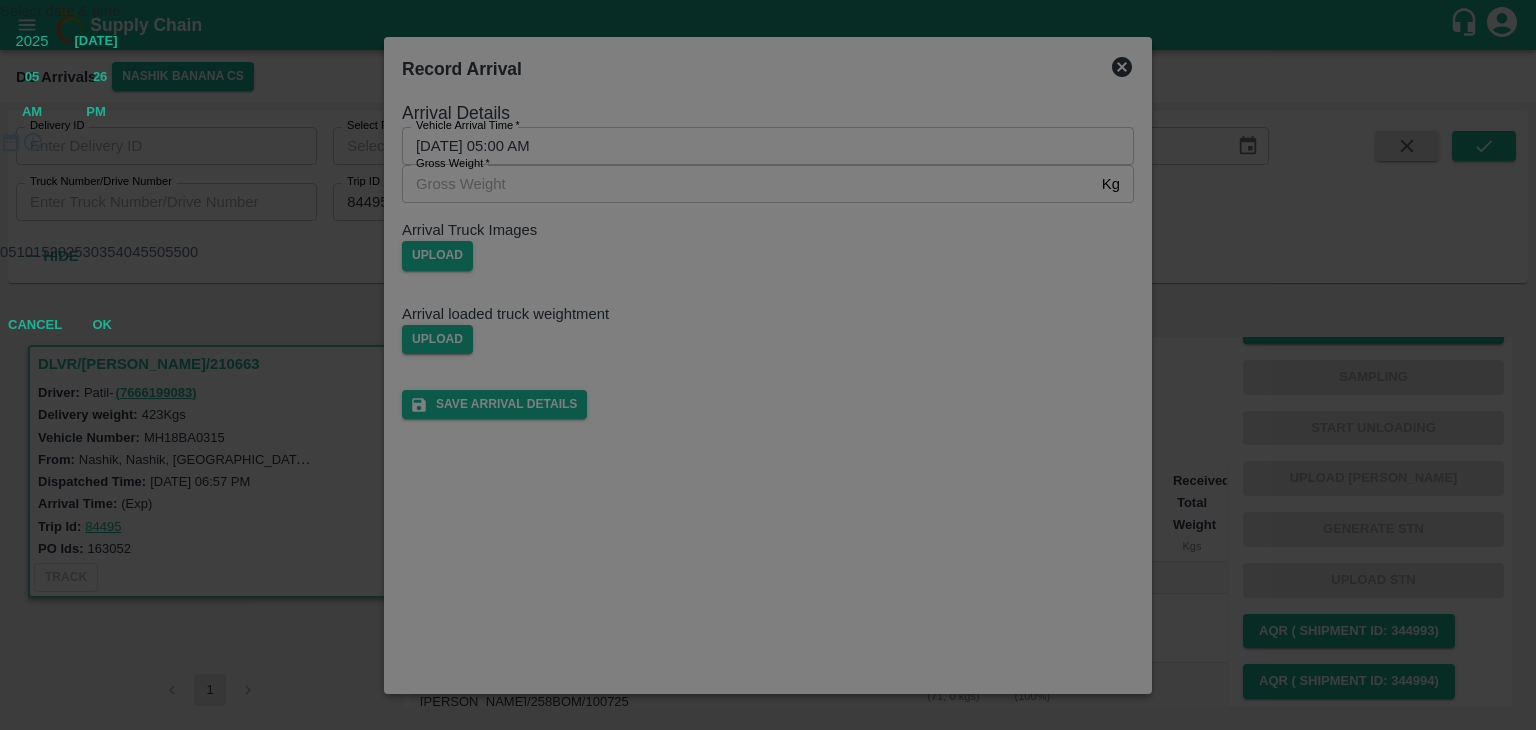 type on "11/07/2025 05:26 AM" 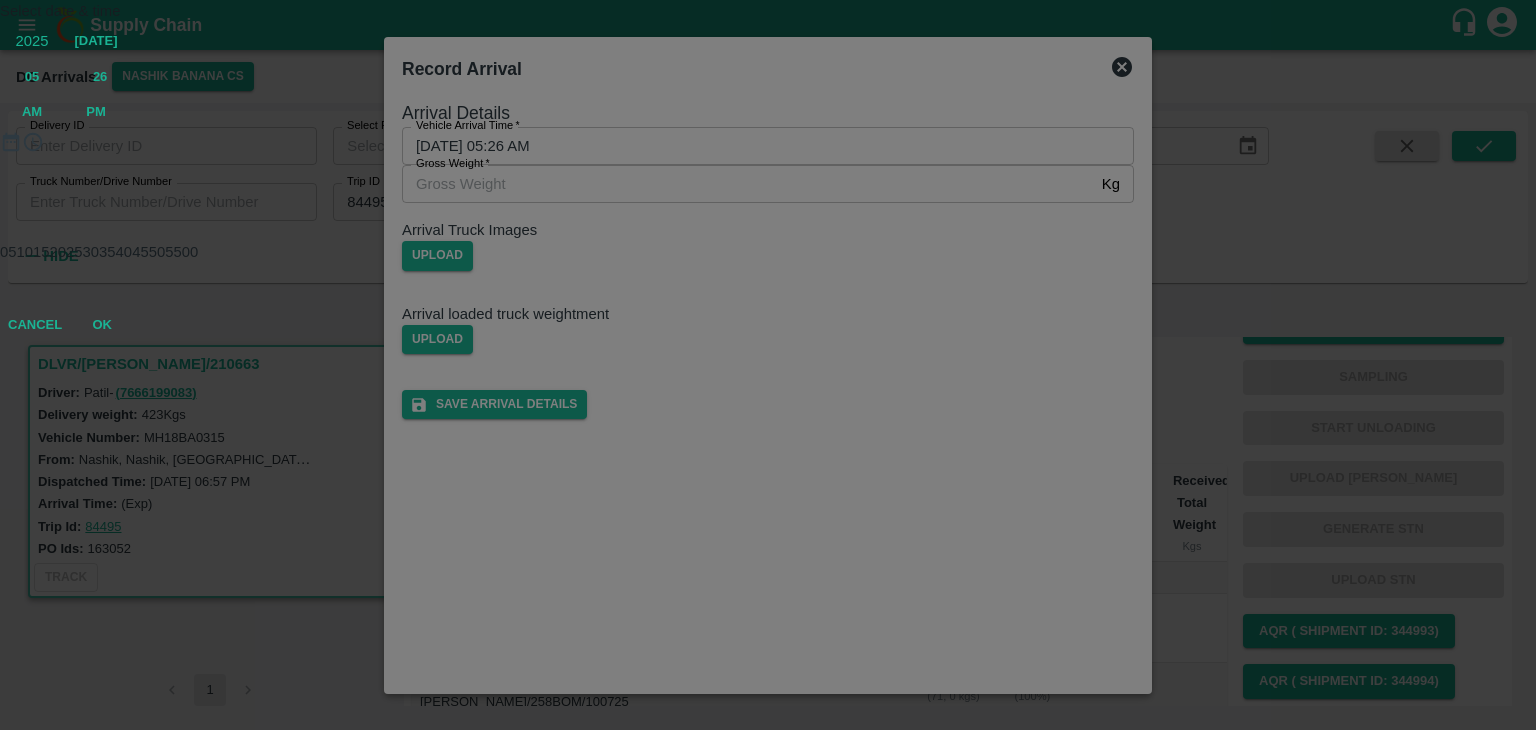 click on "OK" at bounding box center (102, 325) 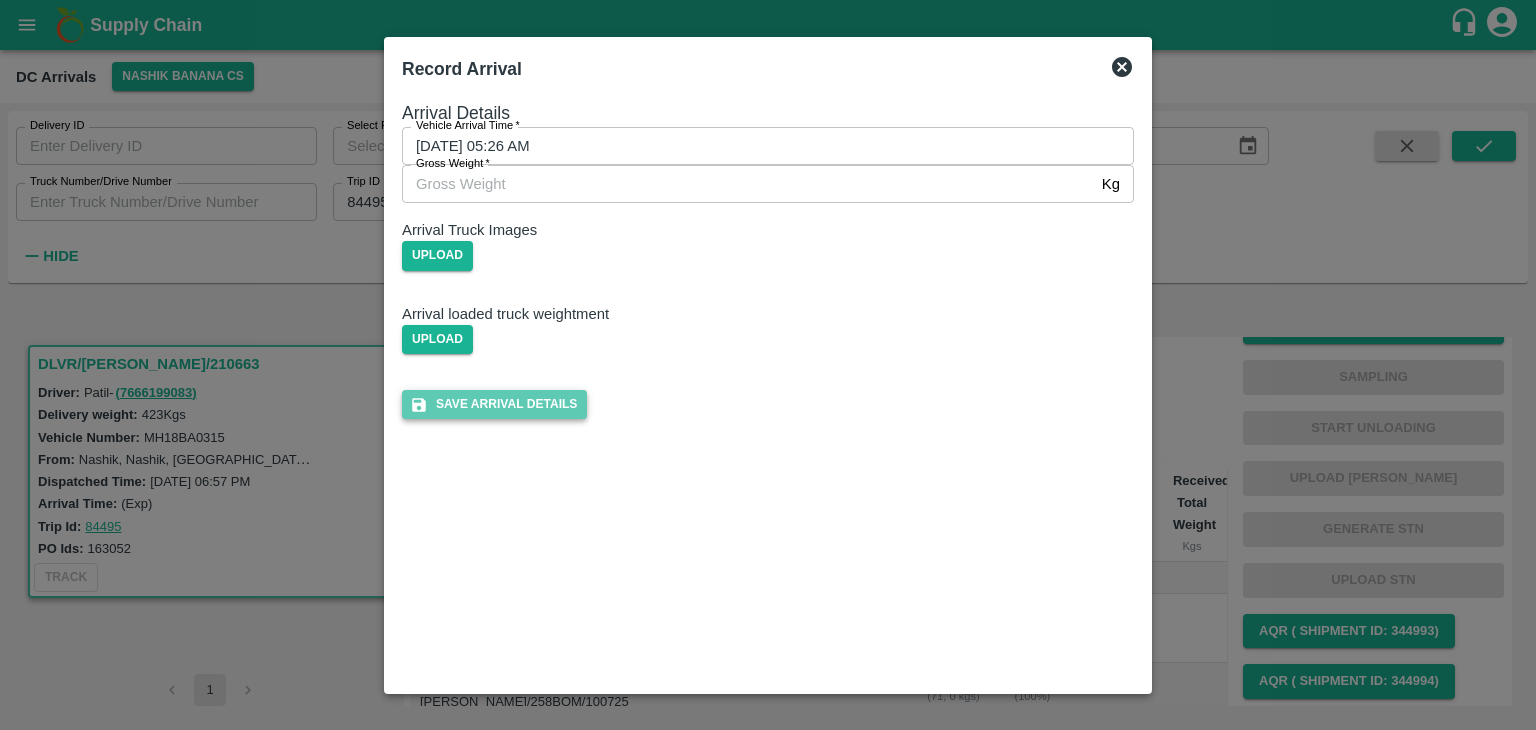 click on "Save Arrival Details" at bounding box center [494, 404] 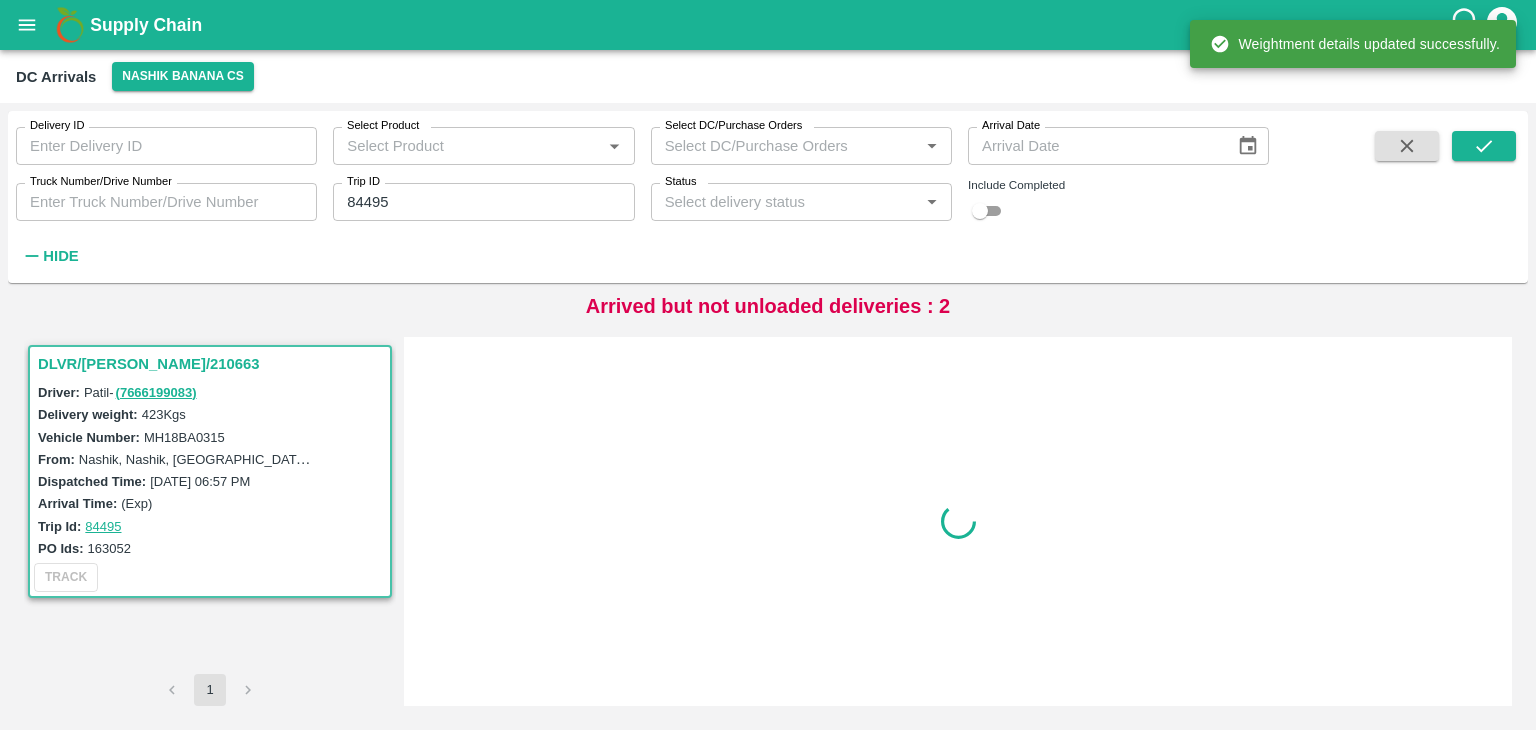 scroll, scrollTop: 0, scrollLeft: 0, axis: both 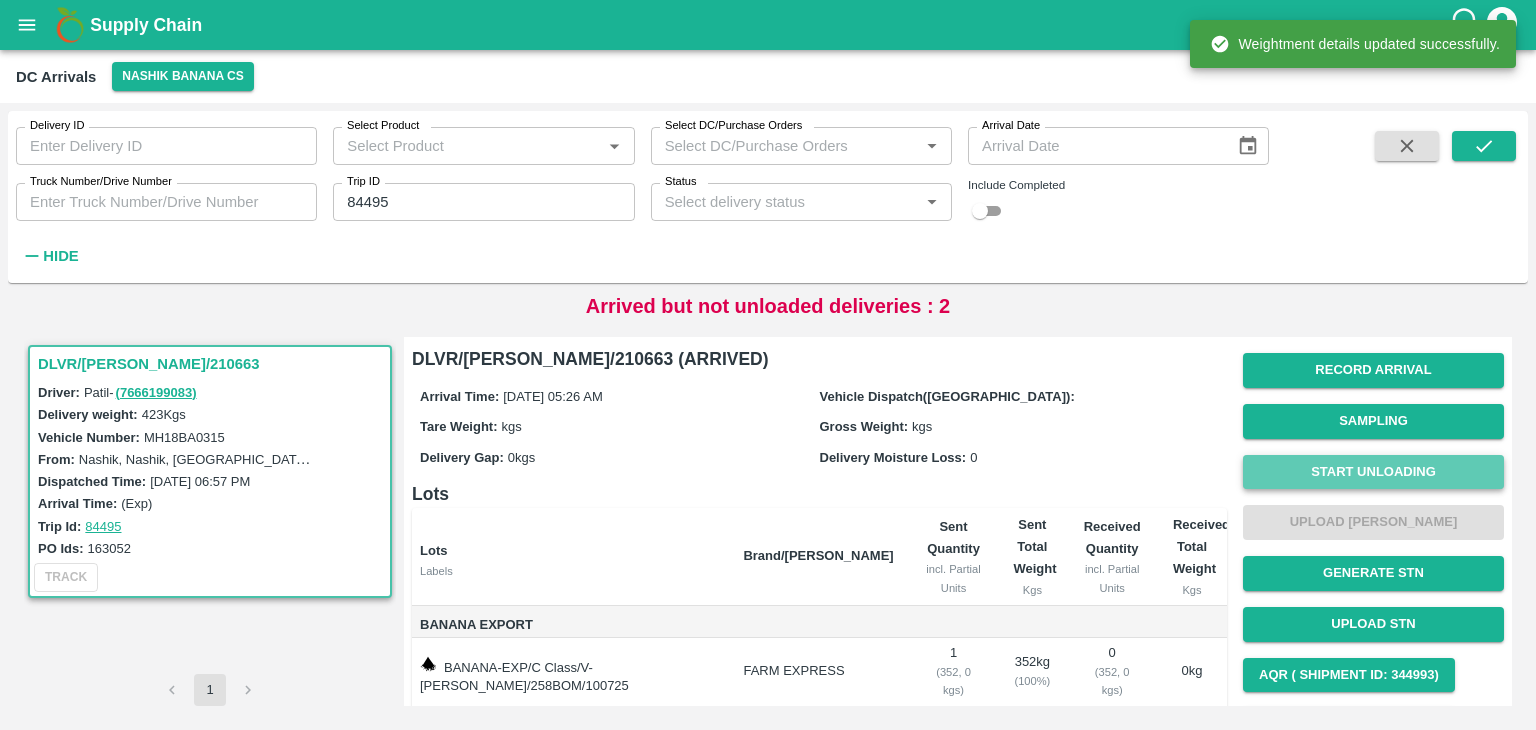 click on "Start Unloading" at bounding box center [1373, 472] 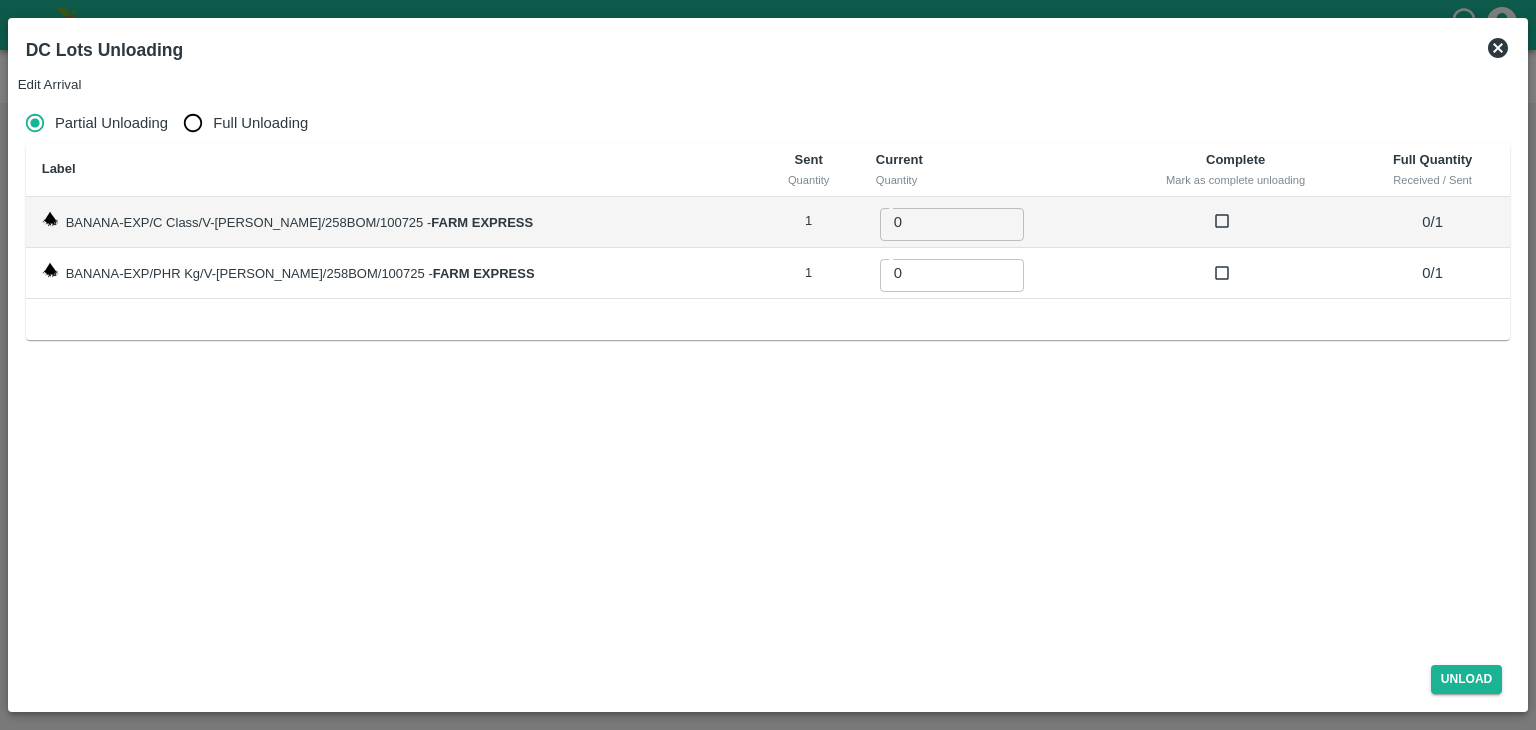click on "Full Unloading" at bounding box center [260, 123] 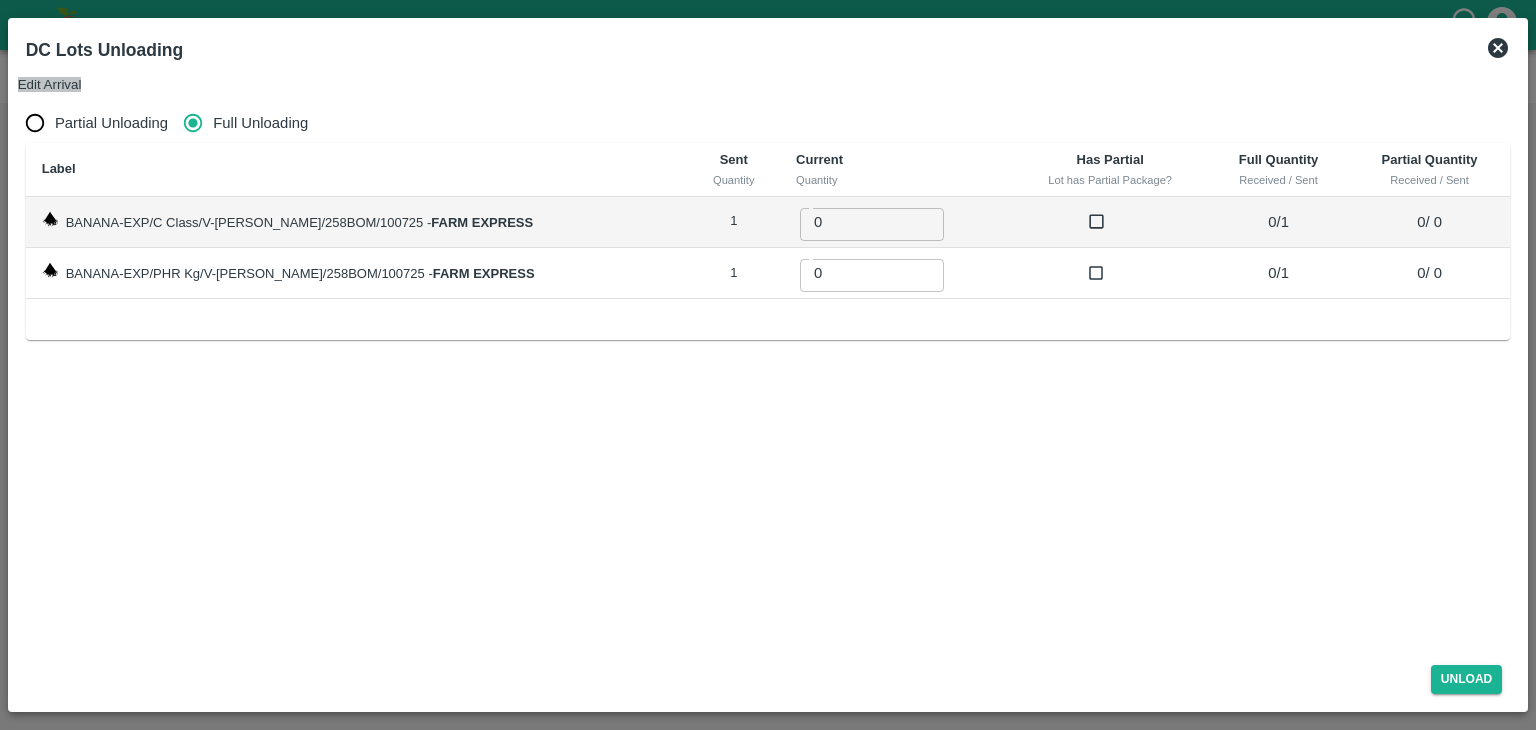 click on "Edit Arrival" at bounding box center [50, 84] 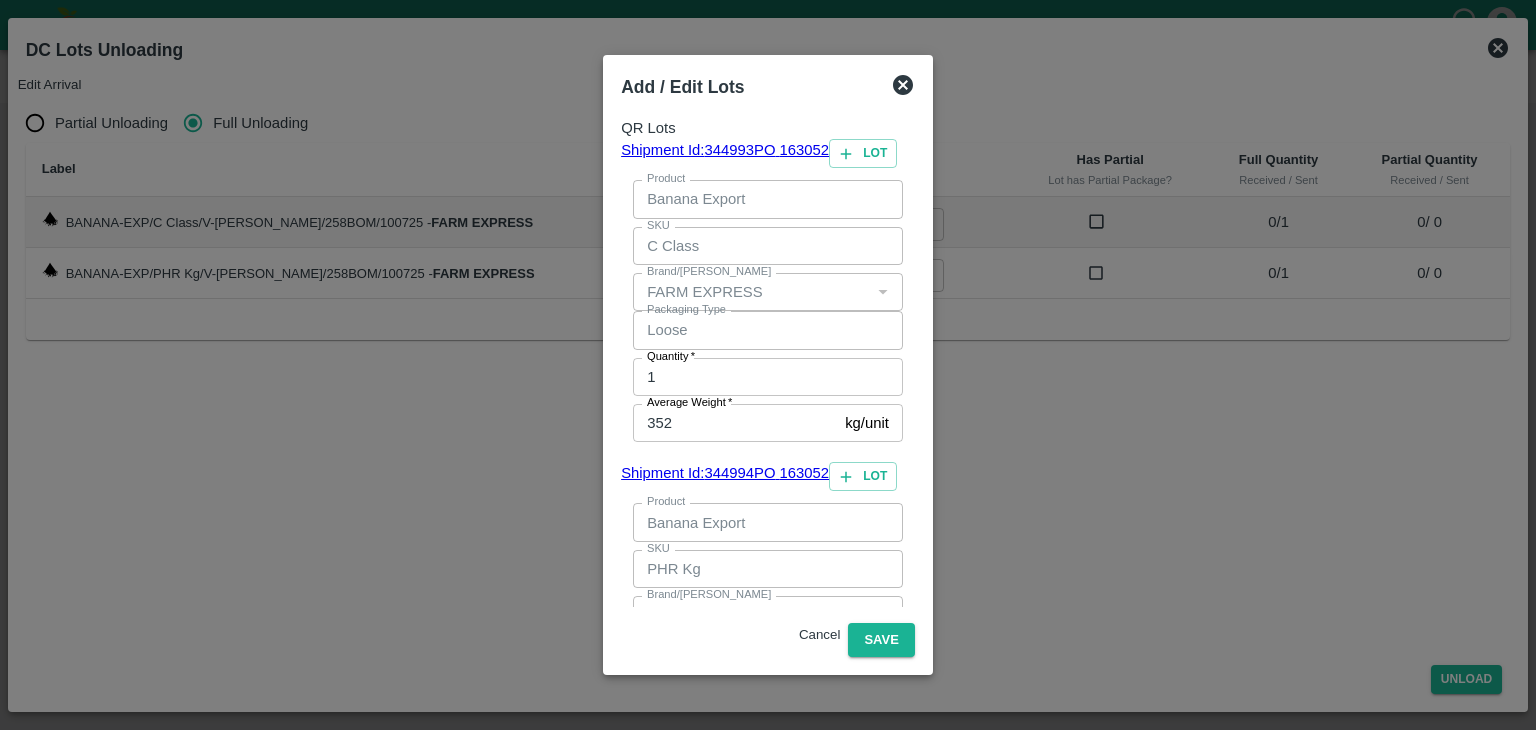 click on "71" at bounding box center [735, 746] 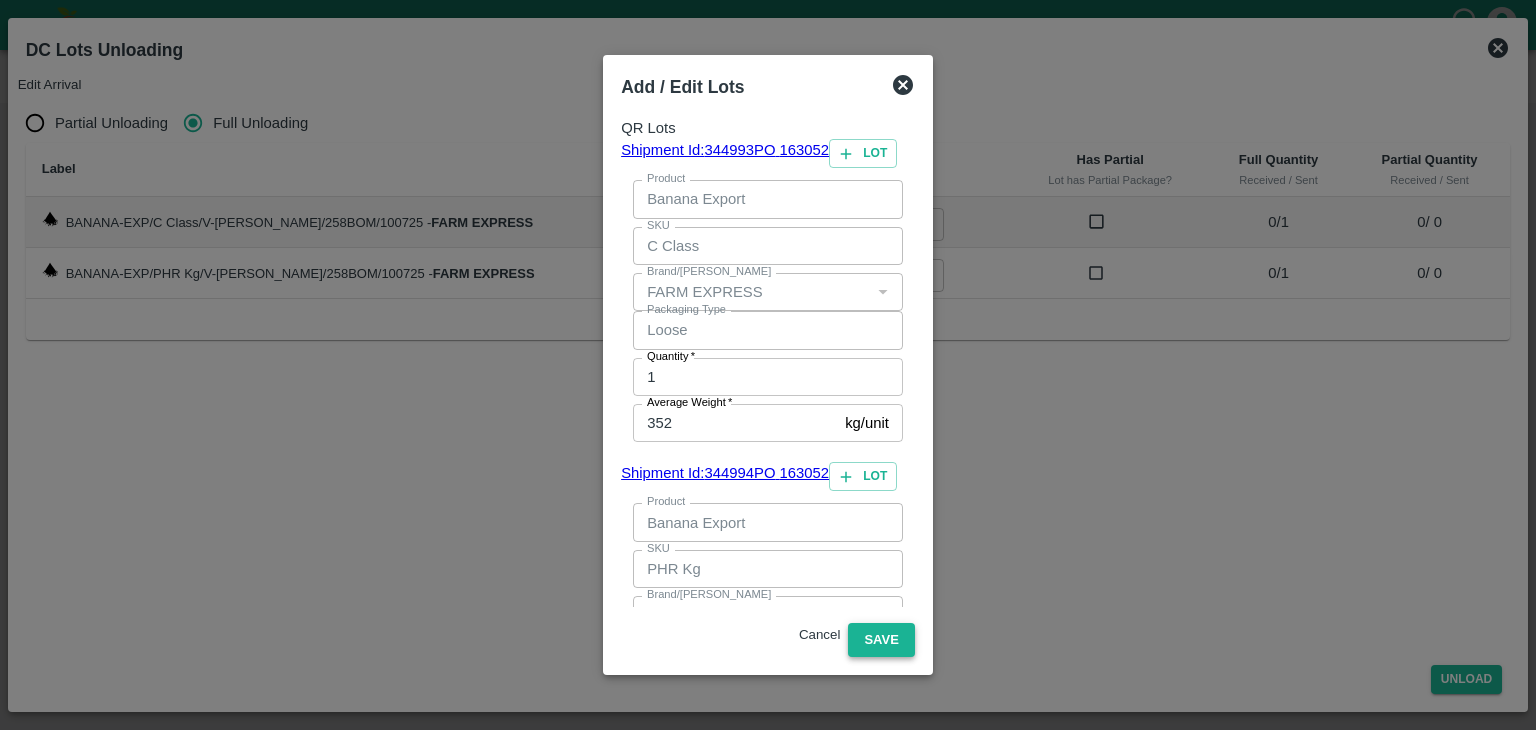 type on "99" 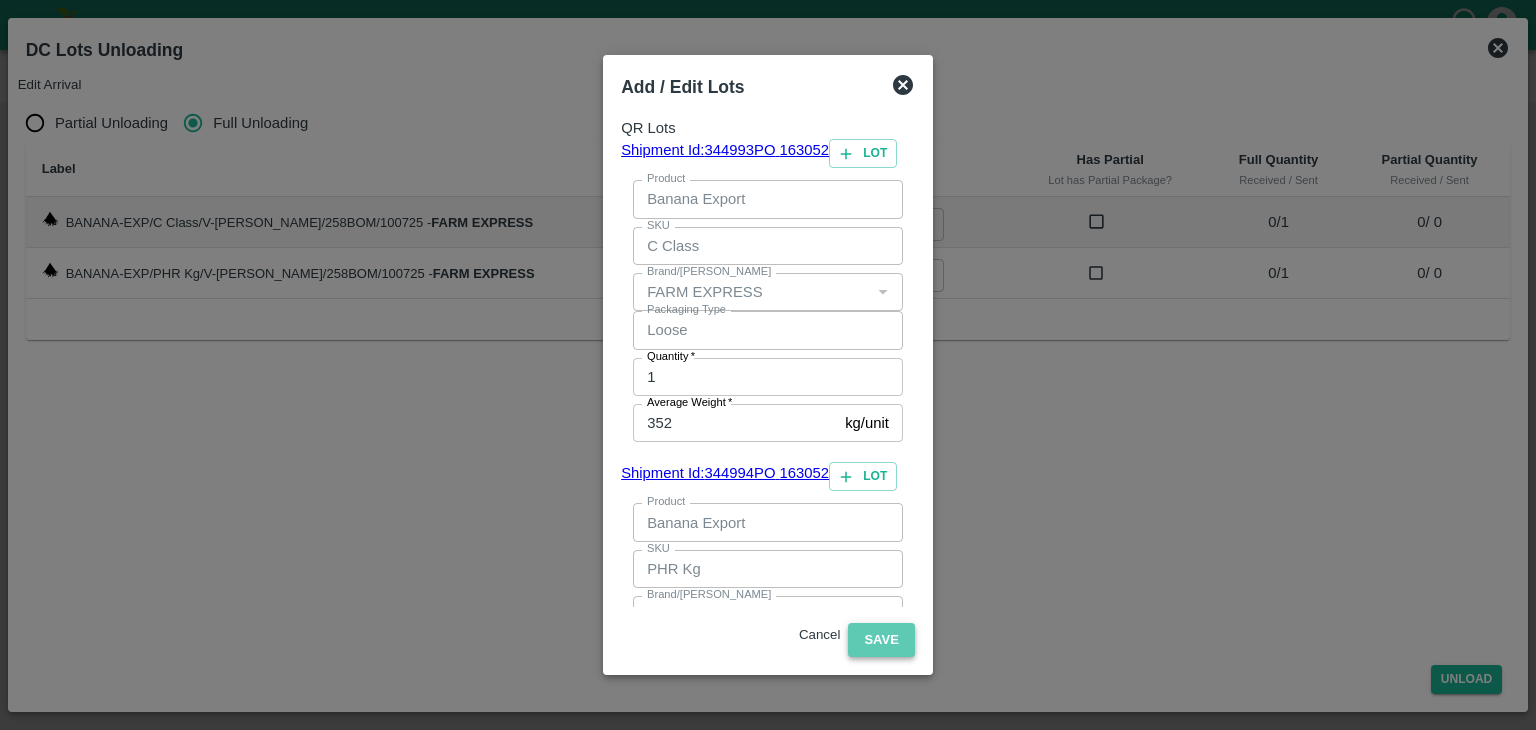 click on "Save" at bounding box center (881, 640) 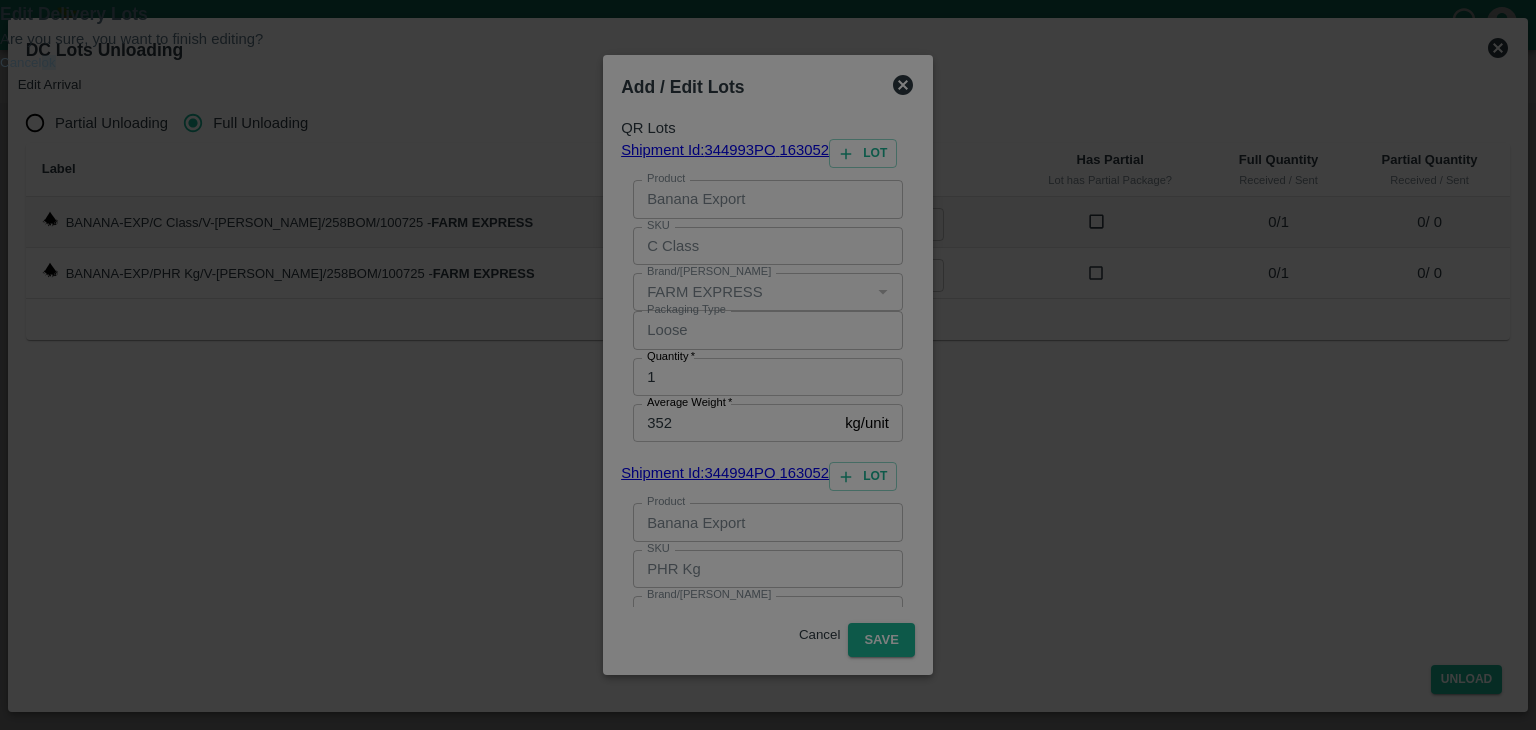 click on "ok" at bounding box center [49, 62] 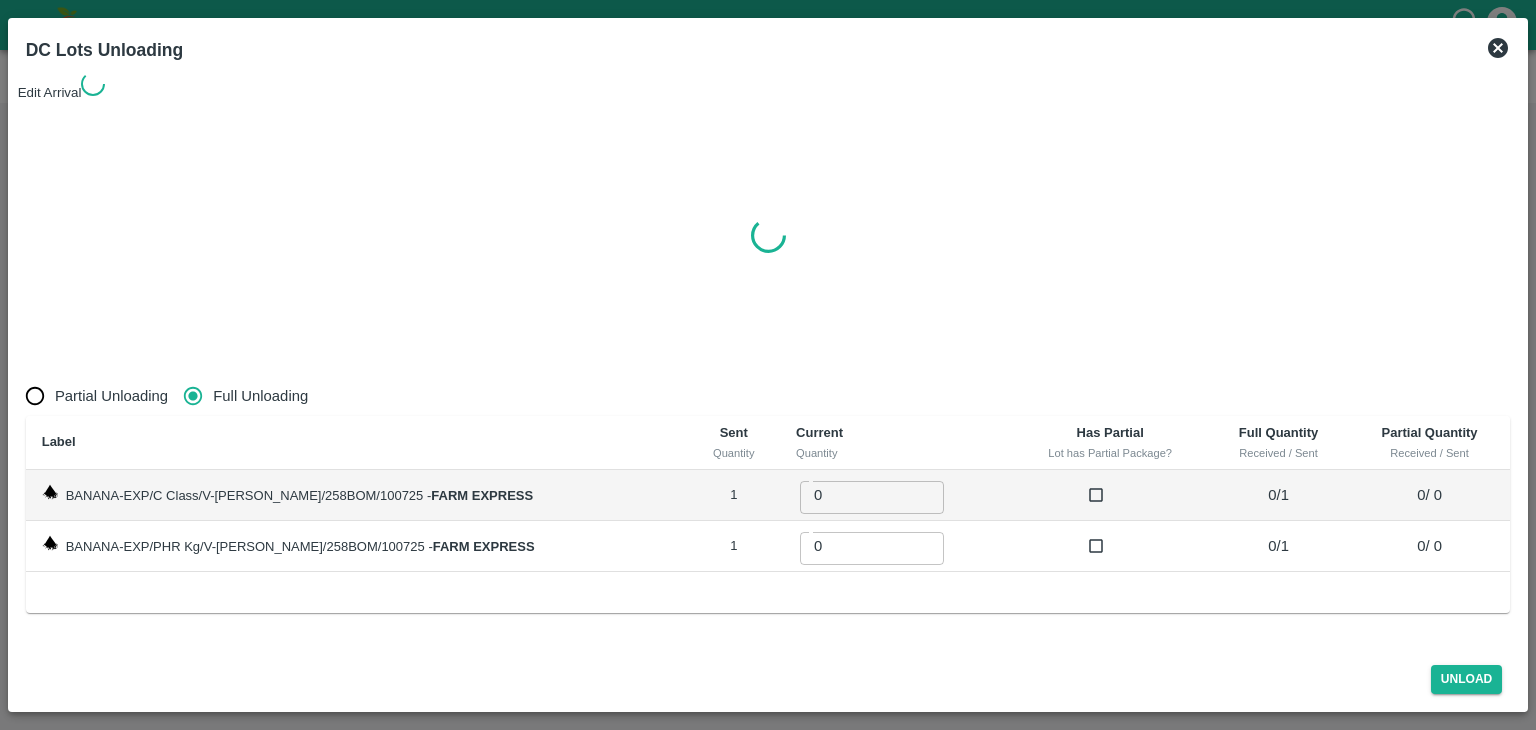 radio on "true" 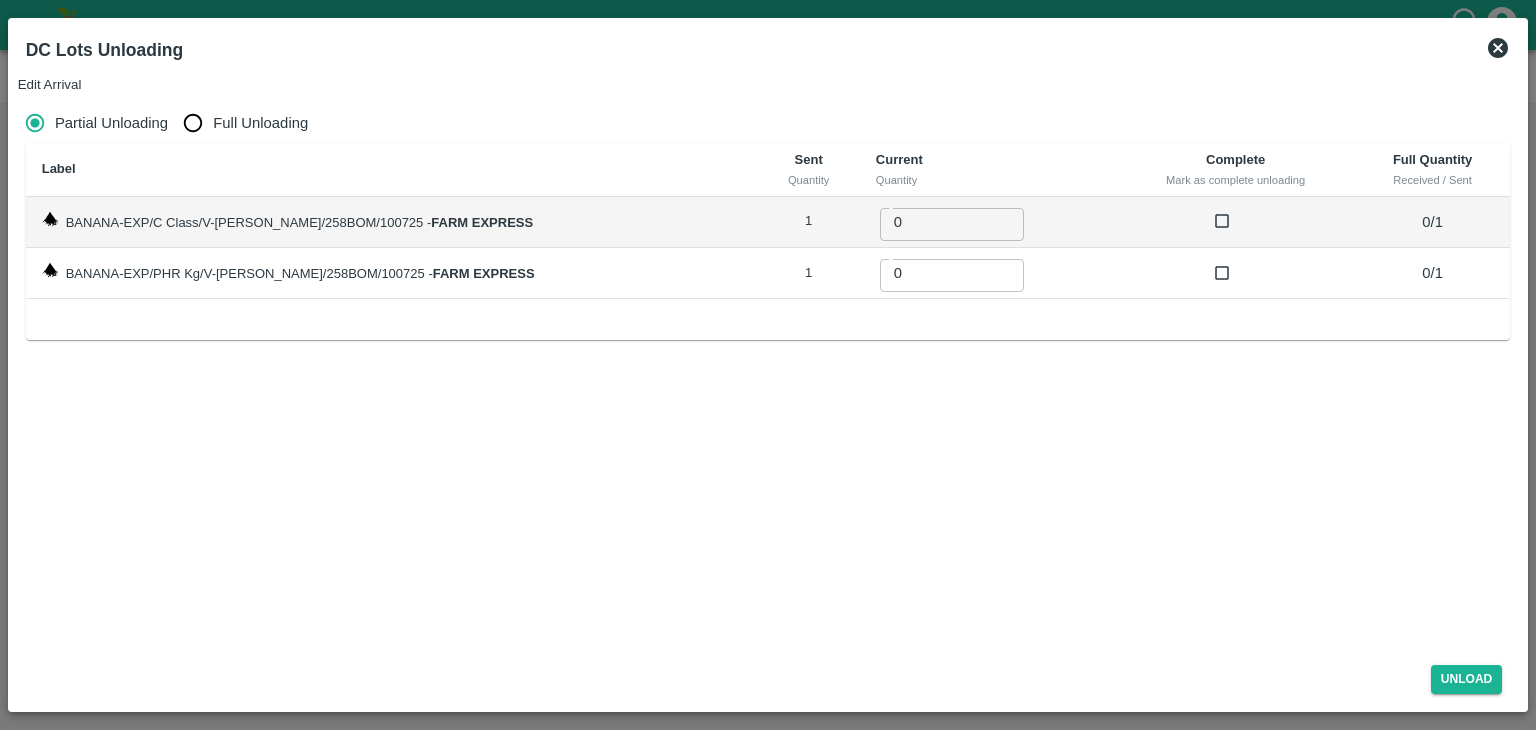 click on "Full Unloading" at bounding box center [260, 123] 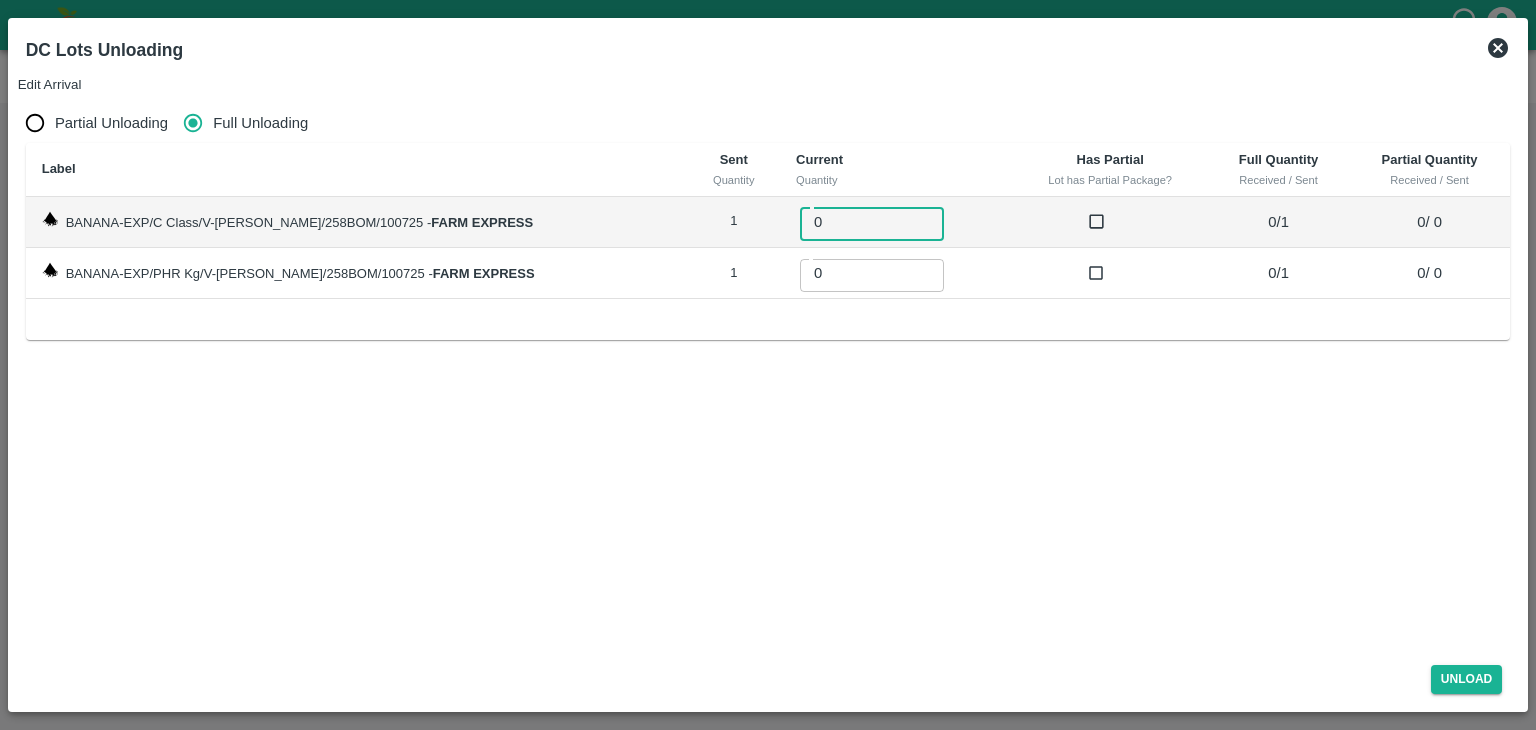 click on "0" at bounding box center (872, 222) 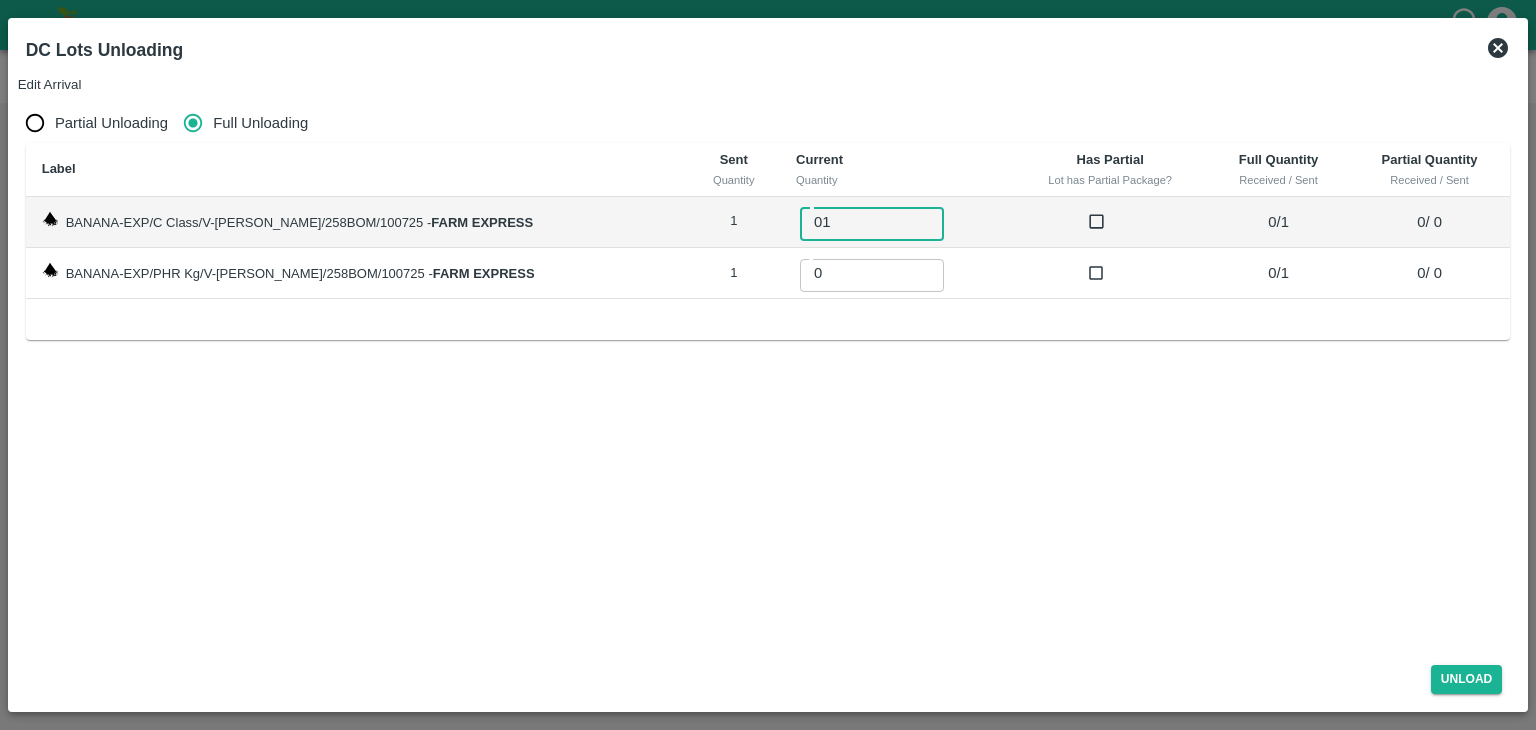 type on "01" 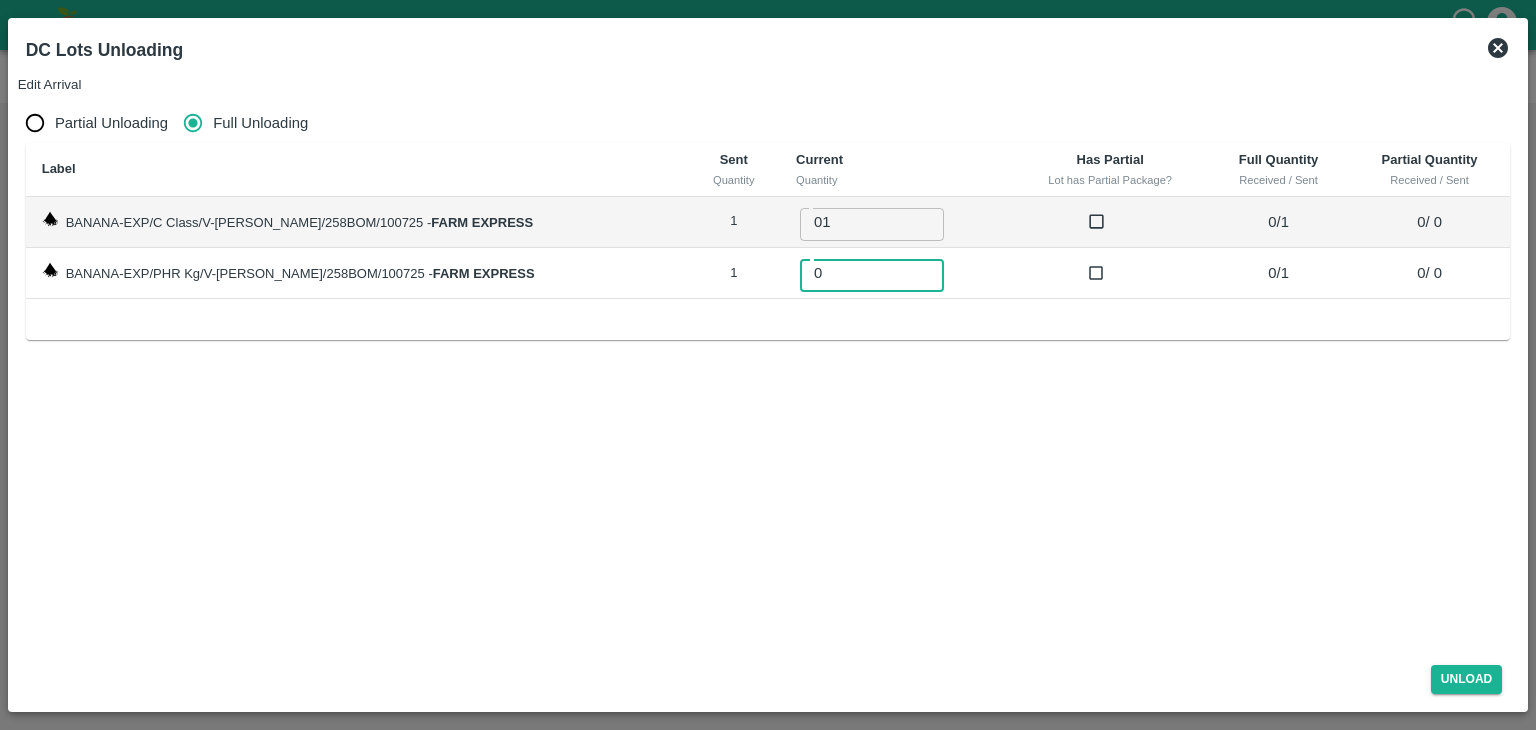 click on "0" at bounding box center (872, 273) 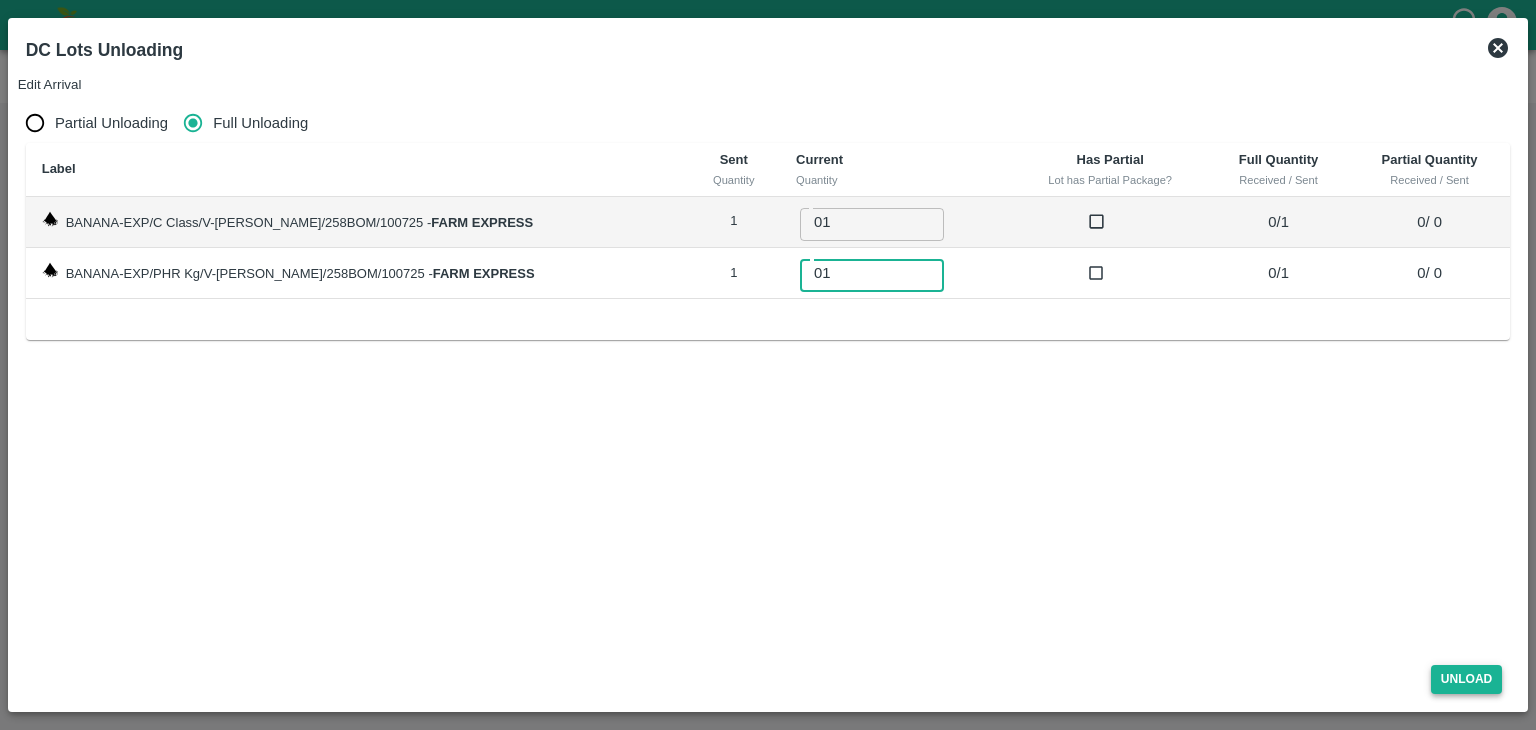 type on "01" 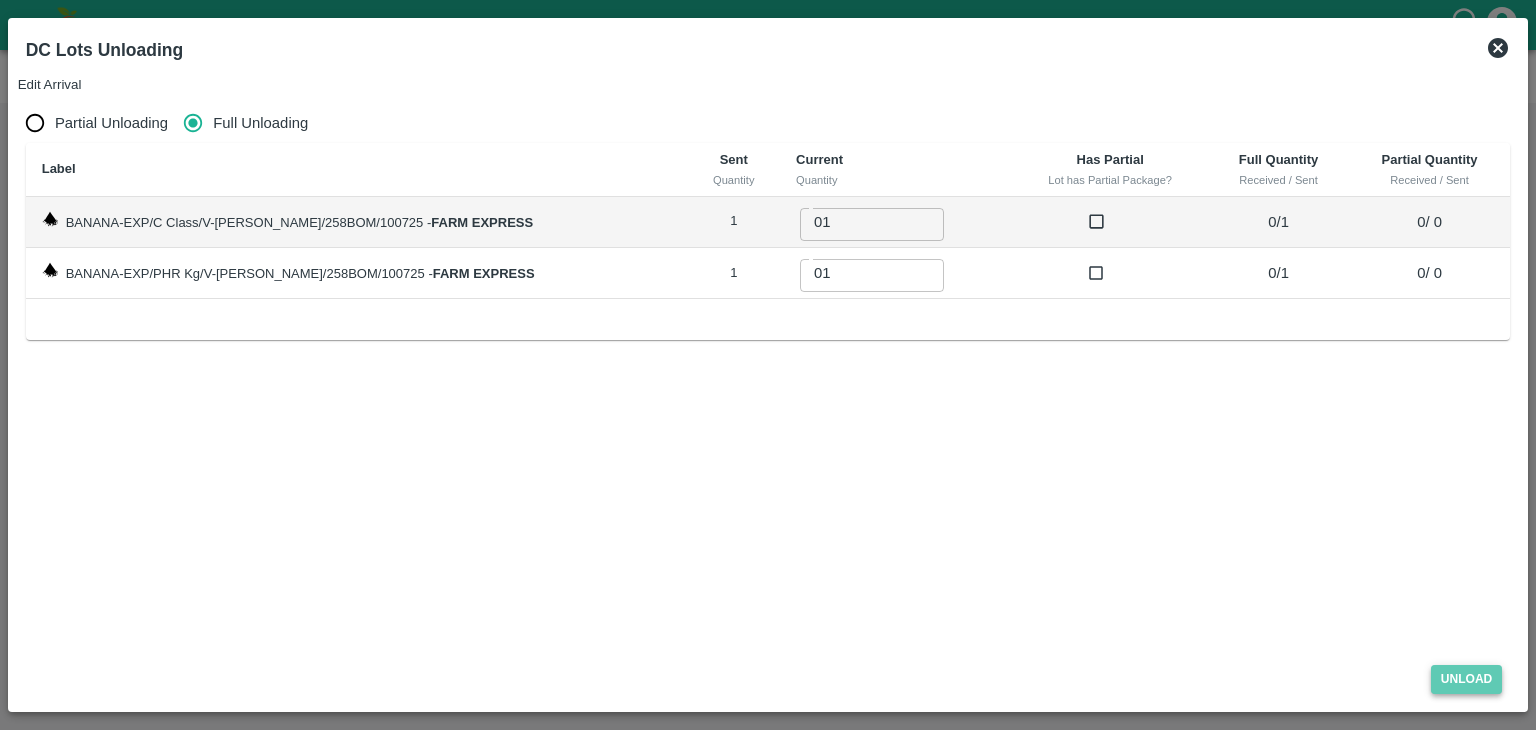 click on "Unload" at bounding box center (1467, 679) 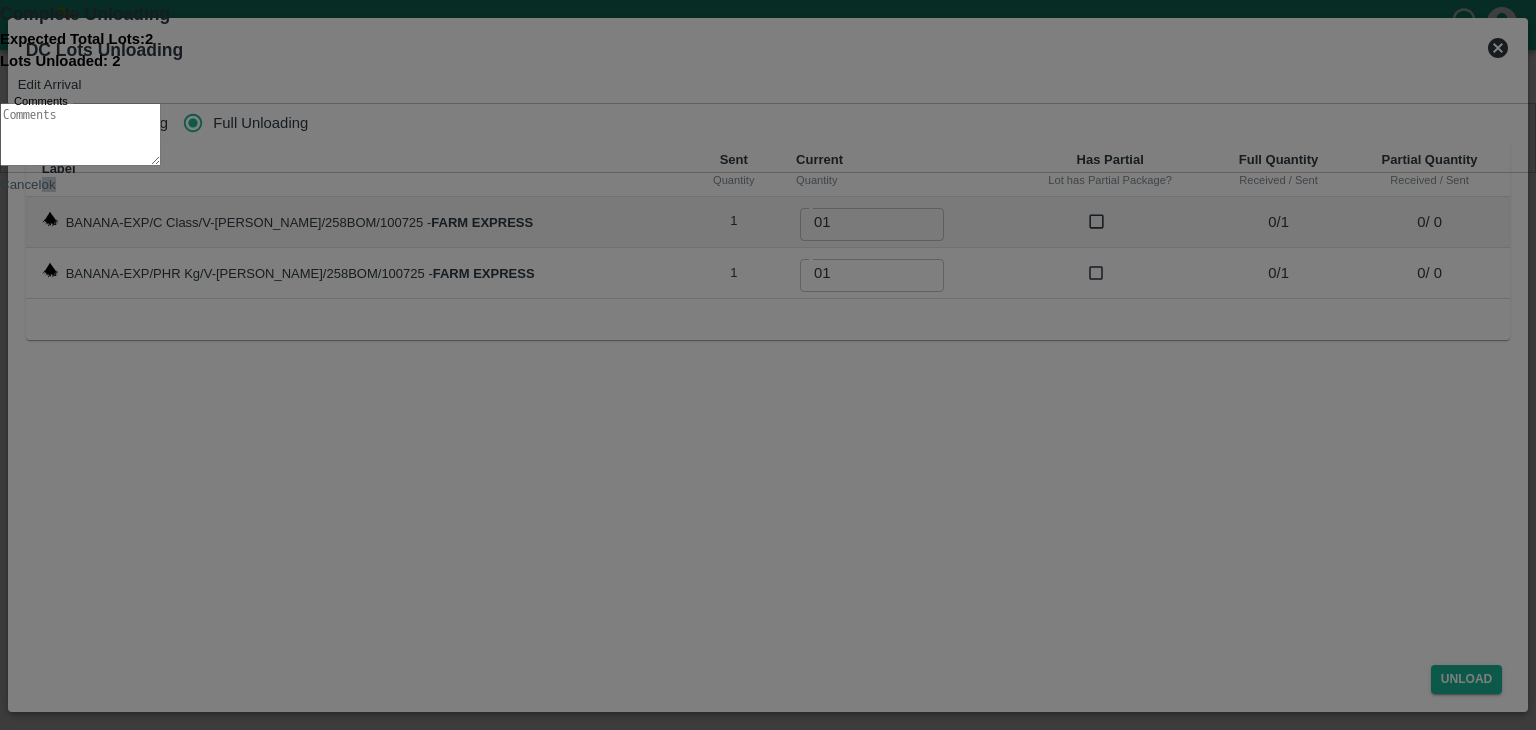 click on "ok" at bounding box center (49, 184) 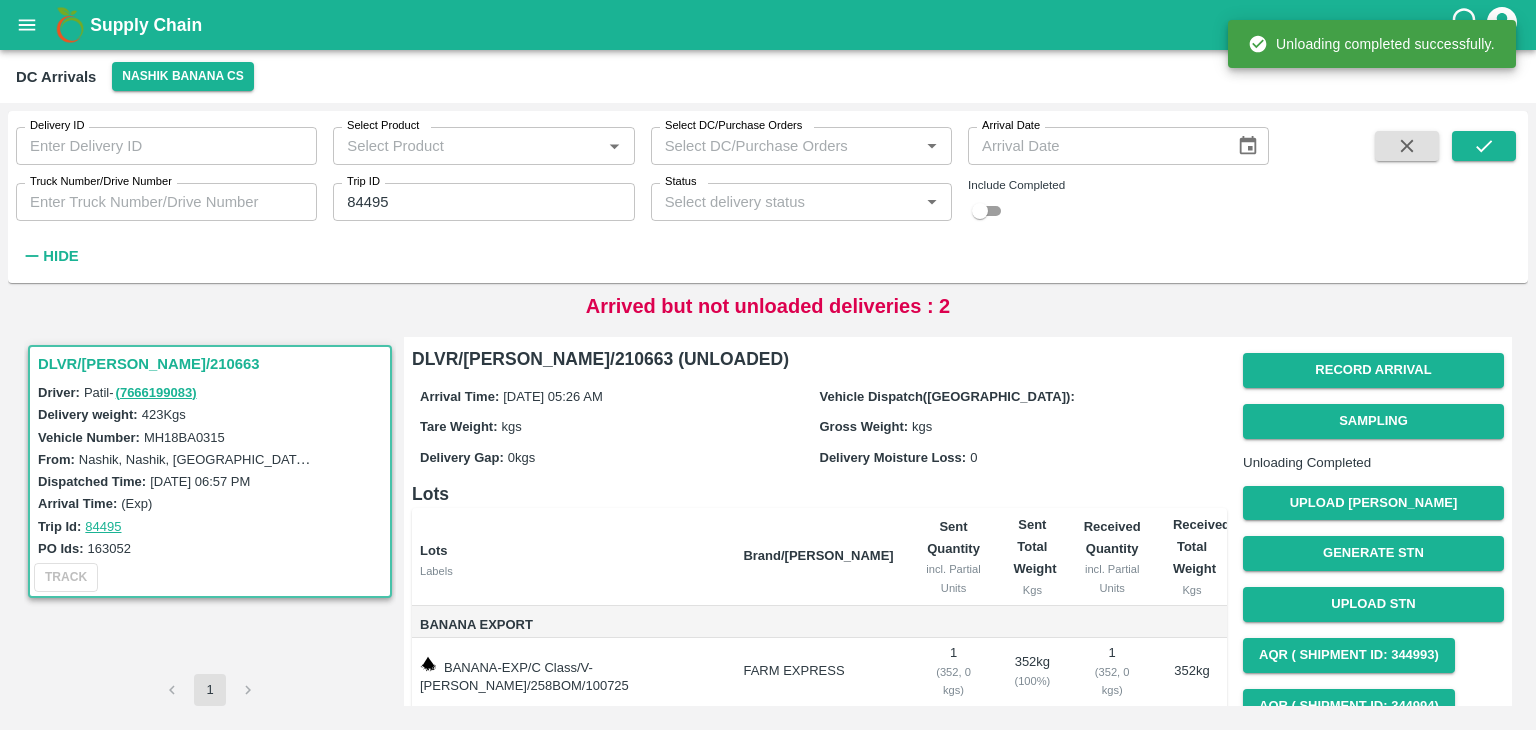 scroll, scrollTop: 124, scrollLeft: 0, axis: vertical 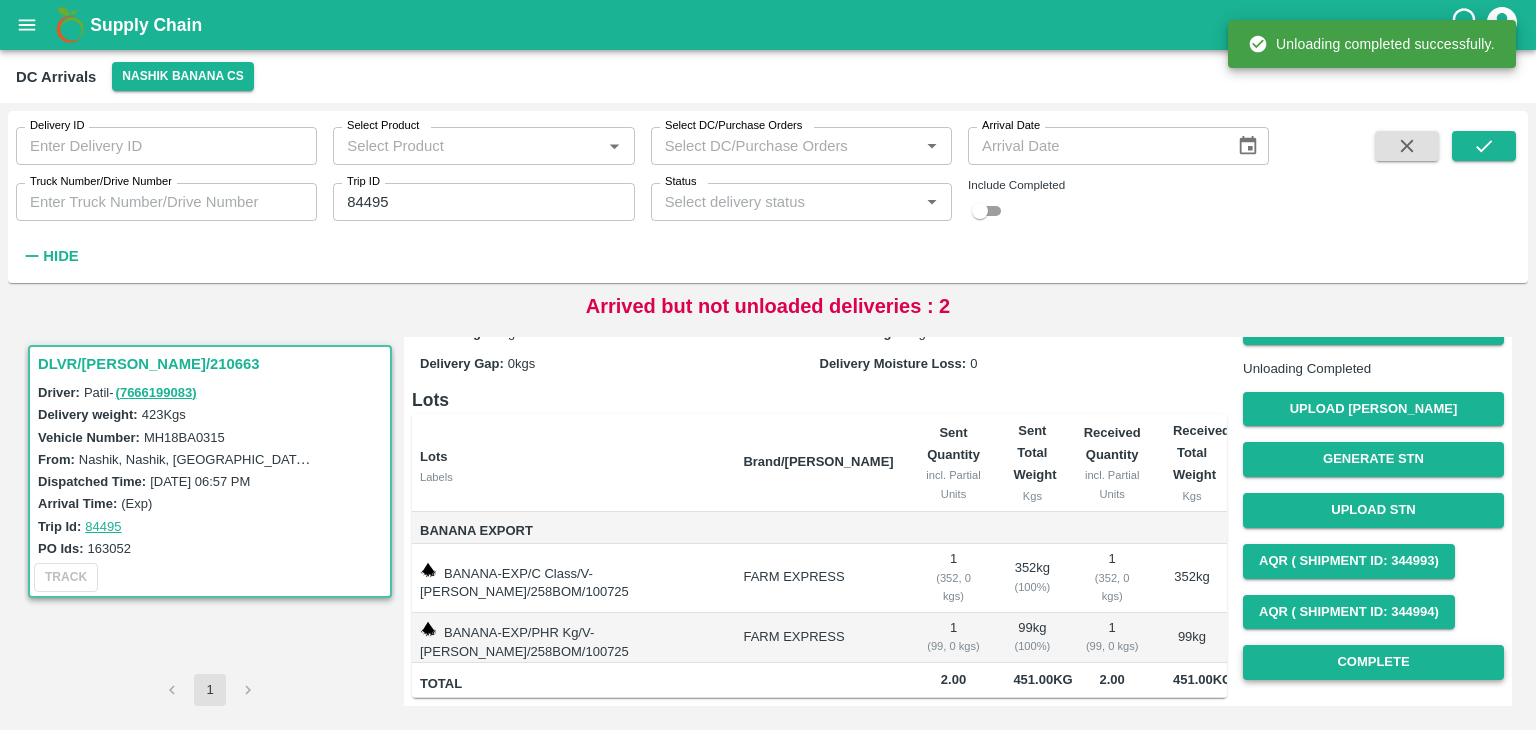 drag, startPoint x: 1335, startPoint y: 631, endPoint x: 1351, endPoint y: 647, distance: 22.627417 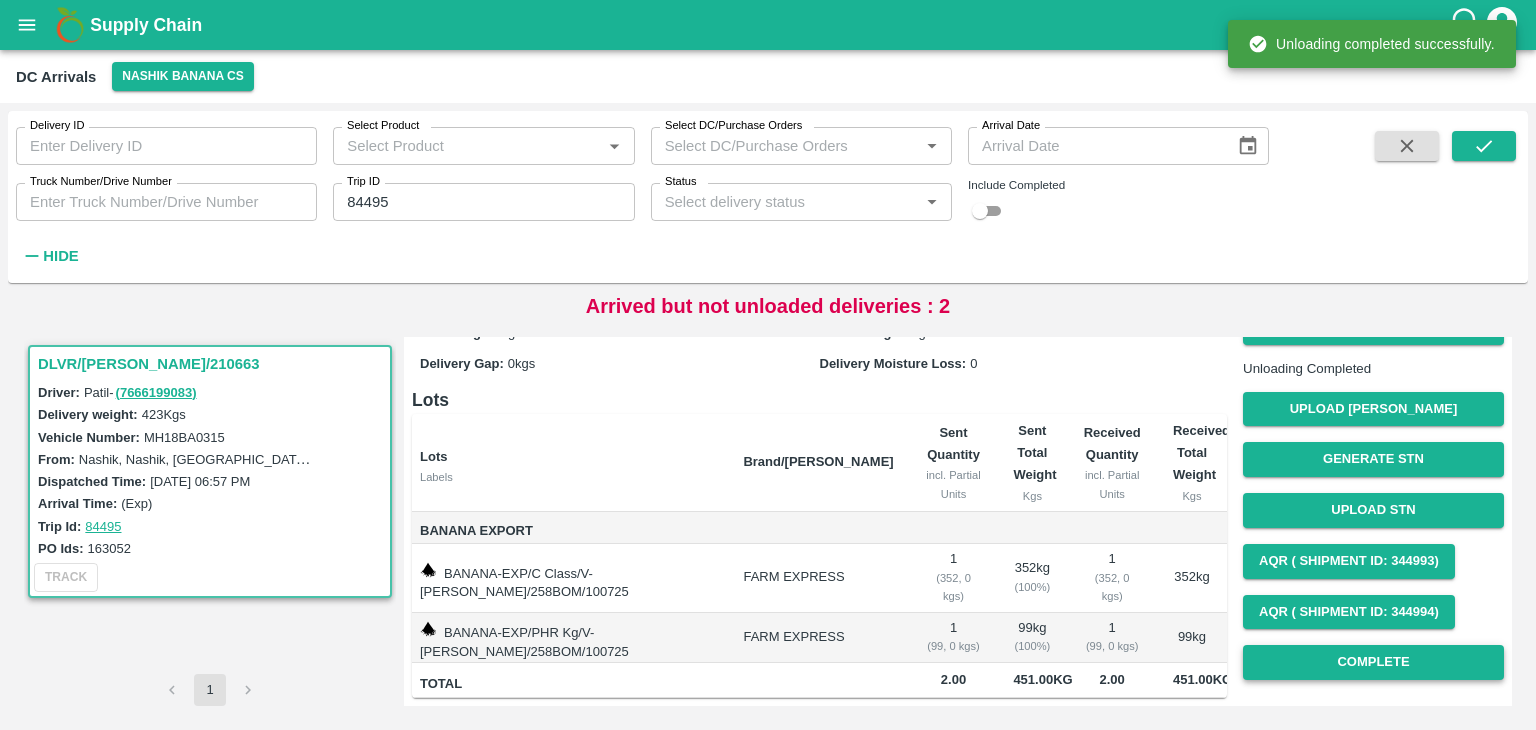 click on "Record Arrival Sampling Unloading Completed Upload Tare Weight Generate STN Upload STN AQR ( Shipment Id: 344993) AQR ( Shipment Id: 344994) Complete" at bounding box center [1373, 469] 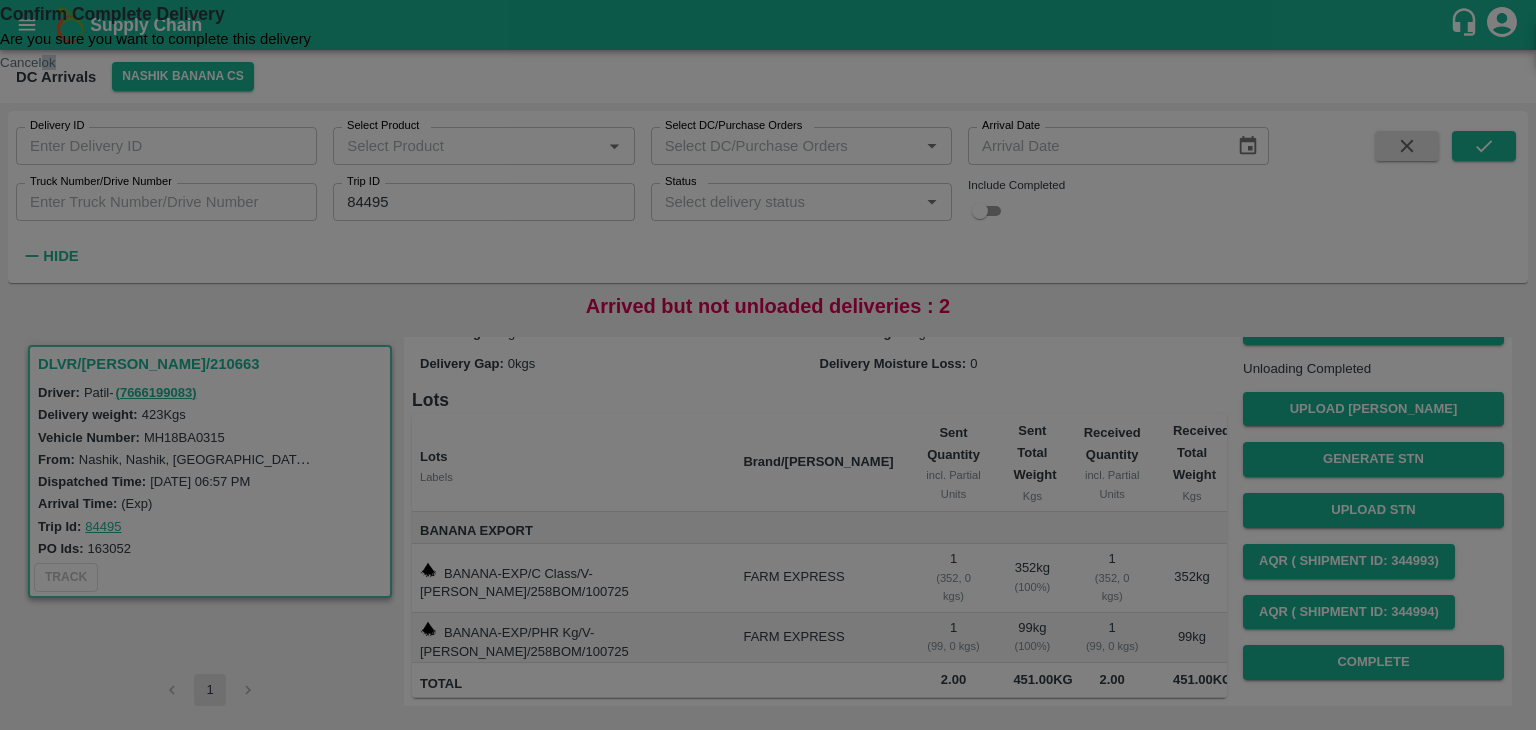 click on "ok" at bounding box center [49, 62] 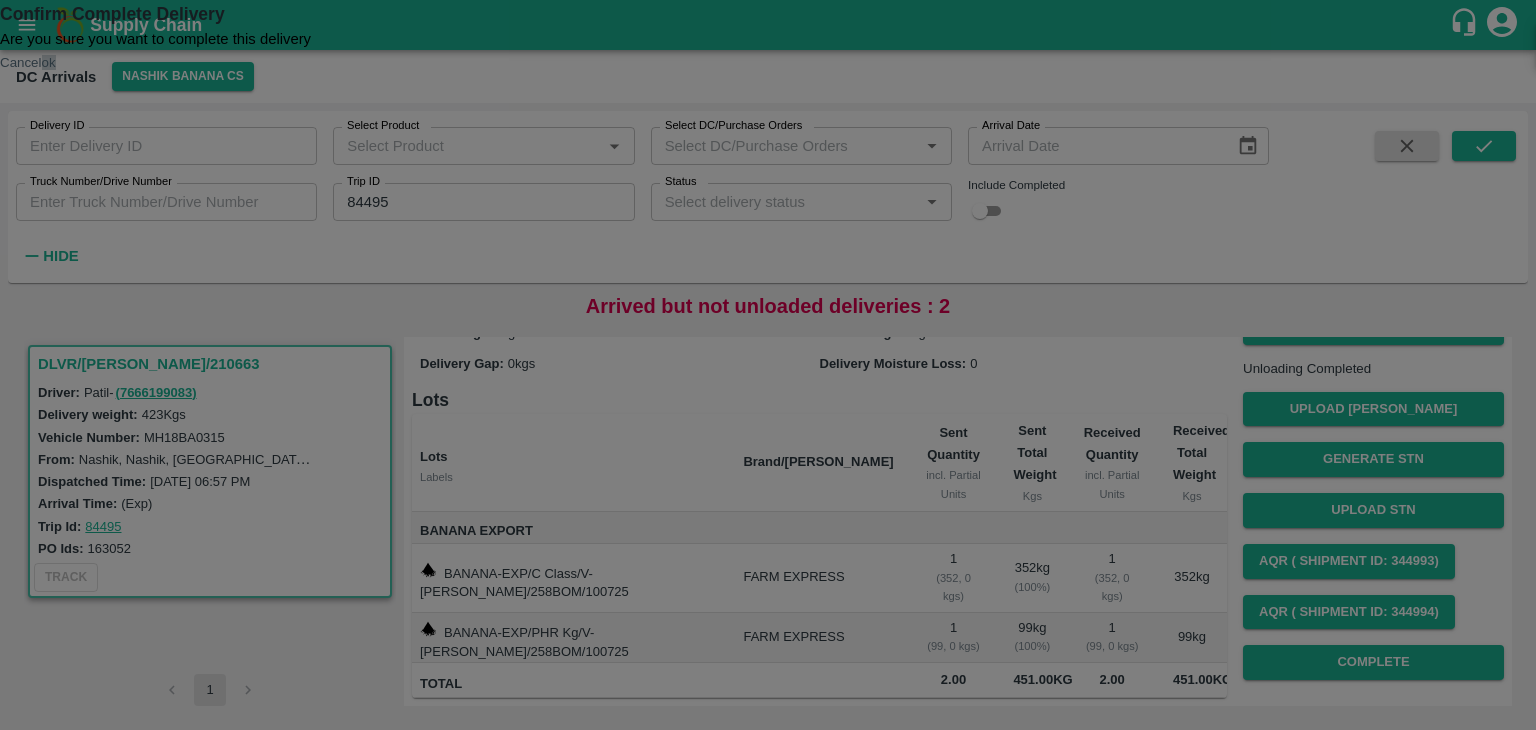 scroll, scrollTop: 0, scrollLeft: 0, axis: both 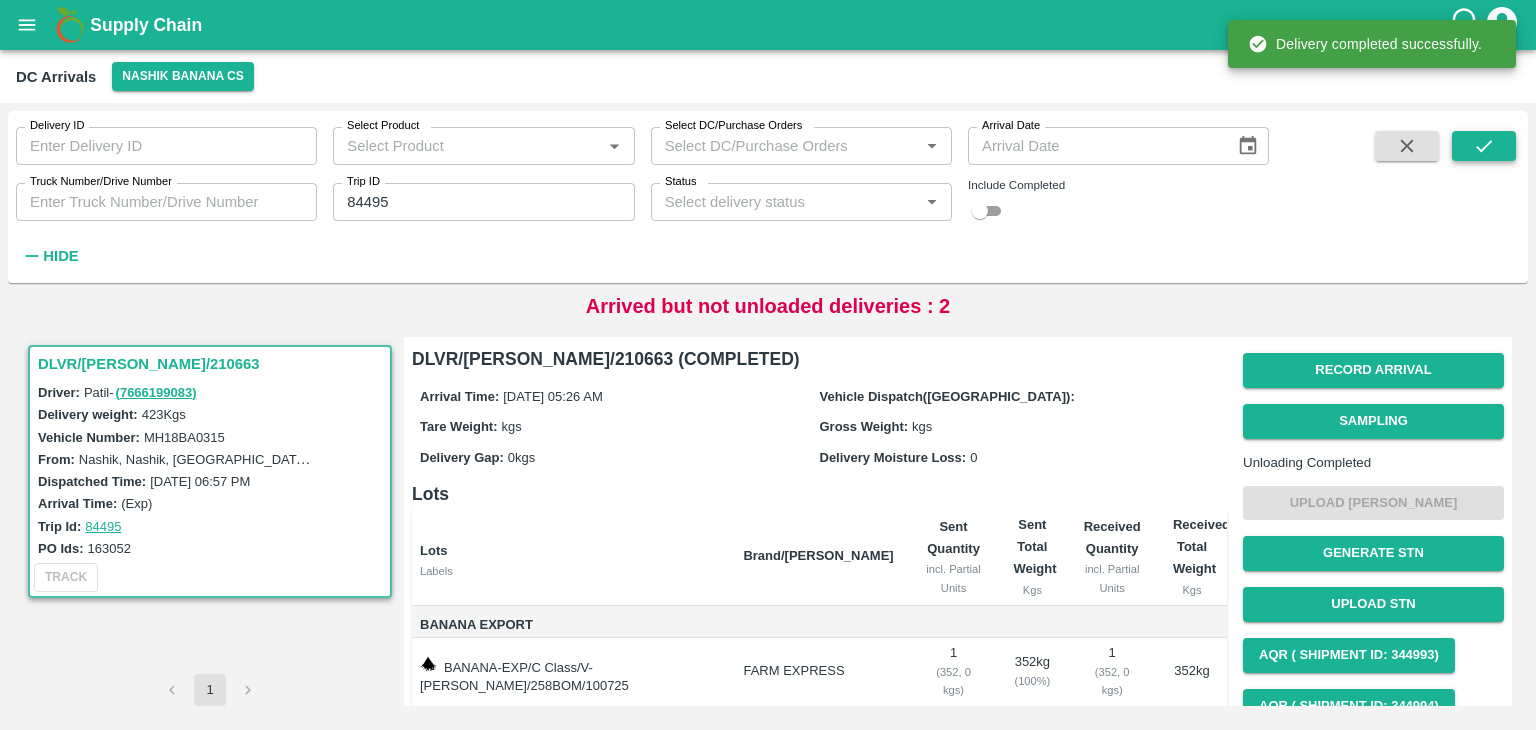 click at bounding box center [1484, 146] 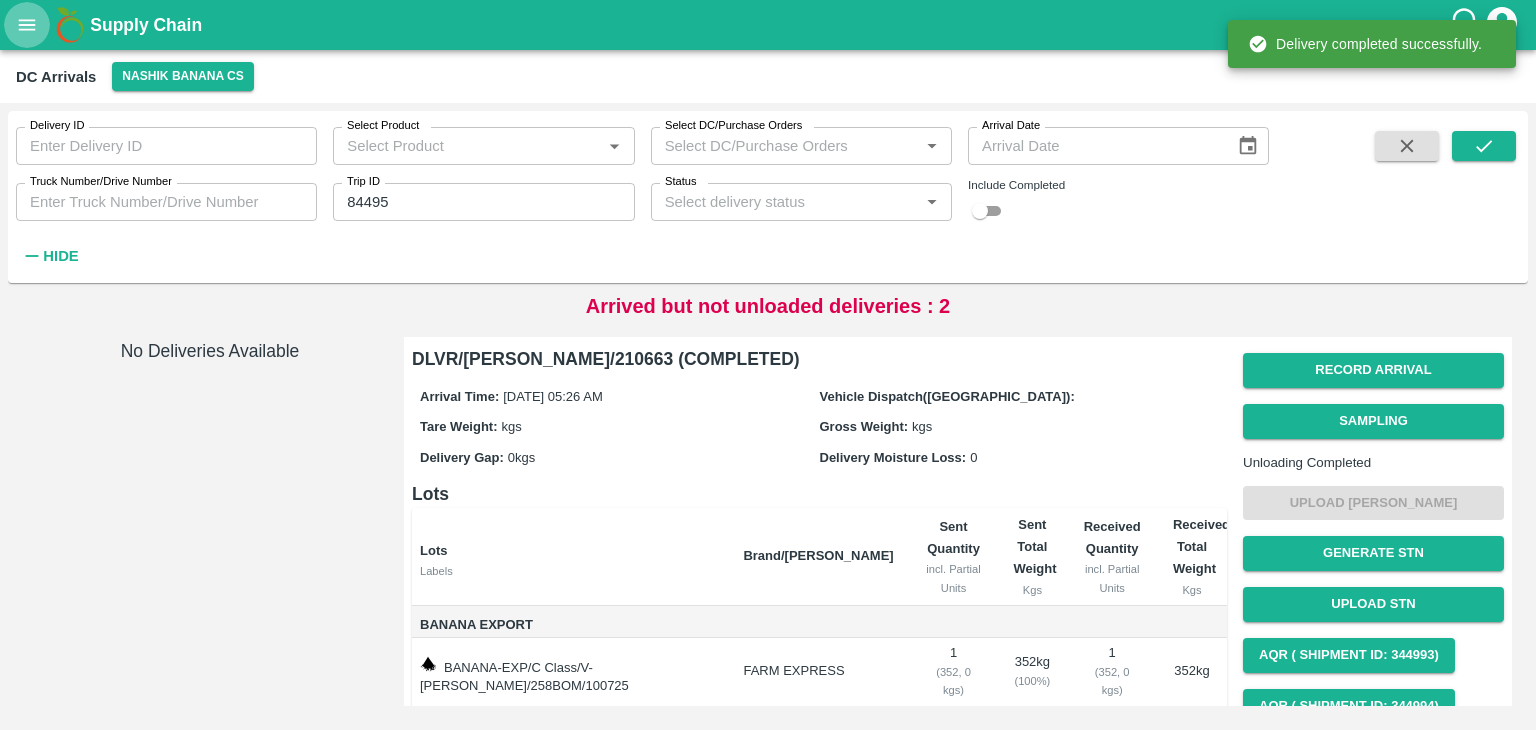 click 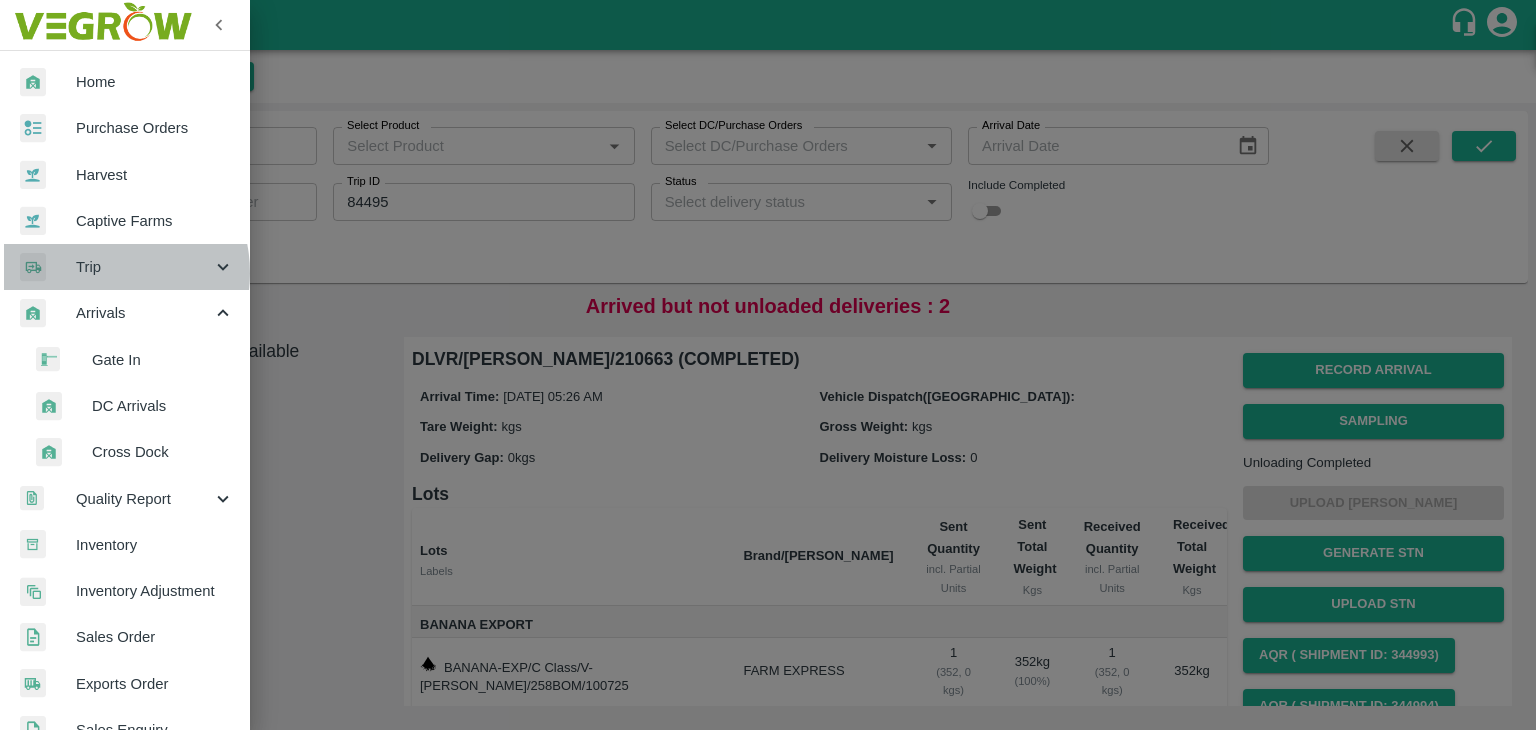 click on "Trip" at bounding box center (144, 267) 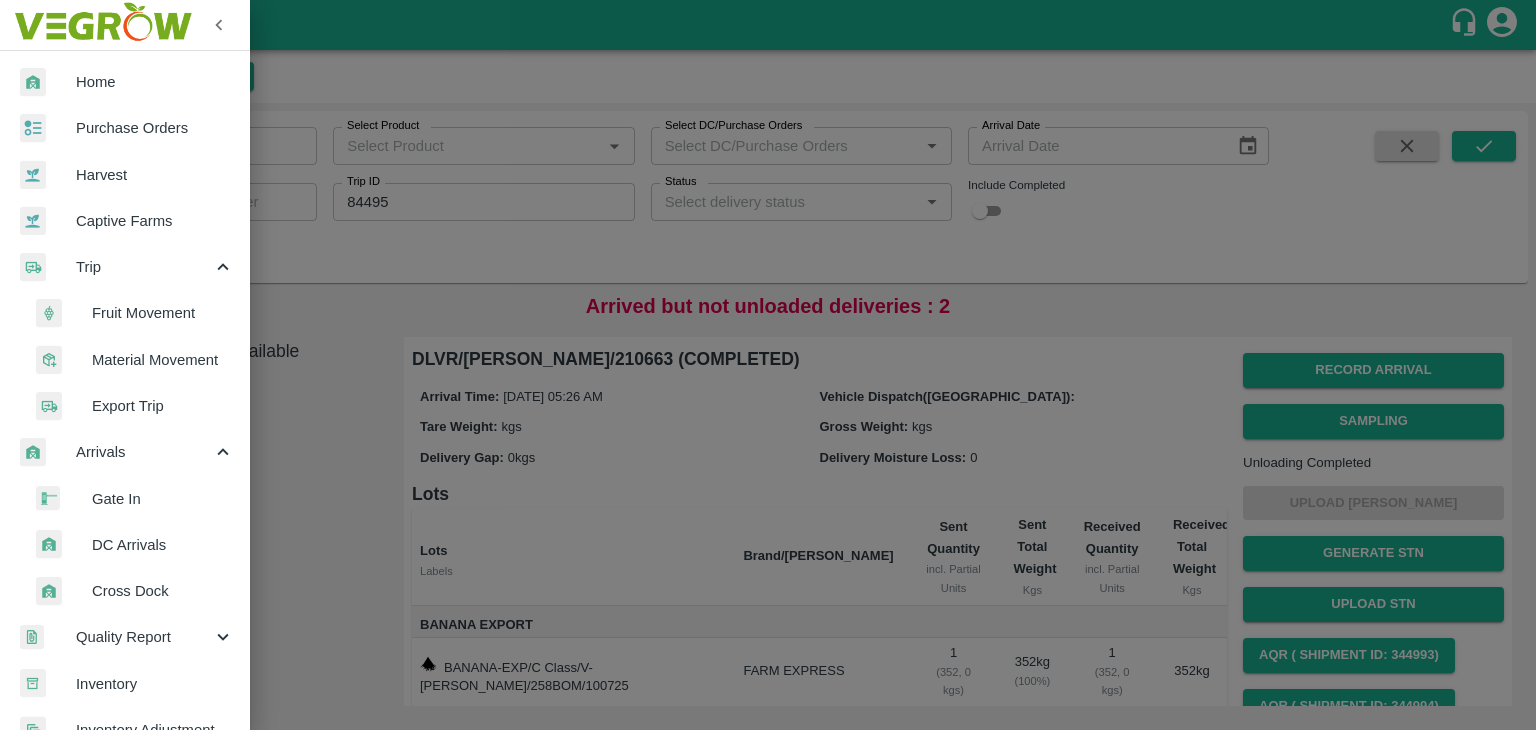 click on "Fruit Movement" at bounding box center [163, 313] 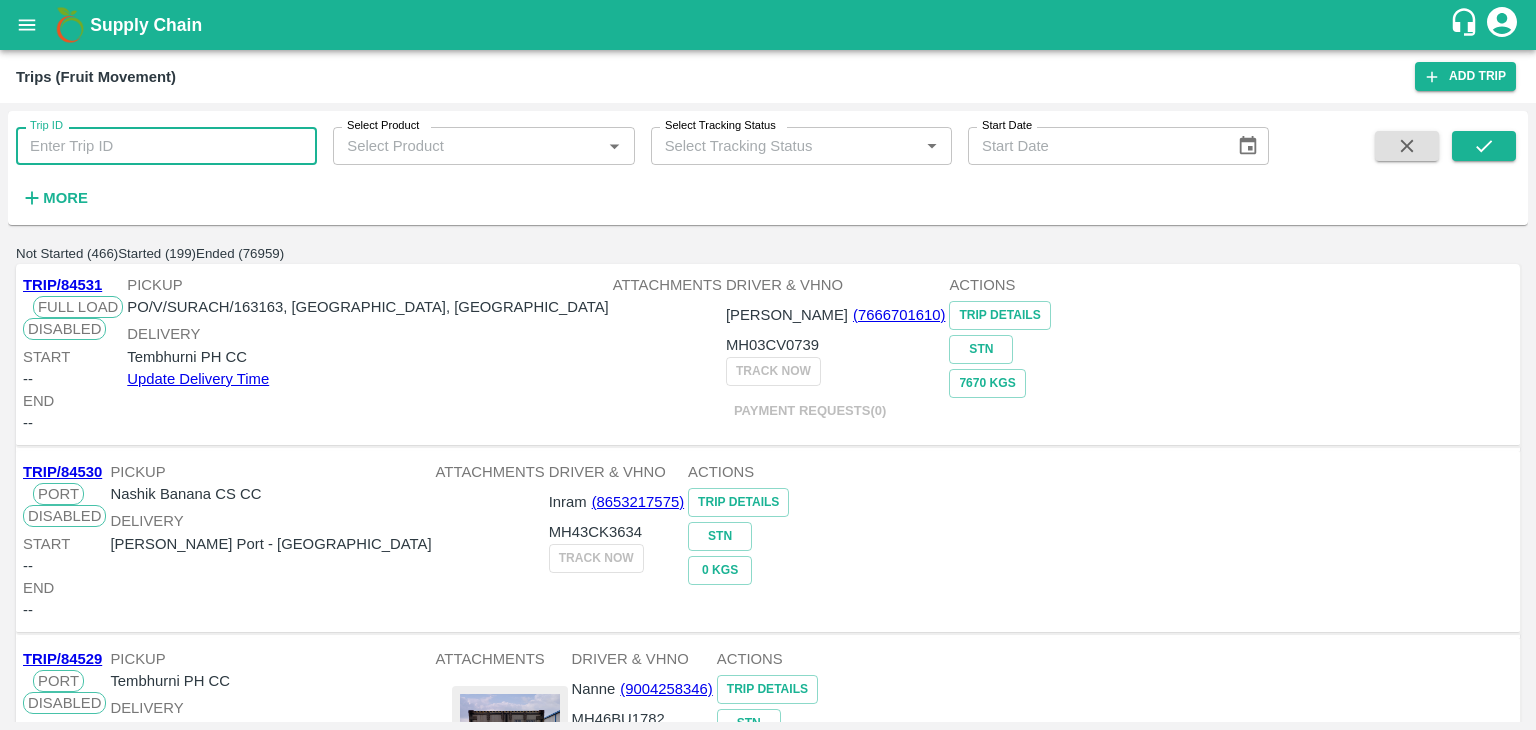 click on "Trip ID" at bounding box center [166, 146] 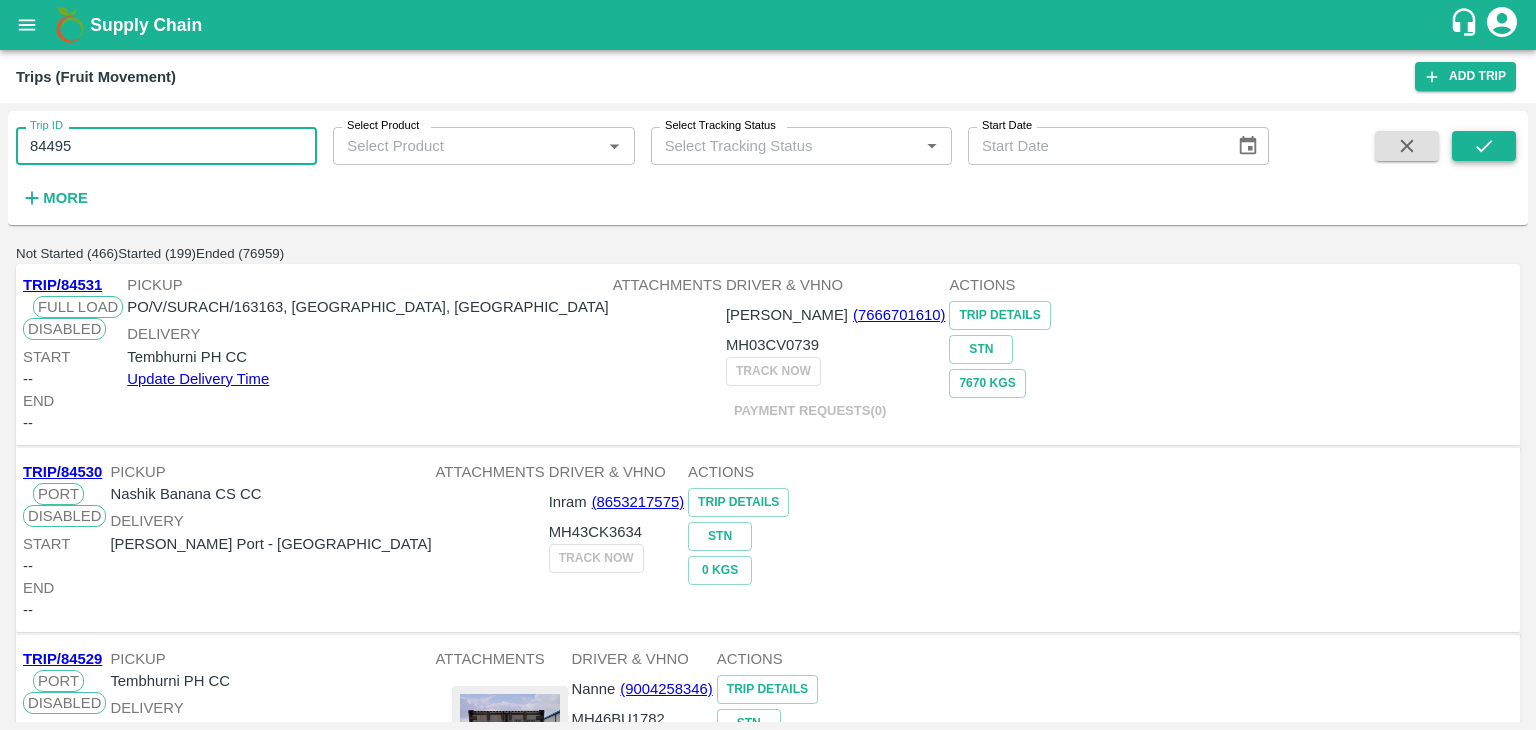 type on "84495" 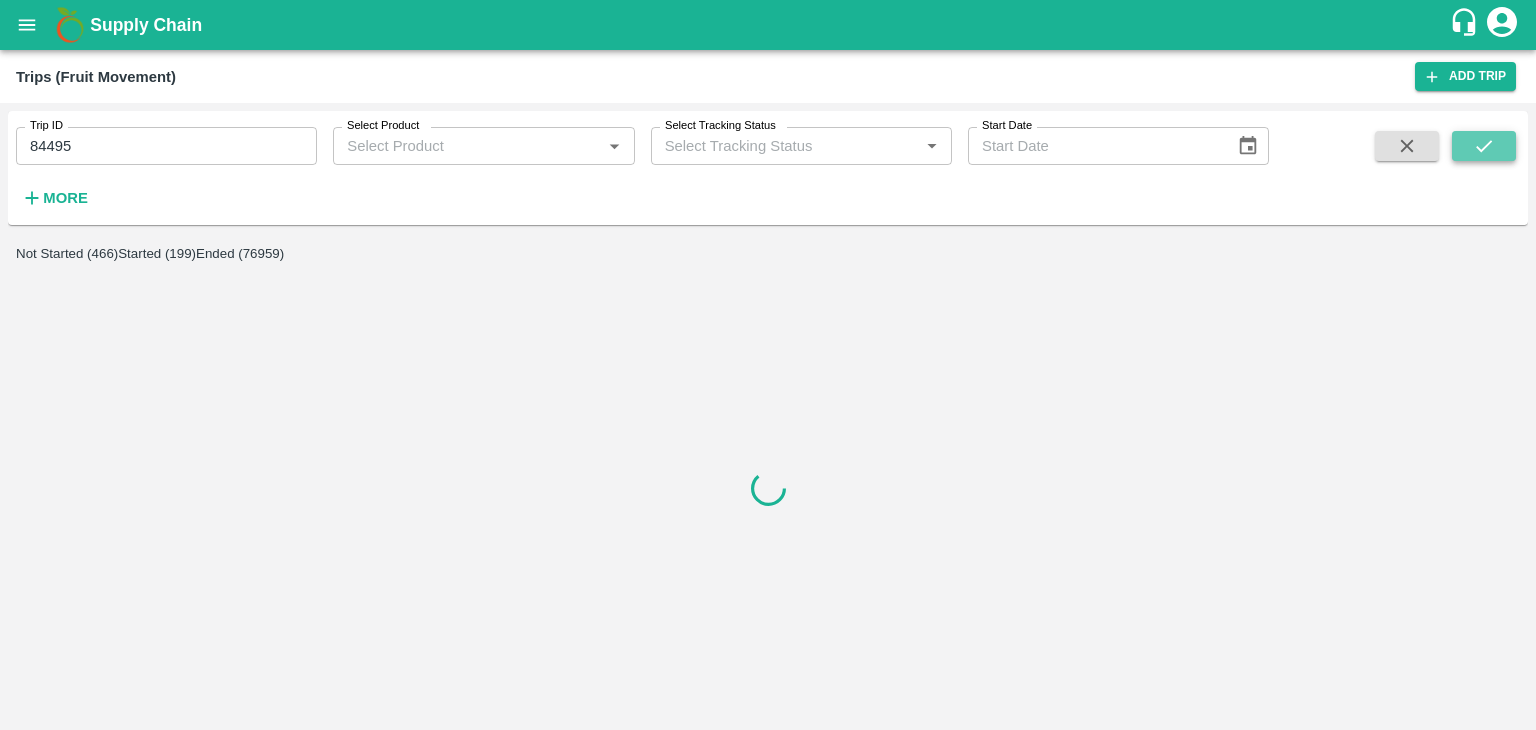 click 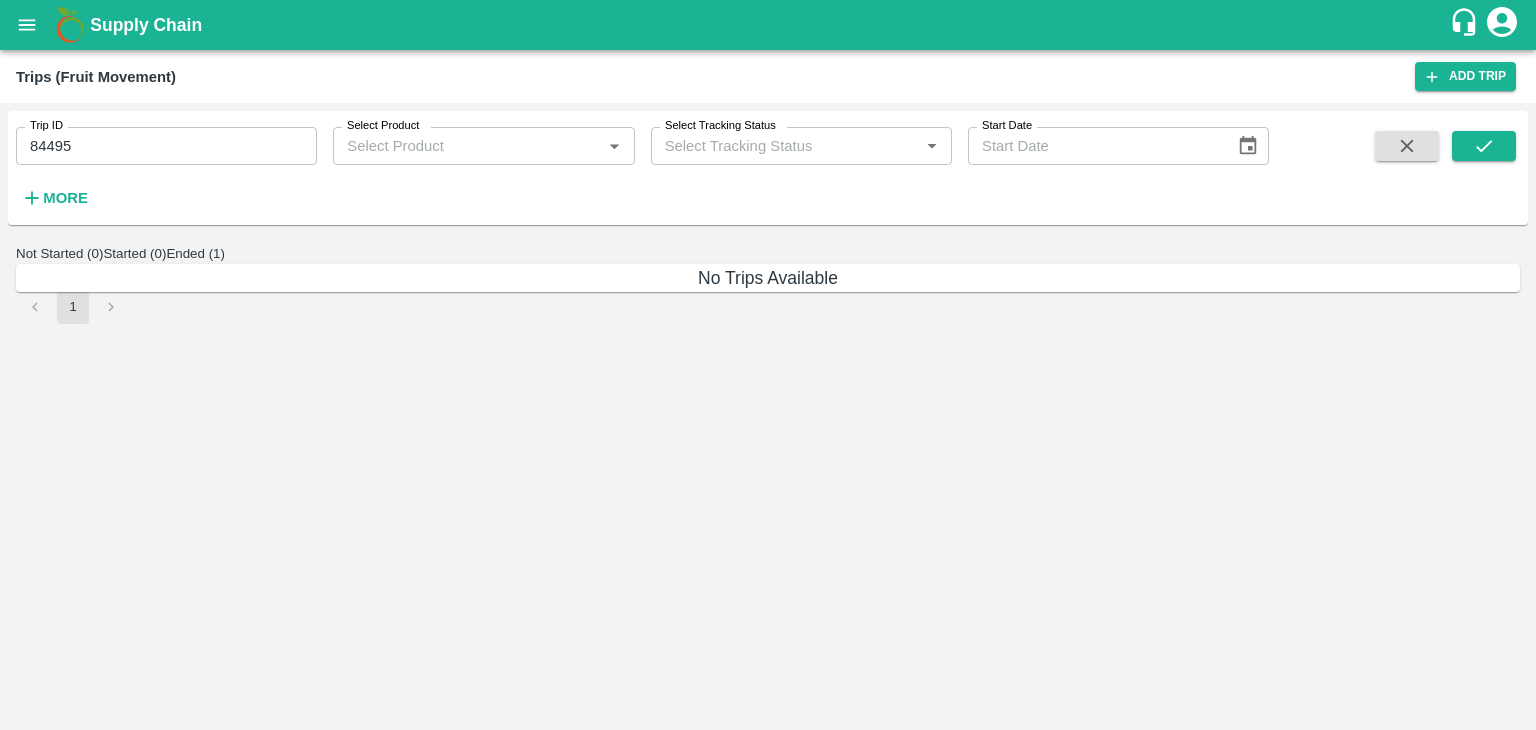 click on "Ended (1)" at bounding box center [195, 253] 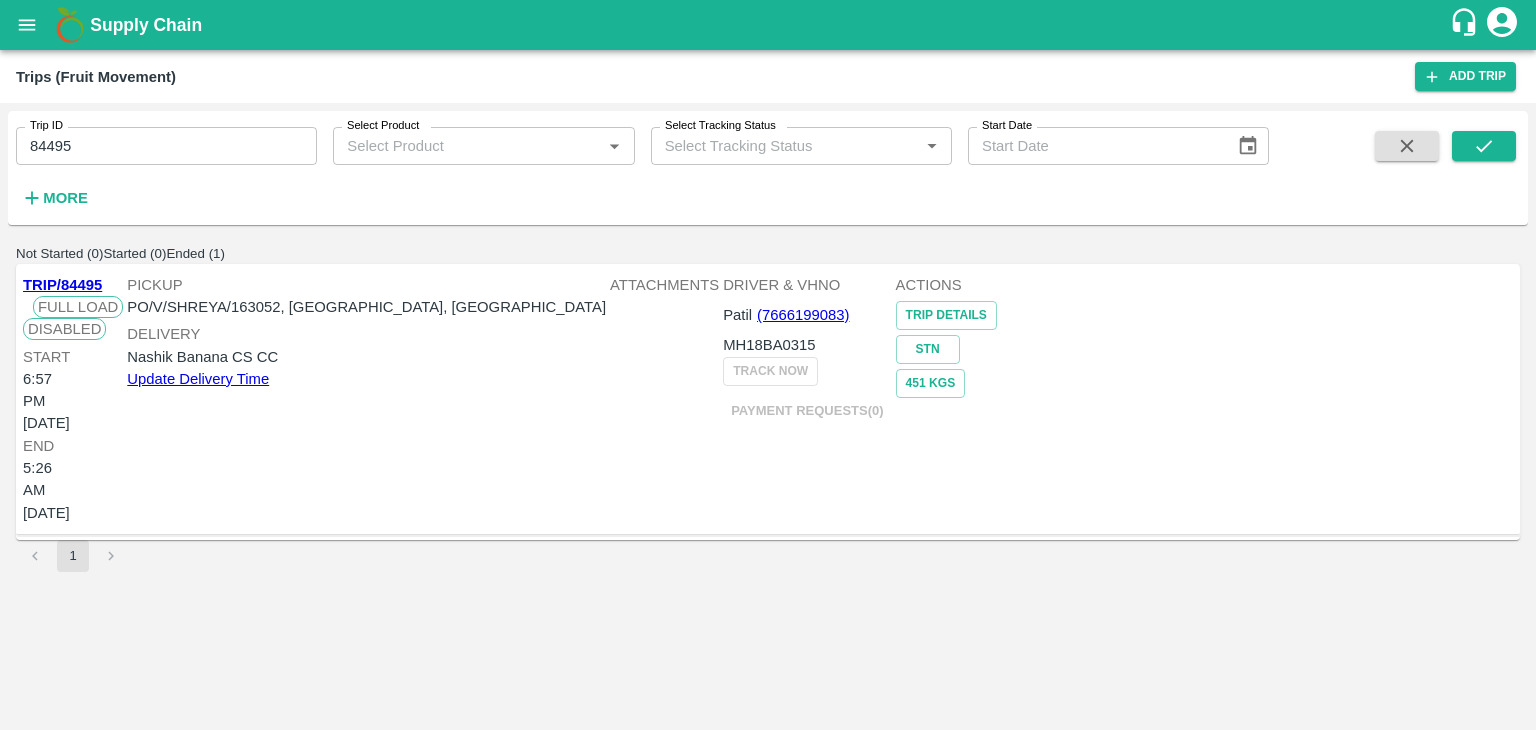 click on "TRIP/84495" at bounding box center [62, 285] 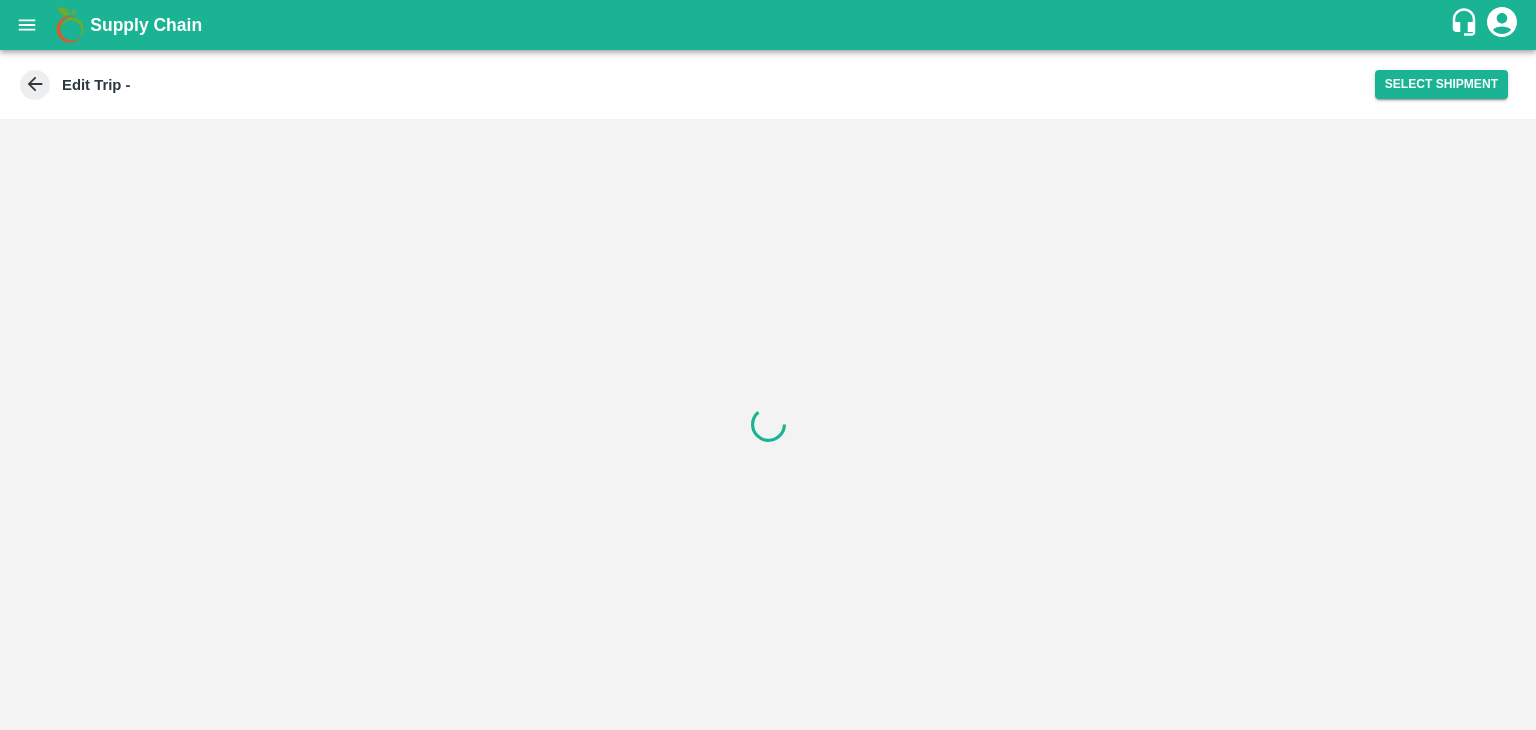 scroll, scrollTop: 0, scrollLeft: 0, axis: both 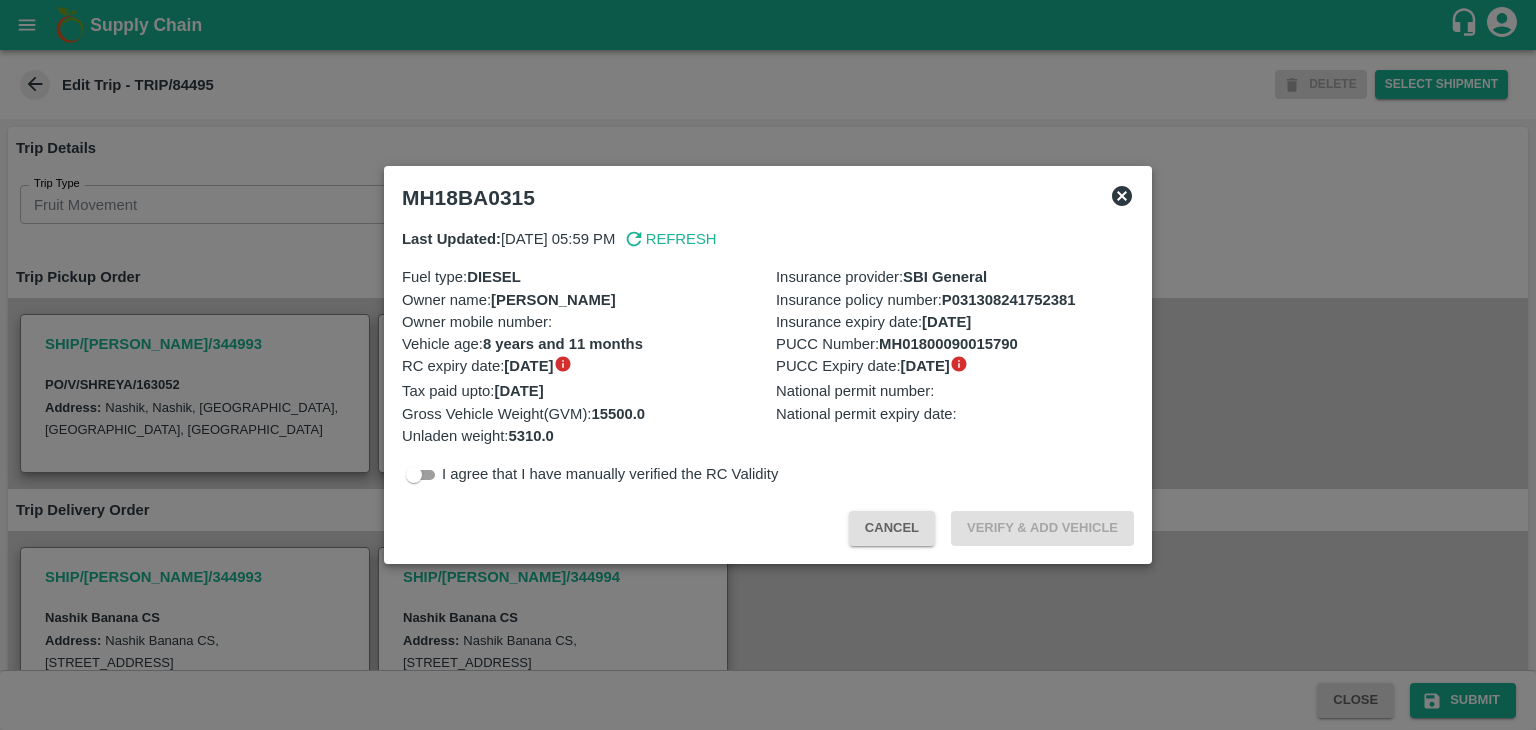 click 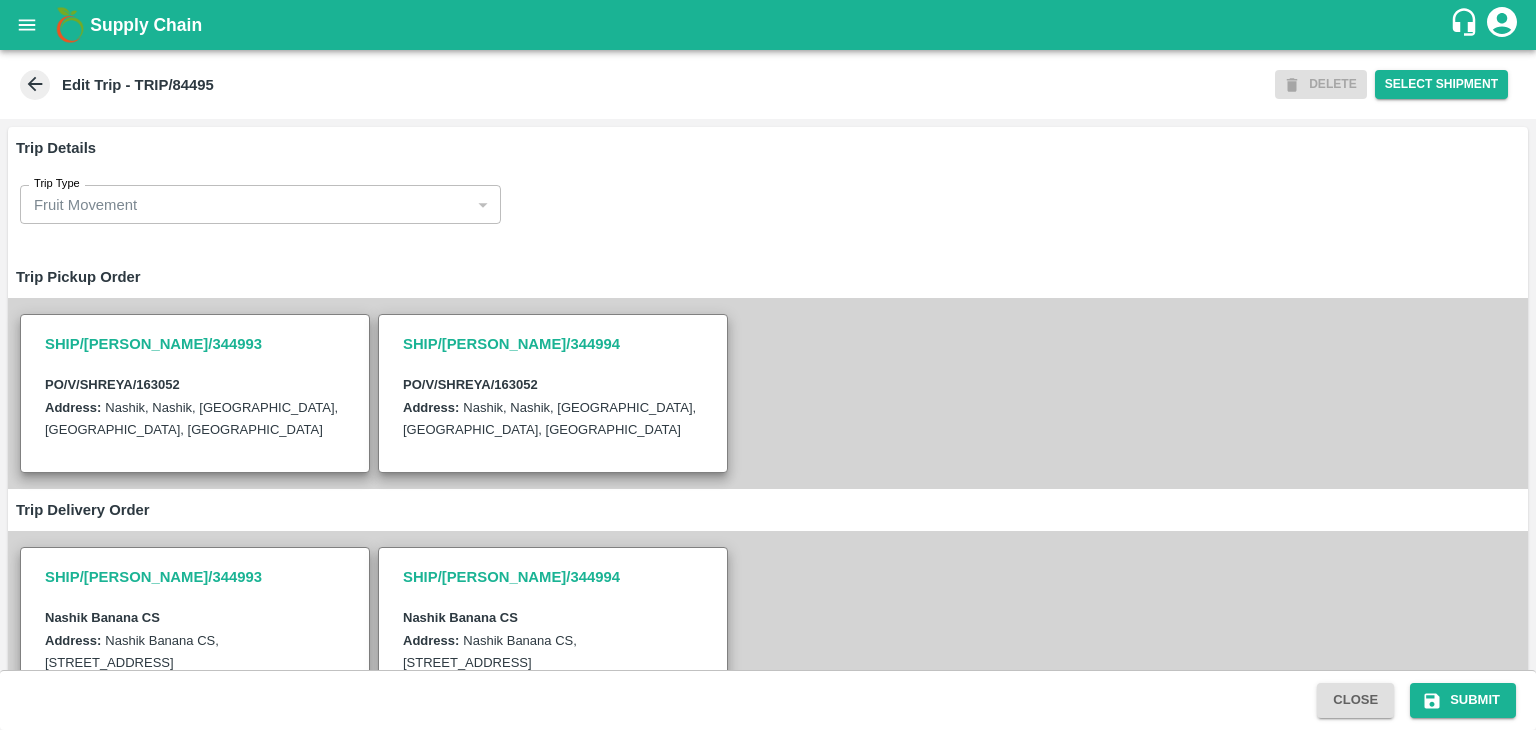 scroll, scrollTop: 595, scrollLeft: 0, axis: vertical 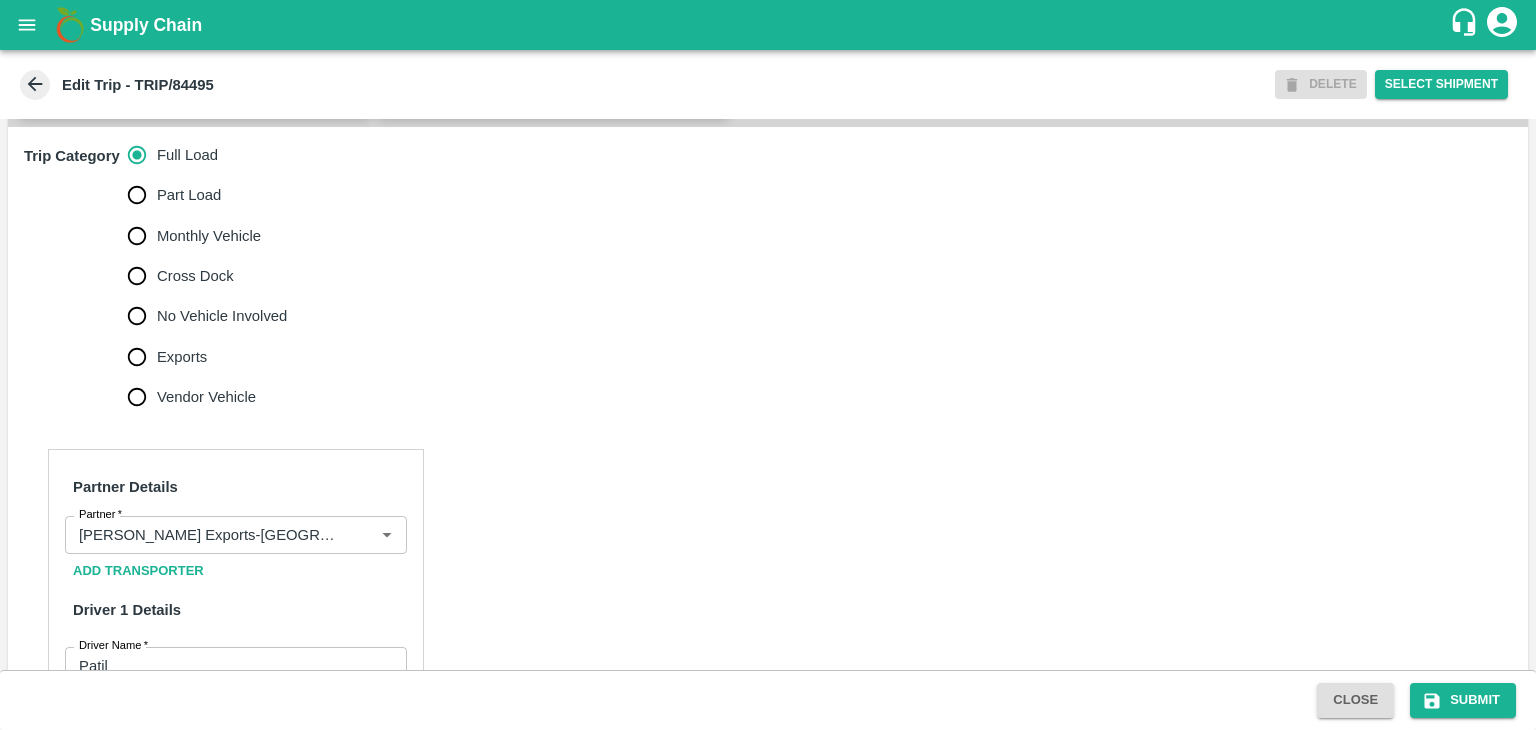 click on "No Vehicle Involved" at bounding box center (202, 316) 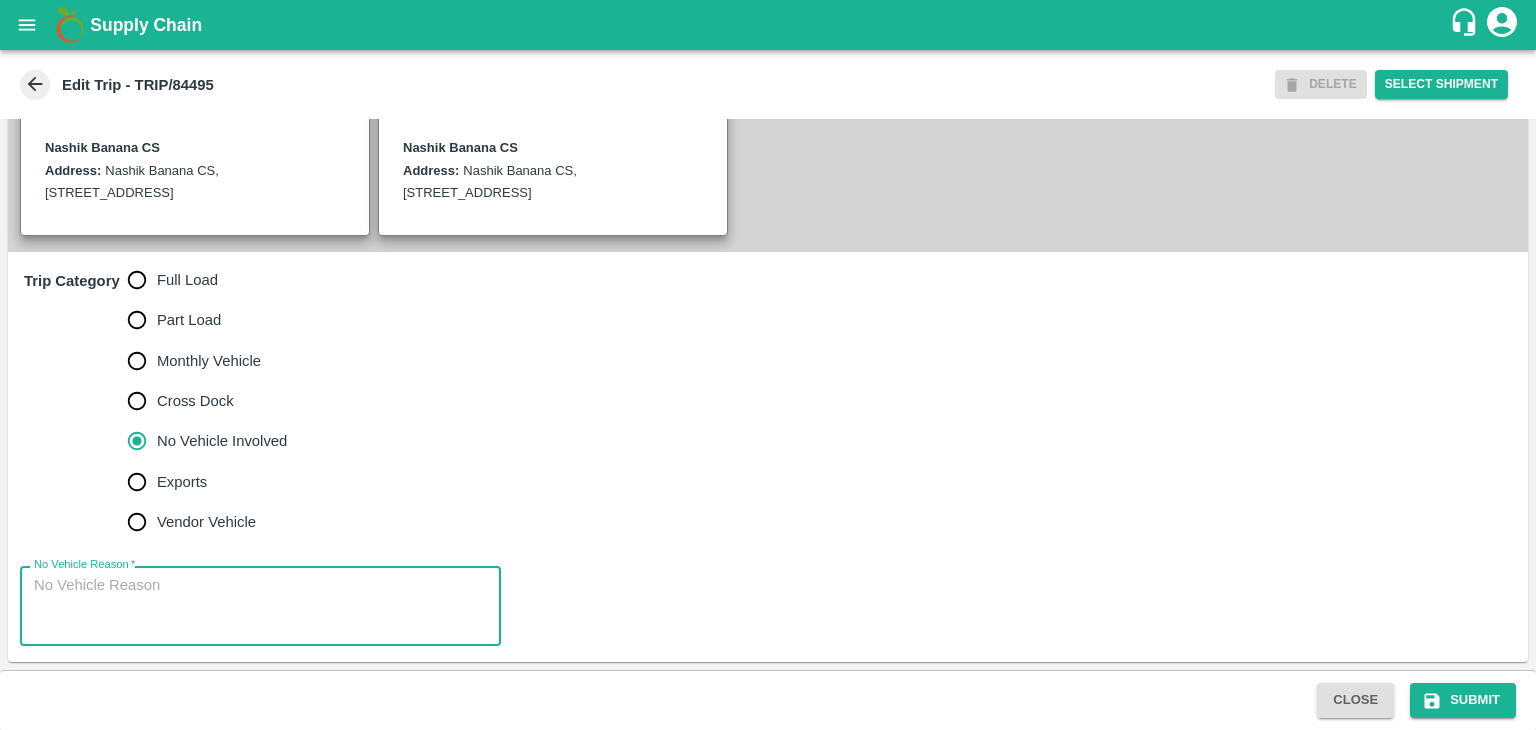 click on "No Vehicle Reason   *" at bounding box center [260, 606] 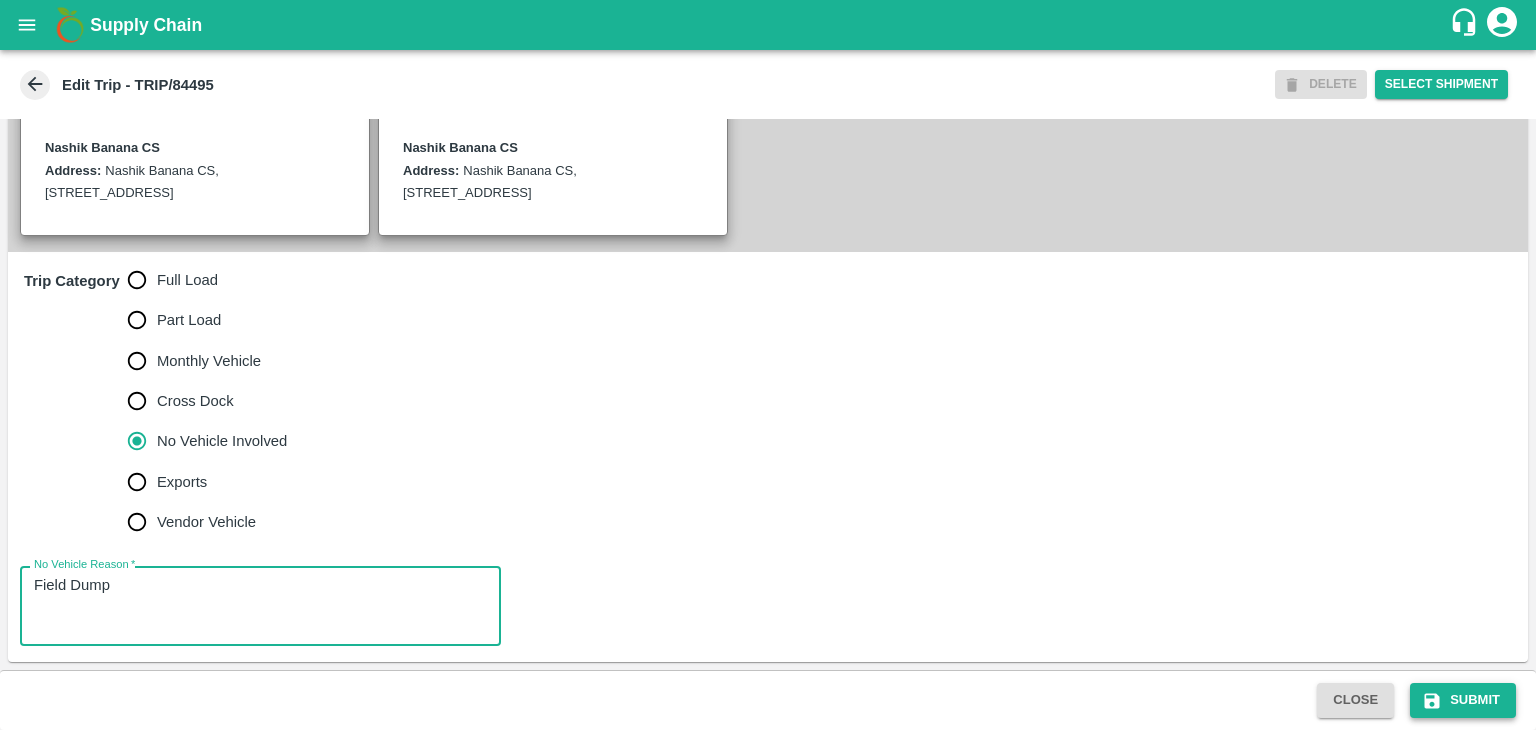 type on "Field Dump" 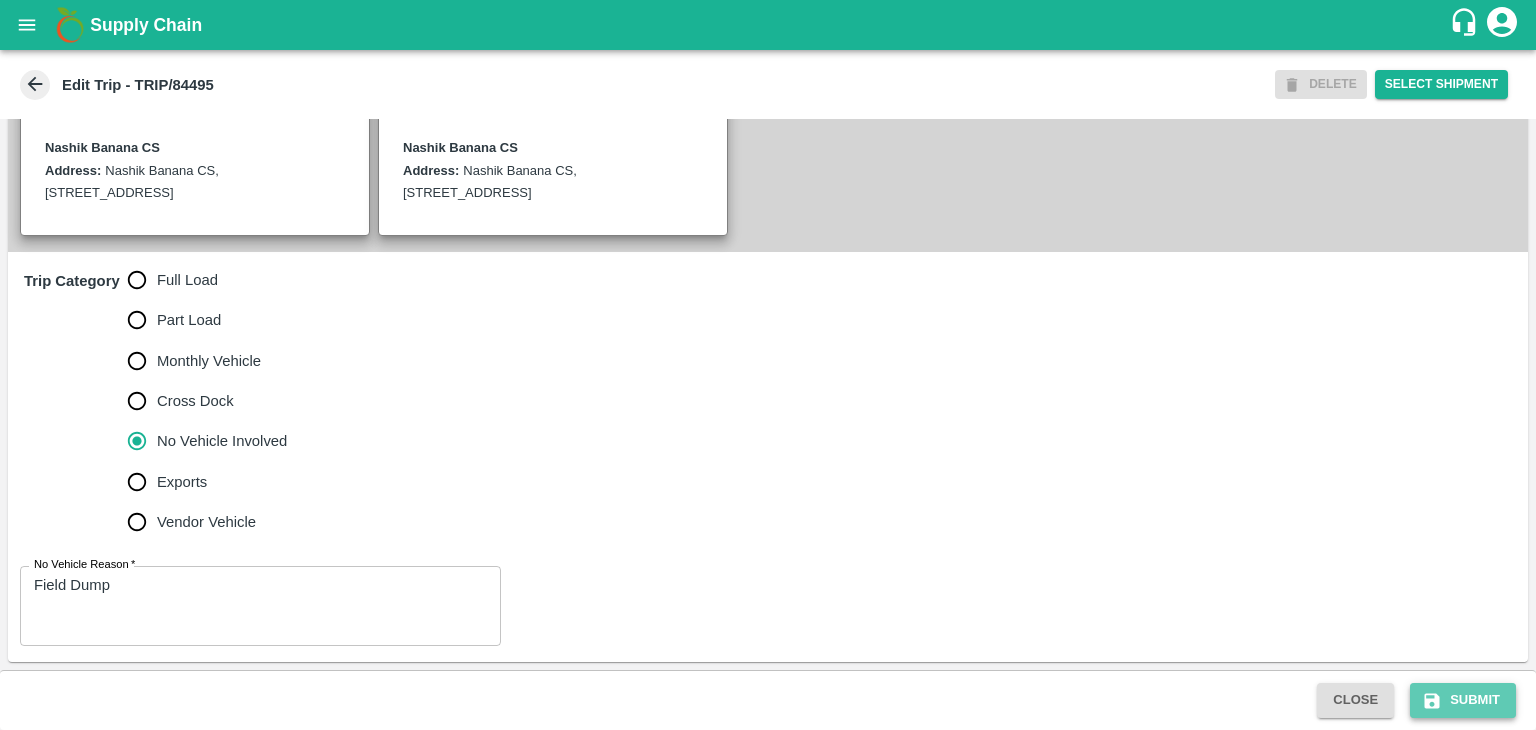 click on "Submit" at bounding box center (1463, 700) 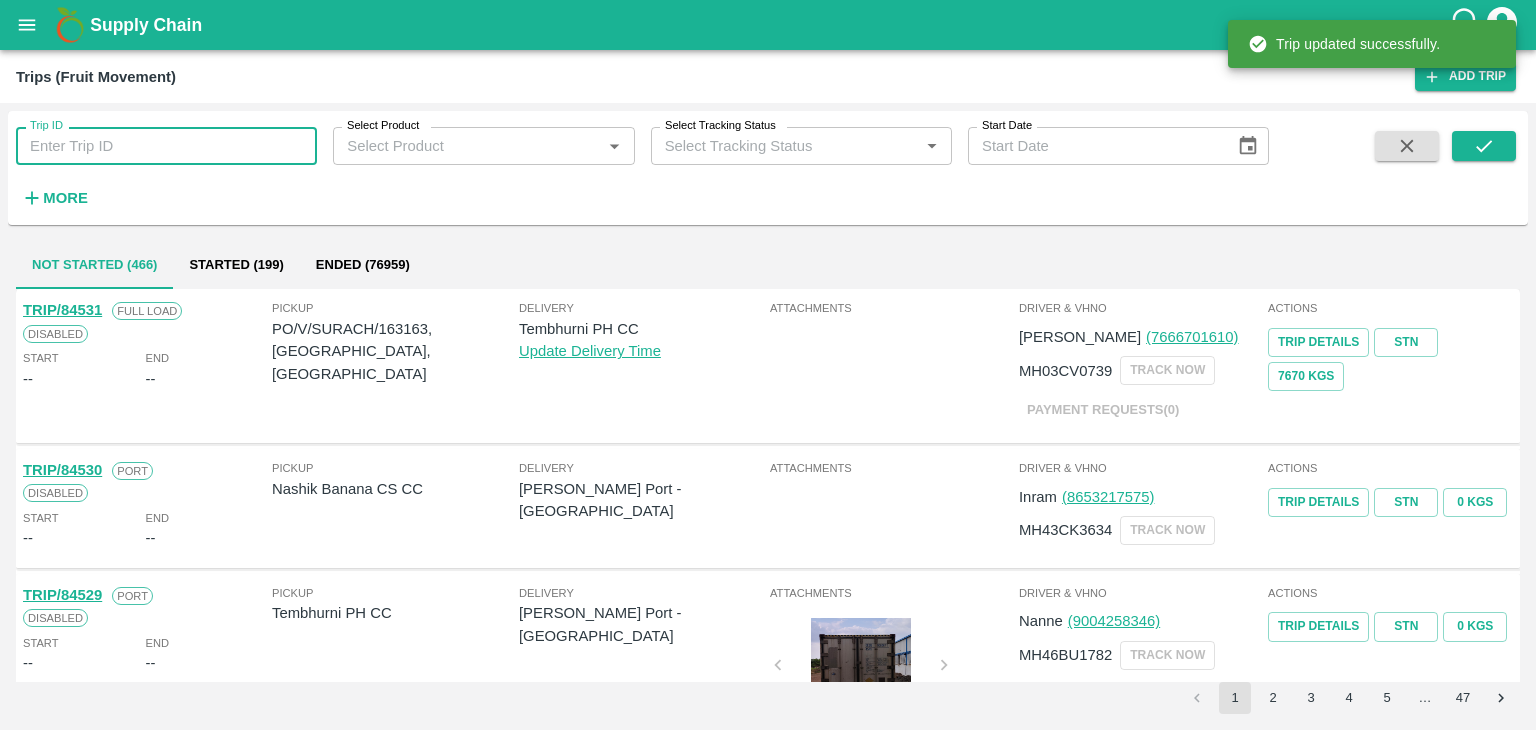 click on "Trip ID" at bounding box center [166, 146] 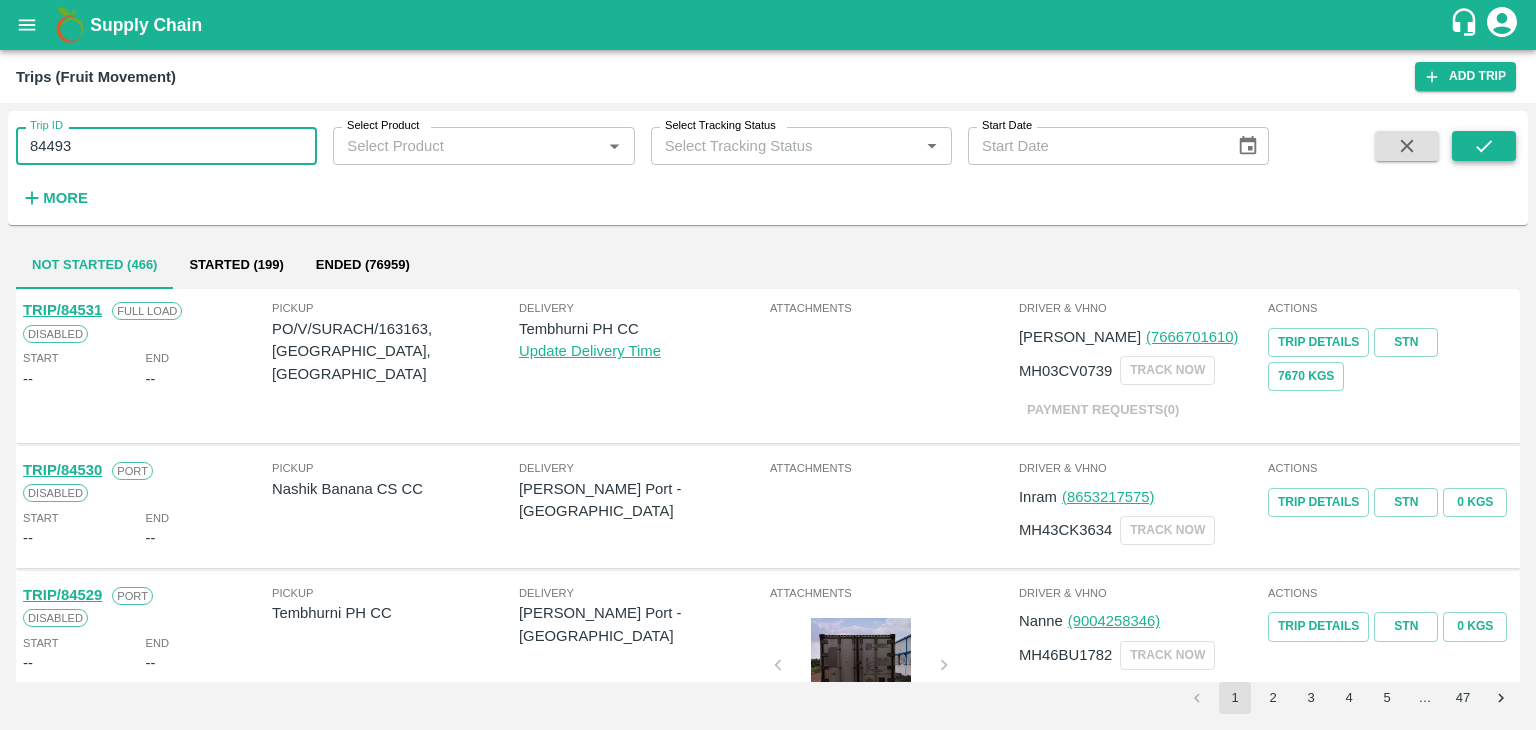 type on "84493" 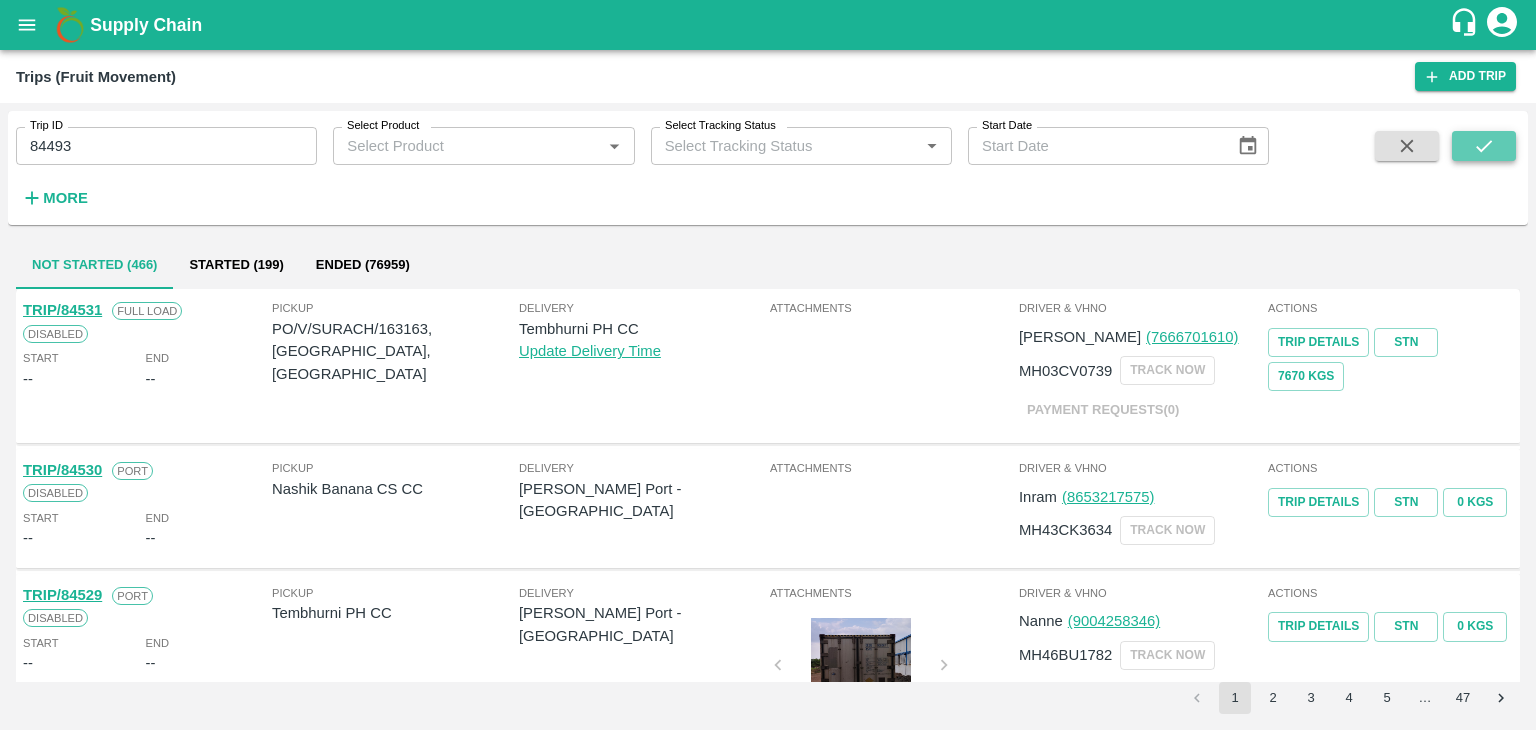 click 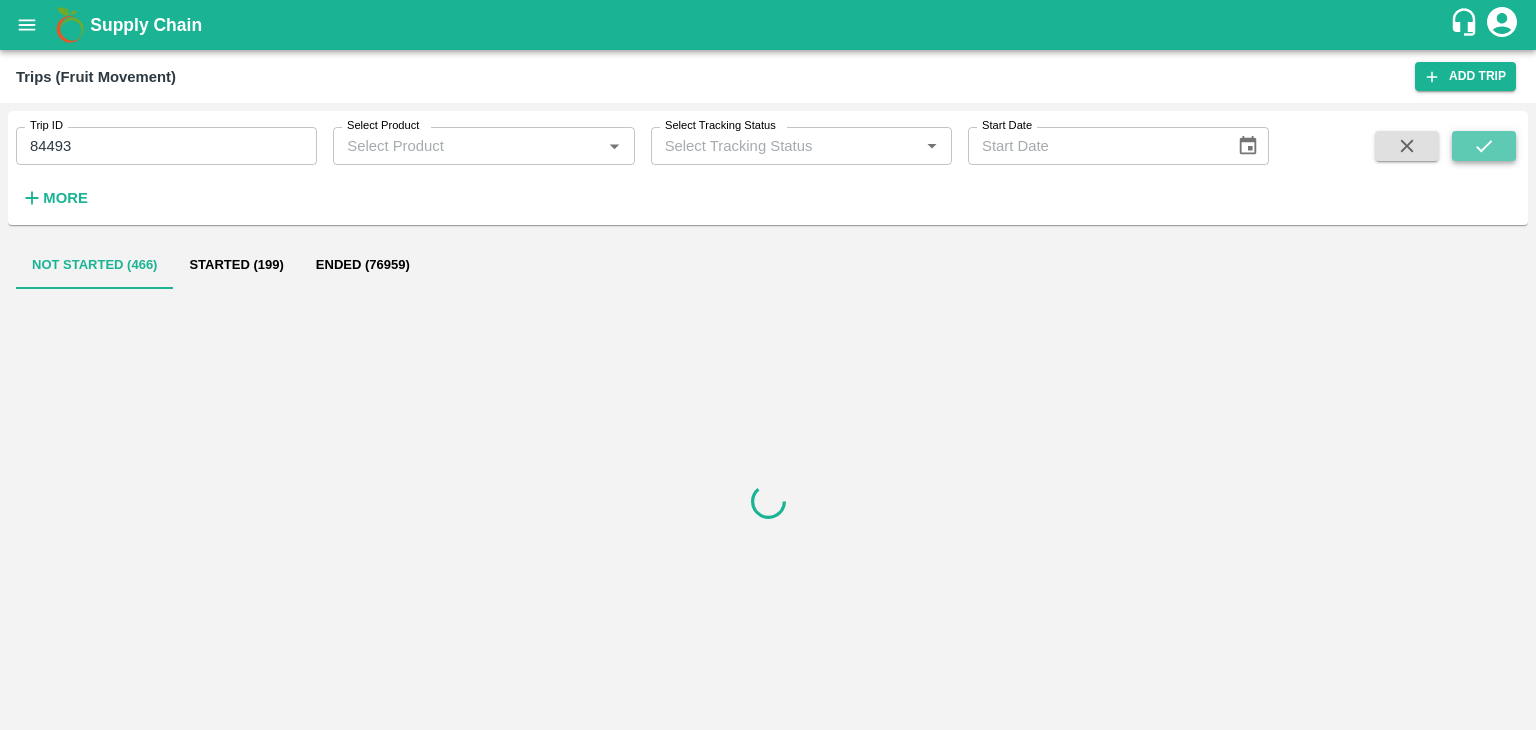 click 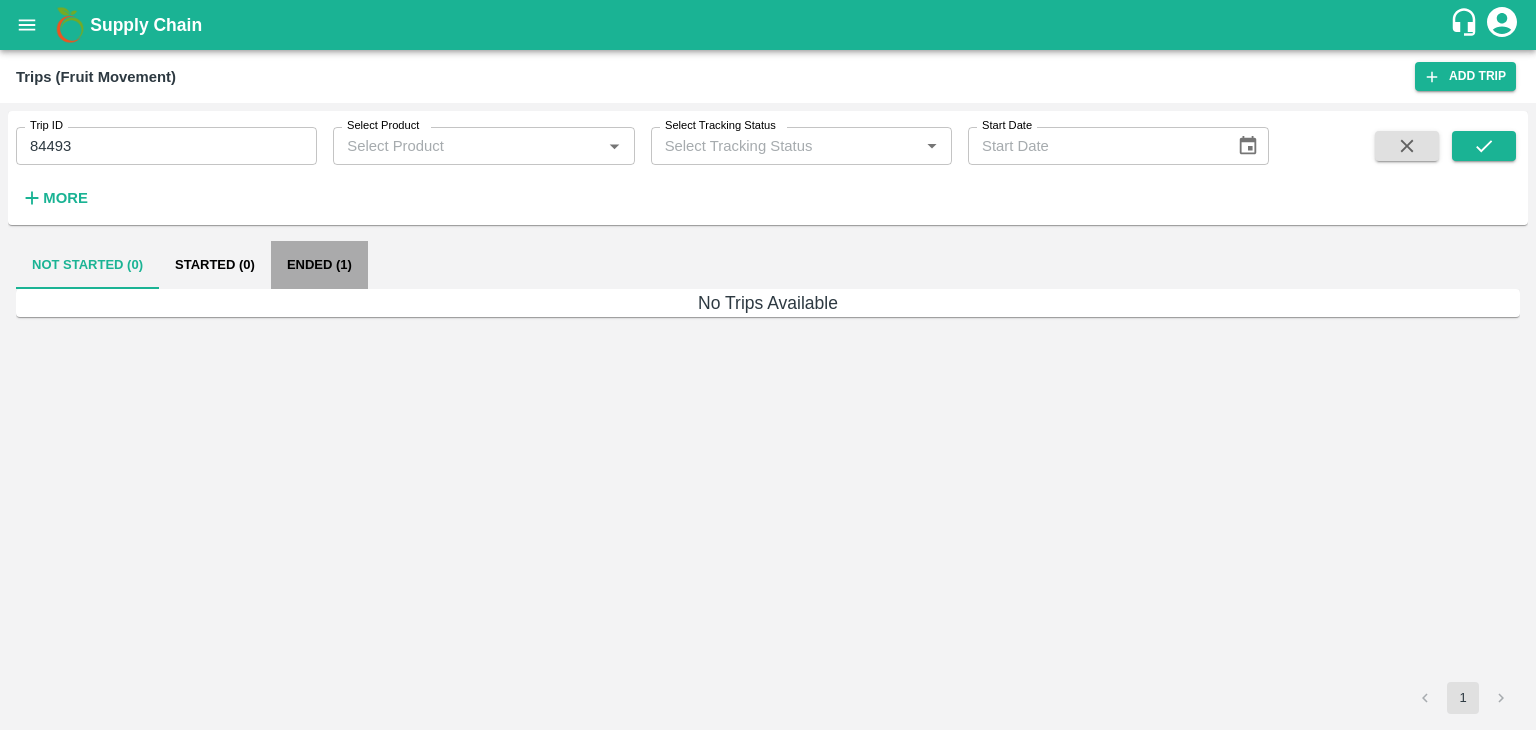 click on "Ended (1)" at bounding box center [319, 265] 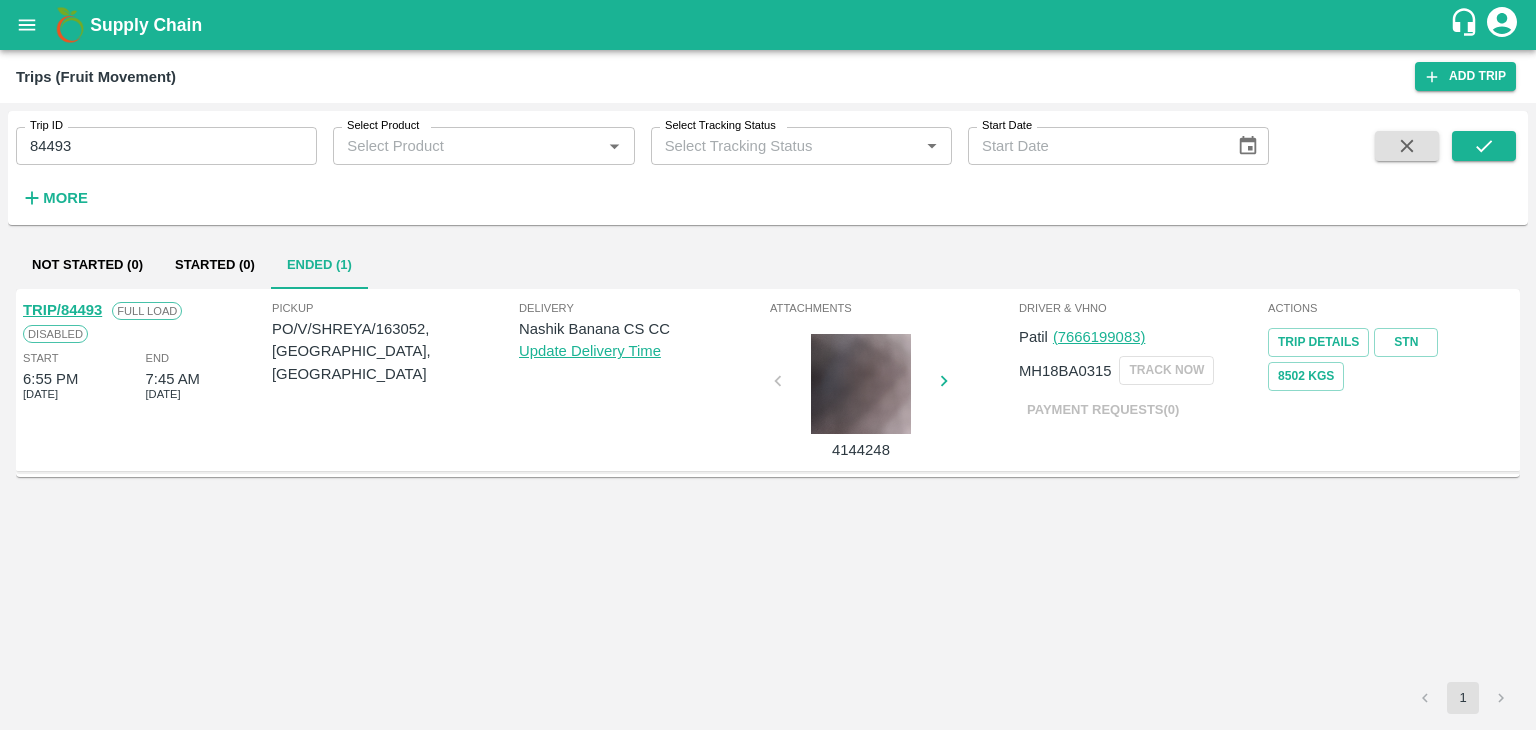 click on "TRIP/84493" at bounding box center (62, 310) 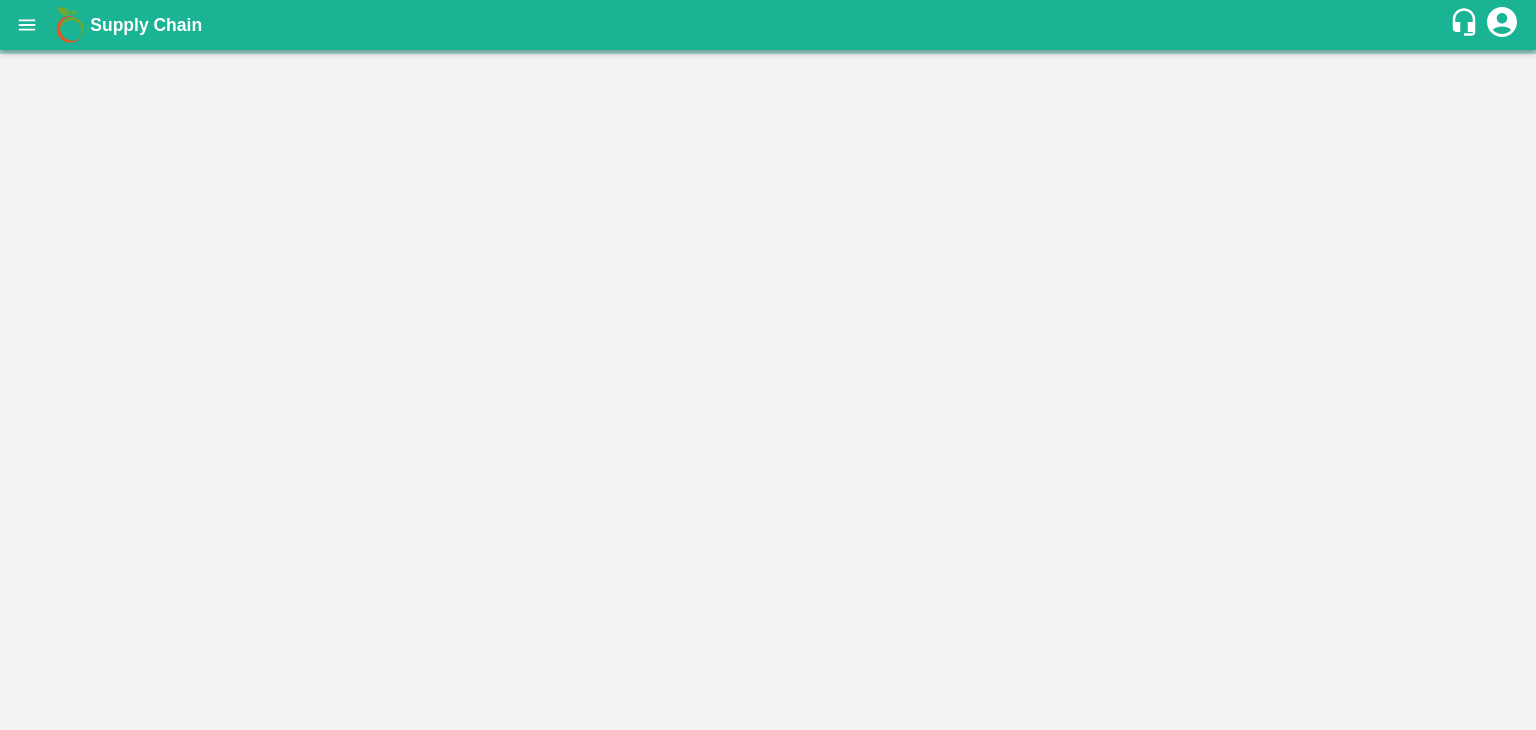 scroll, scrollTop: 0, scrollLeft: 0, axis: both 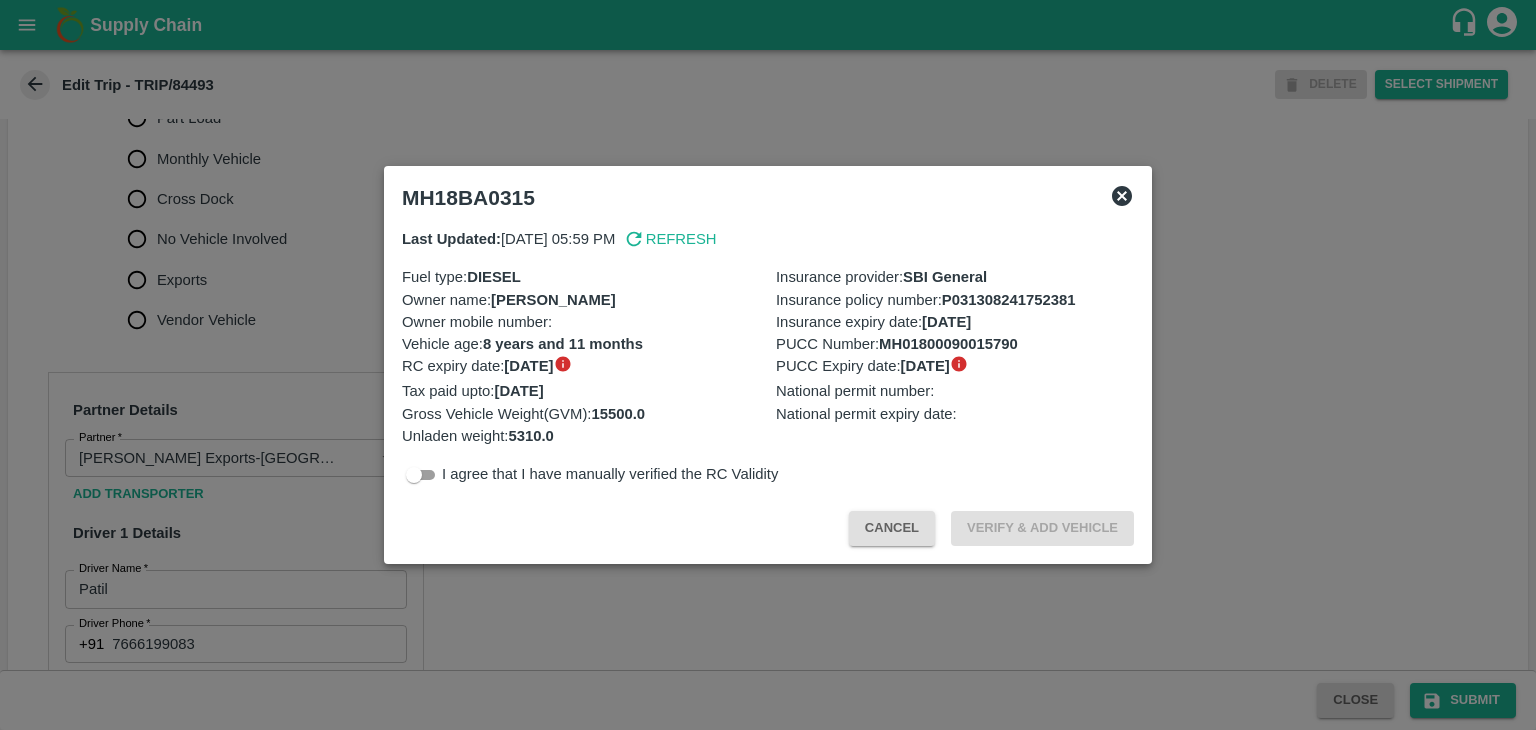 click at bounding box center (768, 365) 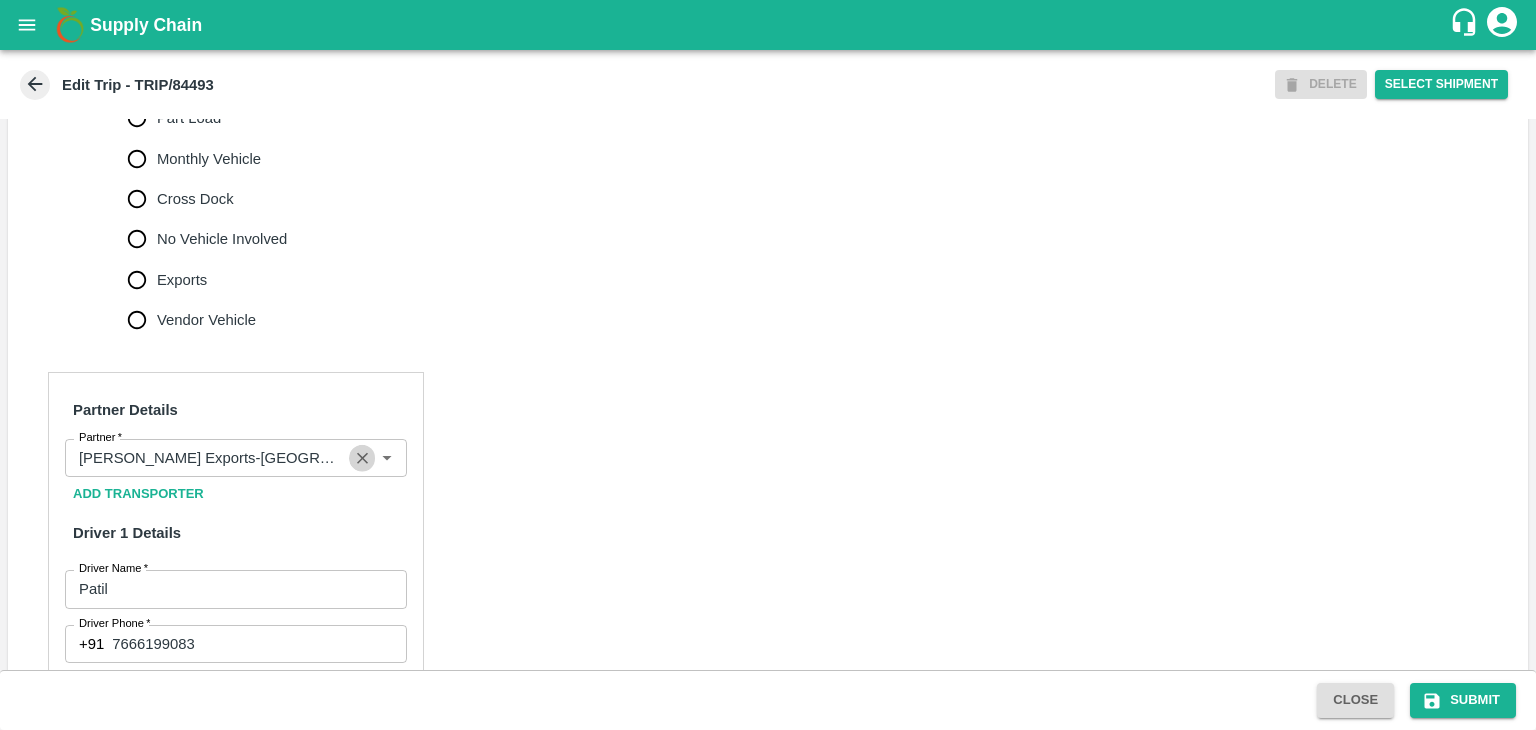 click 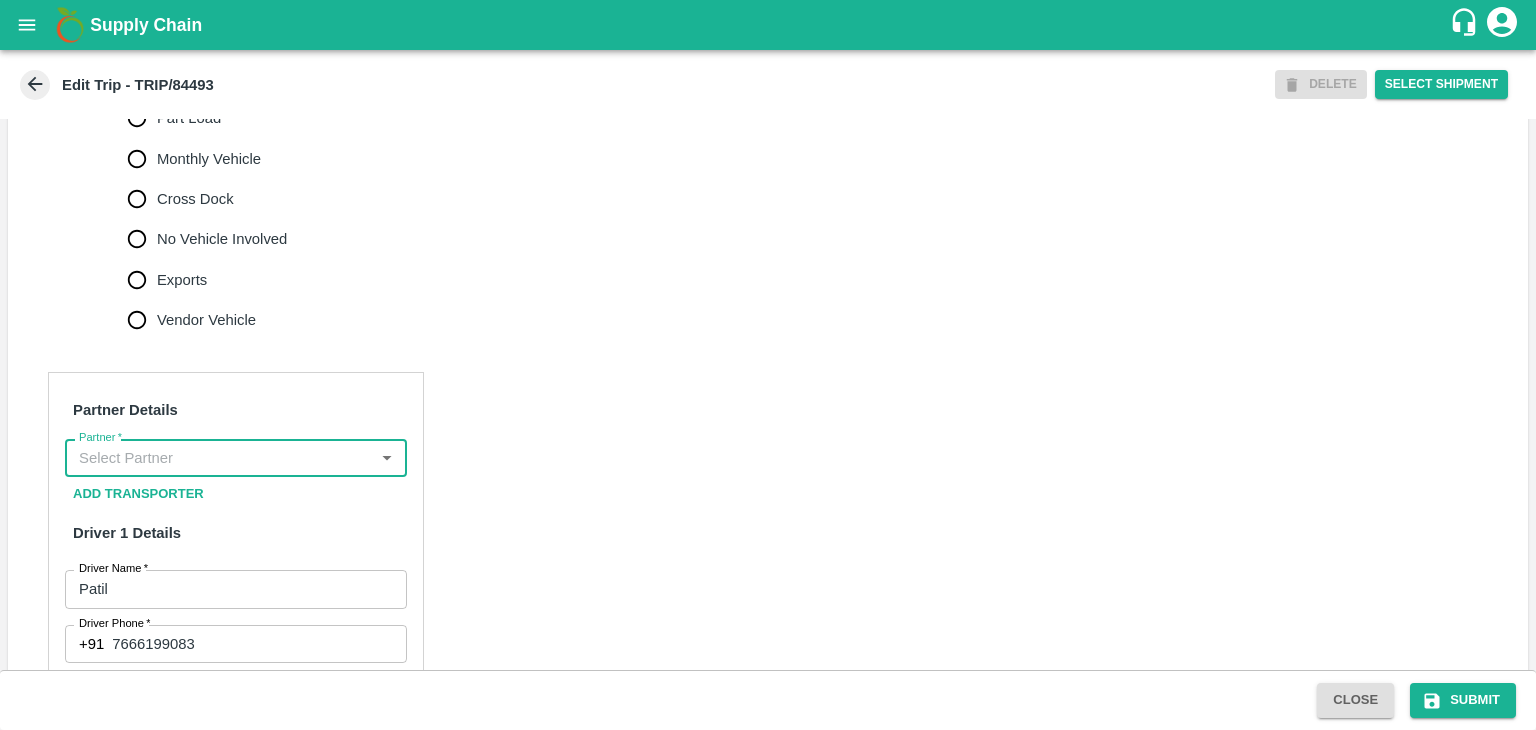 scroll, scrollTop: 0, scrollLeft: 0, axis: both 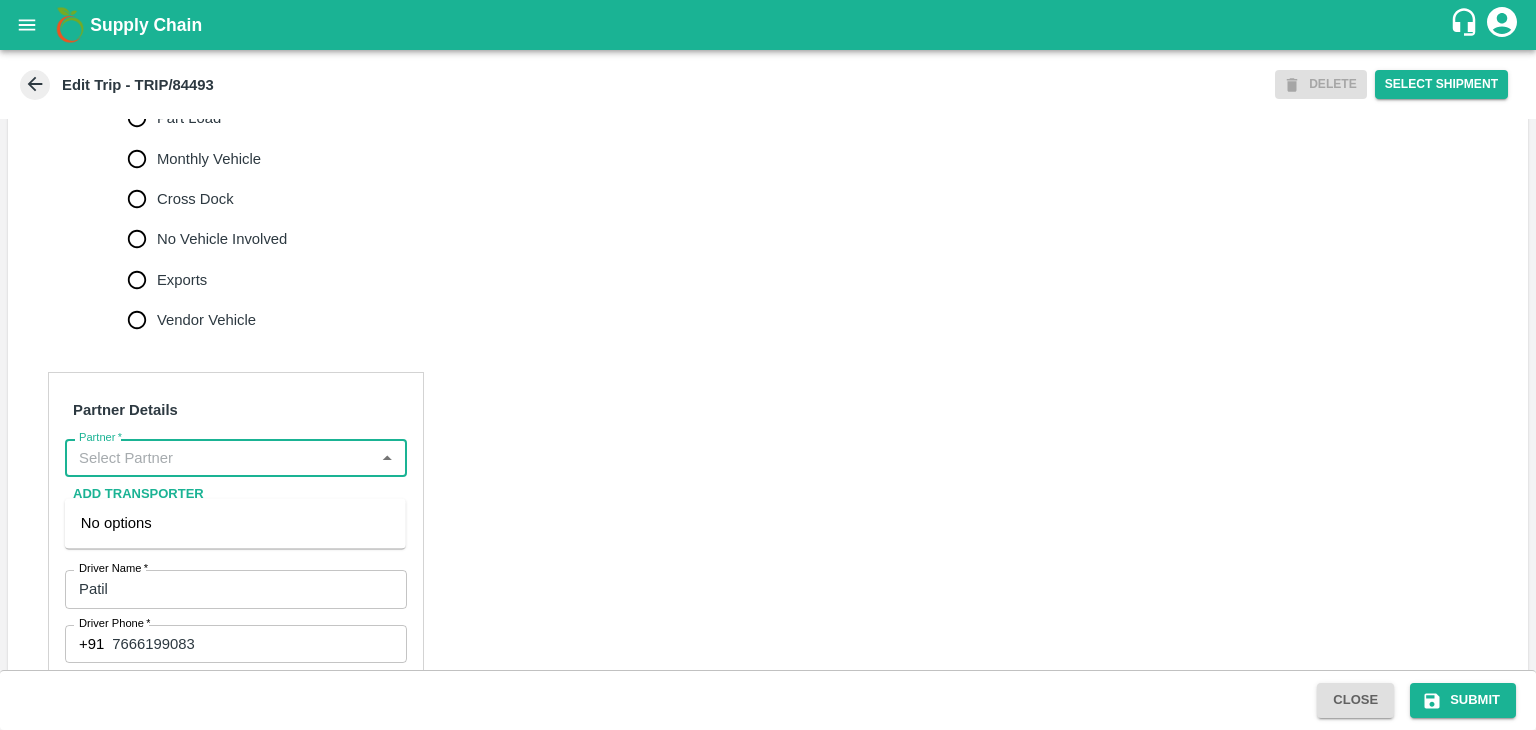 click on "Partner   *" at bounding box center (219, 458) 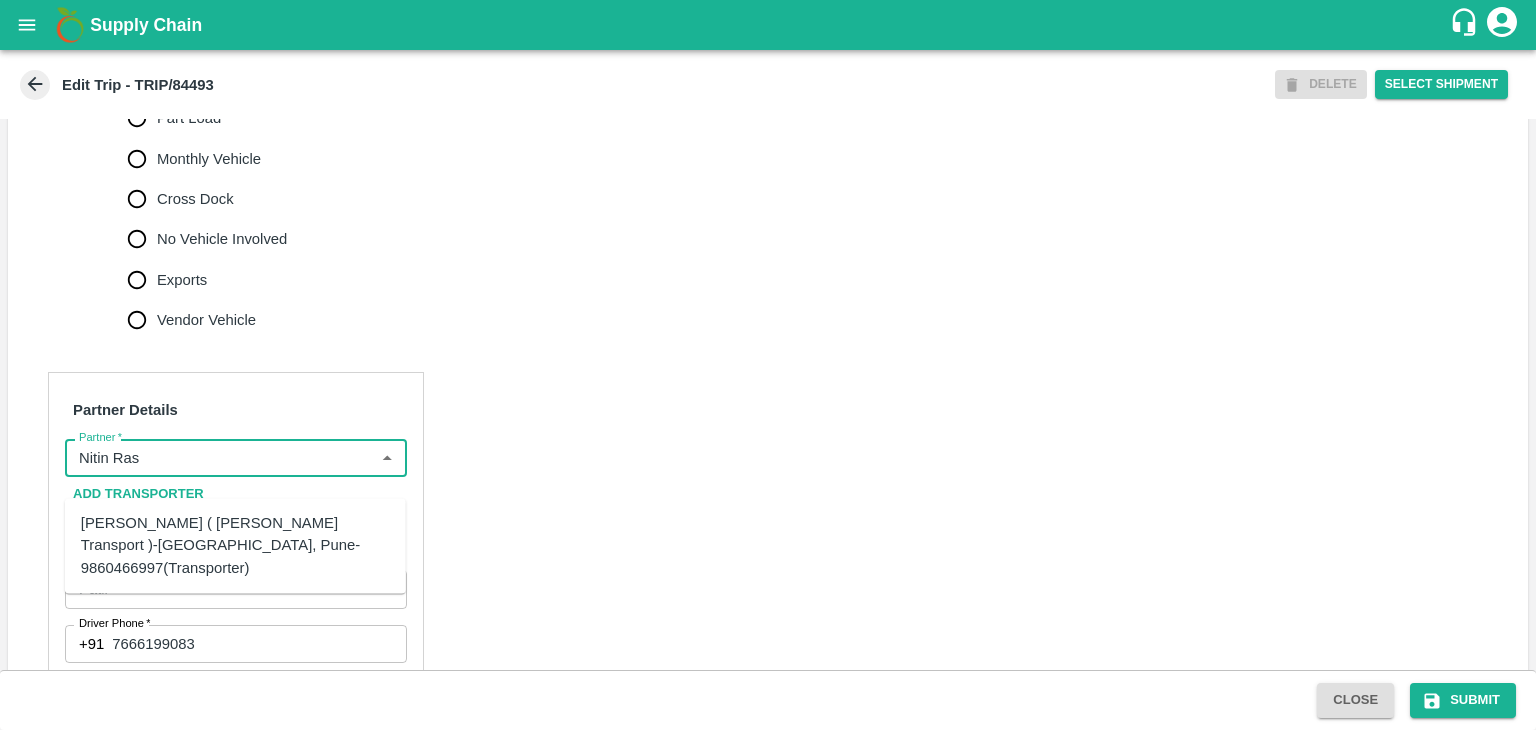 click on "[PERSON_NAME] ( [PERSON_NAME] Transport )-[GEOGRAPHIC_DATA], Pune-9860466997(Transporter)" at bounding box center [235, 545] 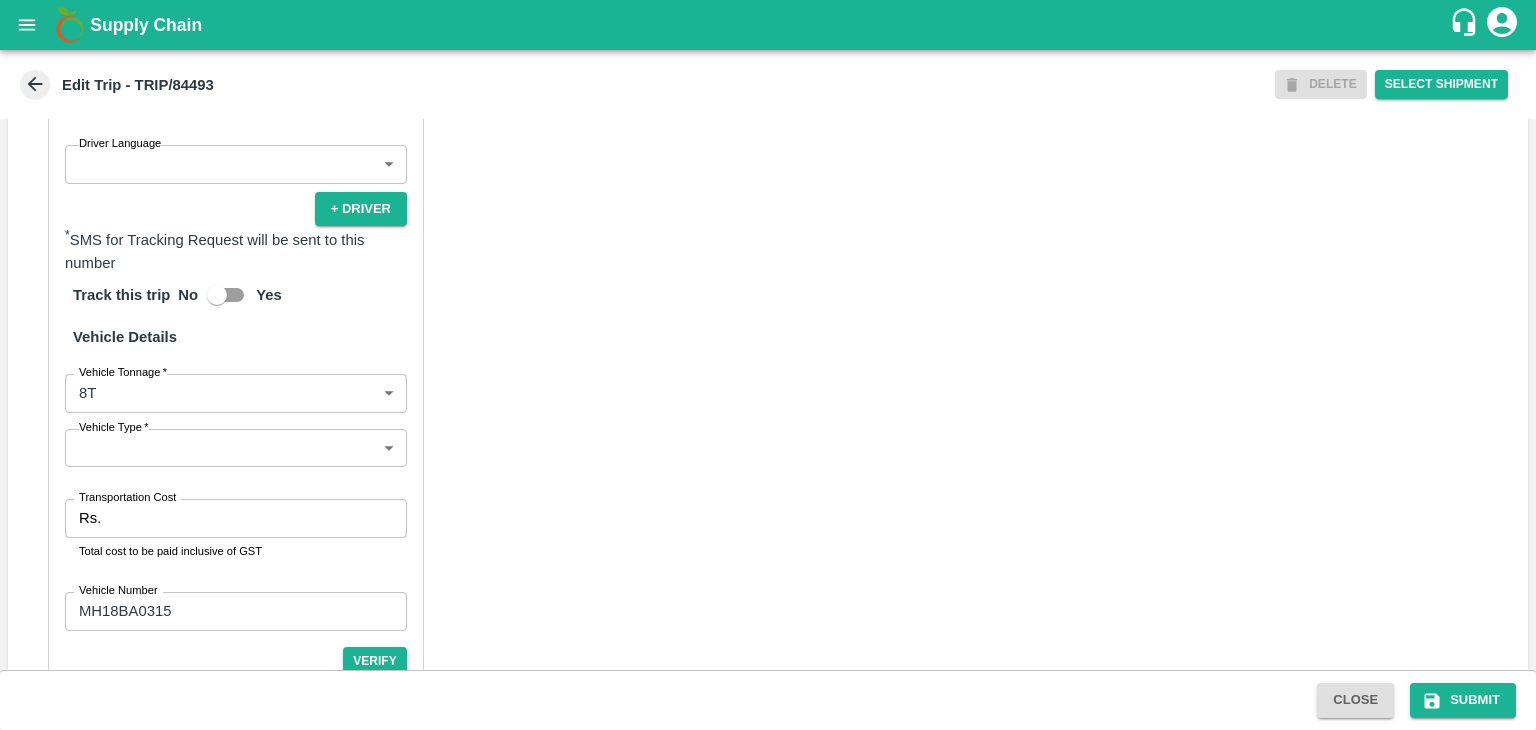 scroll, scrollTop: 1278, scrollLeft: 0, axis: vertical 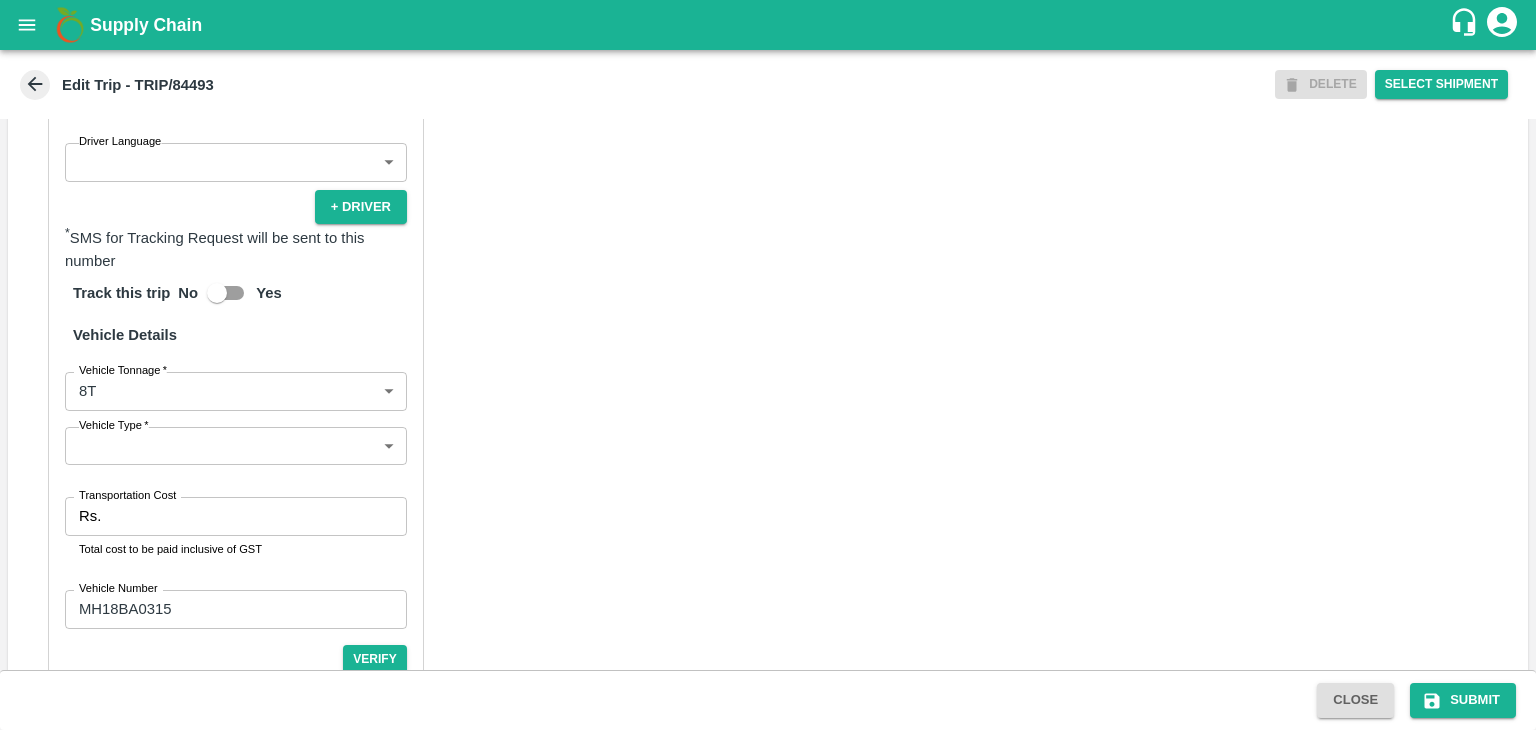 type on "[PERSON_NAME] ( [PERSON_NAME] Transport )-[GEOGRAPHIC_DATA], Pune-9860466997(Transporter)" 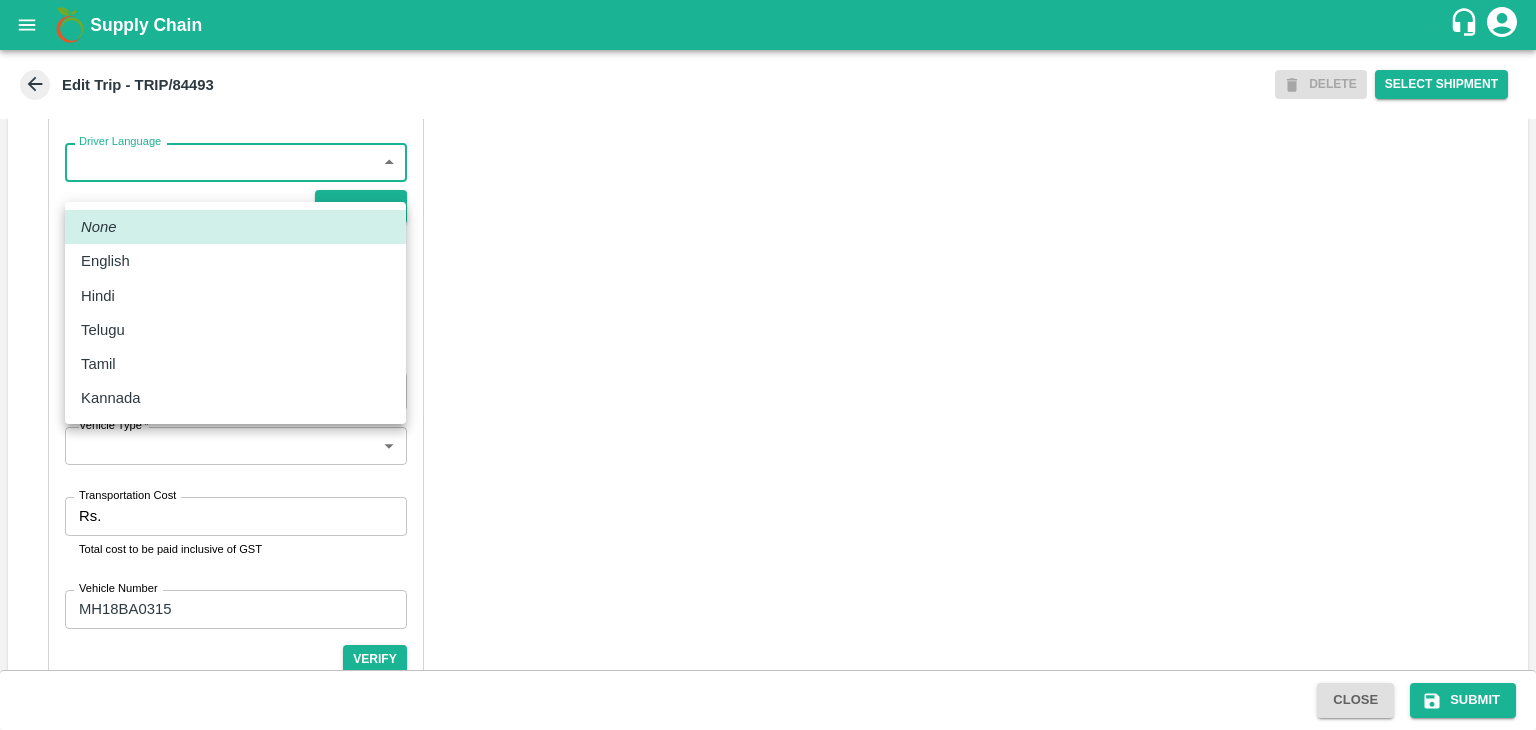 click on "Supply Chain Edit Trip - TRIP/84493 DELETE Select Shipment Trip Details Trip Type Fruit Movement 1 Trip Type Trip Pickup Order SHIP/NASH/344991 PO/V/SHREYA/163052 Address: Nashik, Nashik, Nashik, Maharashtra, India Trip Delivery Order SHIP/NASH/344991 Nashik Banana CS Address:  Nashik Banana CS, Gat No. 314/2/1, A/p- Mohadi, Tal- Dindori, Dist- Nashik 422207, Maharashtra, India., India Trip Category  Full Load Part Load Monthly Vehicle Cross Dock No Vehicle Involved Exports Vendor Vehicle Partner Details Partner   * Partner Add   Transporter Driver 1 Details Driver Name   * Patil Driver Name Driver Phone   * +91 7666199083 Driver Phone Additional Phone Number +91 Additional Phone Number Driver Language ​ Driver Language + Driver * SMS for Tracking Request will be sent to this number Track this trip No Yes Vehicle Details Vehicle Tonnage   * 8T 8000 Vehicle Tonnage Vehicle Type   * ​ Vehicle Type Transportation Cost Rs. Transportation Cost Total cost to be paid inclusive of GST Vehicle Number" at bounding box center (768, 365) 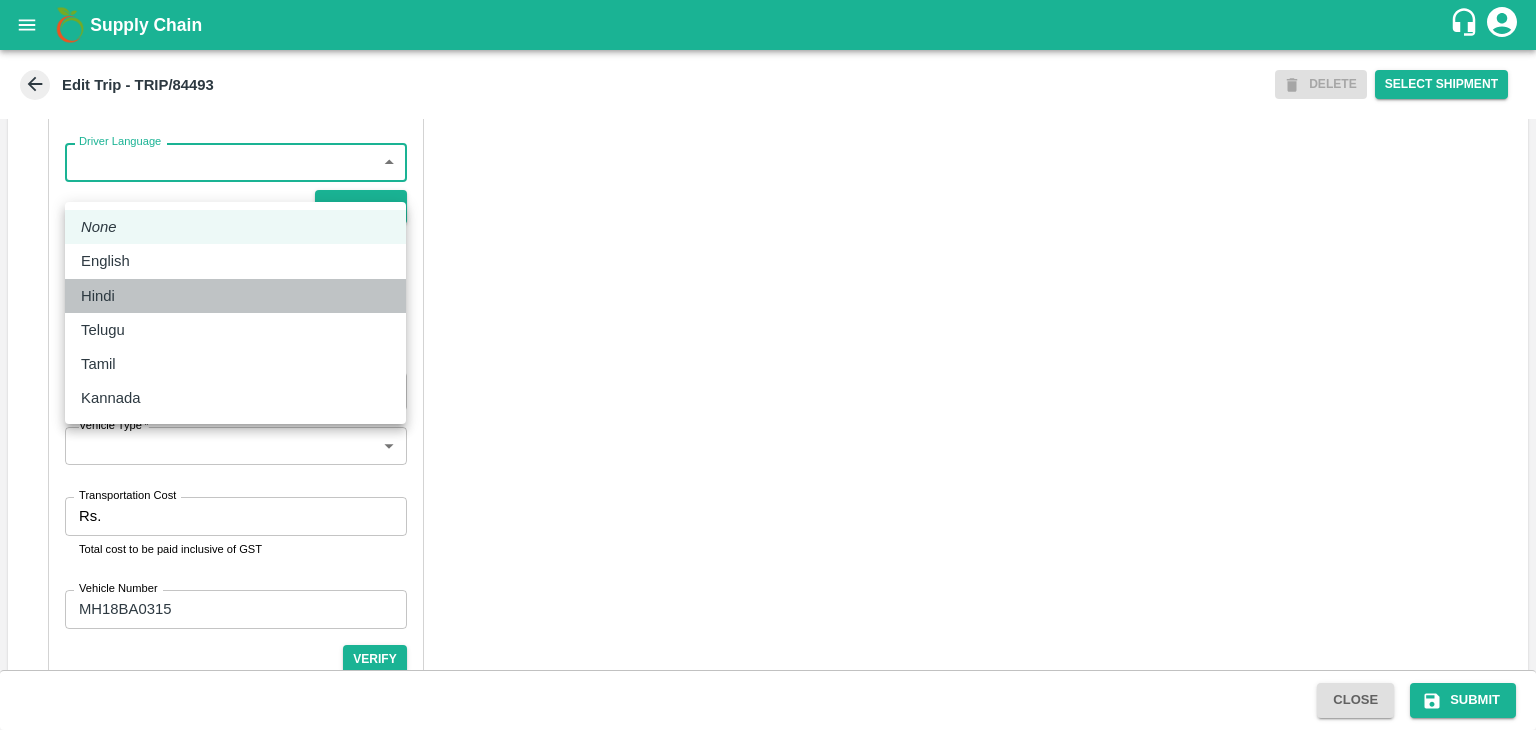 click on "Hindi" at bounding box center (235, 296) 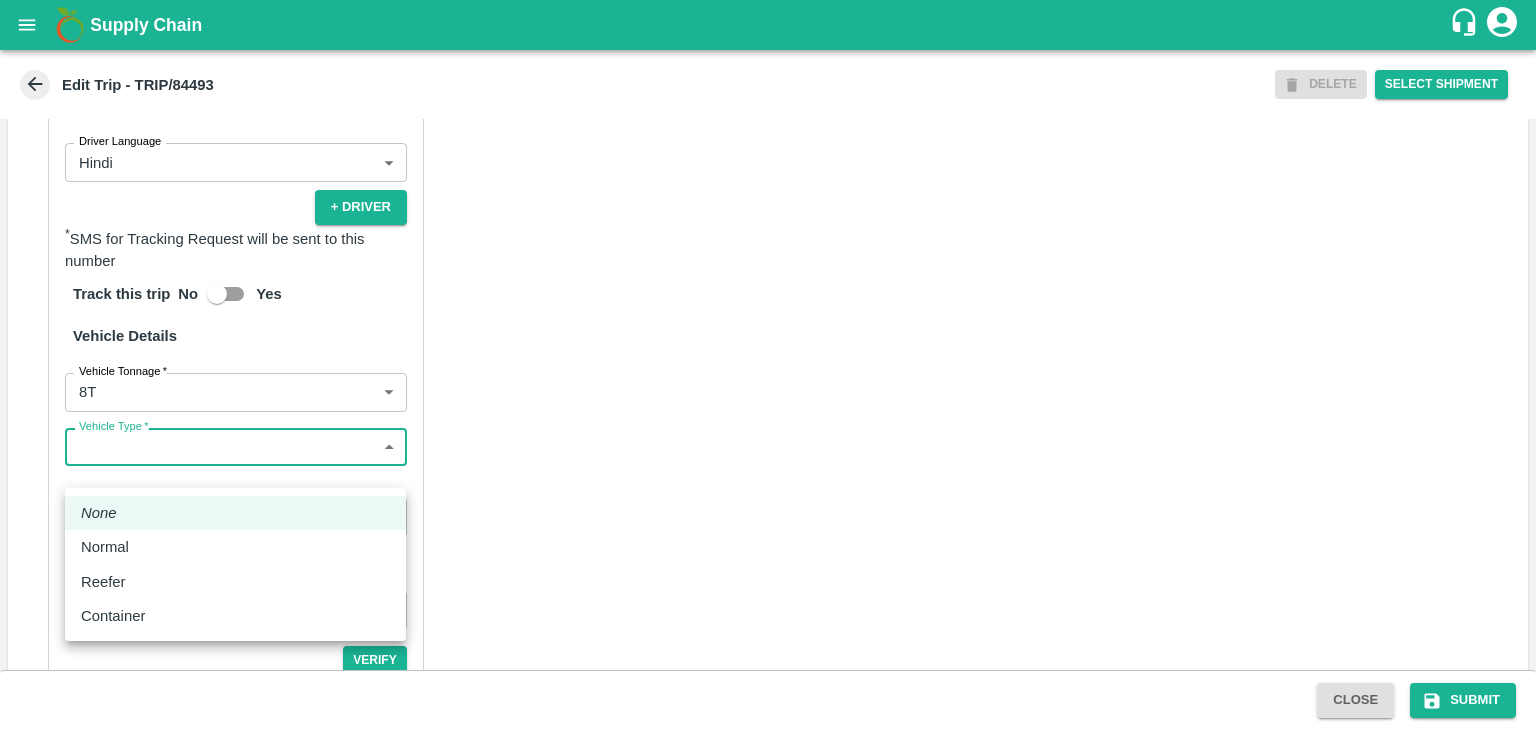 click on "Supply Chain Edit Trip - TRIP/84493 DELETE Select Shipment Trip Details Trip Type Fruit Movement 1 Trip Type Trip Pickup Order SHIP/NASH/344991 PO/V/SHREYA/163052 Address: Nashik, Nashik, Nashik, Maharashtra, India Trip Delivery Order SHIP/NASH/344991 Nashik Banana CS Address:  Nashik Banana CS, Gat No. 314/2/1, A/p- Mohadi, Tal- Dindori, Dist- Nashik 422207, Maharashtra, India., India Trip Category  Full Load Part Load Monthly Vehicle Cross Dock No Vehicle Involved Exports Vendor Vehicle Partner Details Partner   * Partner Add   Transporter Driver 1 Details Driver Name   * Patil Driver Name Driver Phone   * +91 7666199083 Driver Phone Additional Phone Number +91 Additional Phone Number Driver Language Hindi hi Driver Language + Driver * SMS for Tracking Request will be sent to this number Track this trip No Yes Vehicle Details Vehicle Tonnage   * 8T 8000 Vehicle Tonnage Vehicle Type   * ​ Vehicle Type Transportation Cost Rs. Transportation Cost Total cost to be paid inclusive of GST MH18BA0315" at bounding box center [768, 365] 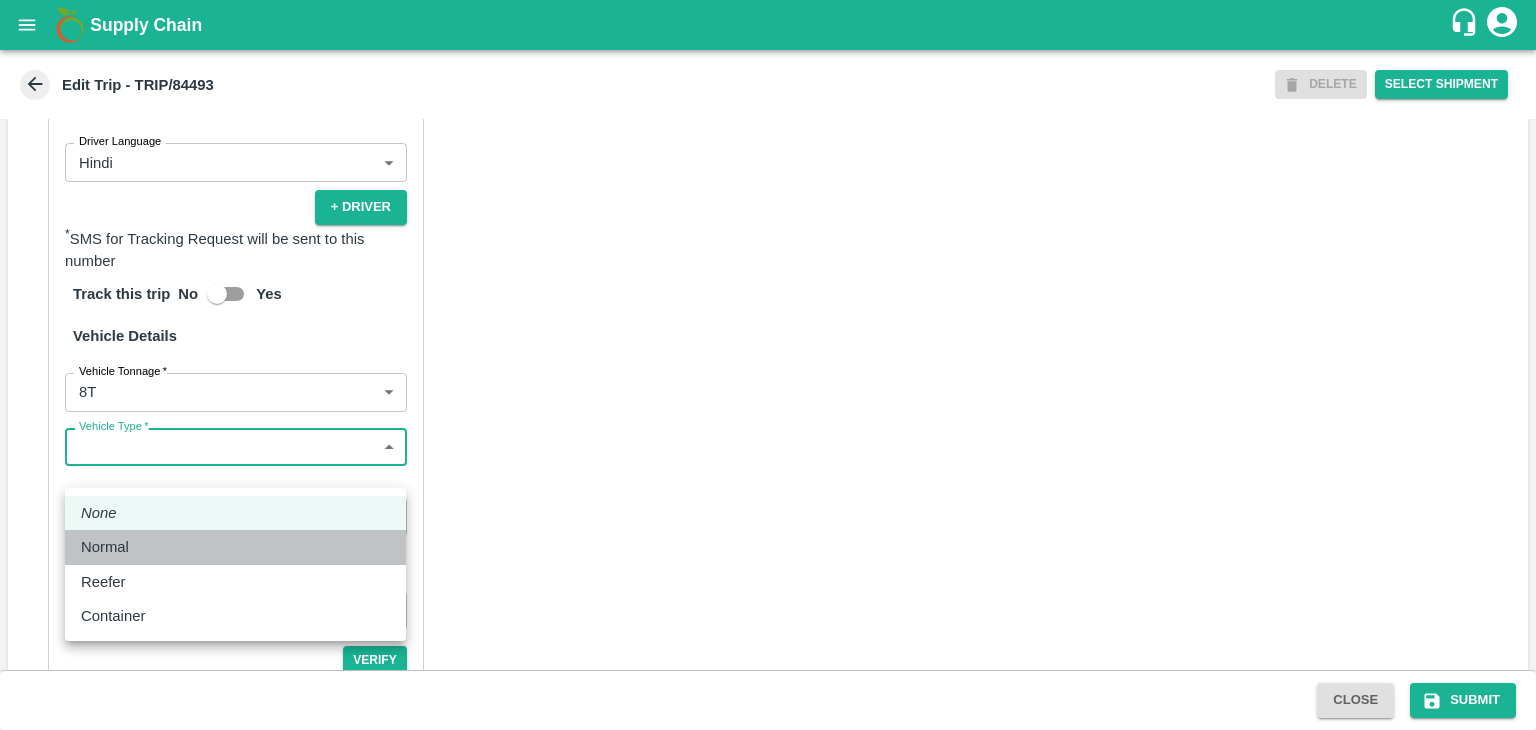 click on "Normal" at bounding box center (235, 547) 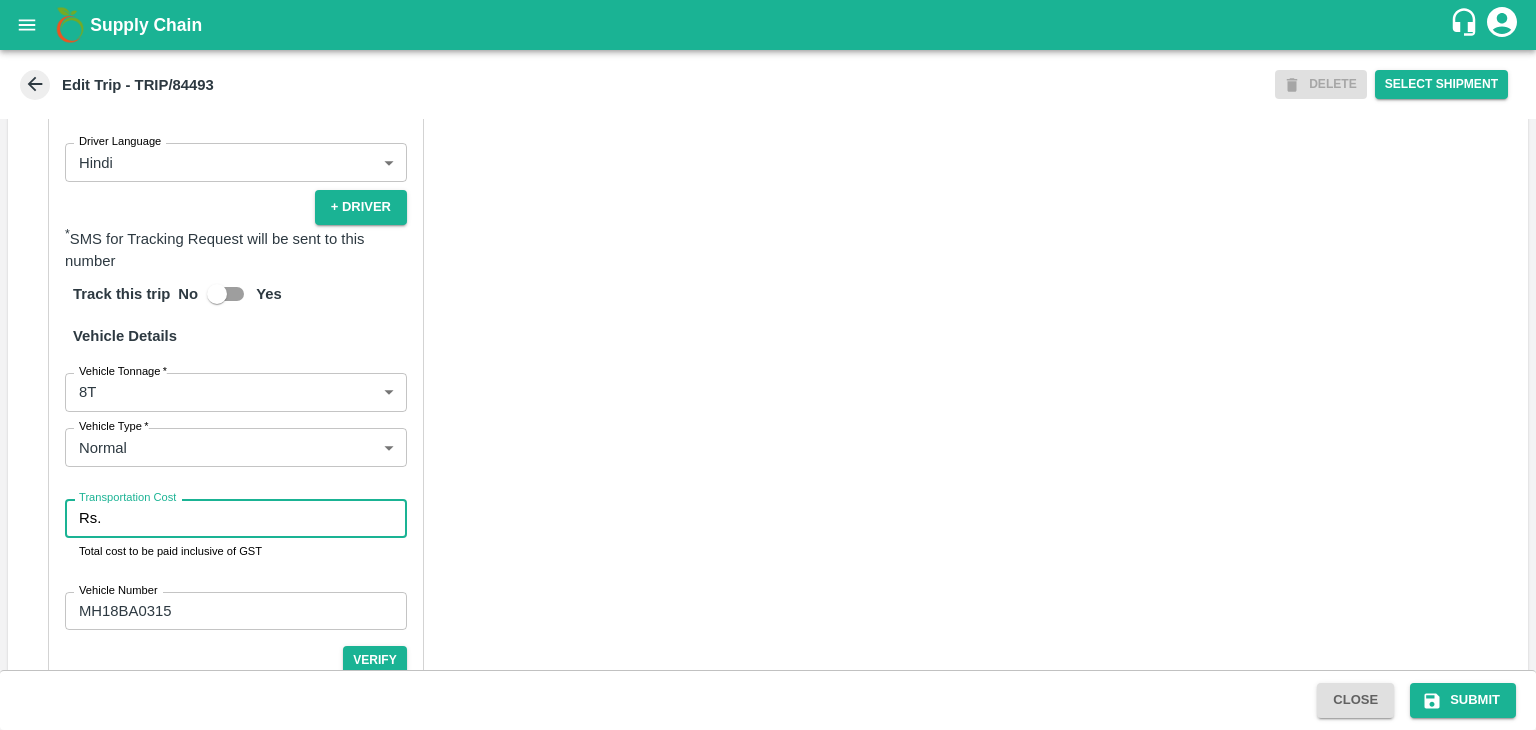 click on "Transportation Cost" at bounding box center [258, 518] 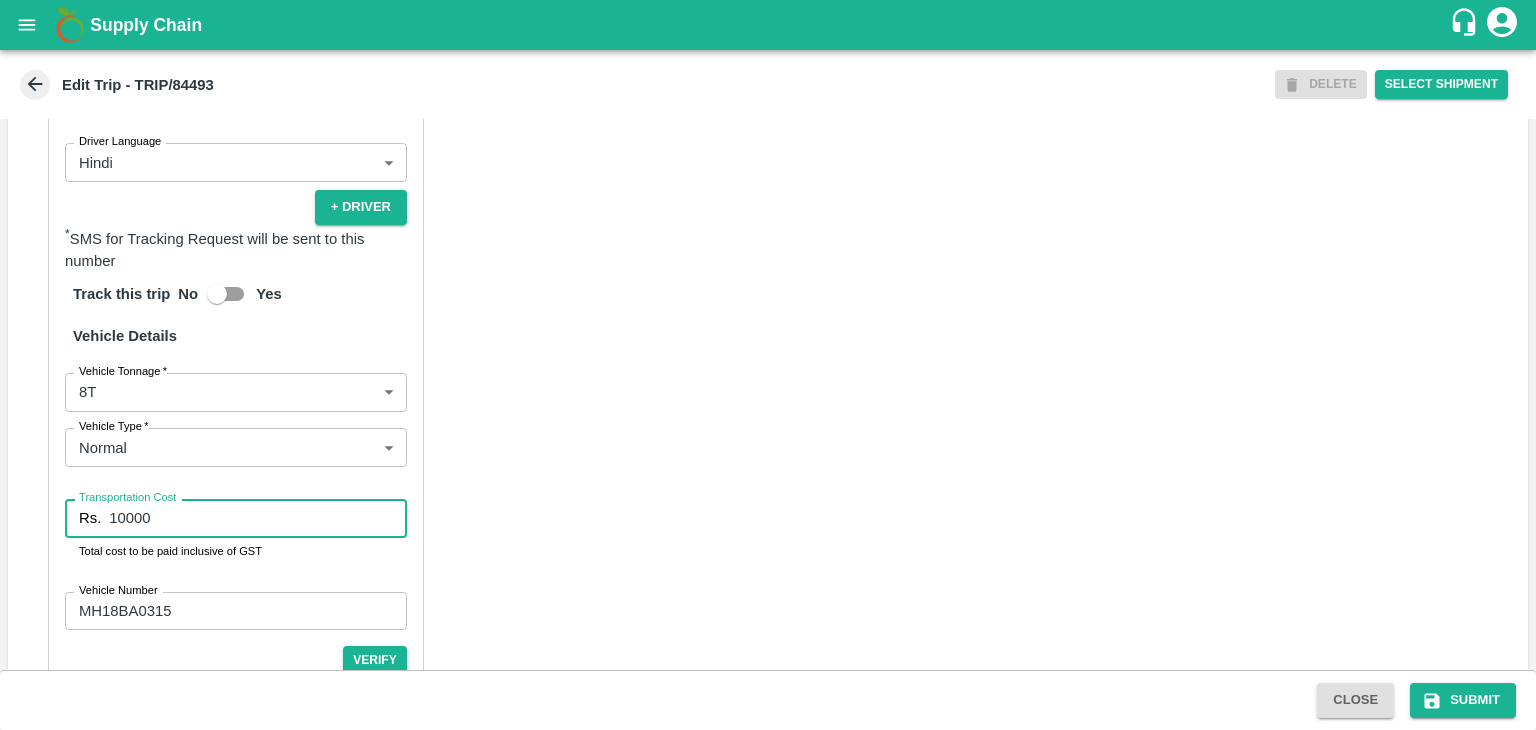 type on "10000" 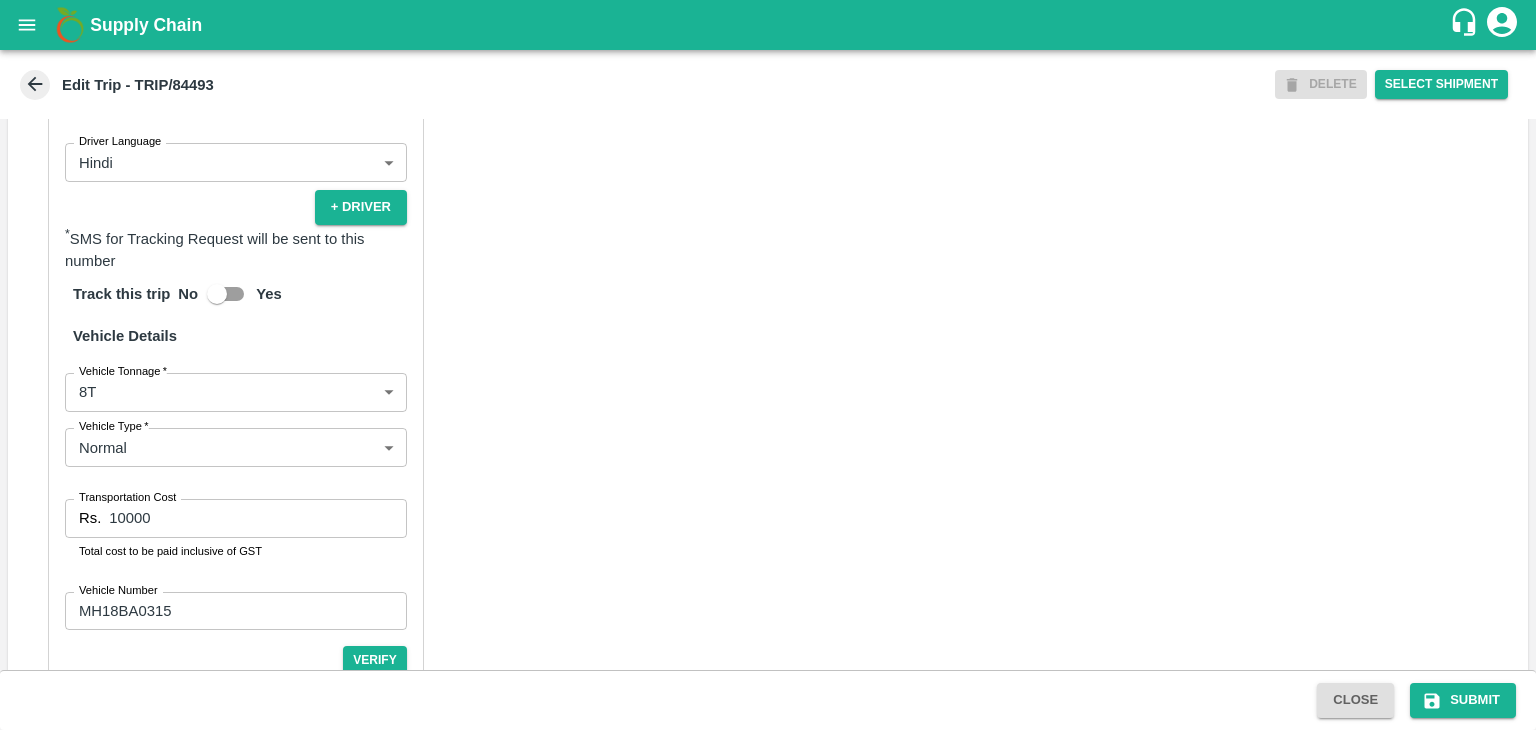 click on "Partner Details Partner   * Partner Add   Transporter Driver 1 Details Driver Name   * Patil Driver Name Driver Phone   * +91 7666199083 Driver Phone Additional Phone Number +91 Additional Phone Number Driver Language Hindi hi Driver Language + Driver * SMS for Tracking Request will be sent to this number Track this trip No Yes Vehicle Details Vehicle Tonnage   * 8T 8000 Vehicle Tonnage Vehicle Type   * Normal Normal Vehicle Type Transportation Cost Rs. 10000 Transportation Cost Total cost to be paid inclusive of GST Vehicle Number MH18BA0315 Vehicle Number Verify" at bounding box center [768, 245] 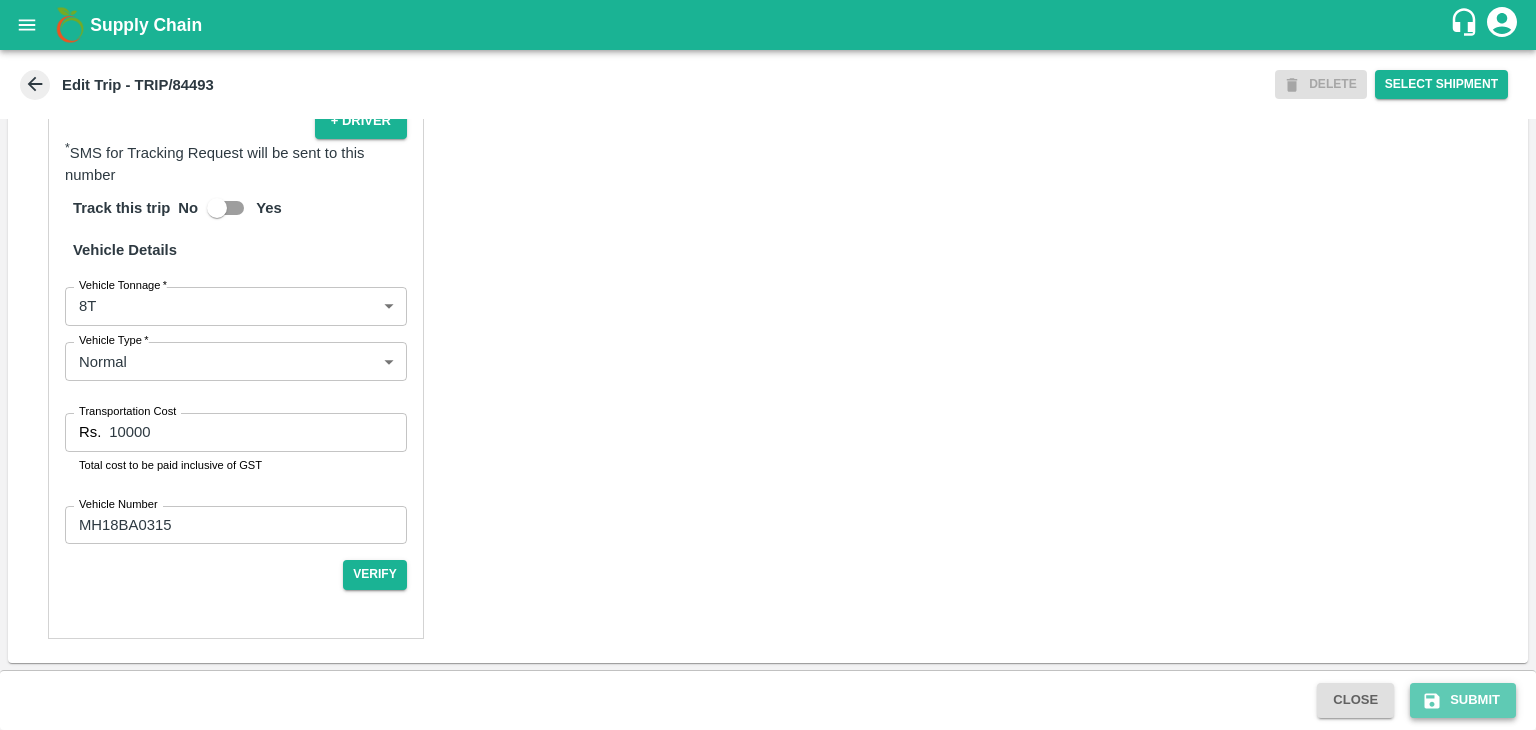 click on "Submit" at bounding box center [1463, 700] 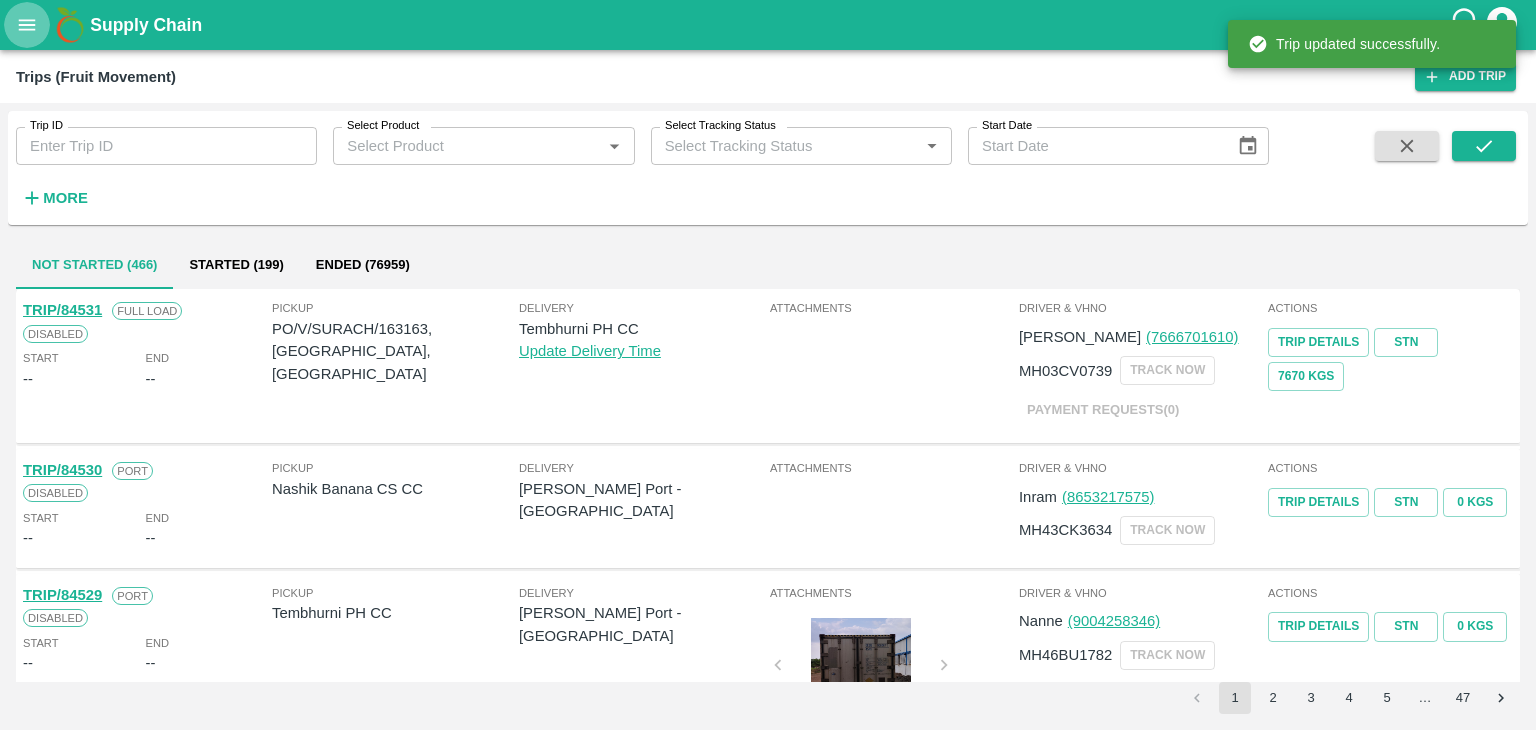 click 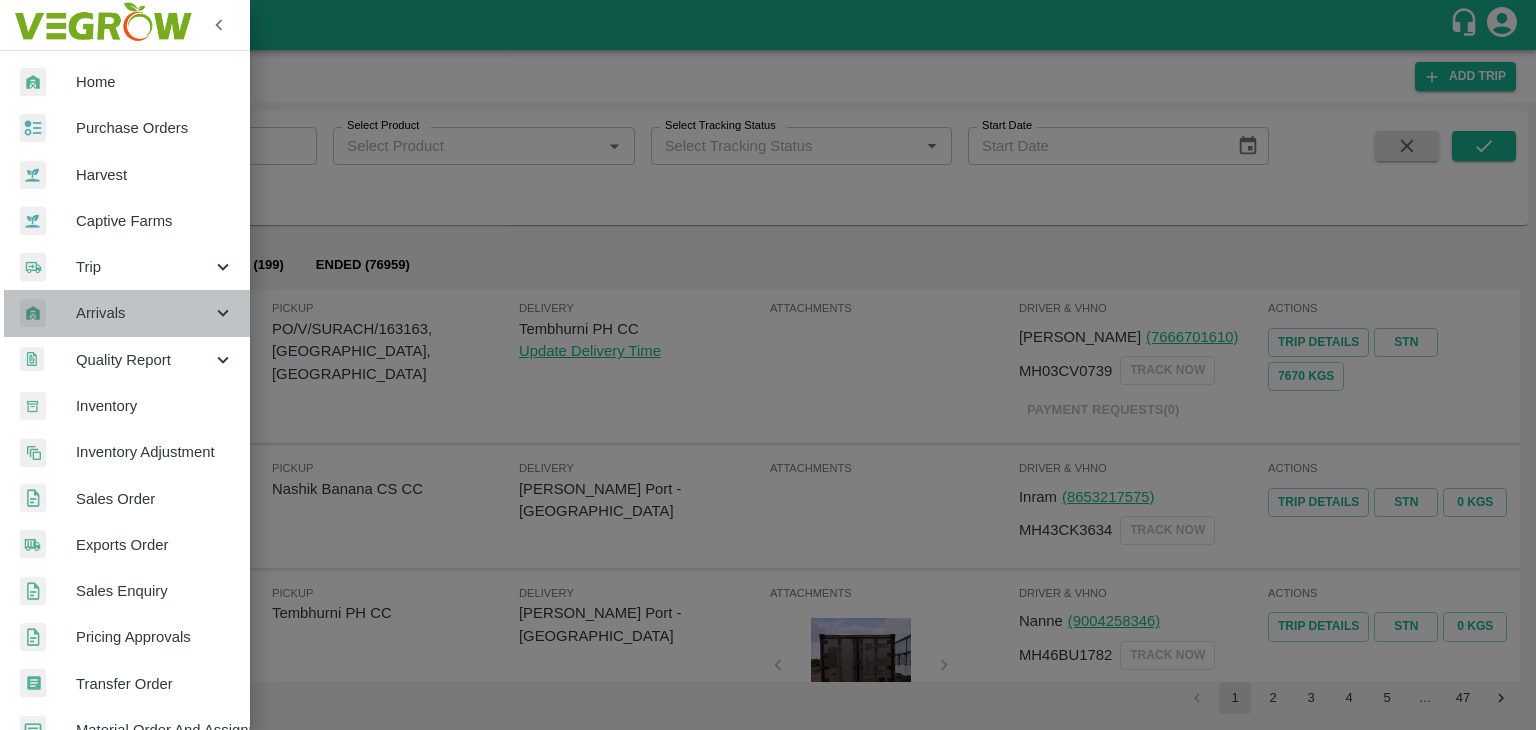 click on "Arrivals" at bounding box center (144, 313) 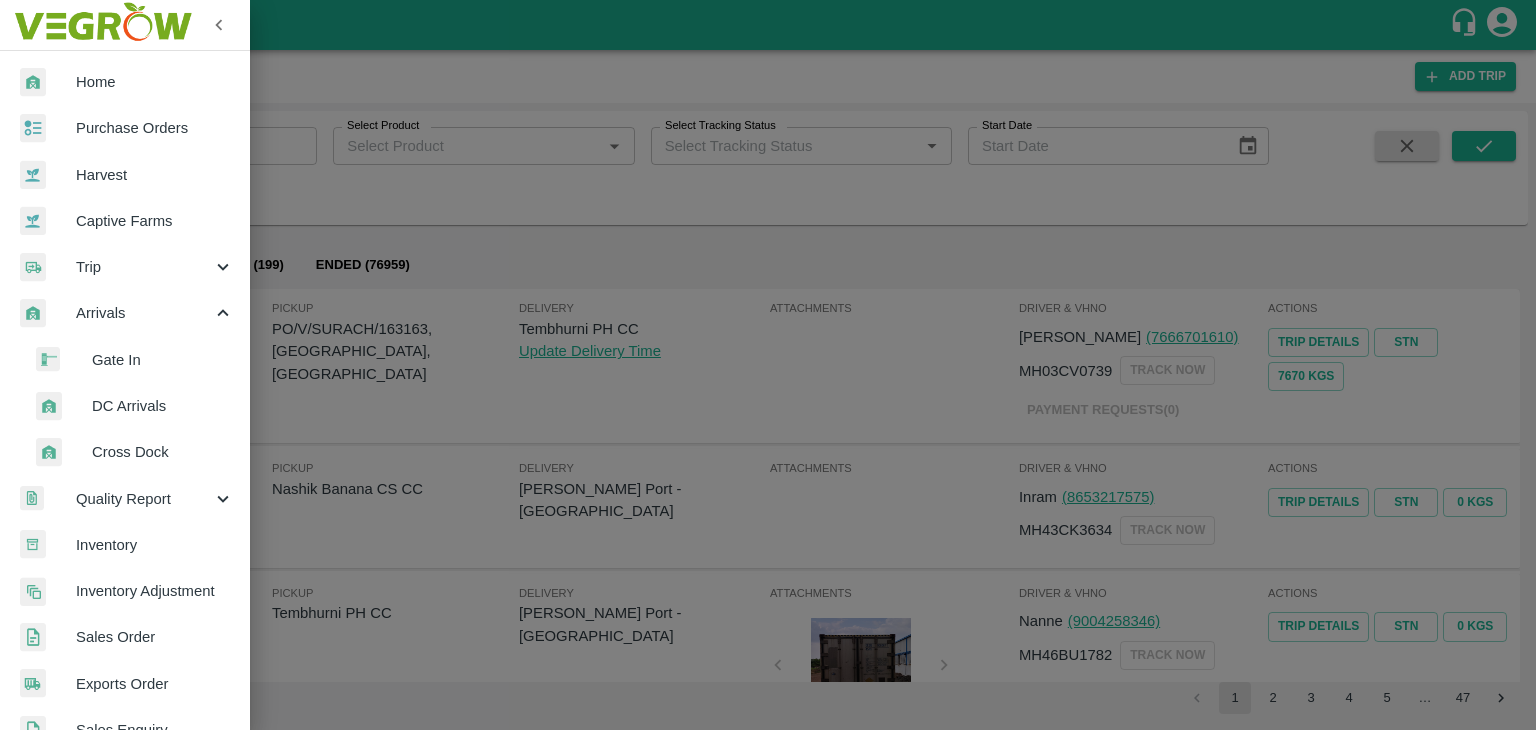 click on "DC Arrivals" at bounding box center [163, 406] 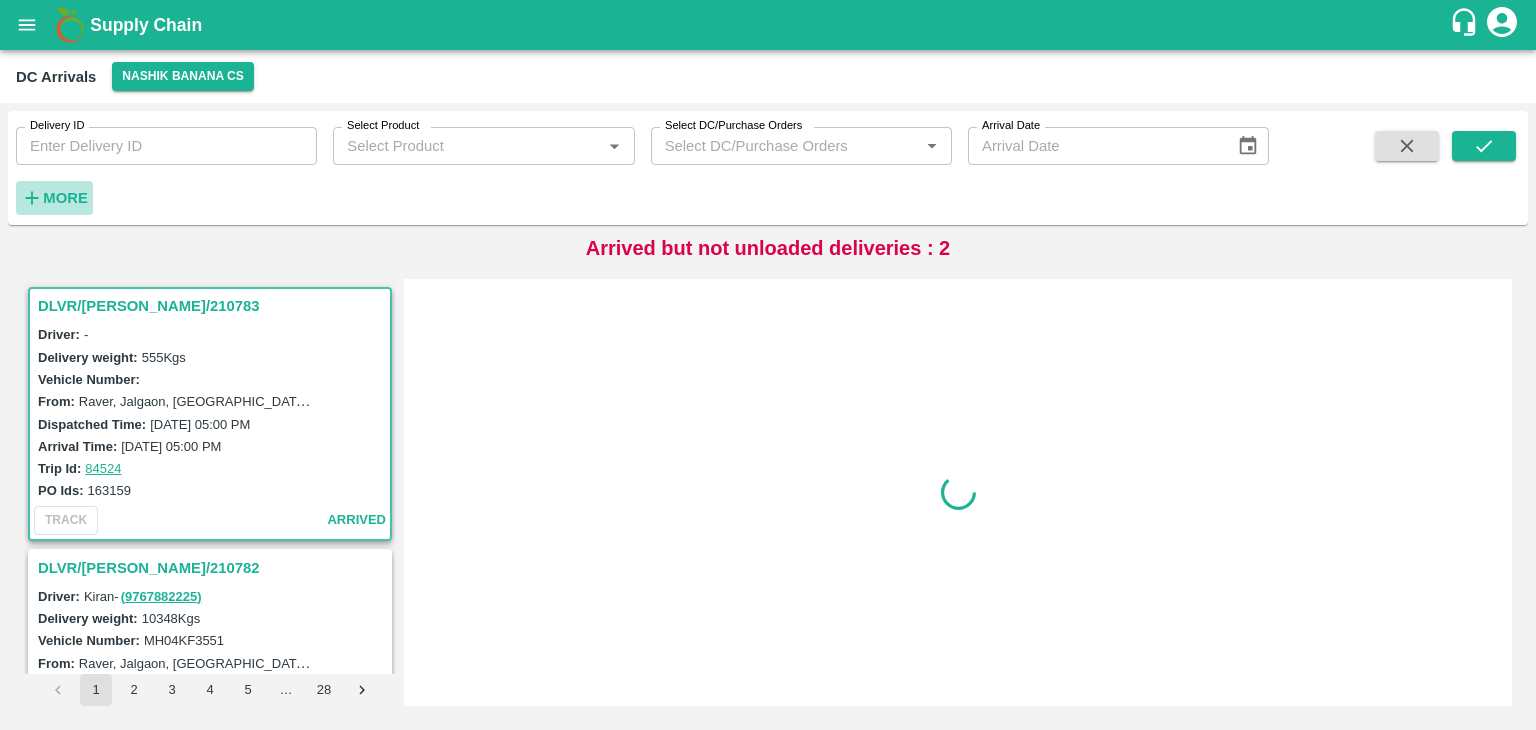 click on "More" at bounding box center [65, 198] 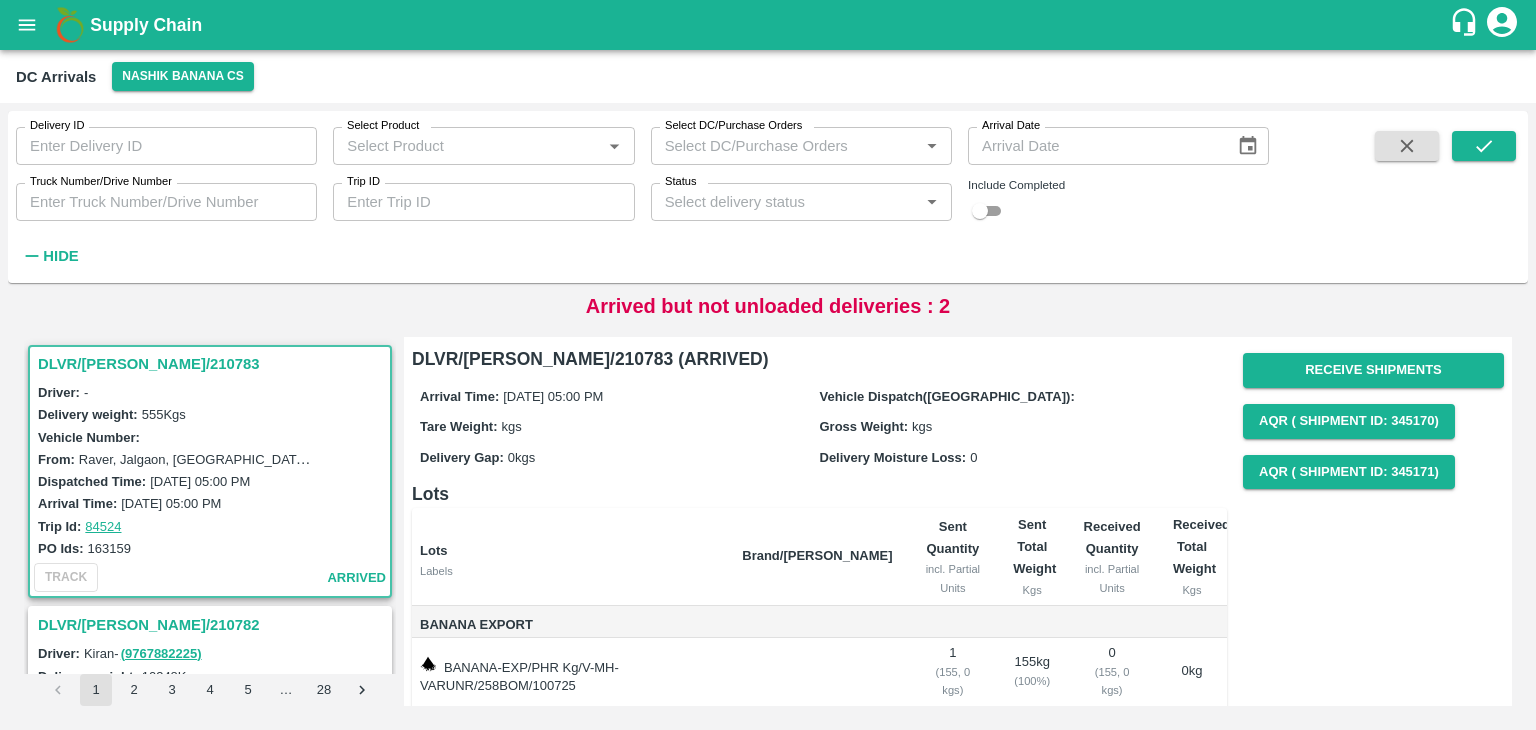 click on "Trip ID" at bounding box center (483, 202) 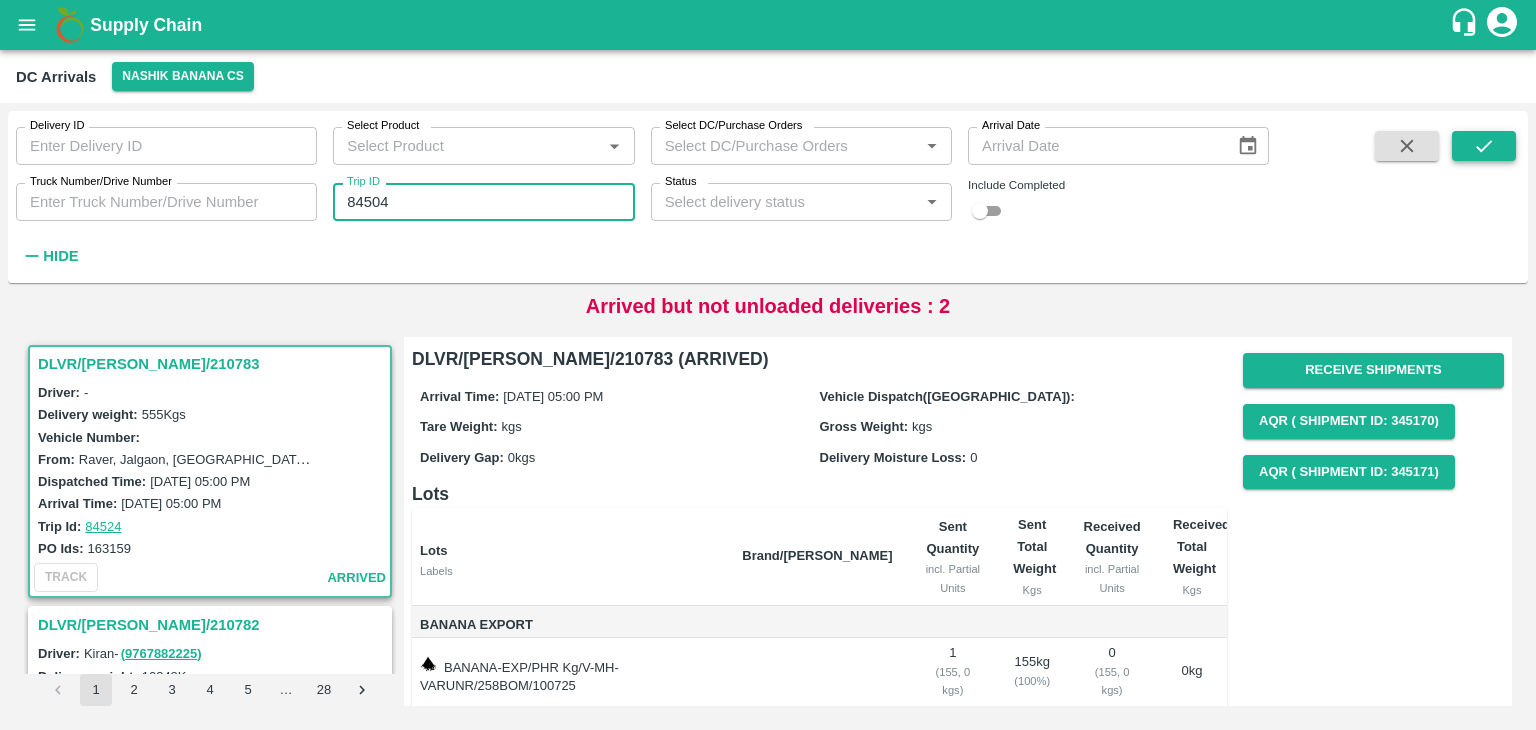 type on "84504" 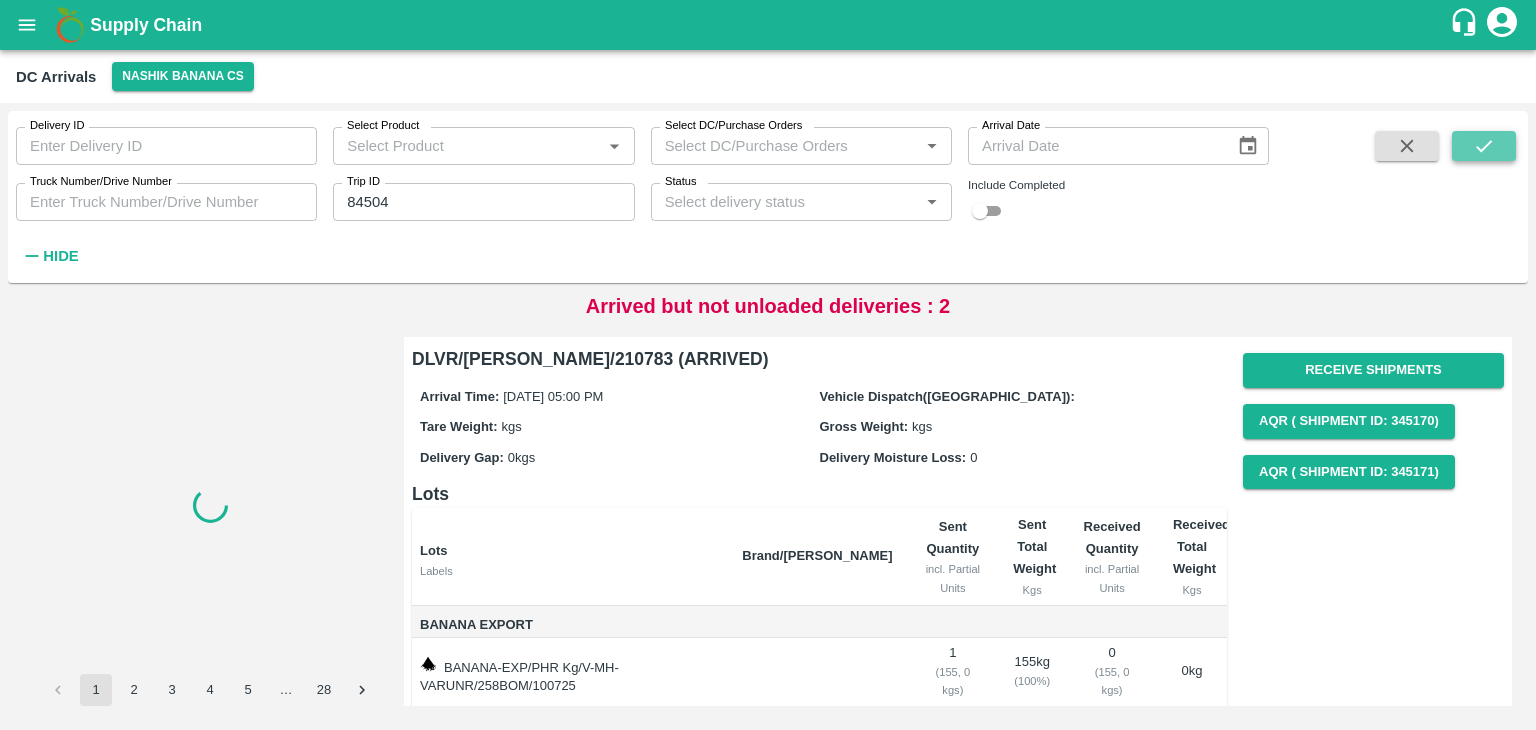 click 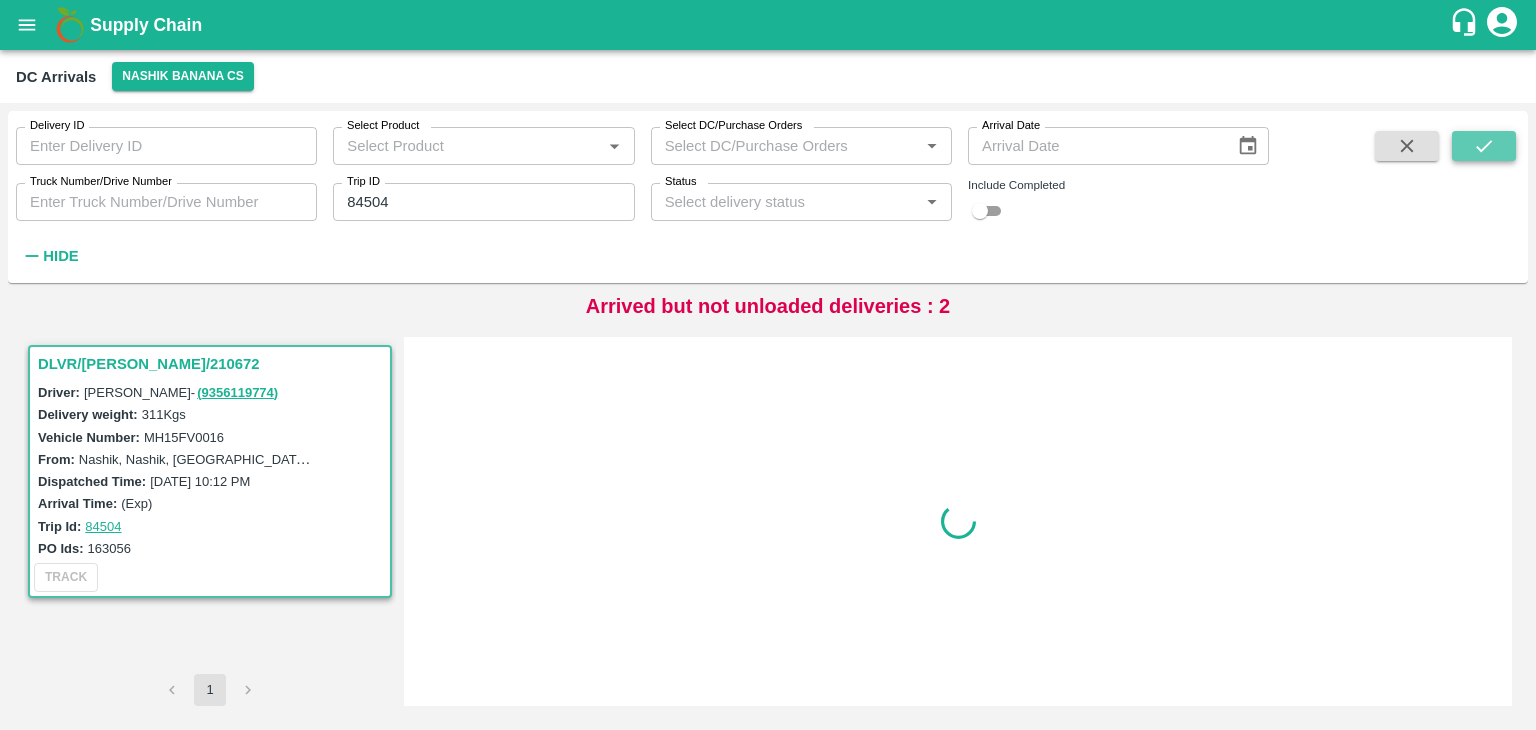 click 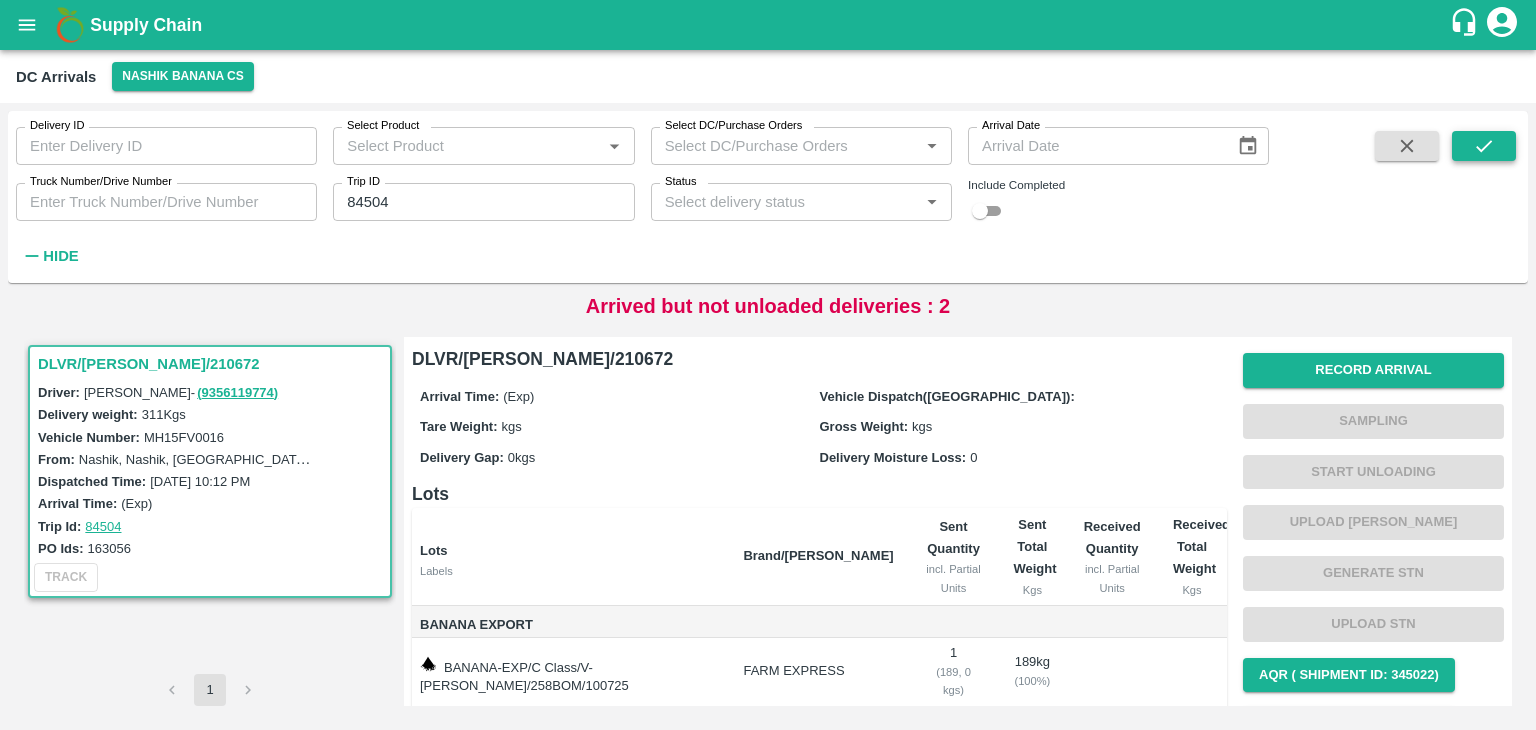 click at bounding box center [1484, 146] 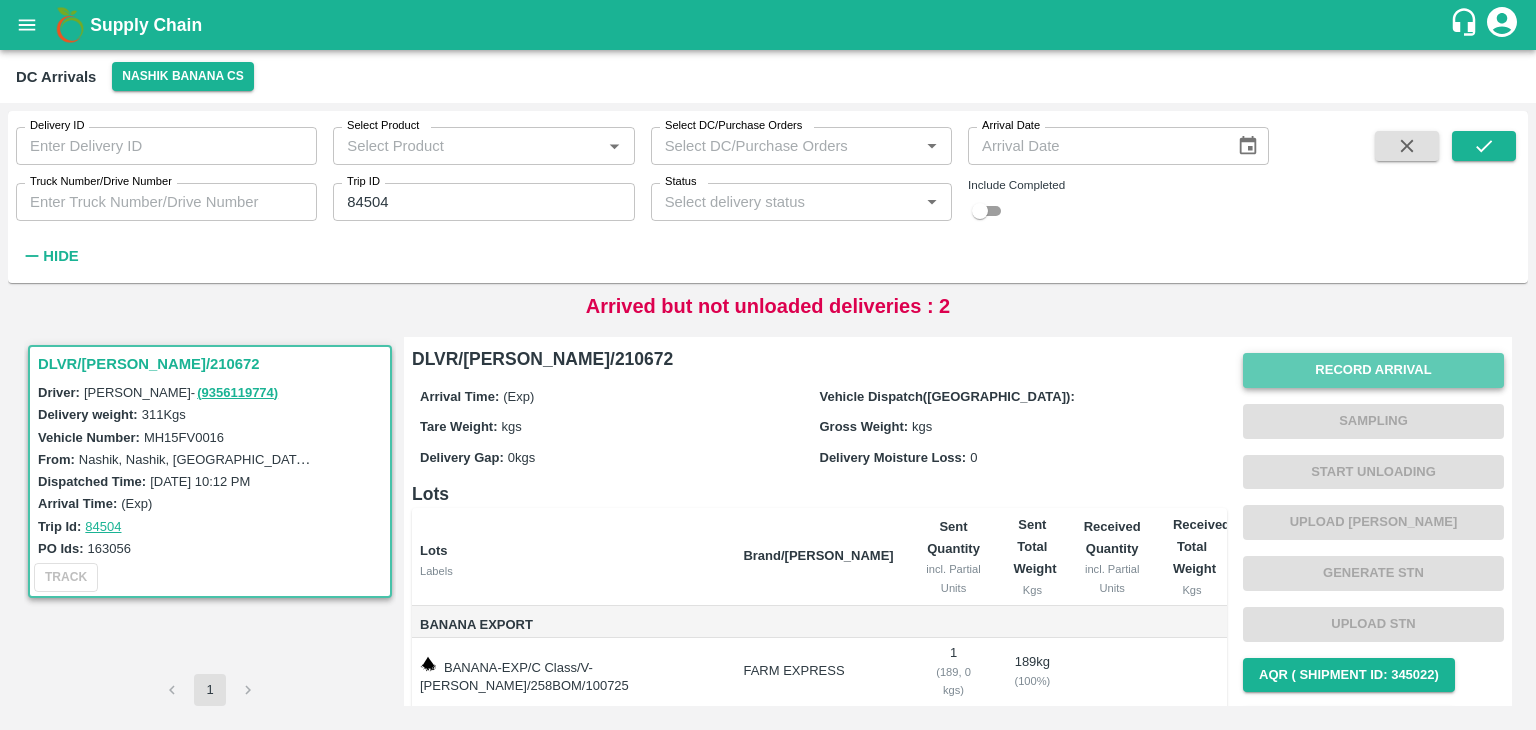 click on "Record Arrival" at bounding box center (1373, 370) 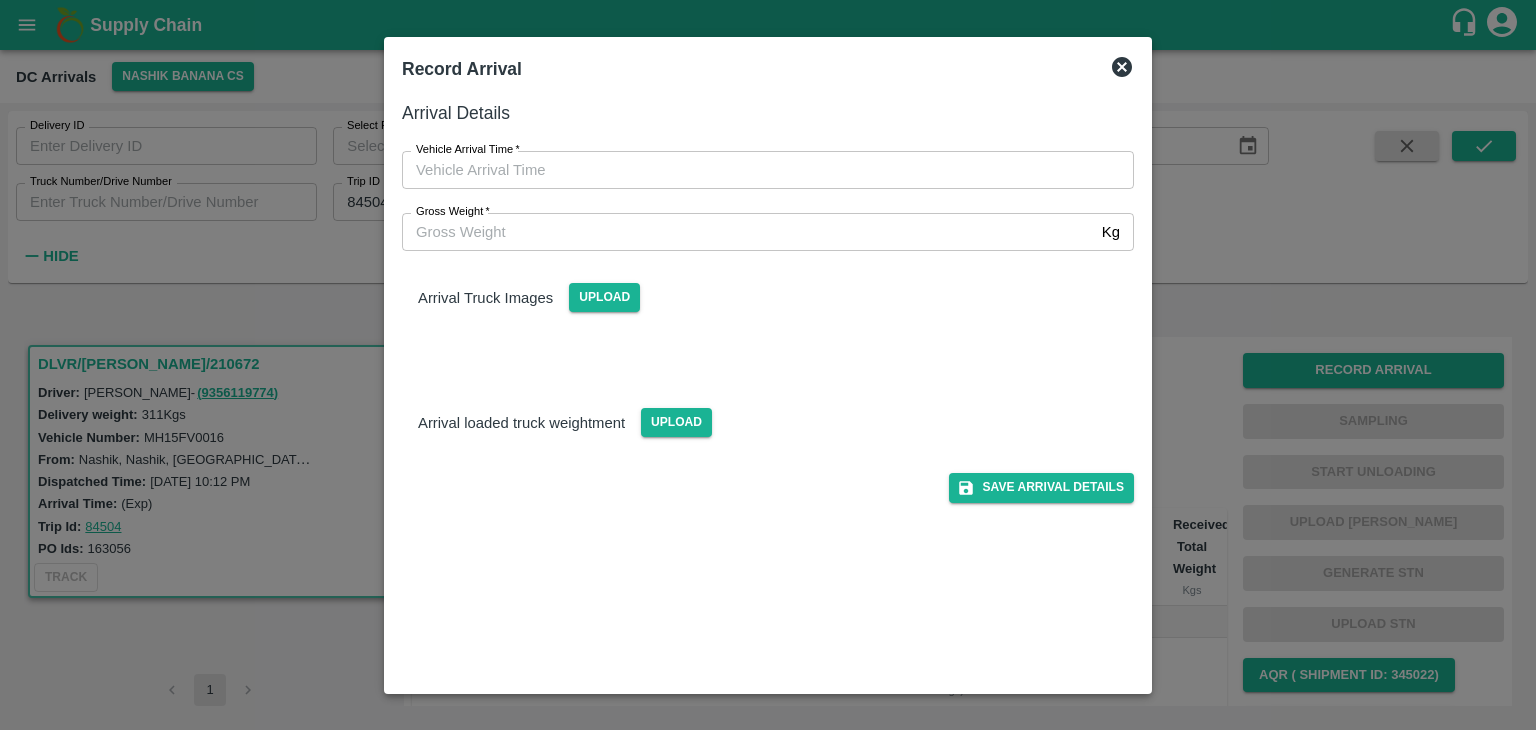 type on "DD/MM/YYYY hh:mm aa" 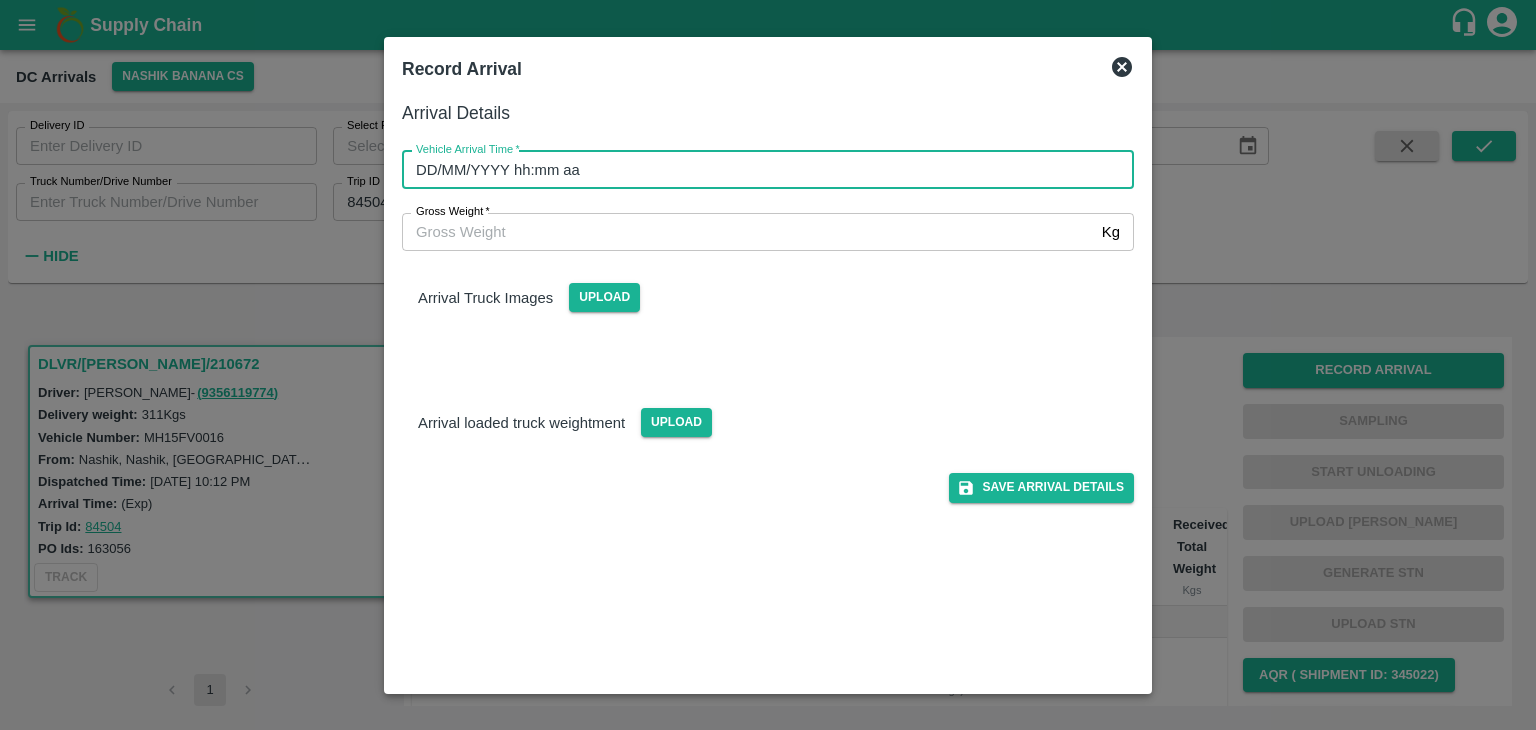 click on "DD/MM/YYYY hh:mm aa" at bounding box center (761, 170) 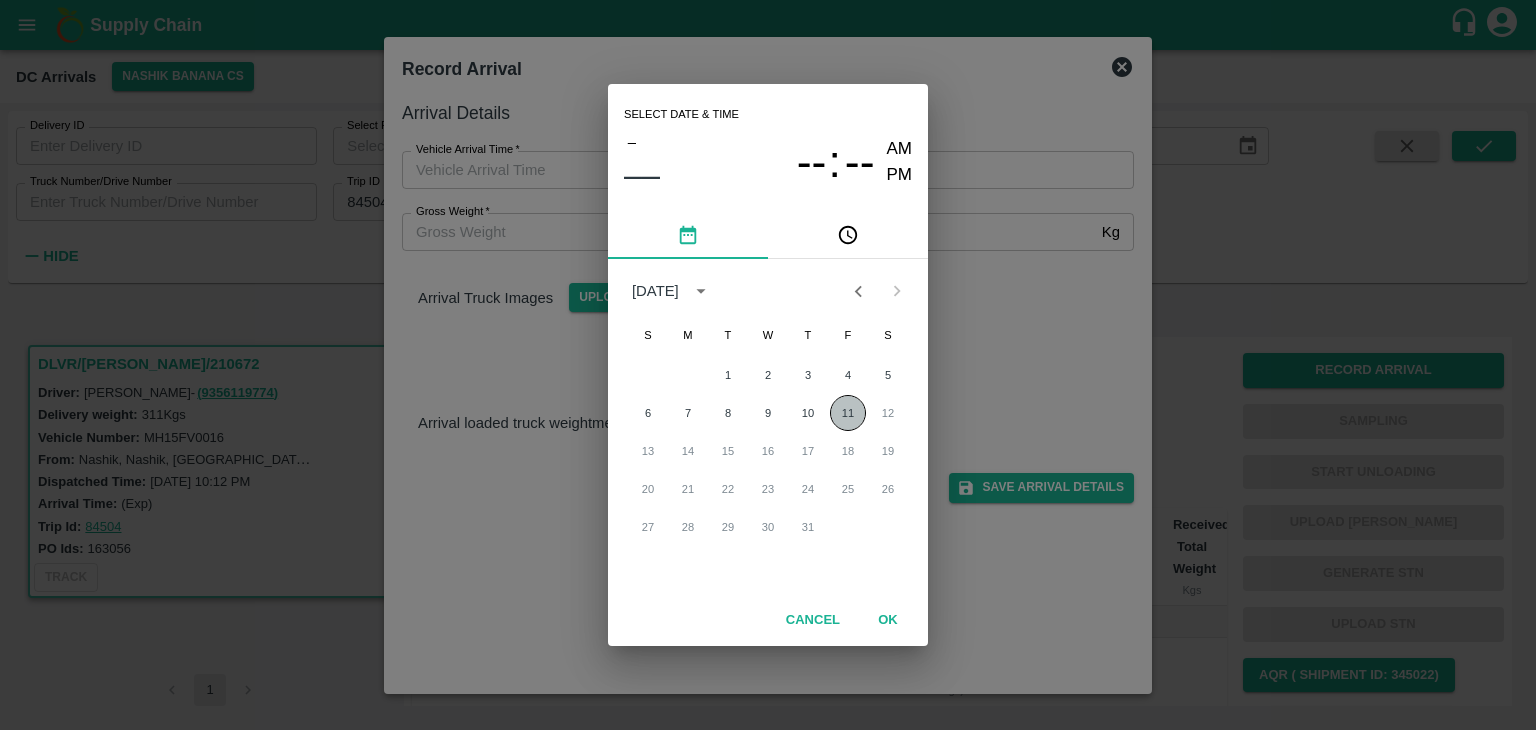 click on "11" at bounding box center [848, 413] 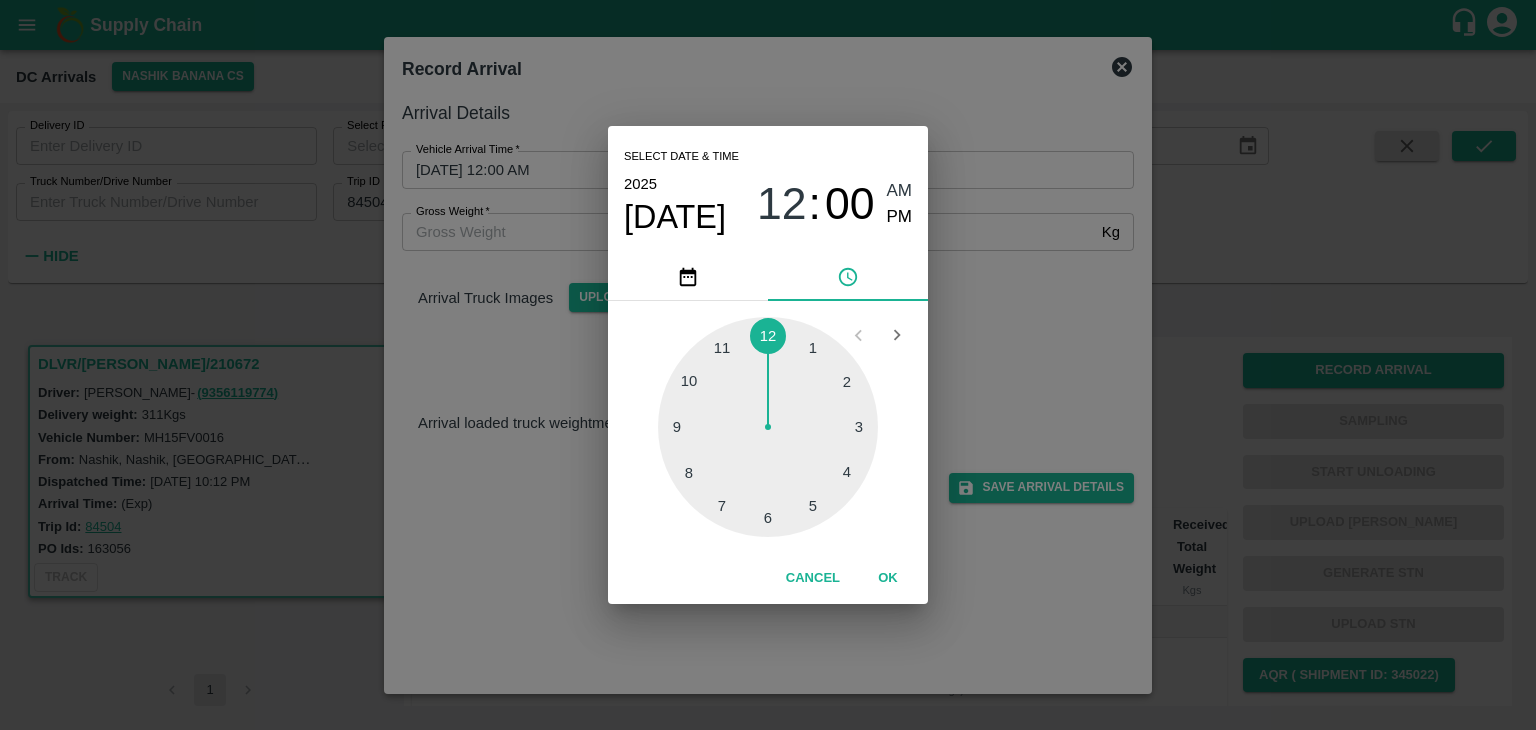 click at bounding box center [768, 427] 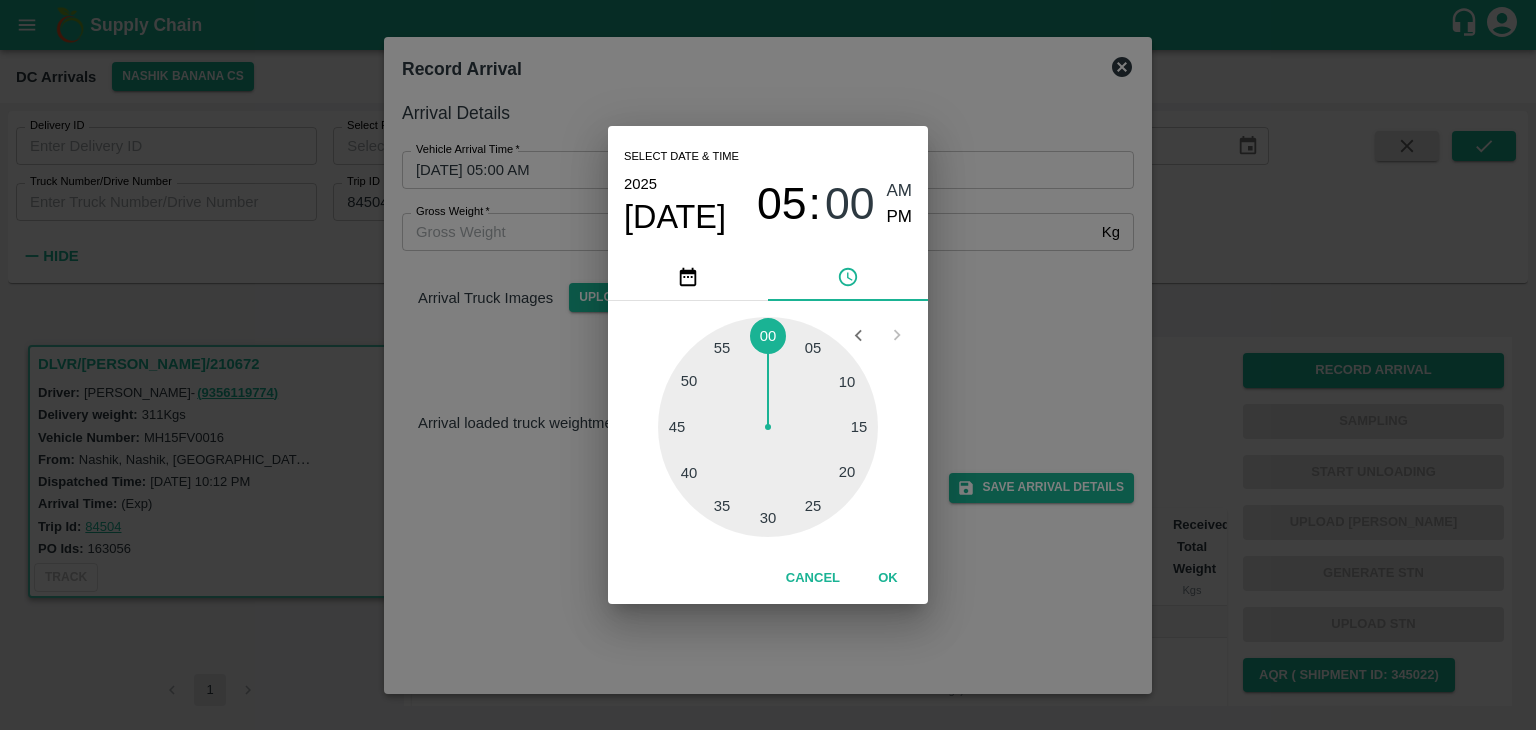click at bounding box center [768, 427] 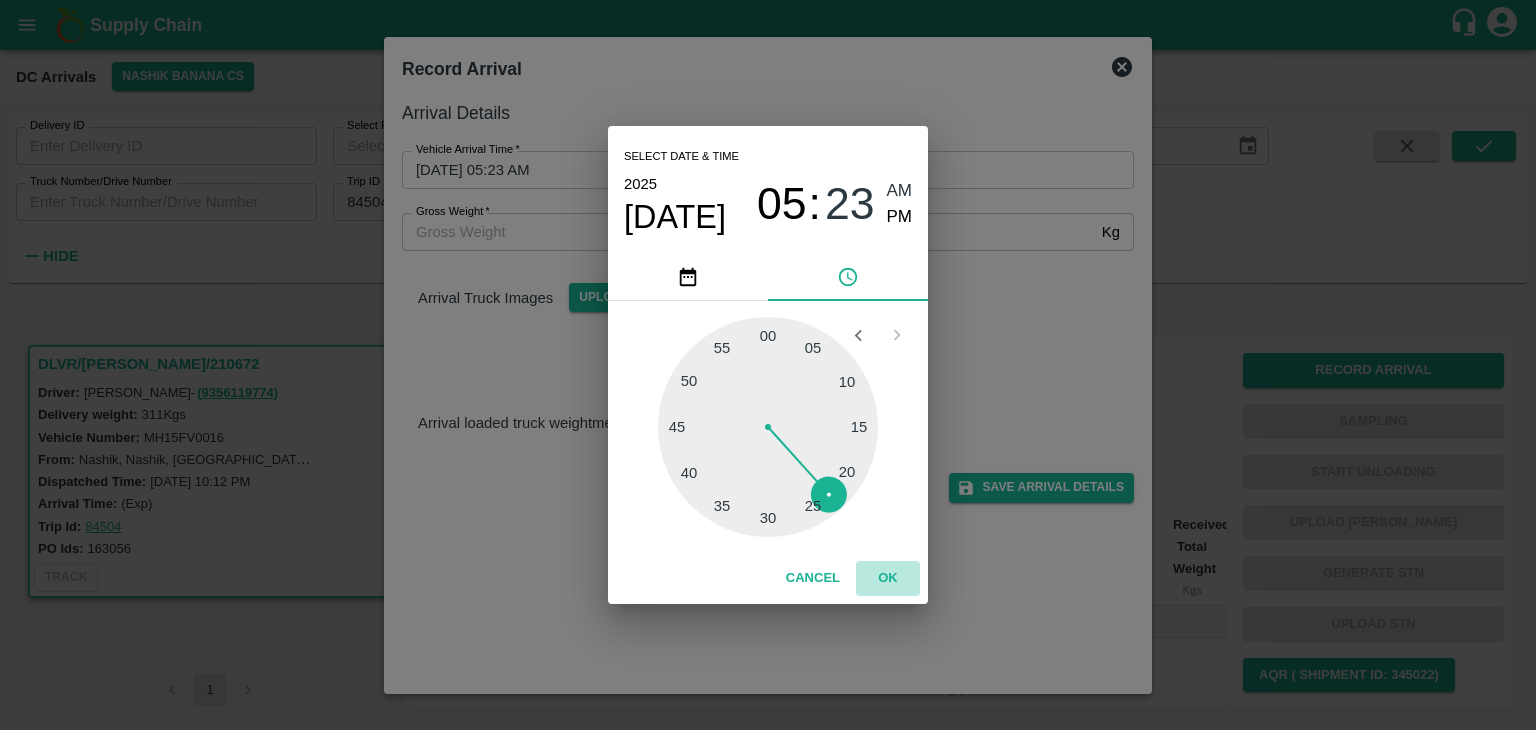 click on "OK" at bounding box center [888, 578] 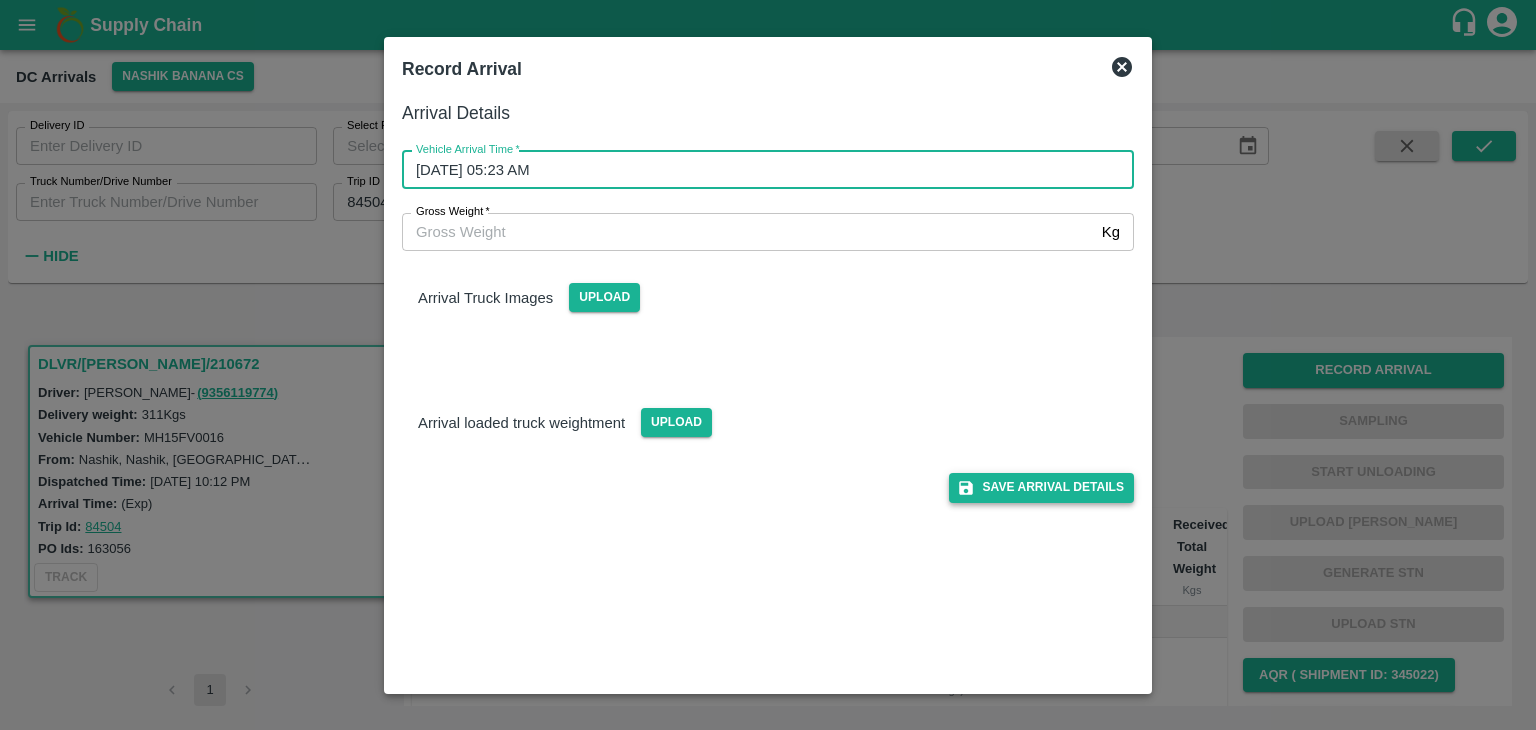 click on "Save Arrival Details" at bounding box center [1041, 487] 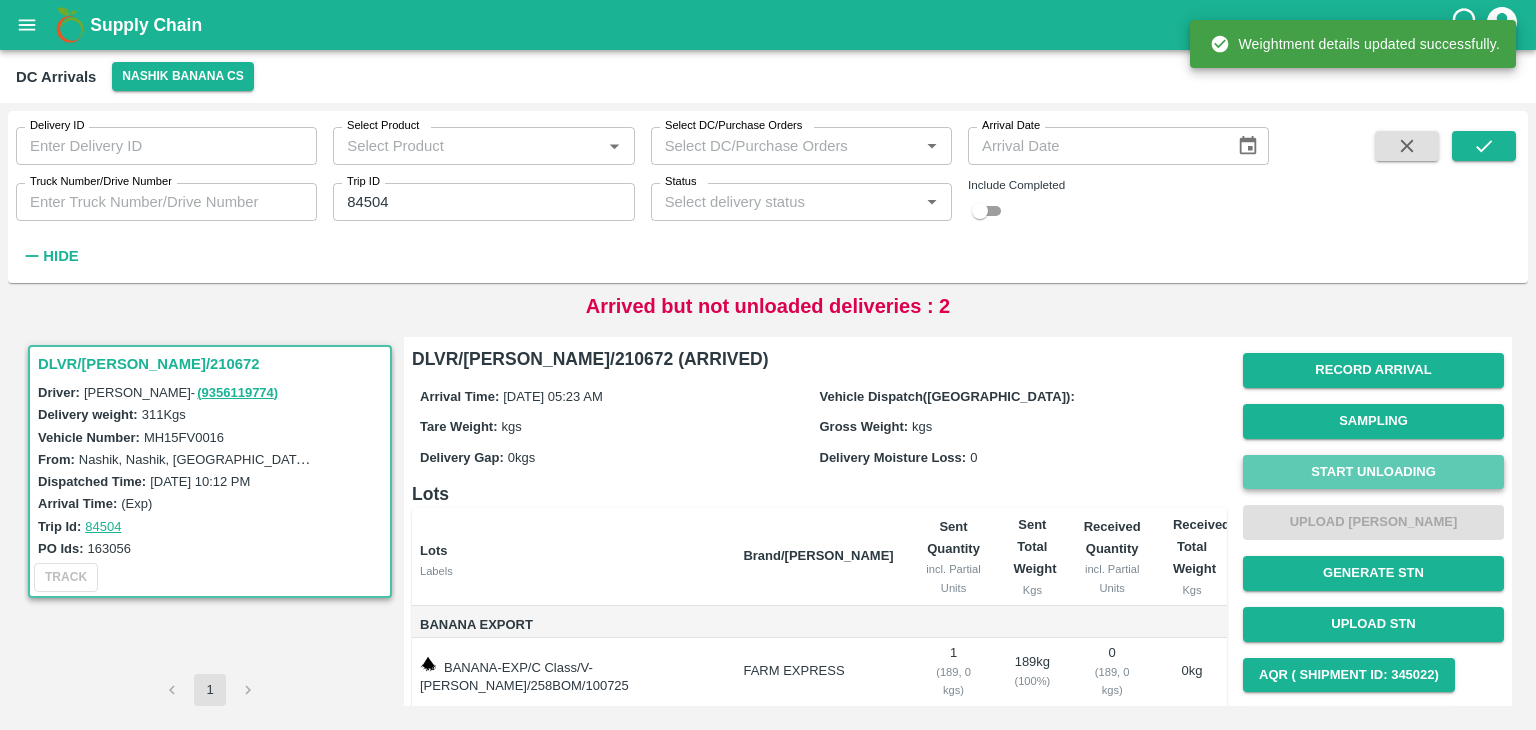 click on "Start Unloading" at bounding box center (1373, 472) 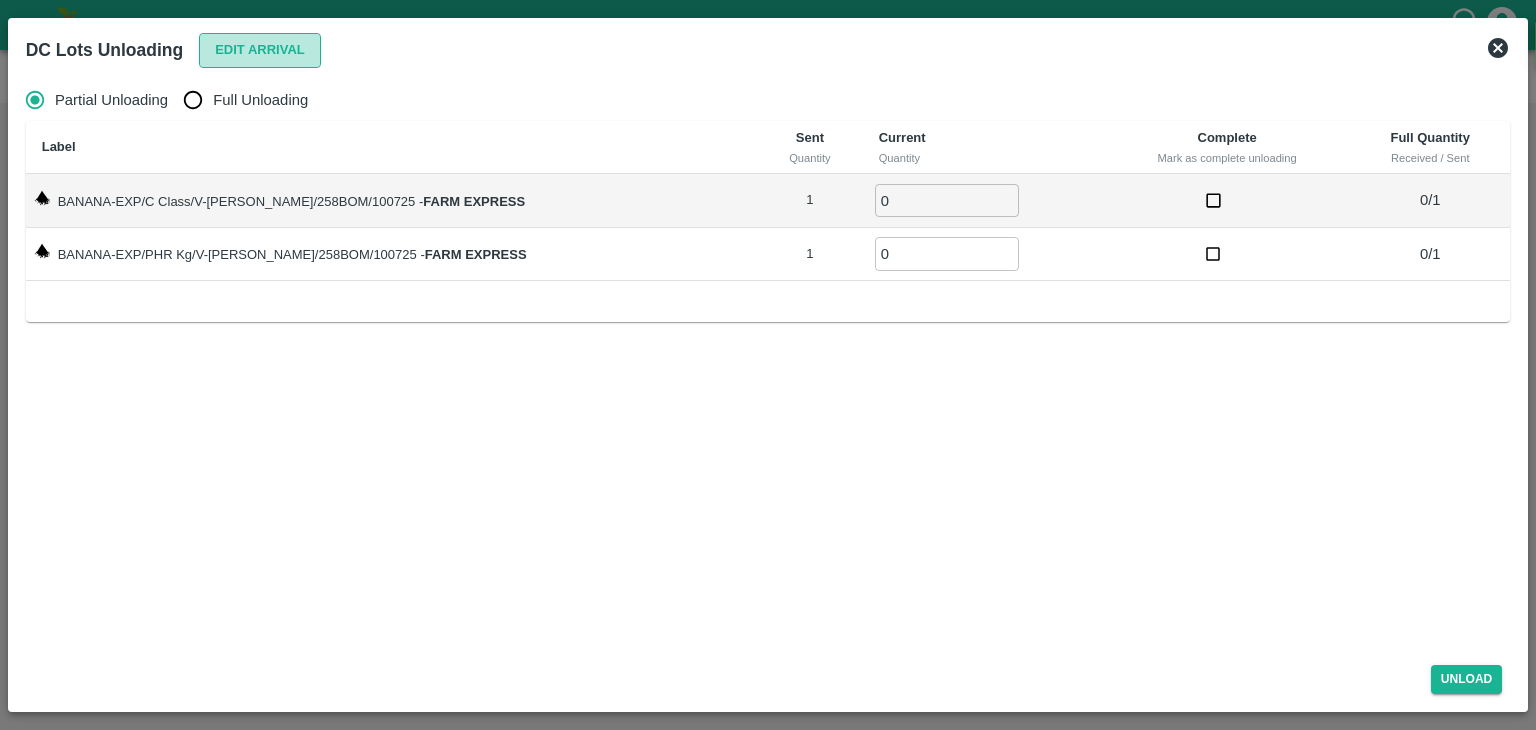click on "Edit Arrival" at bounding box center [260, 50] 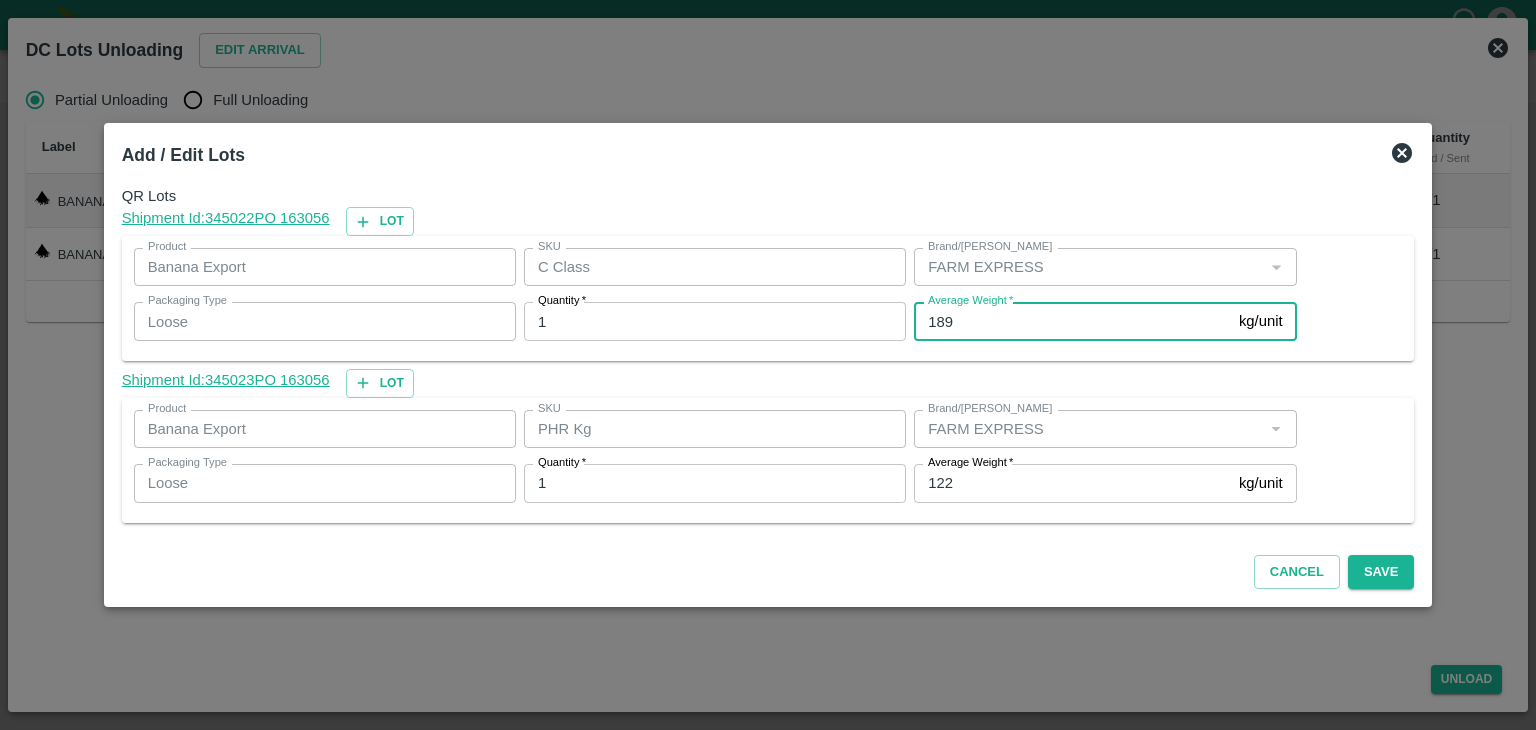 click on "189" at bounding box center (1072, 321) 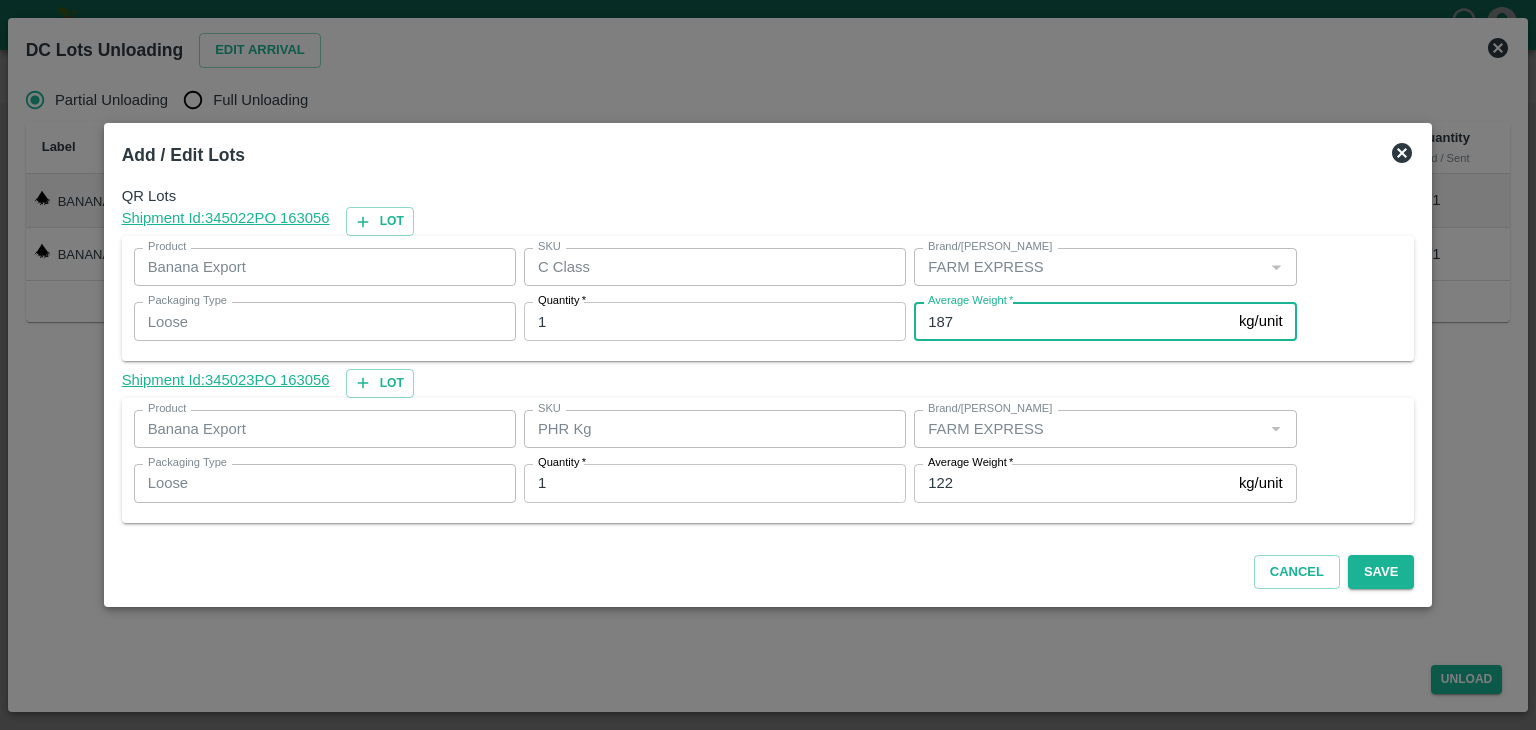 type on "187" 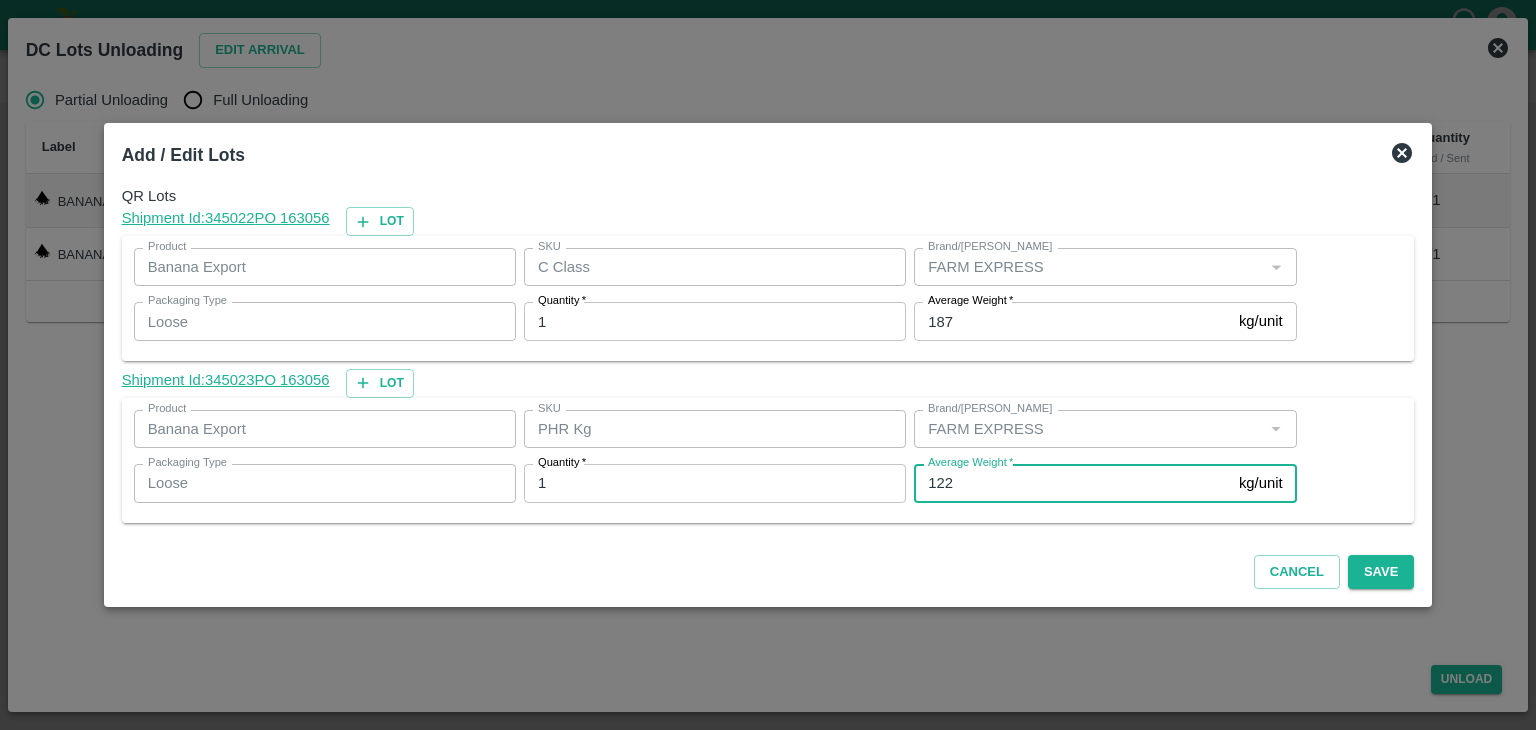 click on "122" at bounding box center (1072, 483) 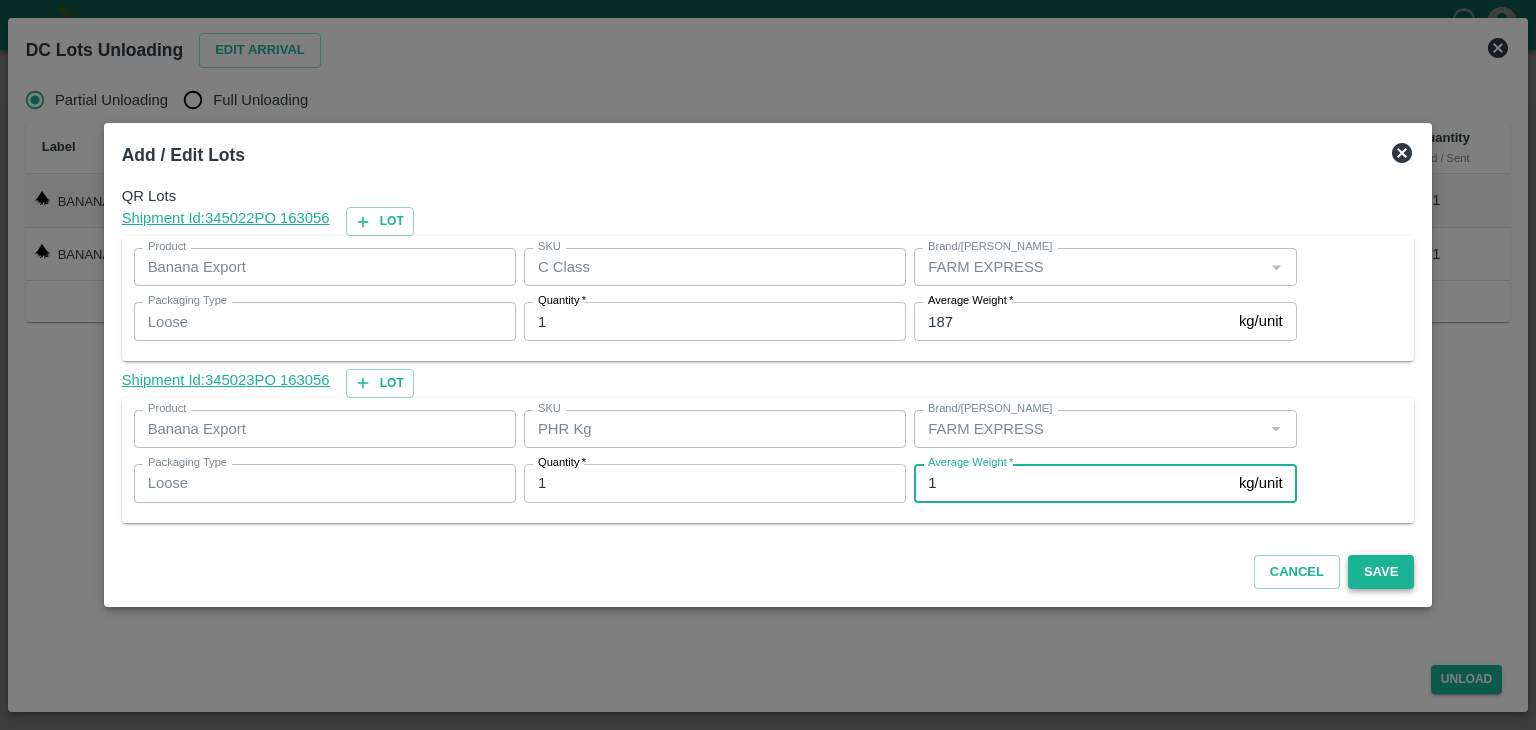 type on "1" 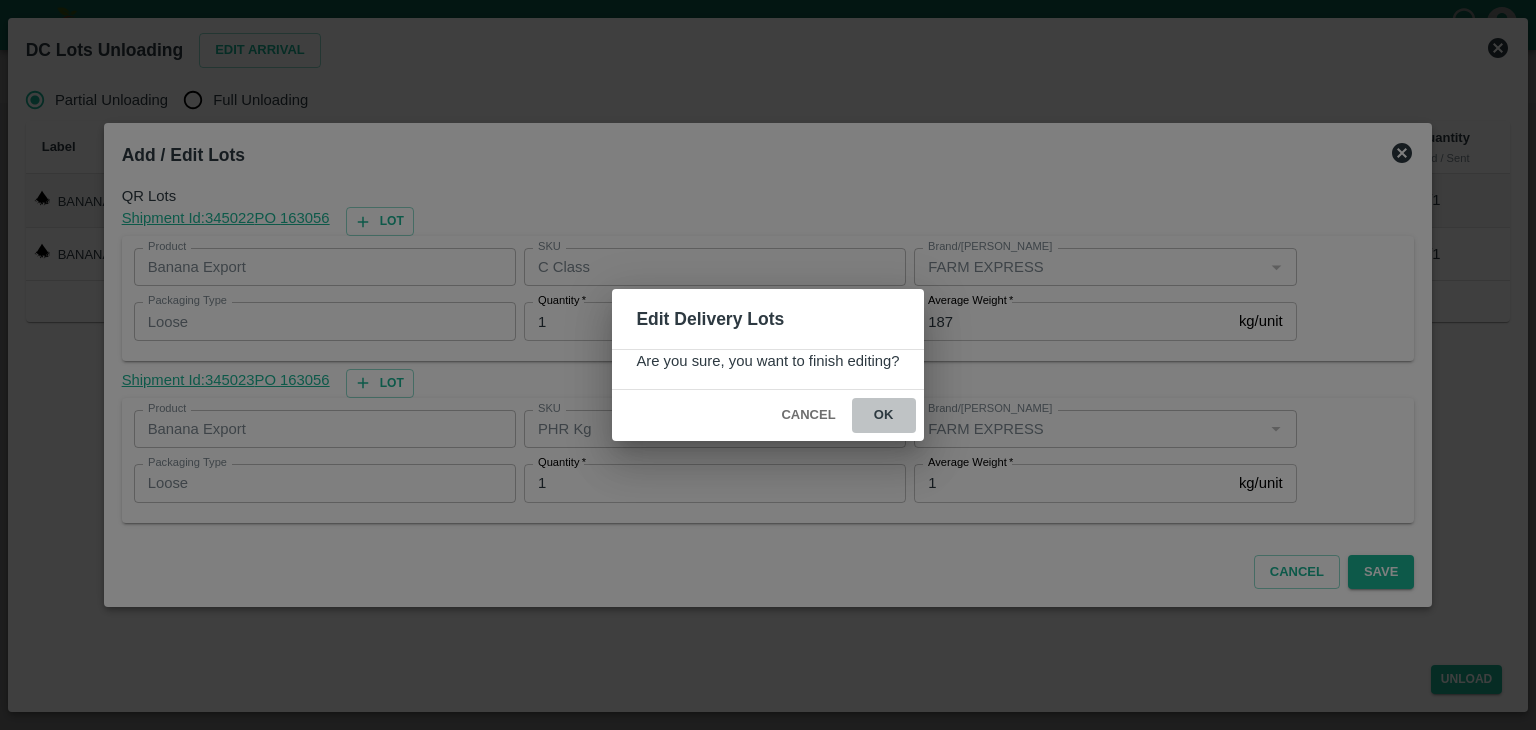click on "ok" at bounding box center [884, 415] 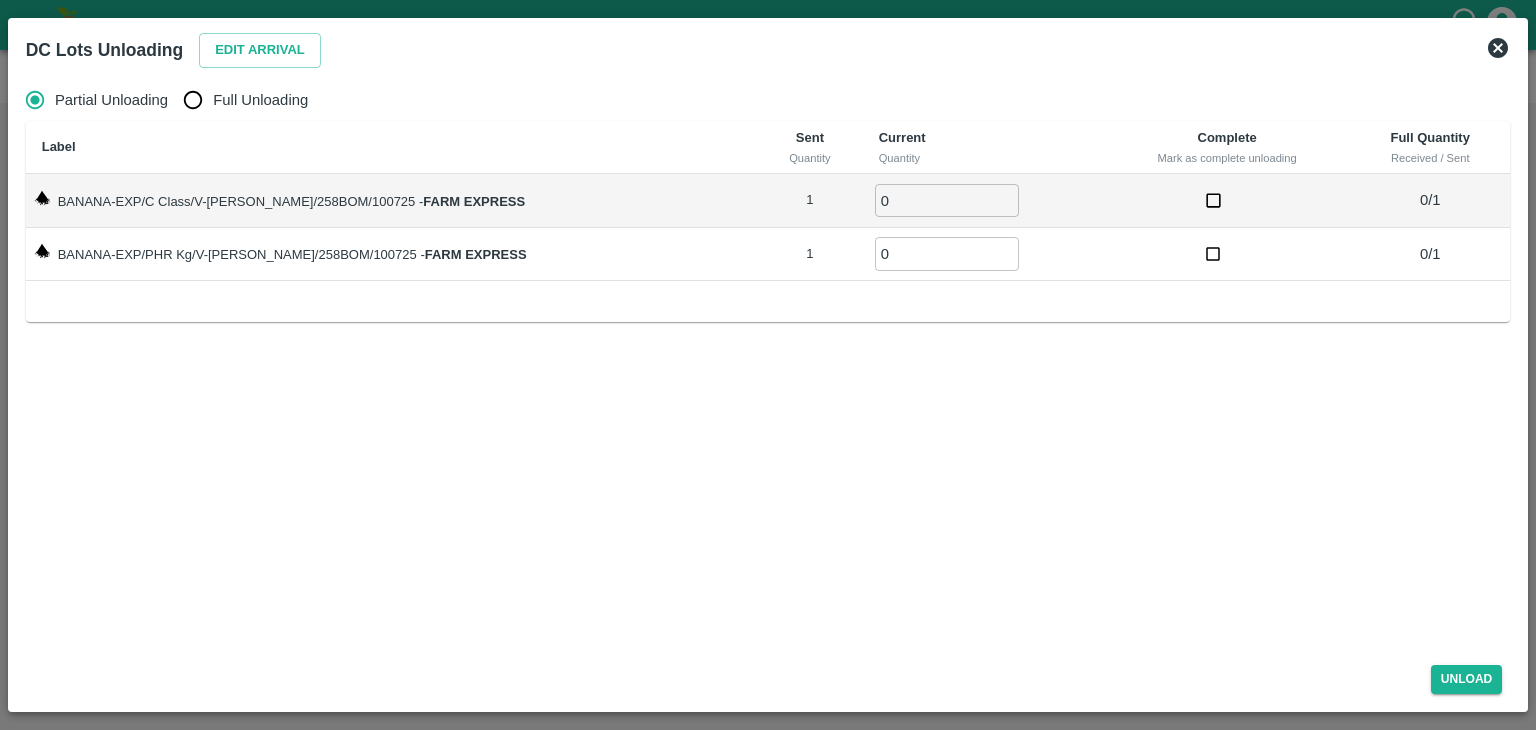 click on "Full Unloading" at bounding box center (260, 100) 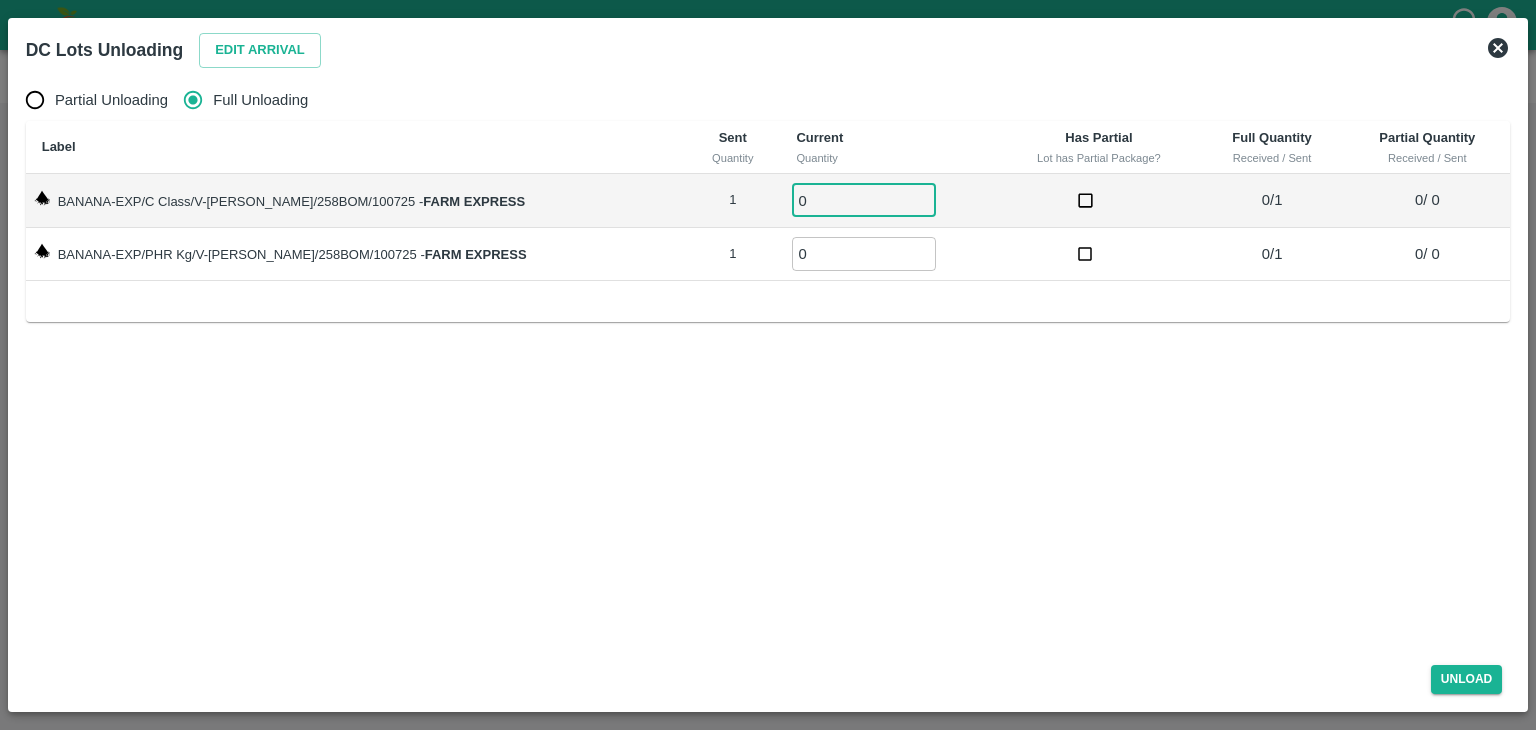click on "0" at bounding box center [864, 200] 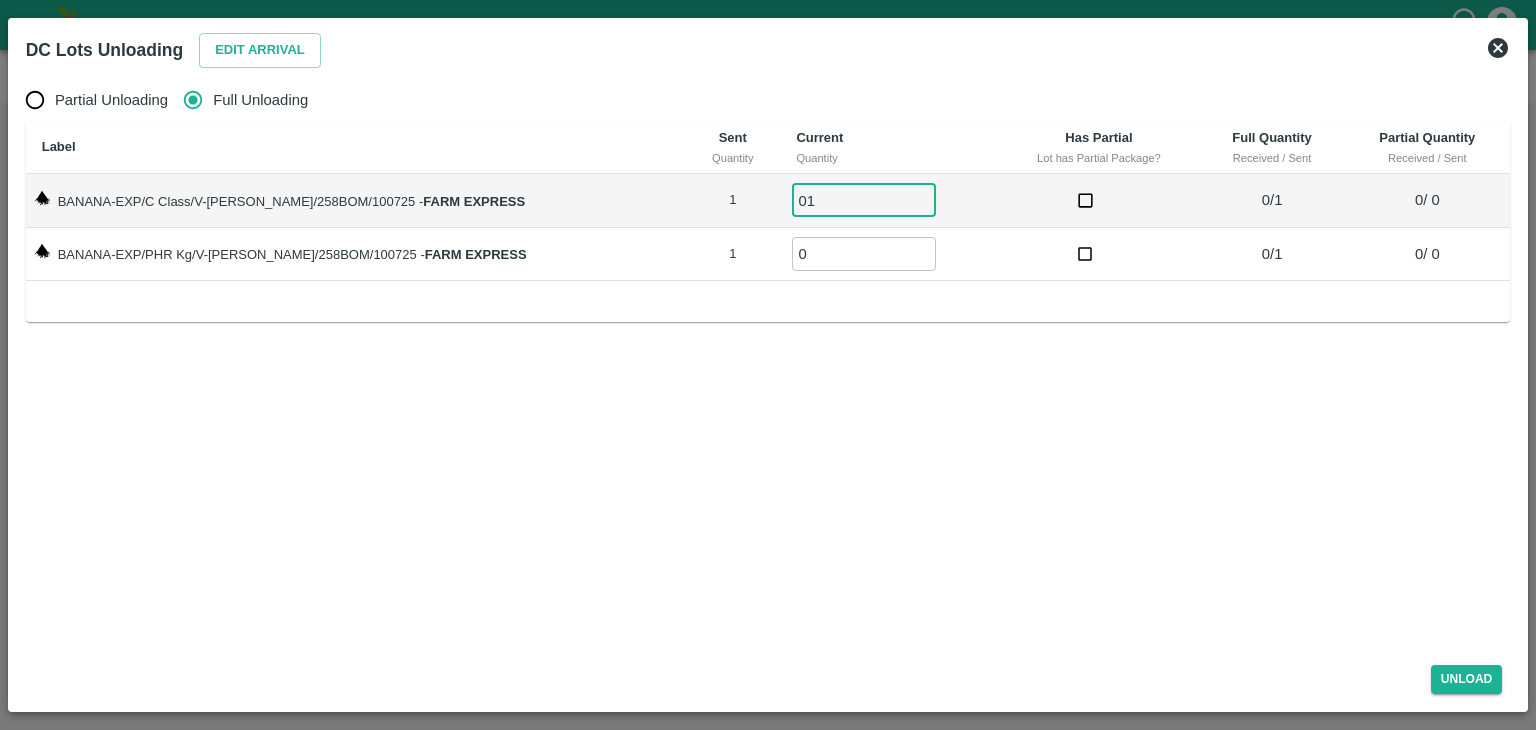 type on "01" 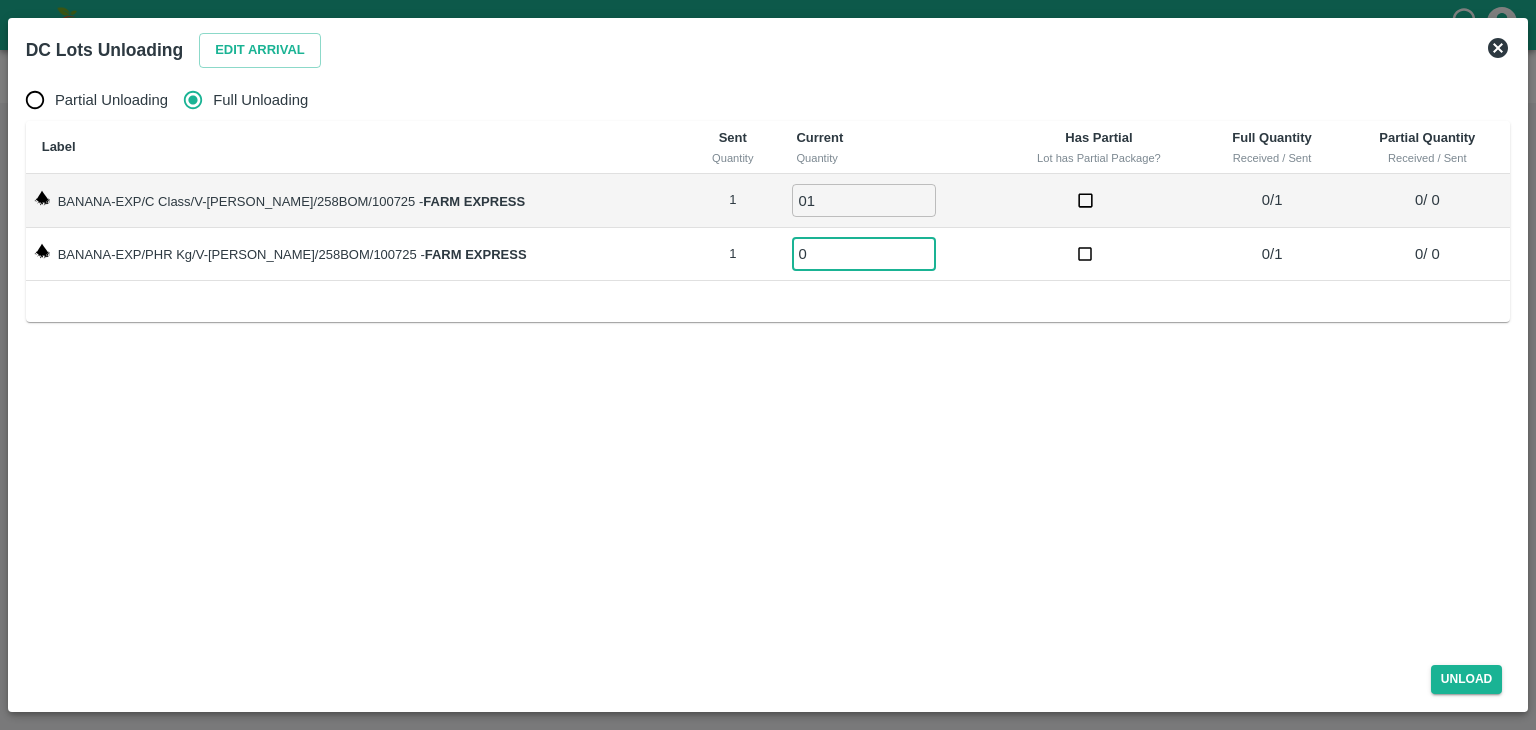 click on "0" at bounding box center [864, 253] 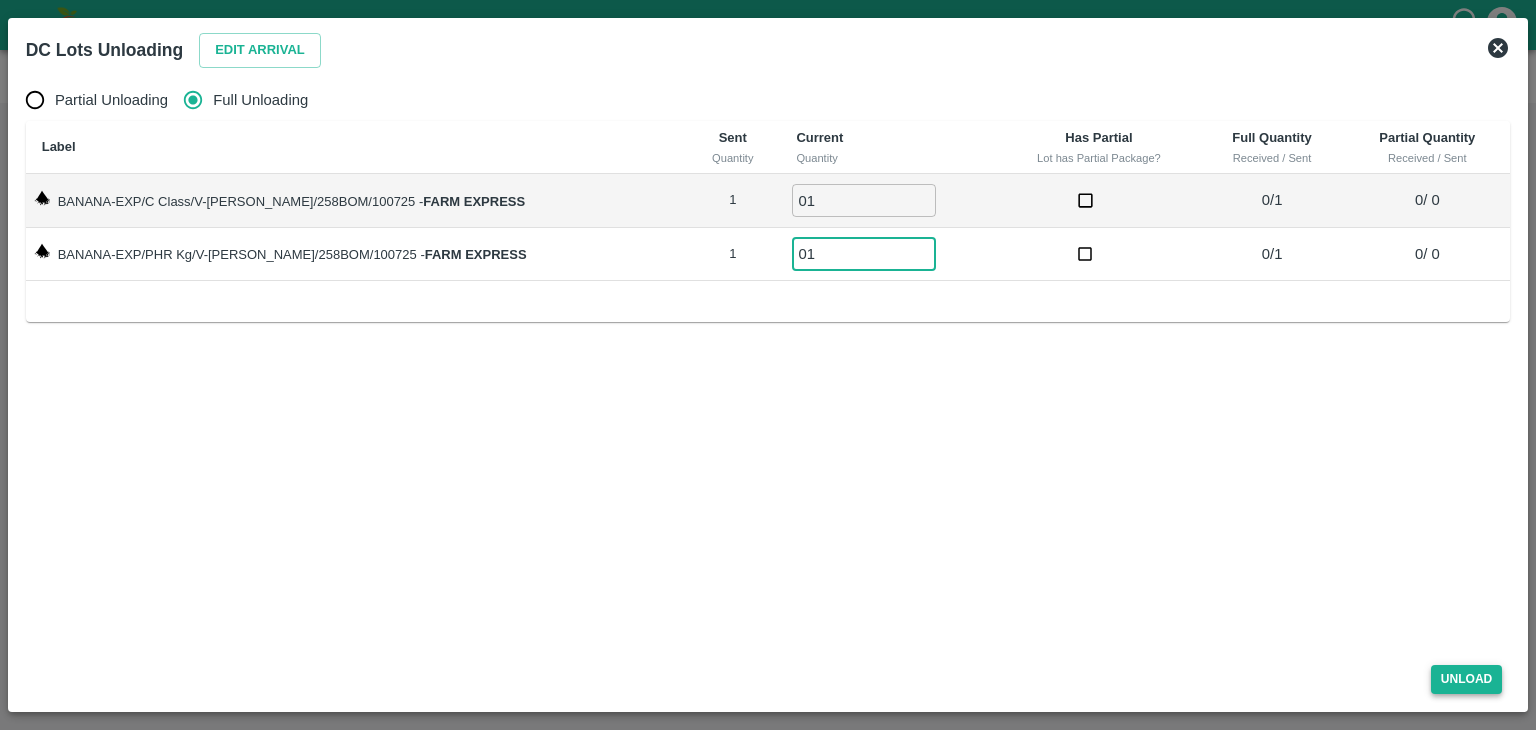 type on "01" 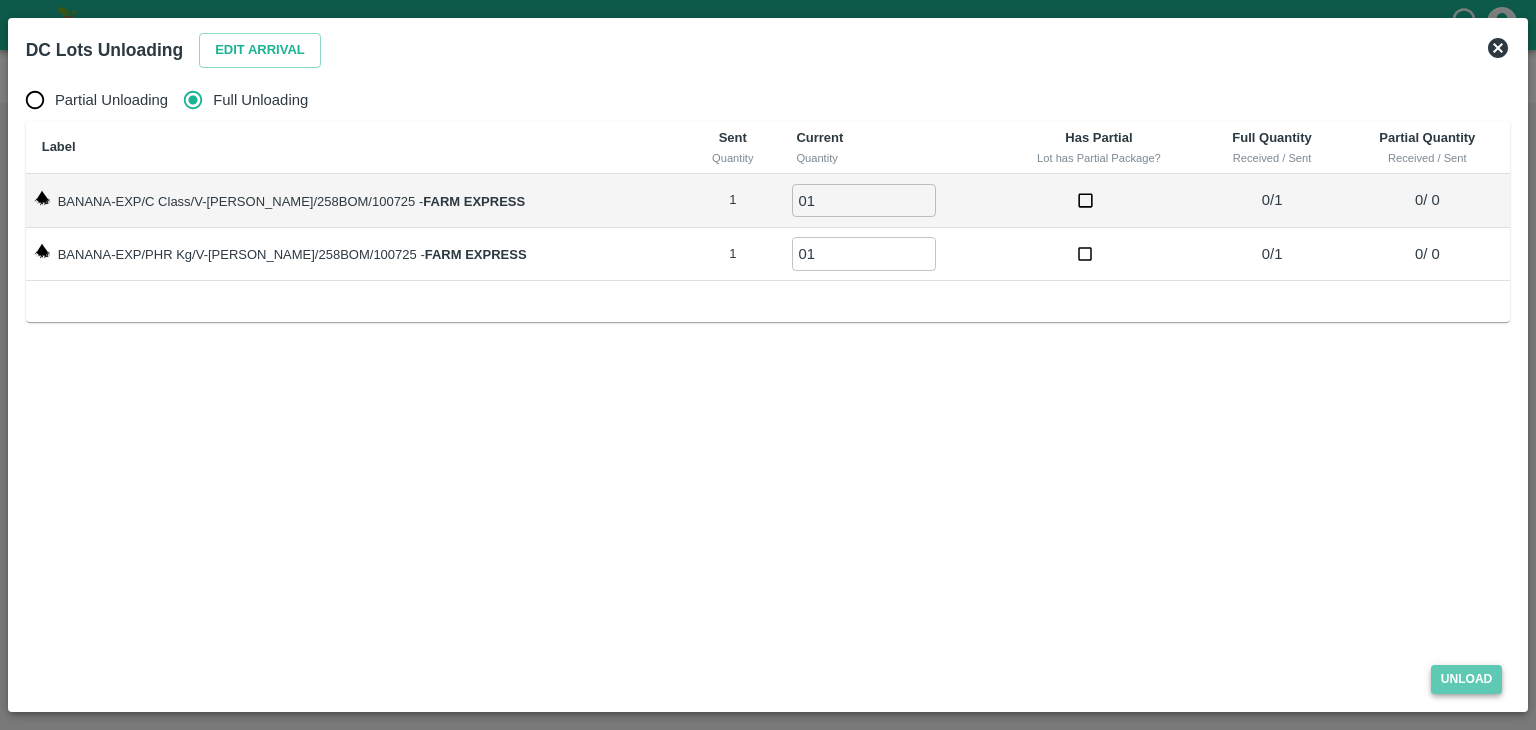 click on "Unload" at bounding box center [1467, 679] 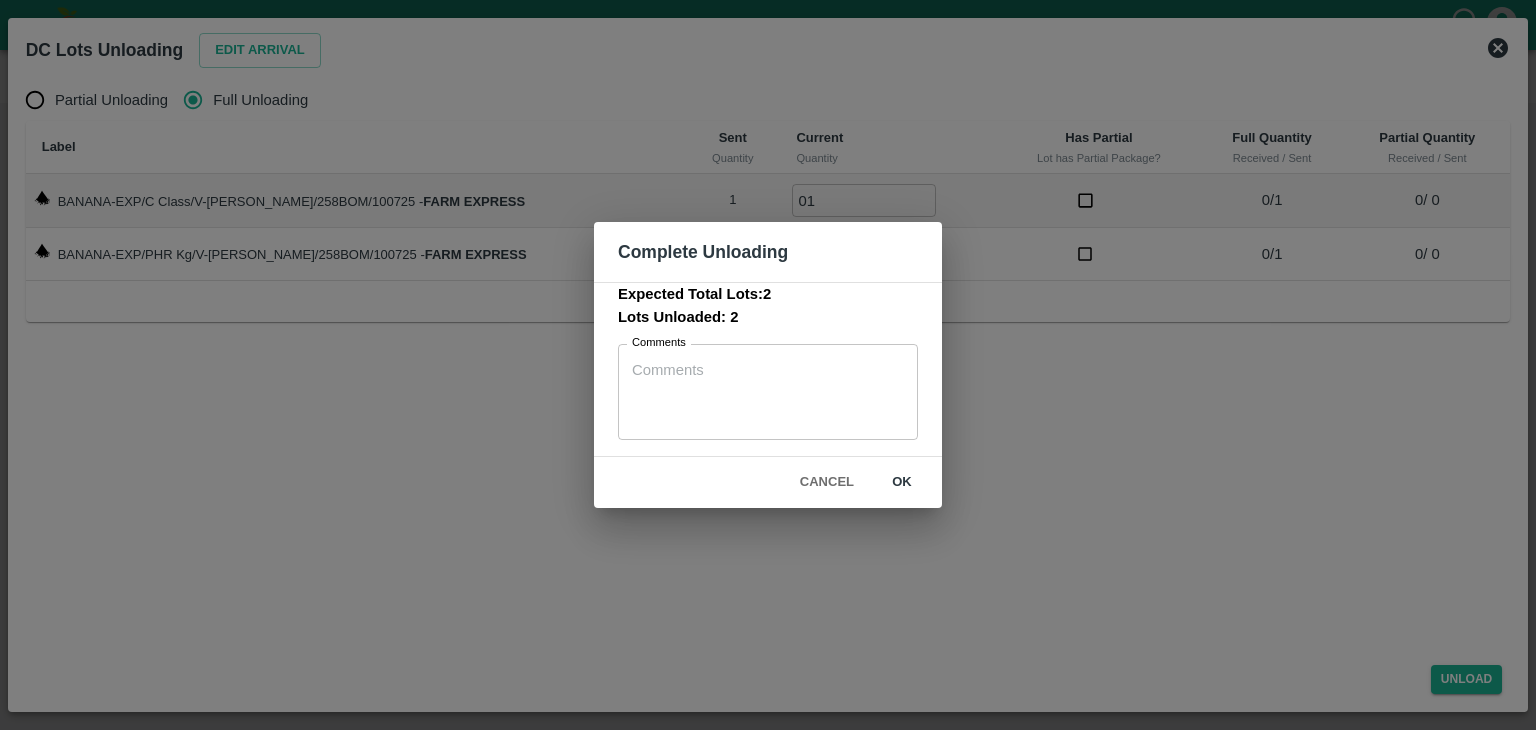 click on "ok" at bounding box center [902, 482] 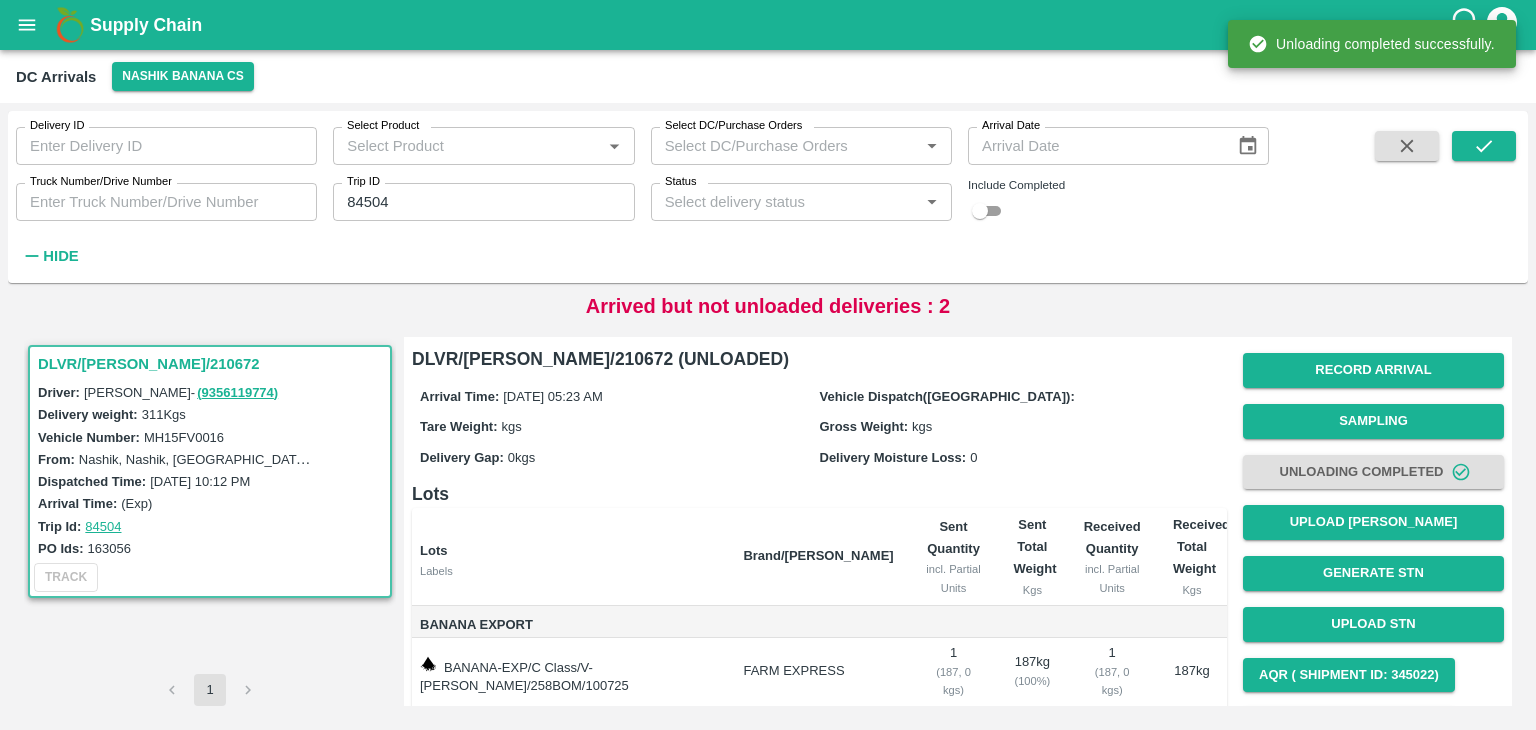 scroll, scrollTop: 124, scrollLeft: 0, axis: vertical 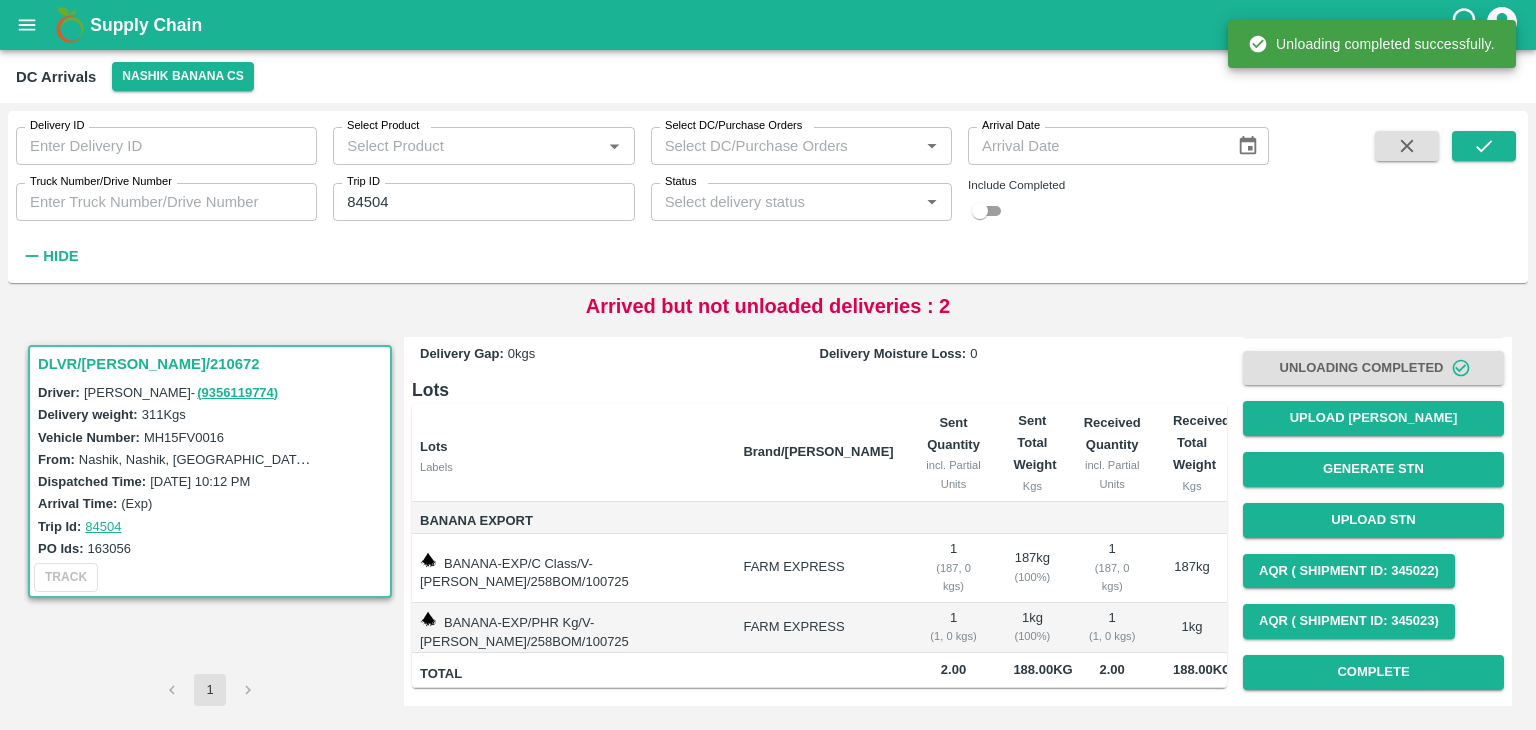 click on "Record Arrival Sampling Unloading Completed Upload Tare Weight Generate STN Upload STN AQR ( Shipment Id: 345022) AQR ( Shipment Id: 345023) Complete" at bounding box center (1373, 469) 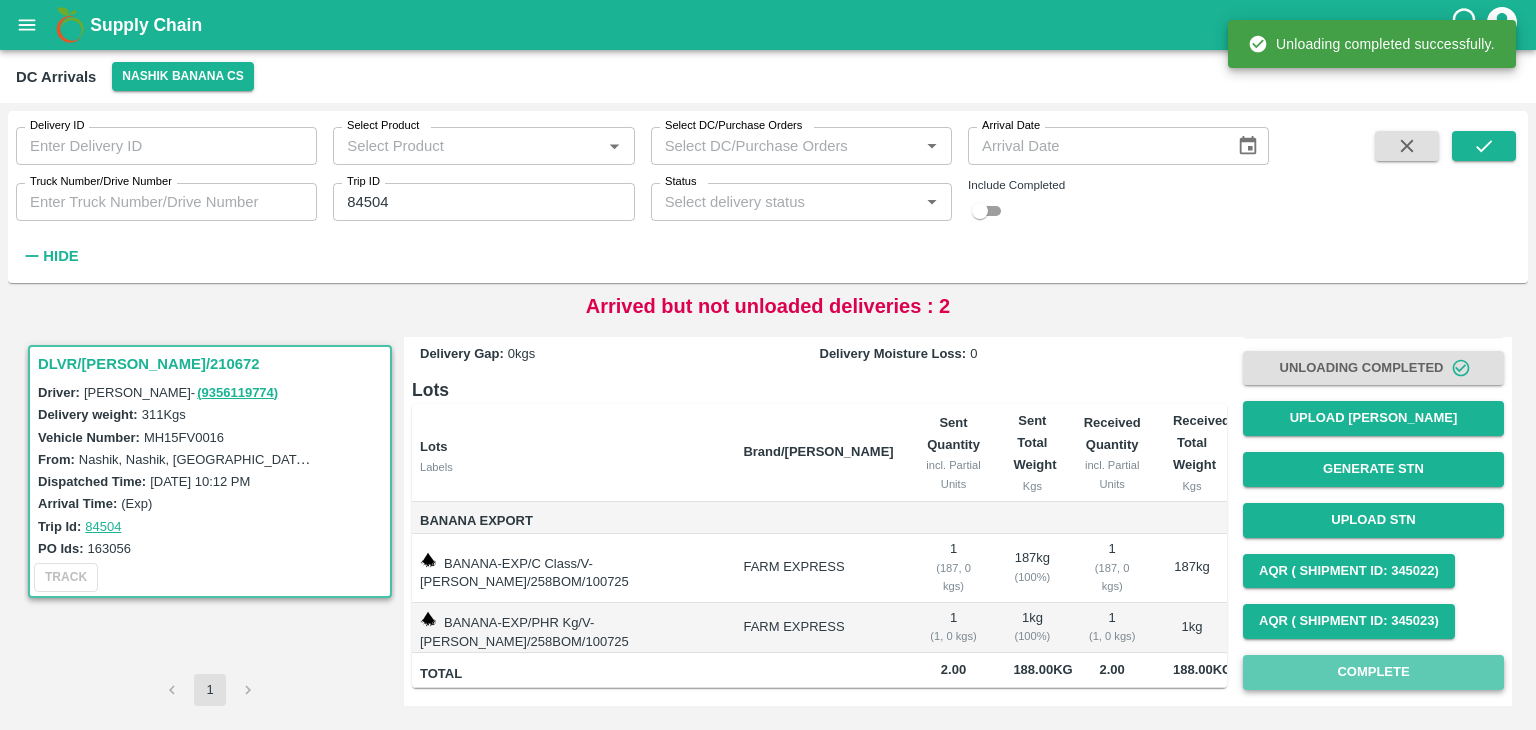 click on "Complete" at bounding box center [1373, 672] 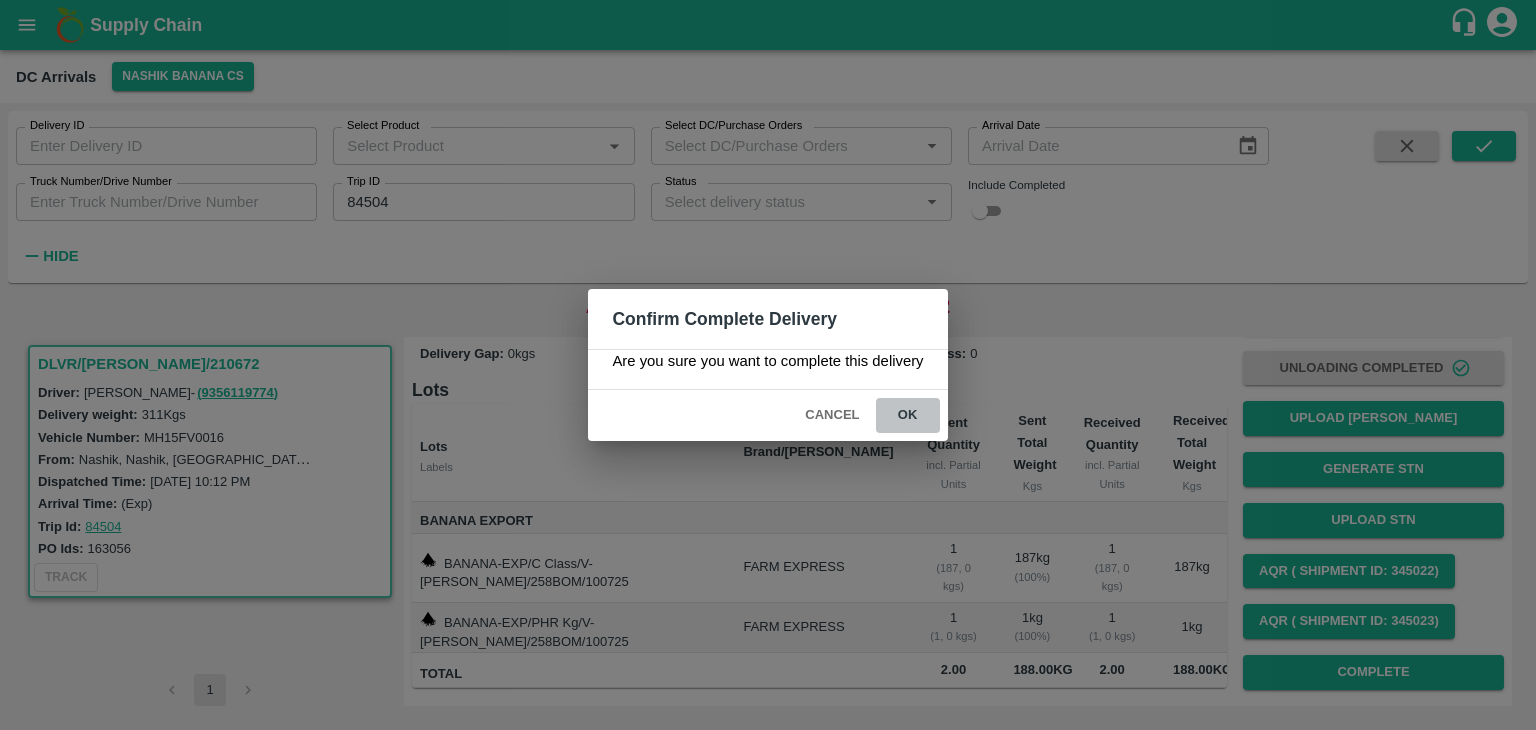click on "ok" at bounding box center (908, 415) 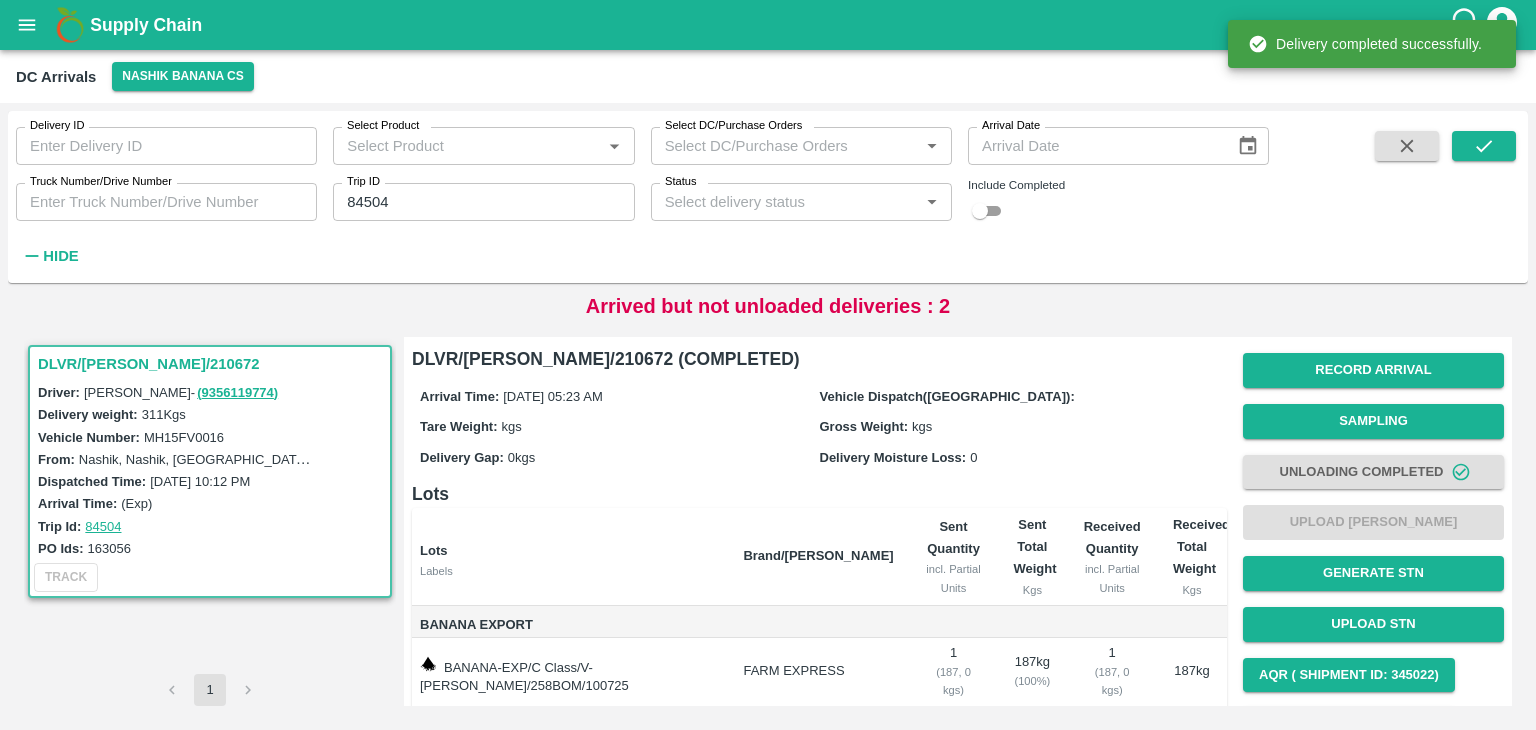 scroll, scrollTop: 124, scrollLeft: 0, axis: vertical 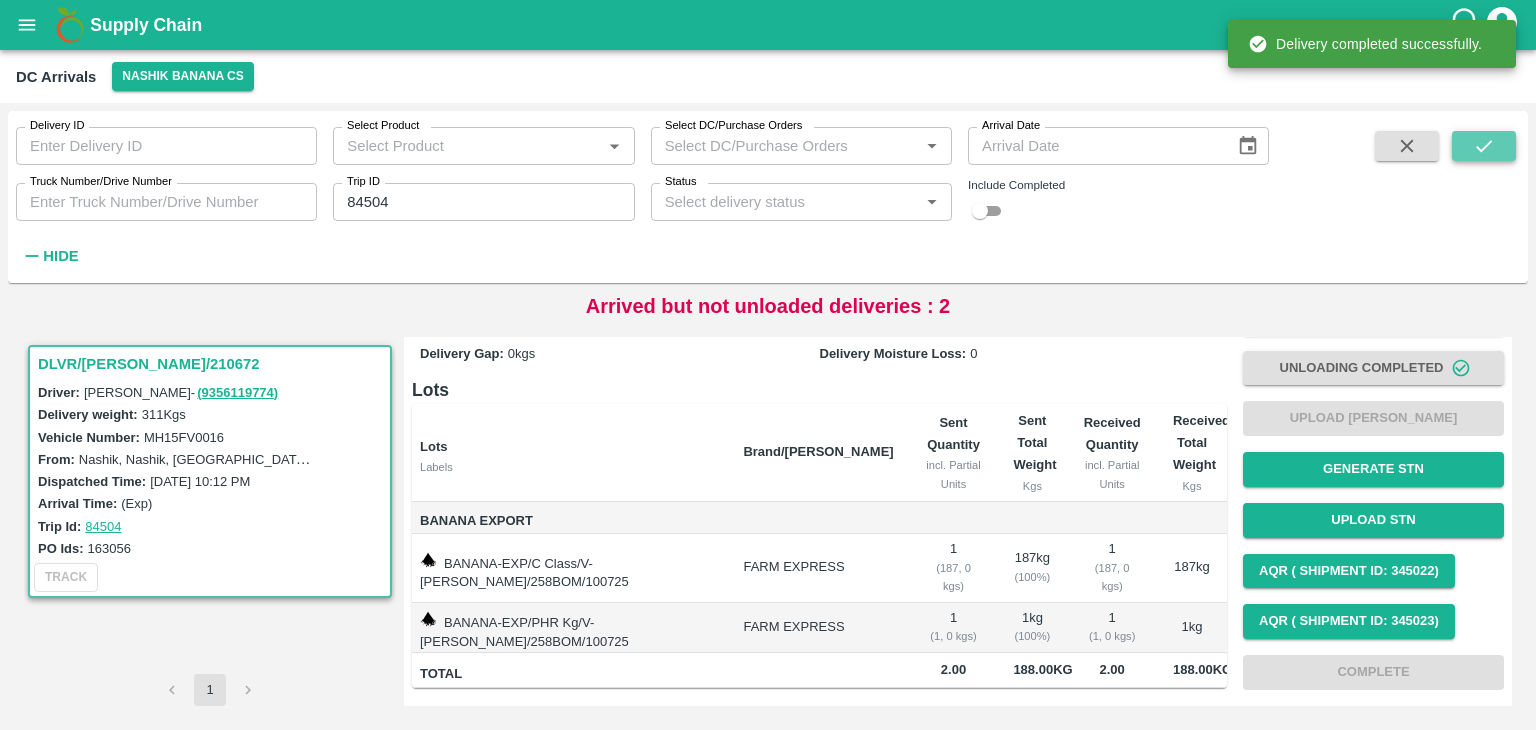 click 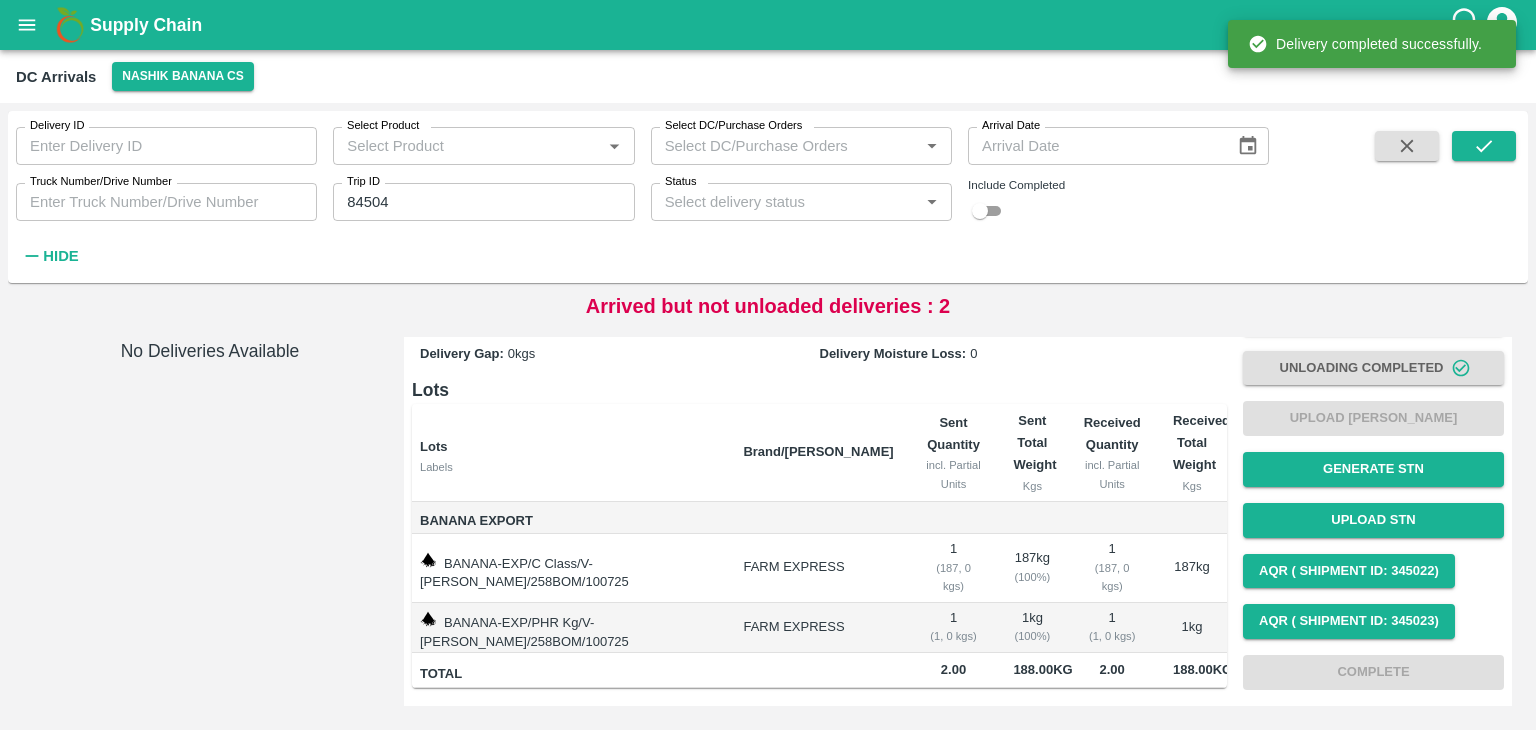 click on "Supply Chain" at bounding box center (768, 25) 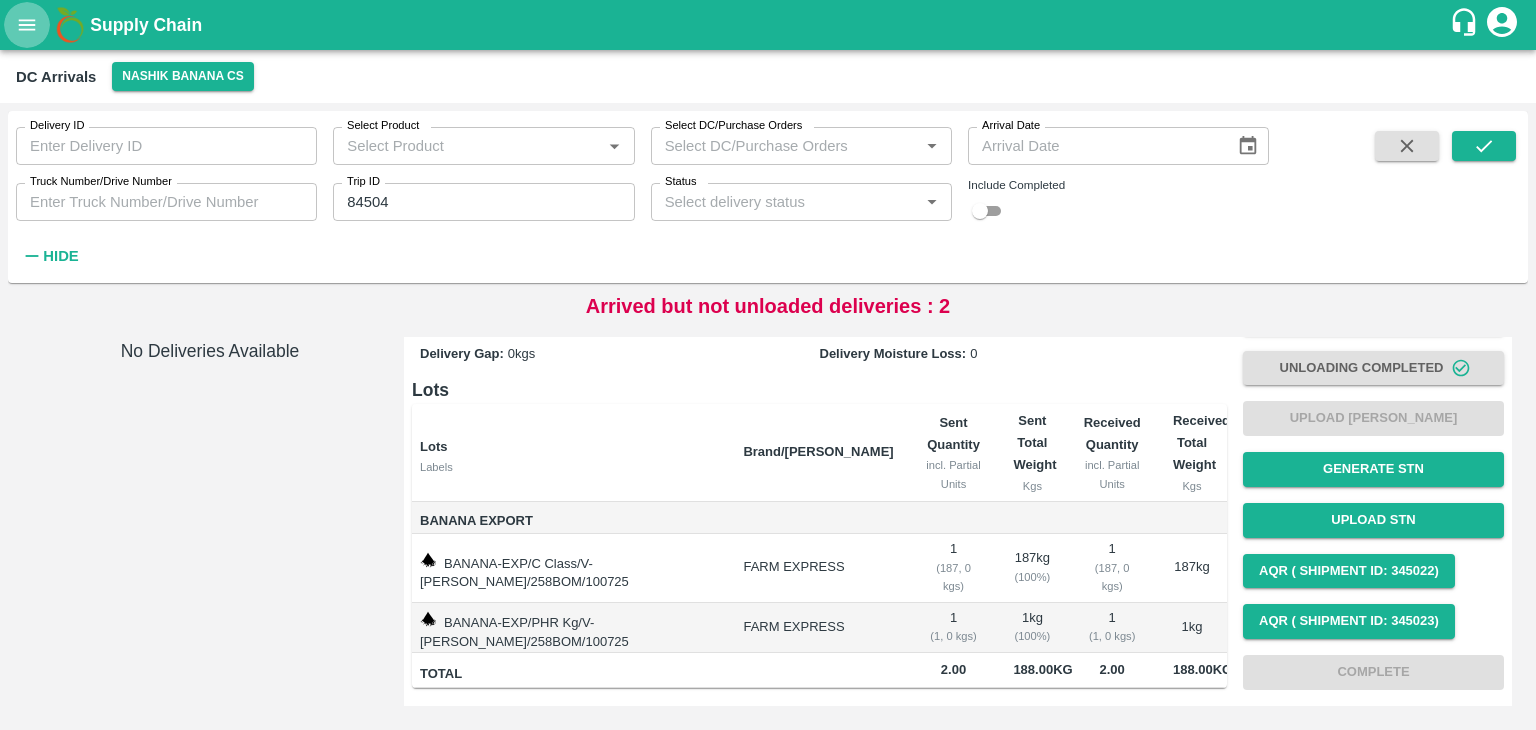 click 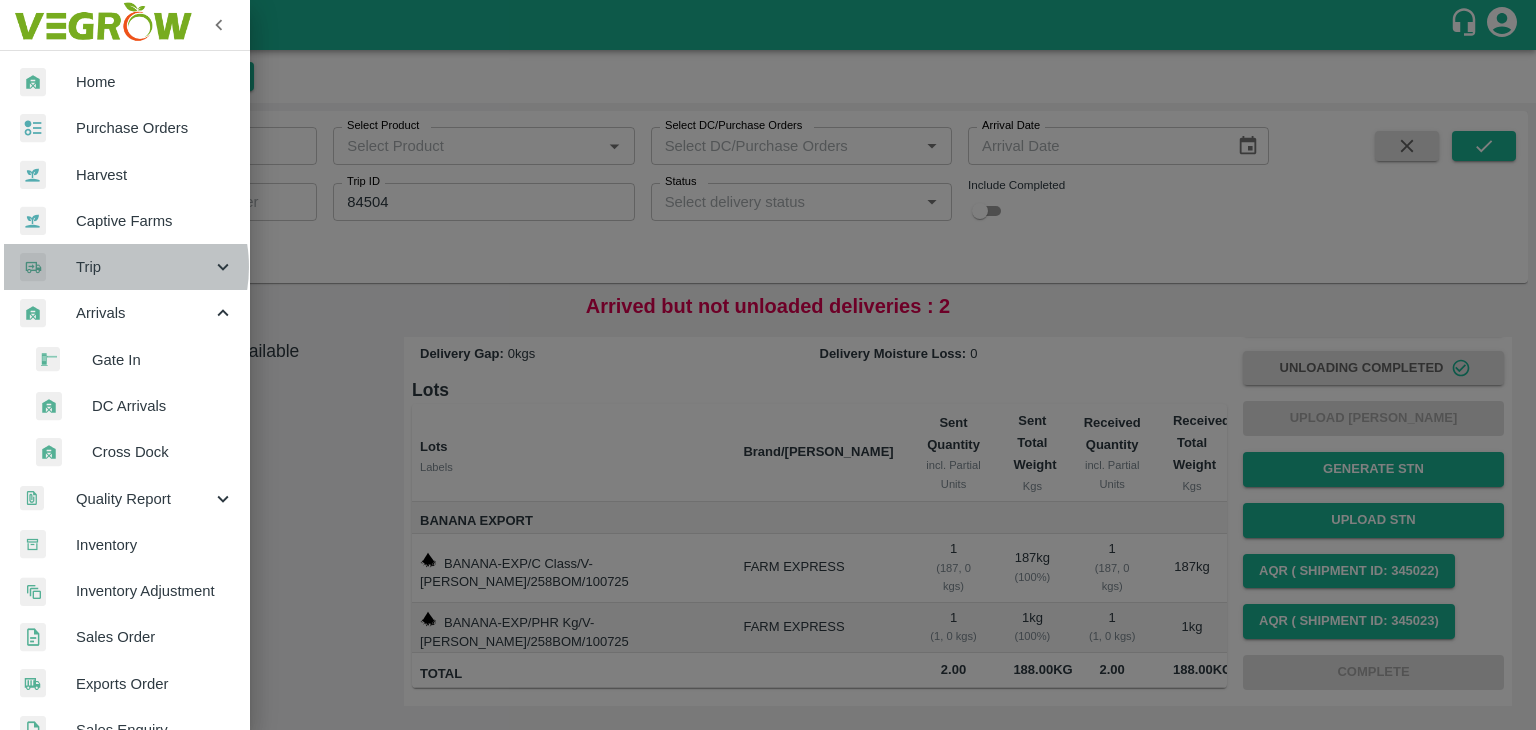click on "Trip" at bounding box center (144, 267) 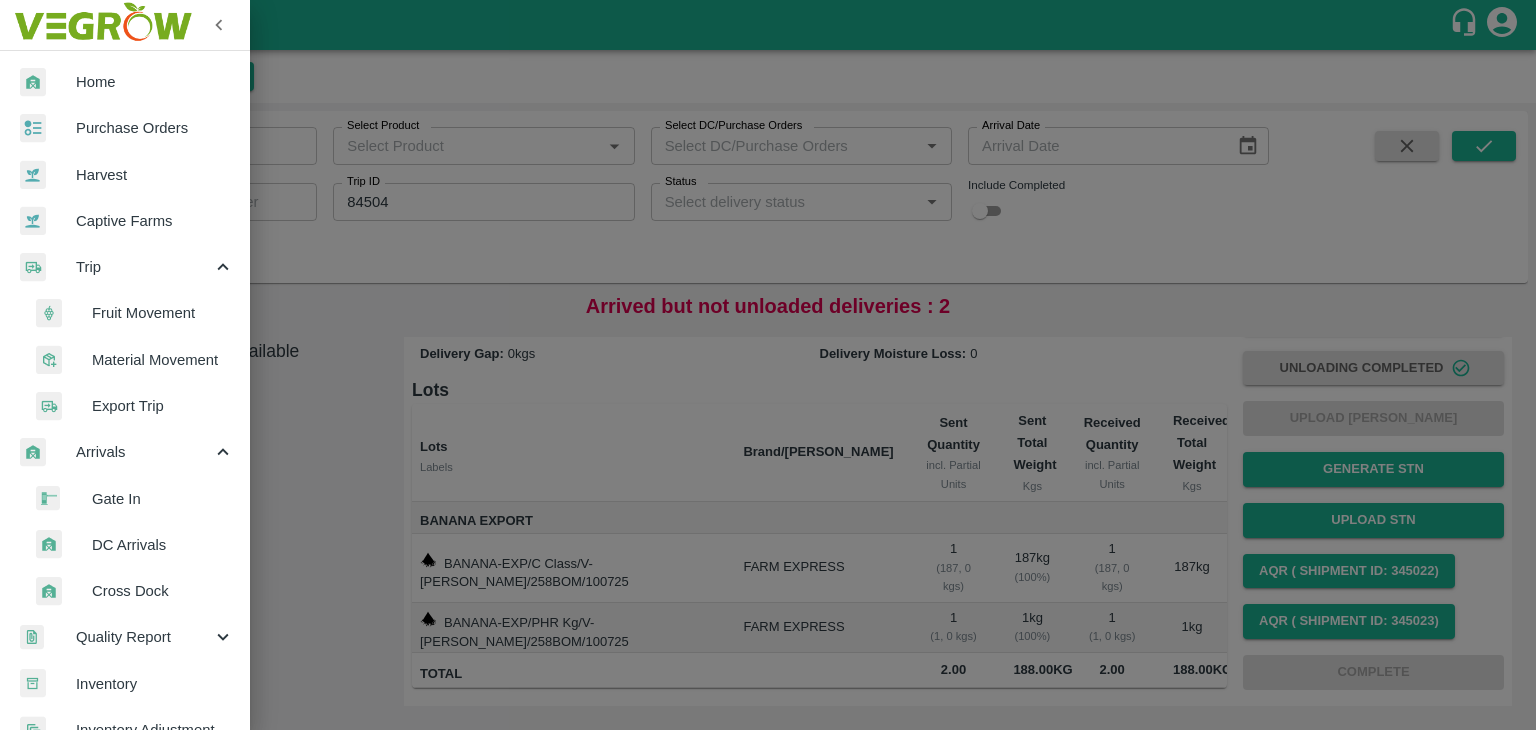 click on "Fruit Movement" at bounding box center [163, 313] 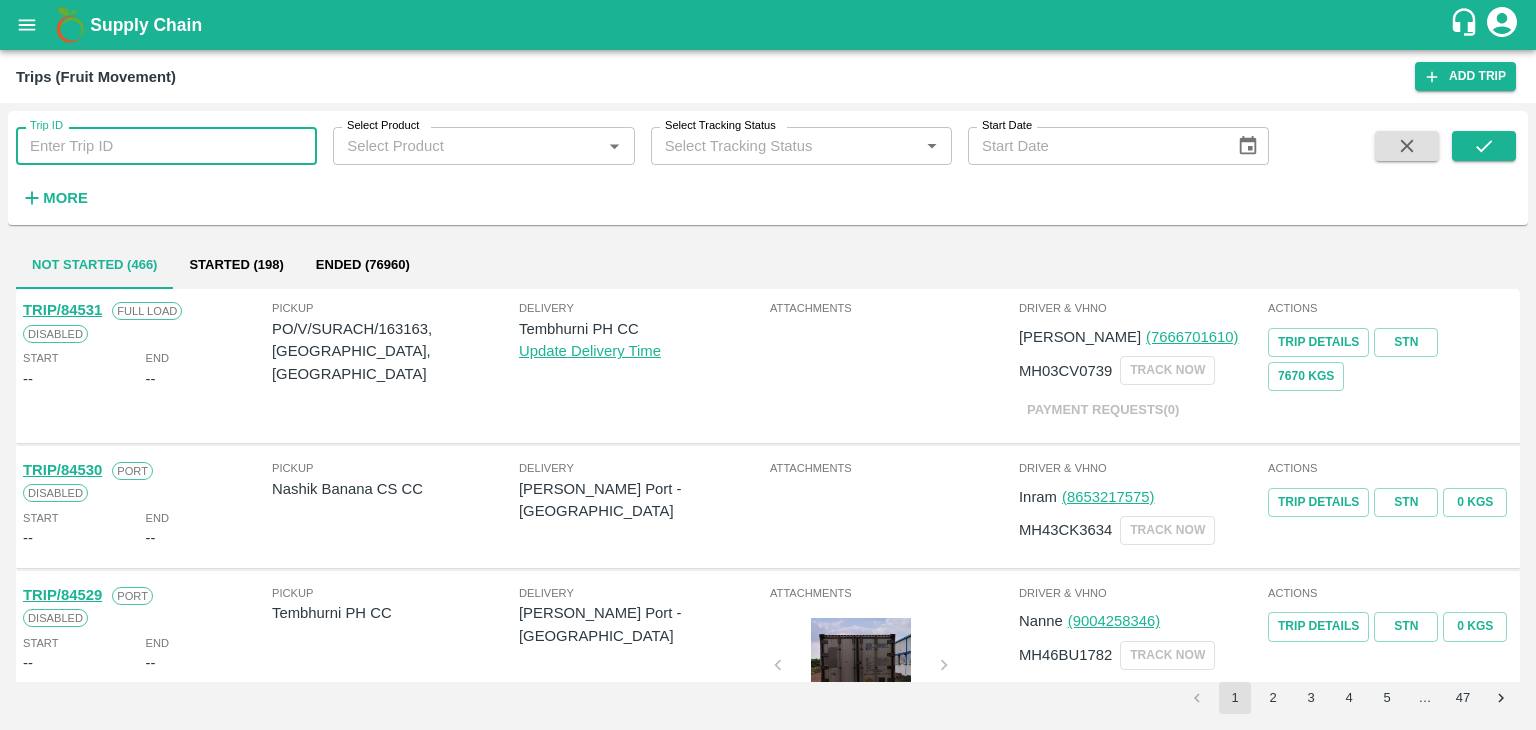 click on "Trip ID" at bounding box center [166, 146] 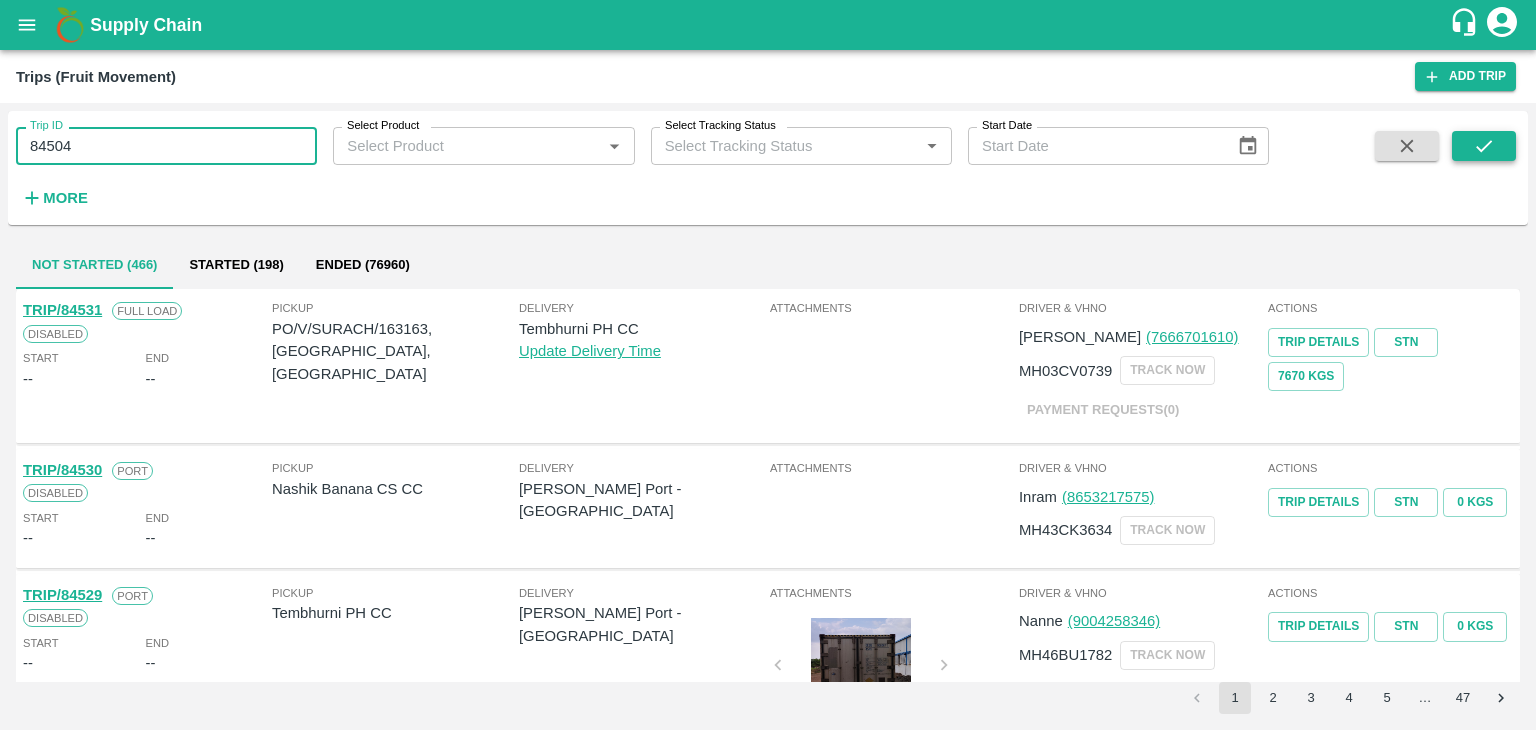 type on "84504" 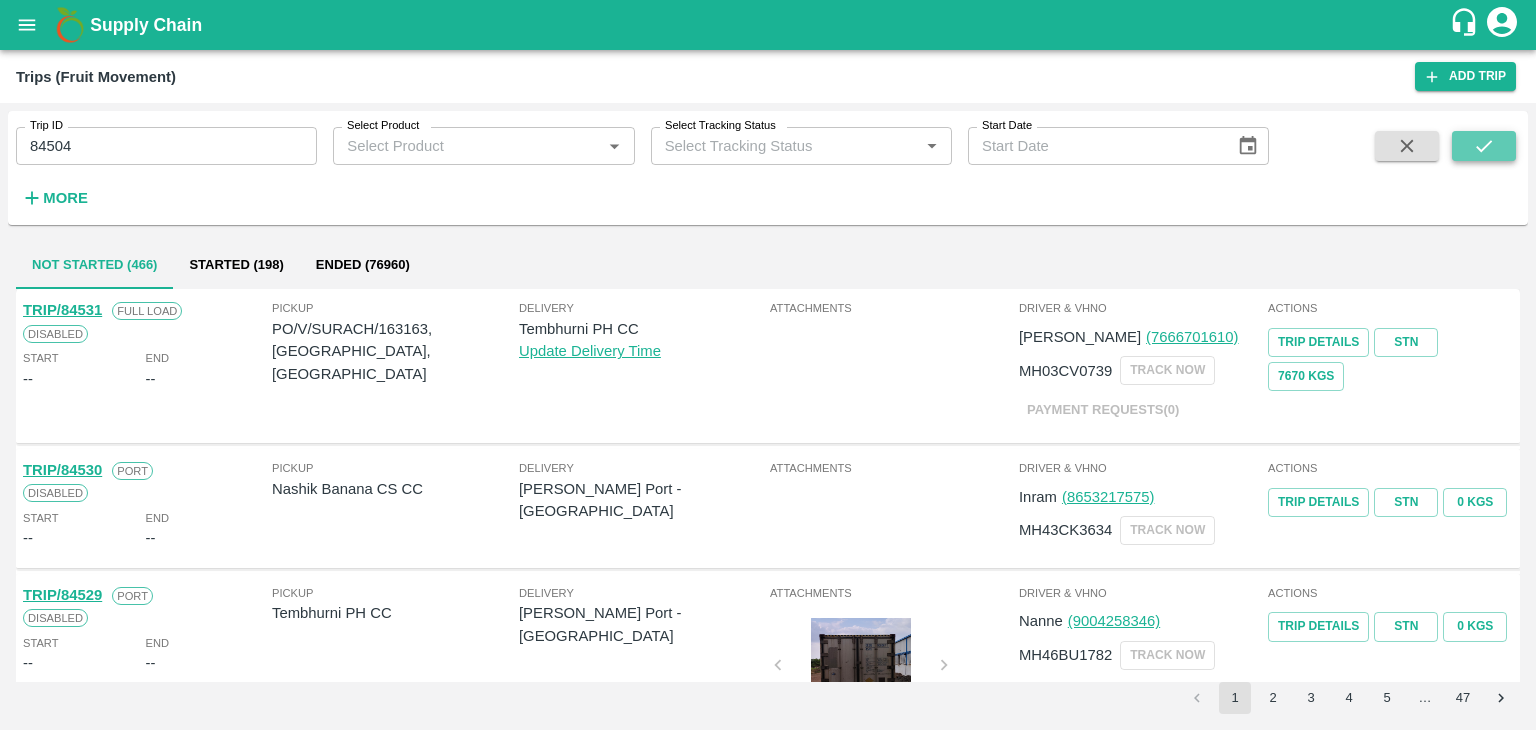 click at bounding box center [1484, 146] 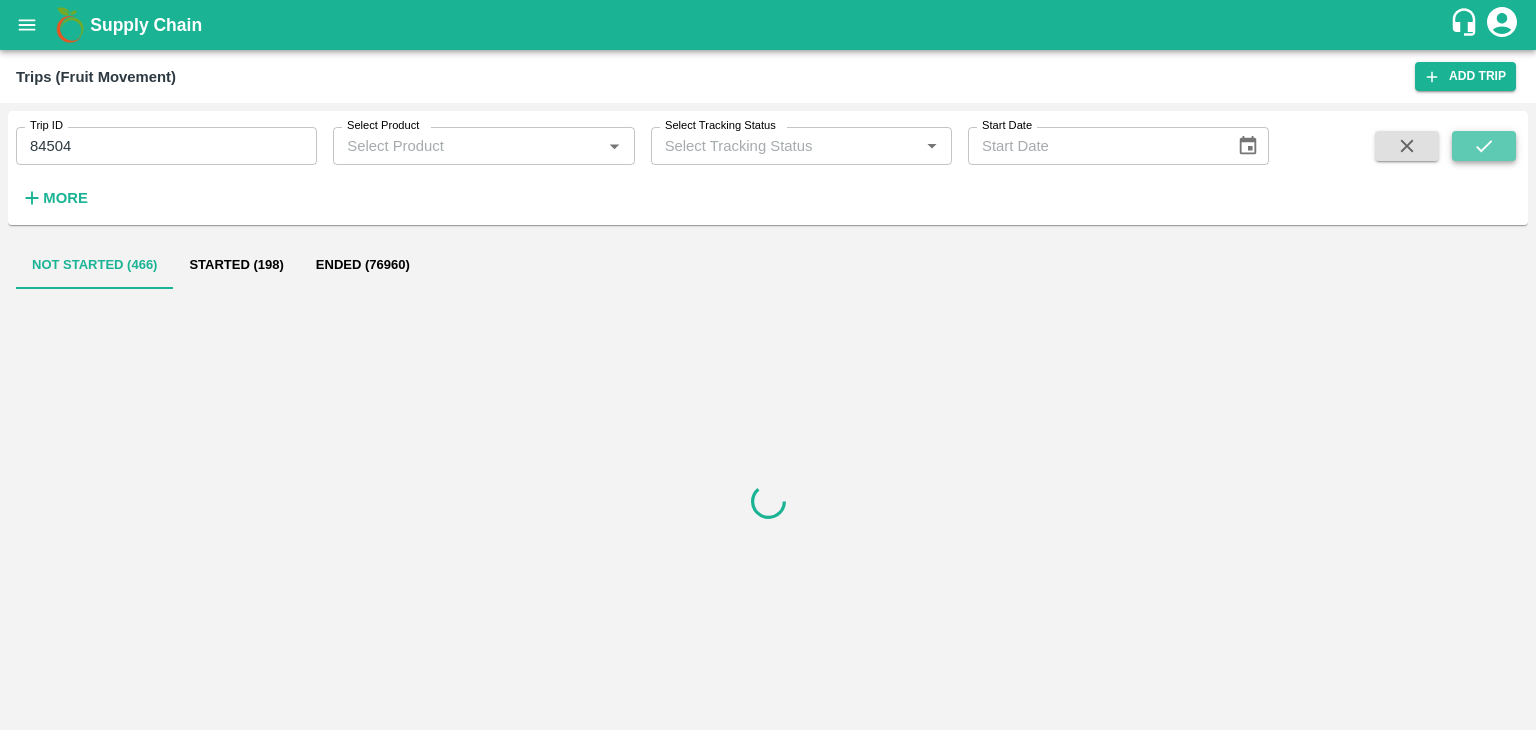 click at bounding box center [1484, 146] 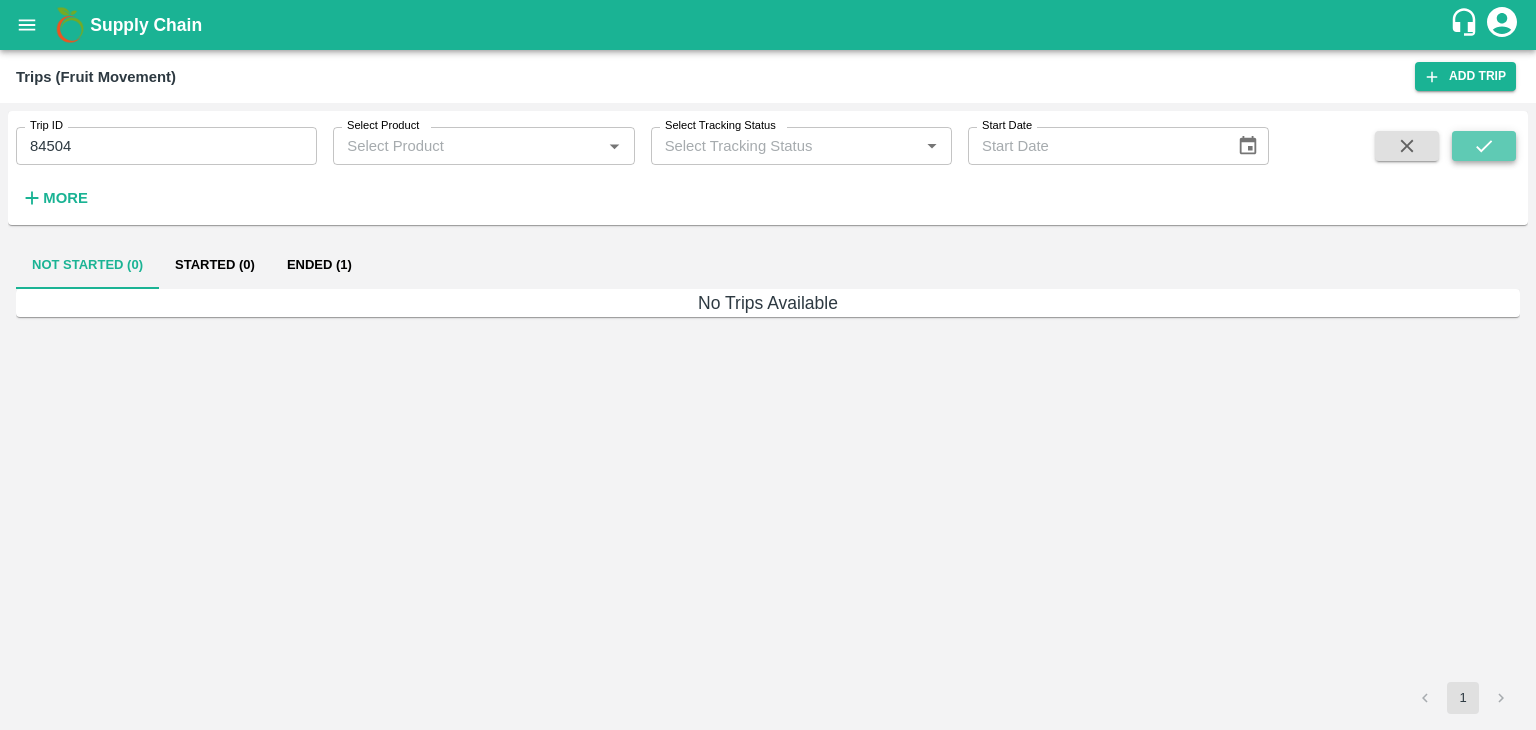click at bounding box center (1484, 146) 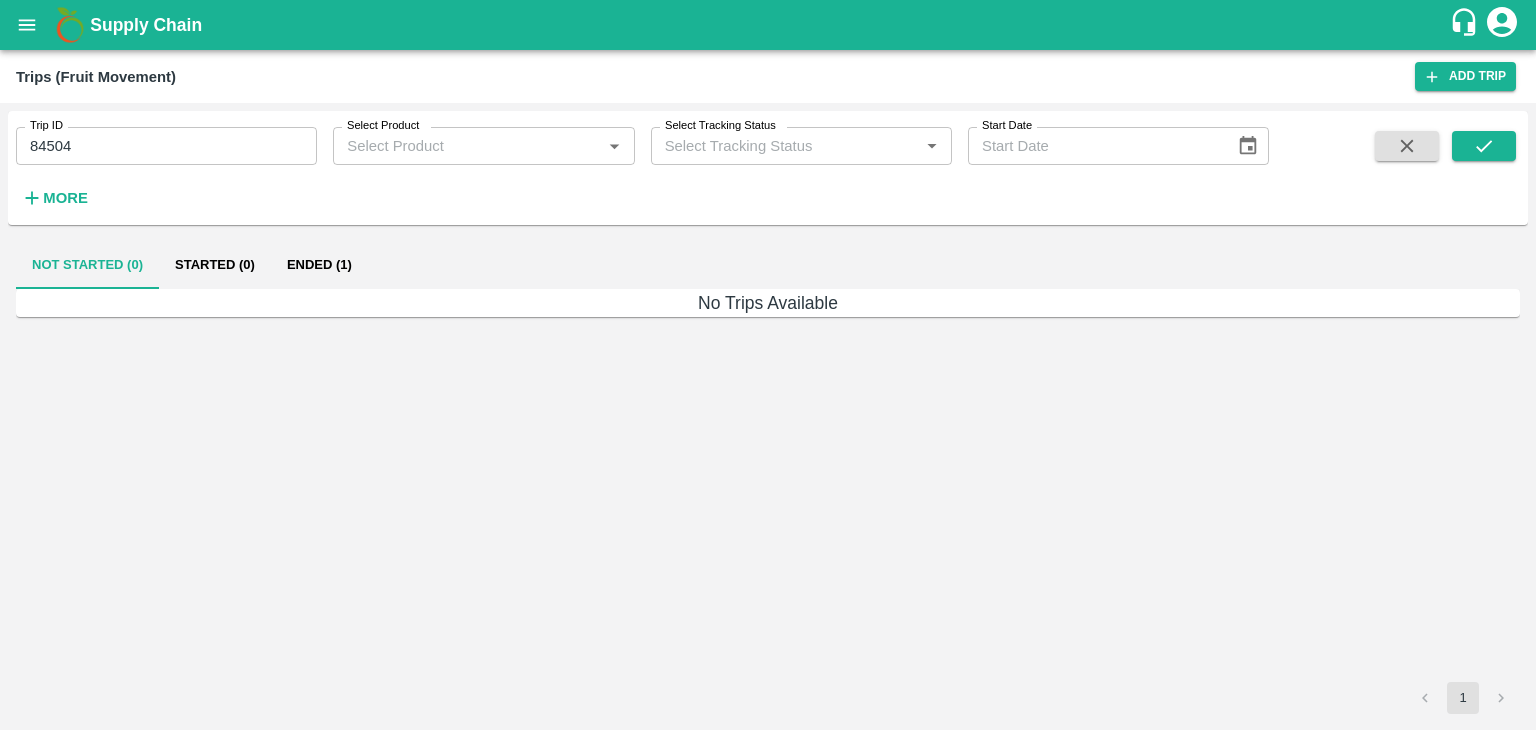 click on "Ended (1)" at bounding box center [319, 265] 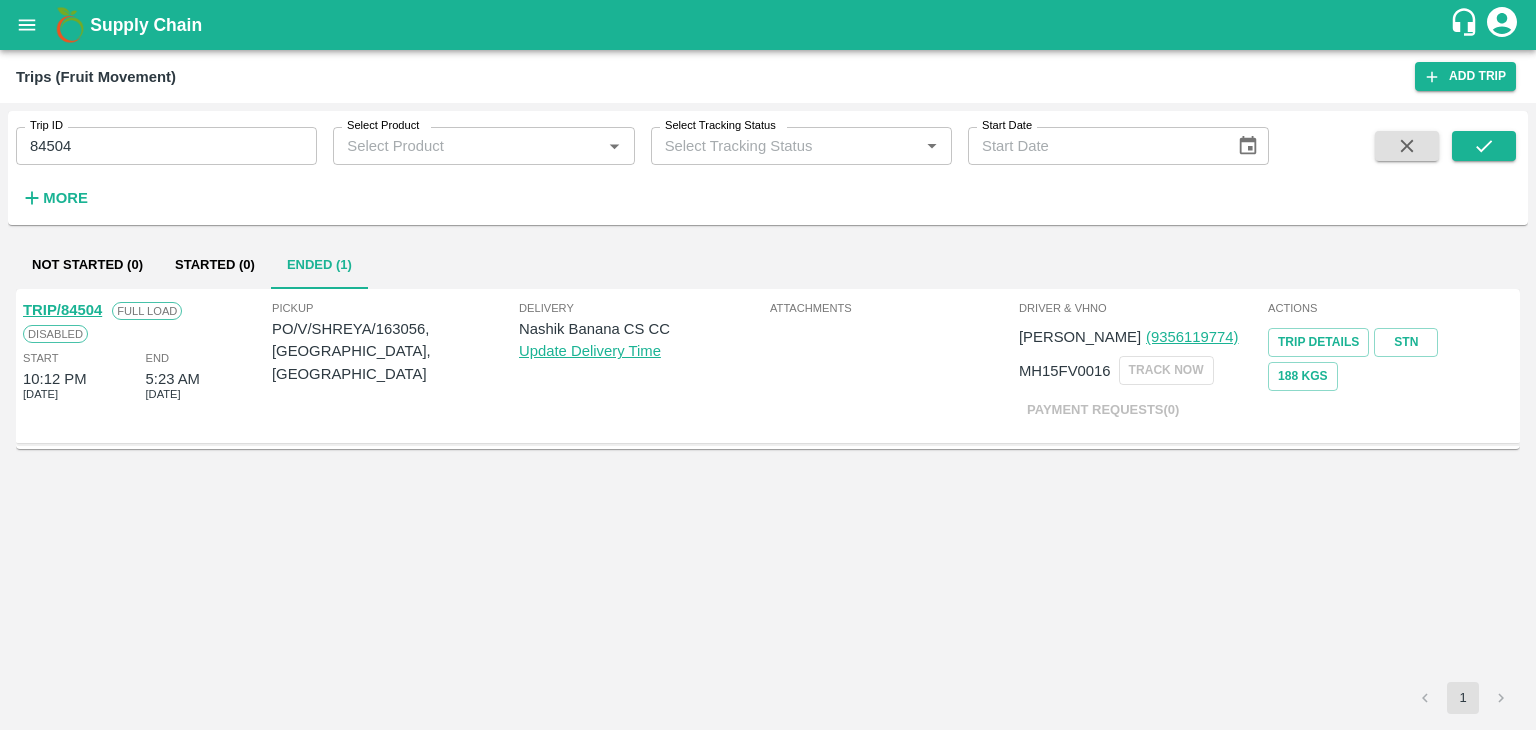 click on "TRIP/84504" at bounding box center [62, 310] 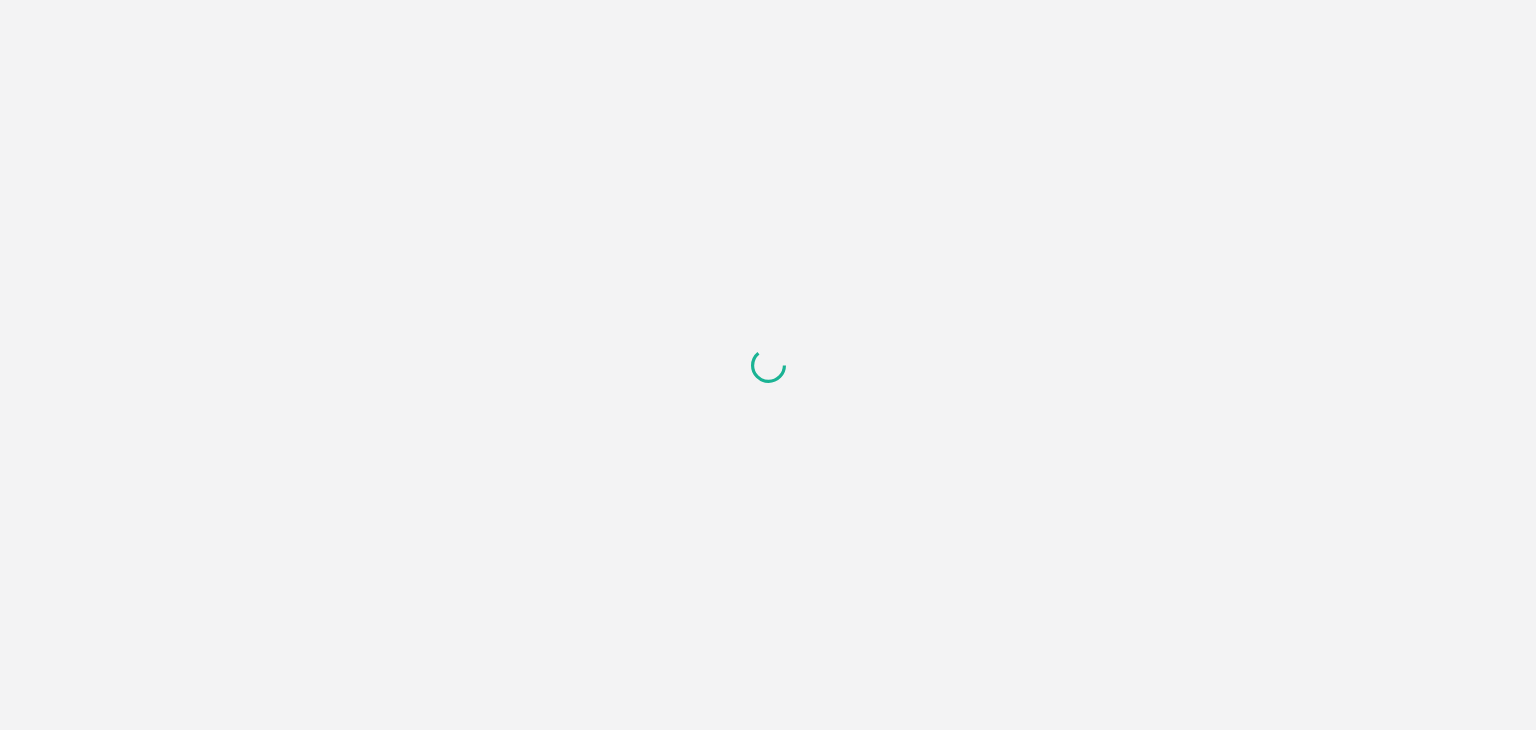 scroll, scrollTop: 0, scrollLeft: 0, axis: both 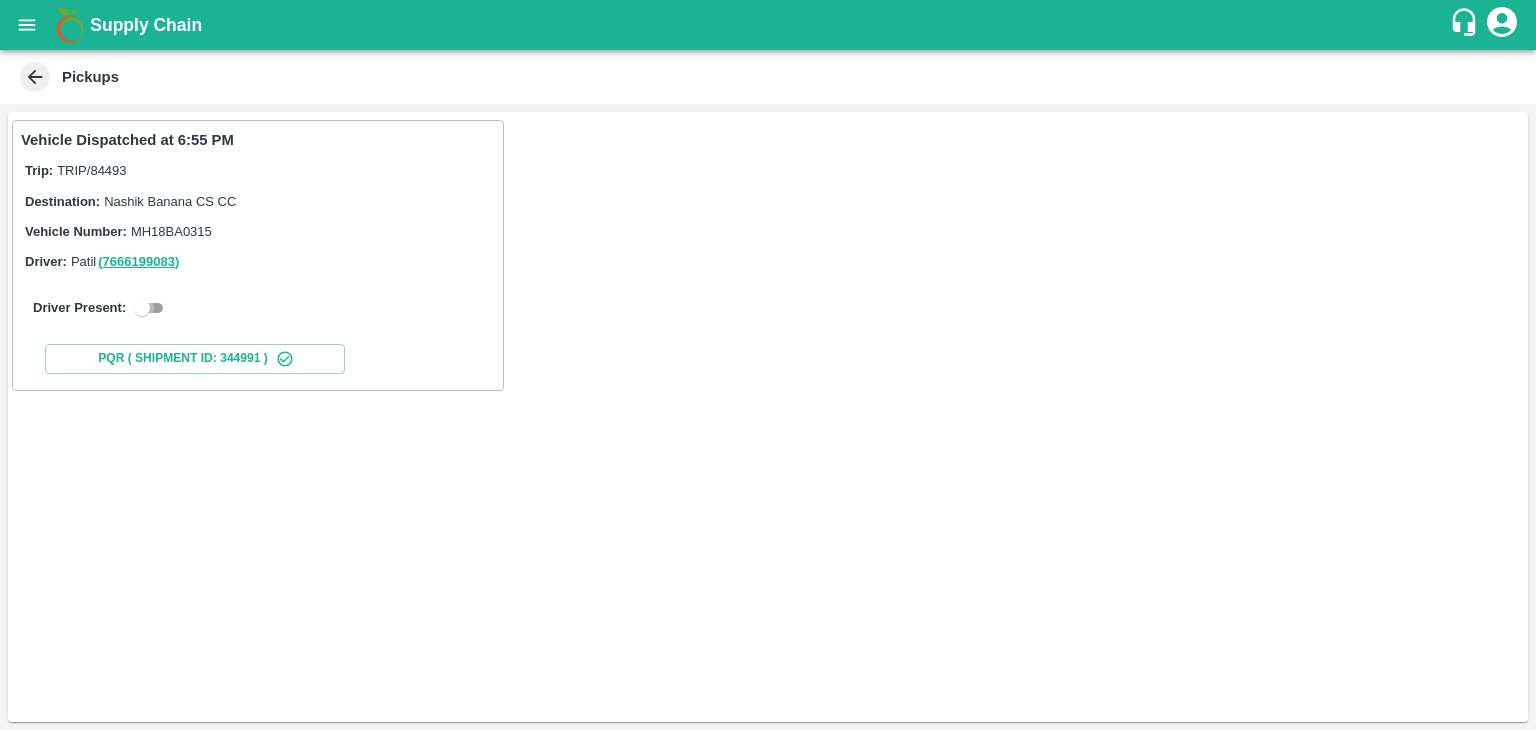 click at bounding box center [142, 308] 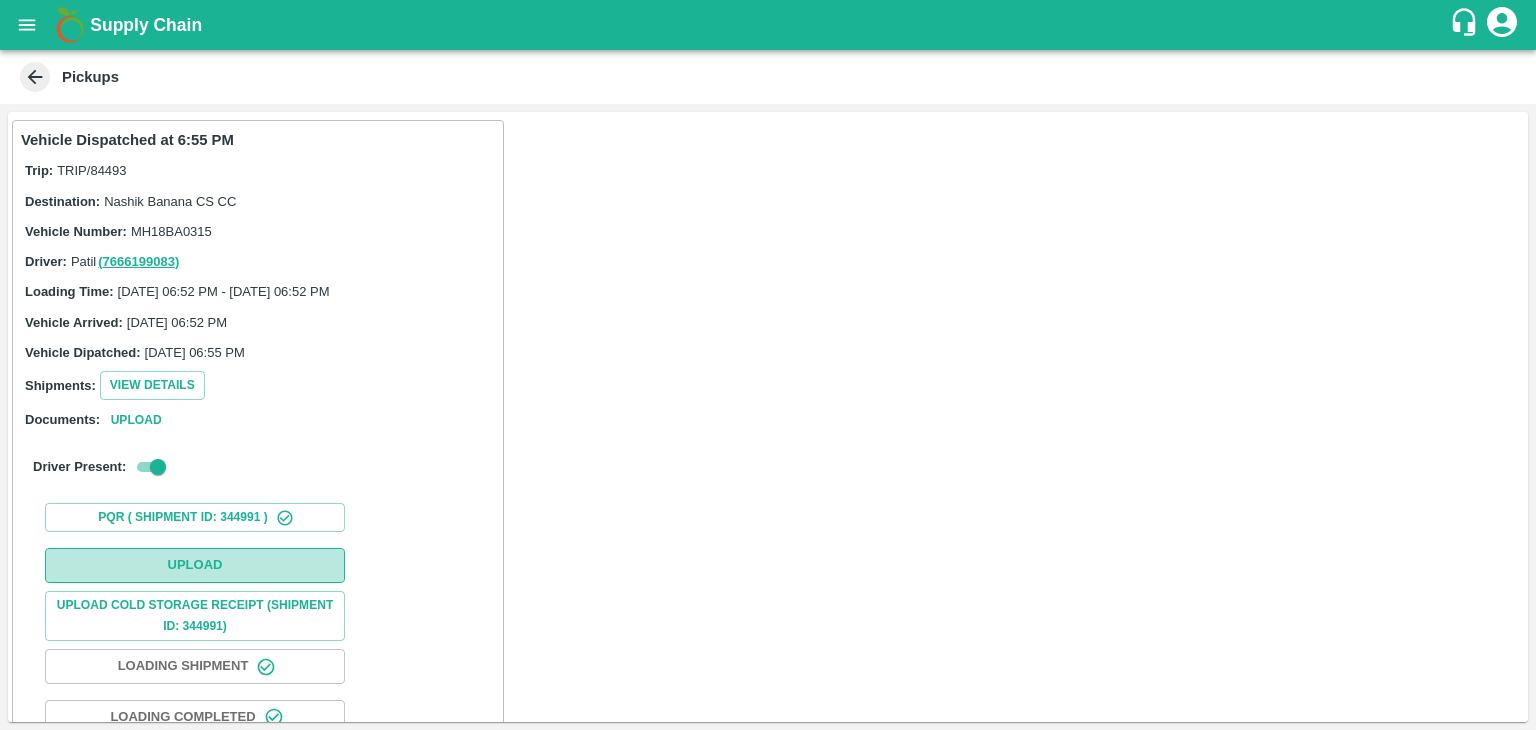 click on "Upload" at bounding box center [195, 565] 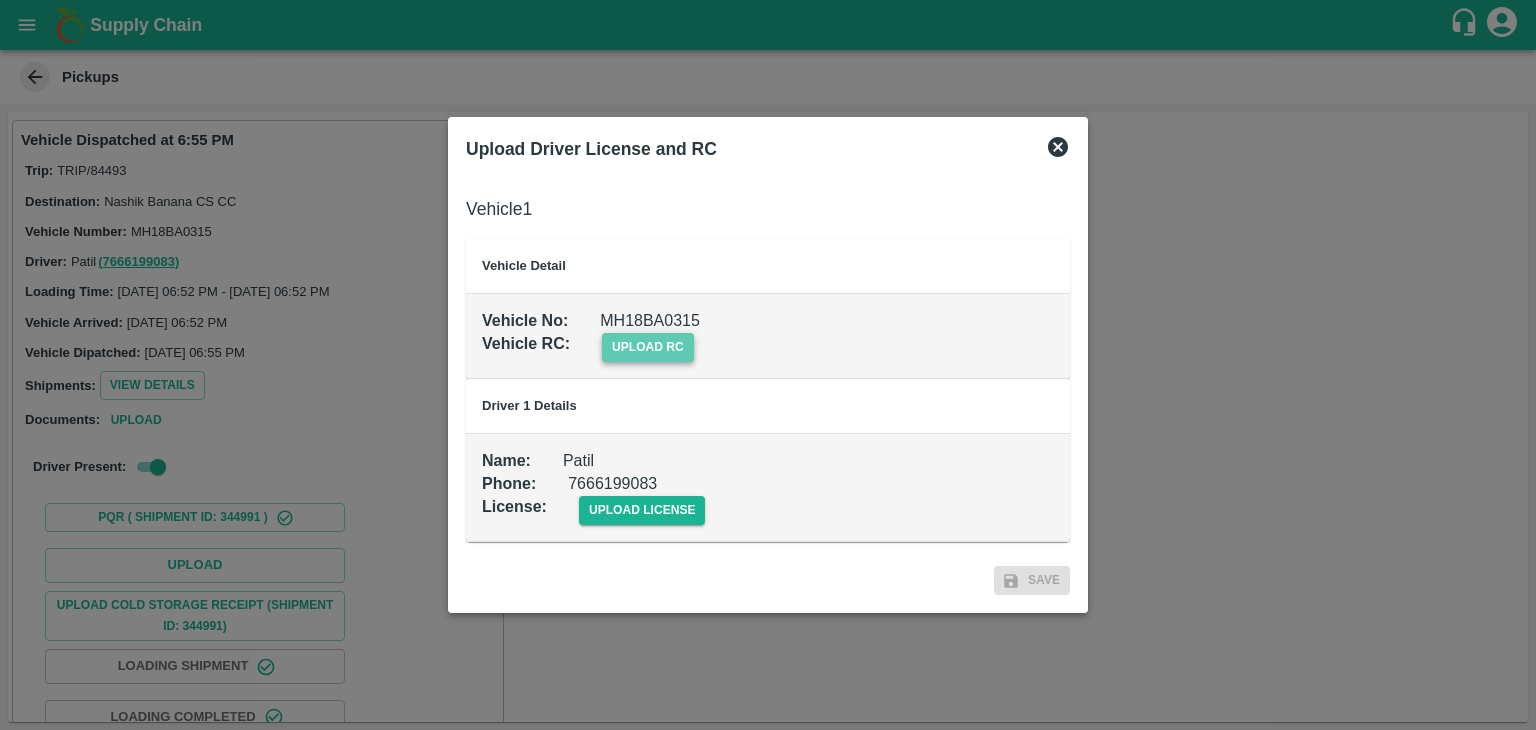 click on "upload rc" at bounding box center (648, 347) 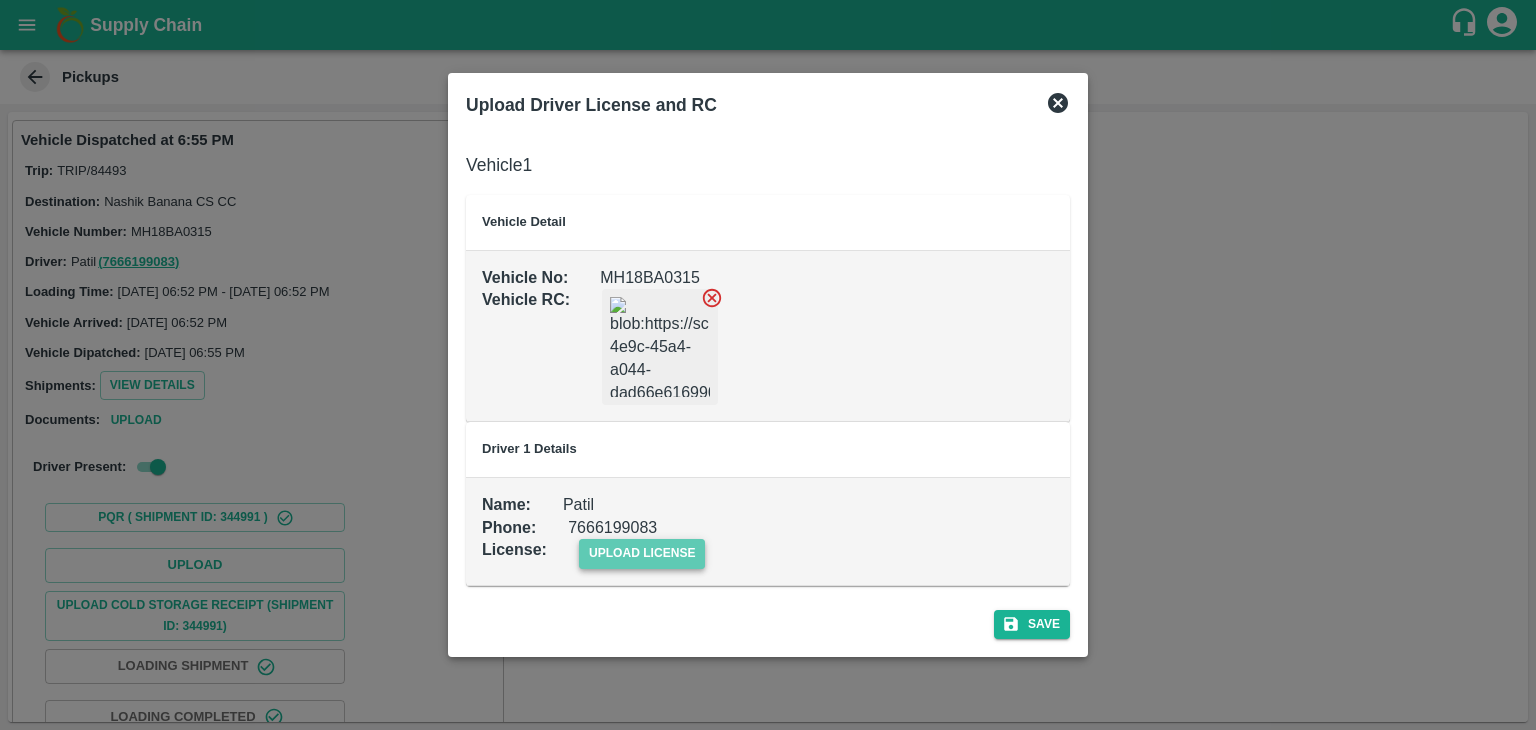 click on "upload license" at bounding box center [642, 553] 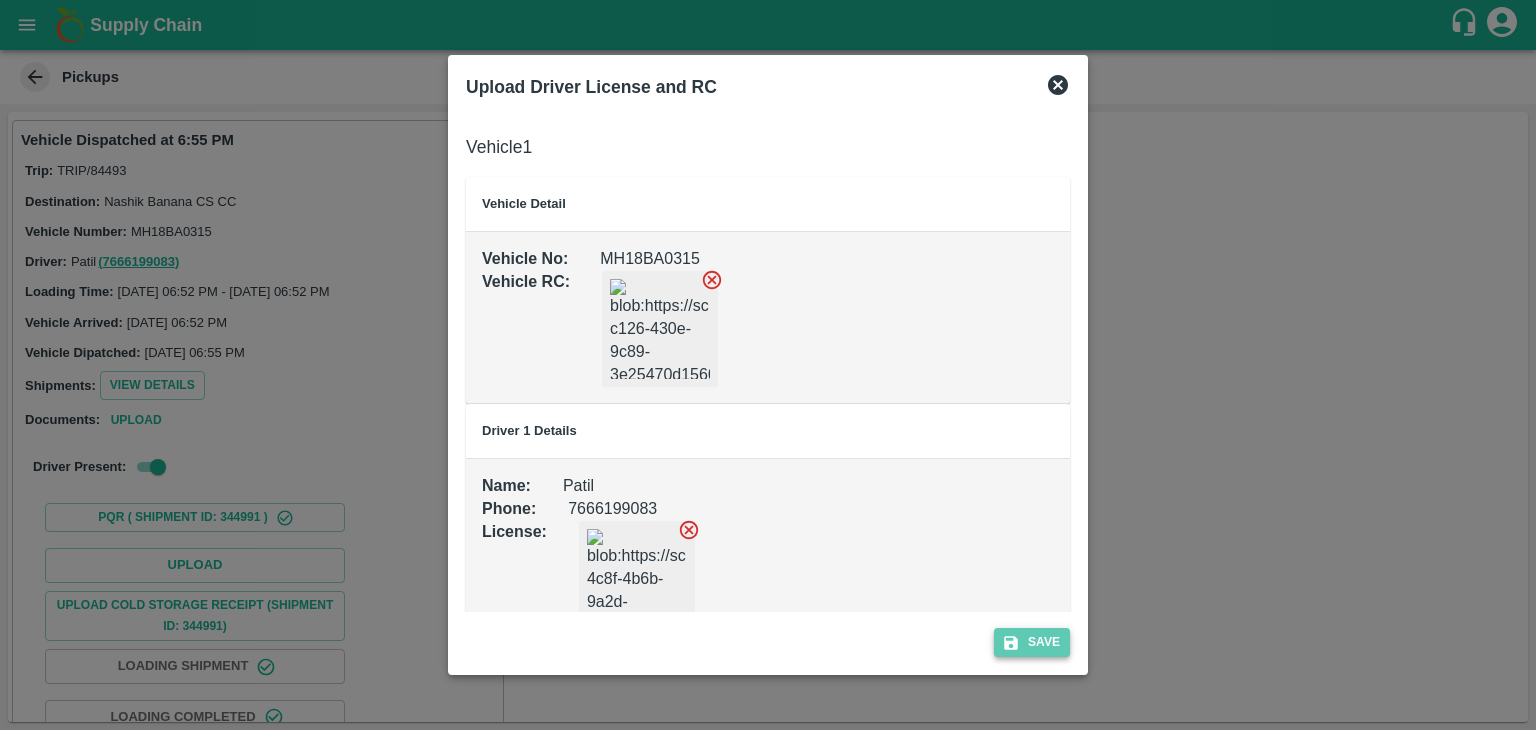 click on "Save" at bounding box center (1032, 642) 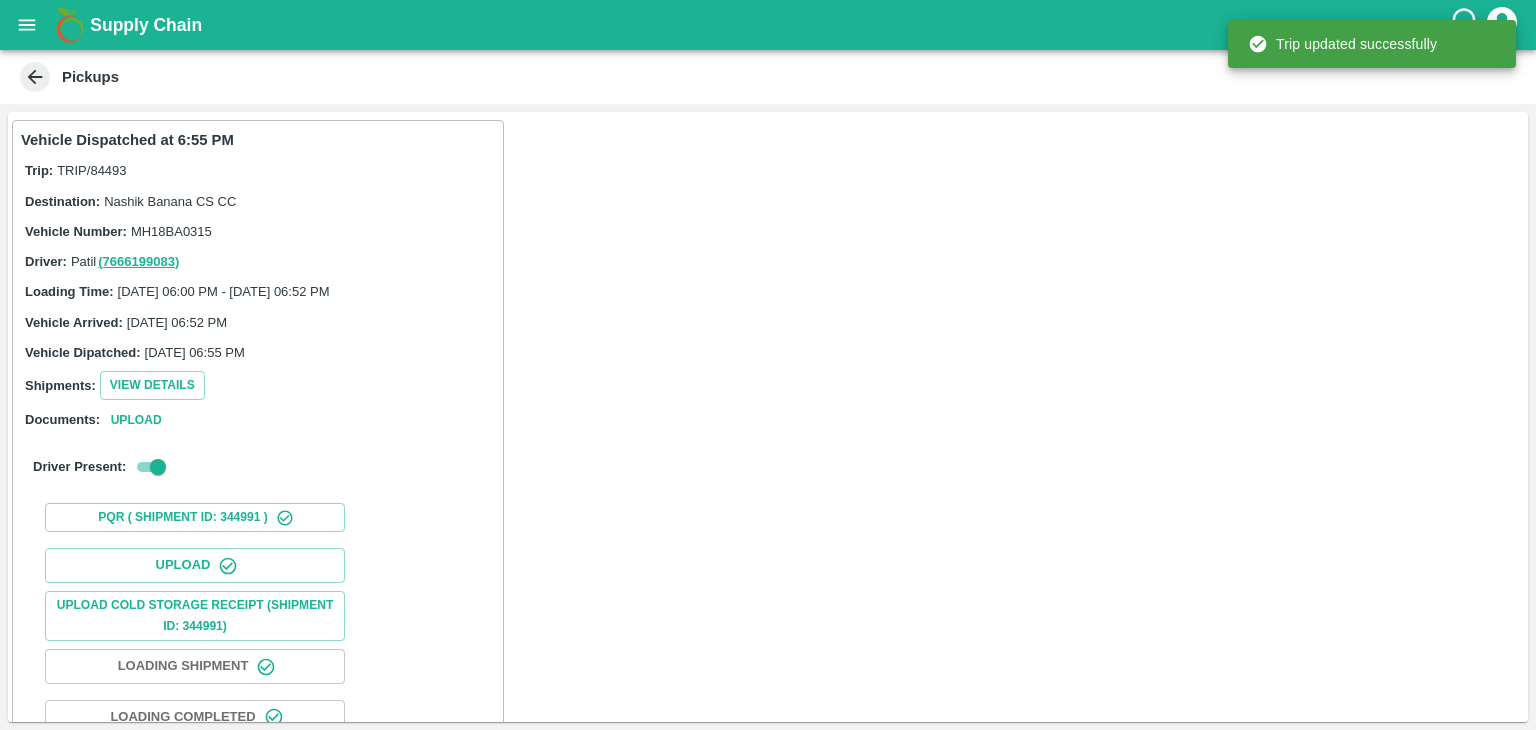scroll, scrollTop: 209, scrollLeft: 0, axis: vertical 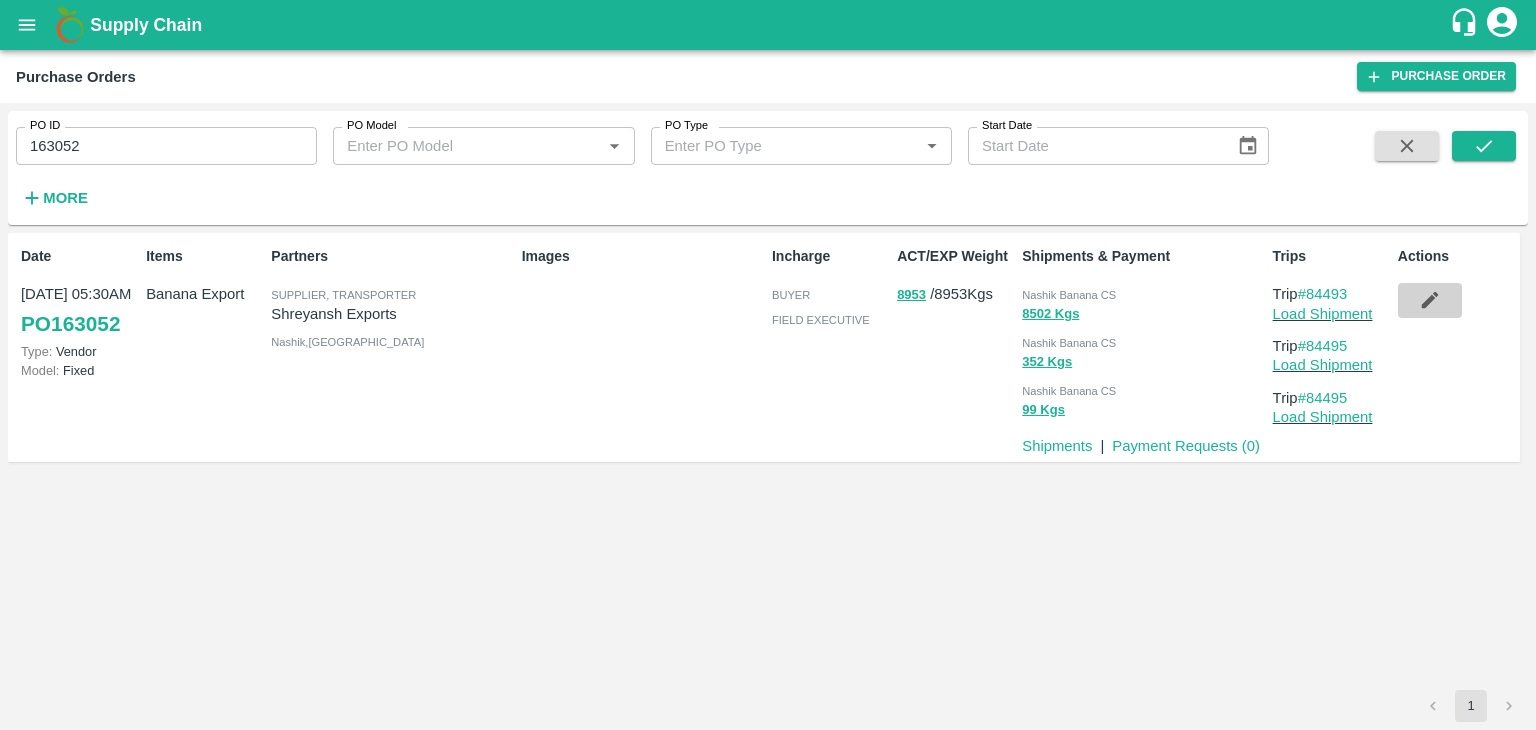 click 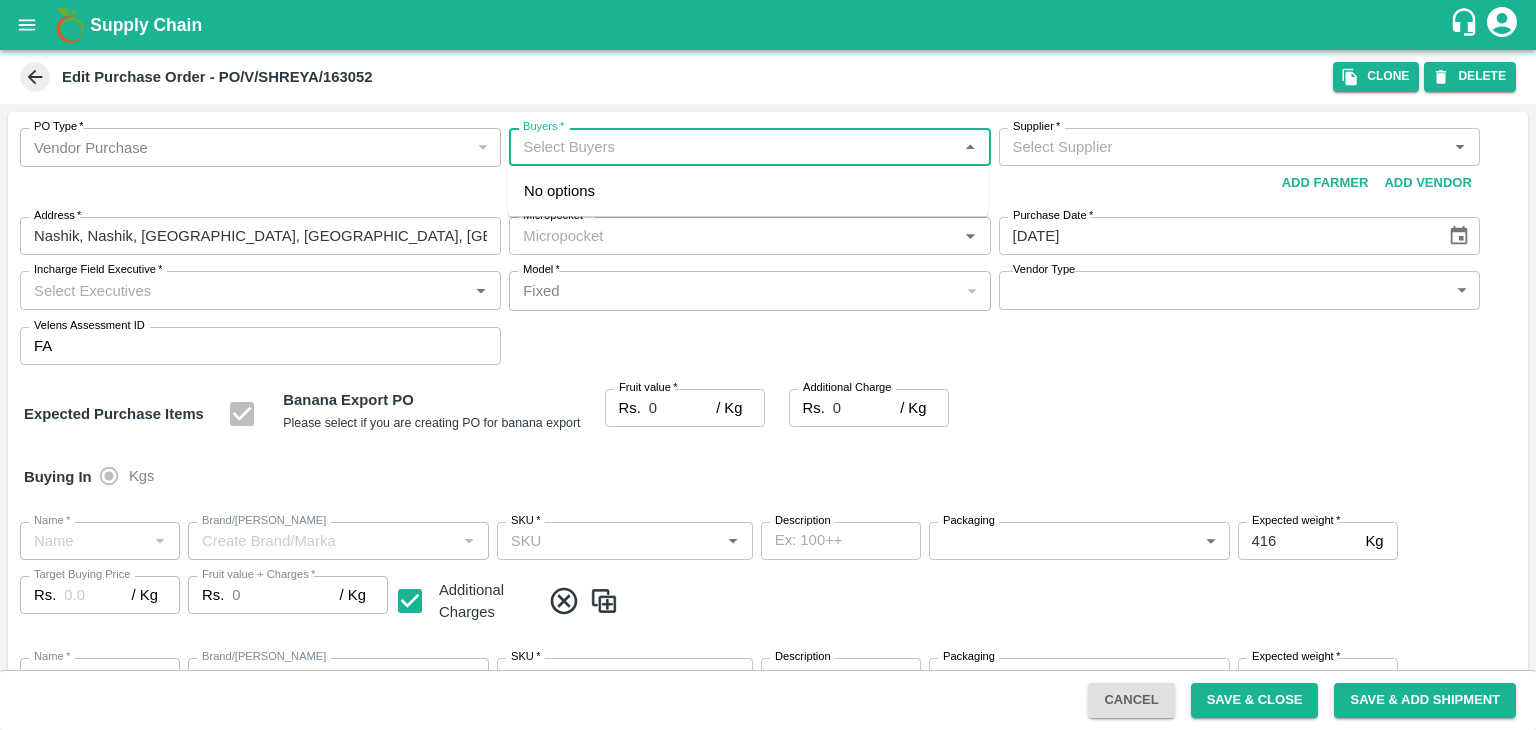 click on "Buyers   *" at bounding box center (733, 147) 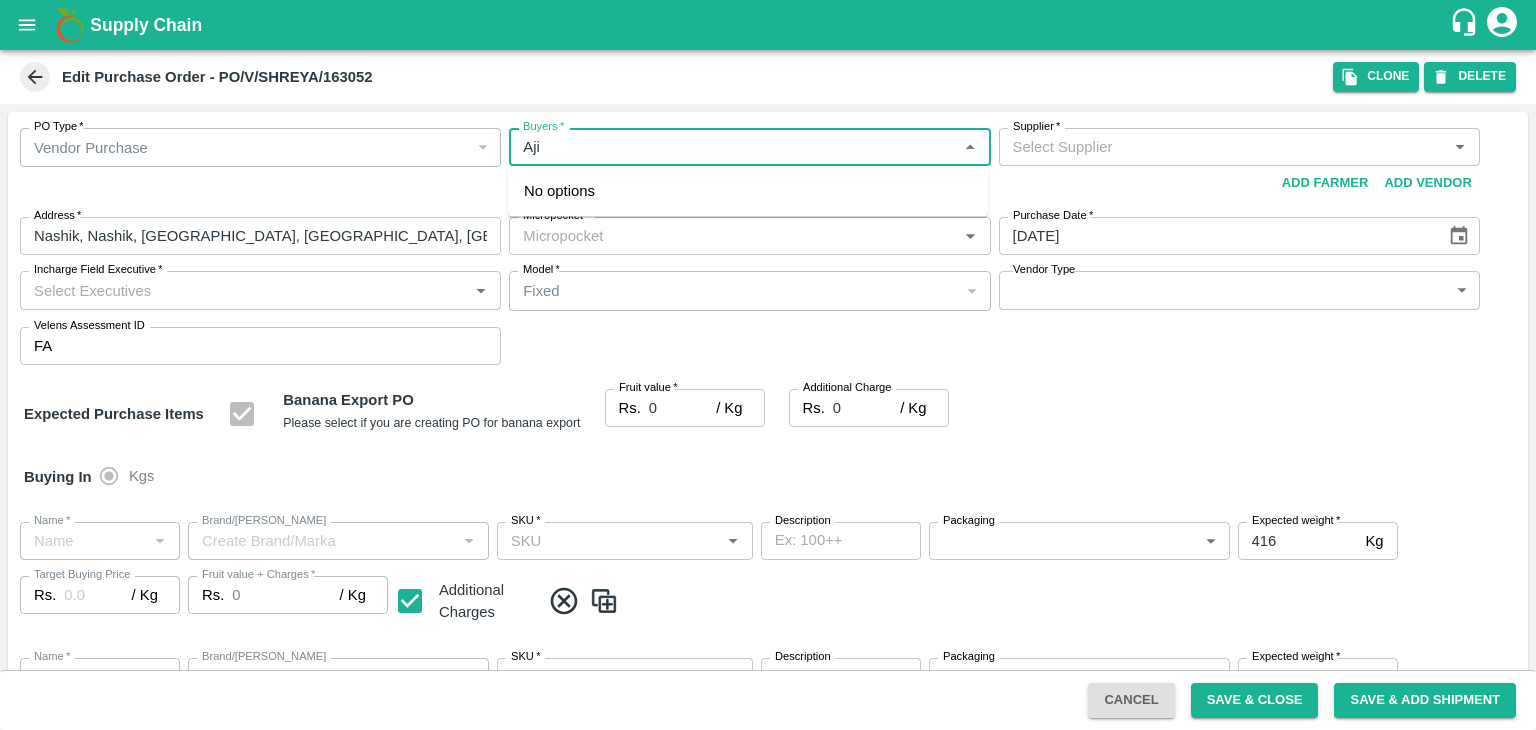 type on "Ajit" 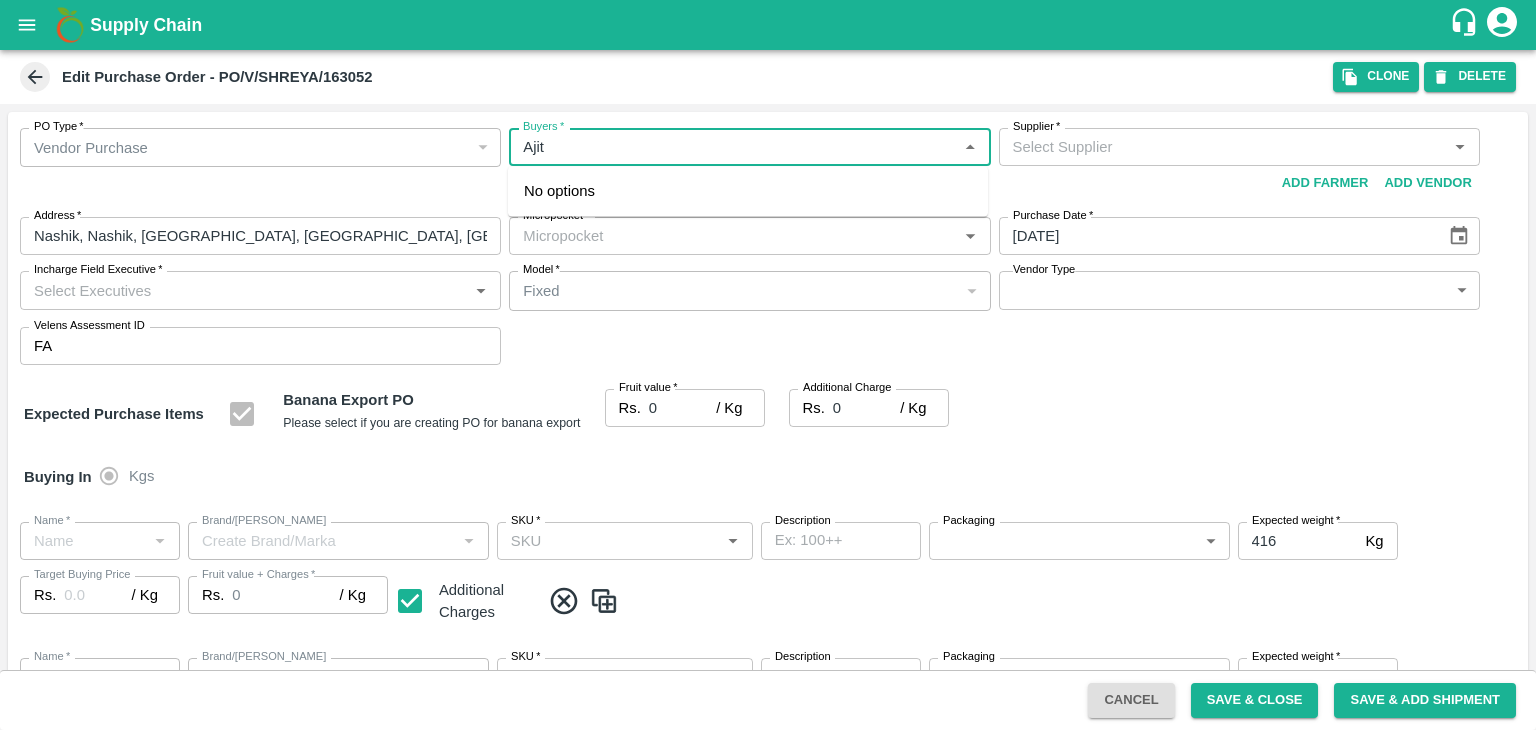 type on "Shreyansh Exports-undefined" 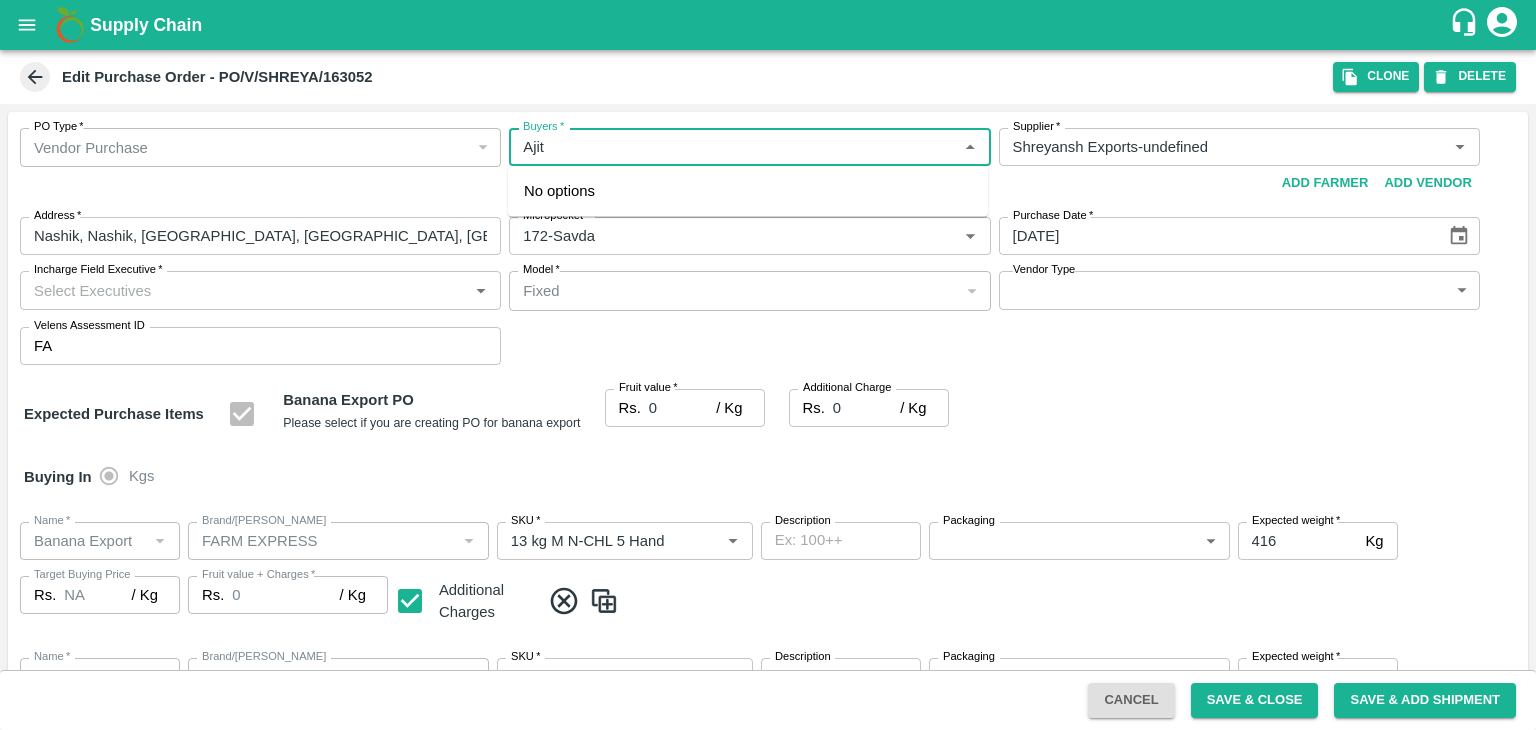 type on "NA" 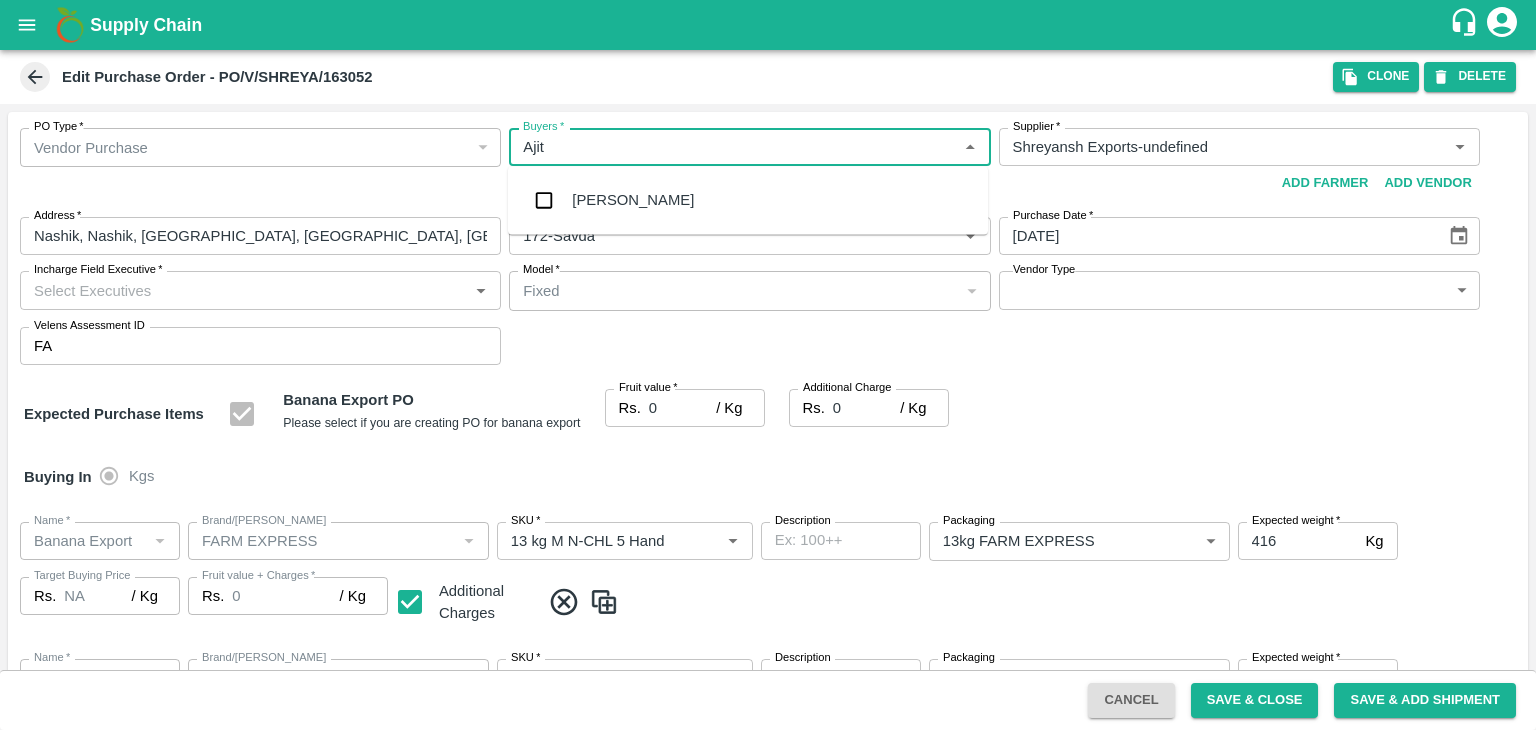 click on "Ajit Otari" at bounding box center [748, 200] 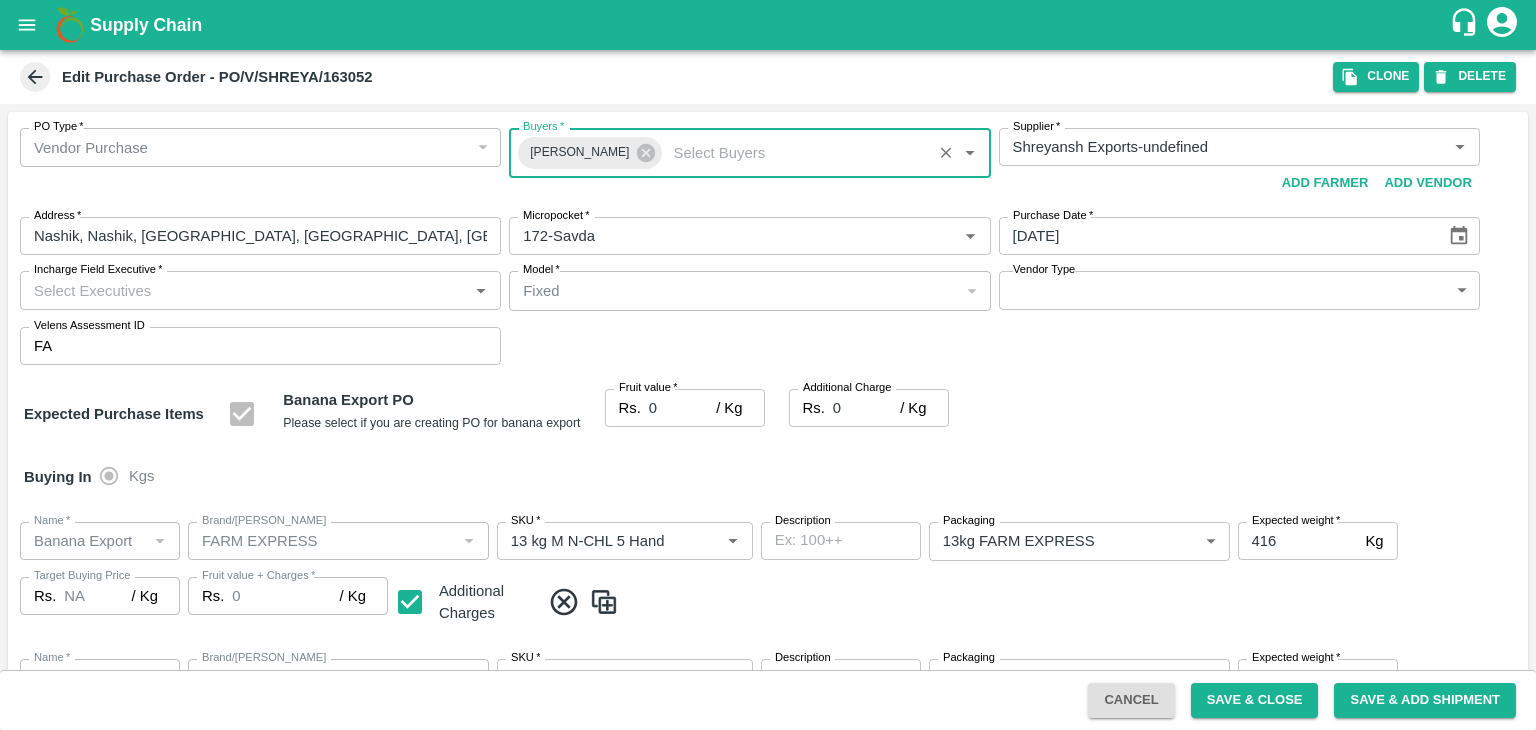click on "Incharge Field Executive   *" at bounding box center [260, 290] 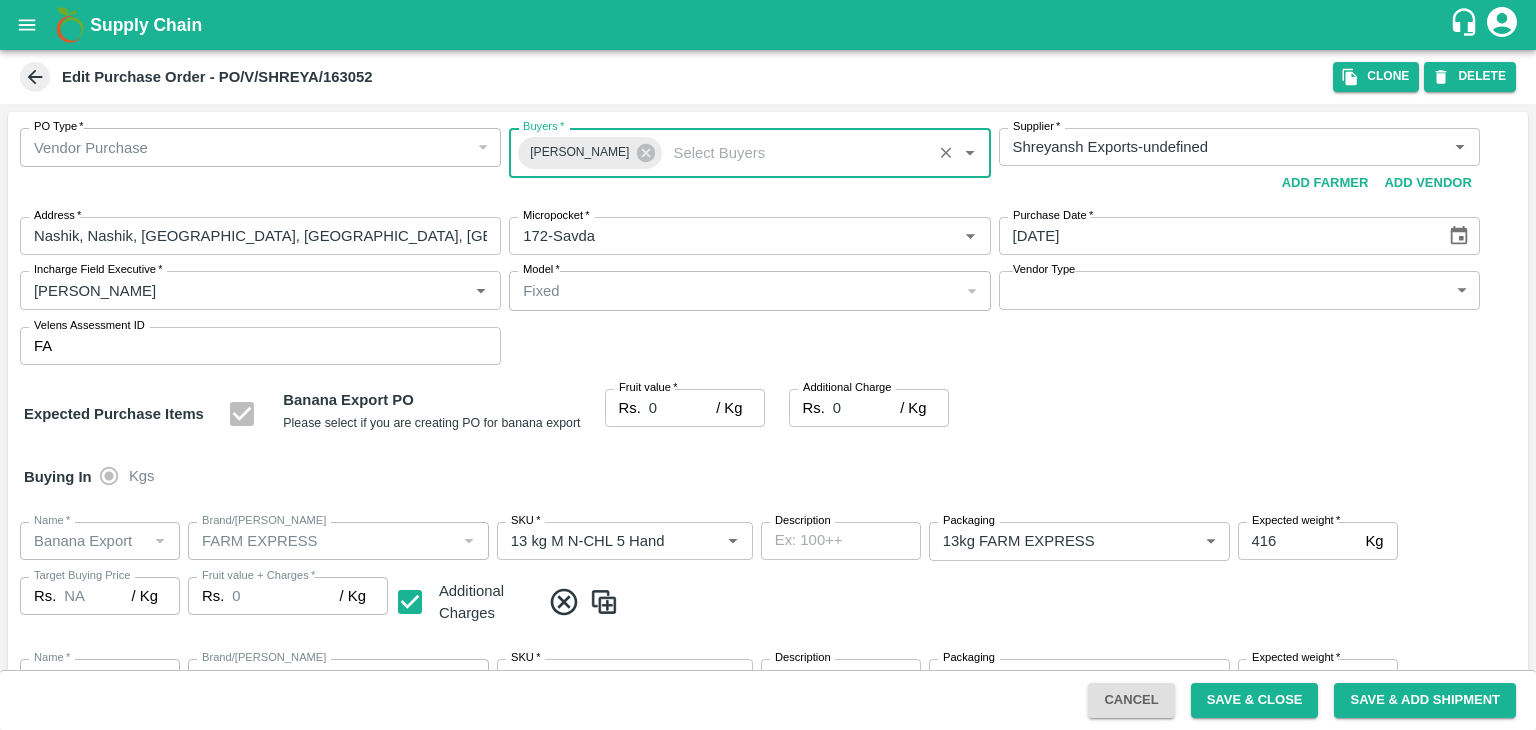 type on "Jay" 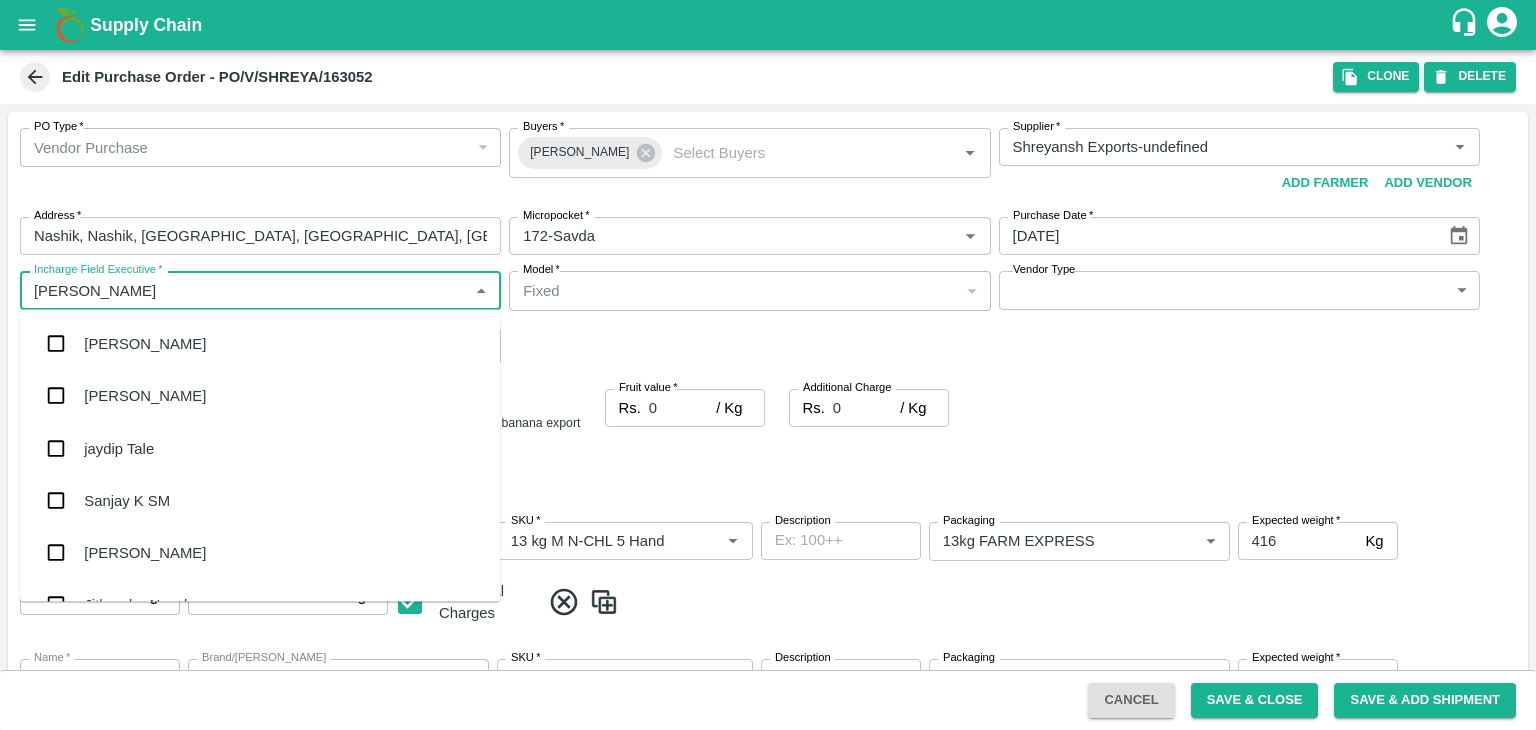 click on "jaydip Tale" at bounding box center (260, 448) 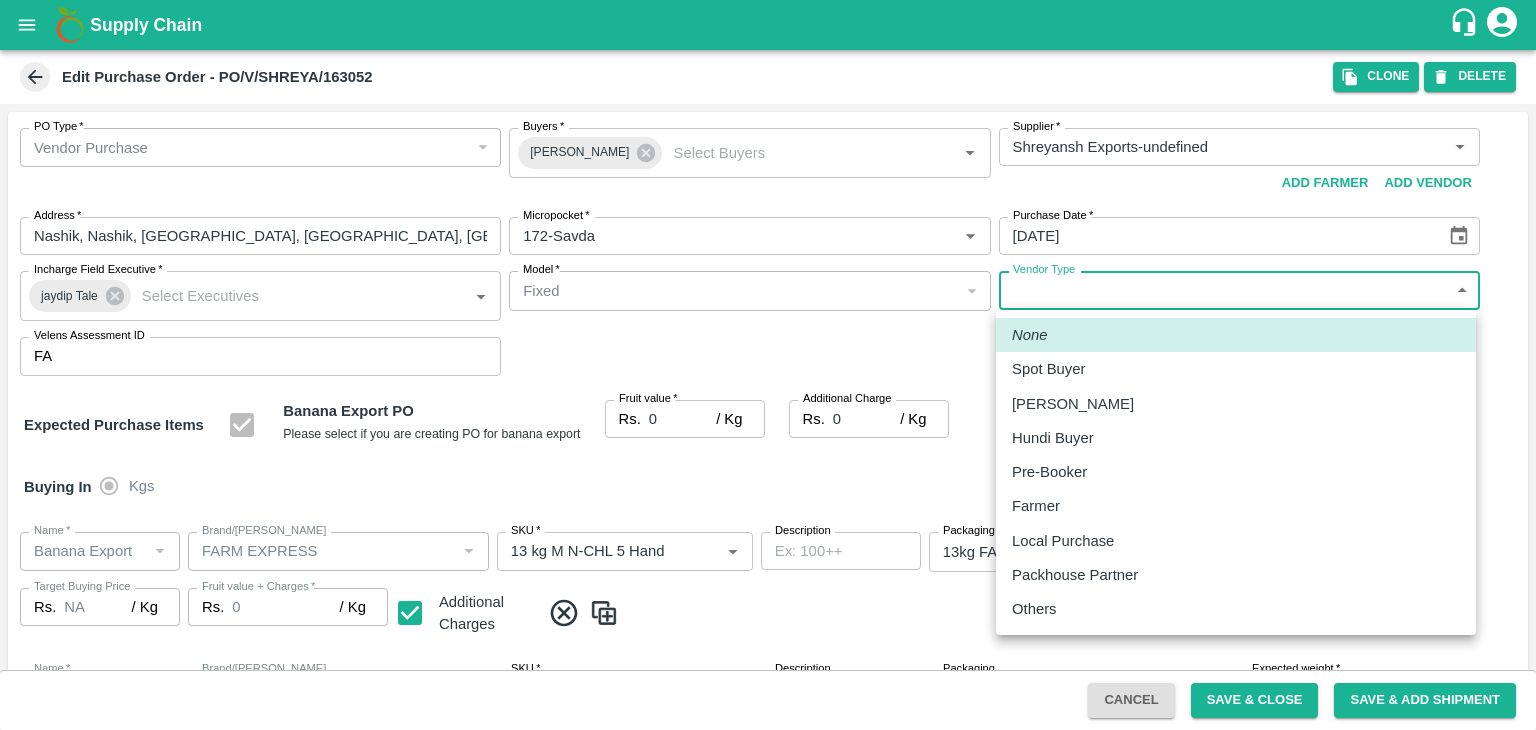 click on "Supply Chain Edit Purchase Order - PO/V/SHREYA/163052 Clone DELETE PO Type   * Vendor Purchase 2 PO Type Buyers   * Ajit Otari Buyers   * Supplier   * Supplier   * Add Vendor Add Farmer Address   * Nashik, Nashik, Nashik, Maharashtra, India Address Micropocket   * Micropocket   * Purchase Date   * 10/07/2025 Purchase Date Incharge Field Executive   * jaydip Tale Incharge Field Executive   * Model   * Fixed Fixed Model Vendor Type ​ Vendor Type Velens Assessment ID FA Velens Assessment ID Expected Purchase Items Banana Export PO Please select if you are creating PO for banana export Fruit value   * Rs. 0 / Kg Fruit value Additional Charge Rs. 0 / Kg Additional Charge Buying In Kgs Name   * Name   * Brand/Marka Brand/Marka SKU   * SKU   * Description x Description Packaging 13kg FARM EXPRESS 468 Packaging Expected weight   * 416 Kg Expected weight Target Buying Price Rs. NA / Kg Target Buying Price Fruit value + Charges   * Rs. 0 / Kg Fruit value + Charges Name   * Name" at bounding box center (768, 365) 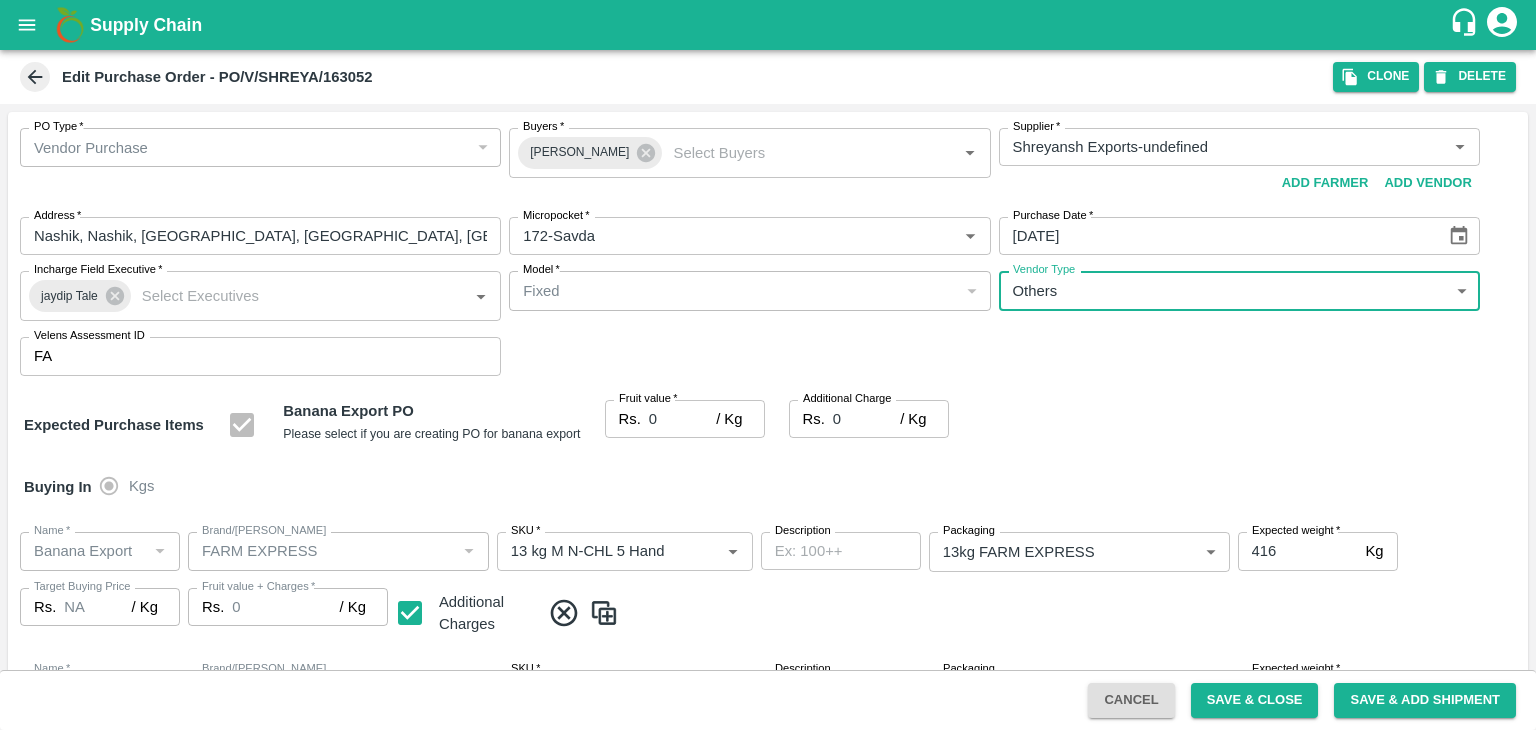 type on "OTHER" 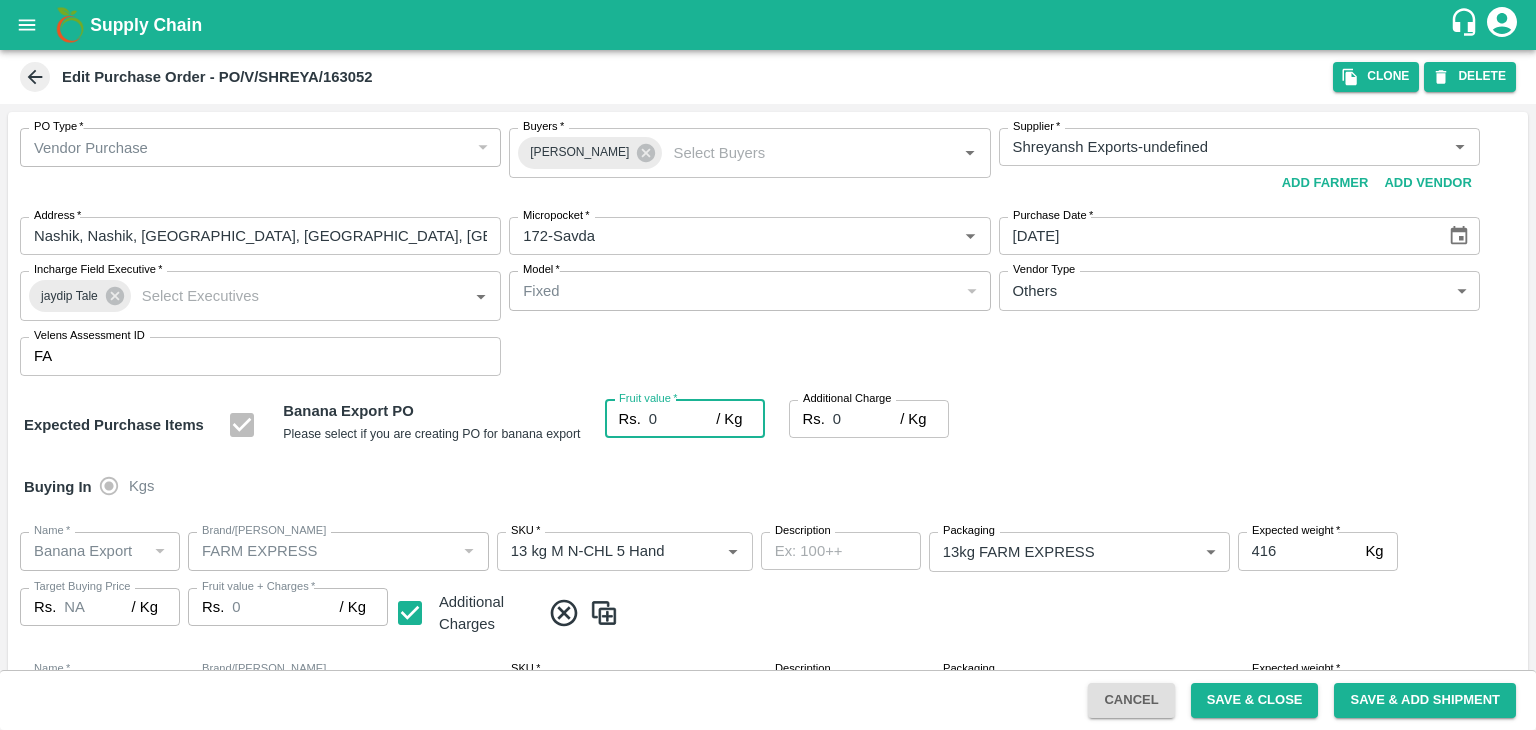 click on "0" at bounding box center [682, 419] 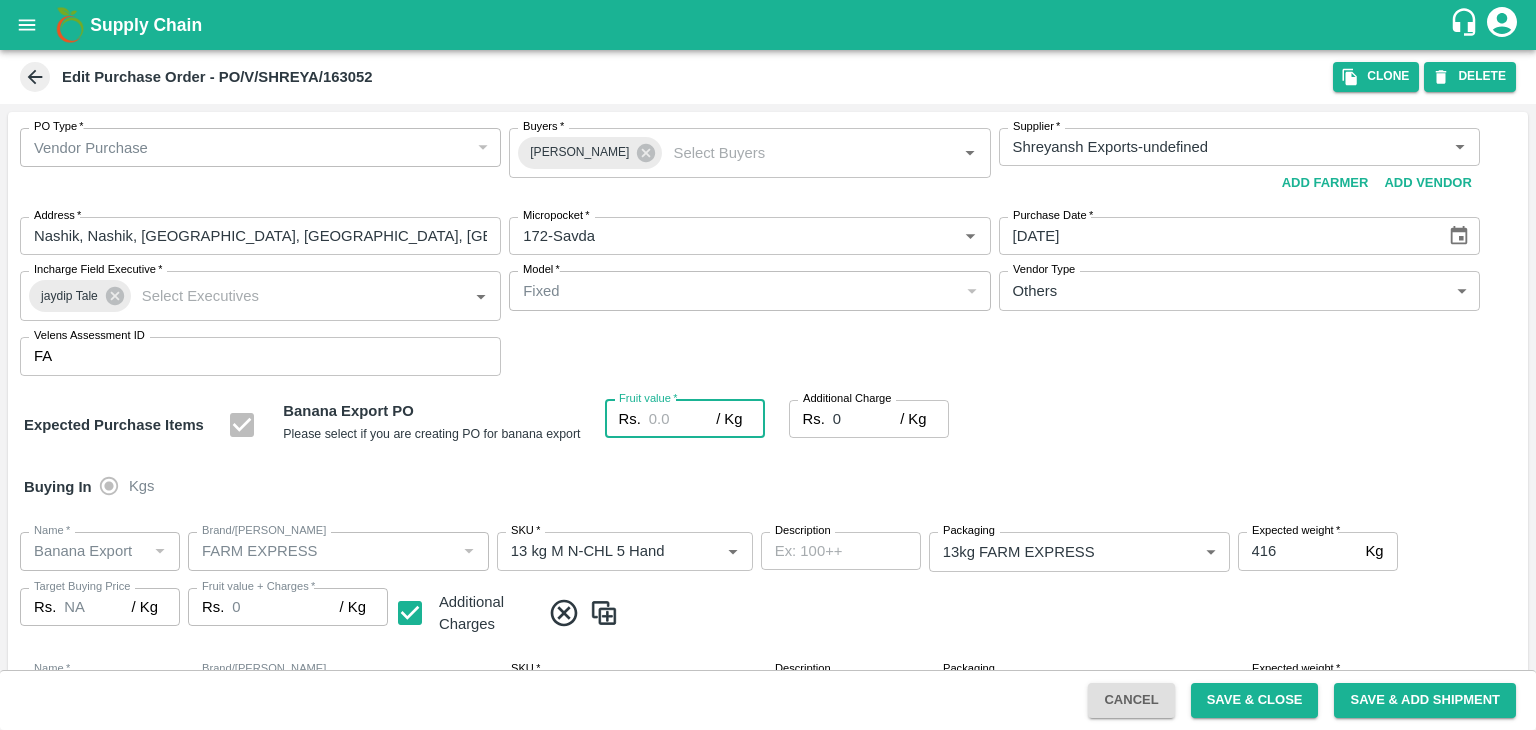 type on "2" 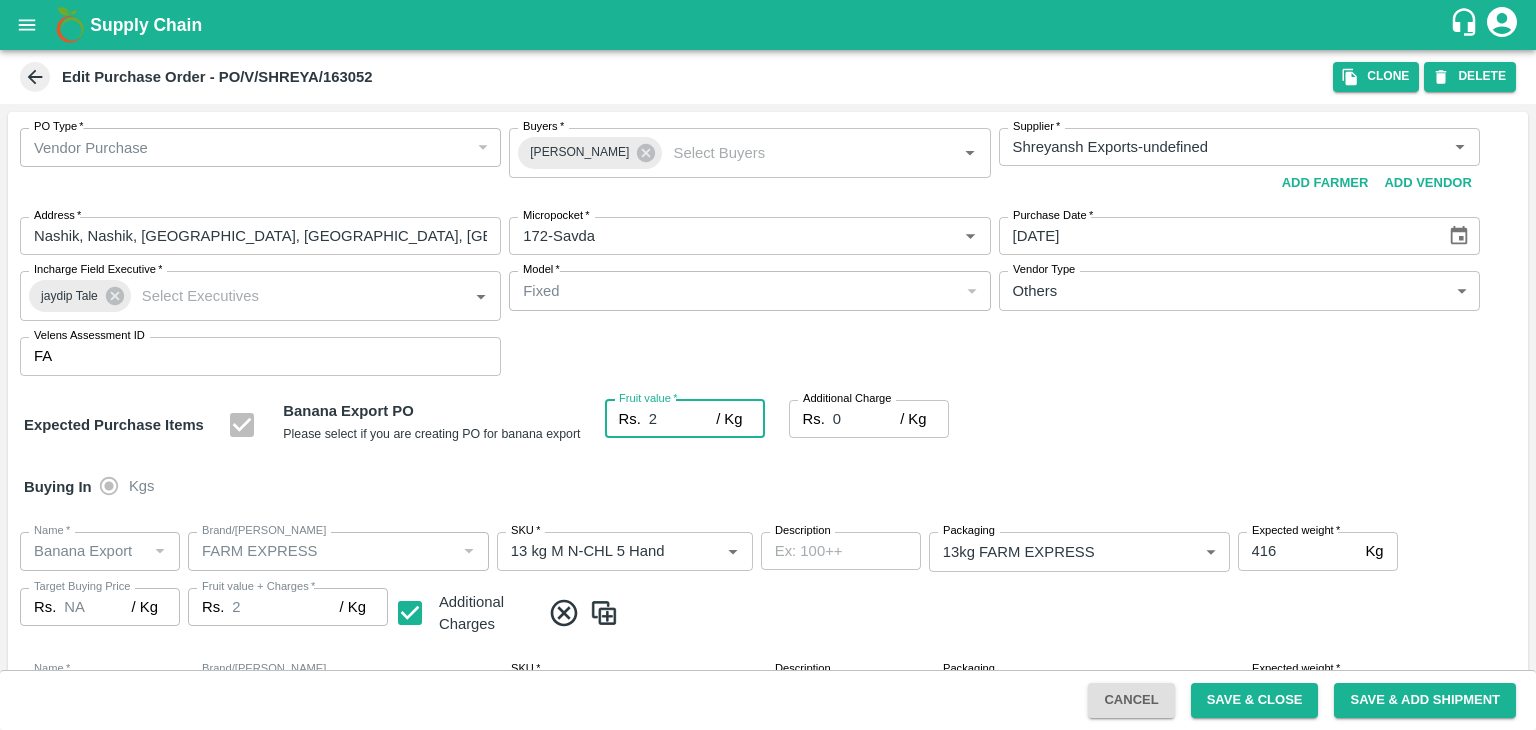 type on "2" 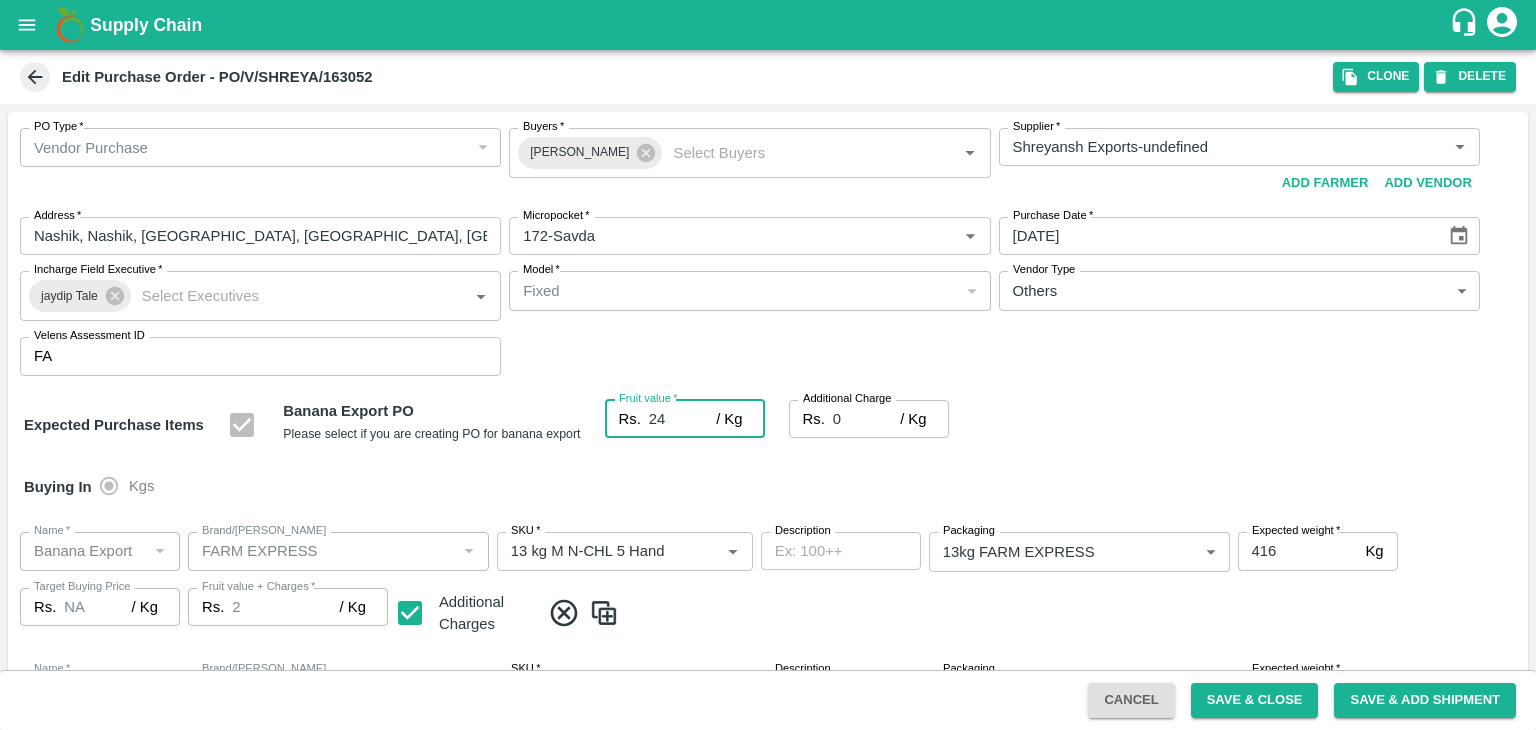 type on "24" 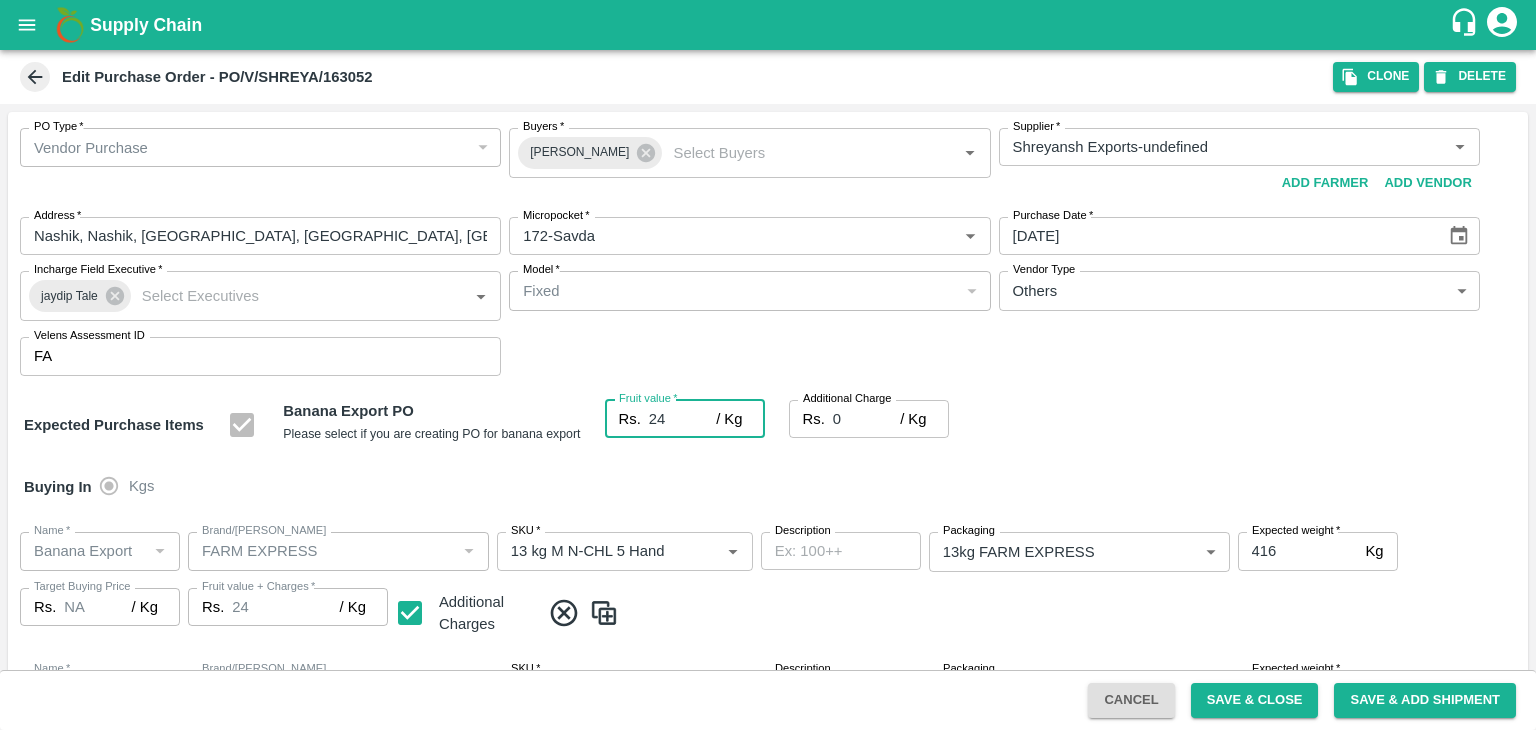 type on "24" 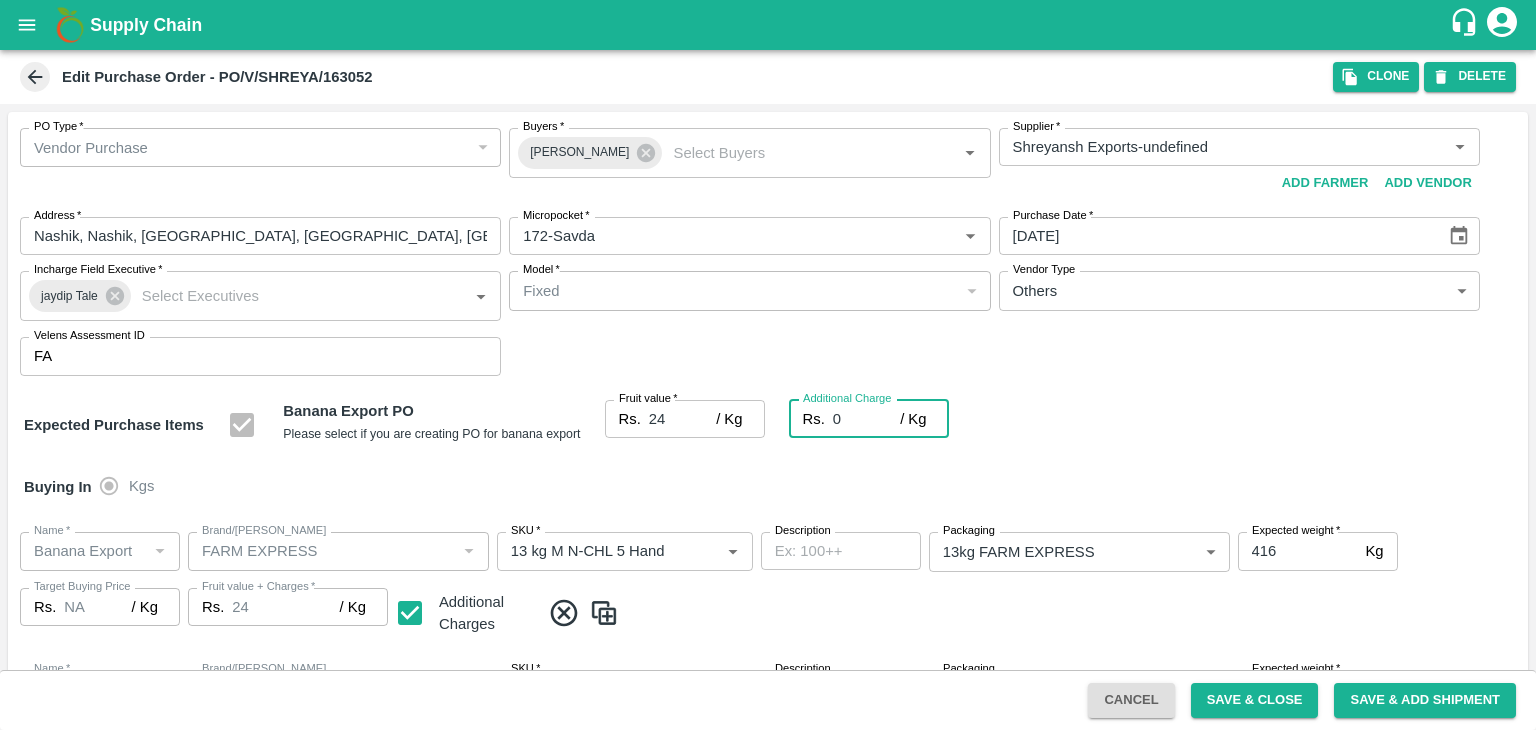 type on "2" 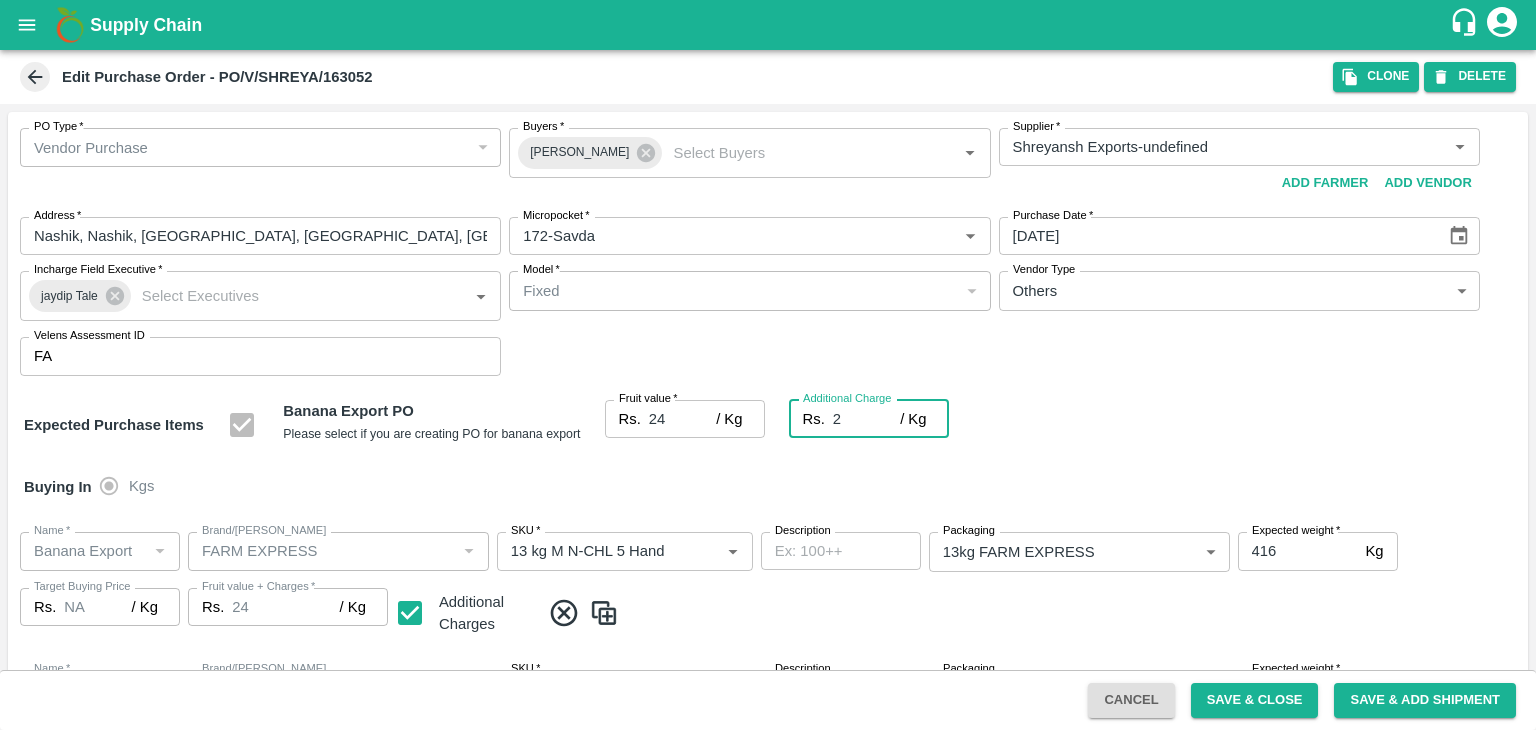 type on "26" 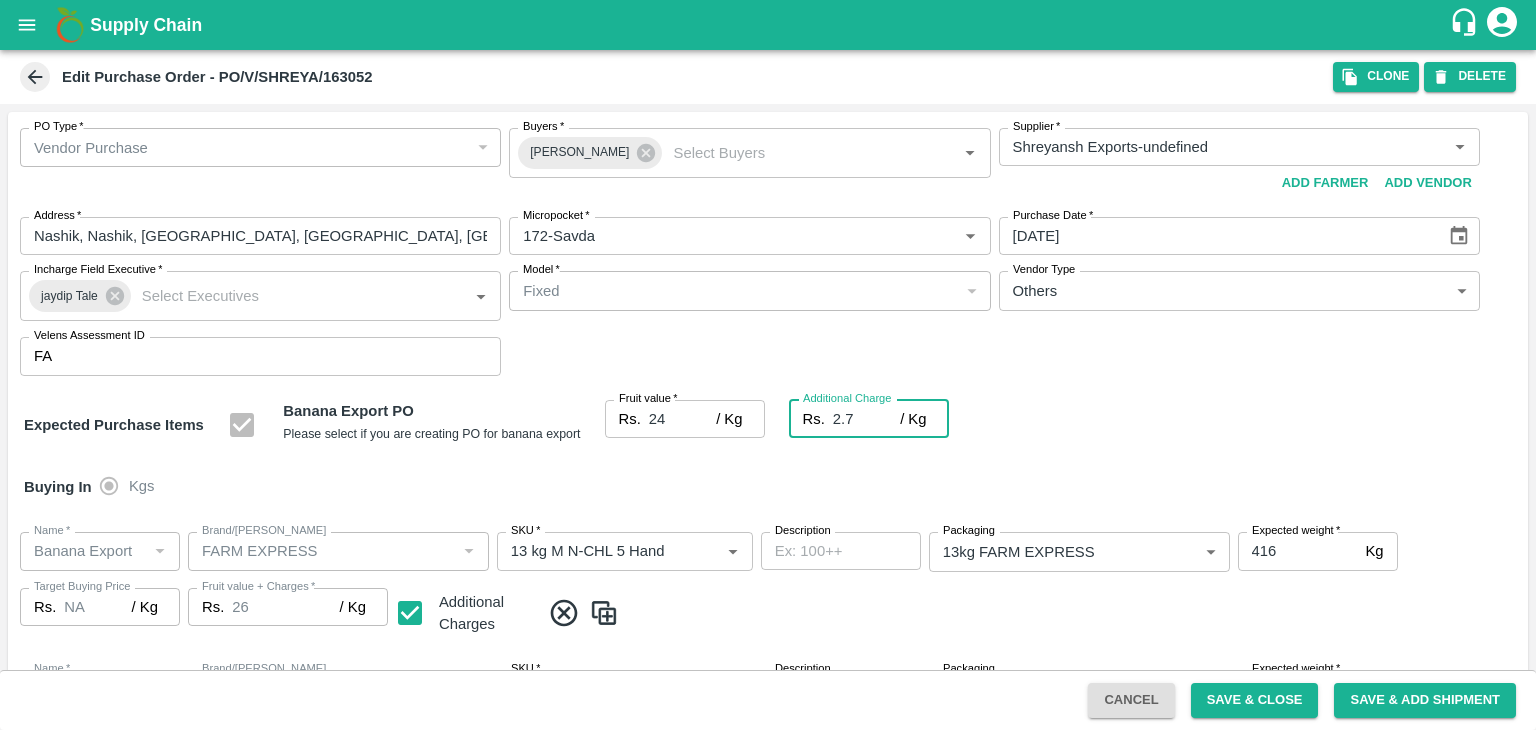 type on "2.75" 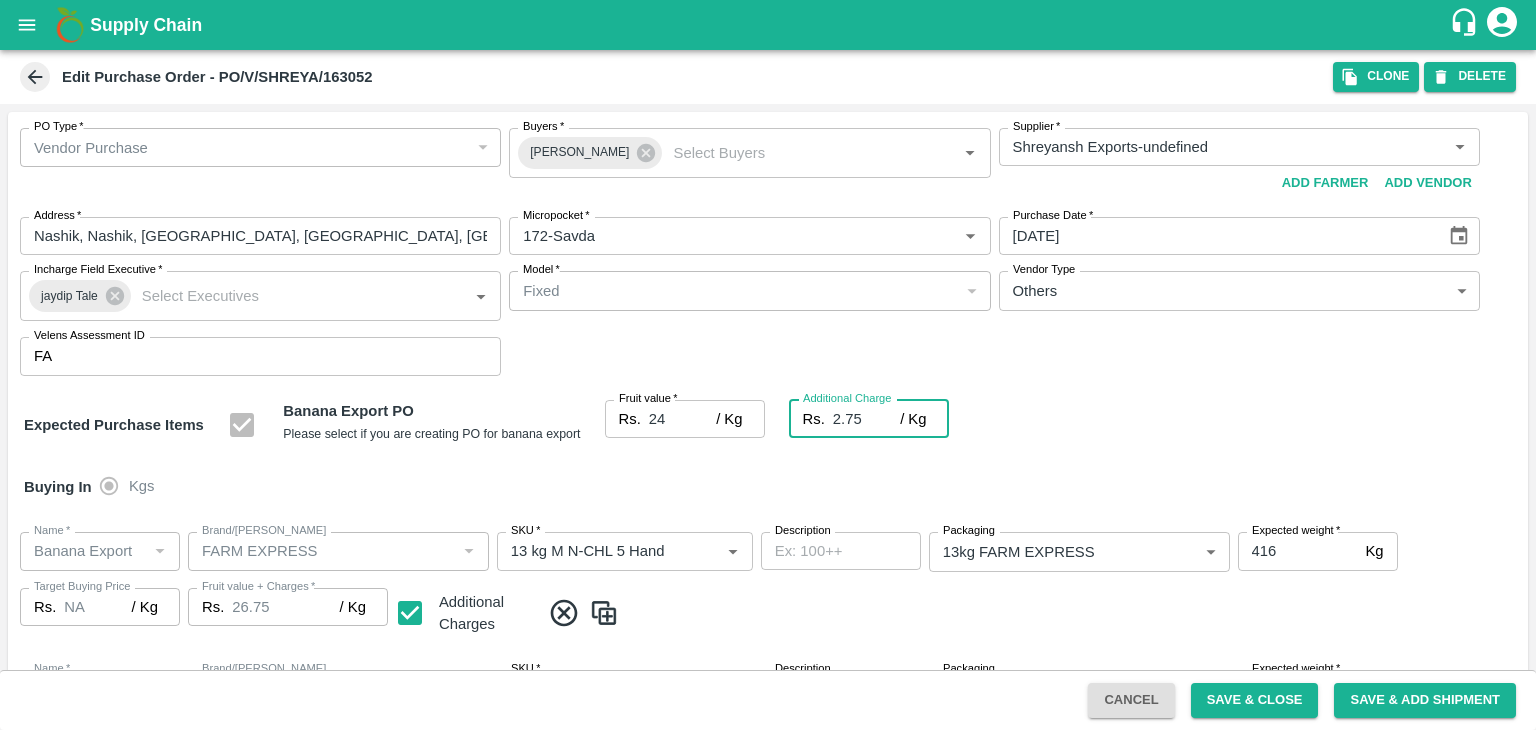 type on "2.75" 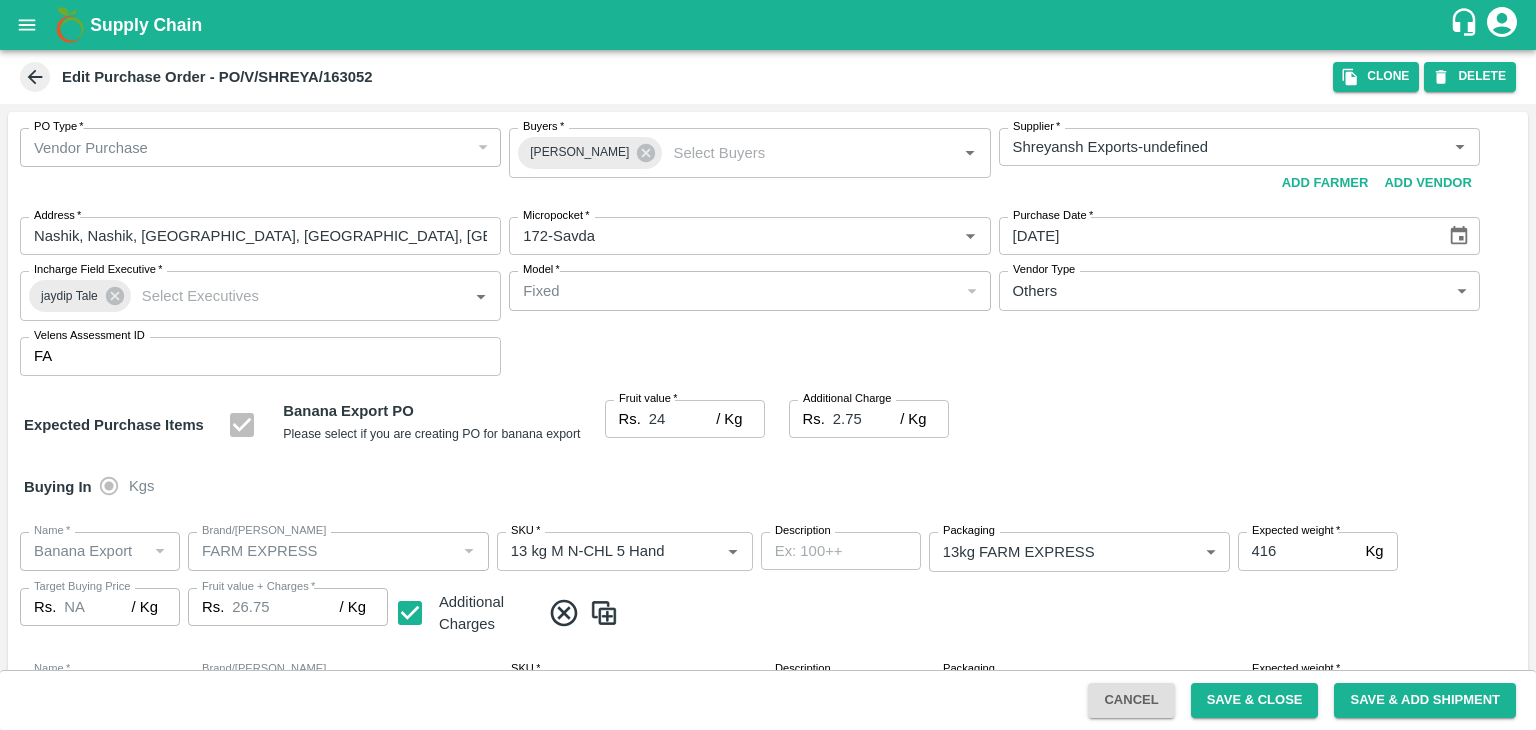 click on "Buying In Kgs" at bounding box center [768, 487] 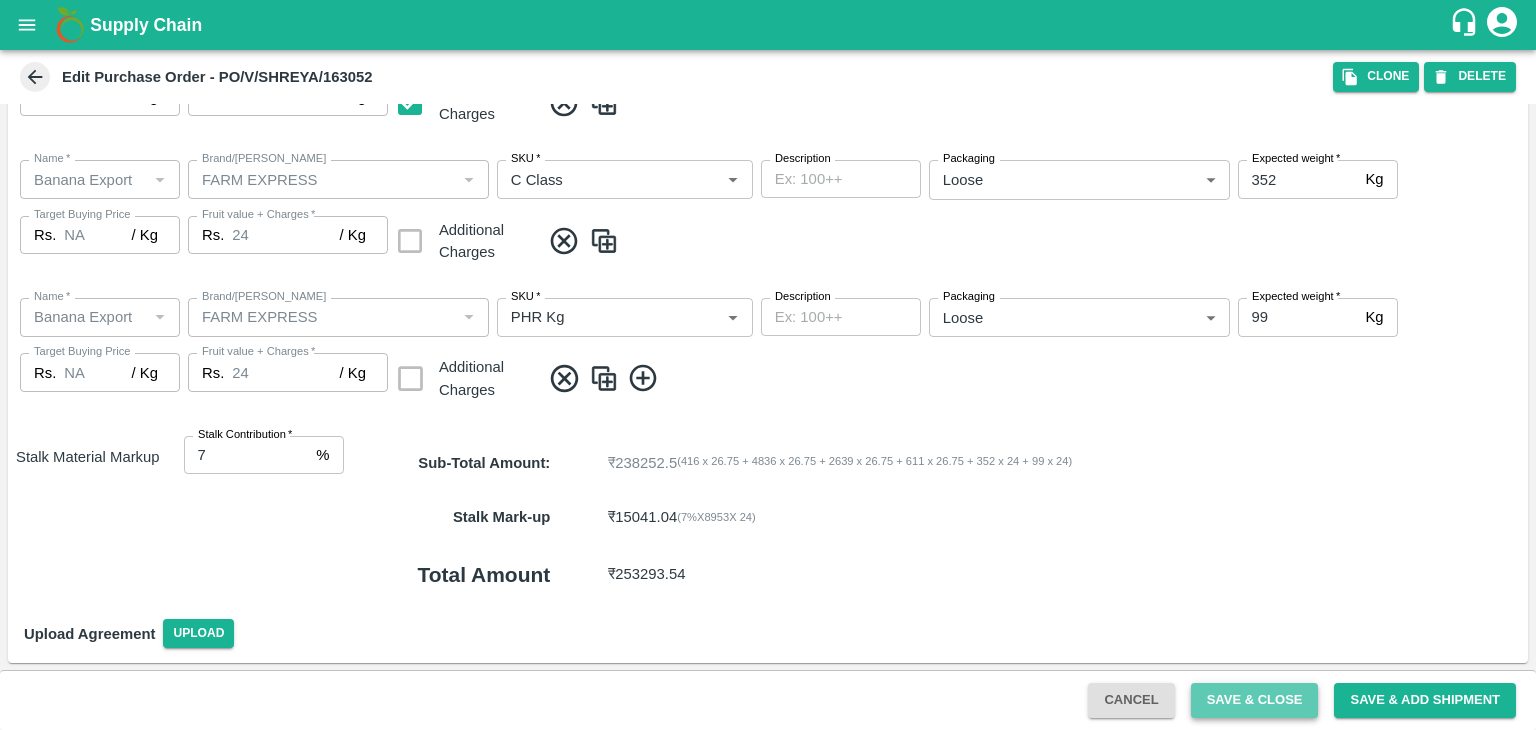 click on "Save & Close" at bounding box center (1255, 700) 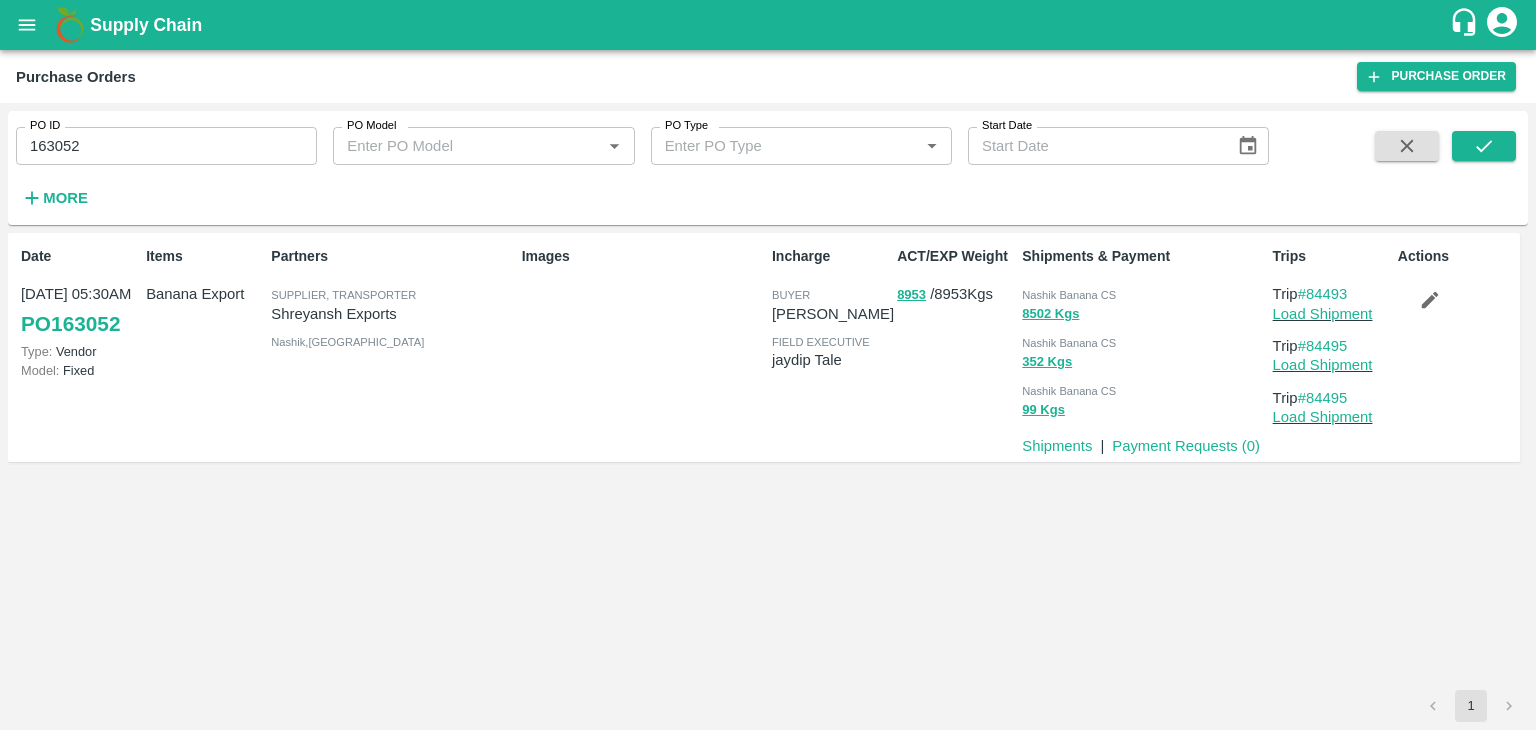 click on "163052" at bounding box center (166, 146) 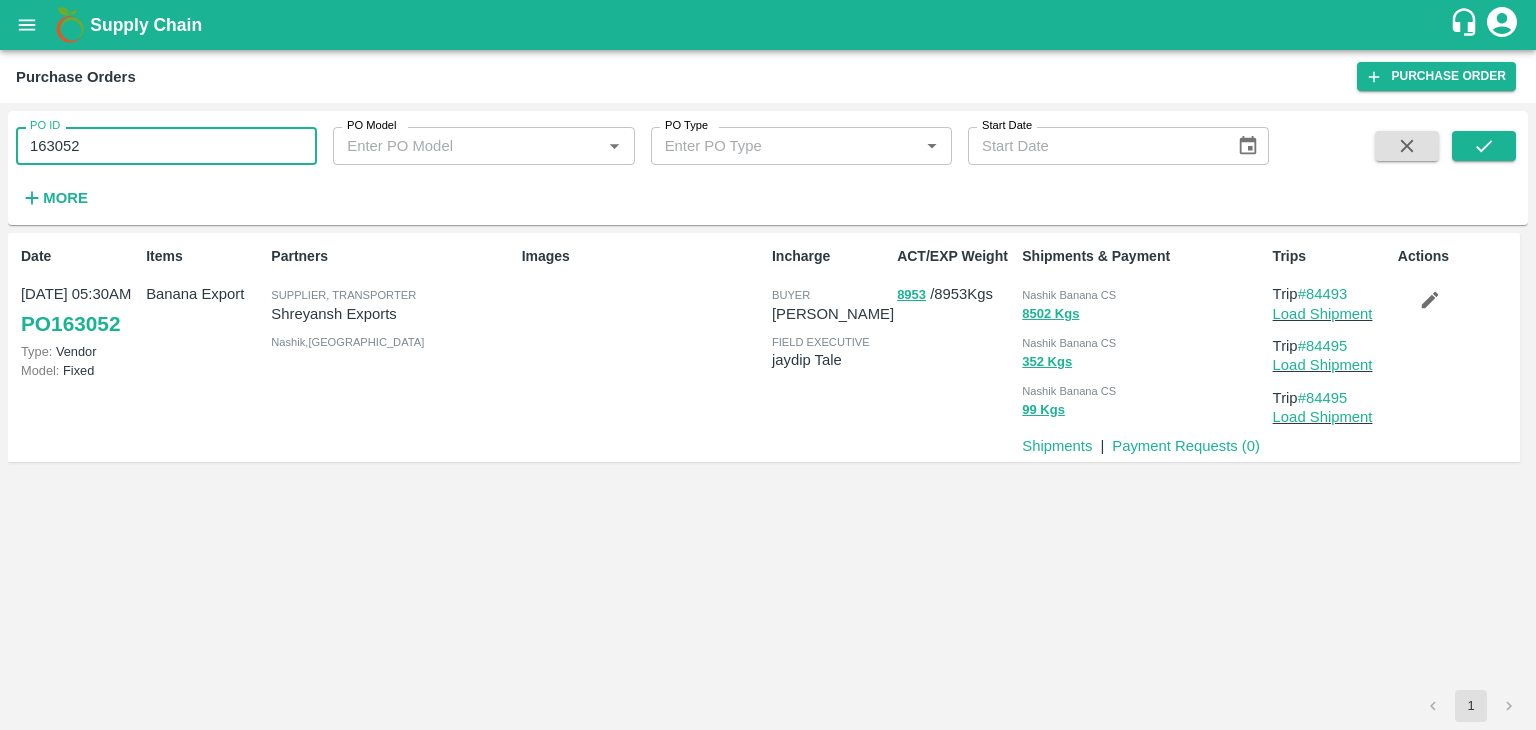 click on "163052" at bounding box center [166, 146] 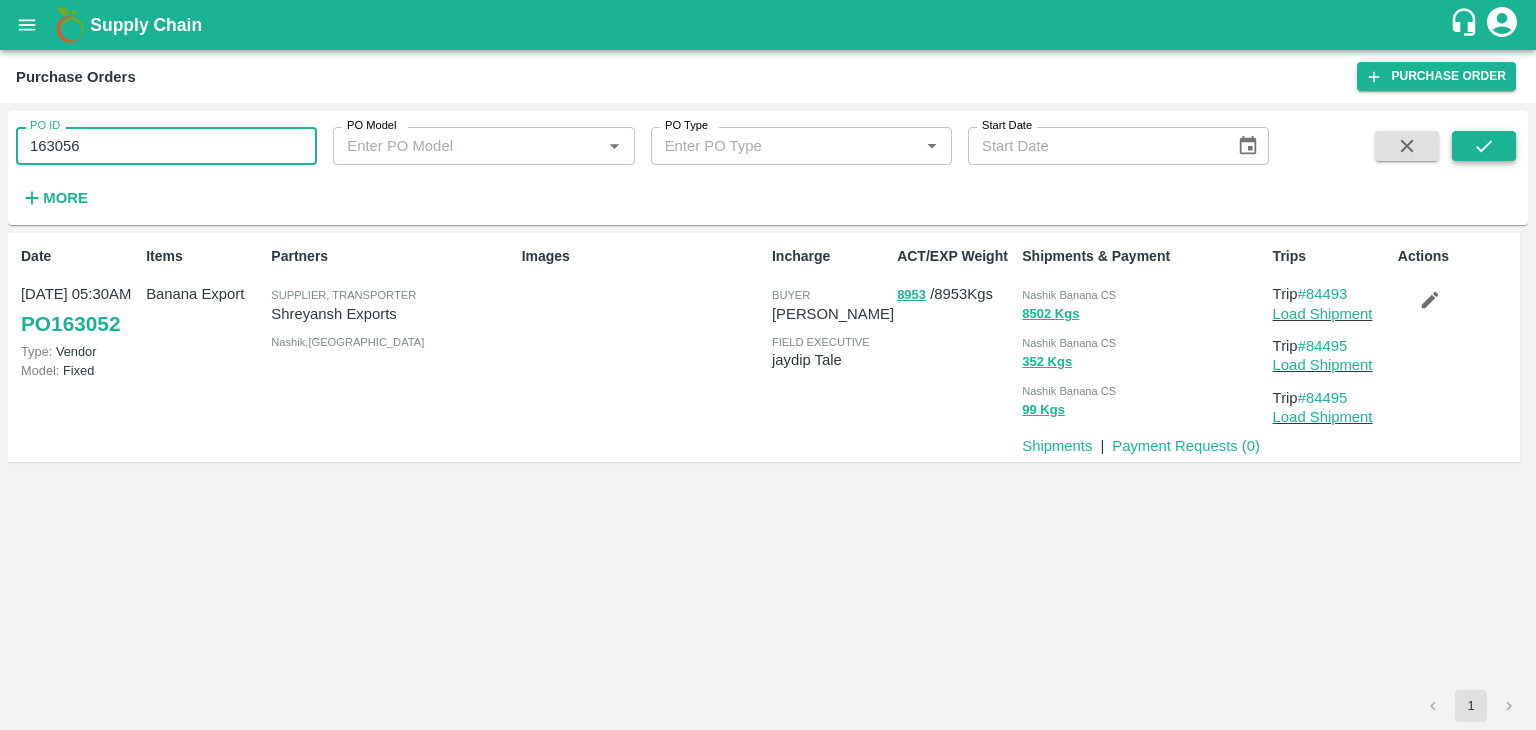 type on "163056" 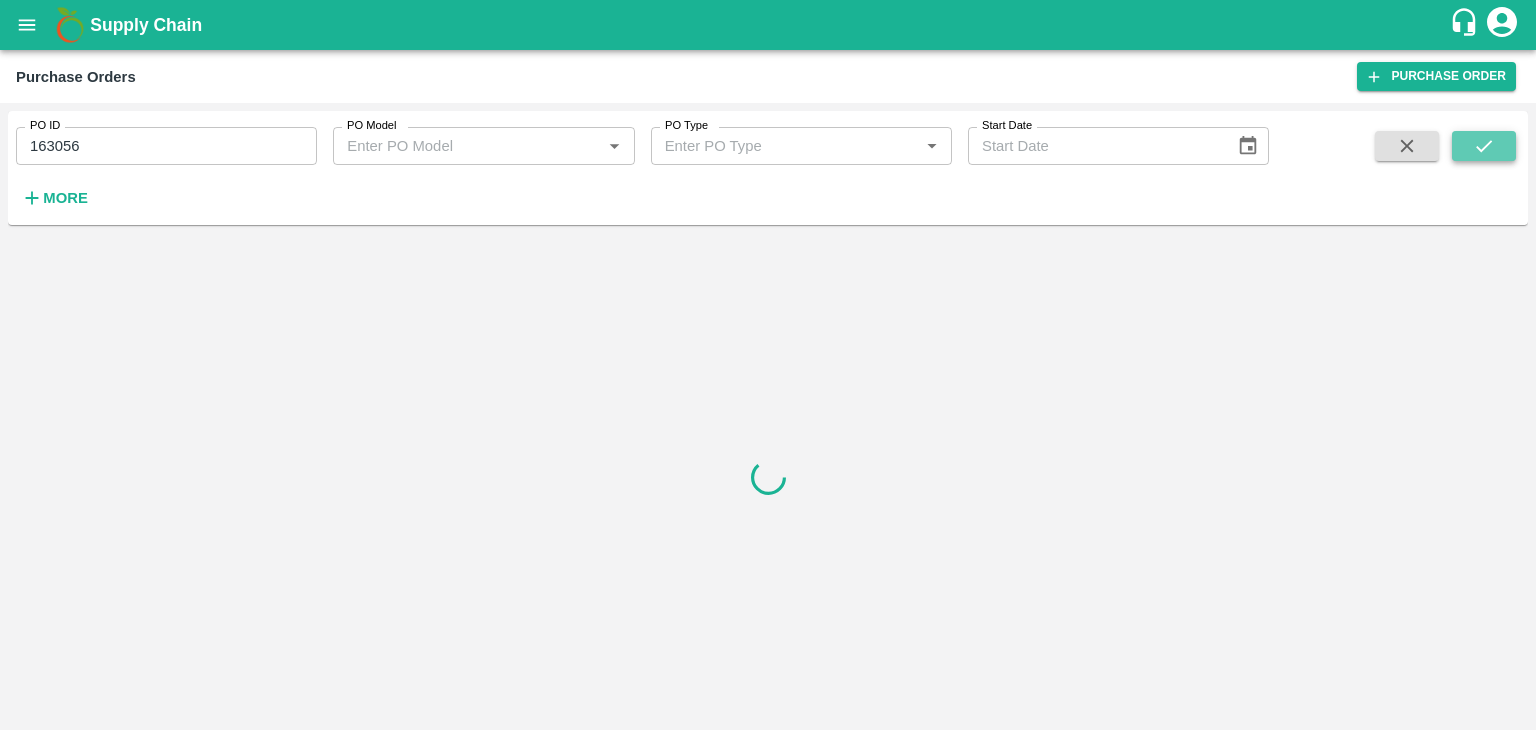click at bounding box center (1484, 146) 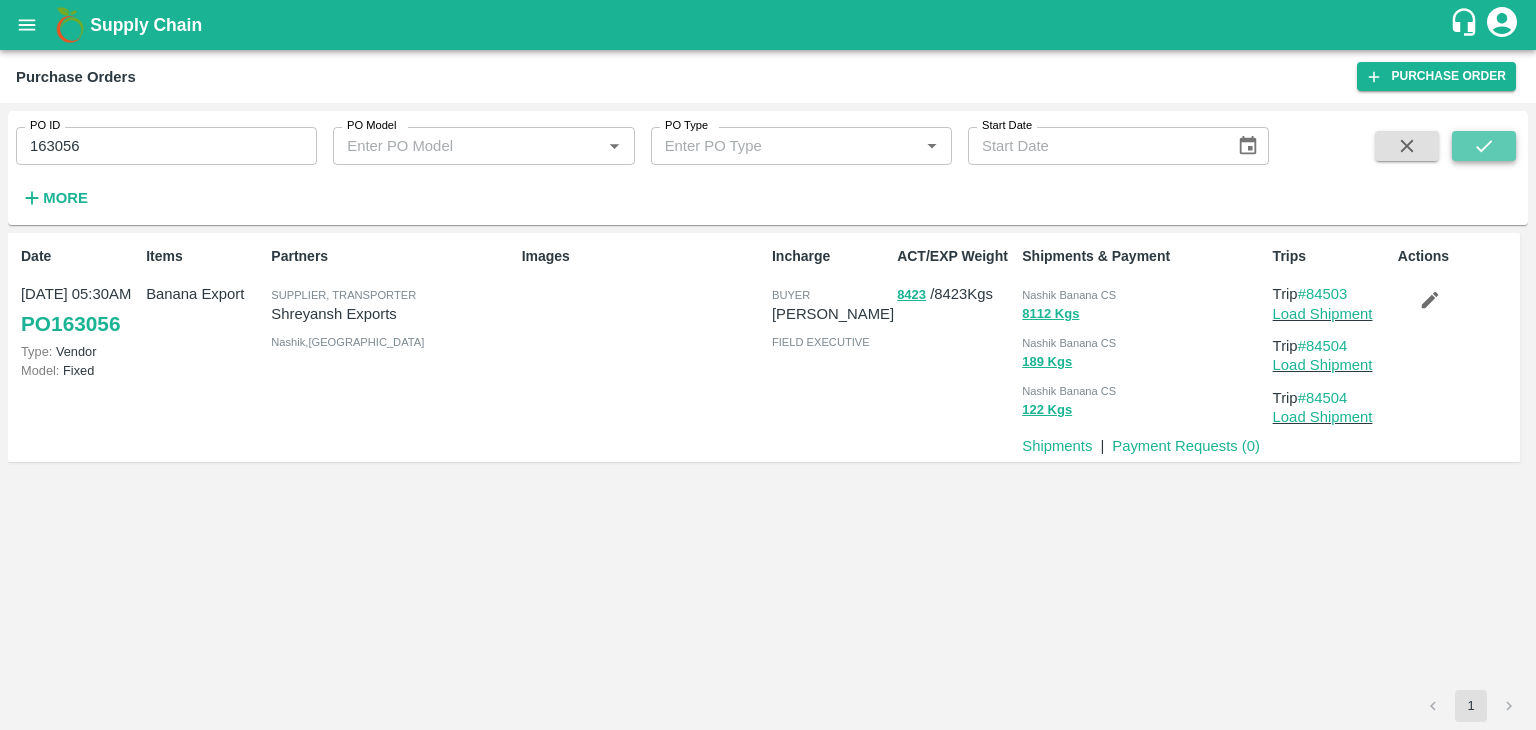 click 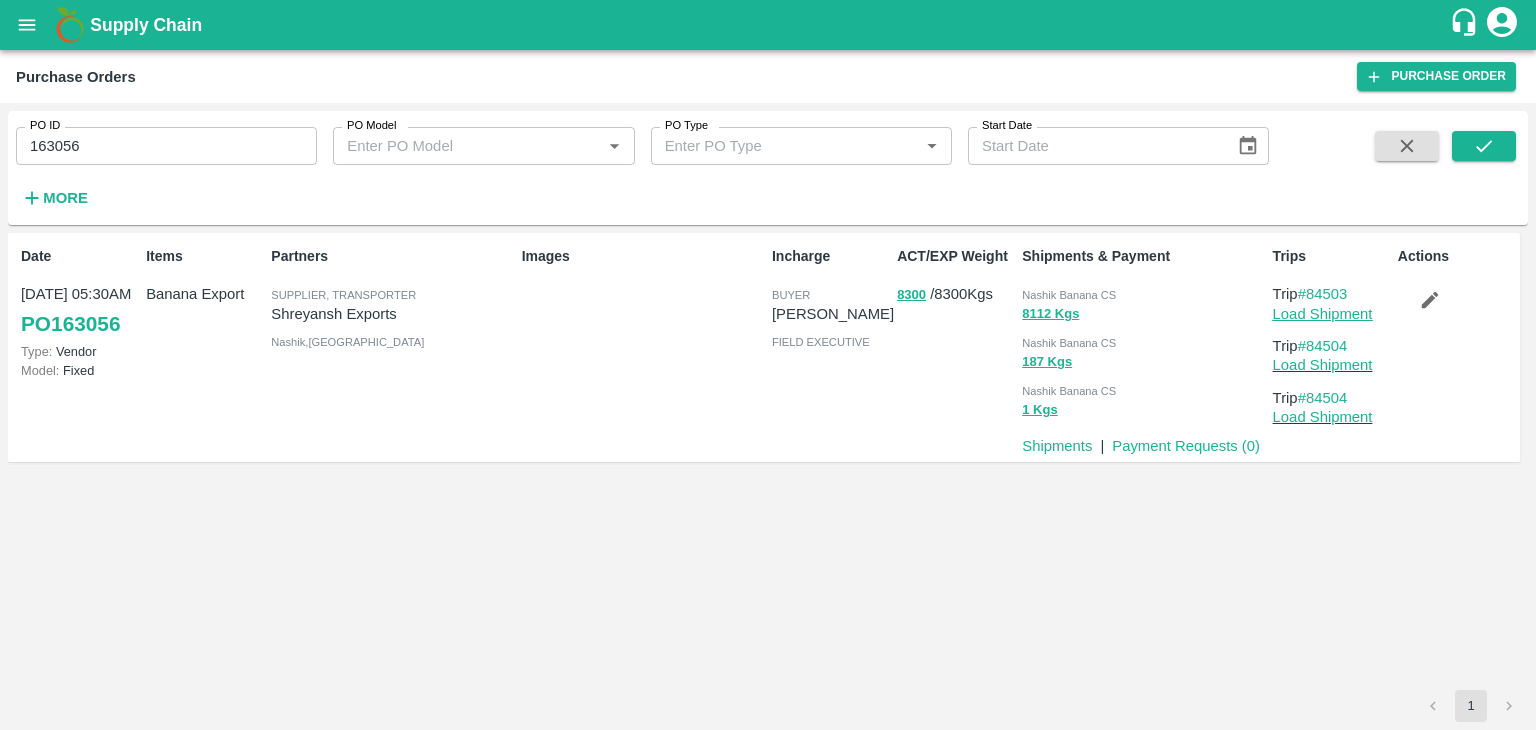 click on "Load Shipment" at bounding box center (1323, 314) 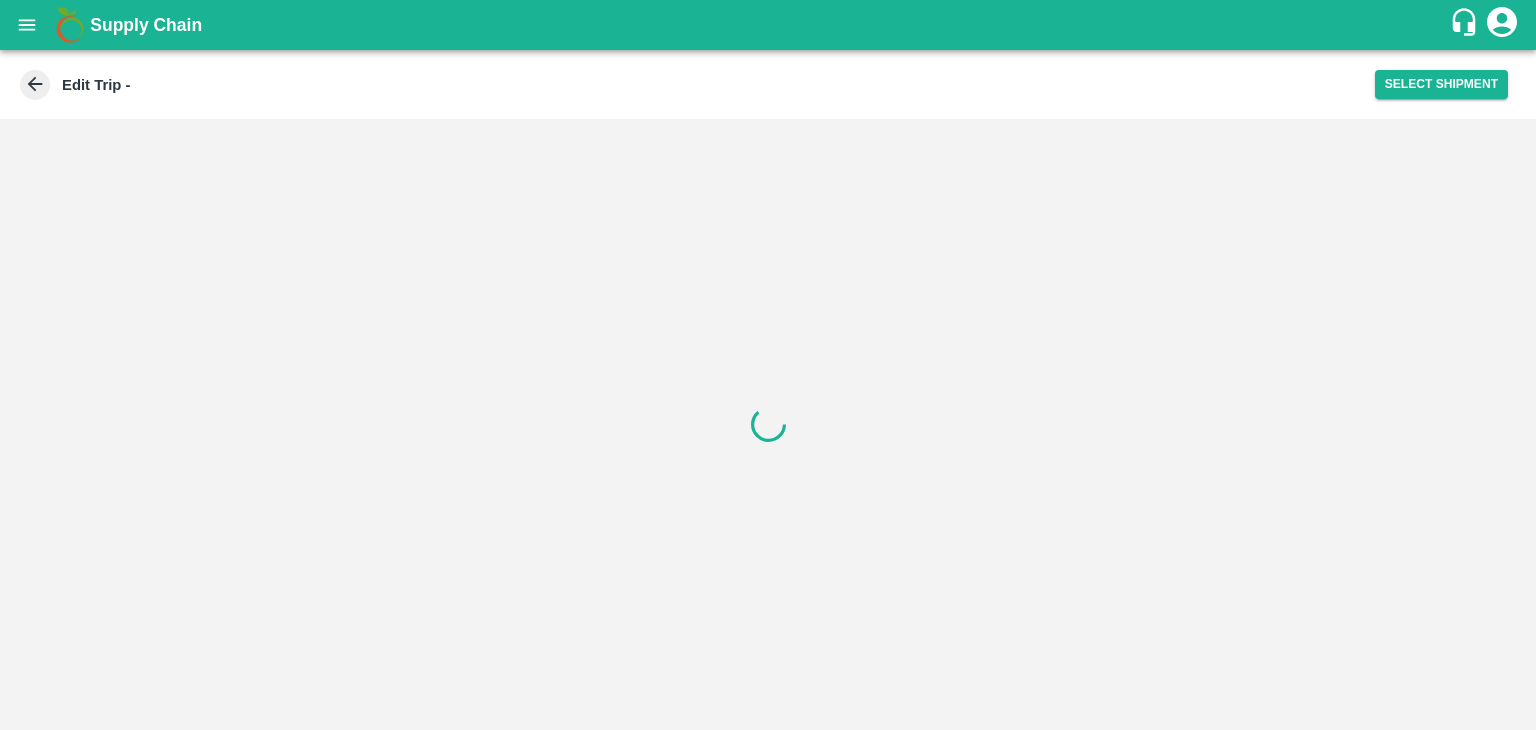 scroll, scrollTop: 0, scrollLeft: 0, axis: both 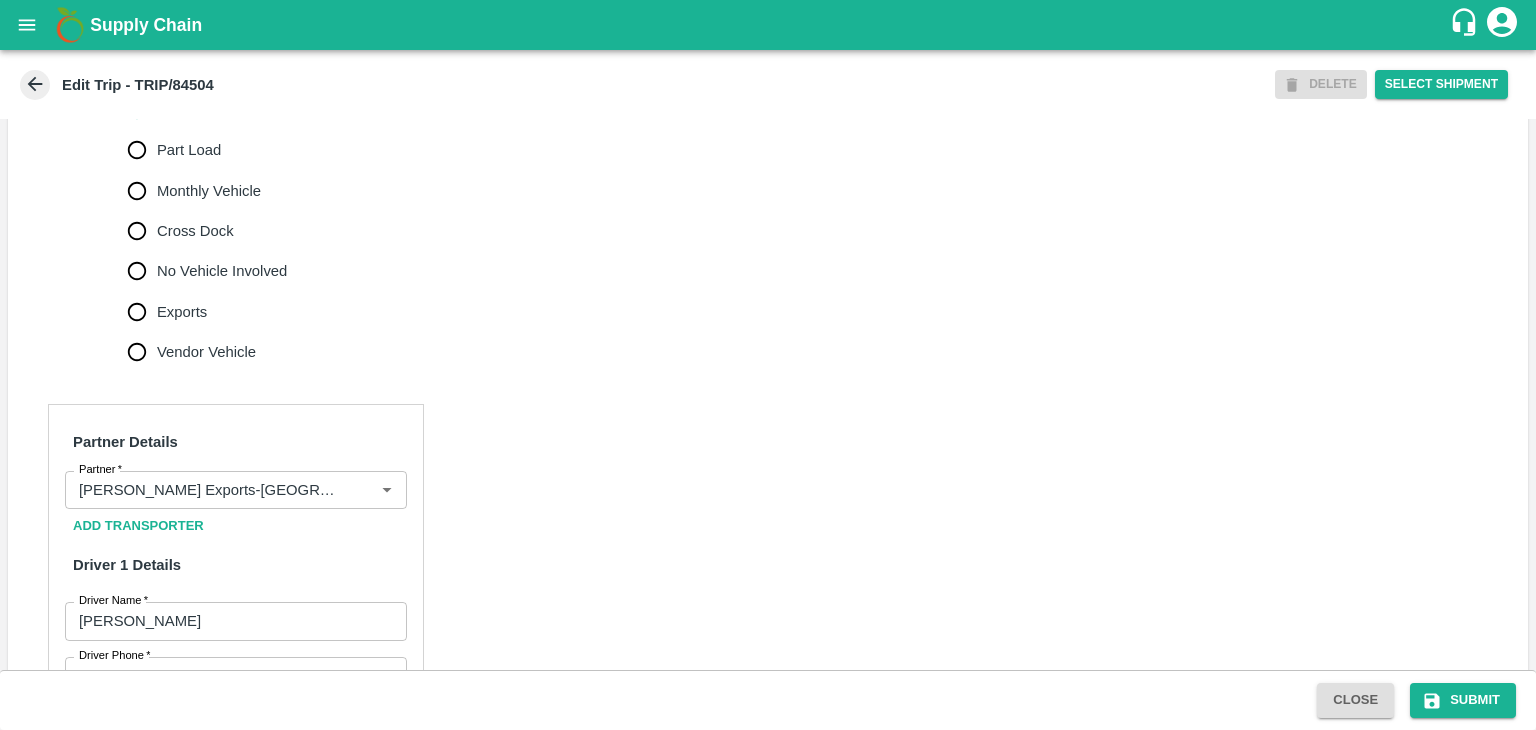 click on "No Vehicle Involved" at bounding box center (222, 271) 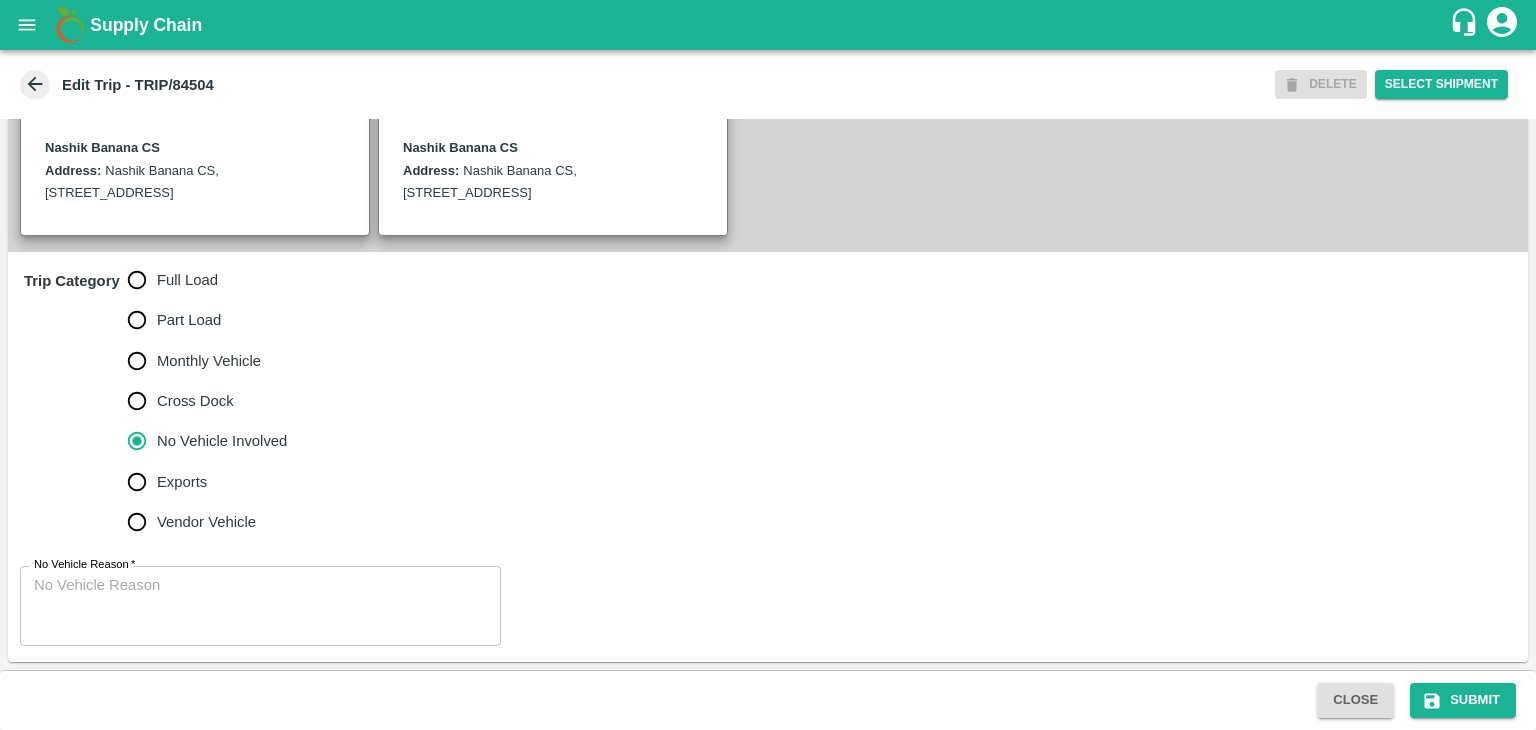 scroll, scrollTop: 491, scrollLeft: 0, axis: vertical 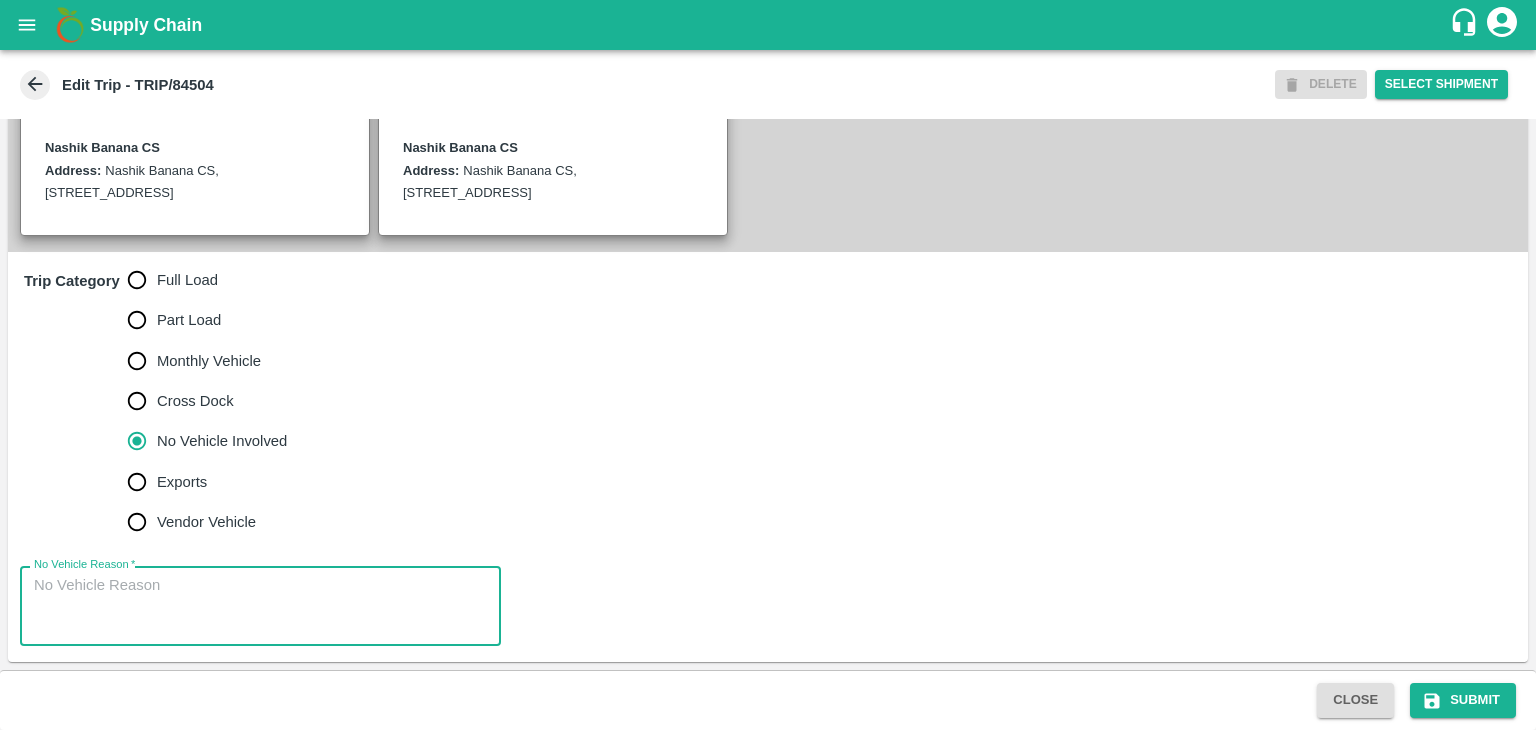 click on "No Vehicle Reason   *" at bounding box center (260, 606) 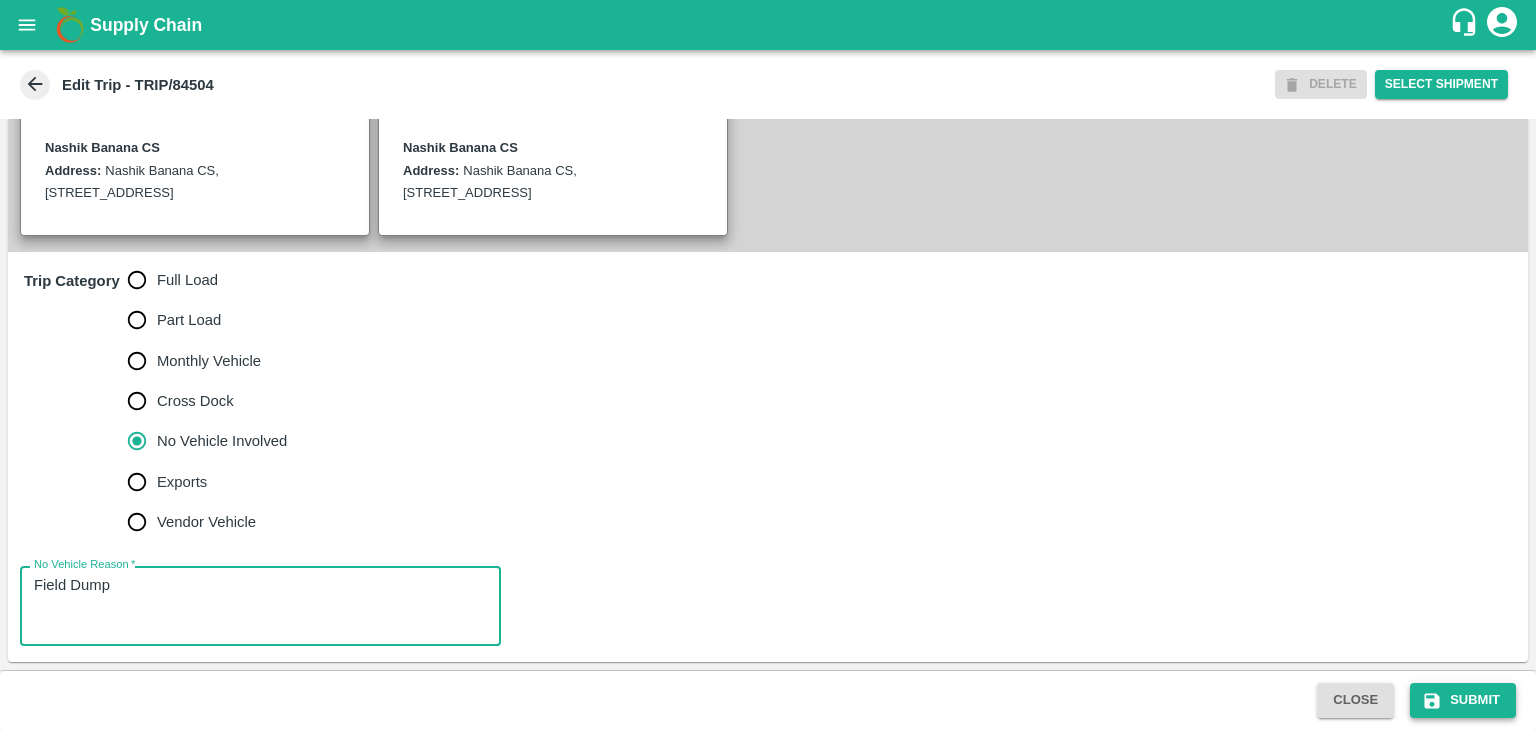 type on "Field Dump" 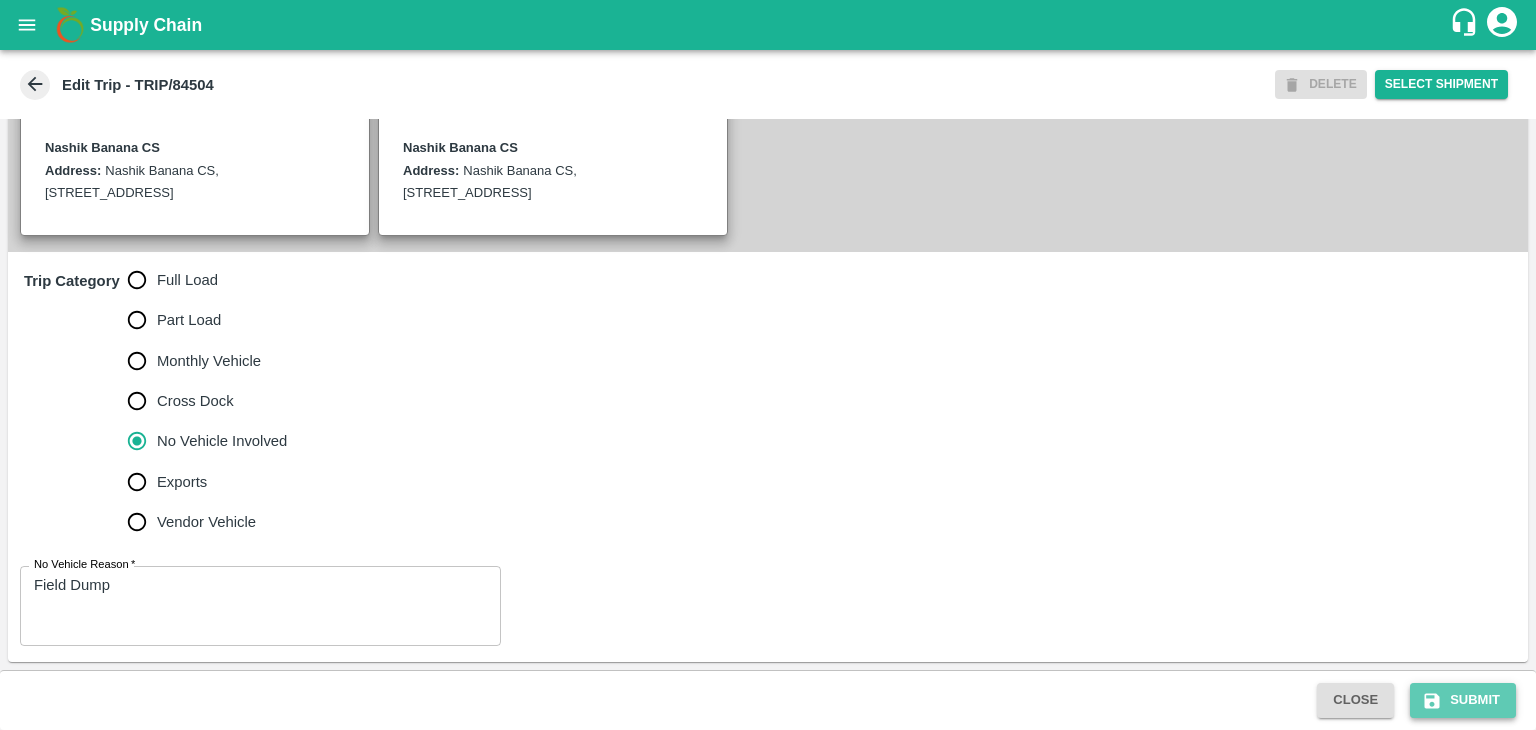 click on "Submit" at bounding box center (1463, 700) 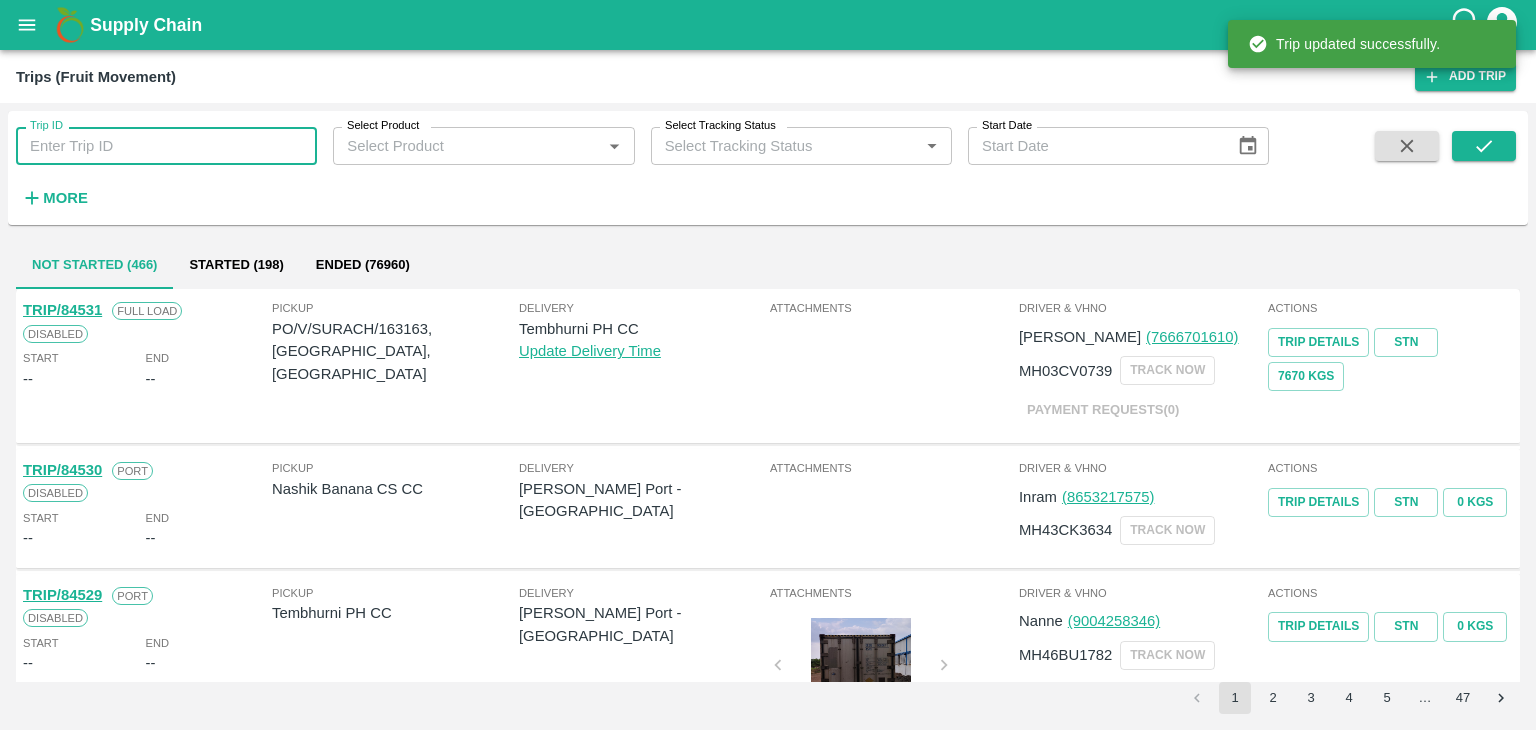 click on "Trip ID" at bounding box center [166, 146] 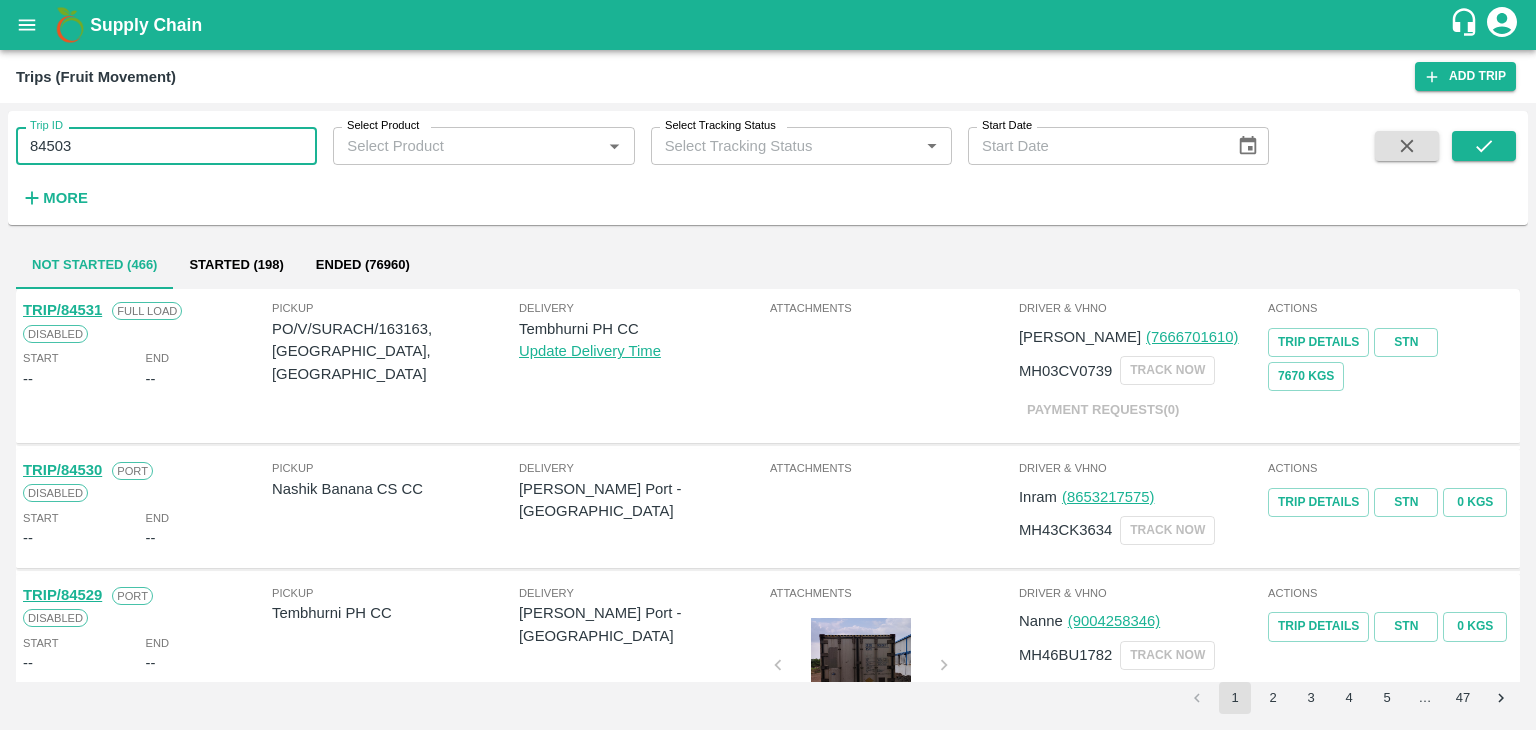 type on "84503" 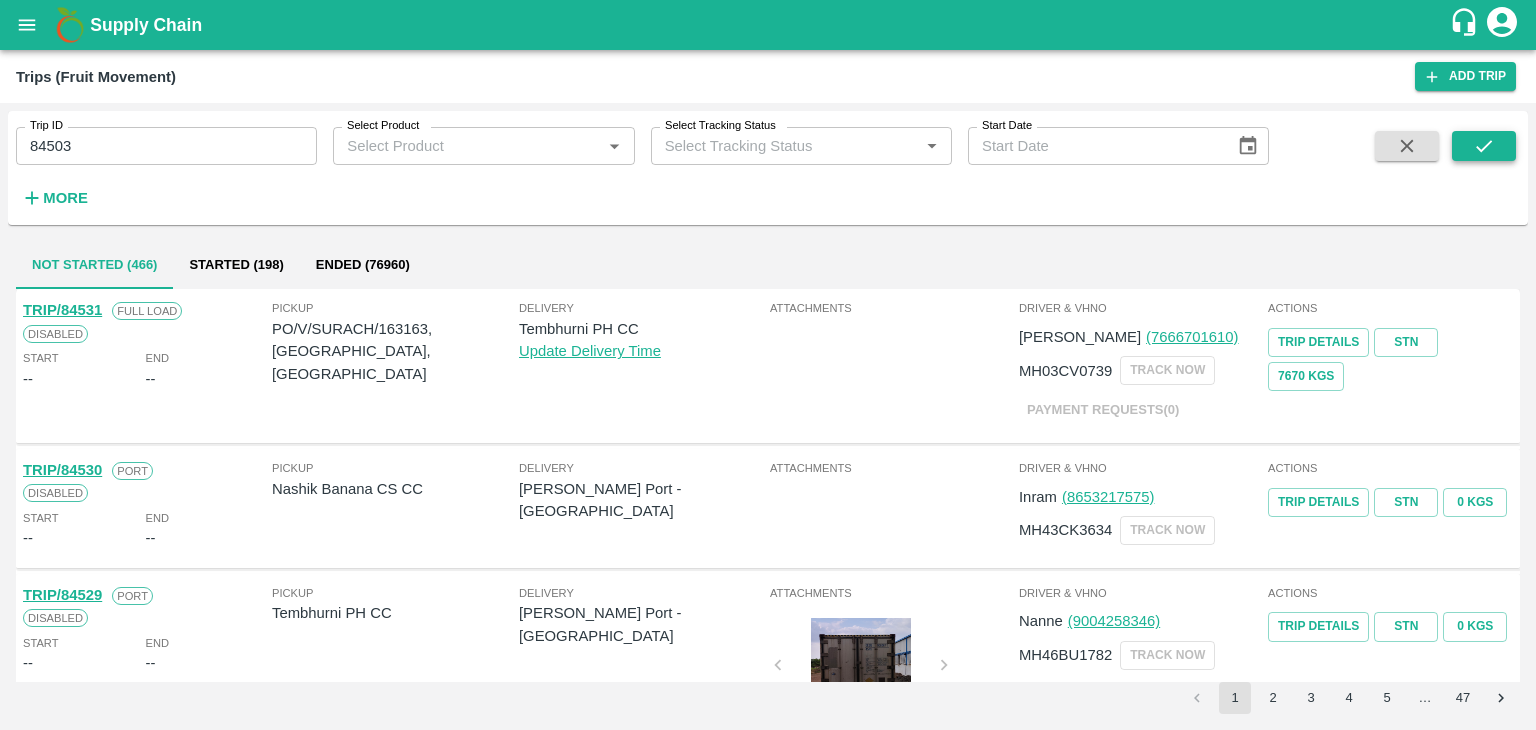 drag, startPoint x: 1481, startPoint y: 127, endPoint x: 1489, endPoint y: 143, distance: 17.888544 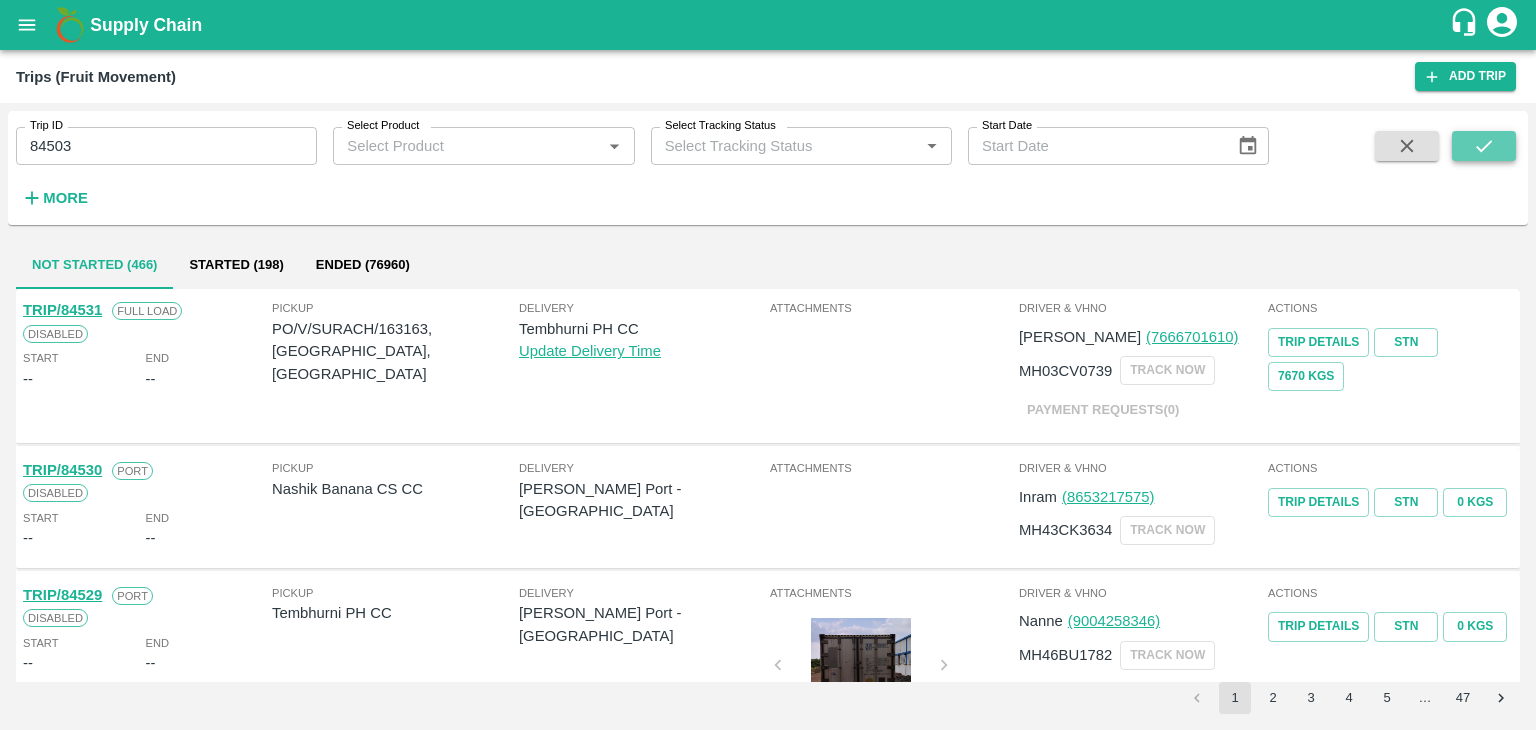 click 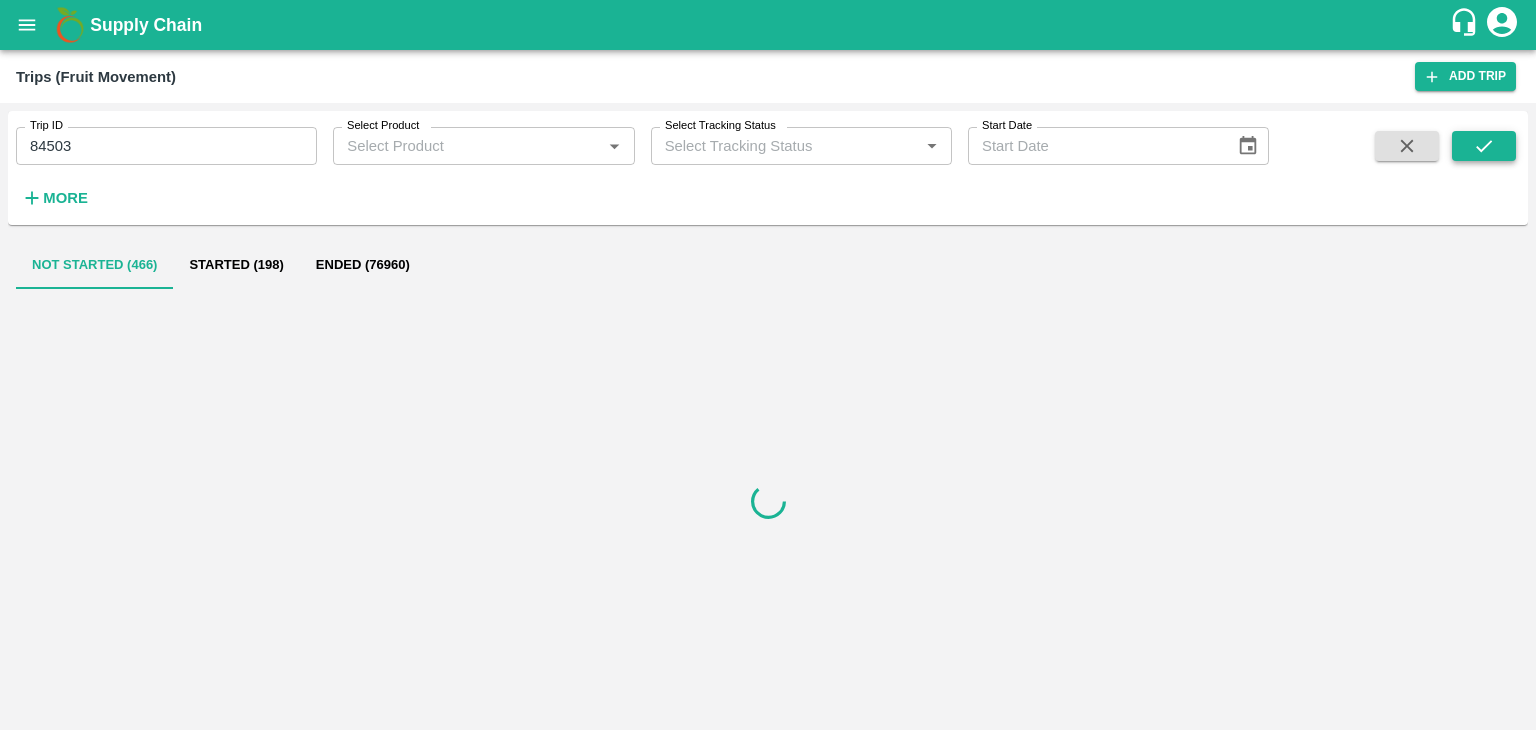 click 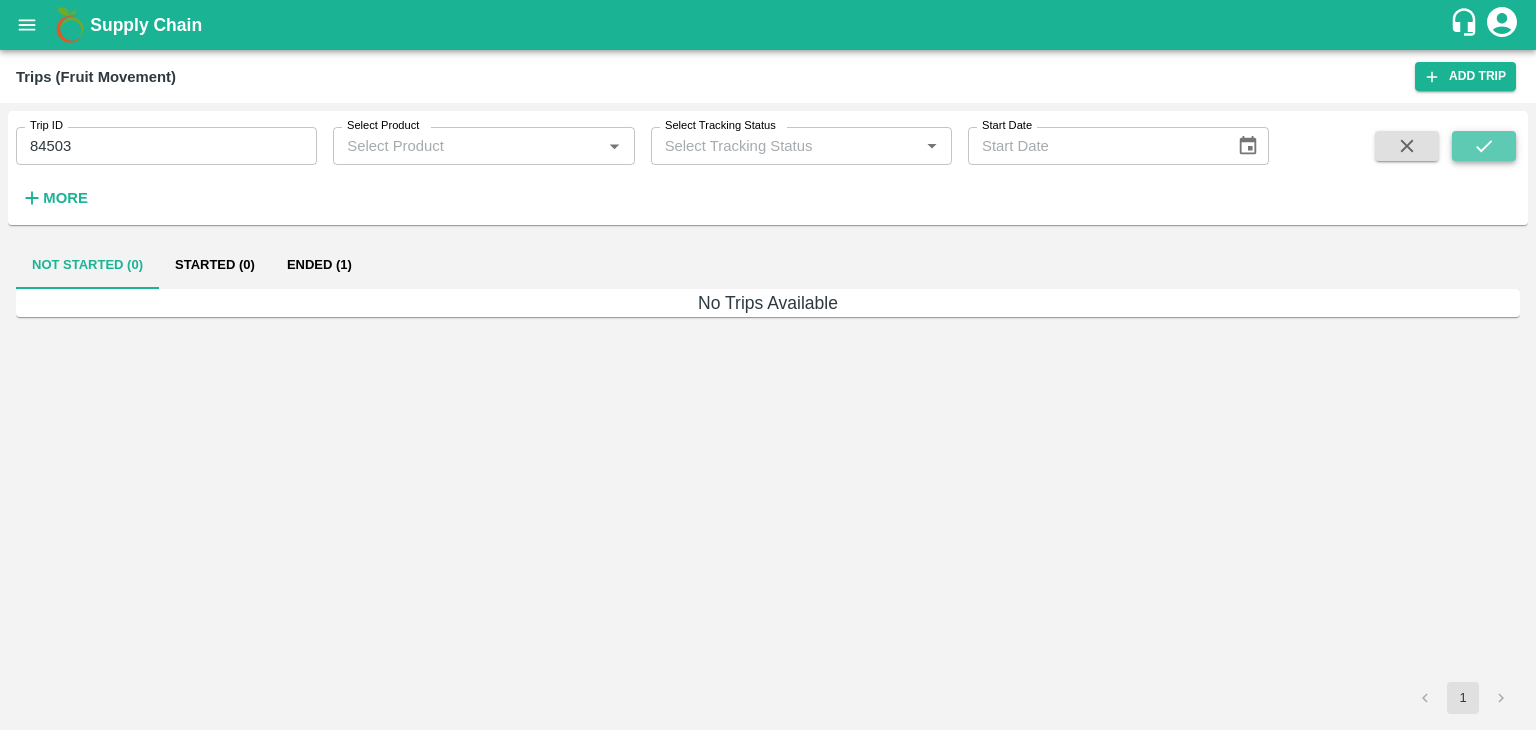 click 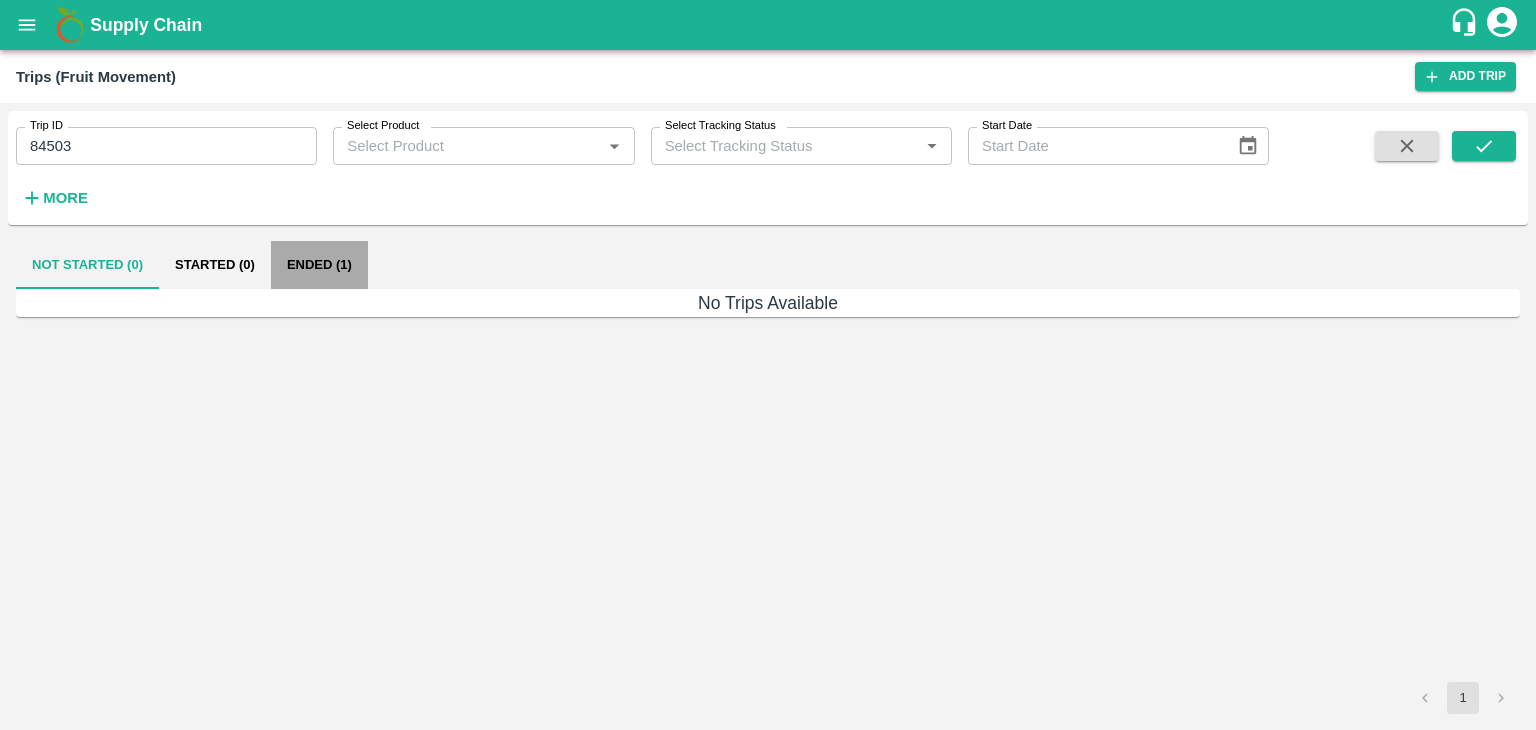 click on "Ended (1)" at bounding box center (319, 265) 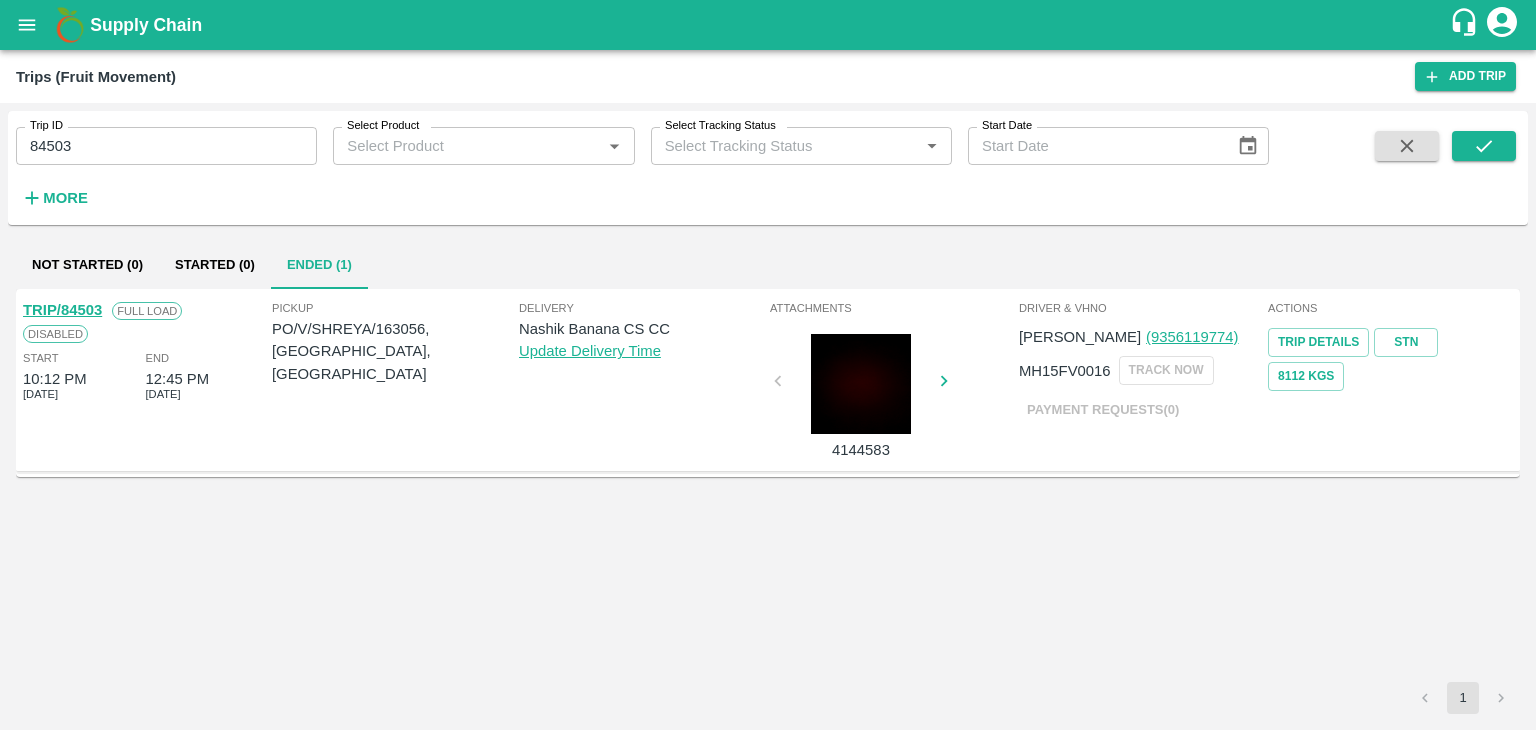 click on "TRIP/84503" at bounding box center (62, 310) 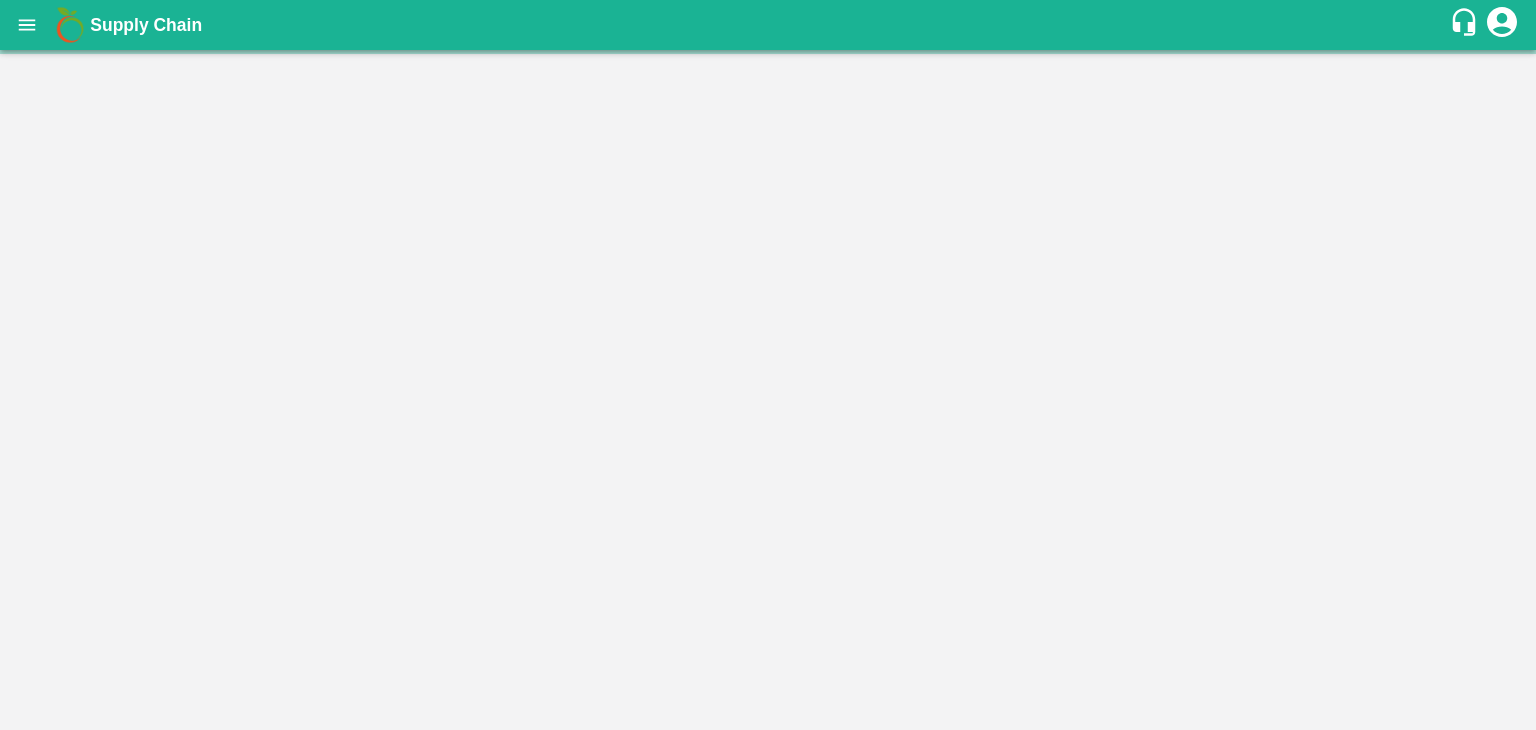 scroll, scrollTop: 0, scrollLeft: 0, axis: both 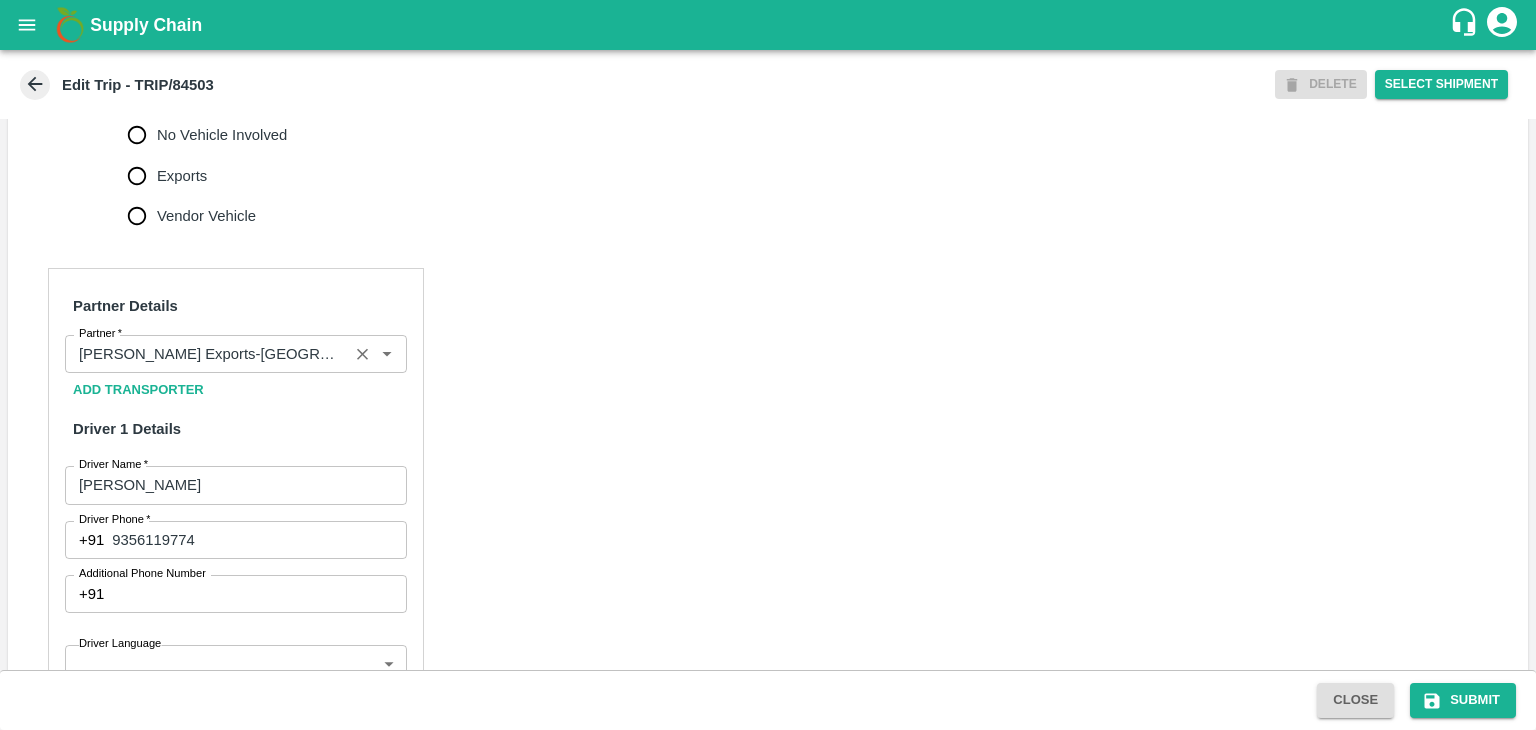click on "Partner" at bounding box center (236, 354) 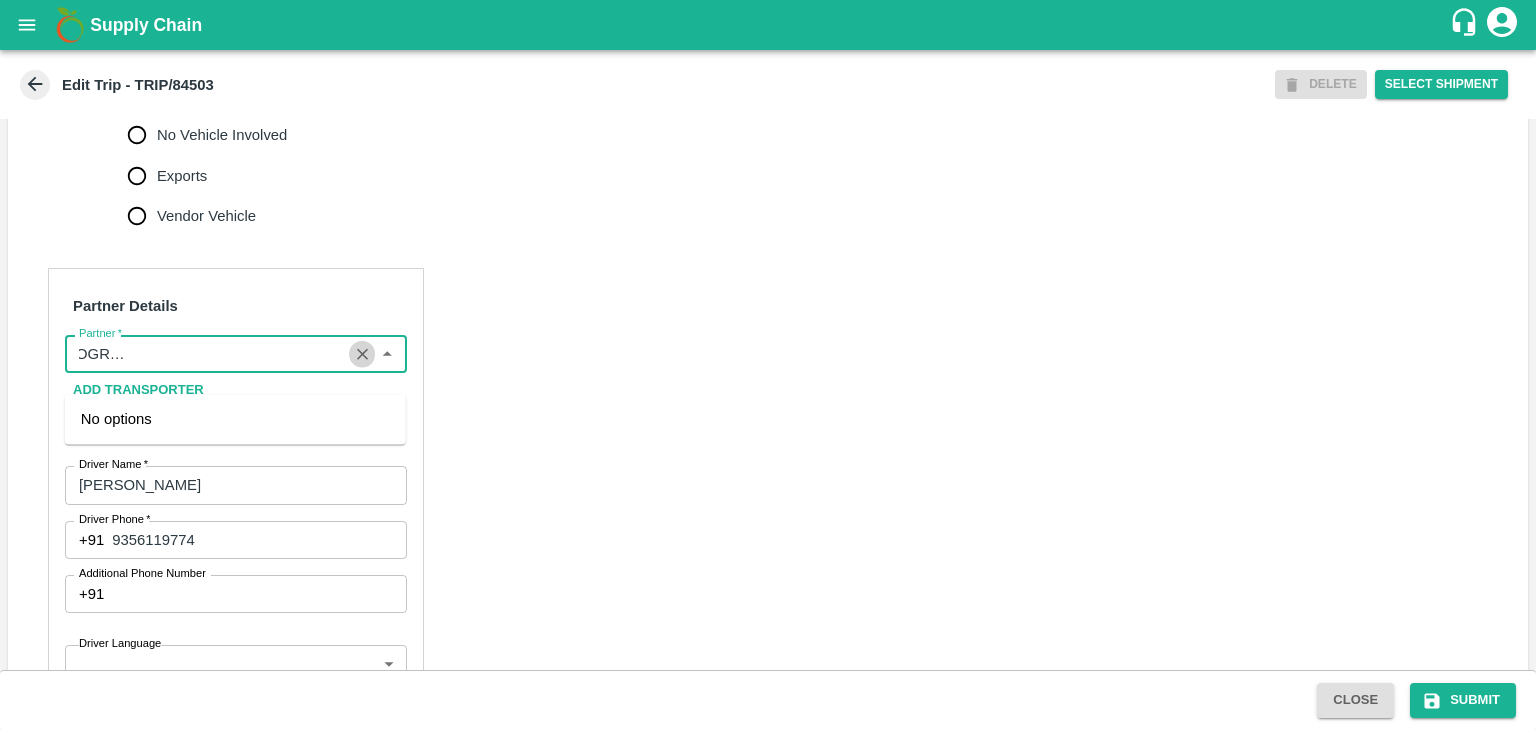 click 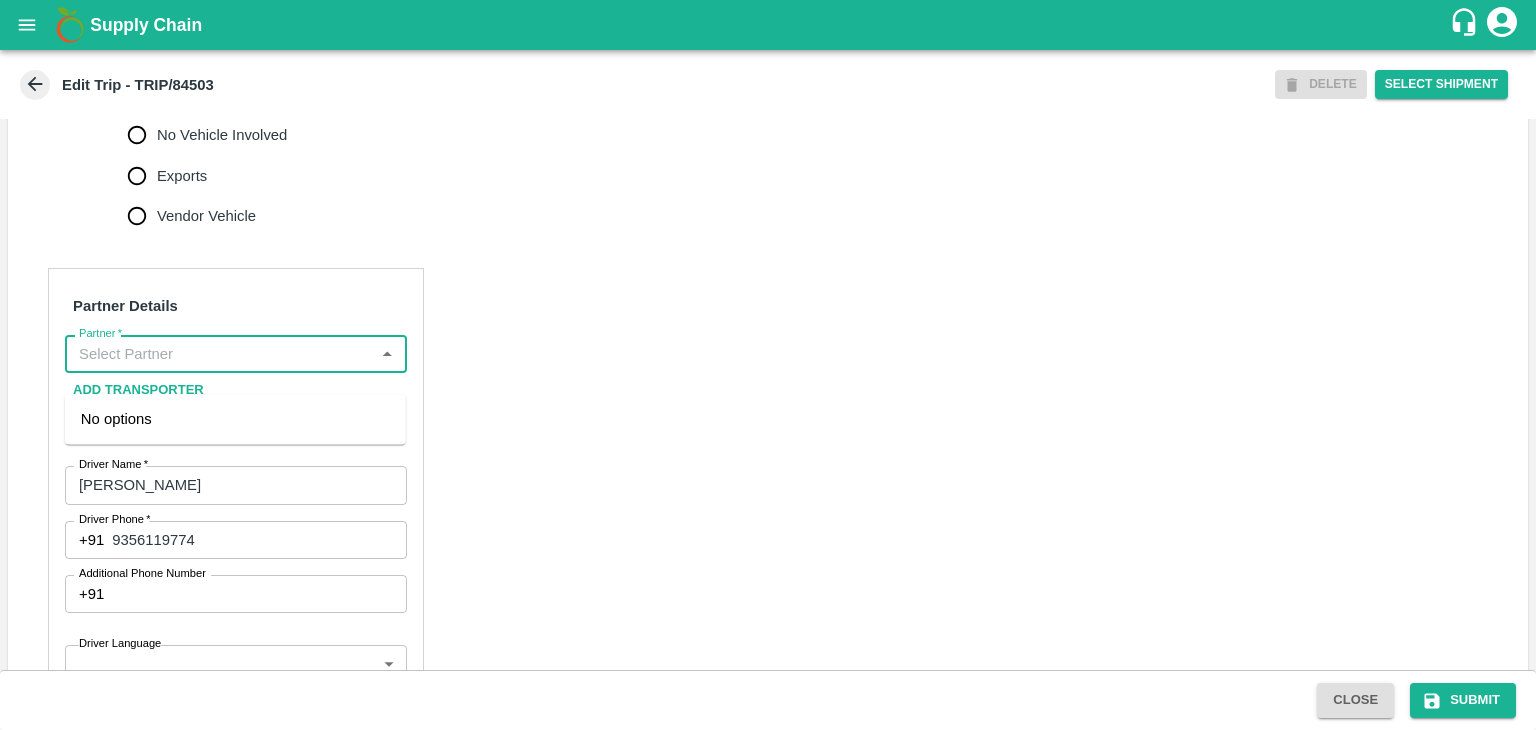 scroll, scrollTop: 0, scrollLeft: 0, axis: both 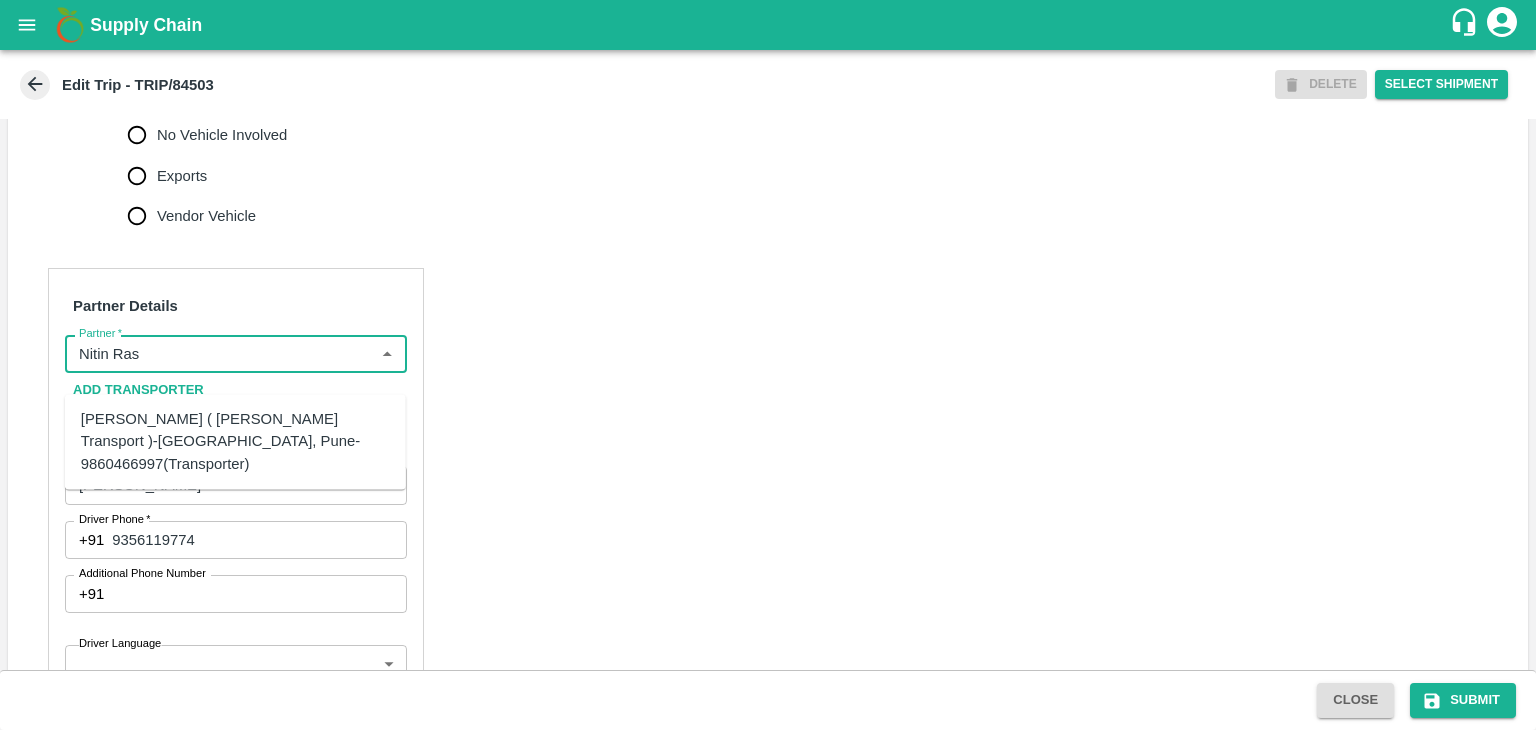 click on "[PERSON_NAME] ( [PERSON_NAME] Transport )-[GEOGRAPHIC_DATA], Pune-9860466997(Transporter)" at bounding box center (235, 441) 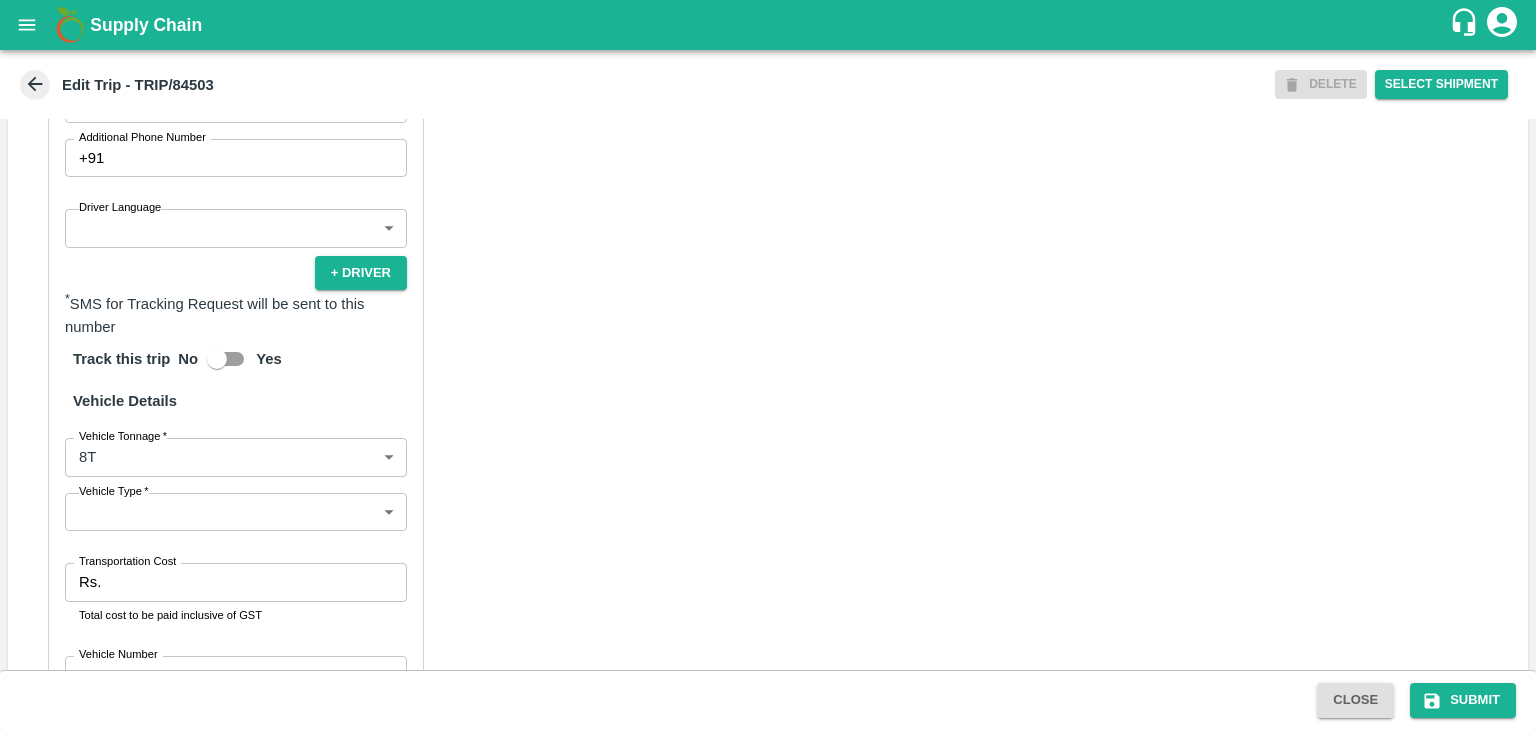 scroll, scrollTop: 1219, scrollLeft: 0, axis: vertical 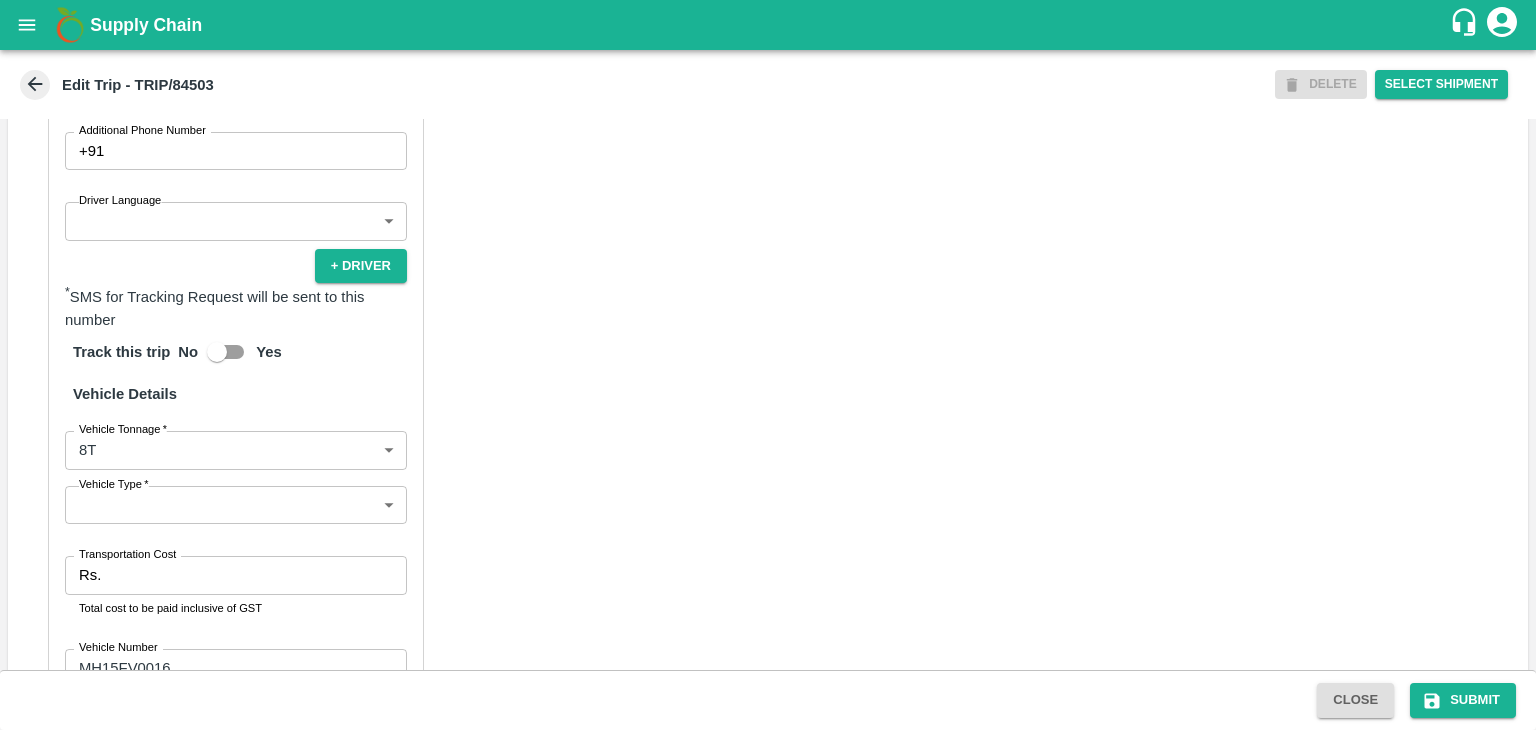 type on "[PERSON_NAME] ( [PERSON_NAME] Transport )-[GEOGRAPHIC_DATA], Pune-9860466997(Transporter)" 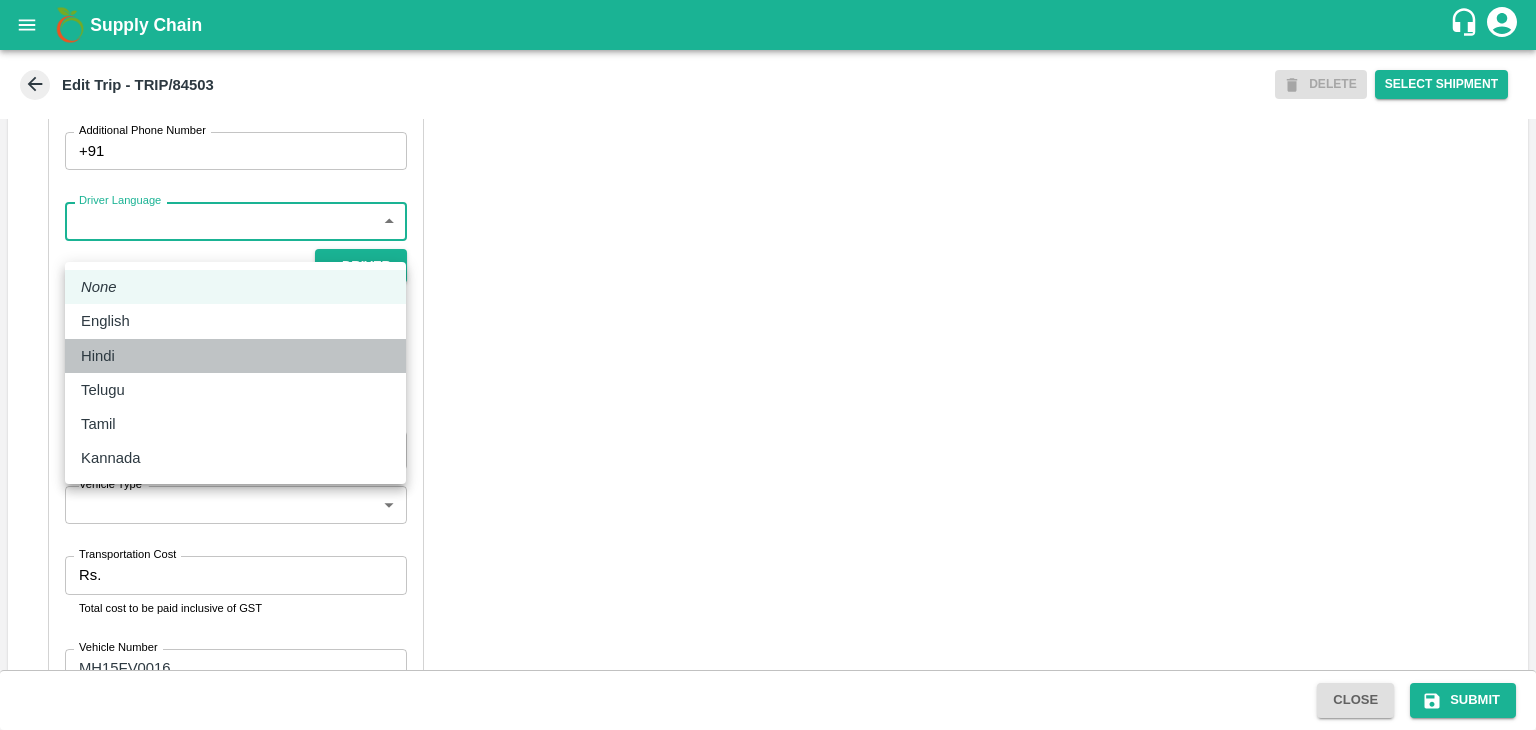 click on "Hindi" at bounding box center (235, 356) 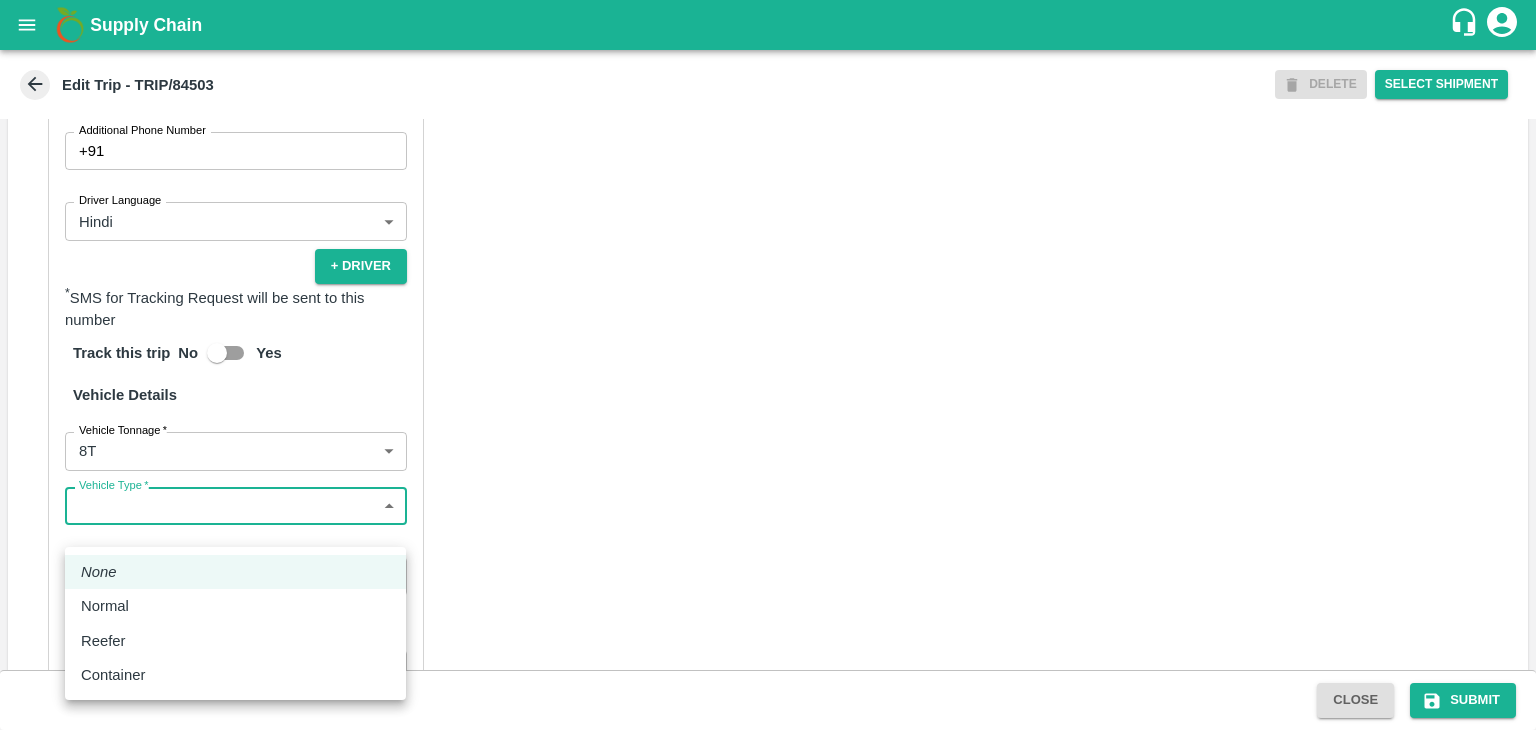click on "Supply Chain Edit Trip - TRIP/84503 DELETE Select Shipment Trip Details Trip Type Fruit Movement 1 Trip Type Trip Pickup Order SHIP/[PERSON_NAME]/345021 PO/V/SHREYA/163056 Address: [GEOGRAPHIC_DATA], [GEOGRAPHIC_DATA] Trip Delivery Order SHIP/[PERSON_NAME]/345021 Nashik Banana CS Address:  [GEOGRAPHIC_DATA] No. 314/2/1, A/p- Mohadi, Tal- Dindori, Dist- Nashik 422207, [GEOGRAPHIC_DATA], [GEOGRAPHIC_DATA], [GEOGRAPHIC_DATA] Trip Category  Full Load Part Load Monthly Vehicle Cross Dock No Vehicle Involved Exports Vendor Vehicle Partner Details Partner   * Partner Add   Transporter Driver 1 Details Driver Name   * [PERSON_NAME] Driver Name Driver Phone   * [PHONE_NUMBER] Driver Phone Additional Phone Number +91 Additional Phone Number Driver Language Hindi hi Driver Language + Driver * SMS for Tracking Request will be sent to this number Track this trip No Yes Vehicle Details Vehicle Tonnage   * 8T 8000 Vehicle Tonnage Vehicle Type   * ​ Vehicle Type Transportation Cost Rs. Transportation Cost Total cost to be paid inclusive of GST Close" at bounding box center [768, 365] 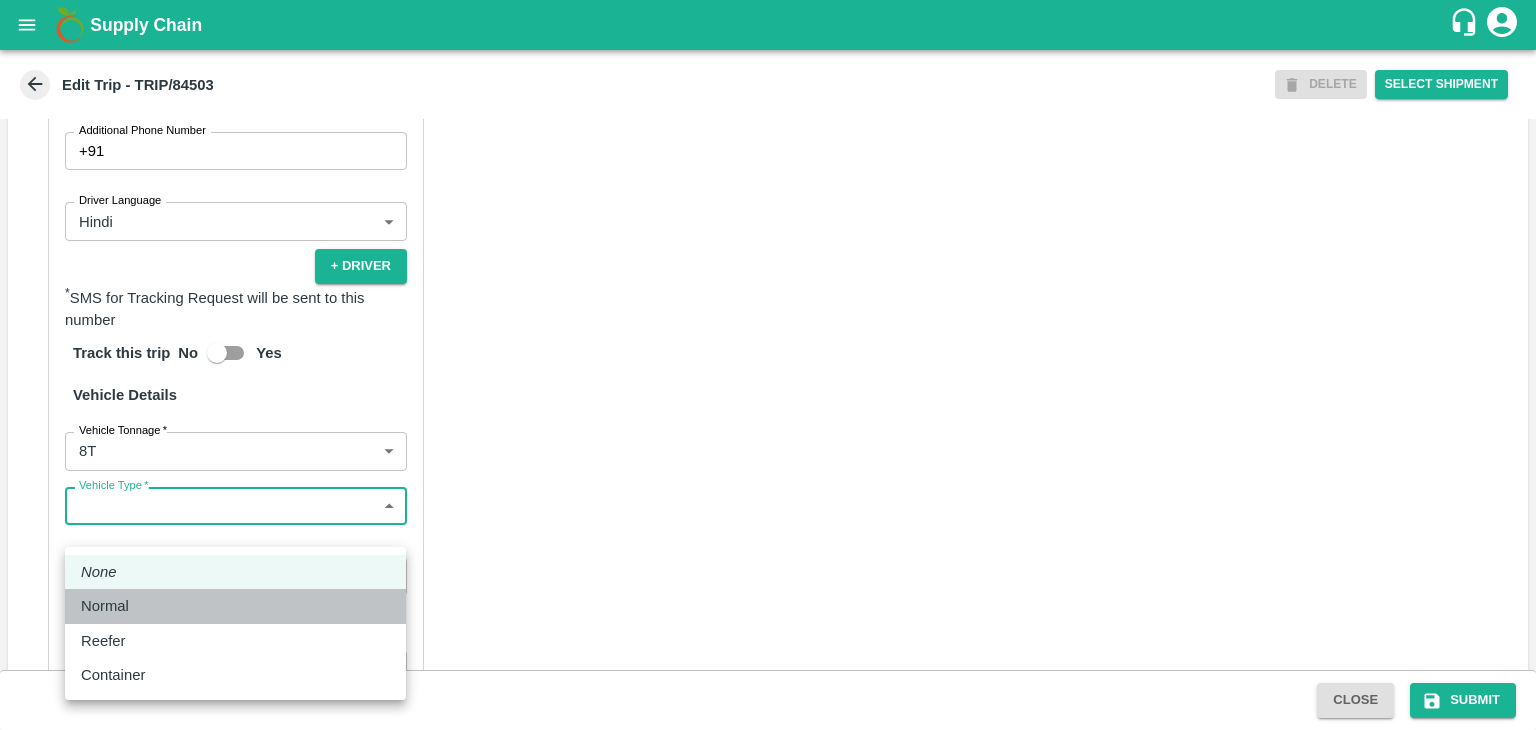 click on "Normal" at bounding box center (235, 606) 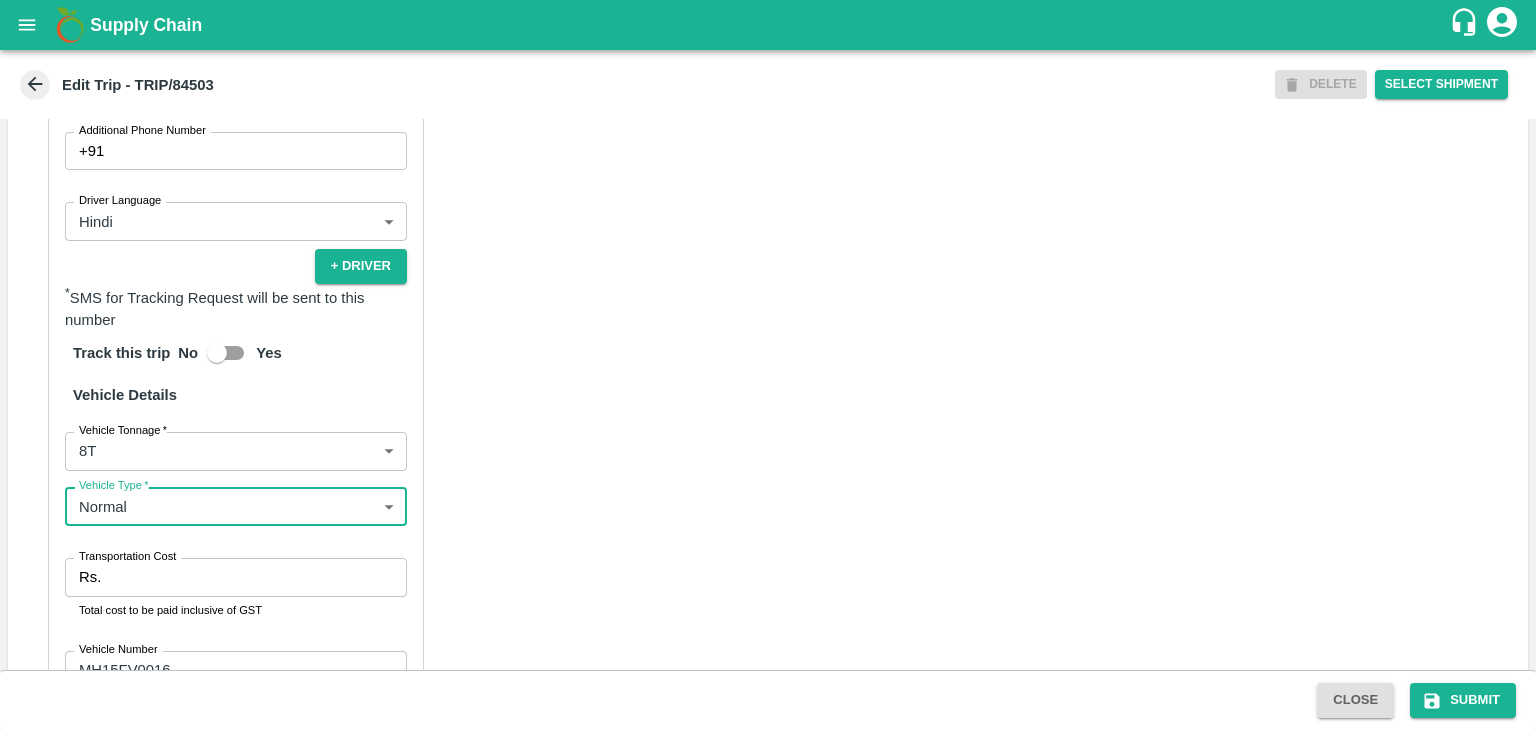 scroll, scrollTop: 1379, scrollLeft: 0, axis: vertical 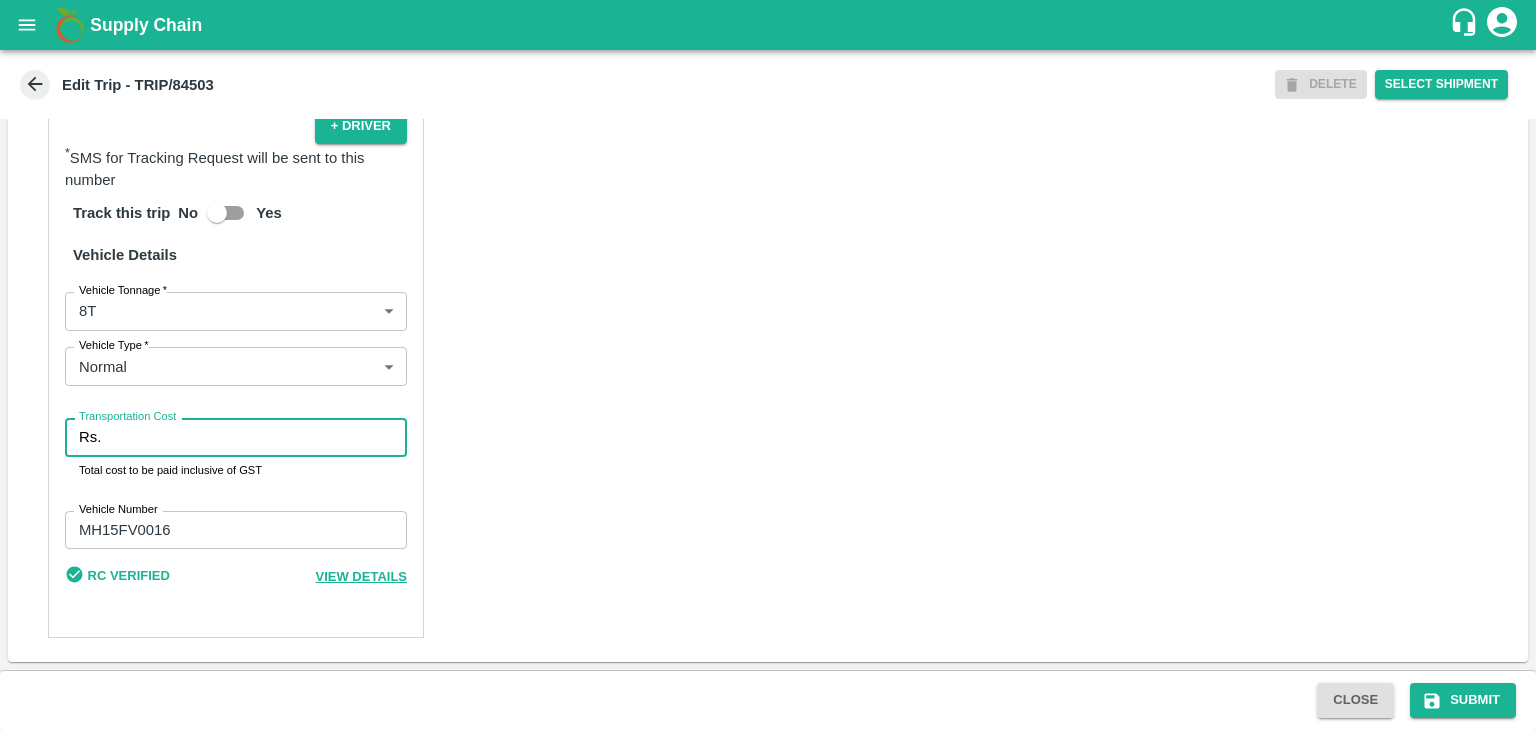 click on "Transportation Cost" at bounding box center (258, 437) 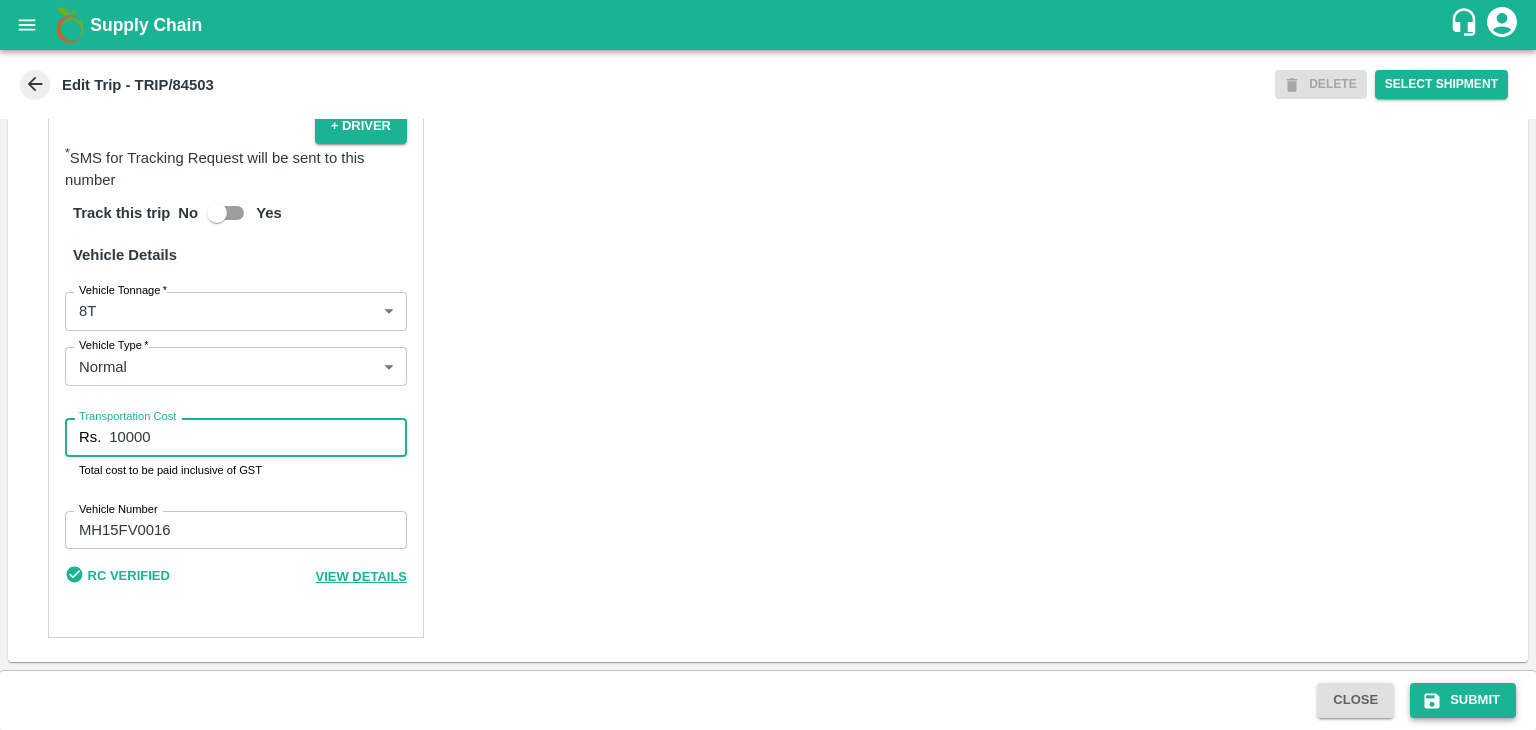 type on "10000" 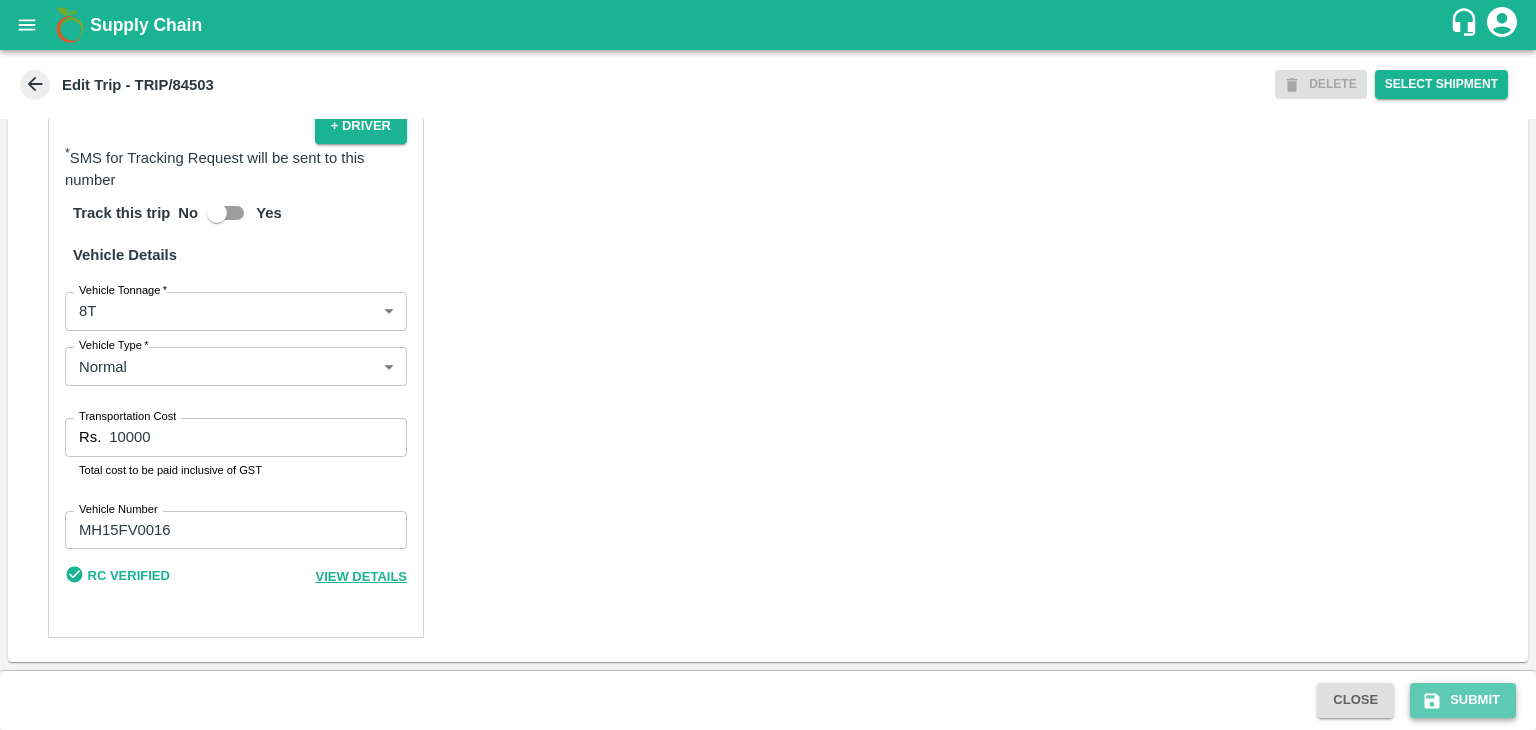 click on "Submit" at bounding box center [1463, 700] 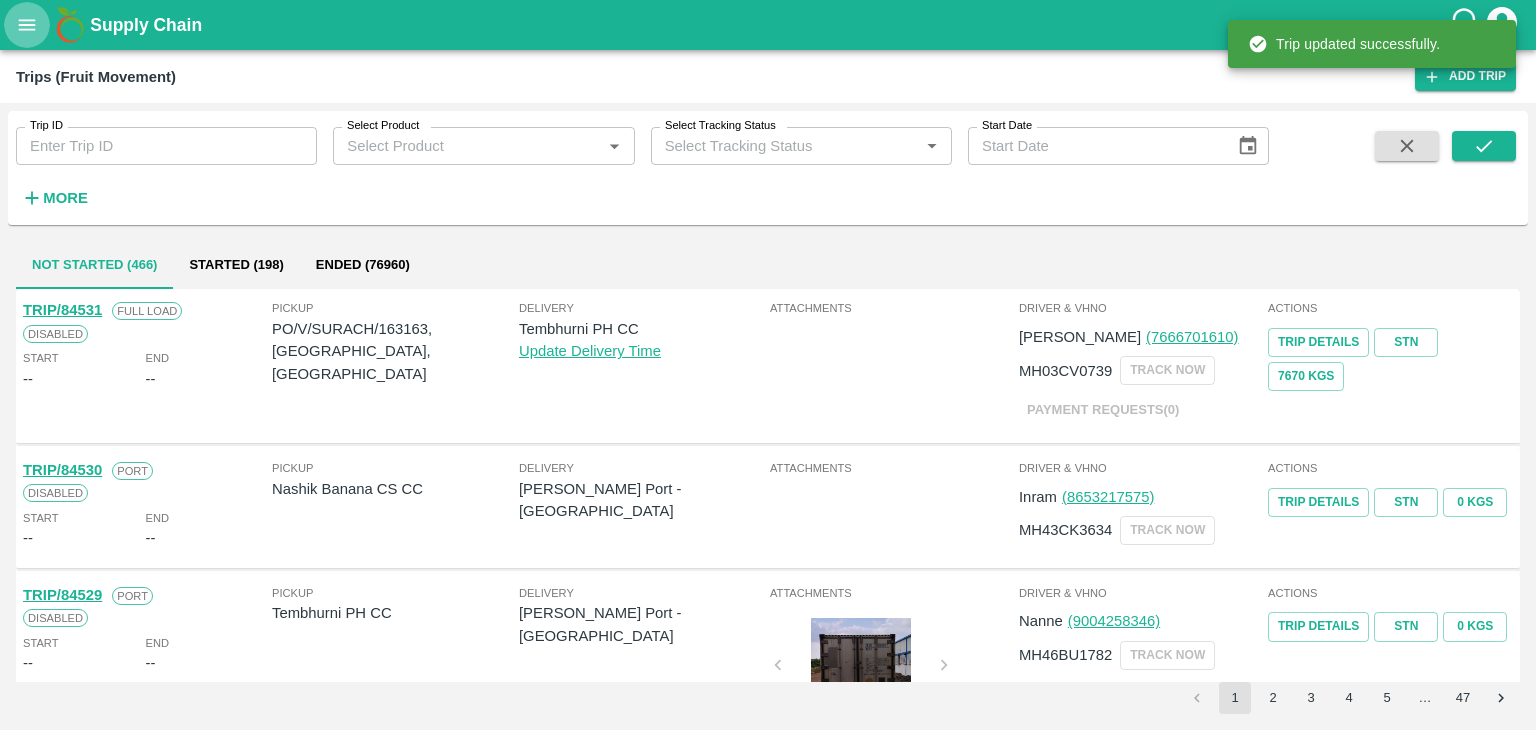 click at bounding box center (27, 25) 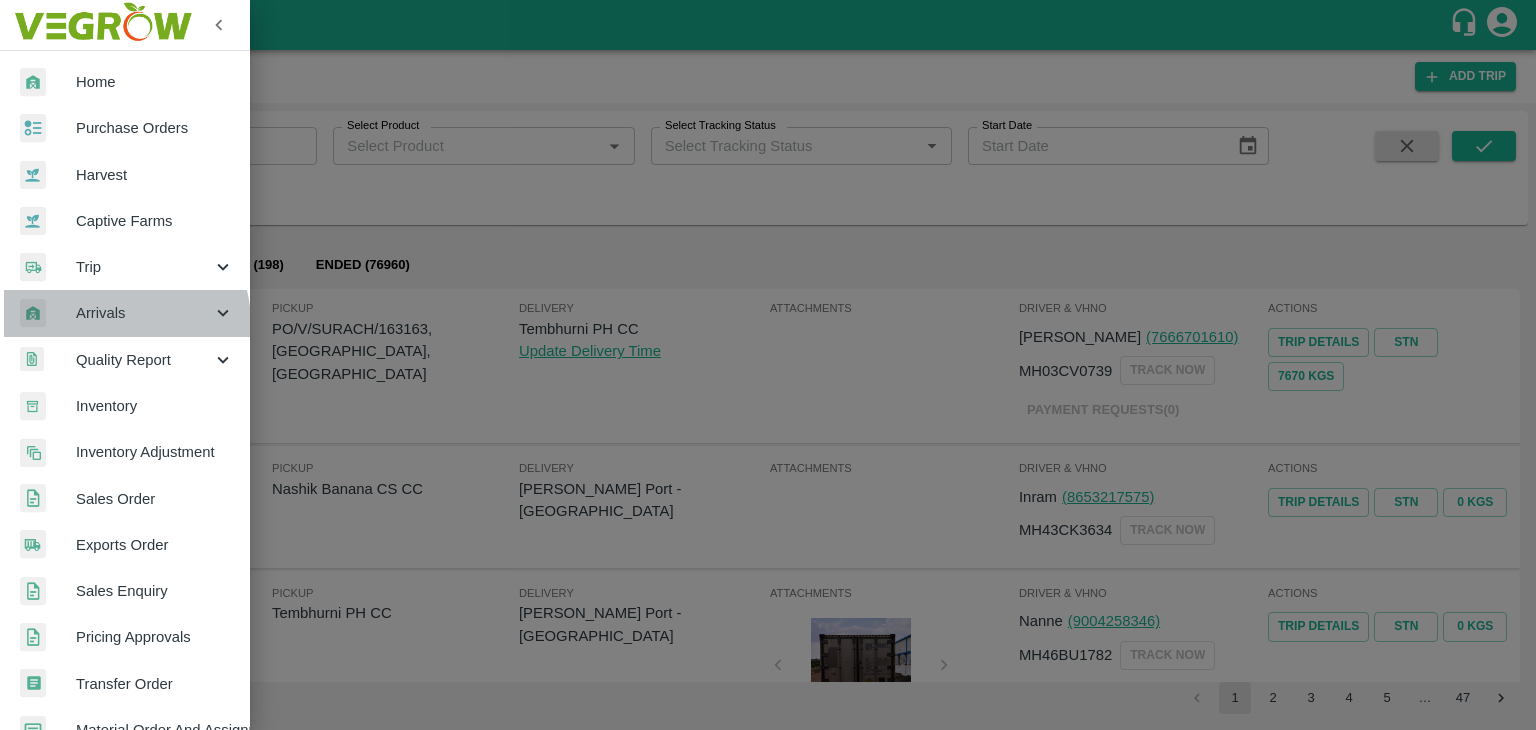 click on "Arrivals" at bounding box center [144, 313] 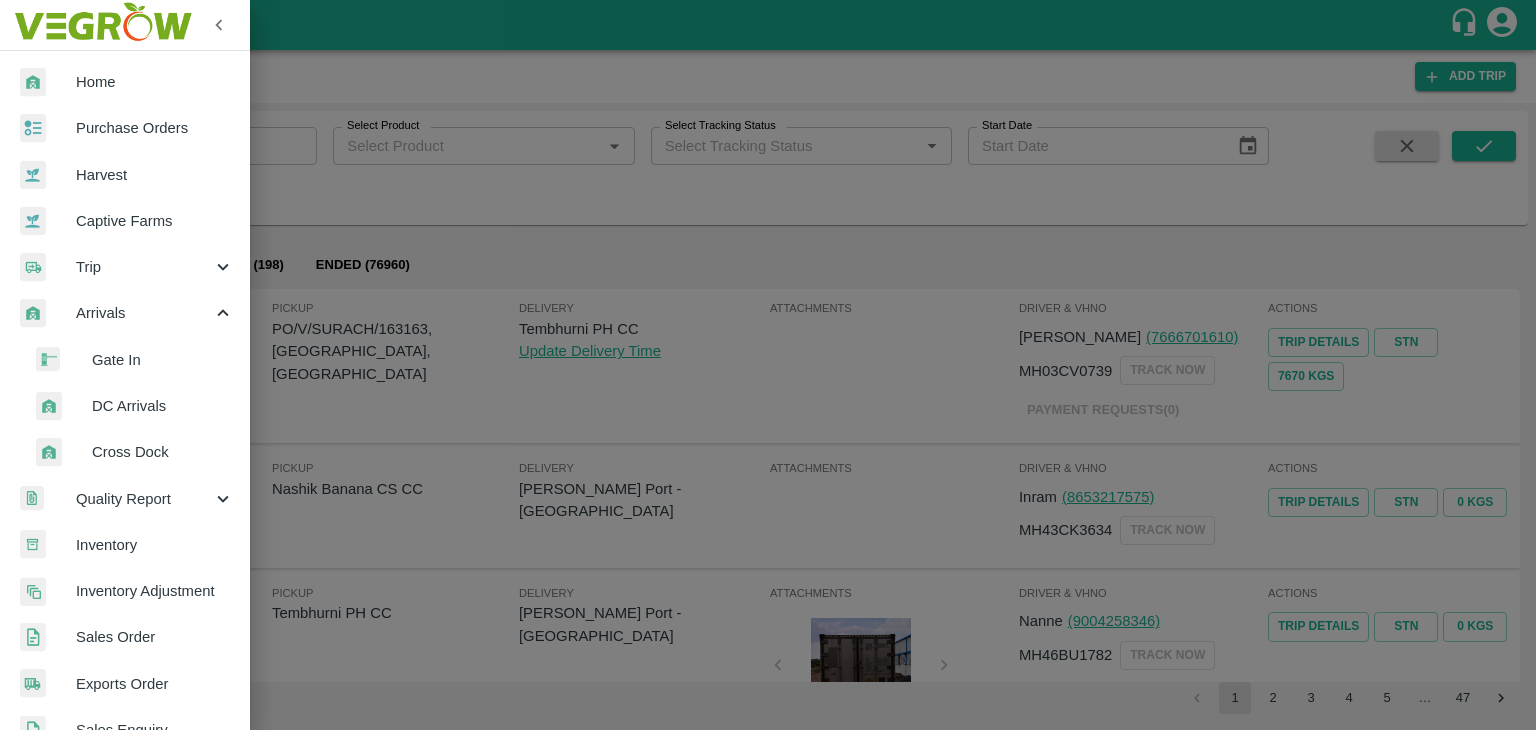 click on "DC Arrivals" at bounding box center (163, 406) 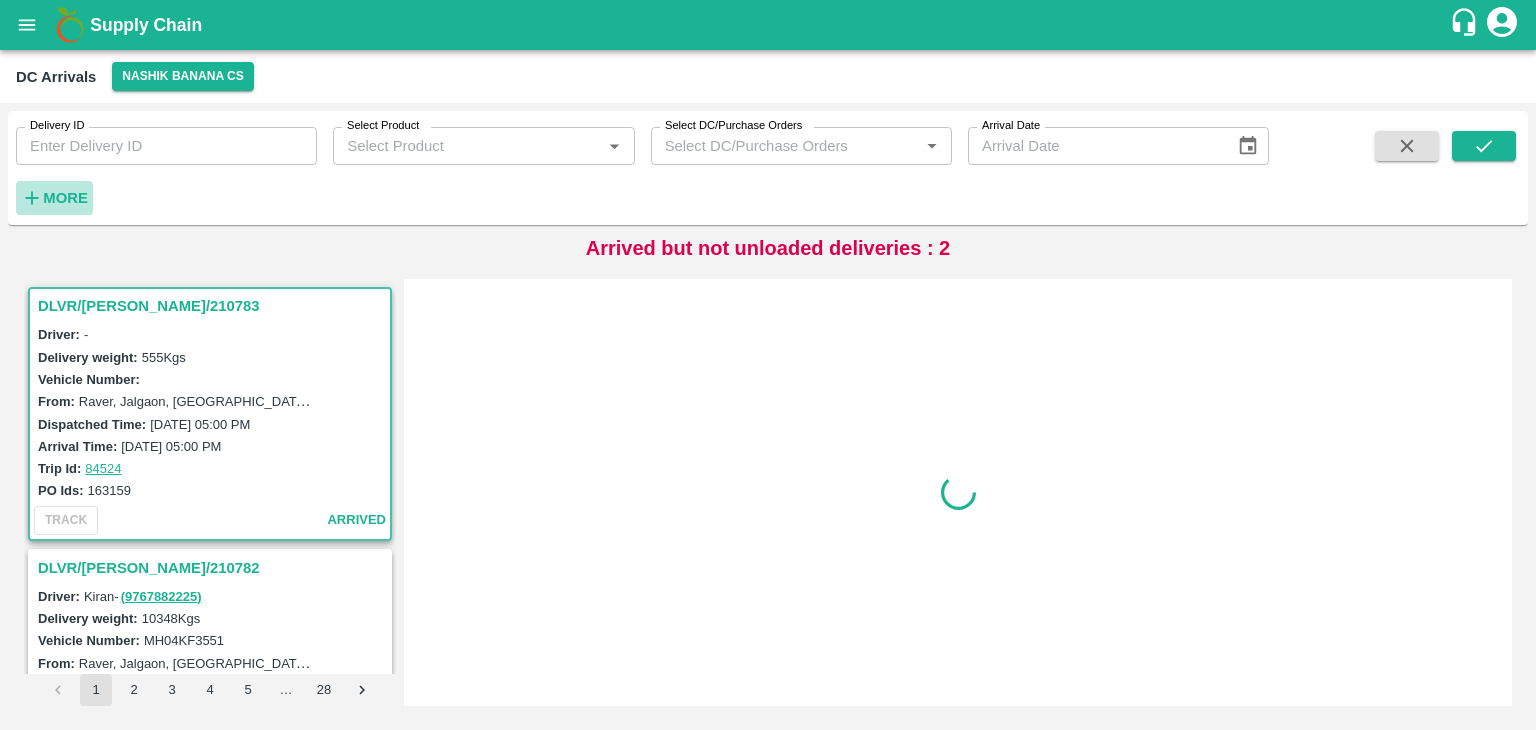 click on "More" at bounding box center [65, 198] 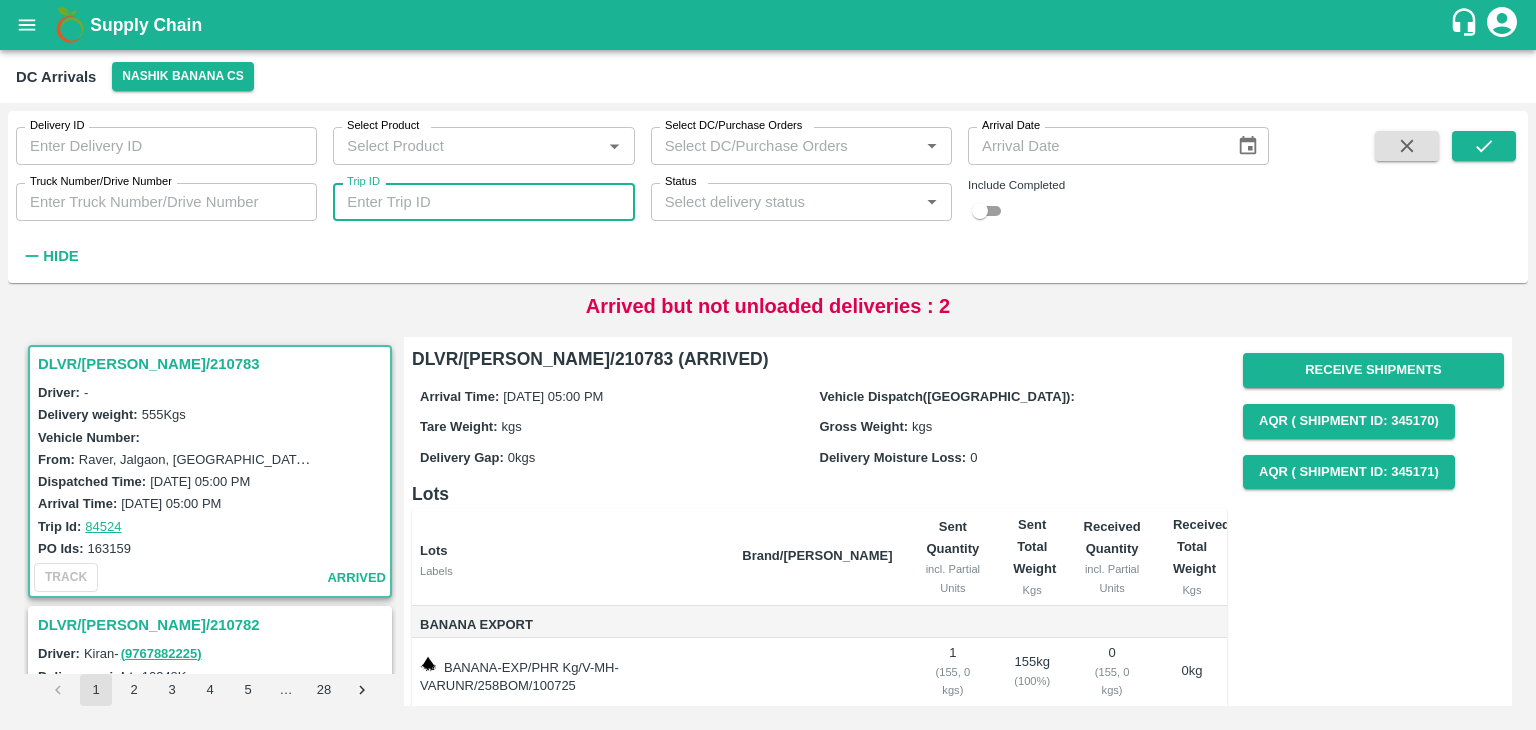 click on "Trip ID" at bounding box center (483, 202) 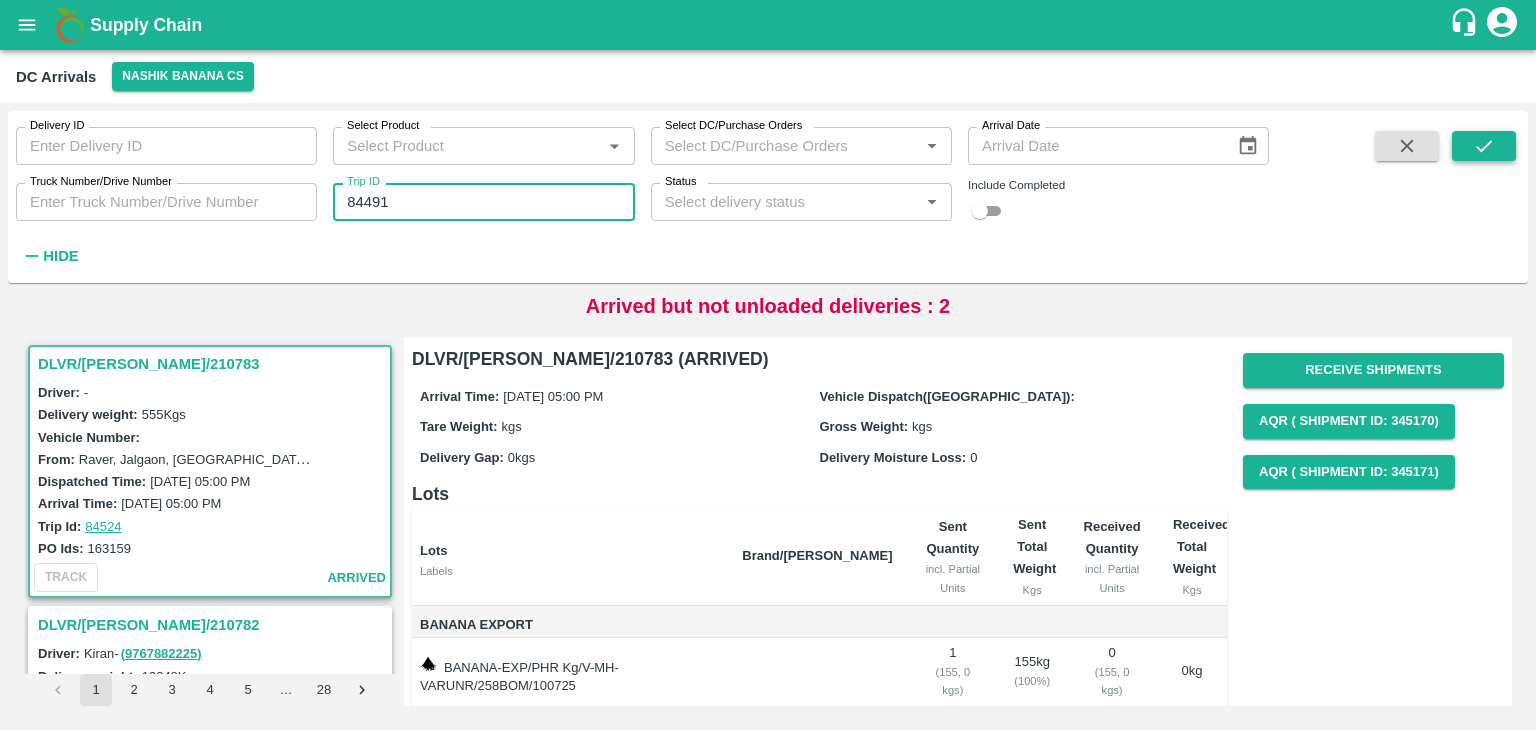 type on "84491" 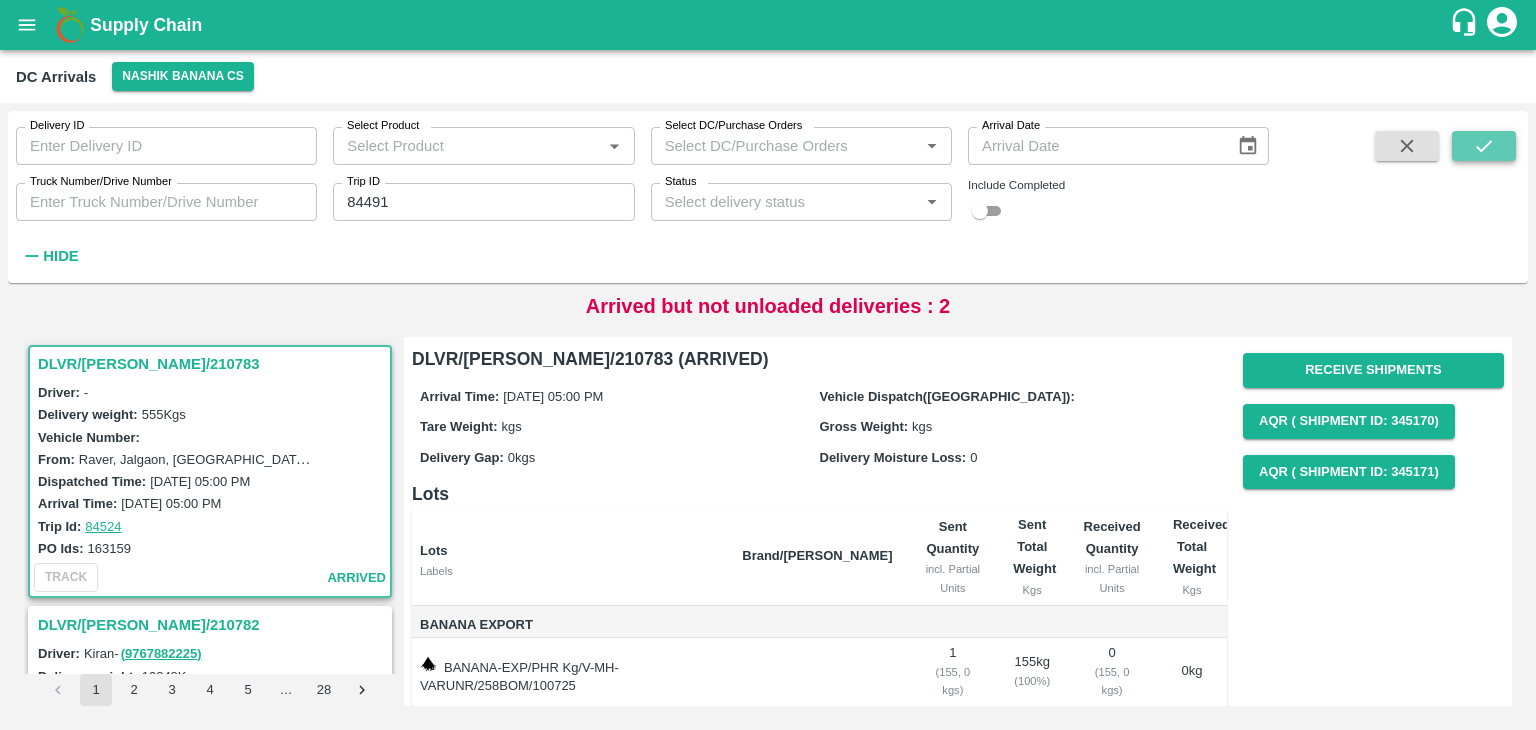 click at bounding box center (1484, 146) 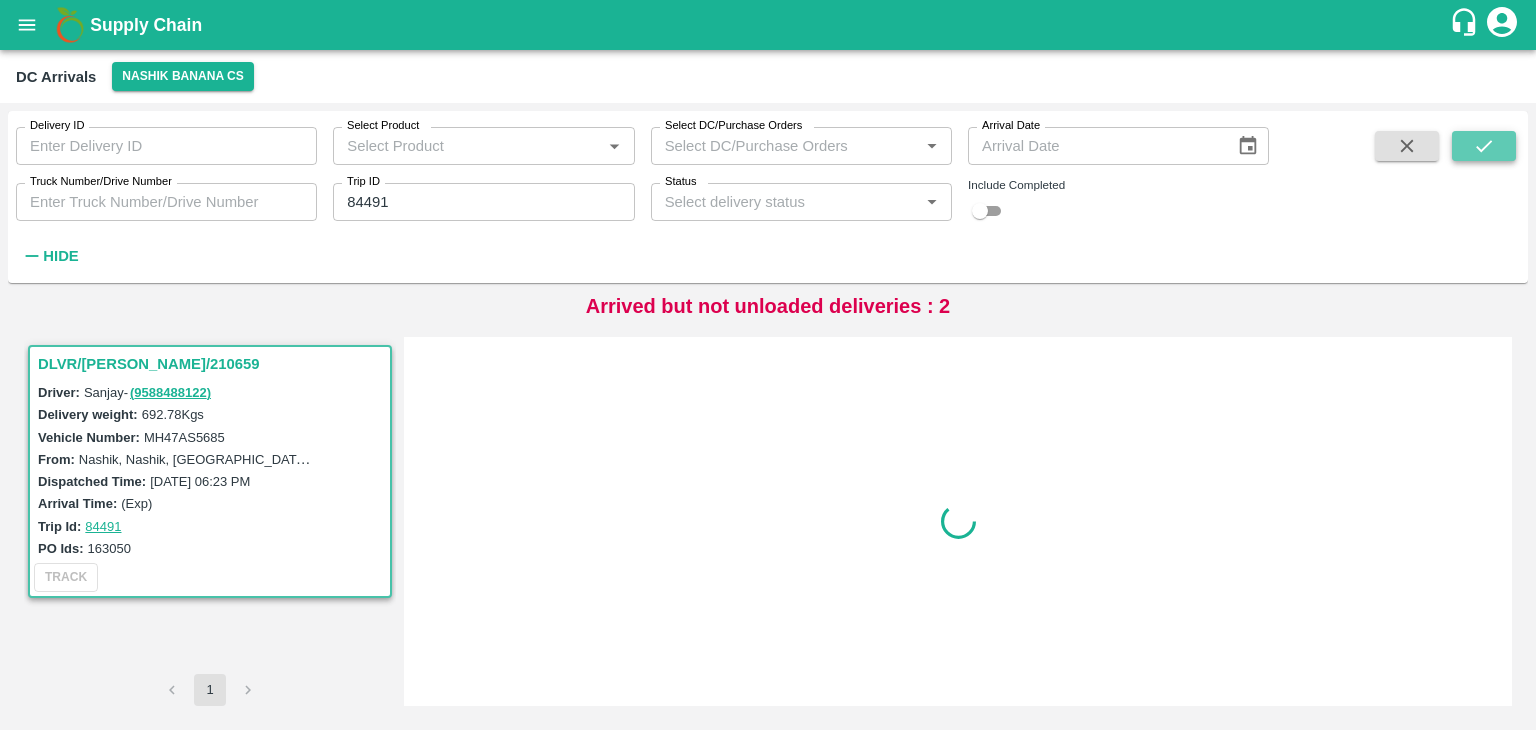 click at bounding box center [1484, 146] 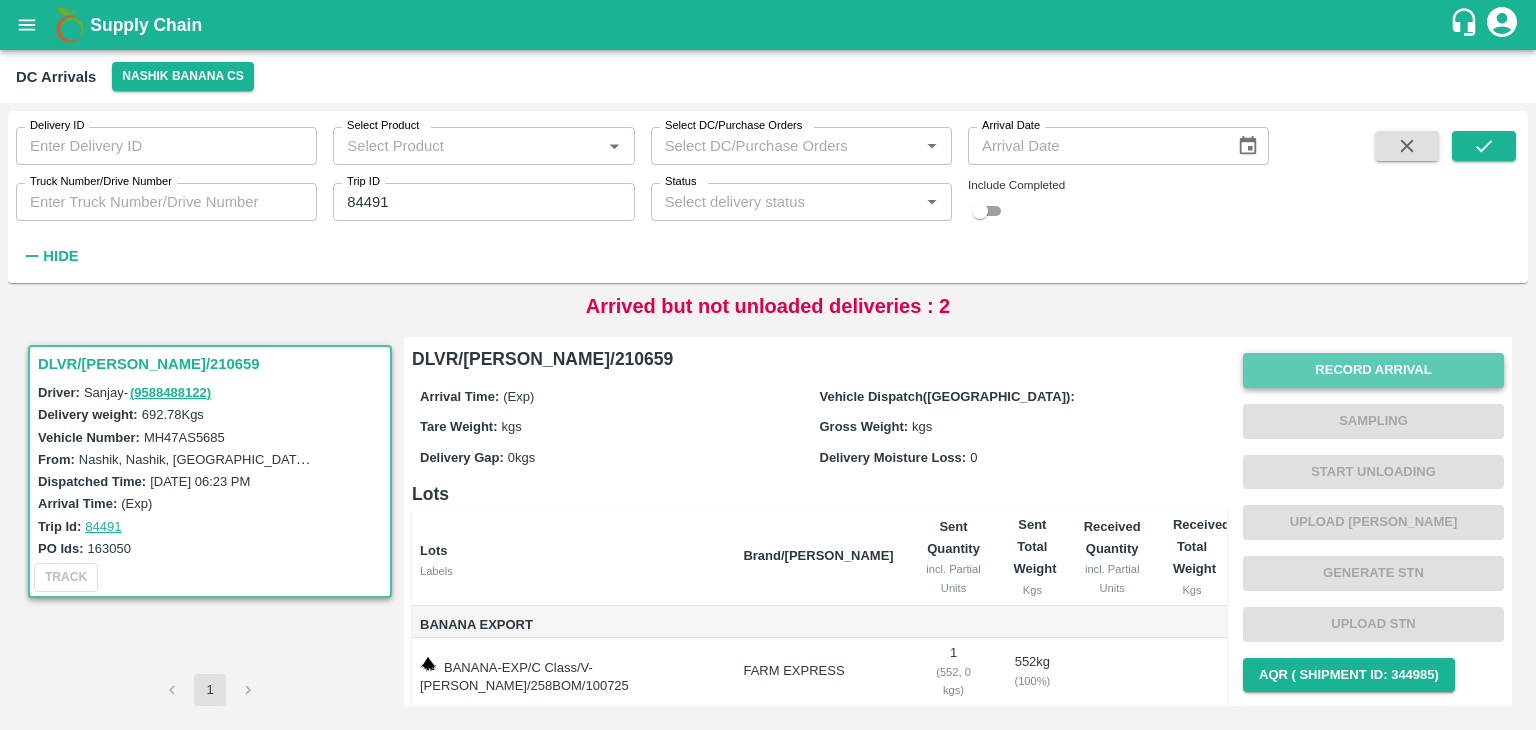 click on "Record Arrival" at bounding box center [1373, 370] 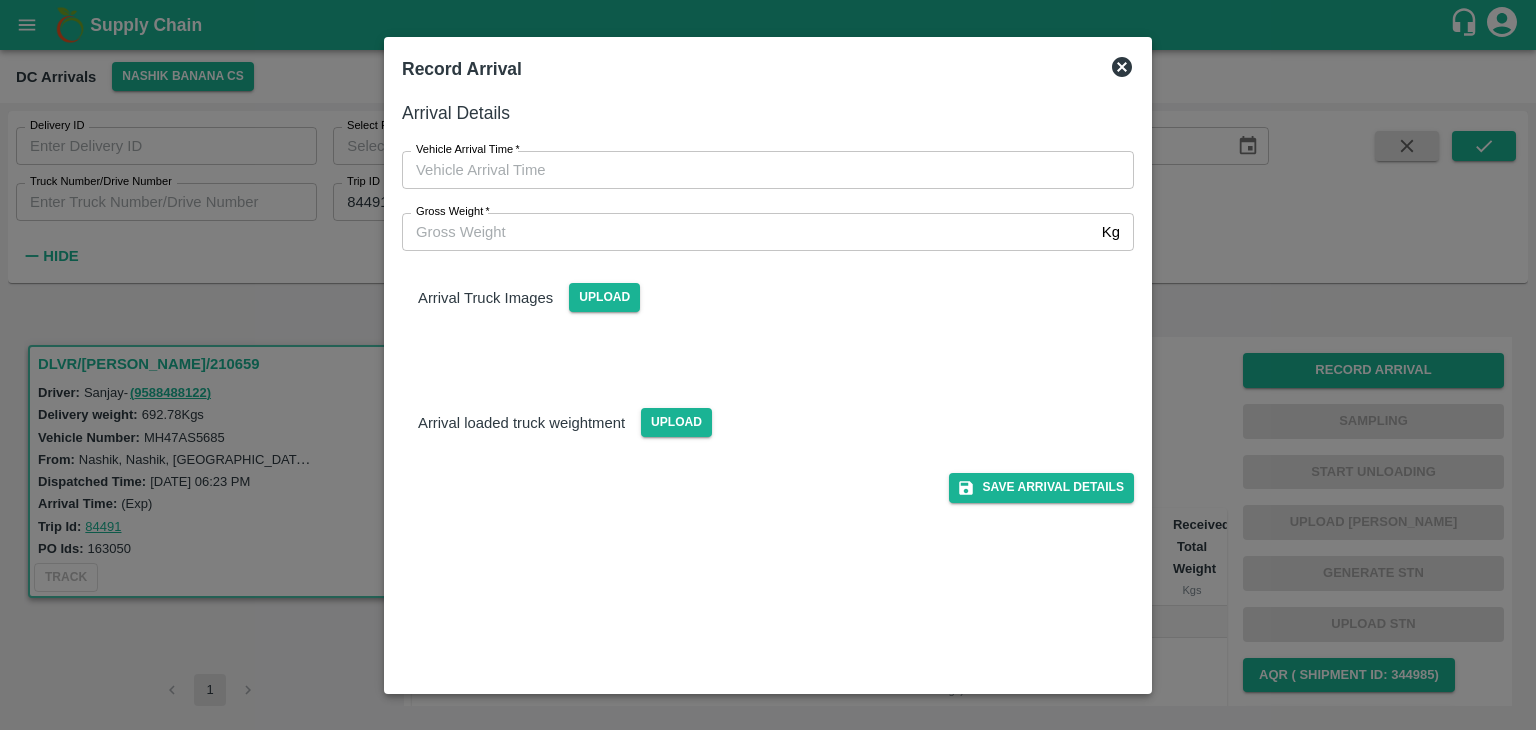 type on "DD/MM/YYYY hh:mm aa" 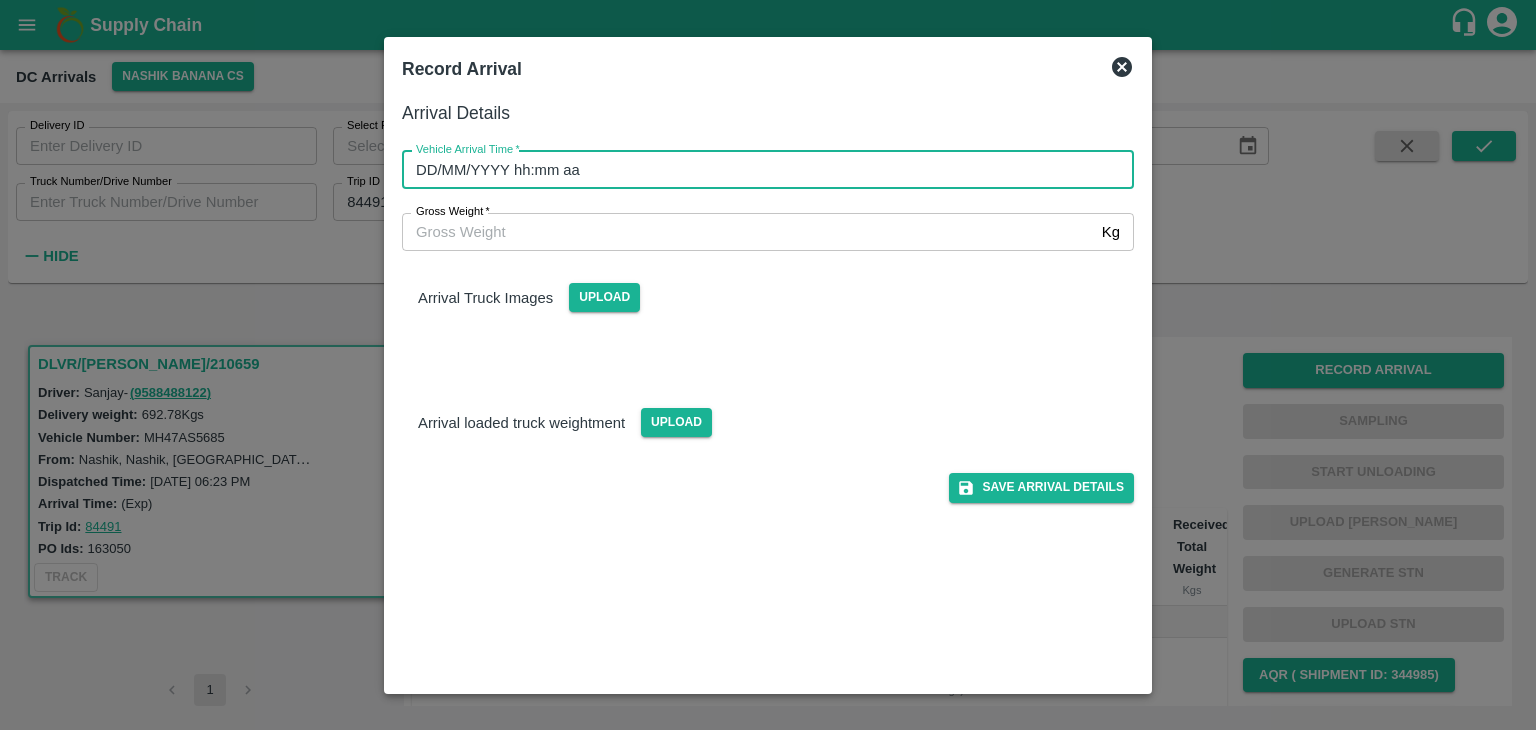 click on "DD/MM/YYYY hh:mm aa" at bounding box center [761, 170] 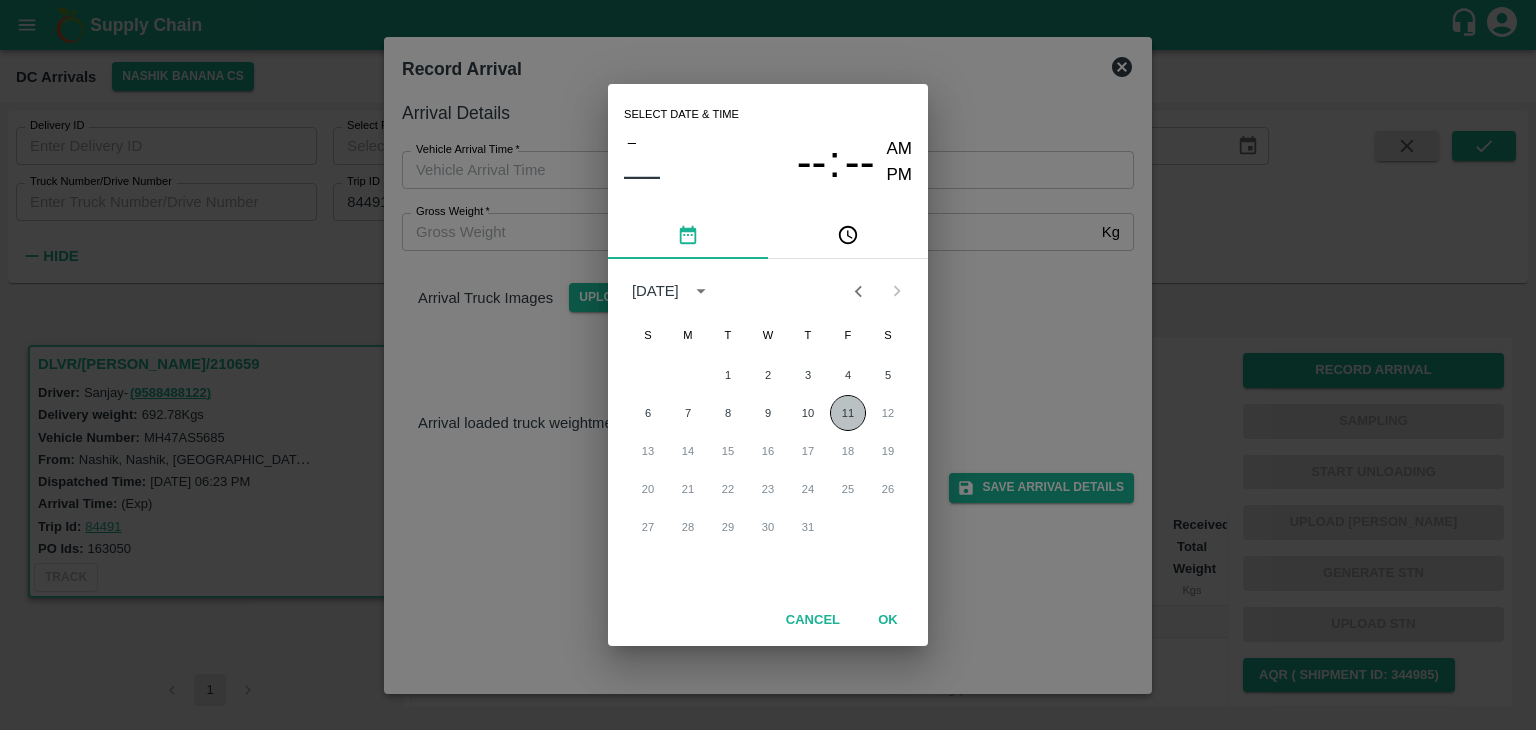 click on "11" at bounding box center [848, 413] 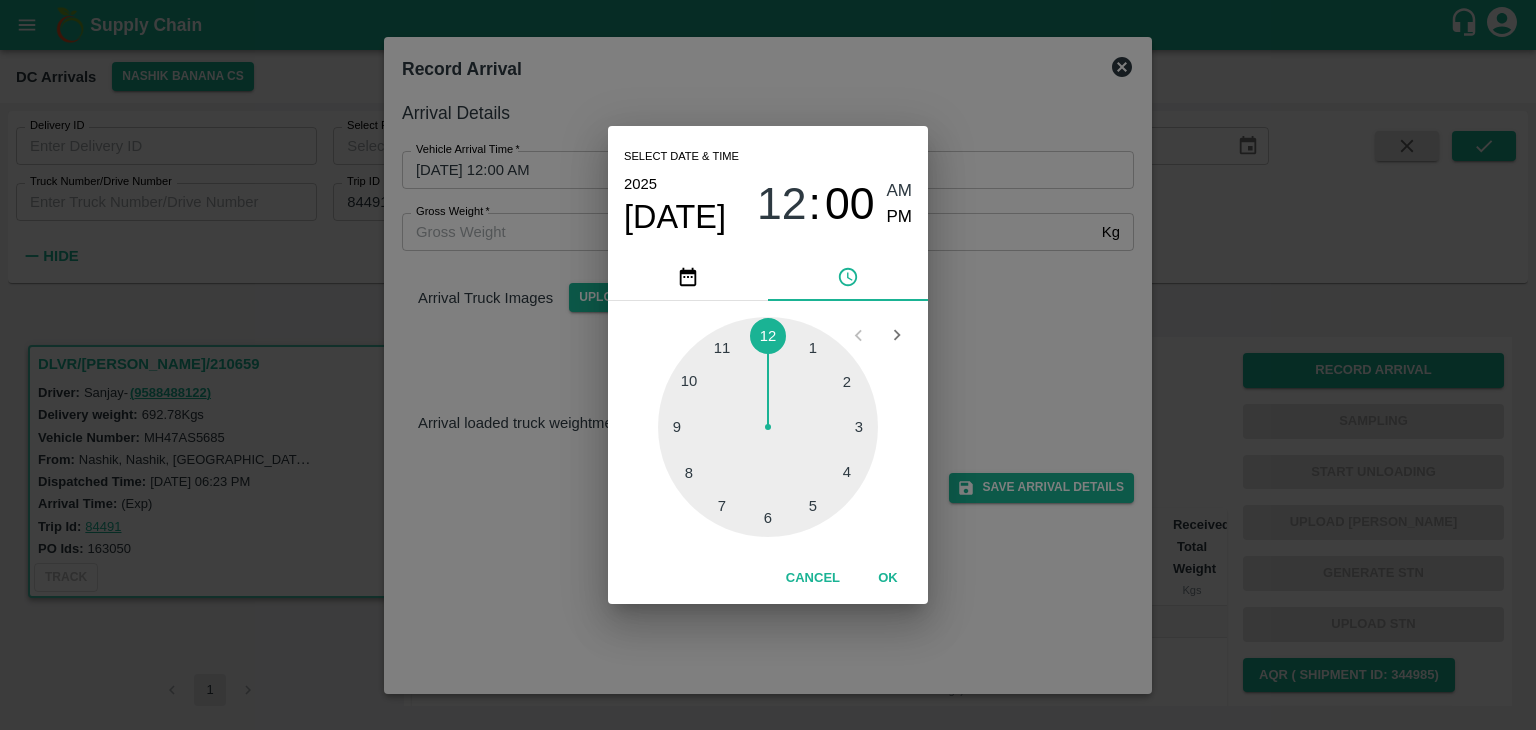click at bounding box center [768, 427] 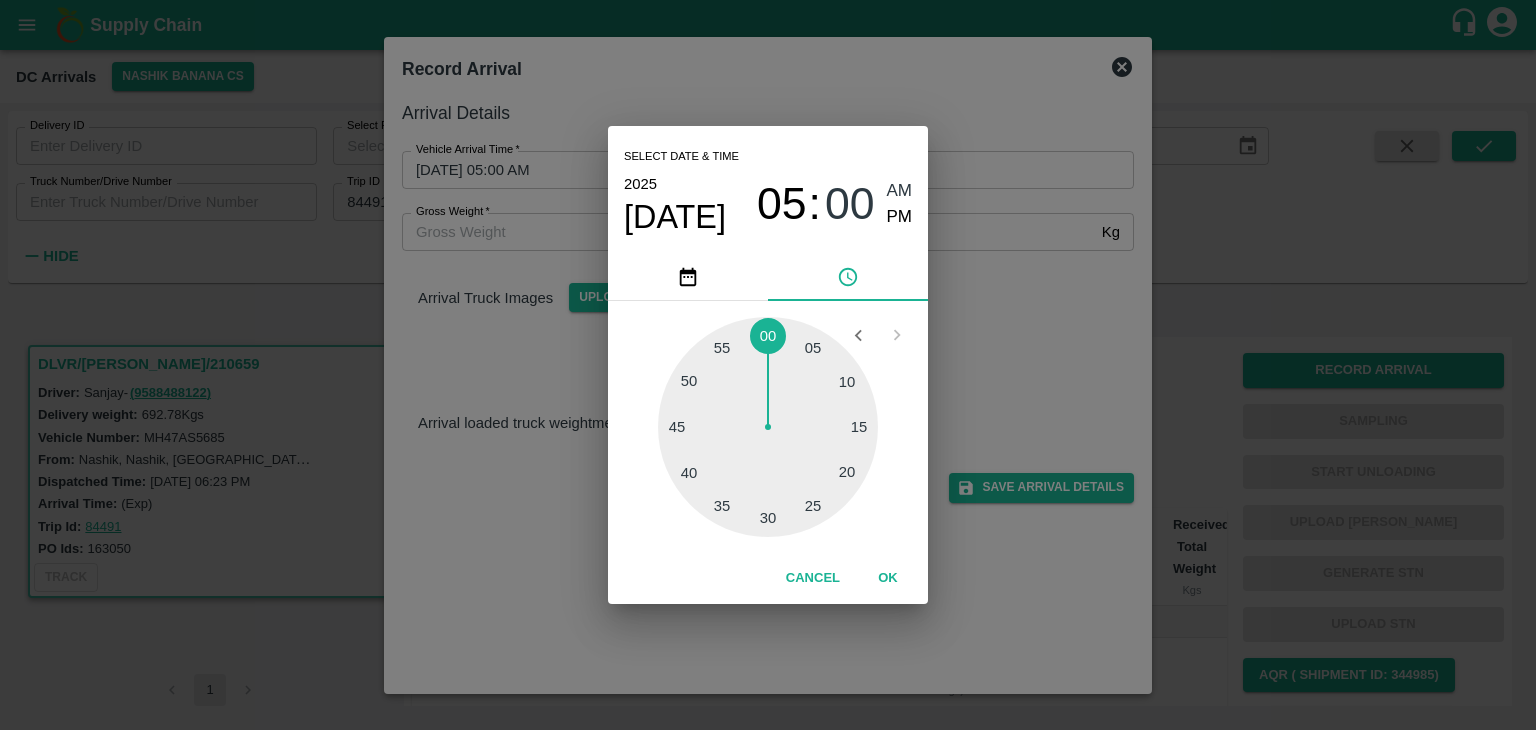 click at bounding box center [768, 427] 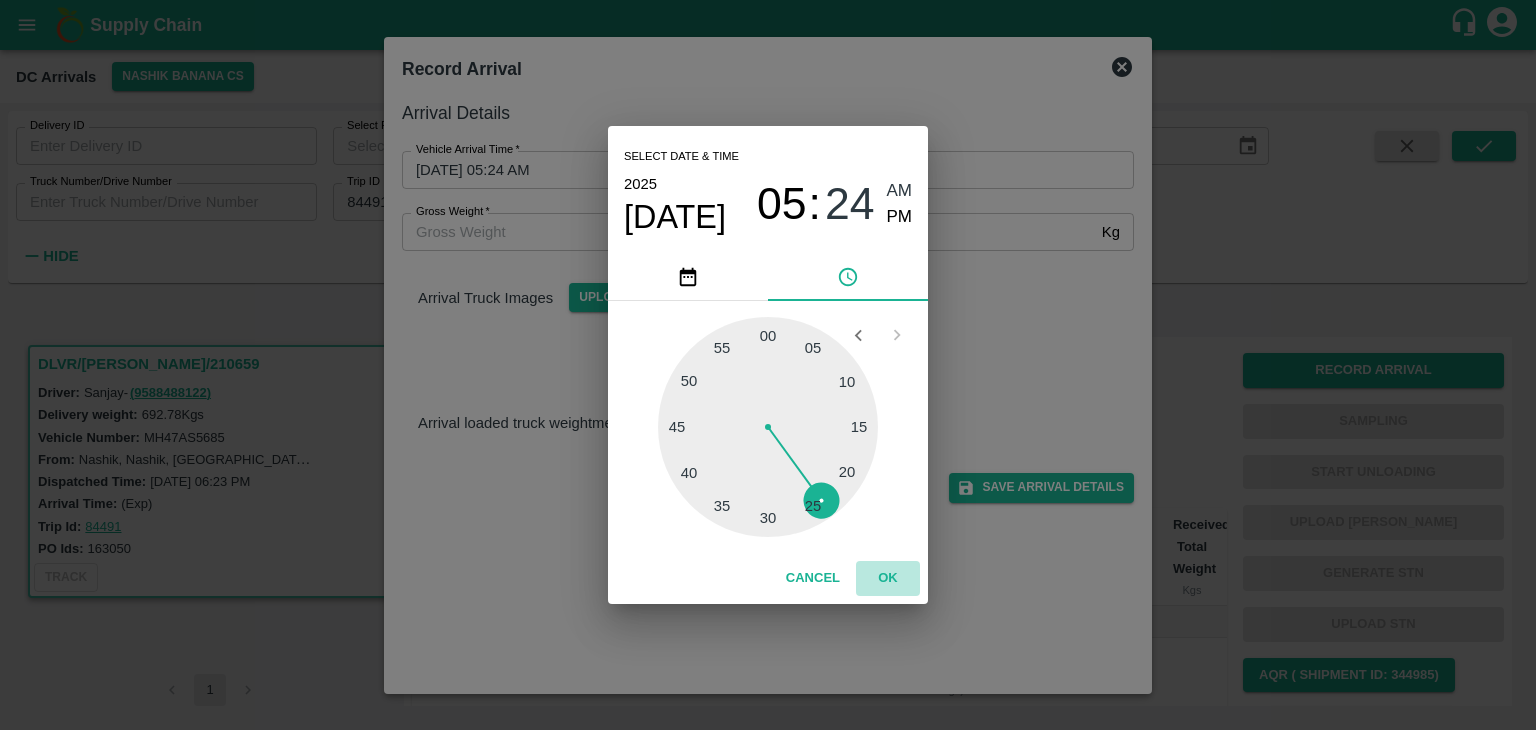click on "OK" at bounding box center (888, 578) 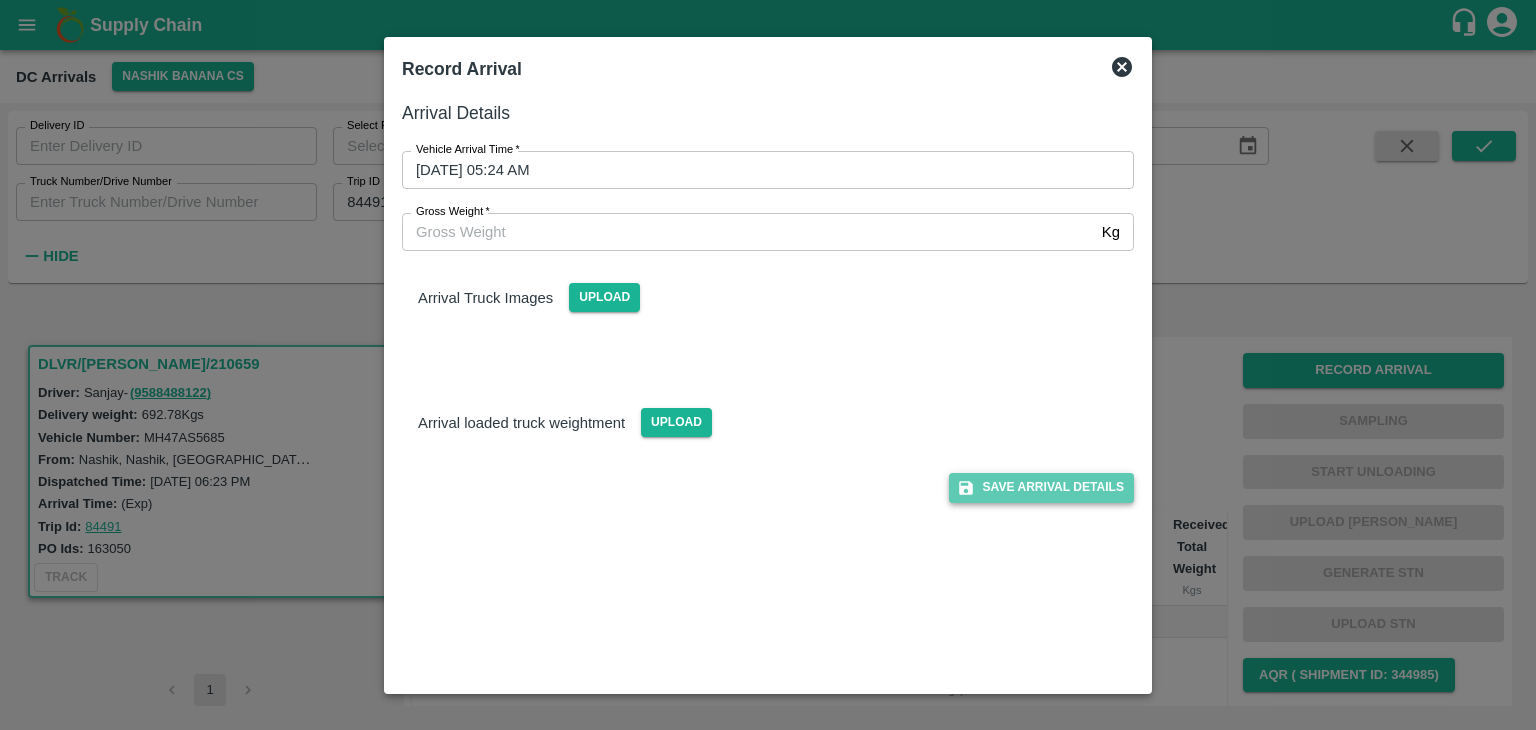 click on "Save Arrival Details" at bounding box center [1041, 487] 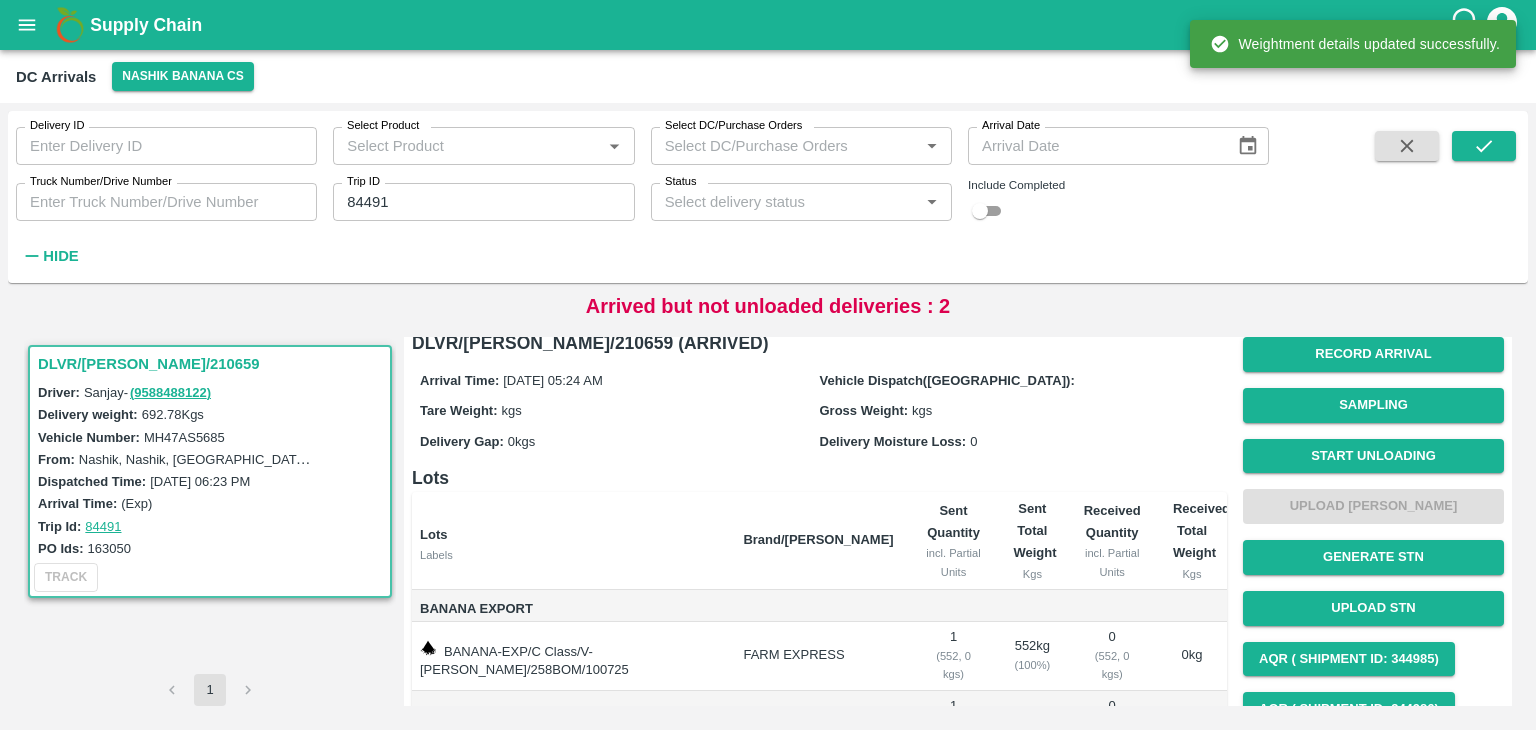 scroll, scrollTop: 19, scrollLeft: 0, axis: vertical 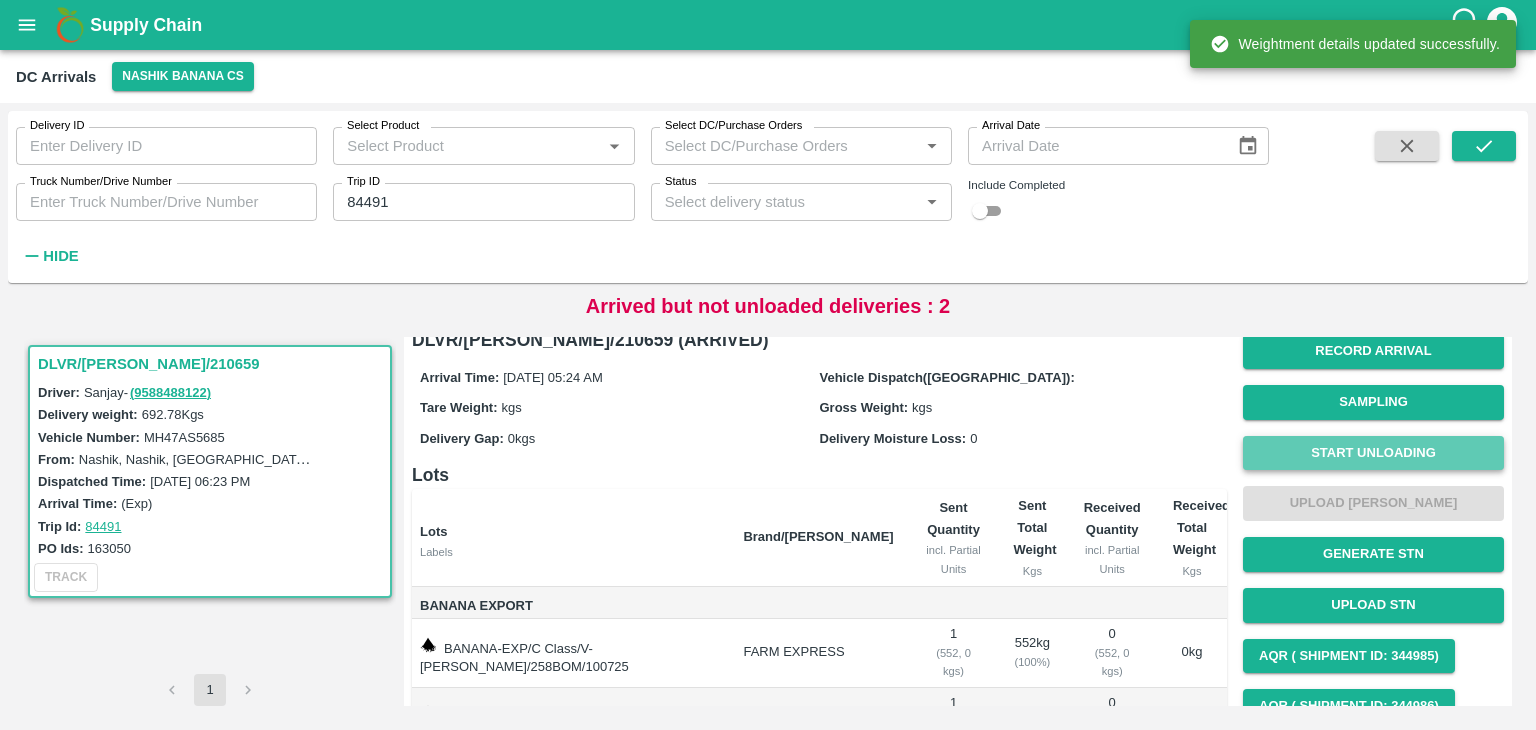 click on "Start Unloading" at bounding box center [1373, 453] 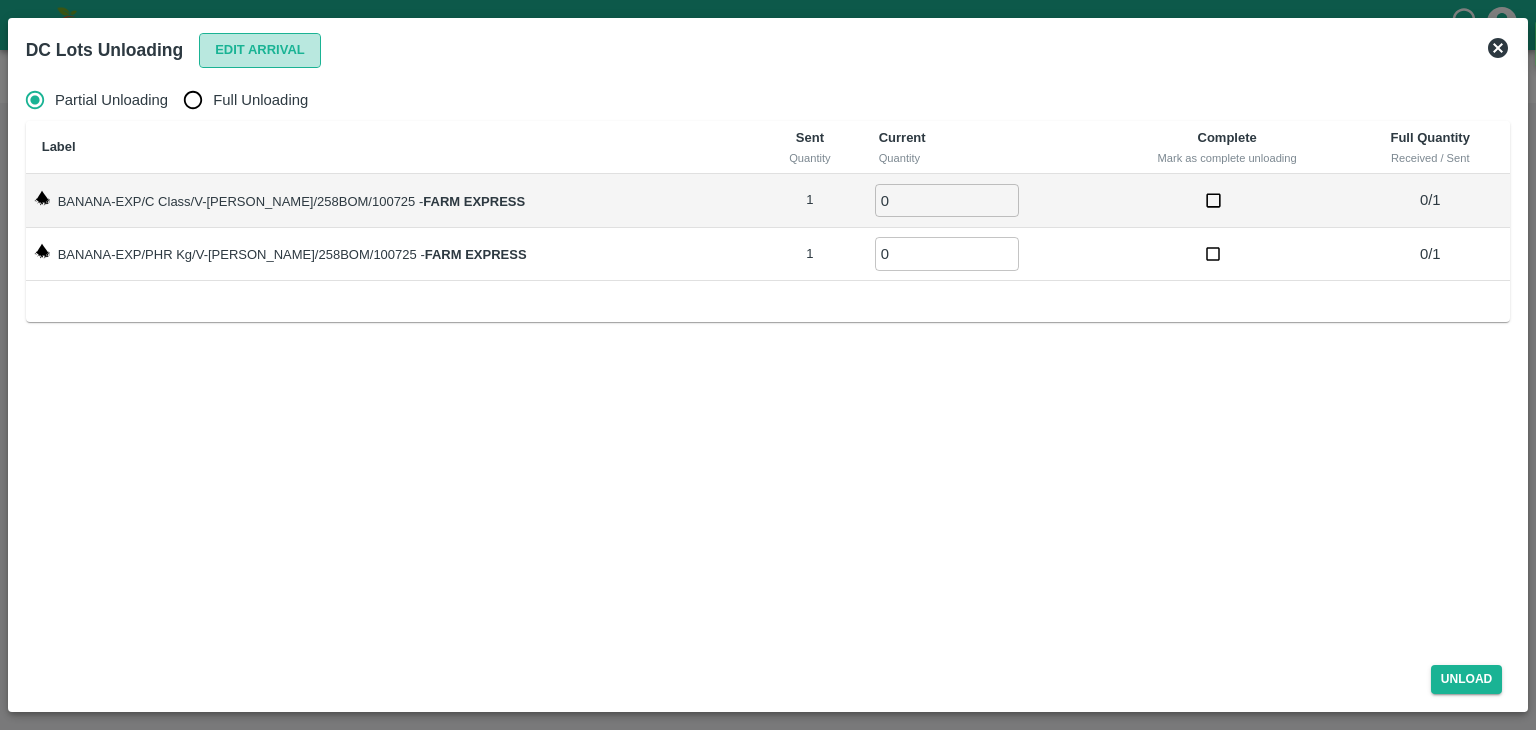 click on "Edit Arrival" at bounding box center (260, 50) 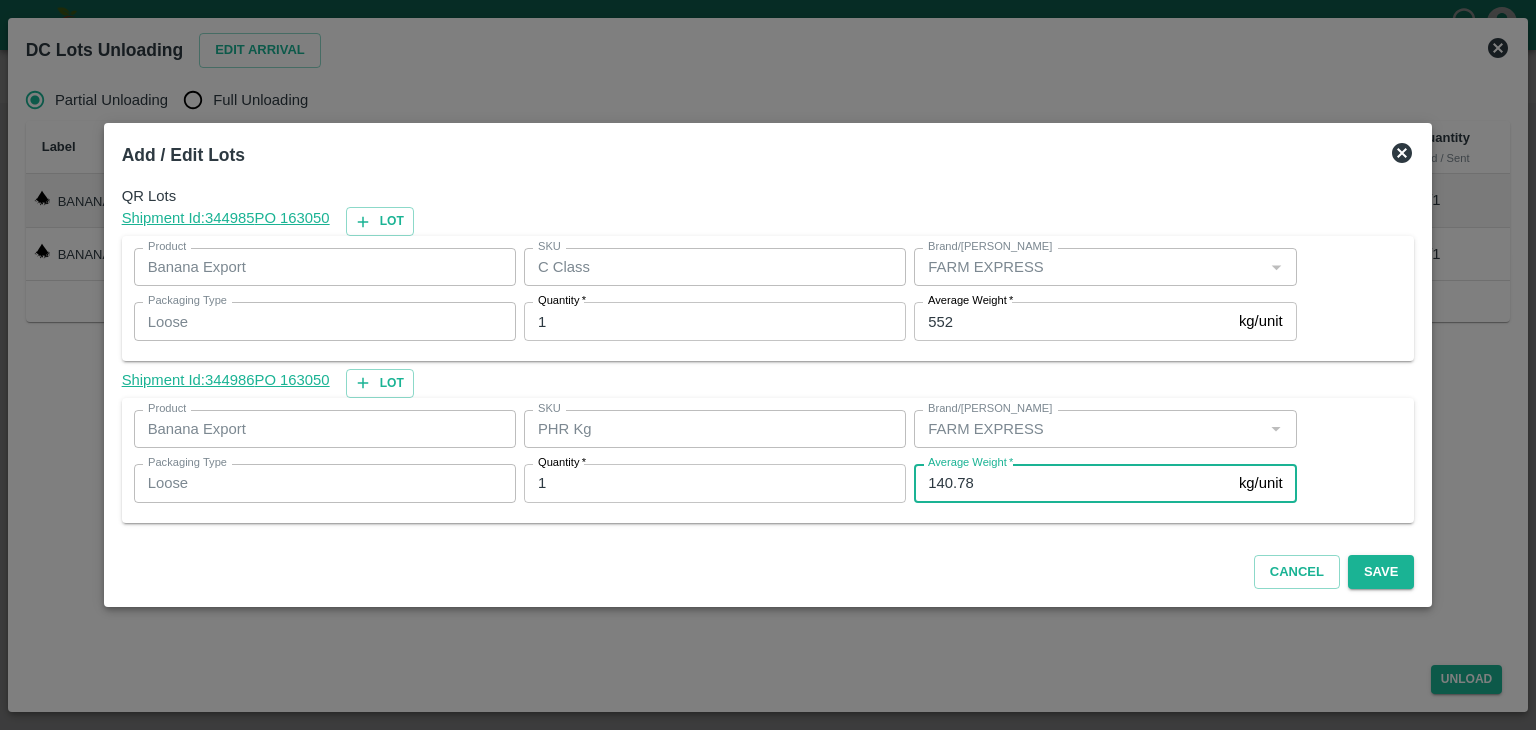 click on "140.78" at bounding box center (1072, 483) 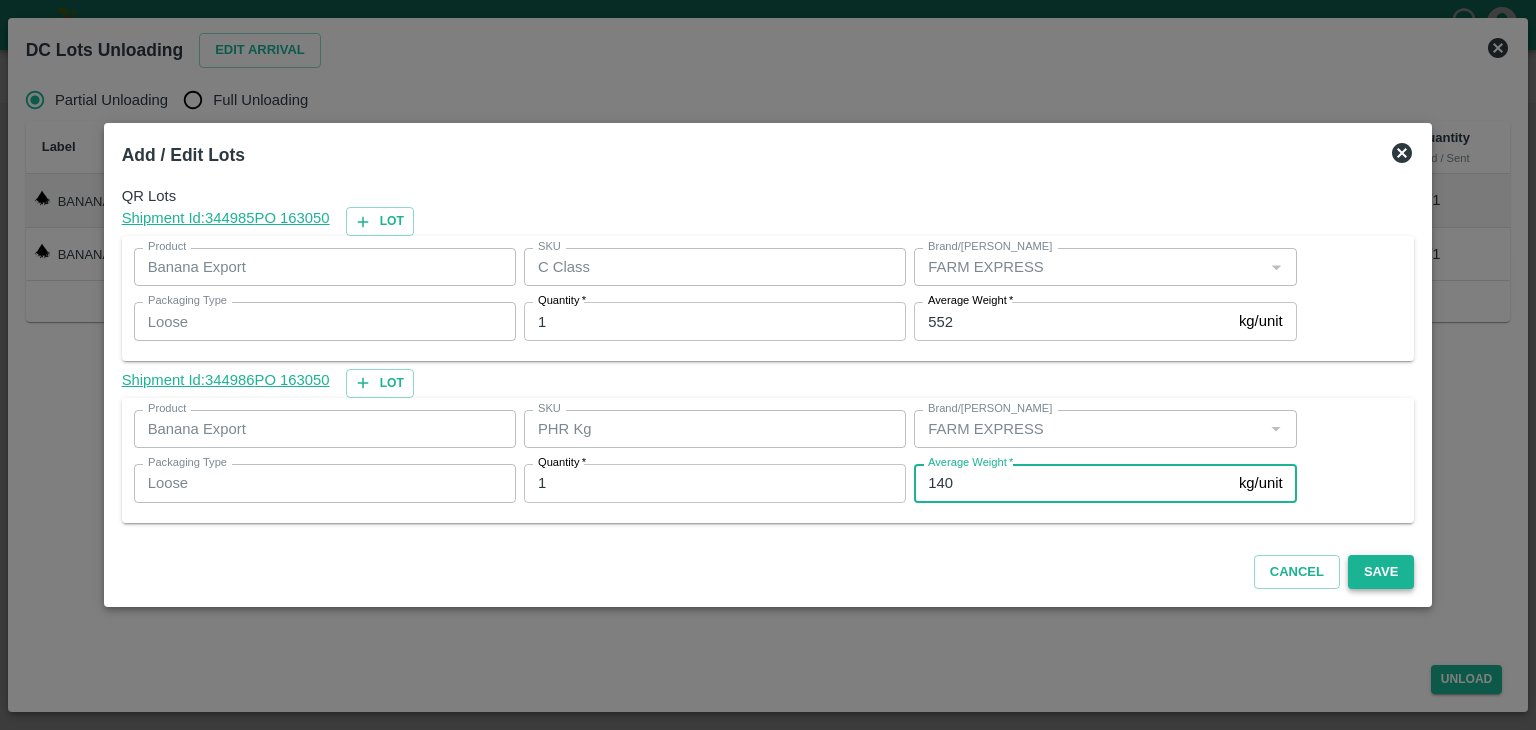 type on "140" 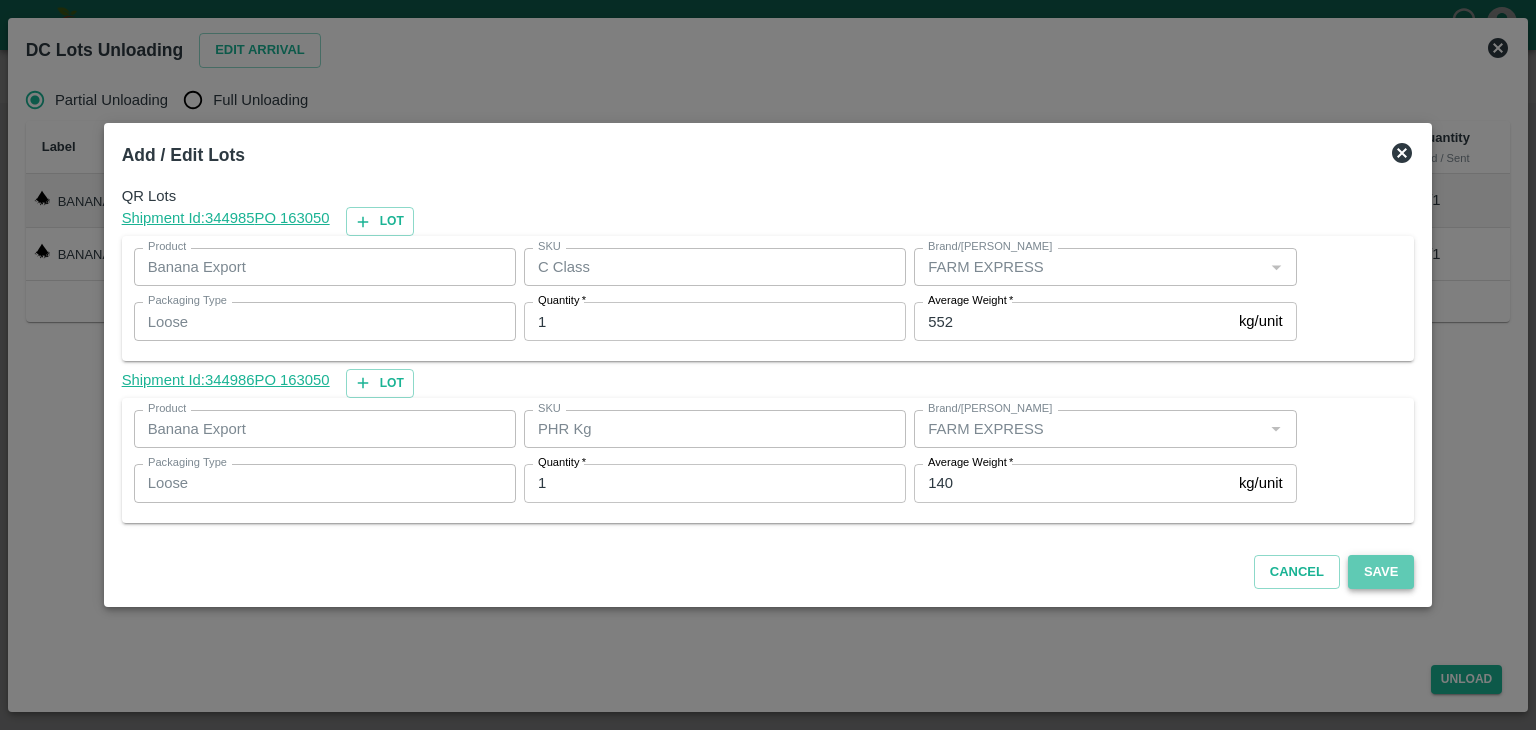 click on "Save" at bounding box center (1381, 572) 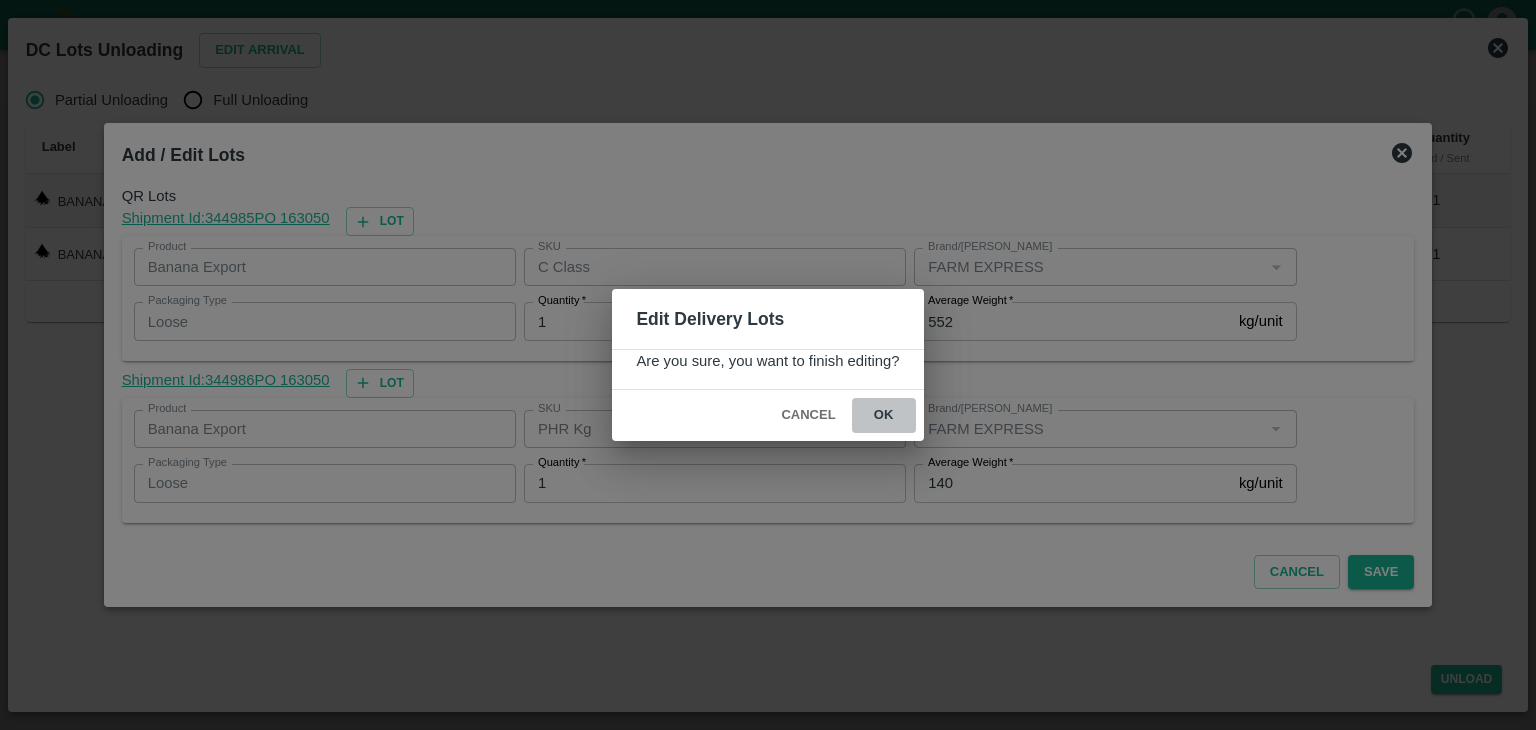 click on "ok" at bounding box center (884, 415) 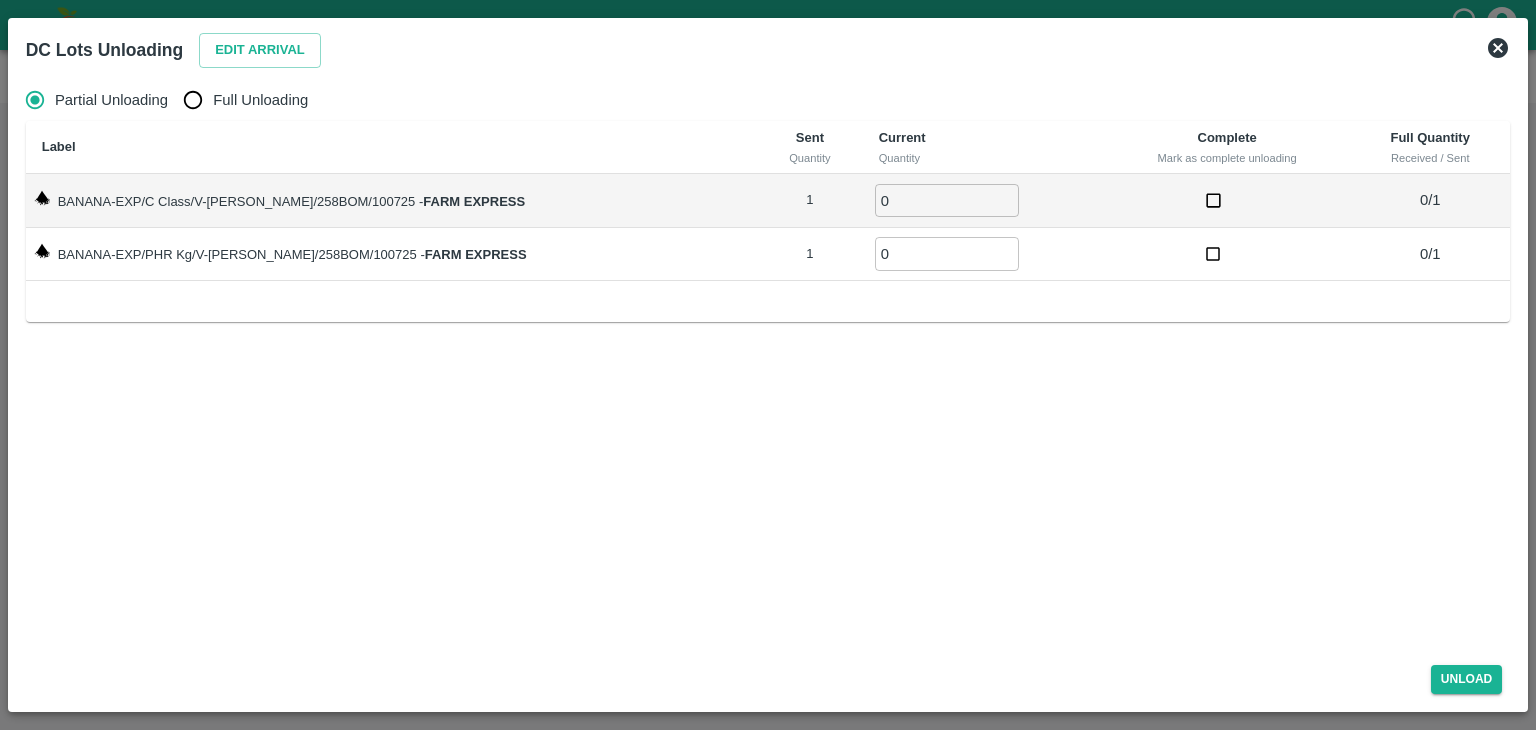 click on "Full Unloading" at bounding box center (260, 100) 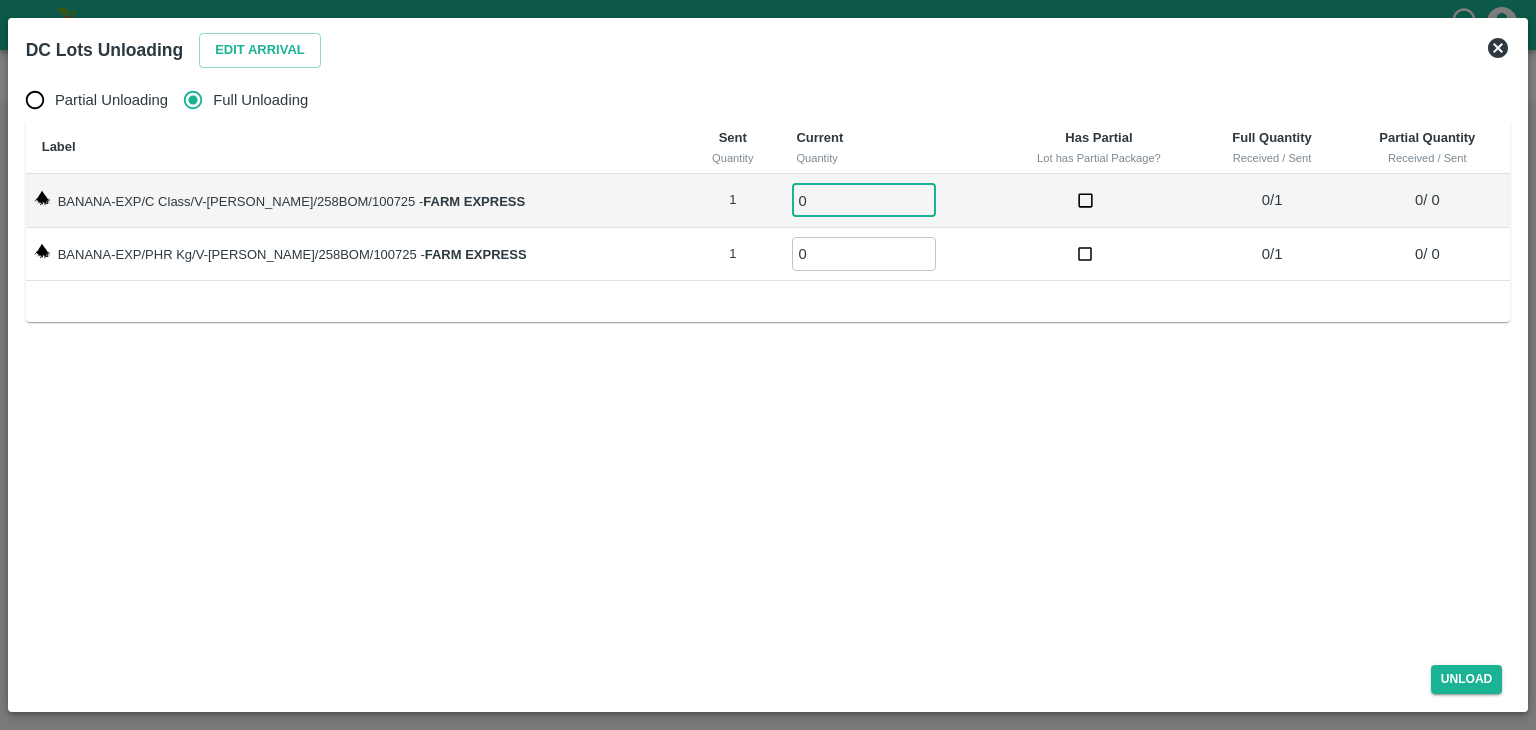 click on "0" at bounding box center (864, 200) 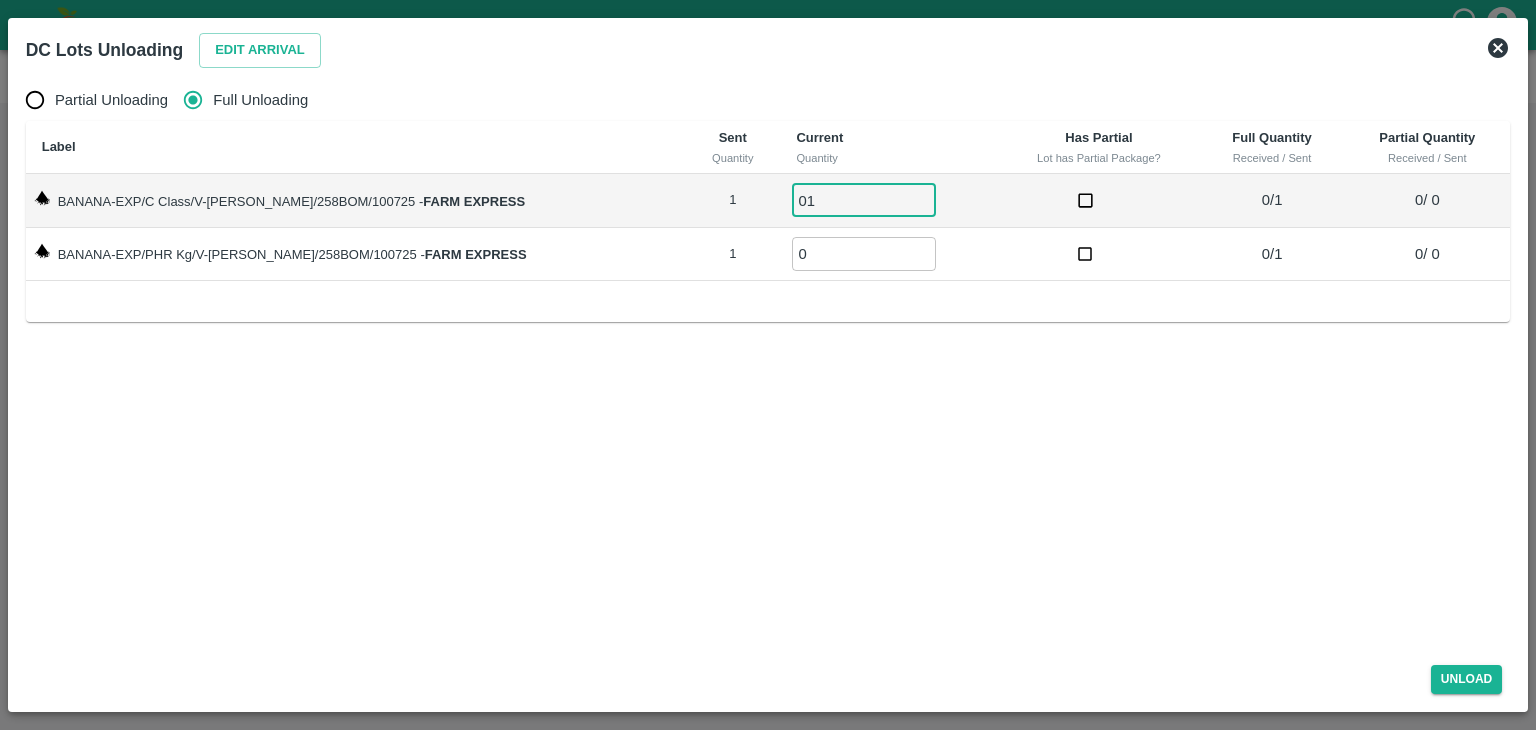 type on "01" 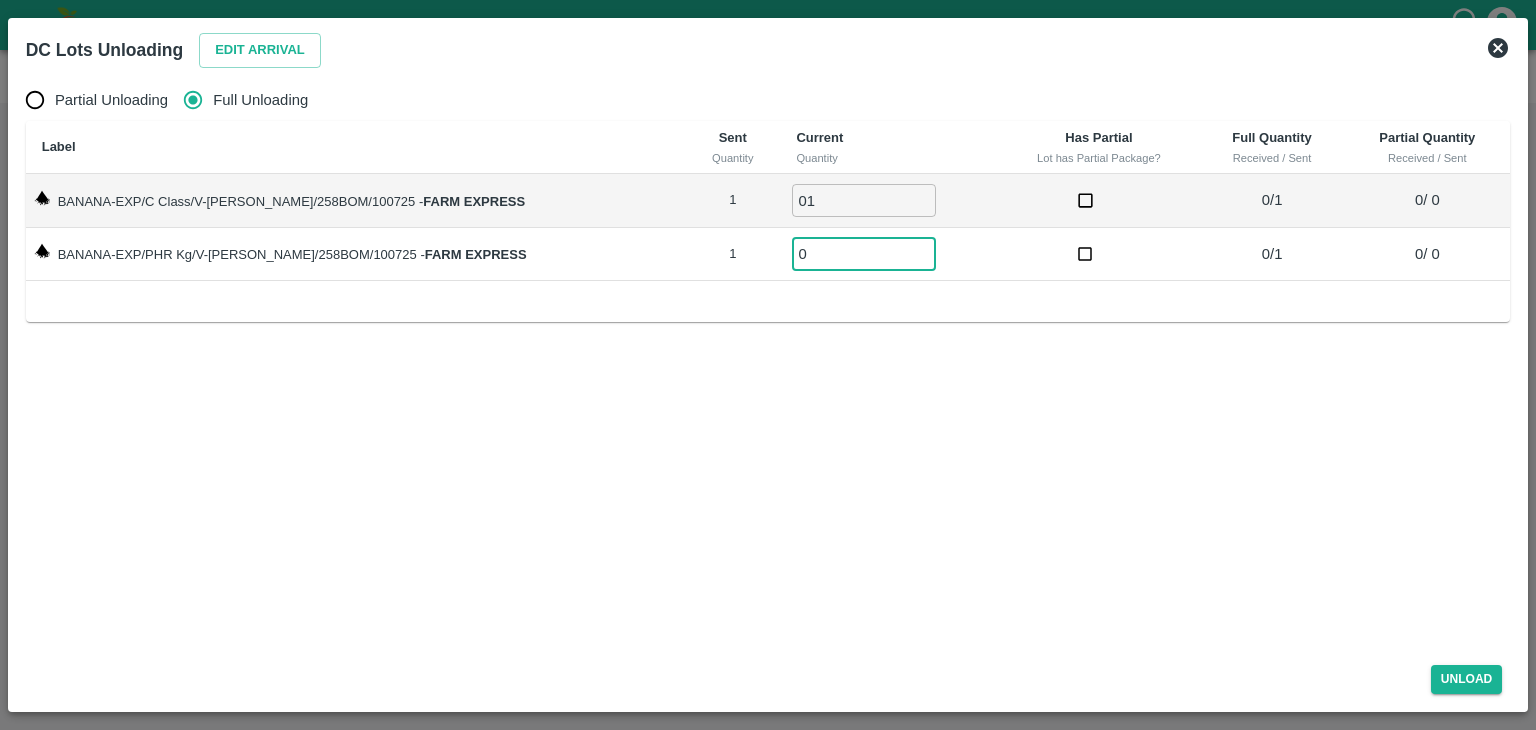 click on "0" at bounding box center (864, 253) 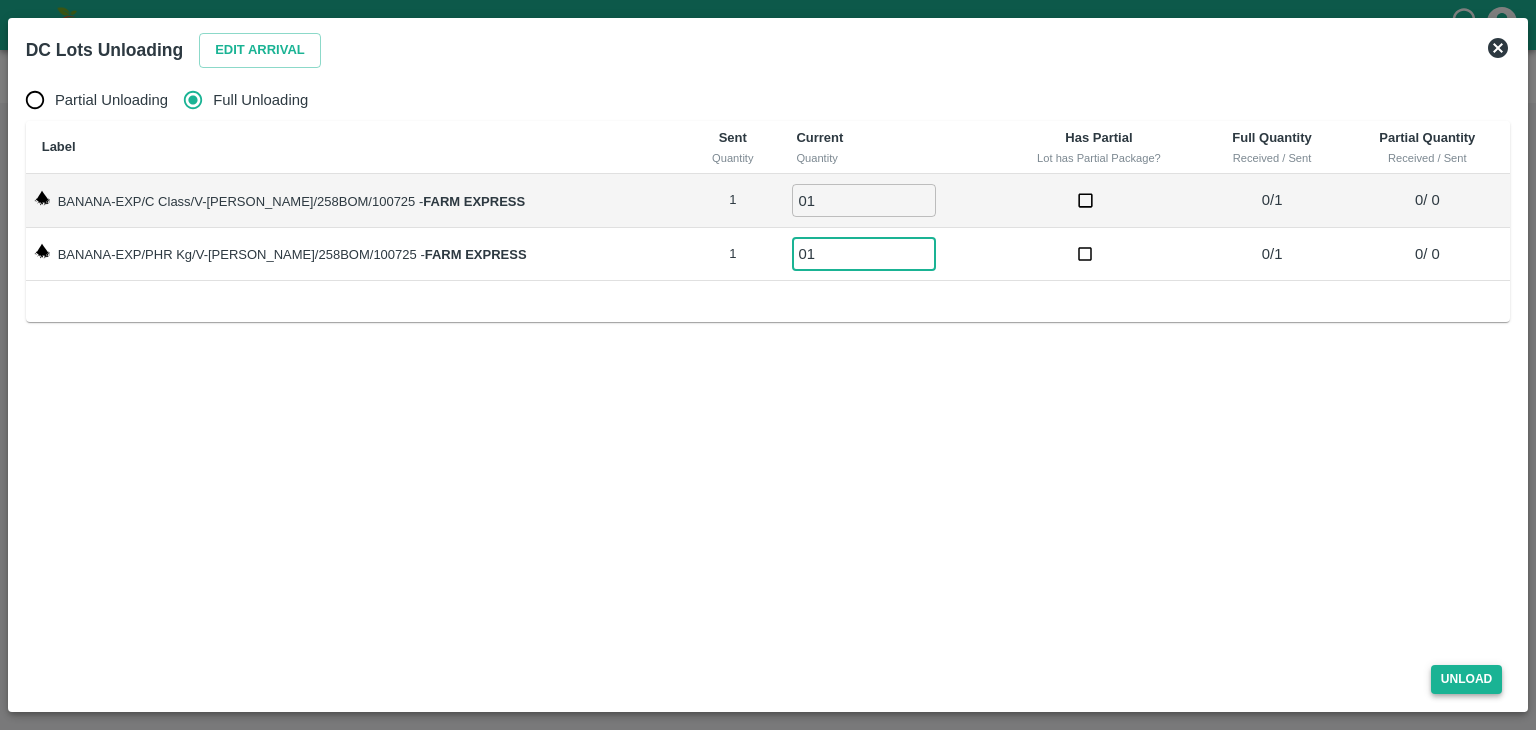 type on "01" 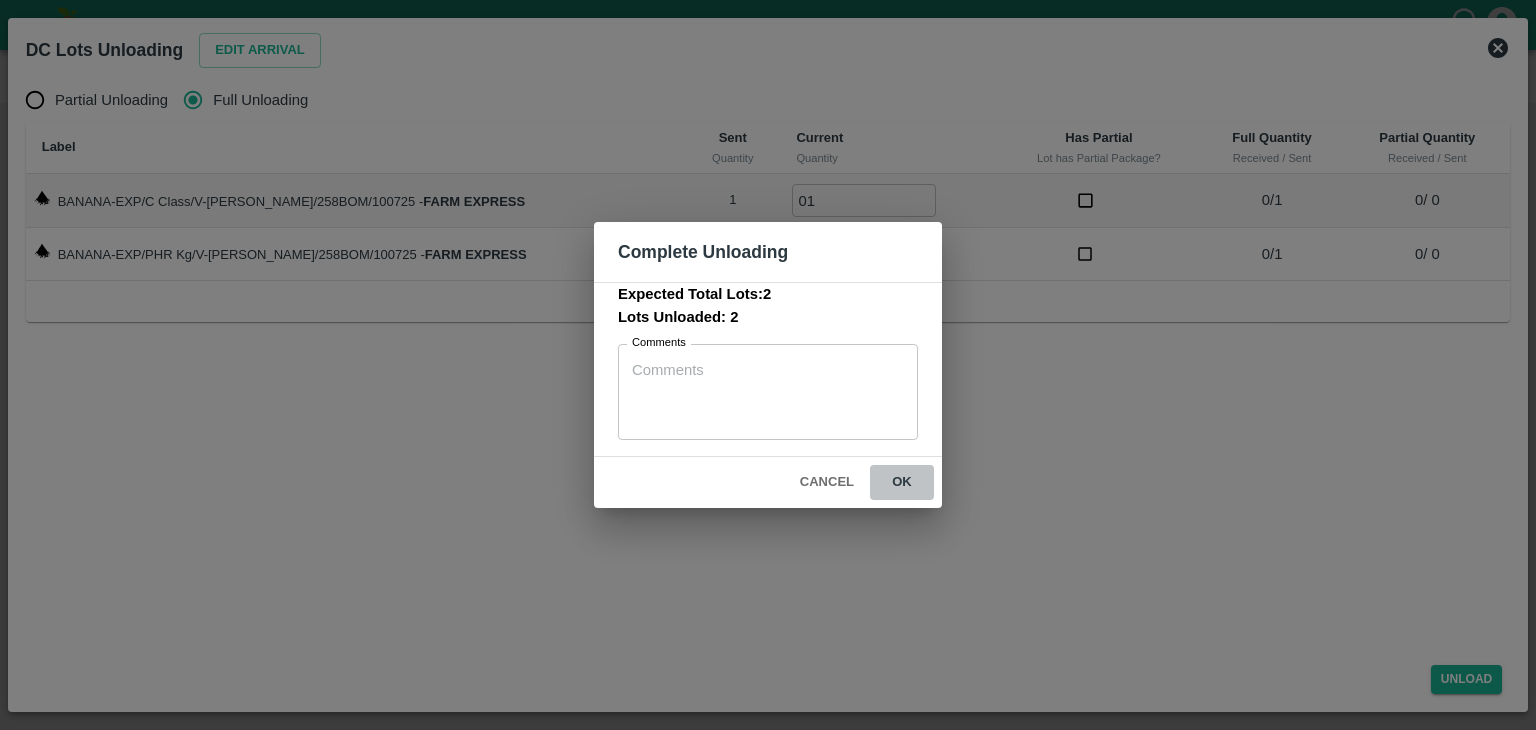 click on "ok" at bounding box center (902, 482) 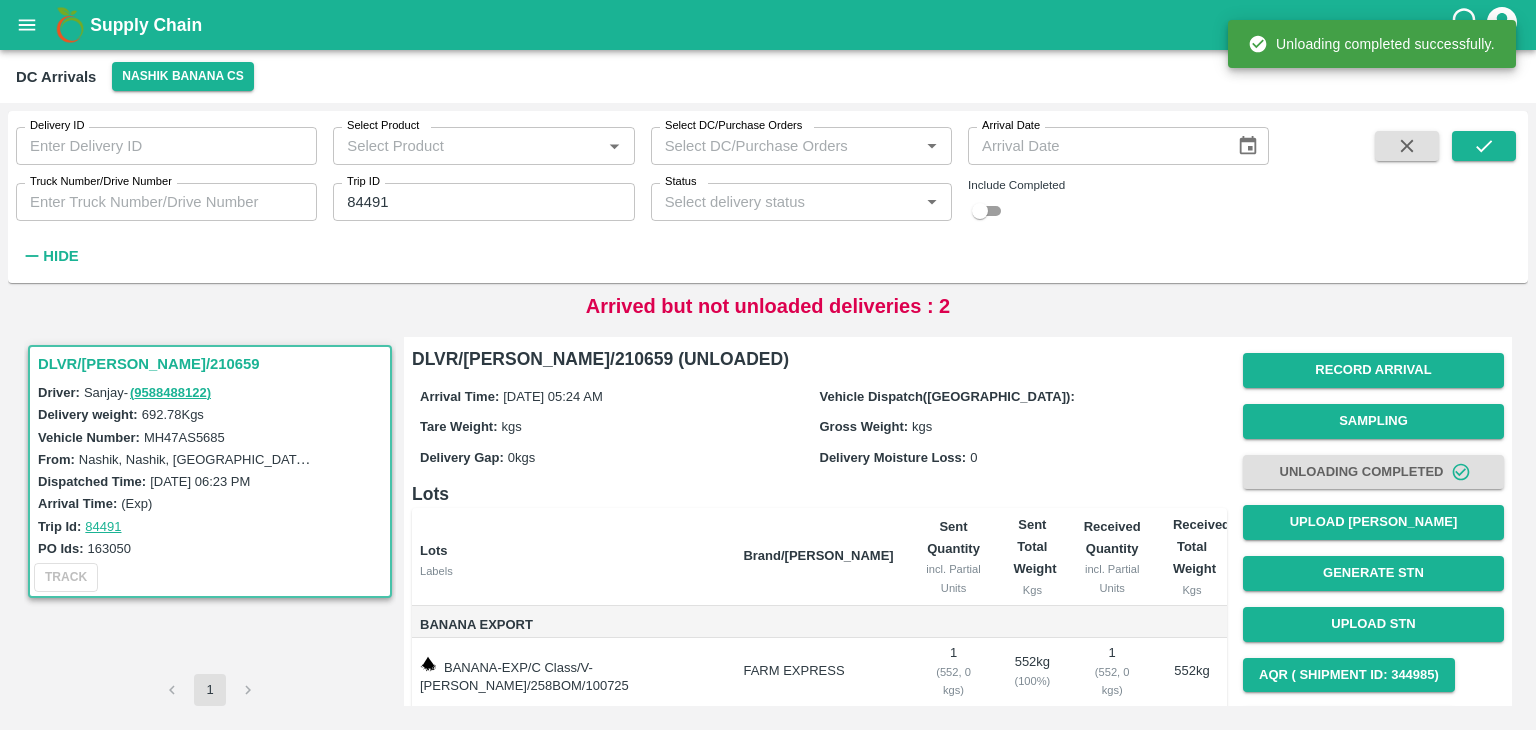 scroll, scrollTop: 143, scrollLeft: 0, axis: vertical 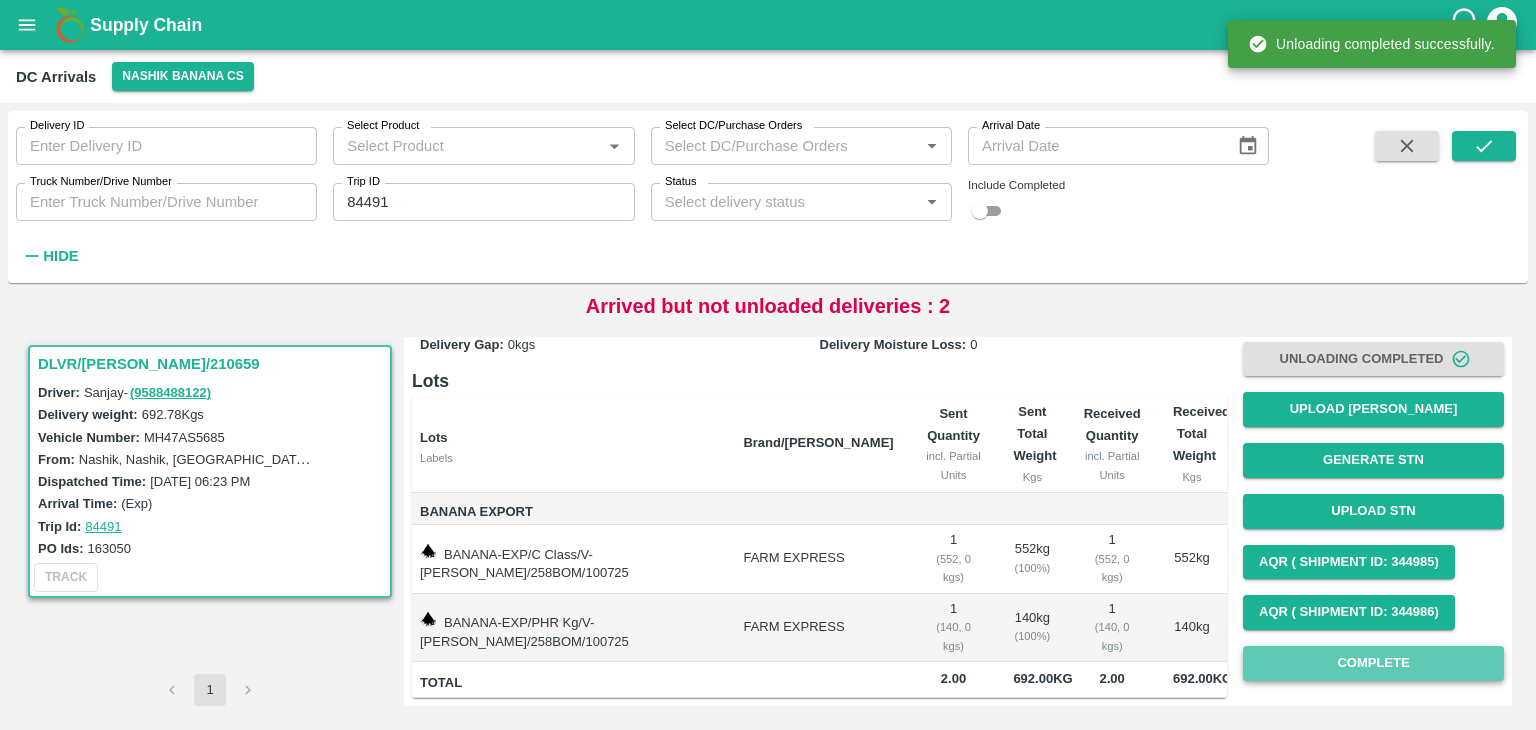 click on "Complete" at bounding box center [1373, 663] 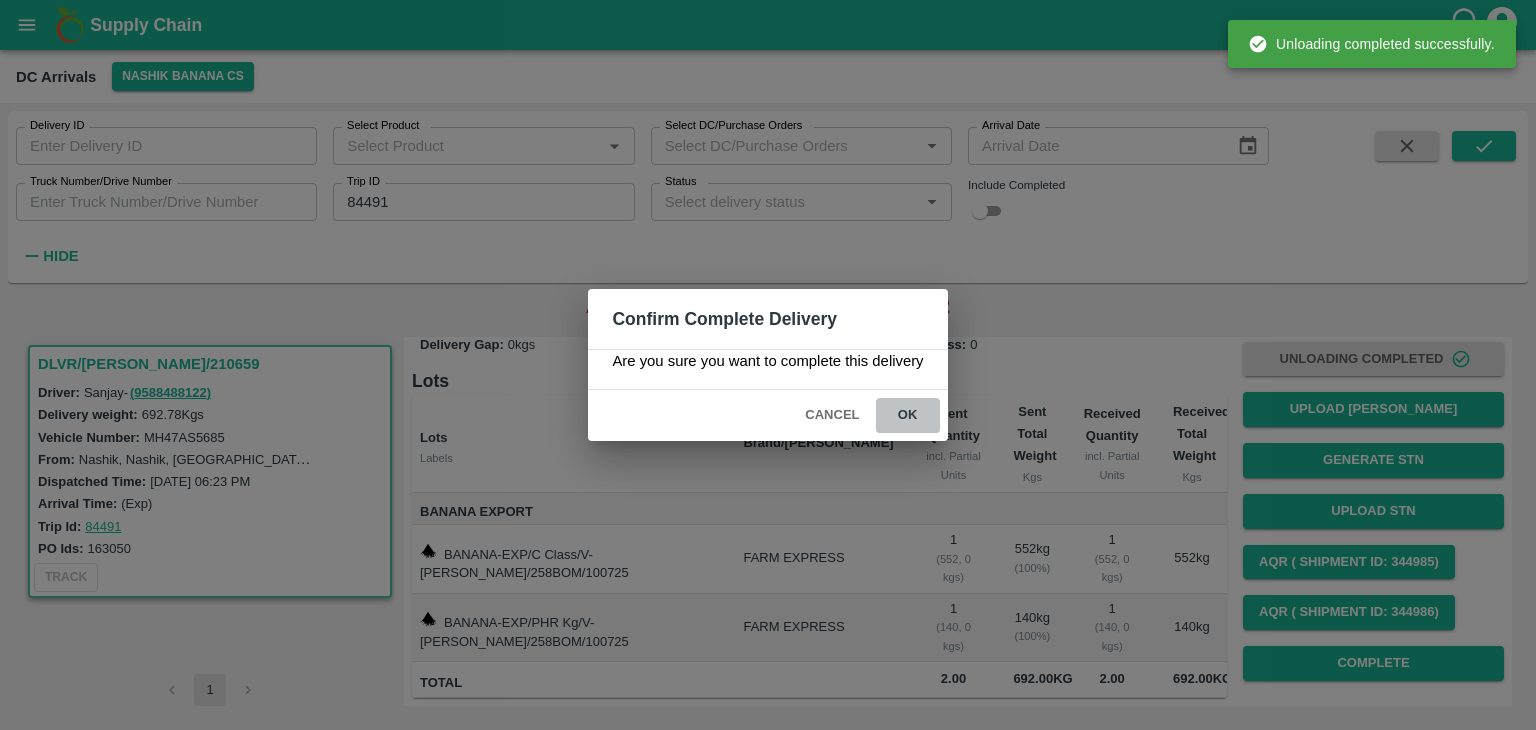 click on "ok" at bounding box center [908, 415] 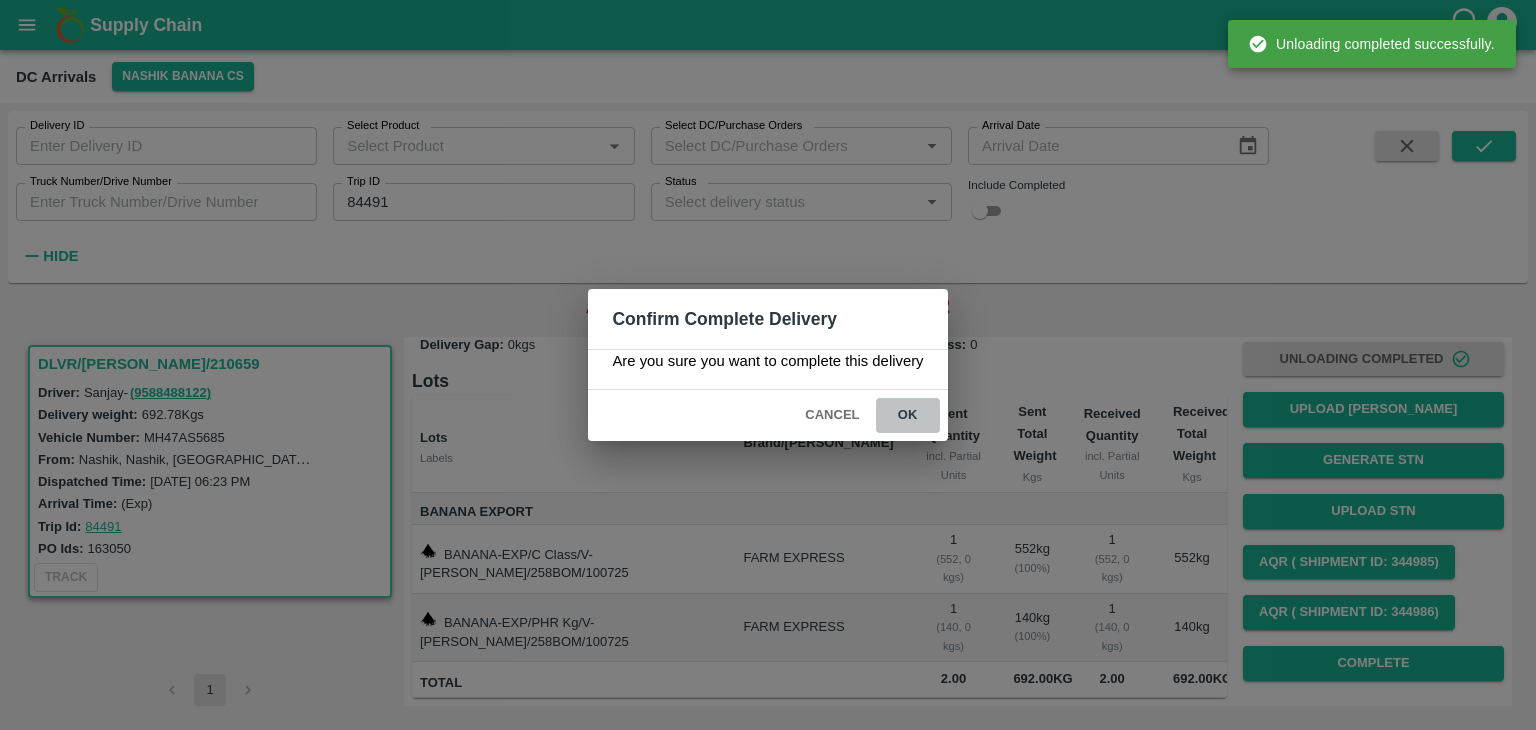scroll, scrollTop: 0, scrollLeft: 0, axis: both 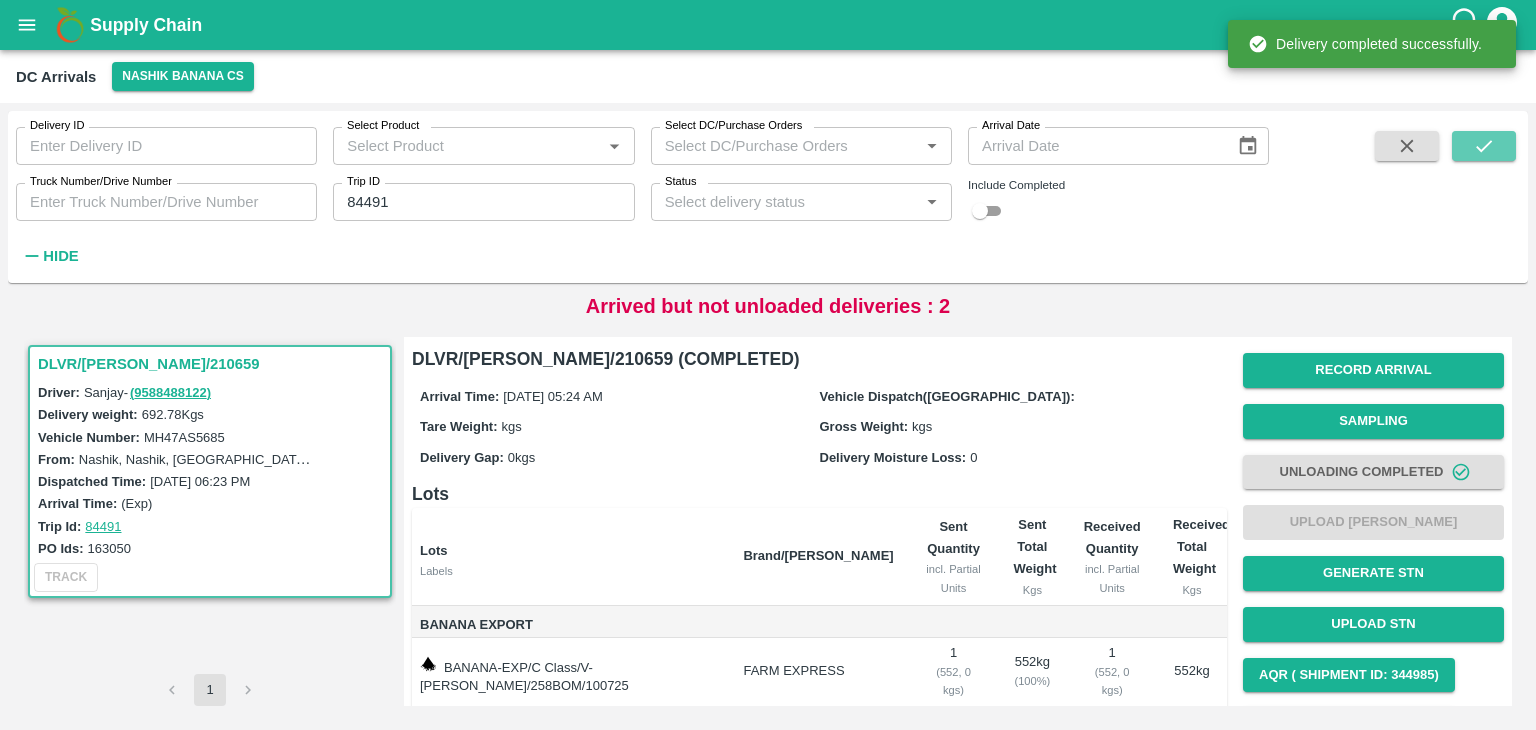click at bounding box center (1484, 146) 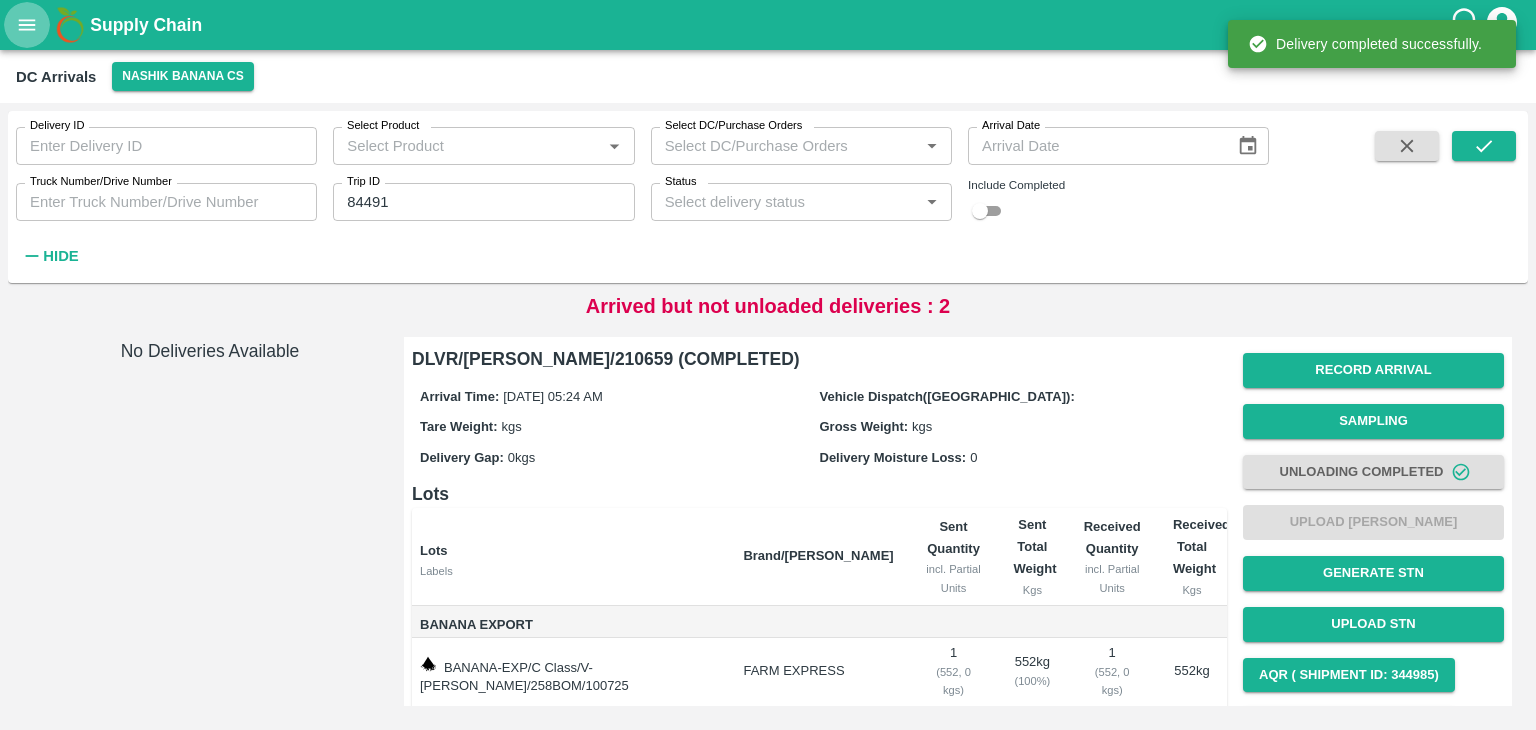 click at bounding box center [27, 25] 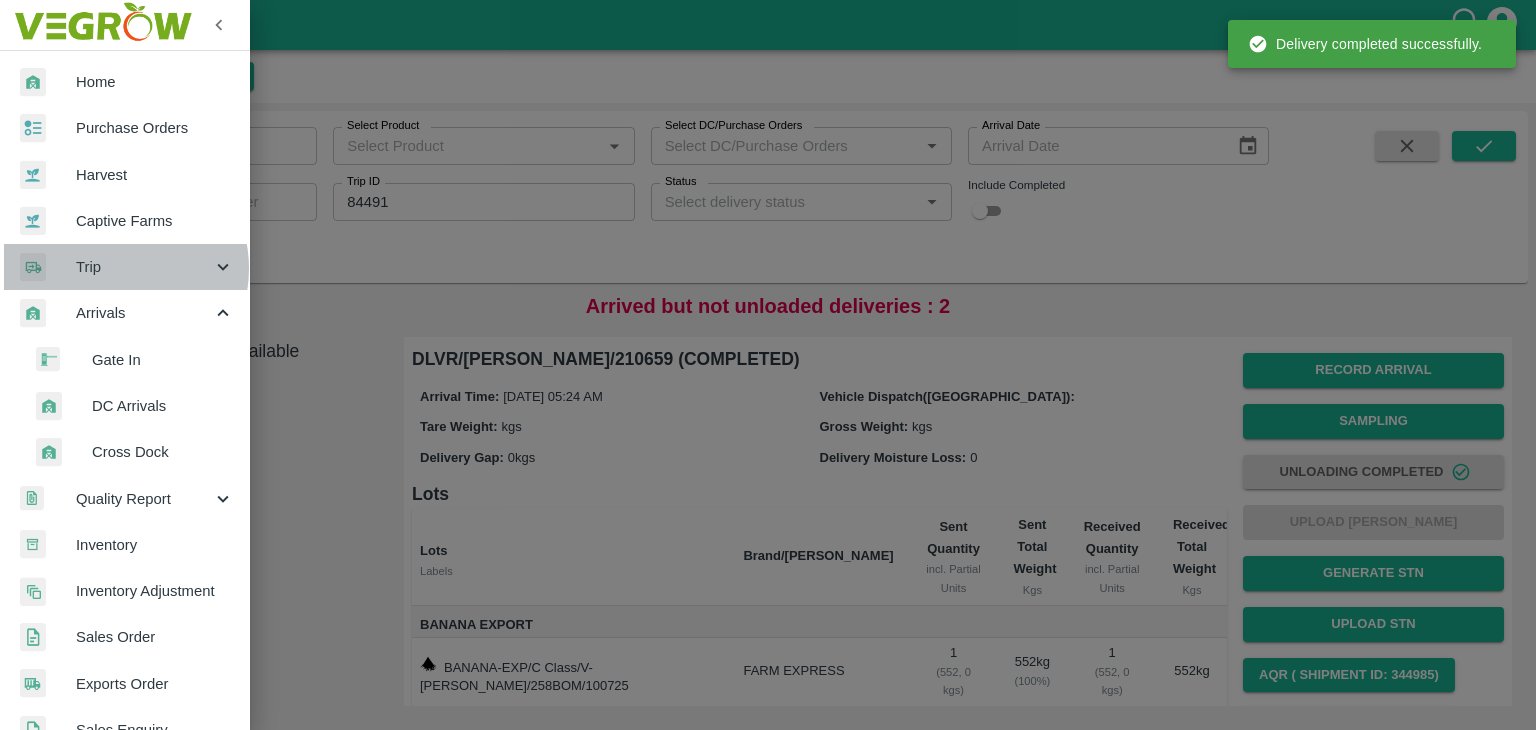 click on "Trip" at bounding box center (144, 267) 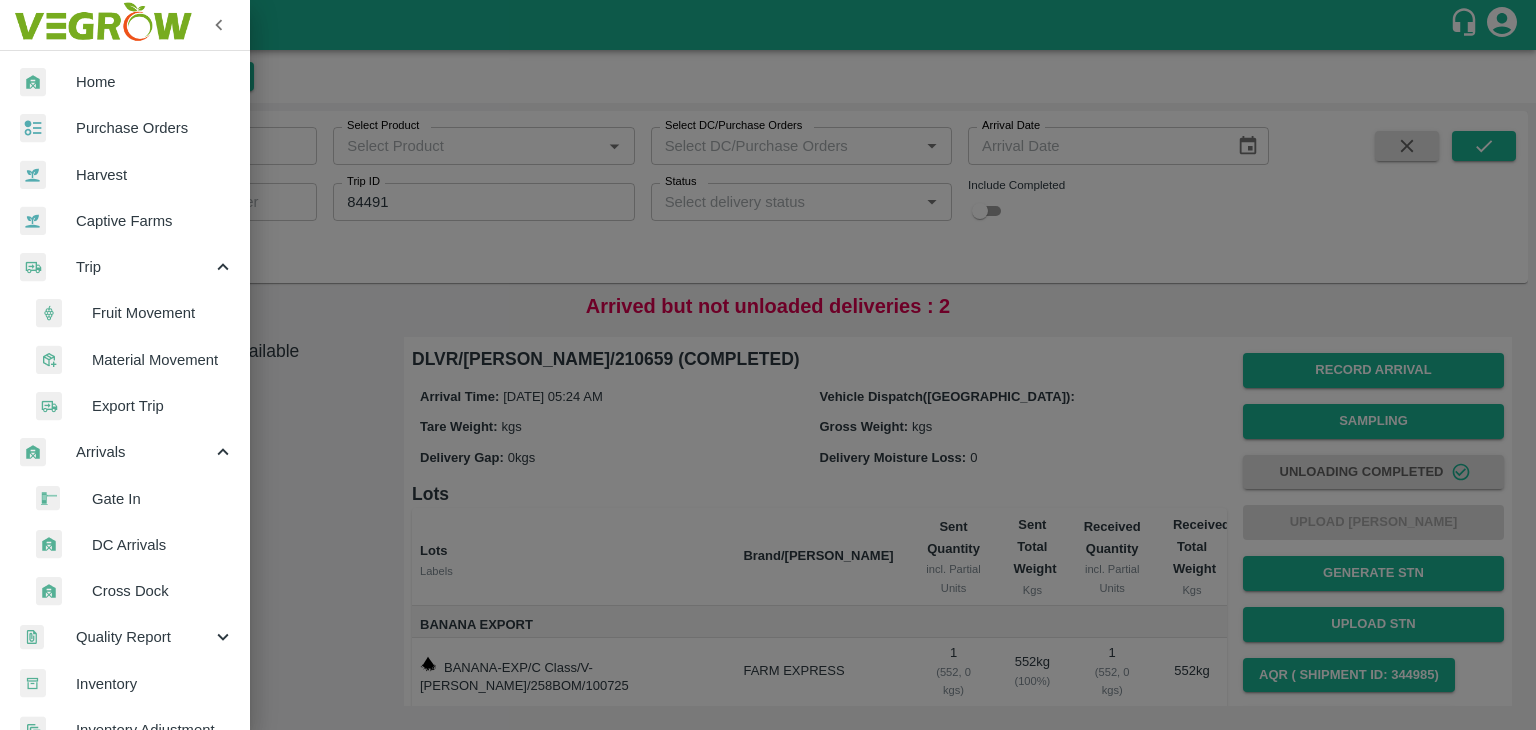 click on "Fruit Movement" at bounding box center (163, 313) 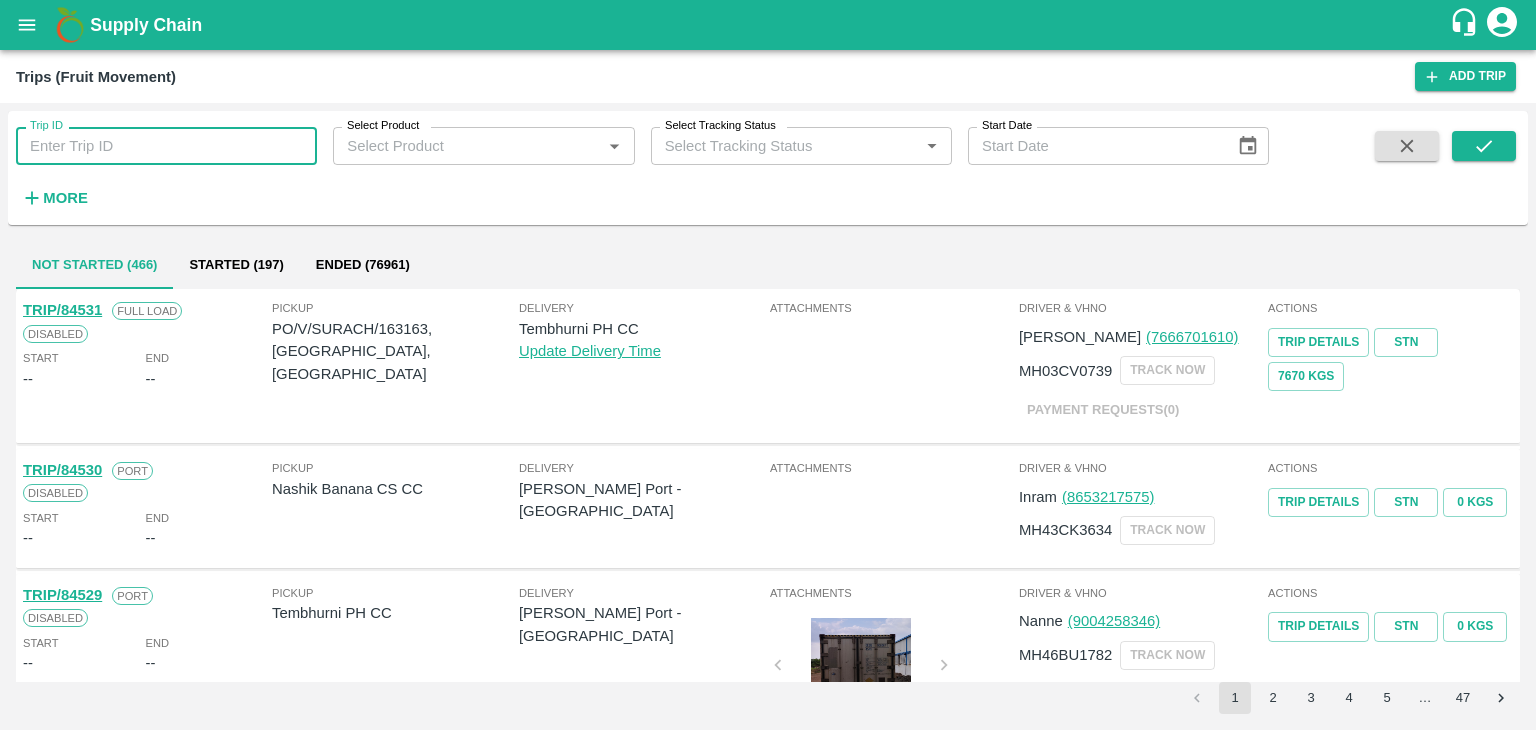 click on "Trip ID" at bounding box center [166, 146] 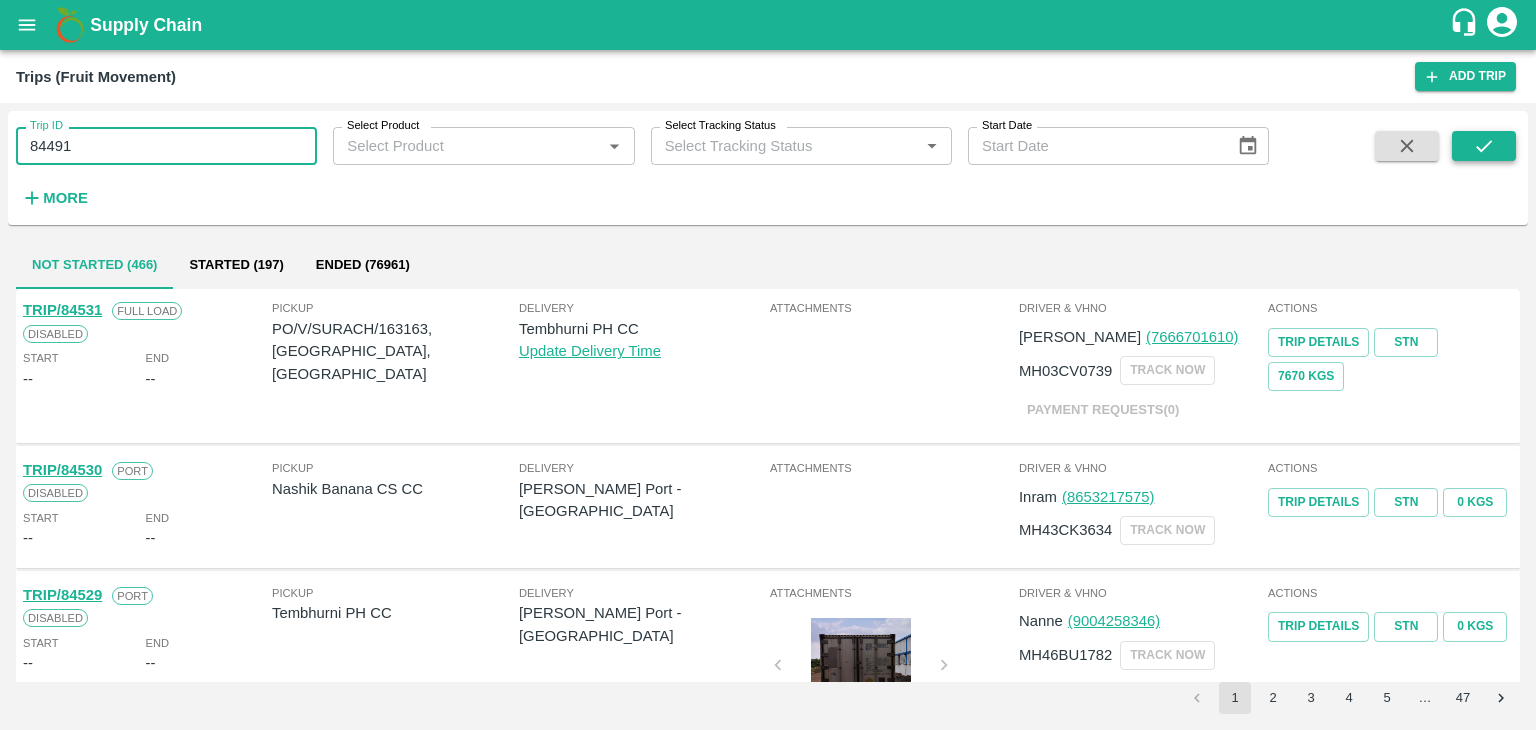 type on "84491" 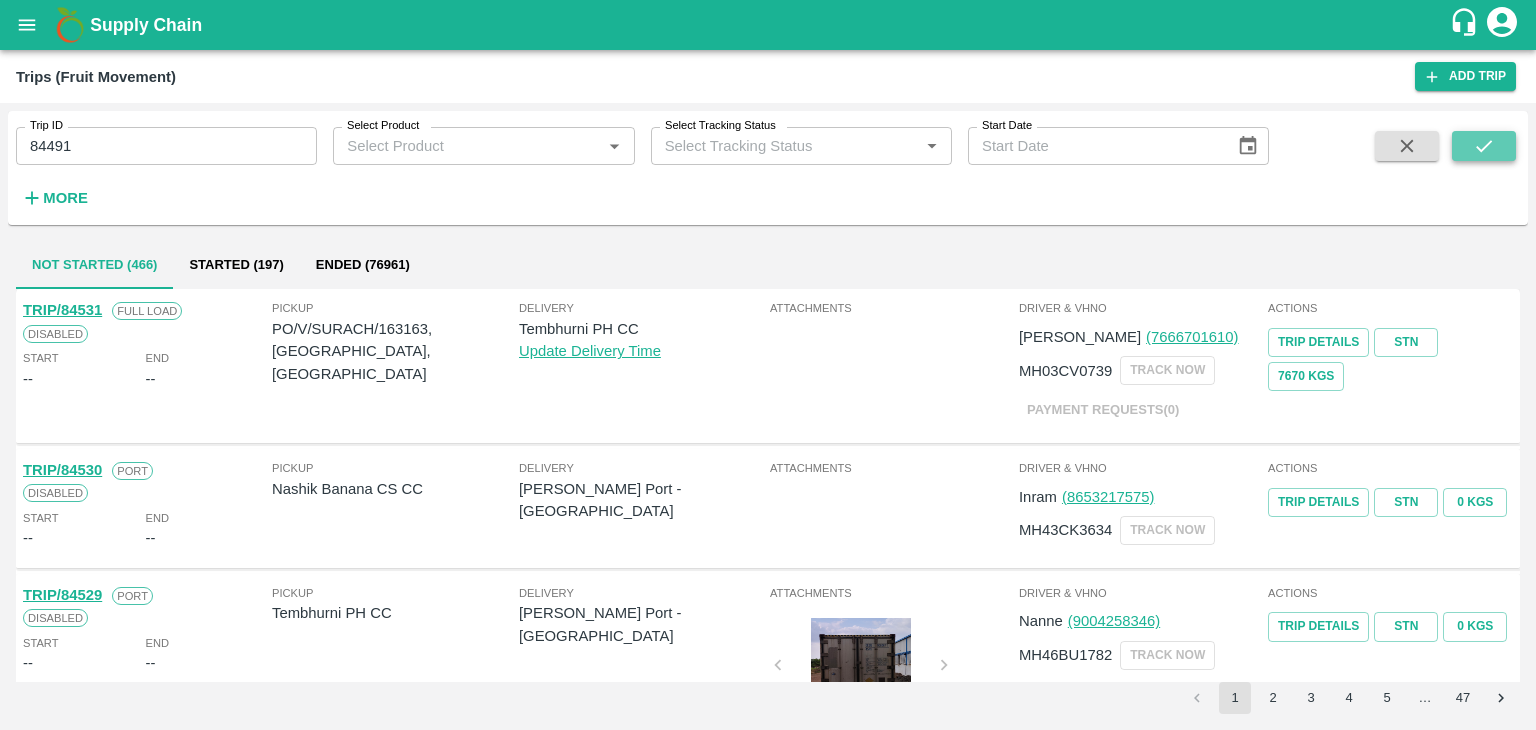 click at bounding box center (1484, 146) 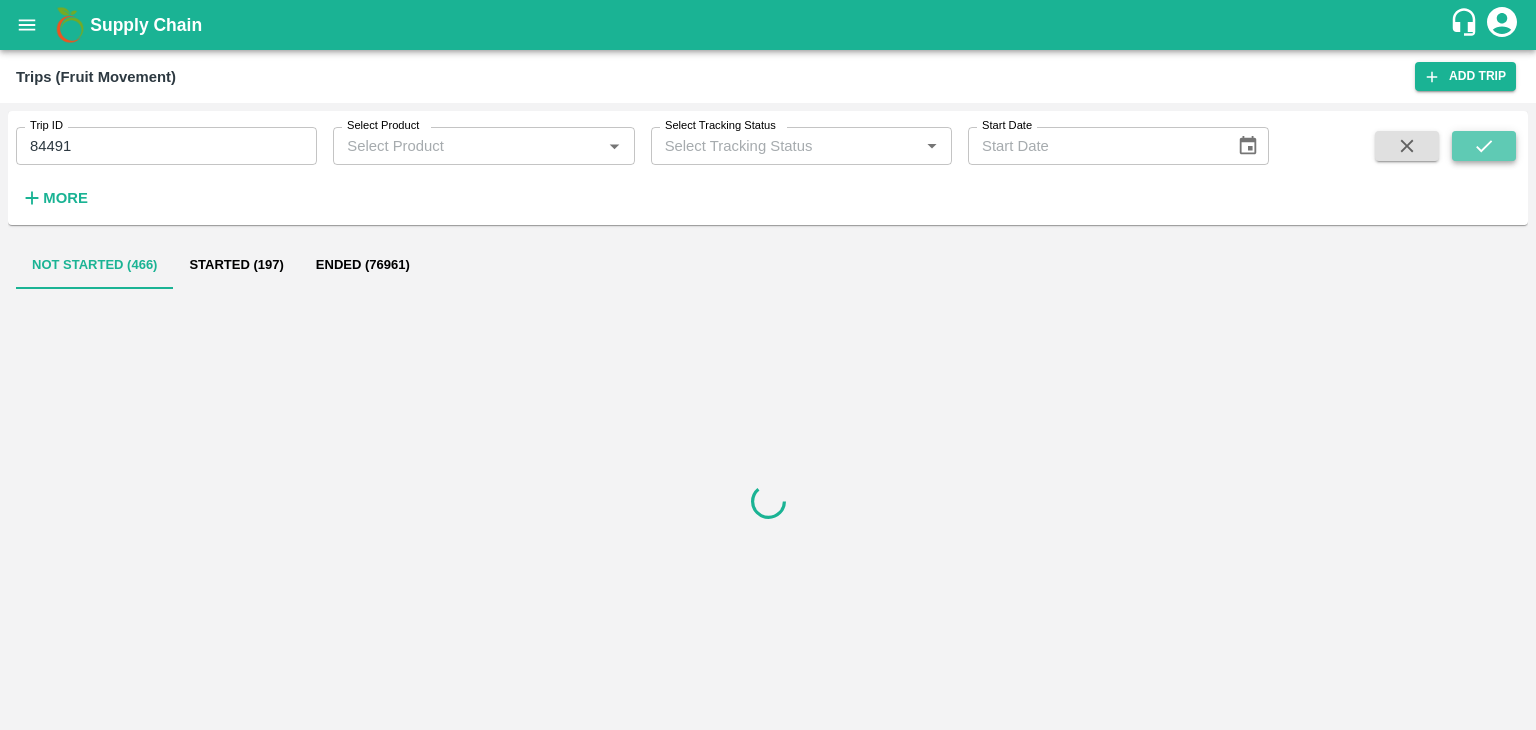 click at bounding box center [1484, 146] 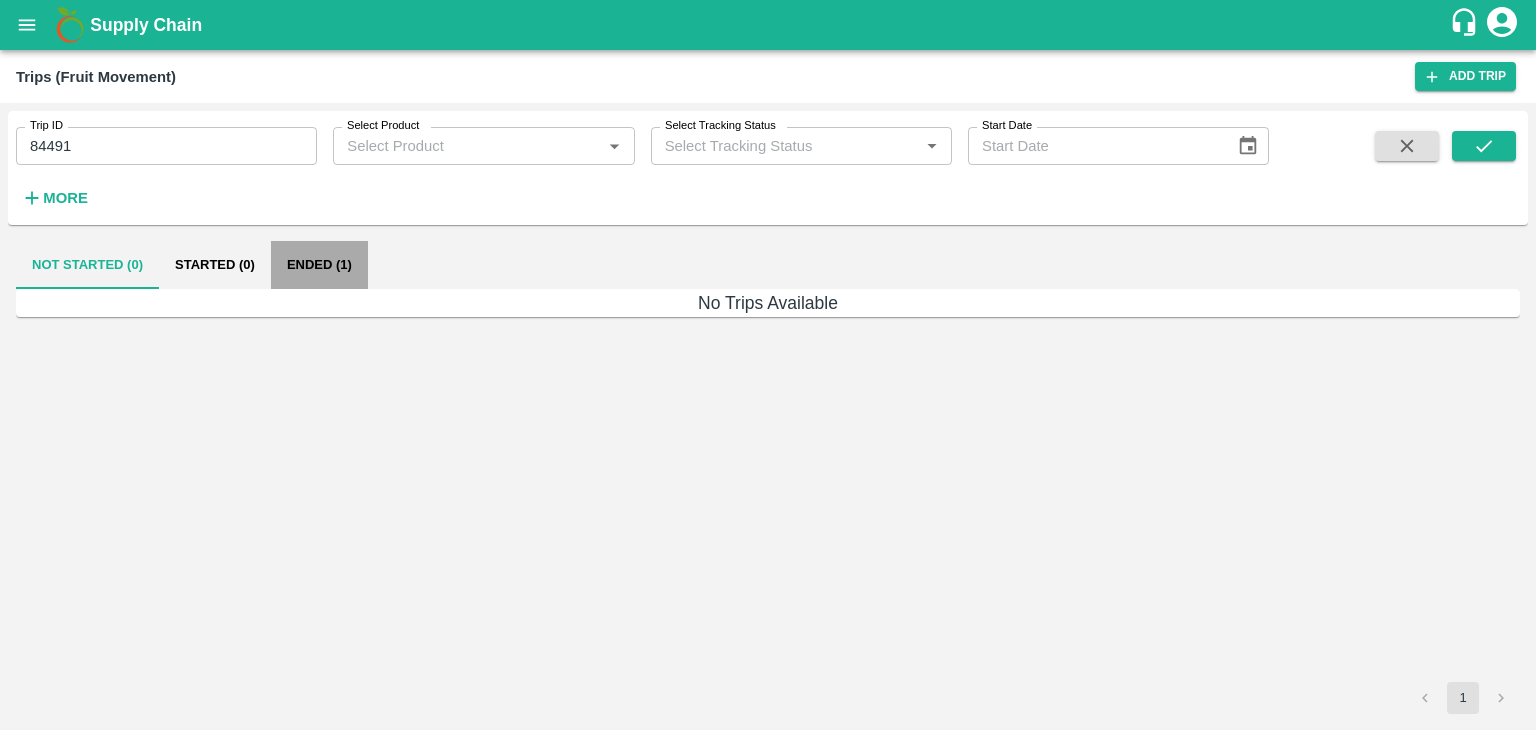 click on "Ended (1)" at bounding box center (319, 265) 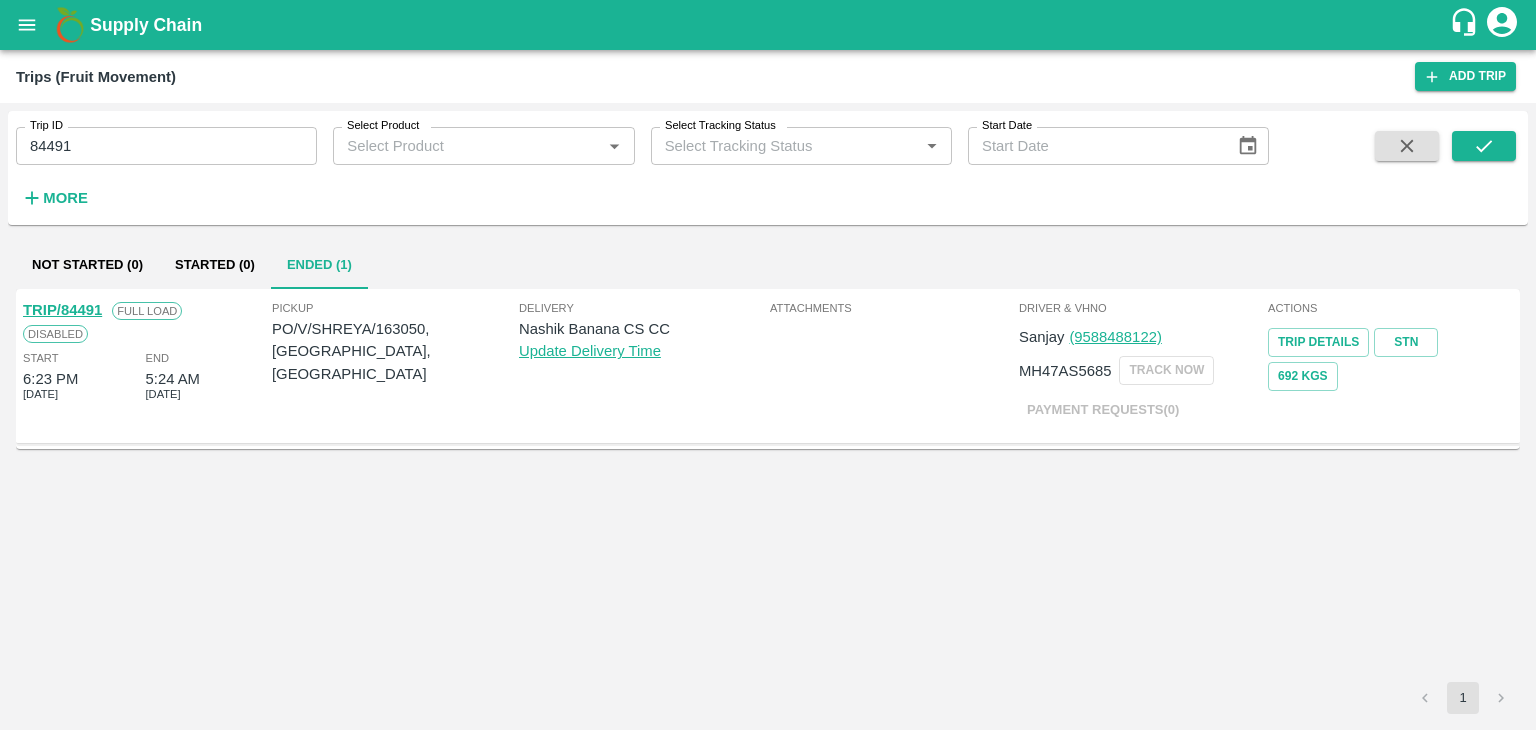 click on "TRIP/84491" at bounding box center [62, 310] 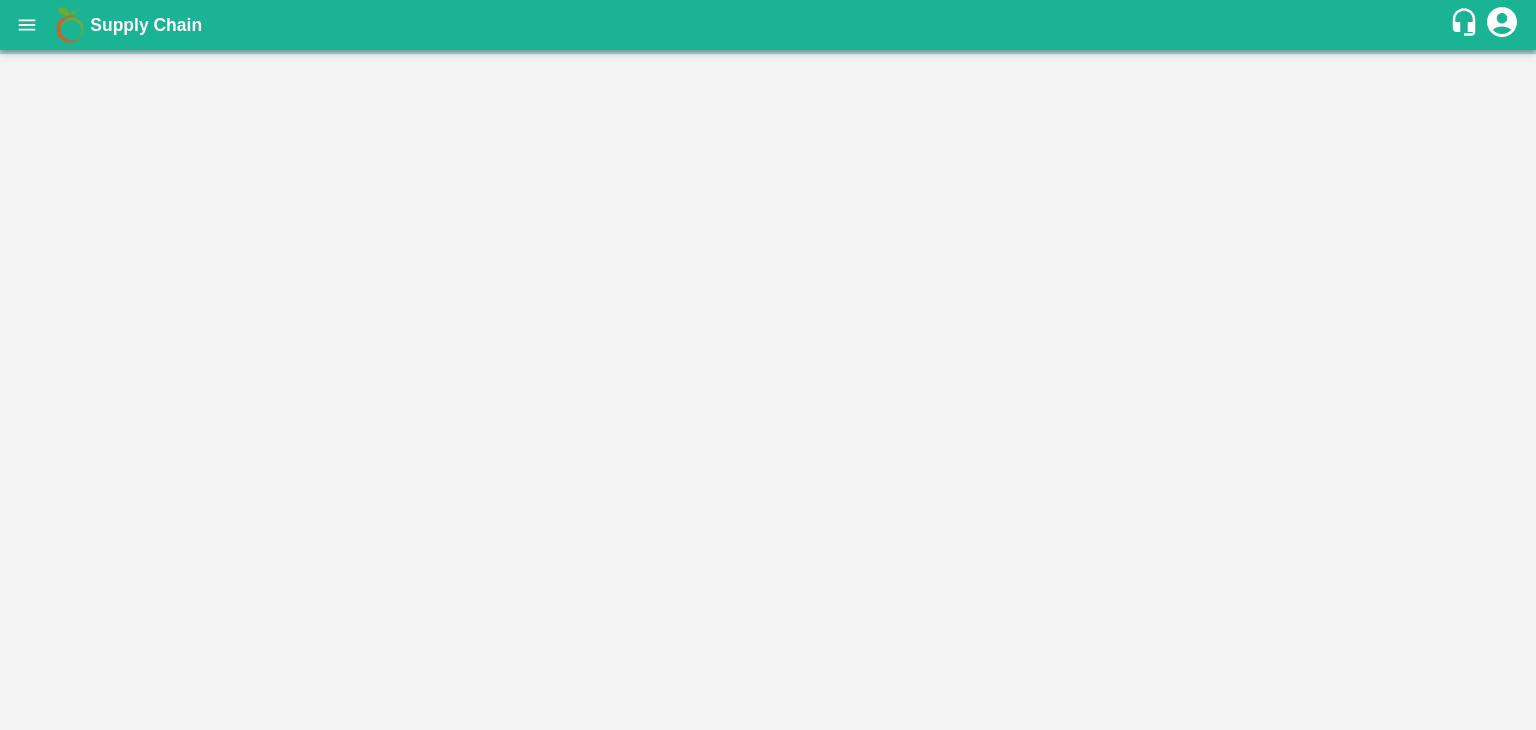 scroll, scrollTop: 0, scrollLeft: 0, axis: both 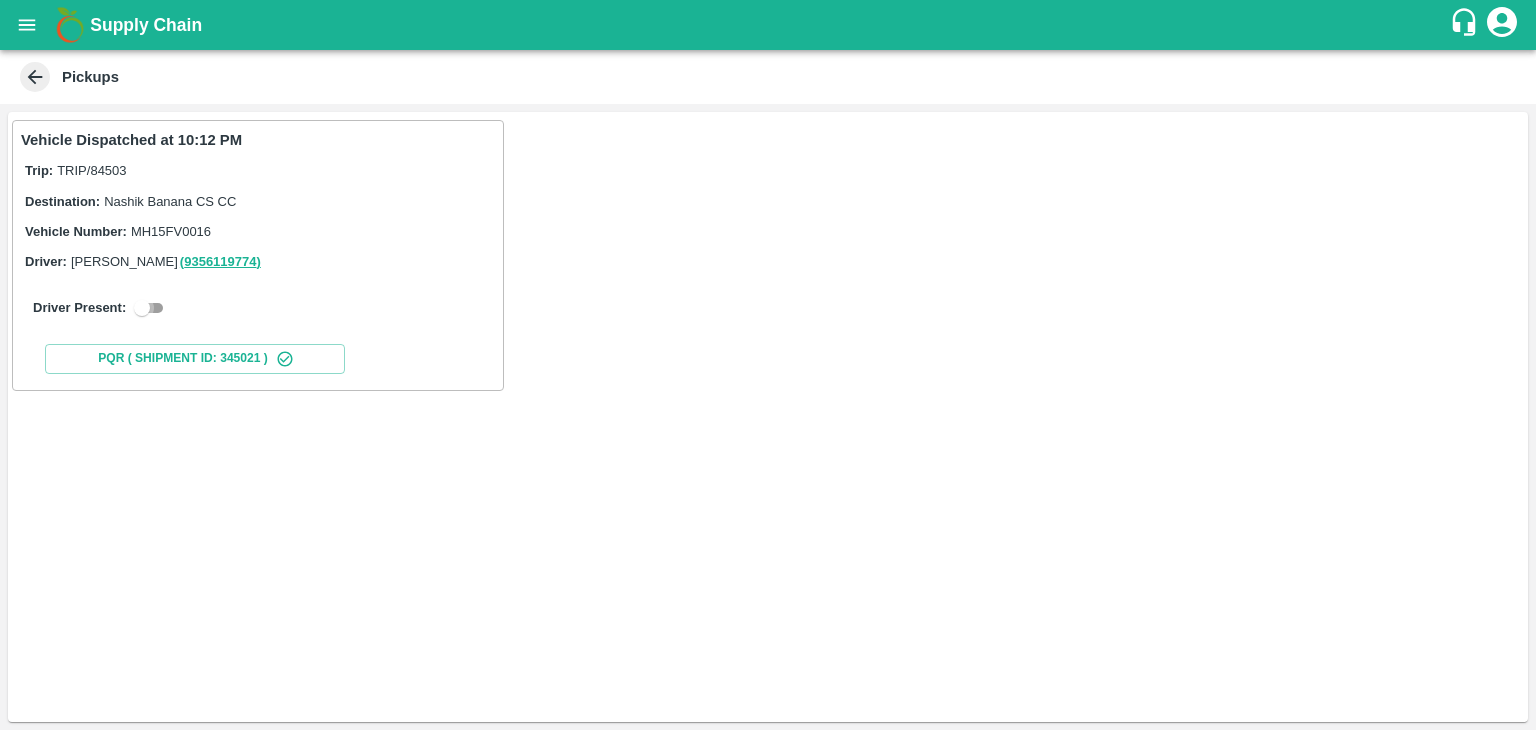 click at bounding box center (142, 308) 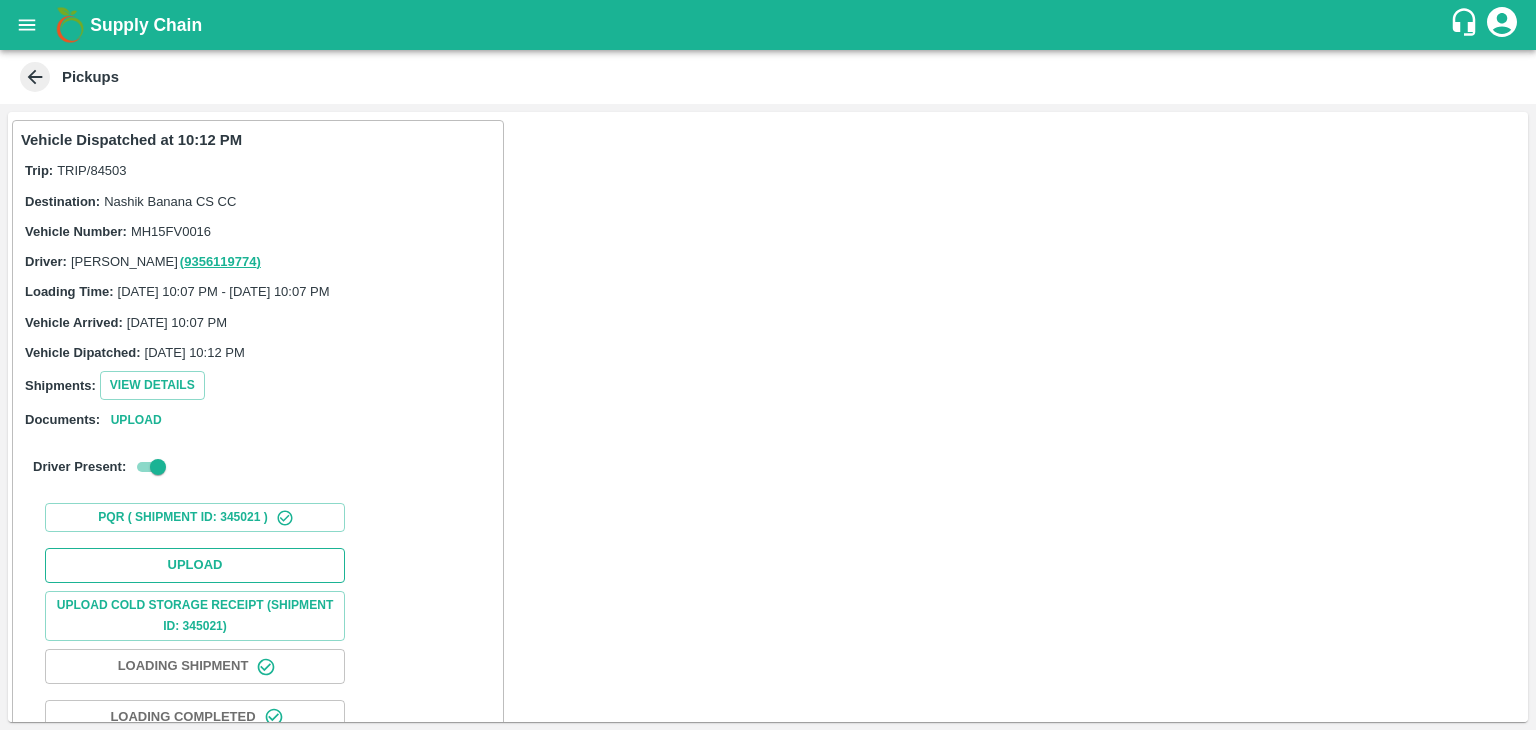 click on "Upload" at bounding box center (195, 565) 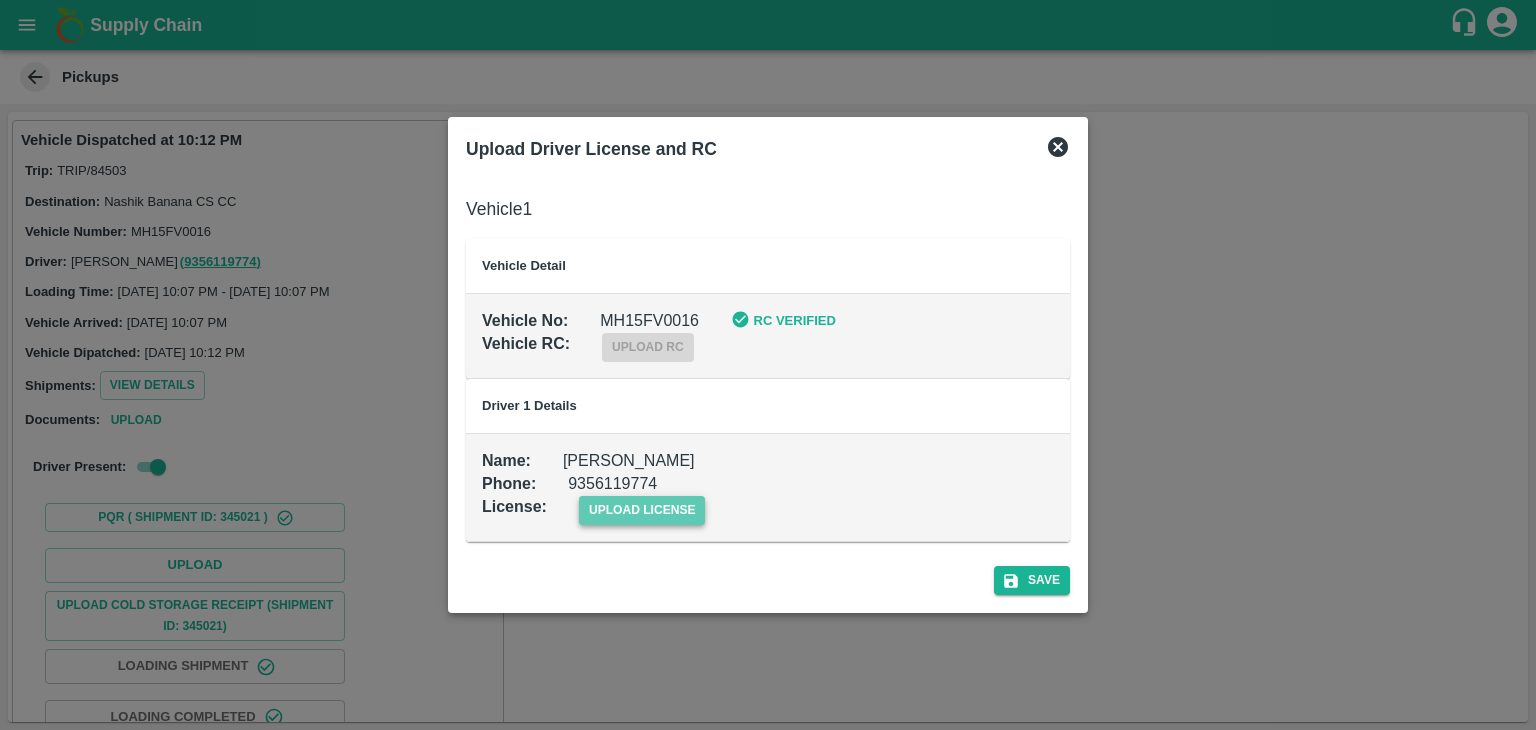 click on "upload license" at bounding box center [642, 510] 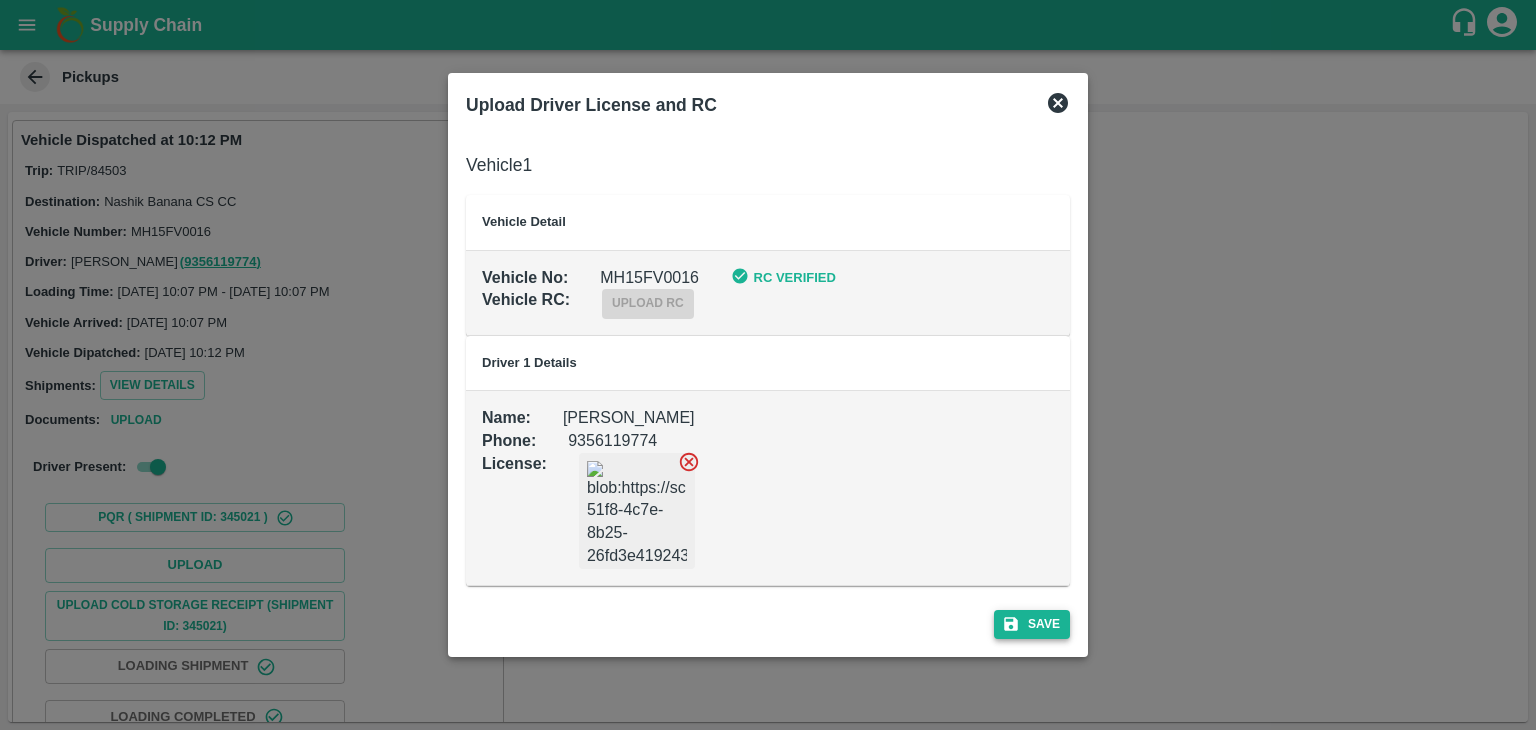 click on "Save" at bounding box center (1032, 624) 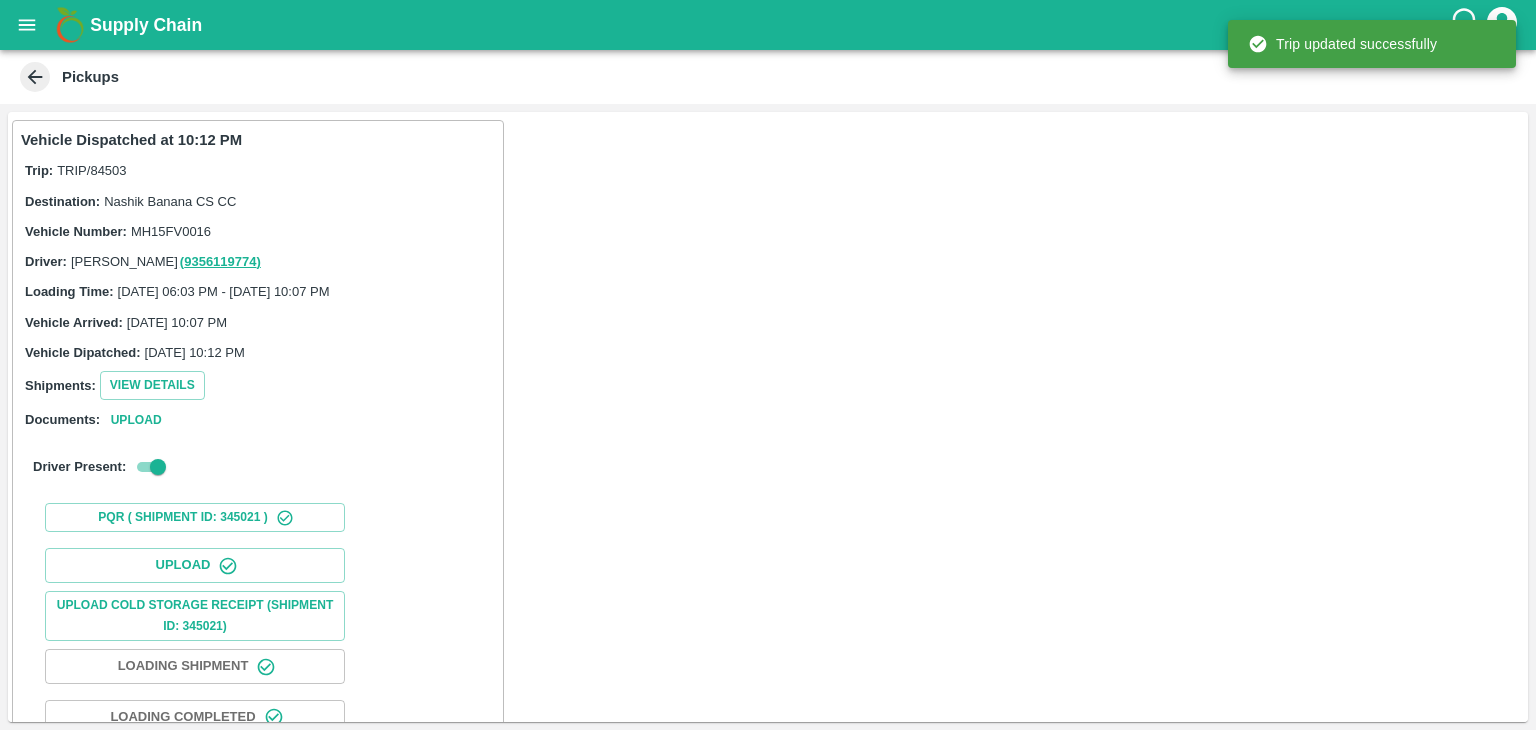 scroll, scrollTop: 209, scrollLeft: 0, axis: vertical 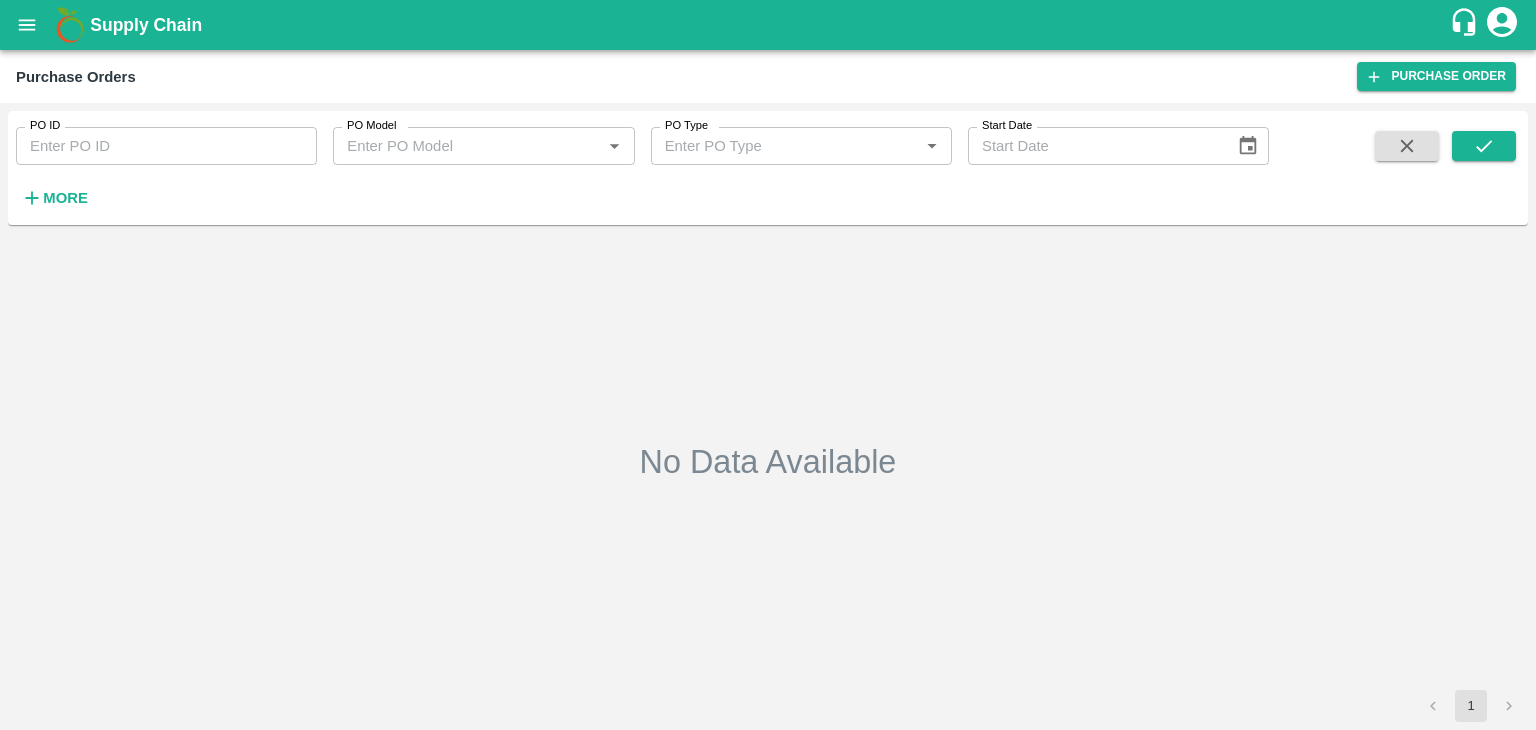 type on "163056" 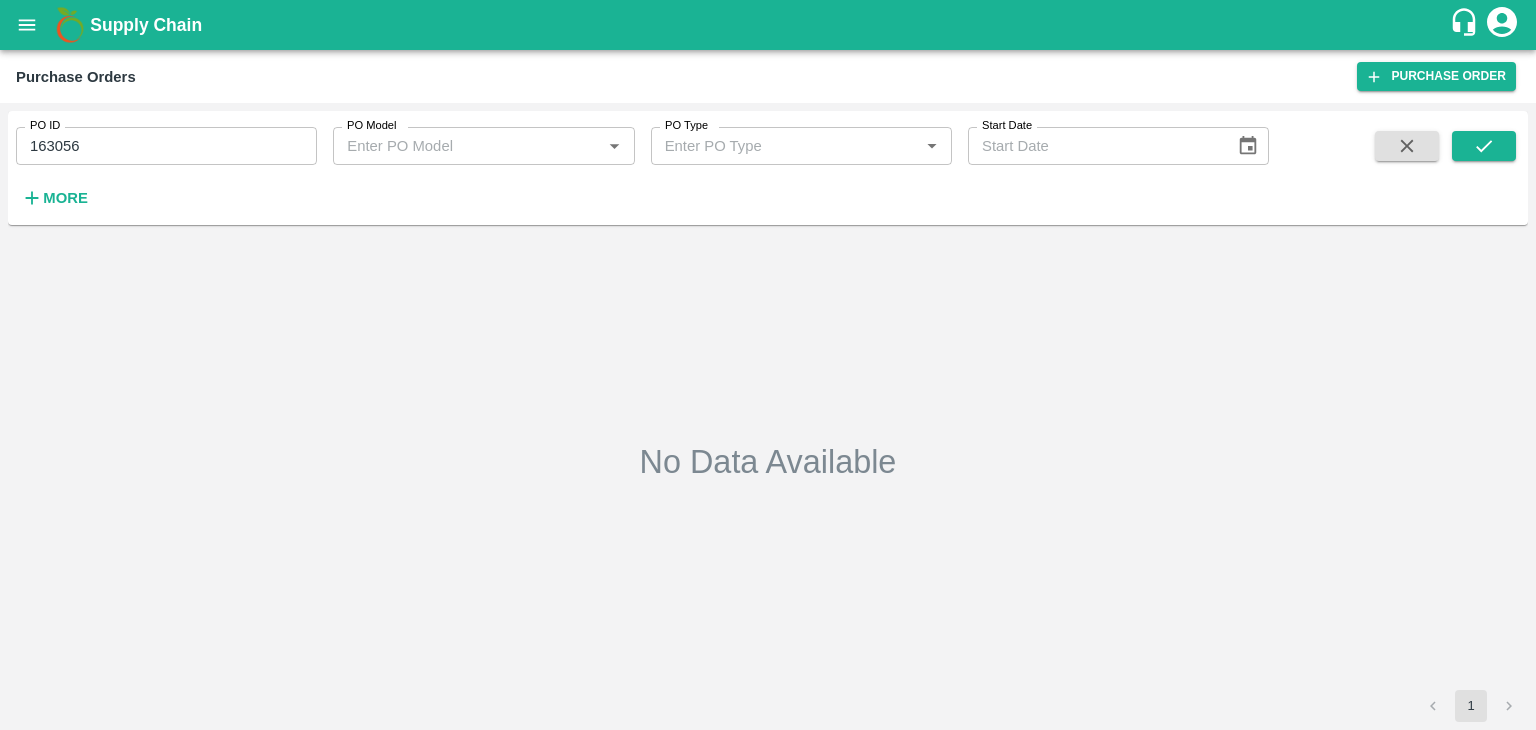 scroll, scrollTop: 0, scrollLeft: 0, axis: both 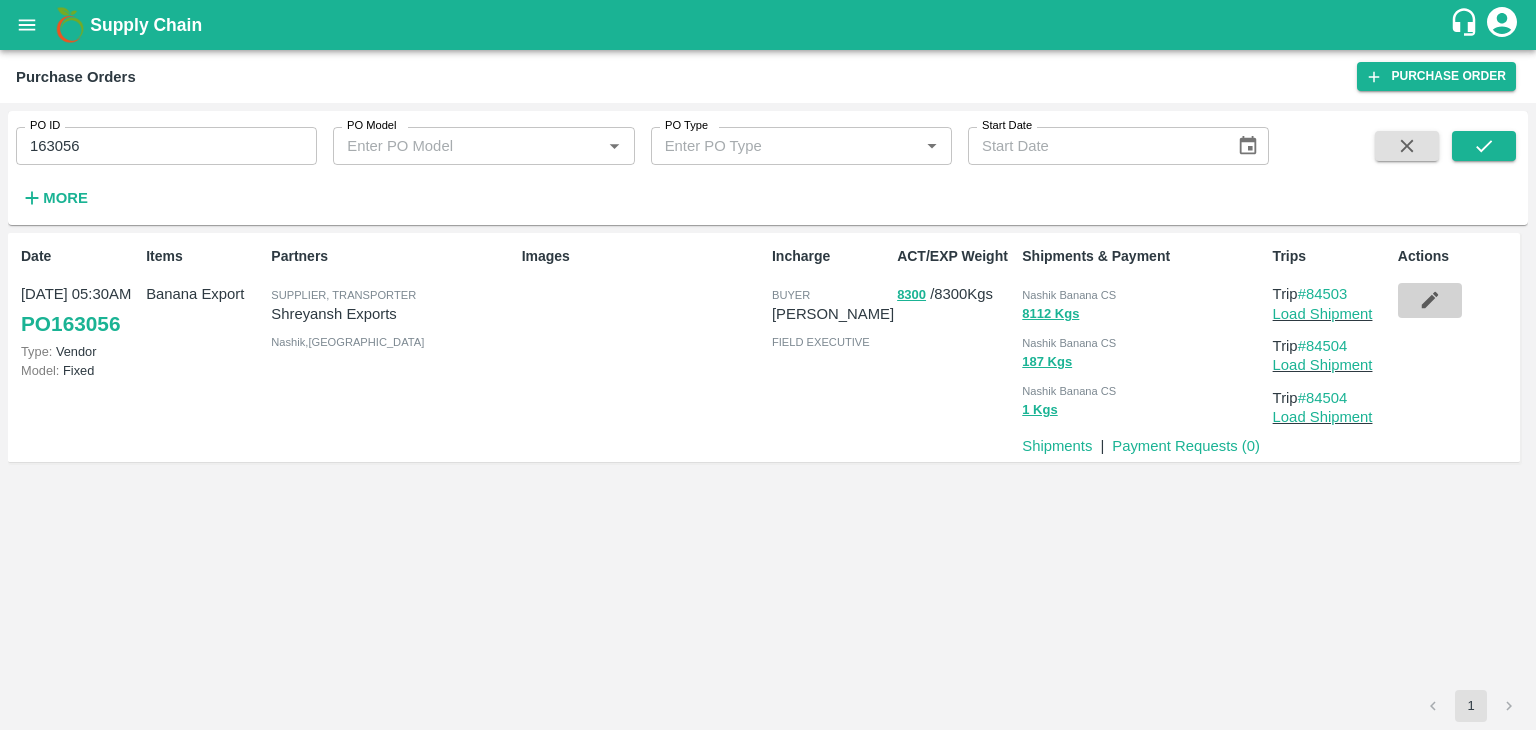 click at bounding box center [1430, 300] 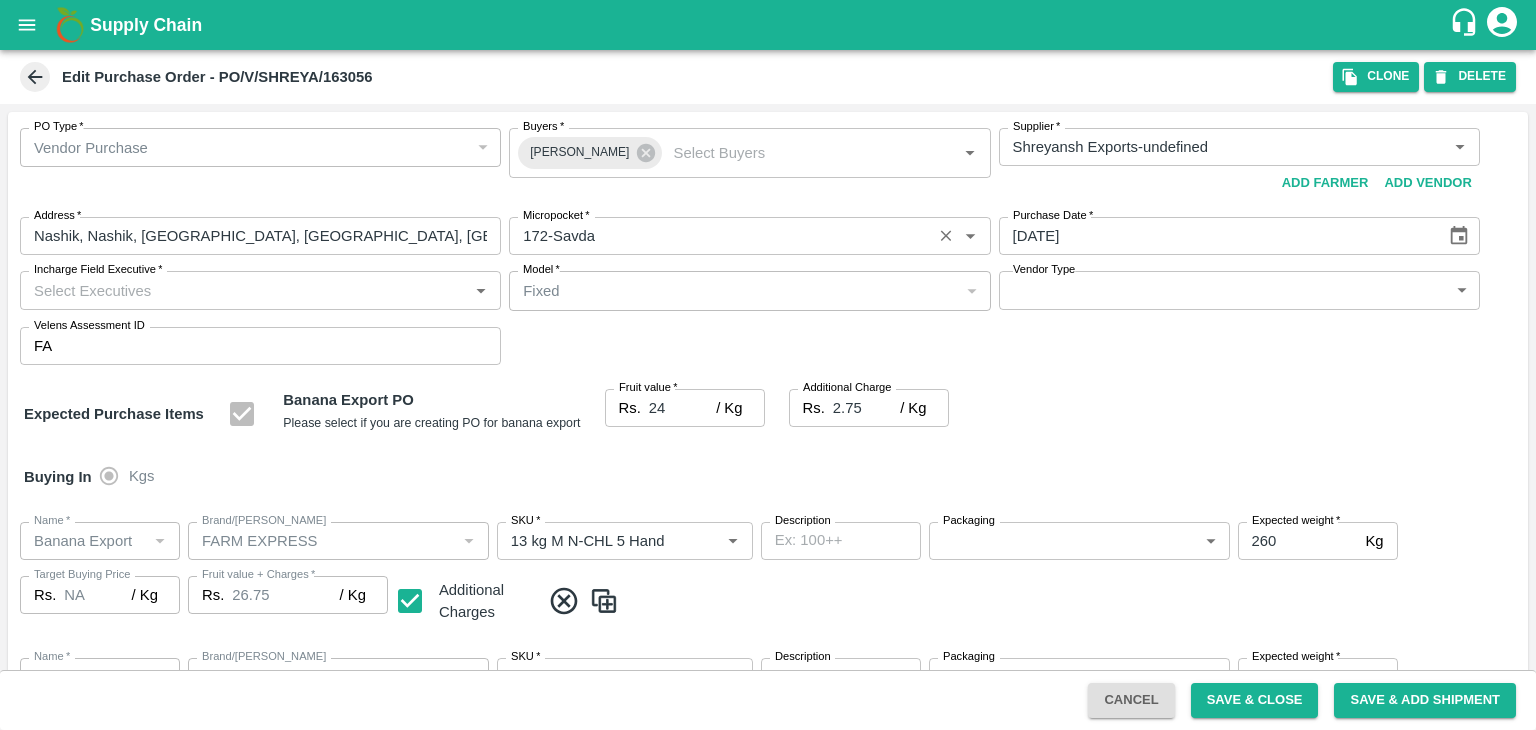 type on "Shreyansh Exports-undefined" 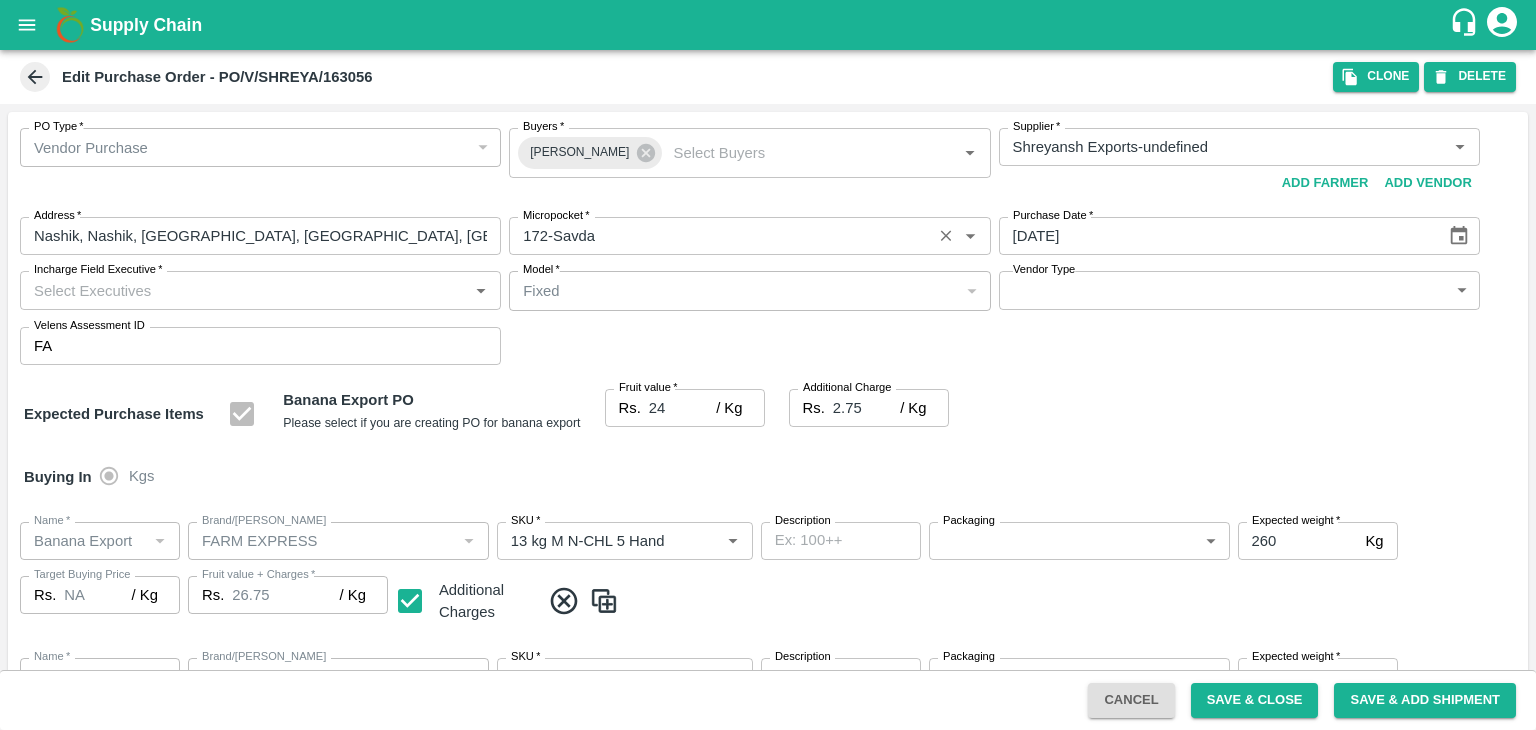 type on "172-Savda" 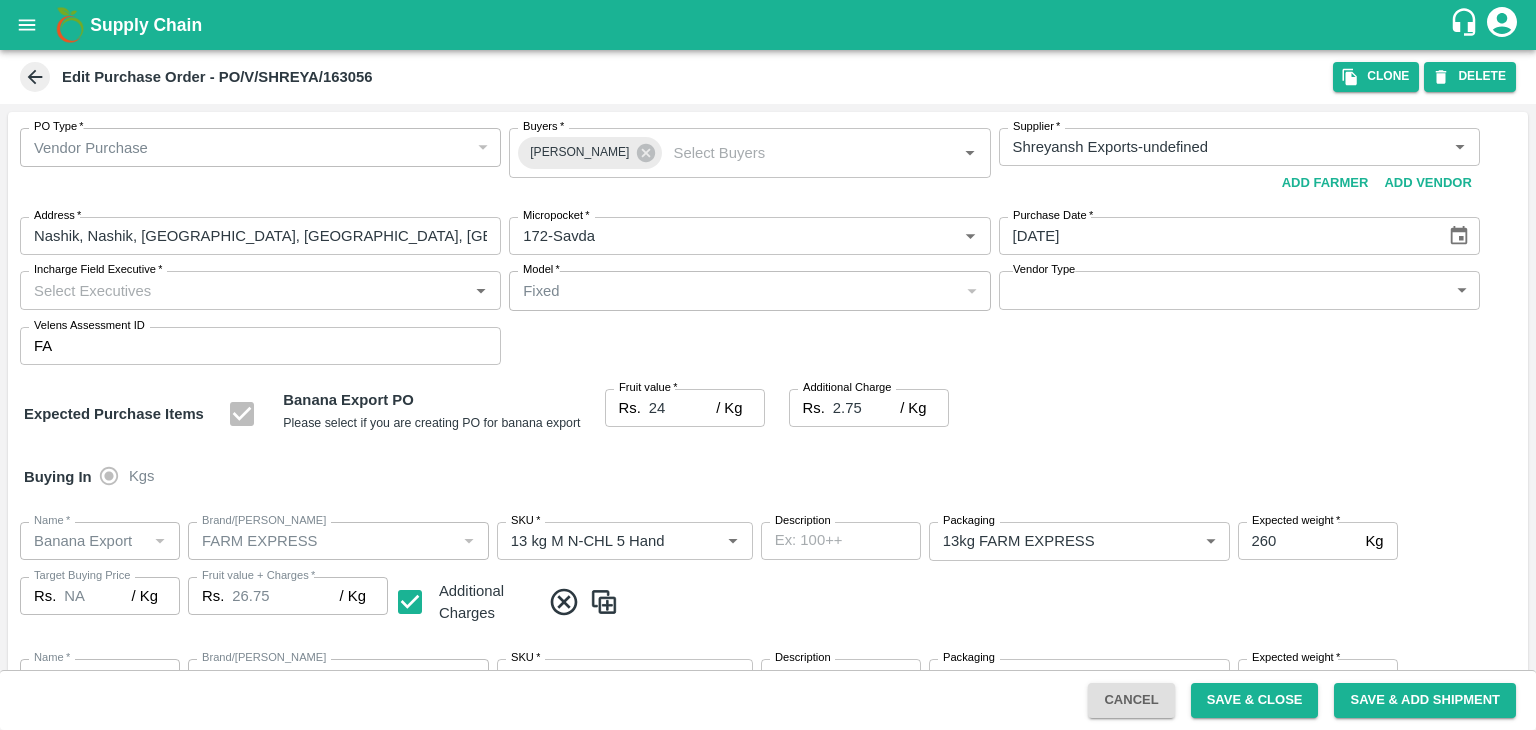 scroll, scrollTop: 912, scrollLeft: 0, axis: vertical 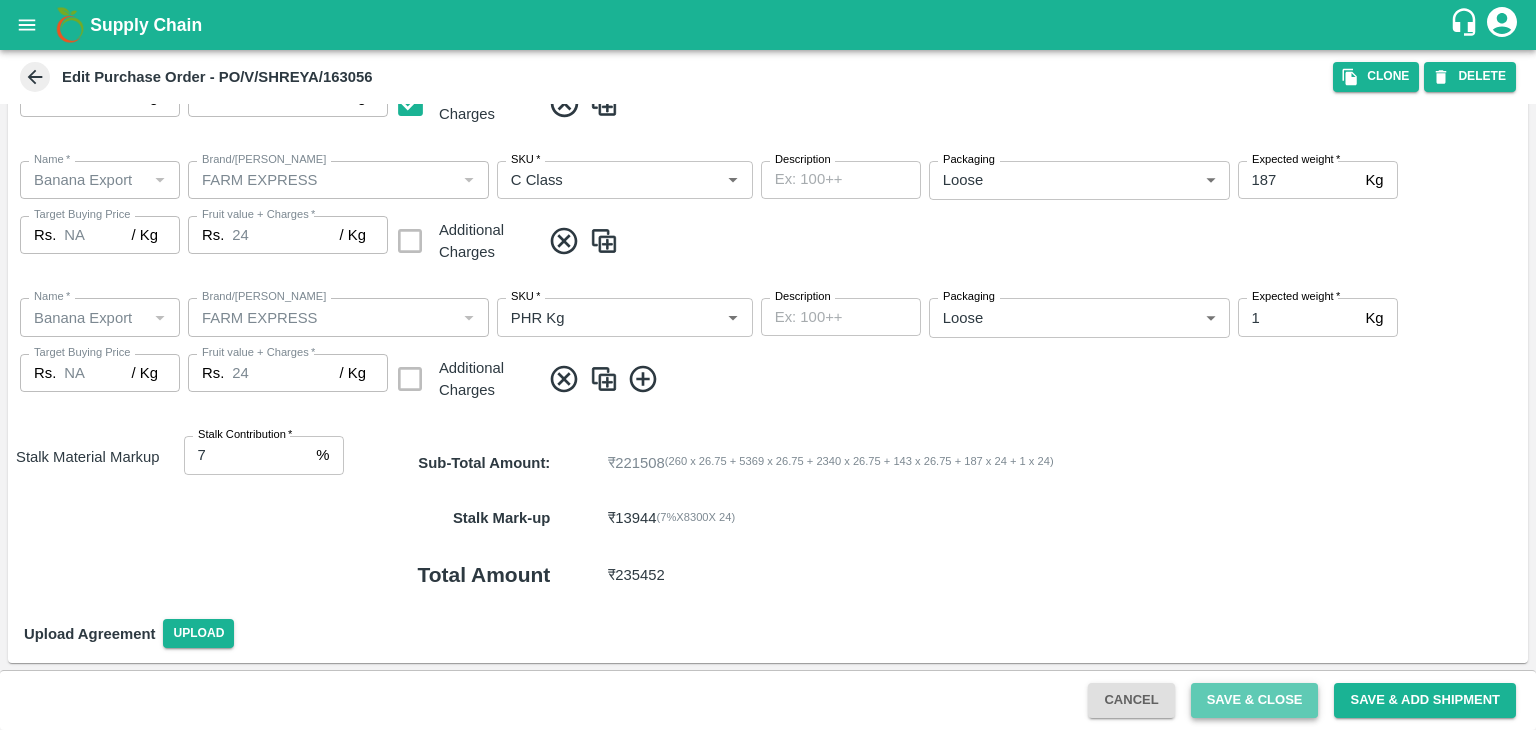 click on "Save & Close" at bounding box center (1255, 700) 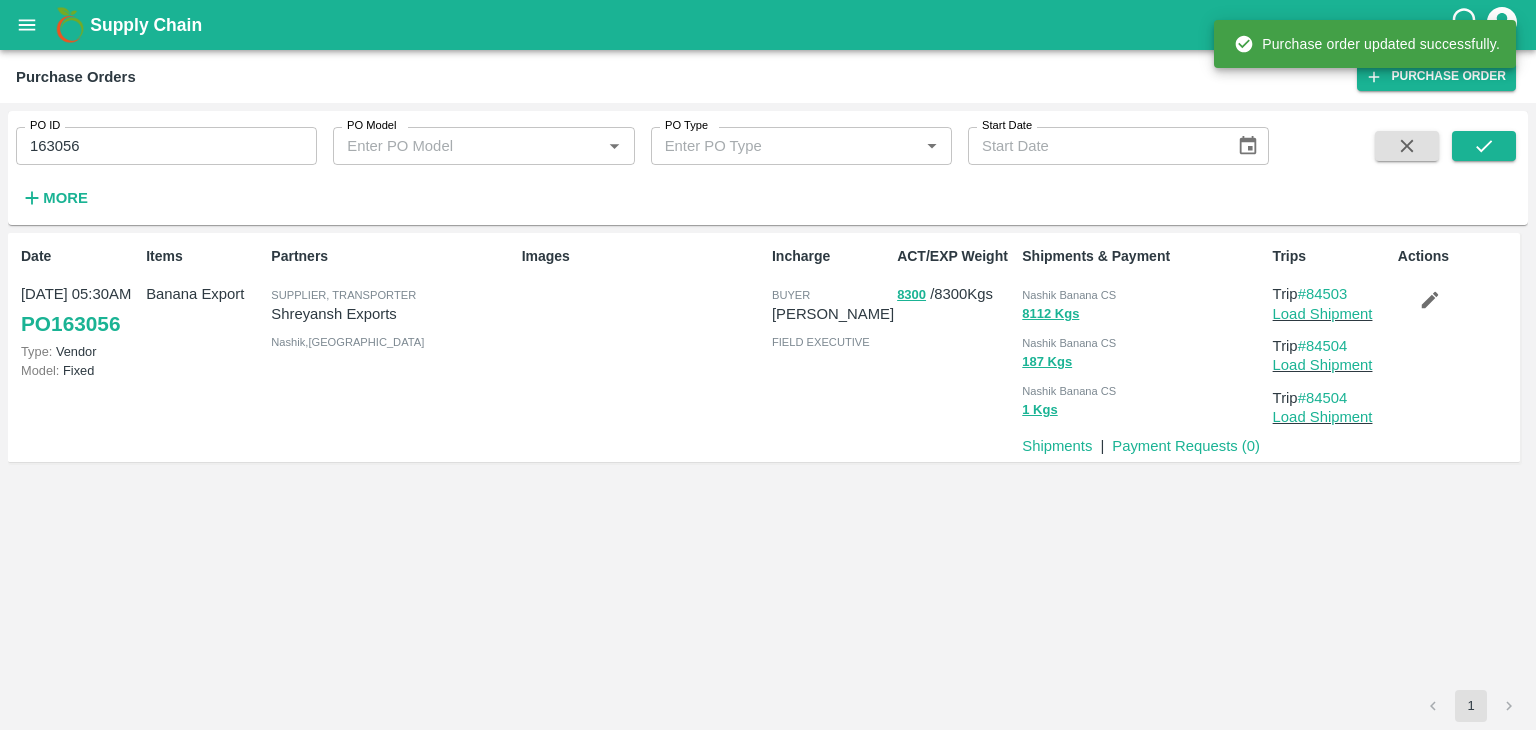 click on "163056" at bounding box center (166, 146) 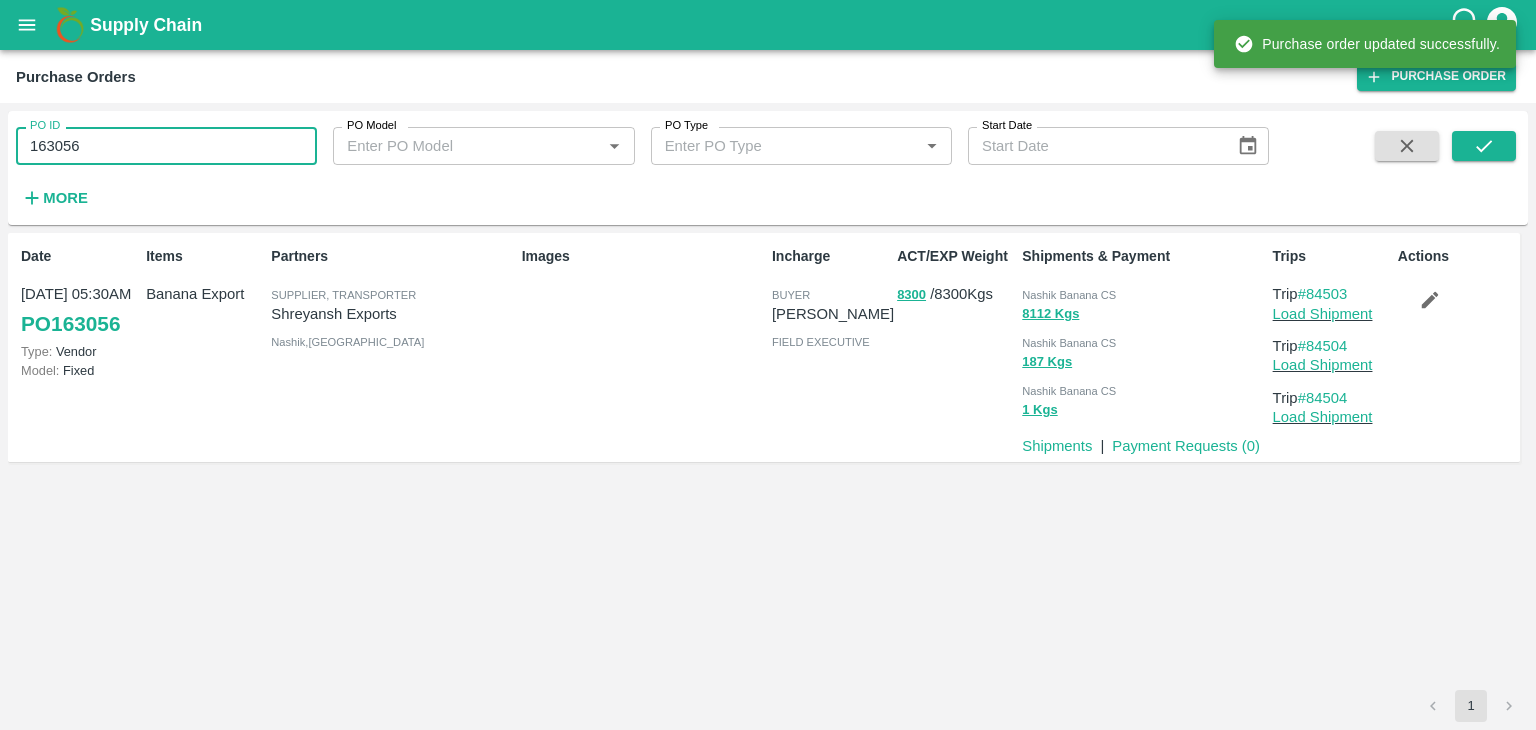 click on "163056" at bounding box center [166, 146] 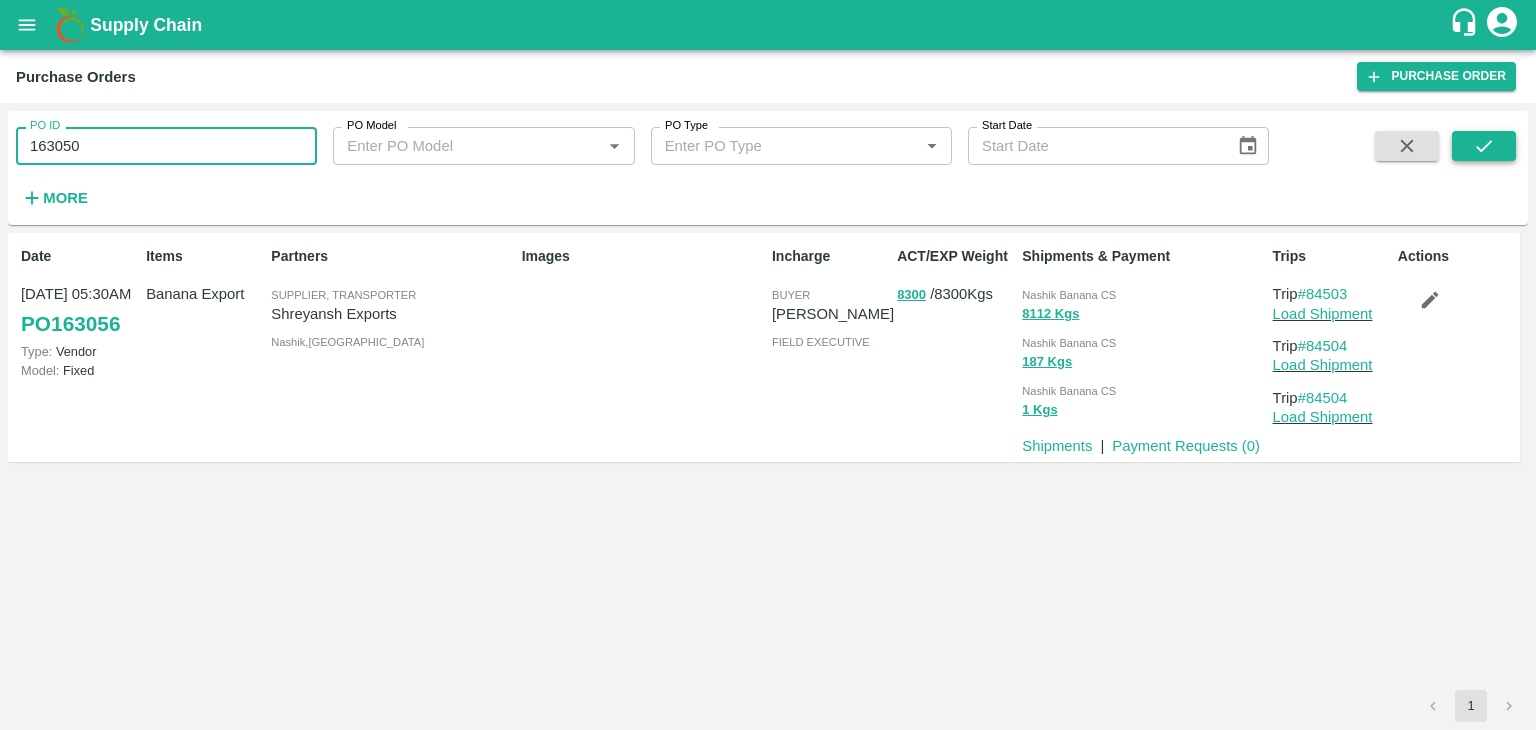 type on "163050" 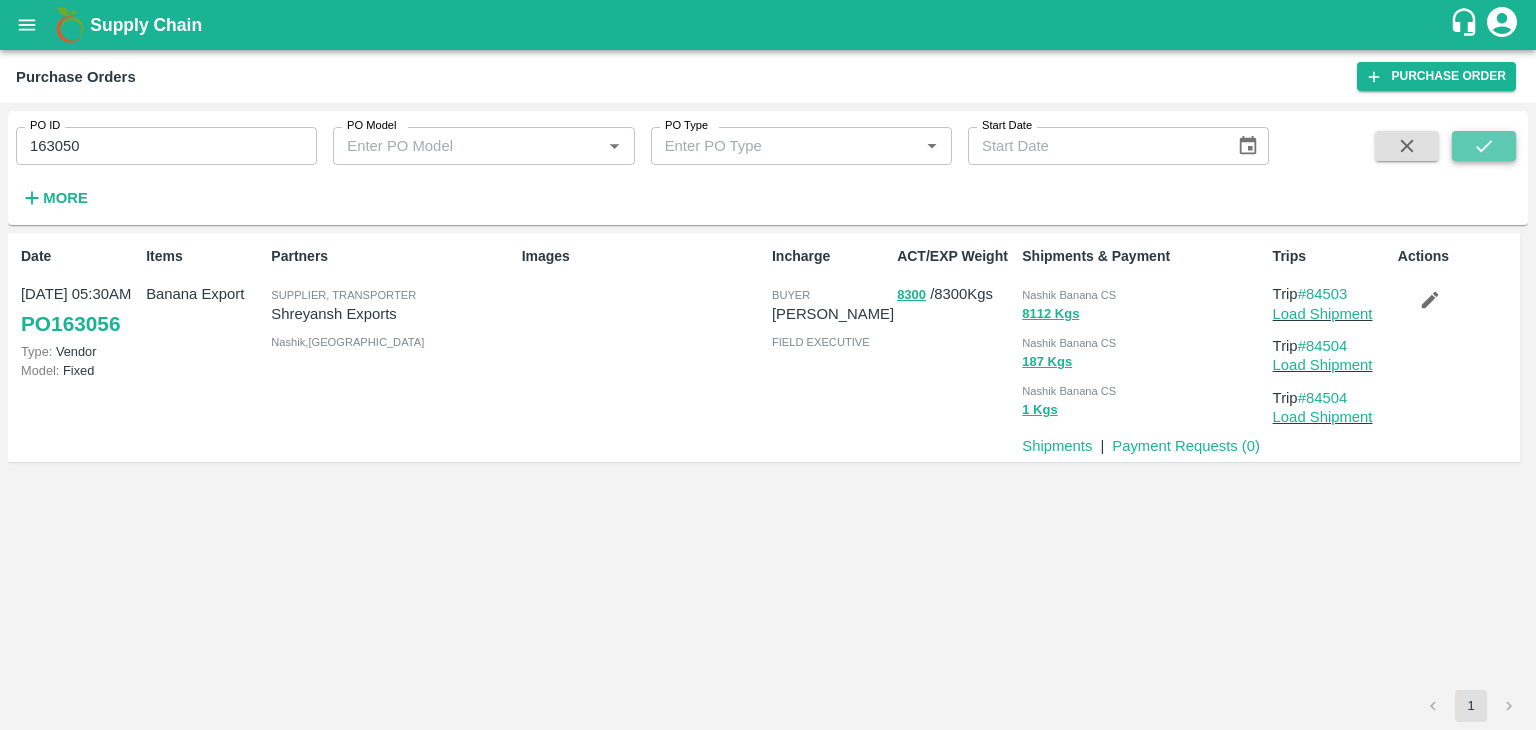 click at bounding box center [1484, 146] 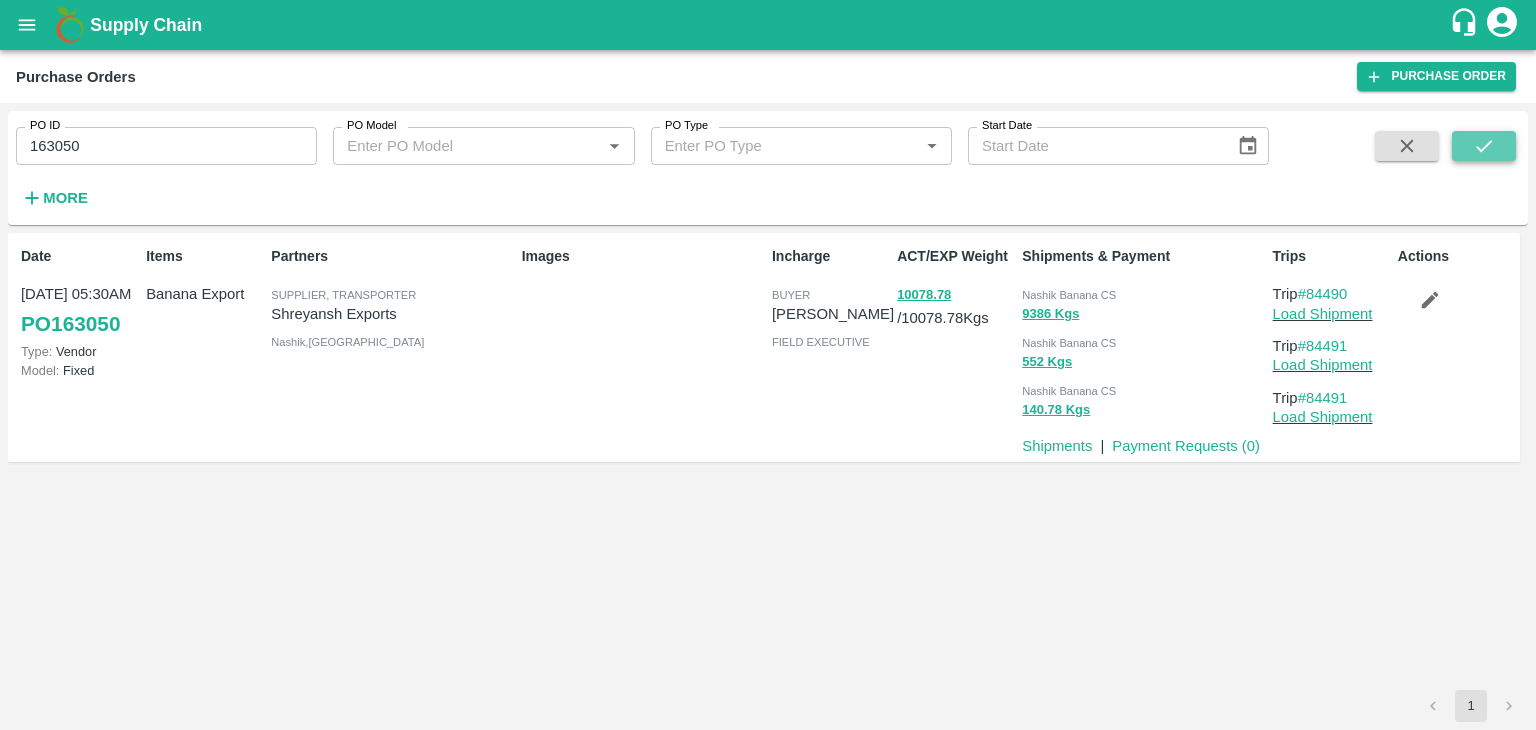 click at bounding box center [1484, 146] 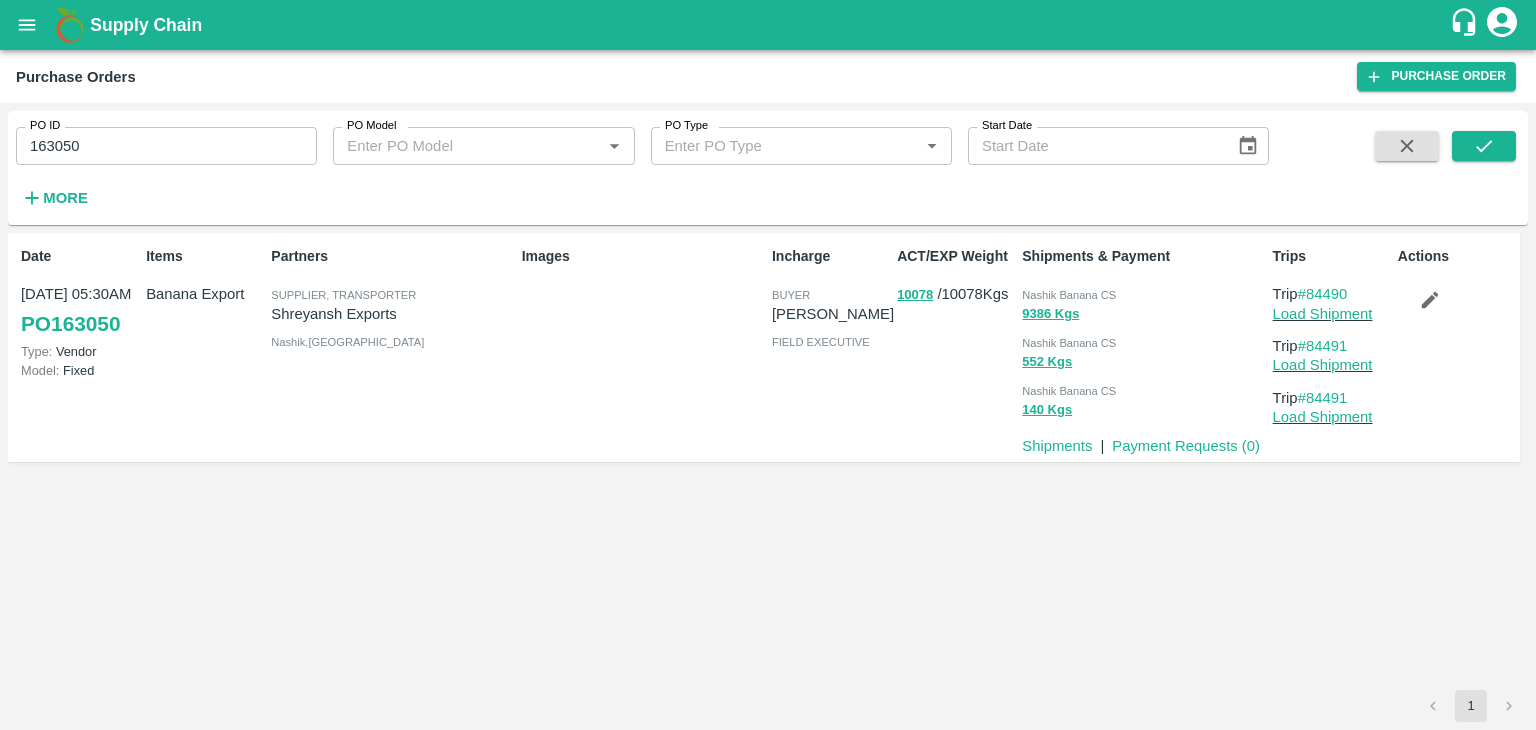 click on "Load Shipment" at bounding box center [1331, 314] 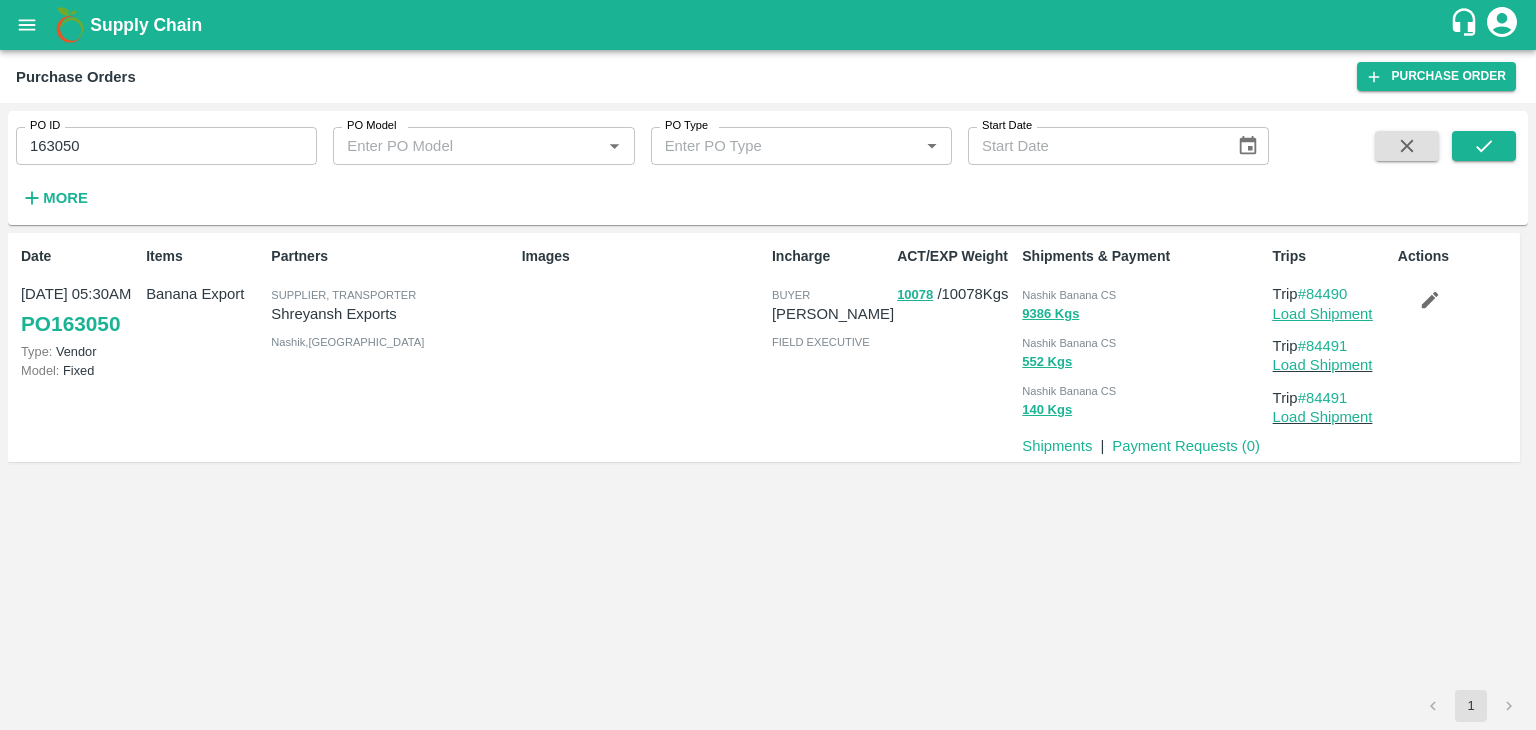 click on "Load Shipment" at bounding box center (1323, 314) 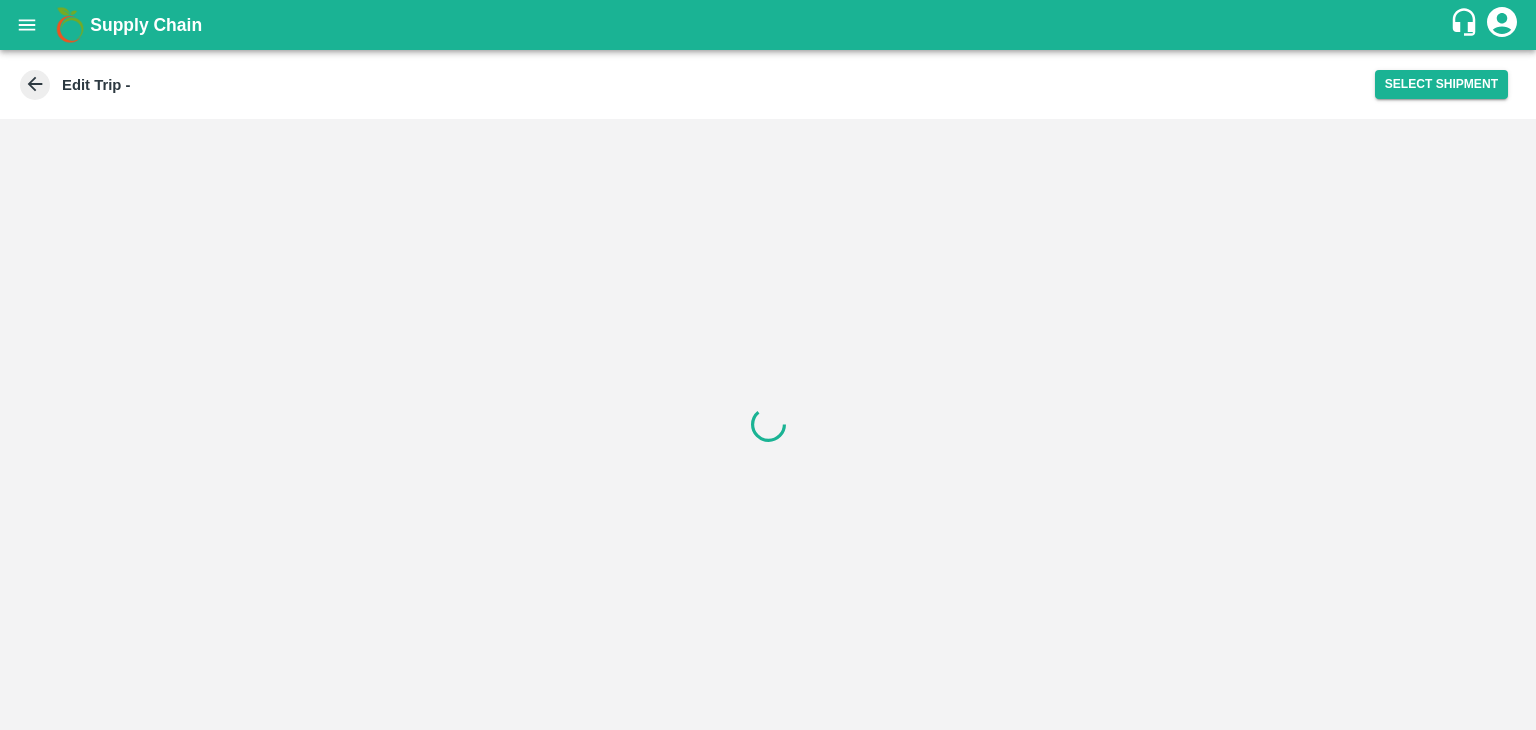 scroll, scrollTop: 0, scrollLeft: 0, axis: both 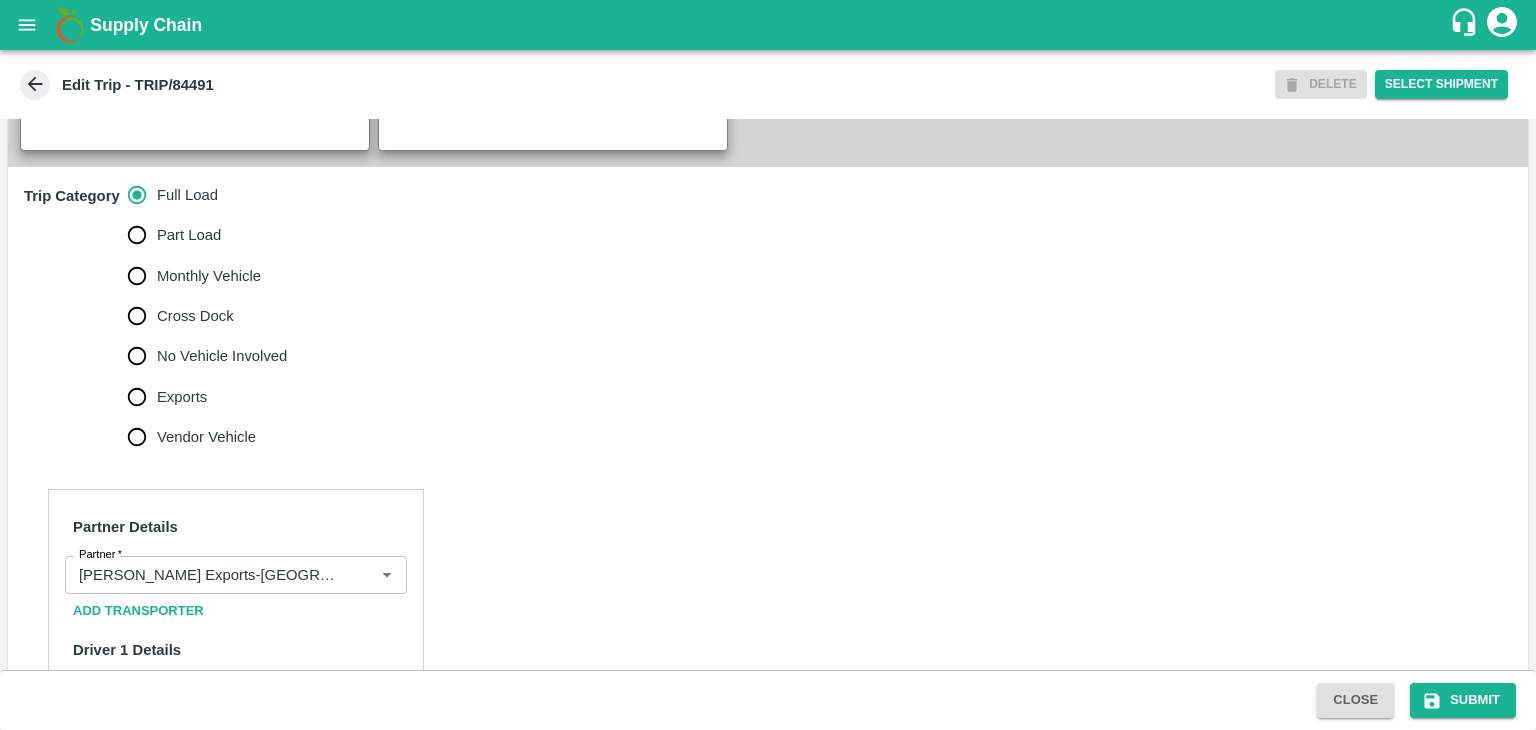 click on "No Vehicle Involved" at bounding box center [202, 356] 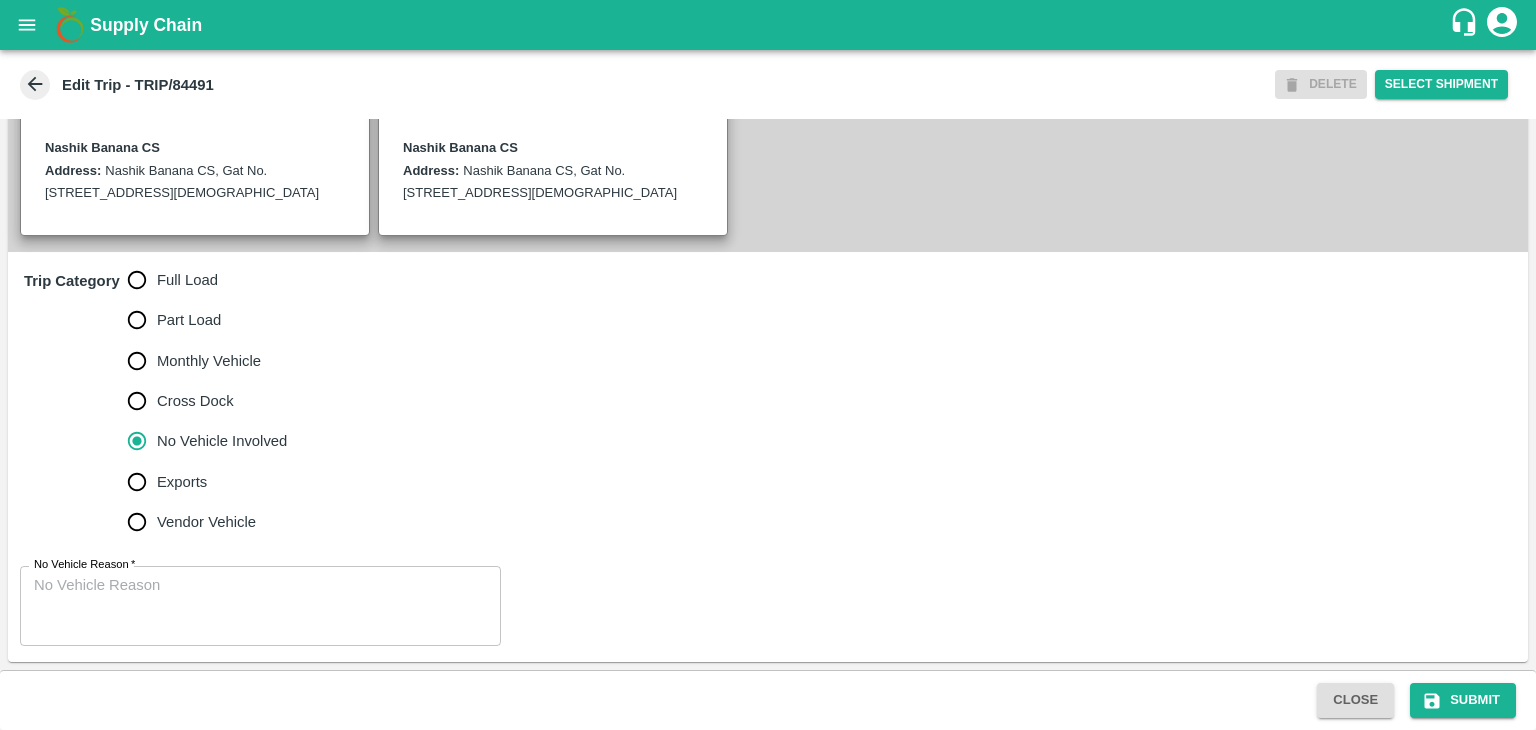 scroll, scrollTop: 491, scrollLeft: 0, axis: vertical 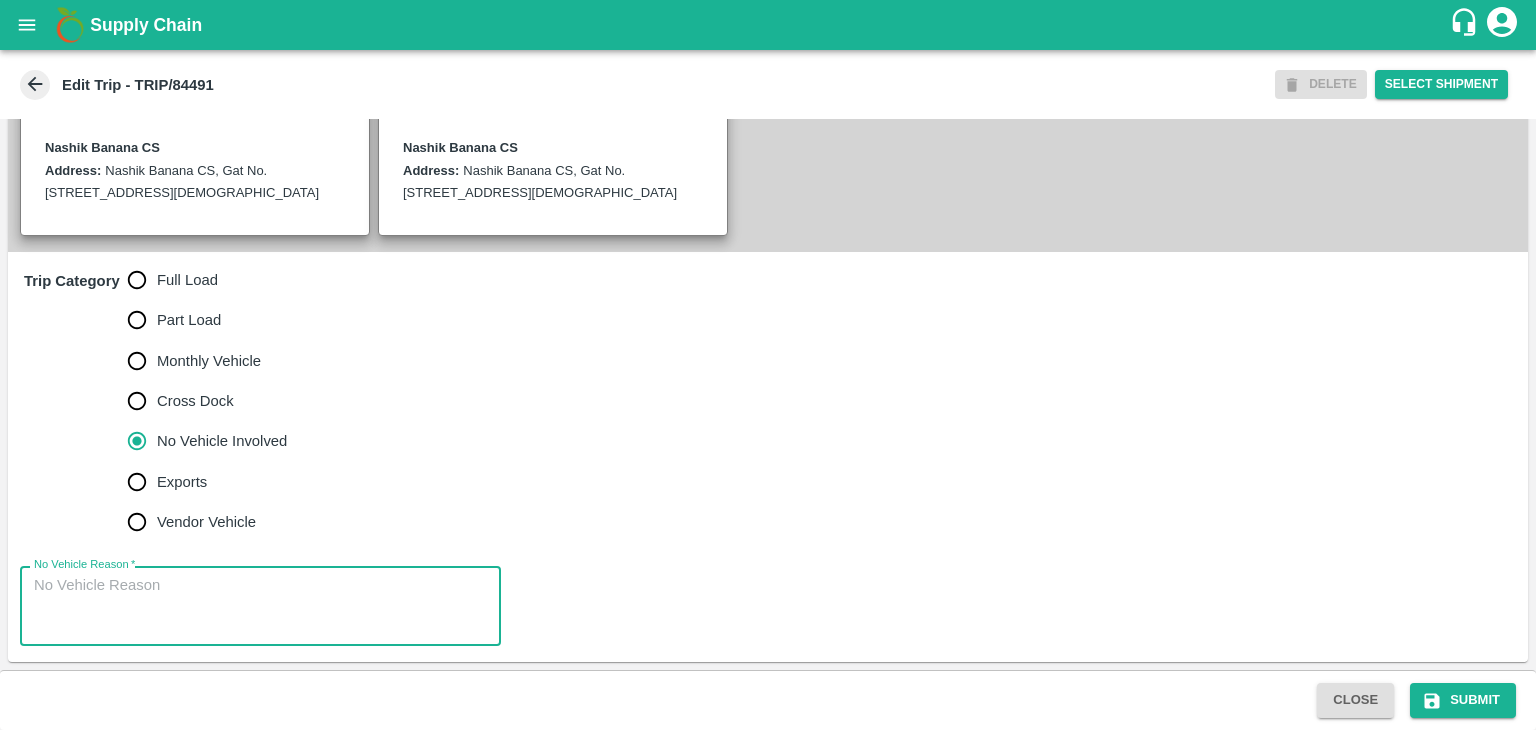 click on "No Vehicle Reason   *" at bounding box center (260, 606) 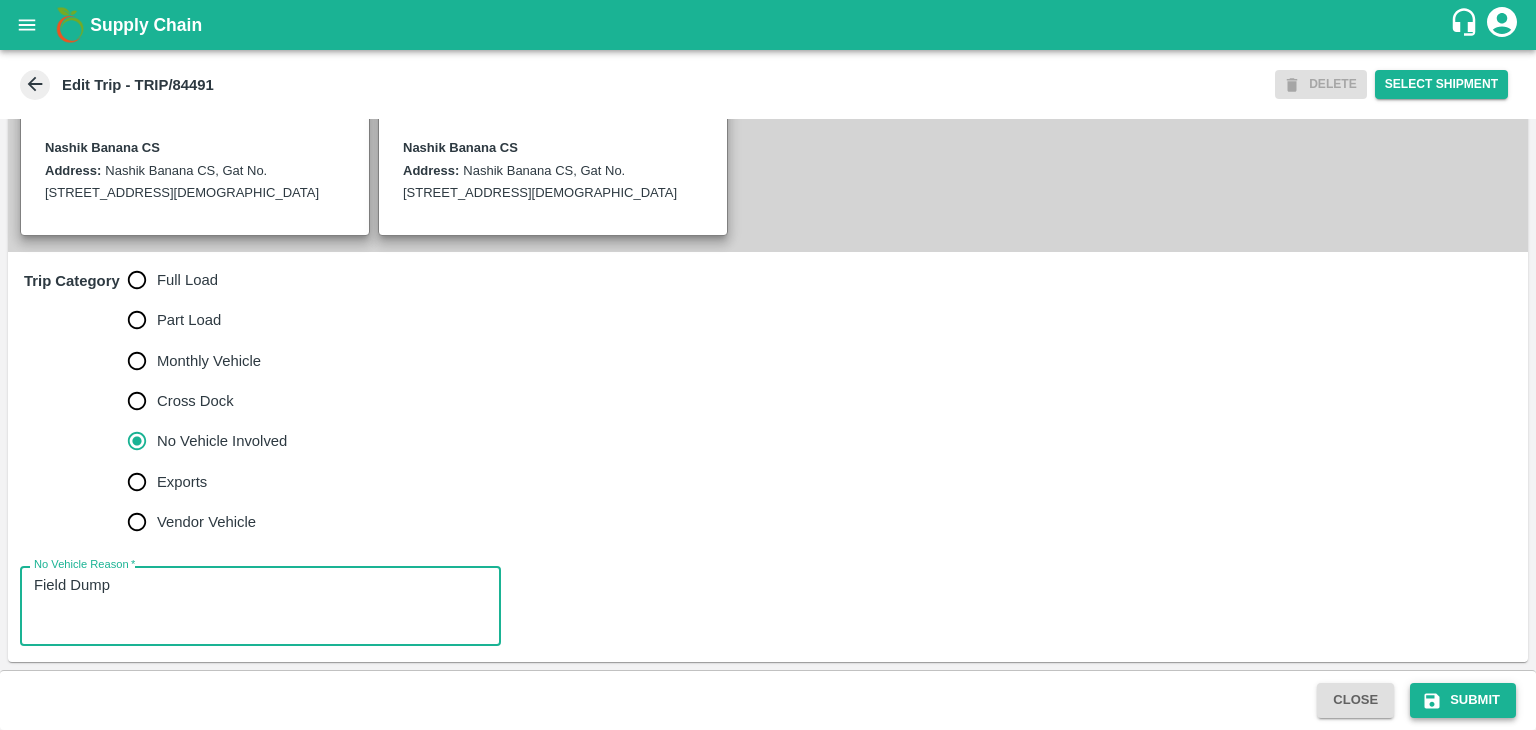 type on "Field Dump" 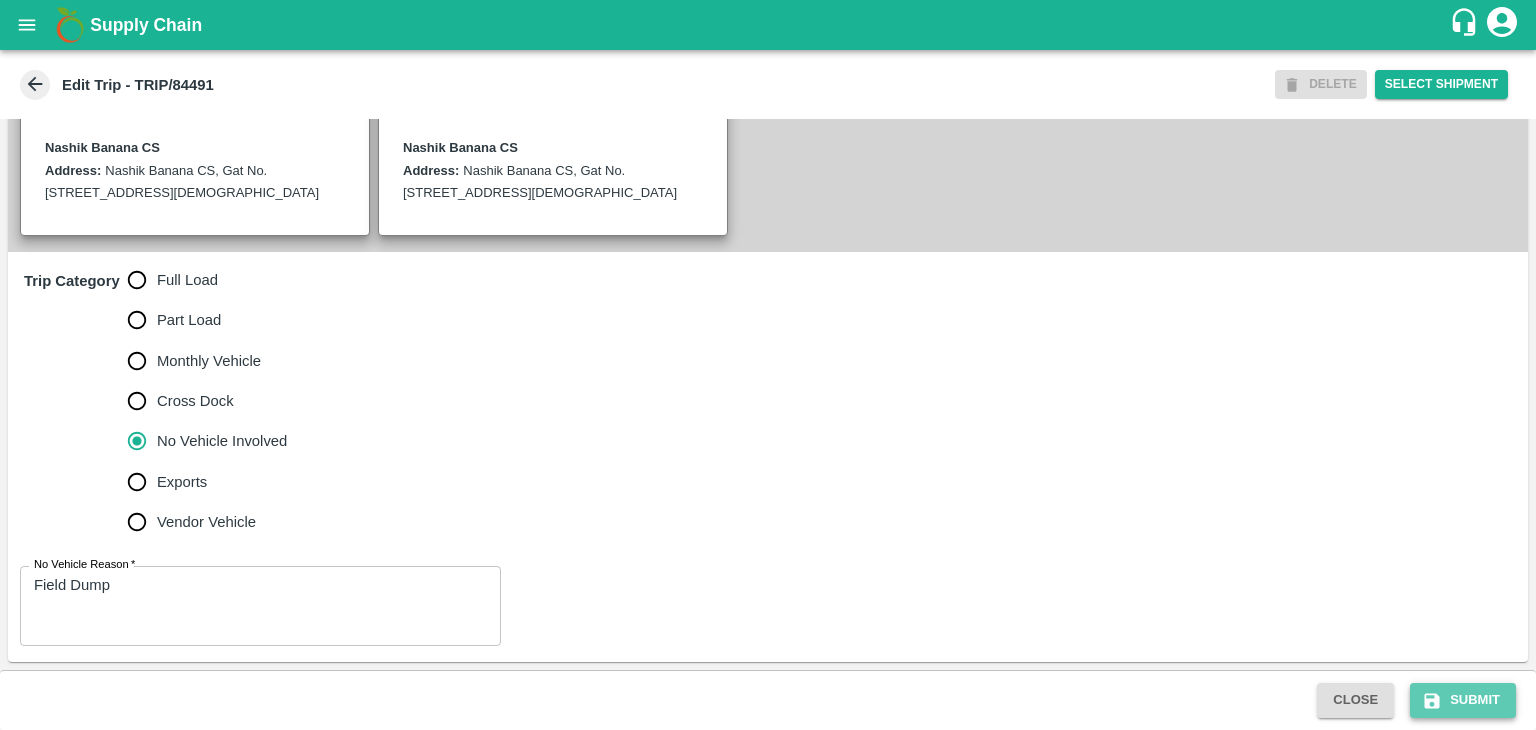 click on "Submit" at bounding box center (1463, 700) 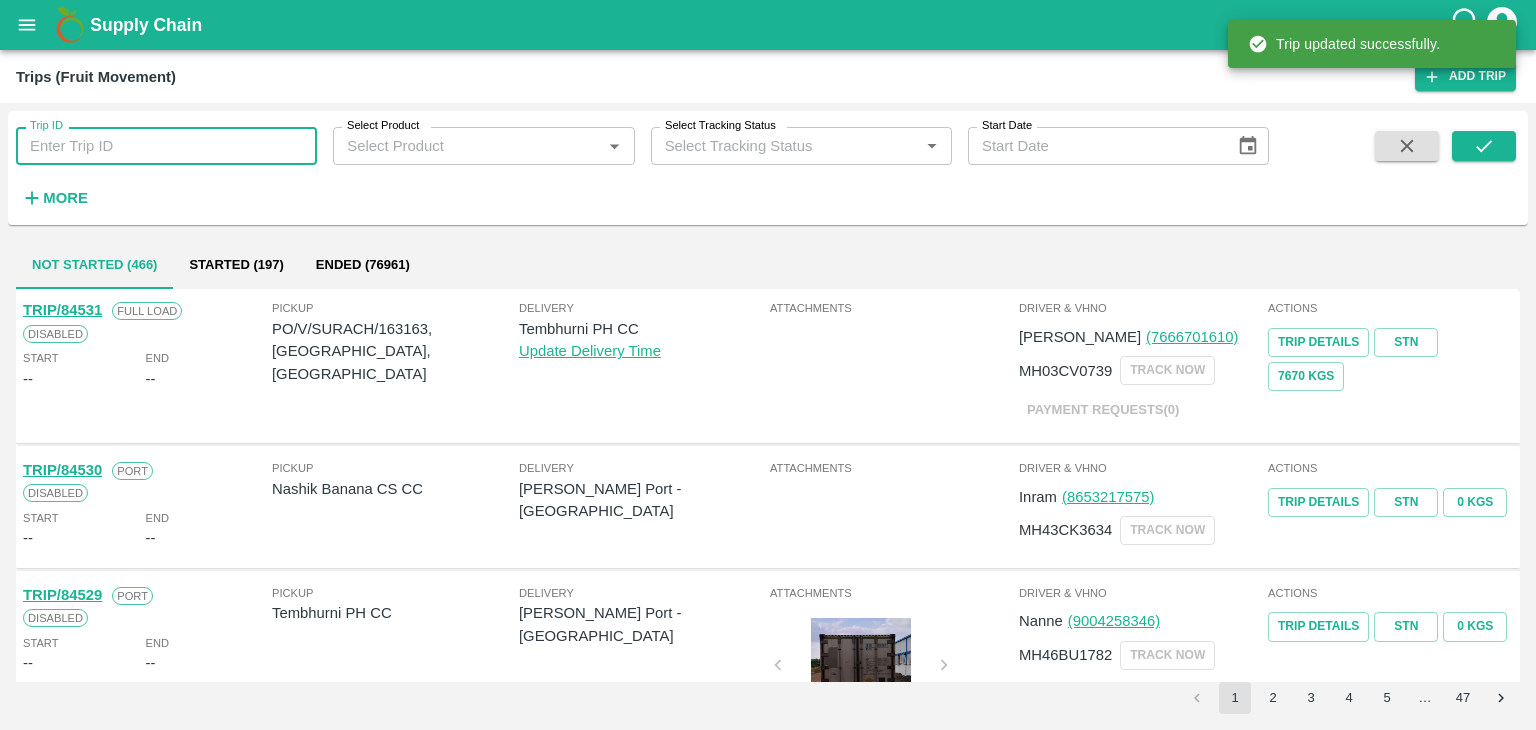 click on "Trip ID" at bounding box center [166, 146] 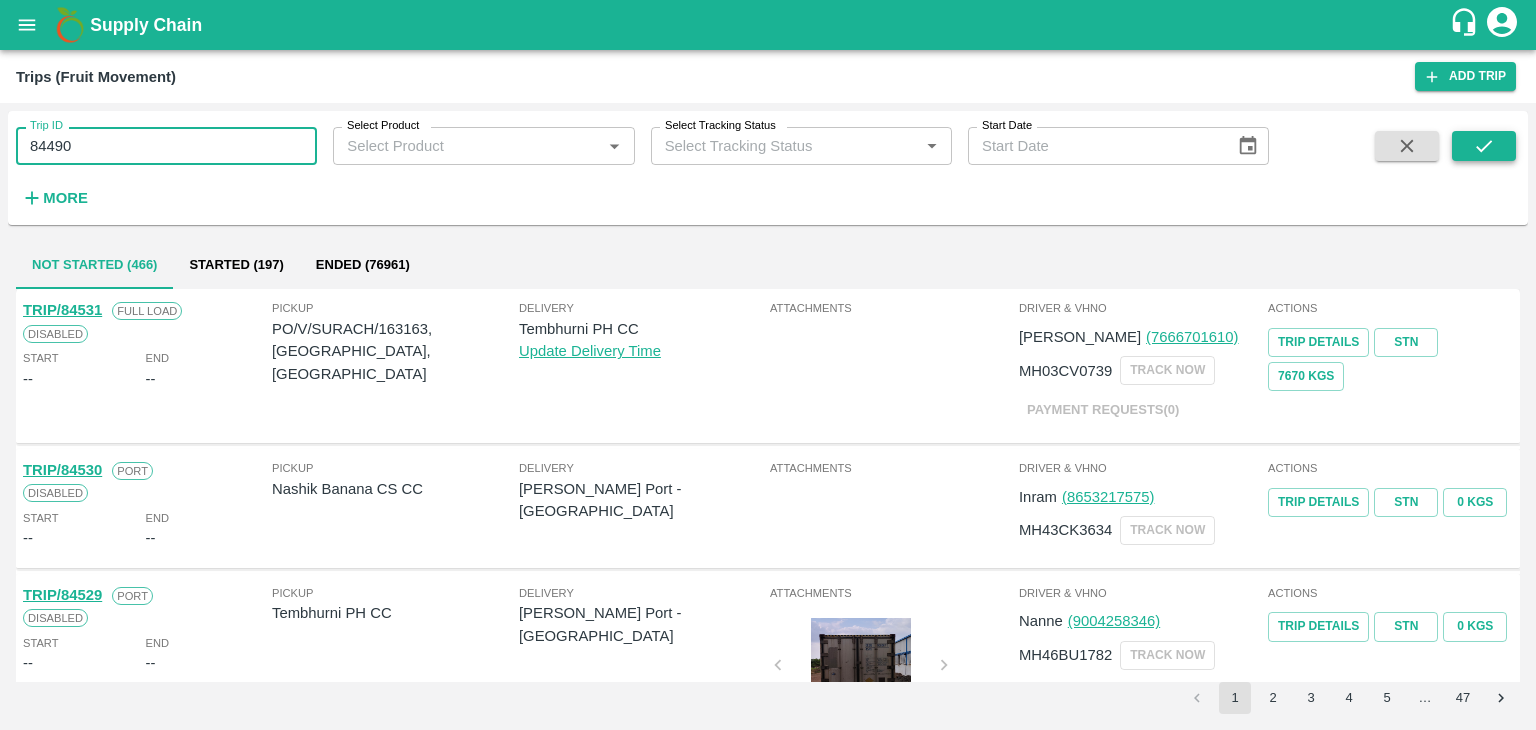 type on "84490" 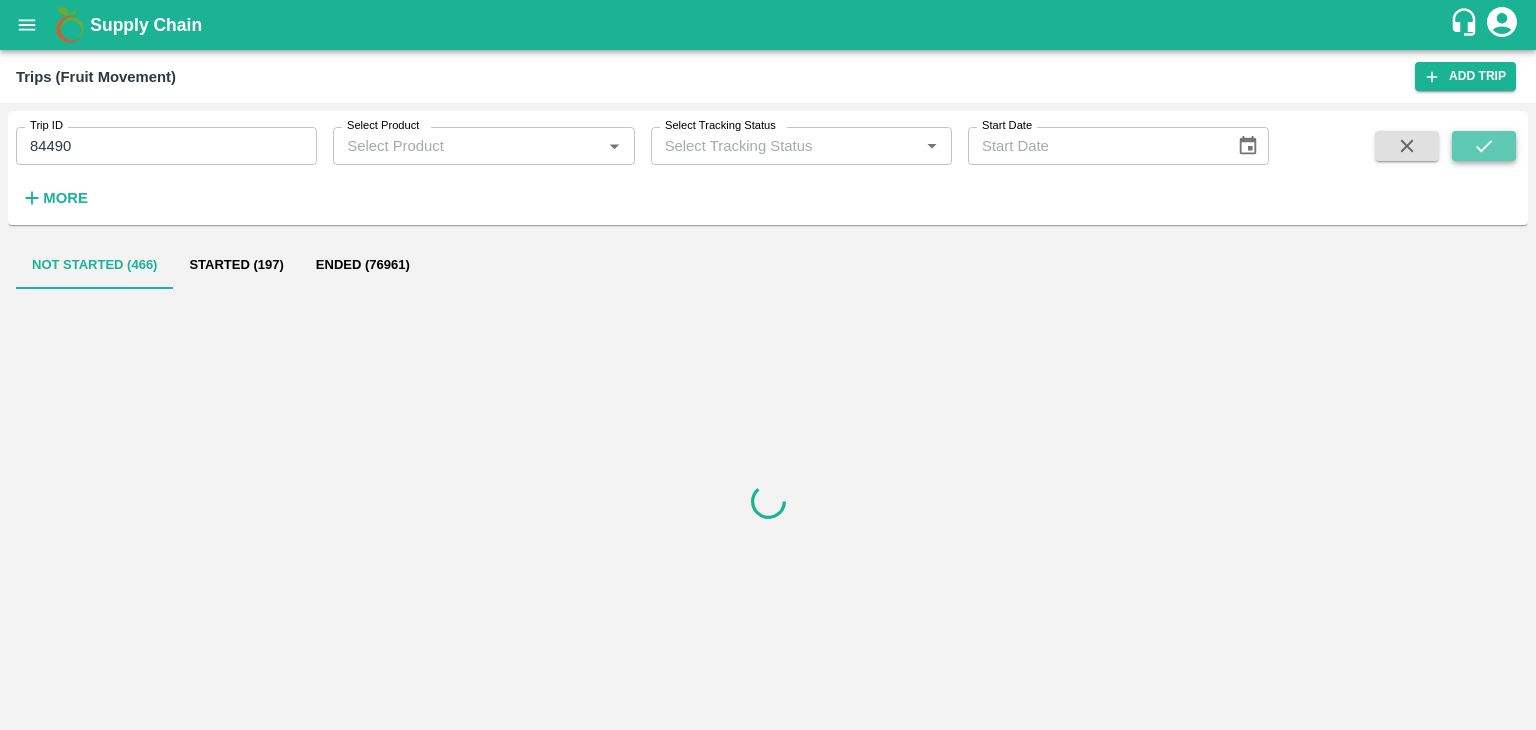 click at bounding box center [1484, 146] 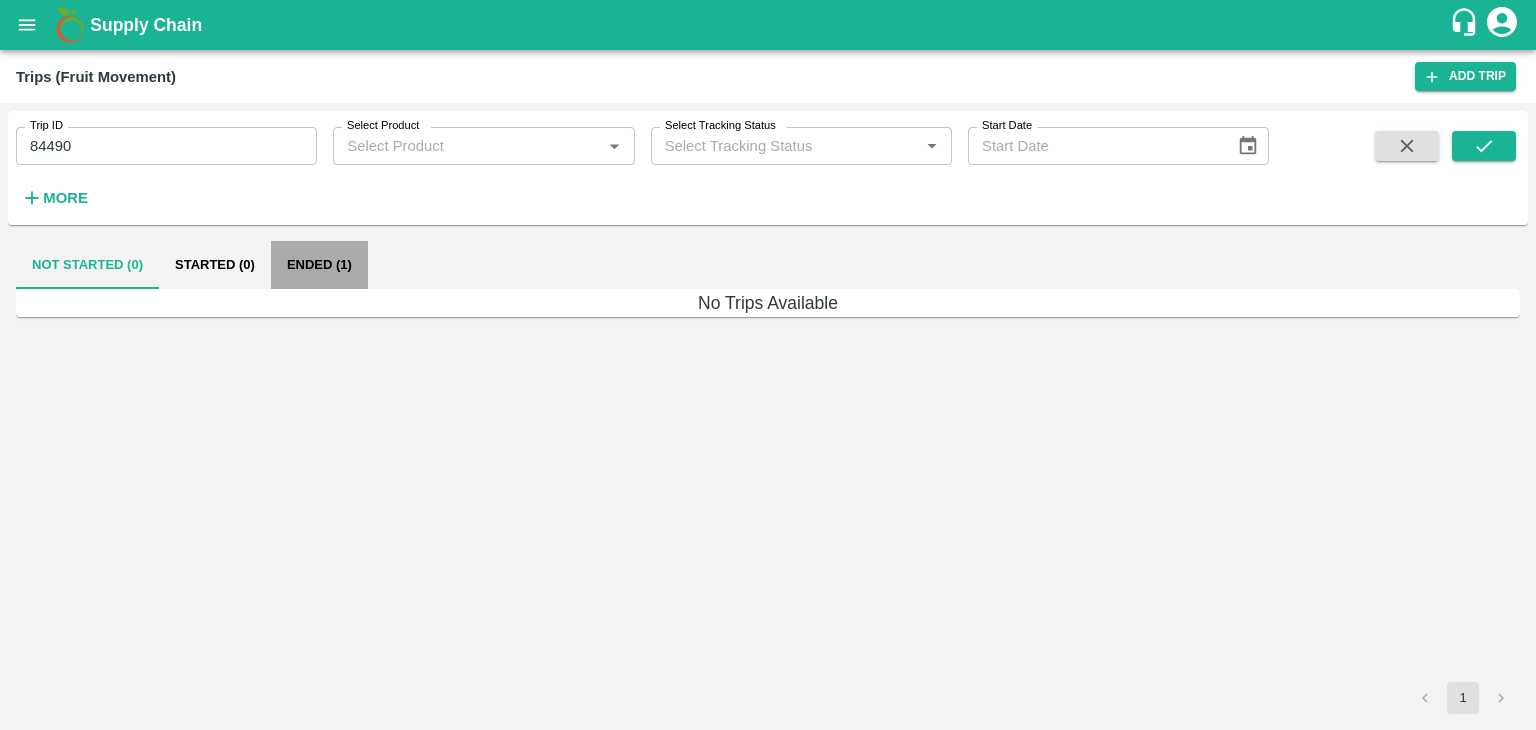 click on "Ended (1)" at bounding box center [319, 265] 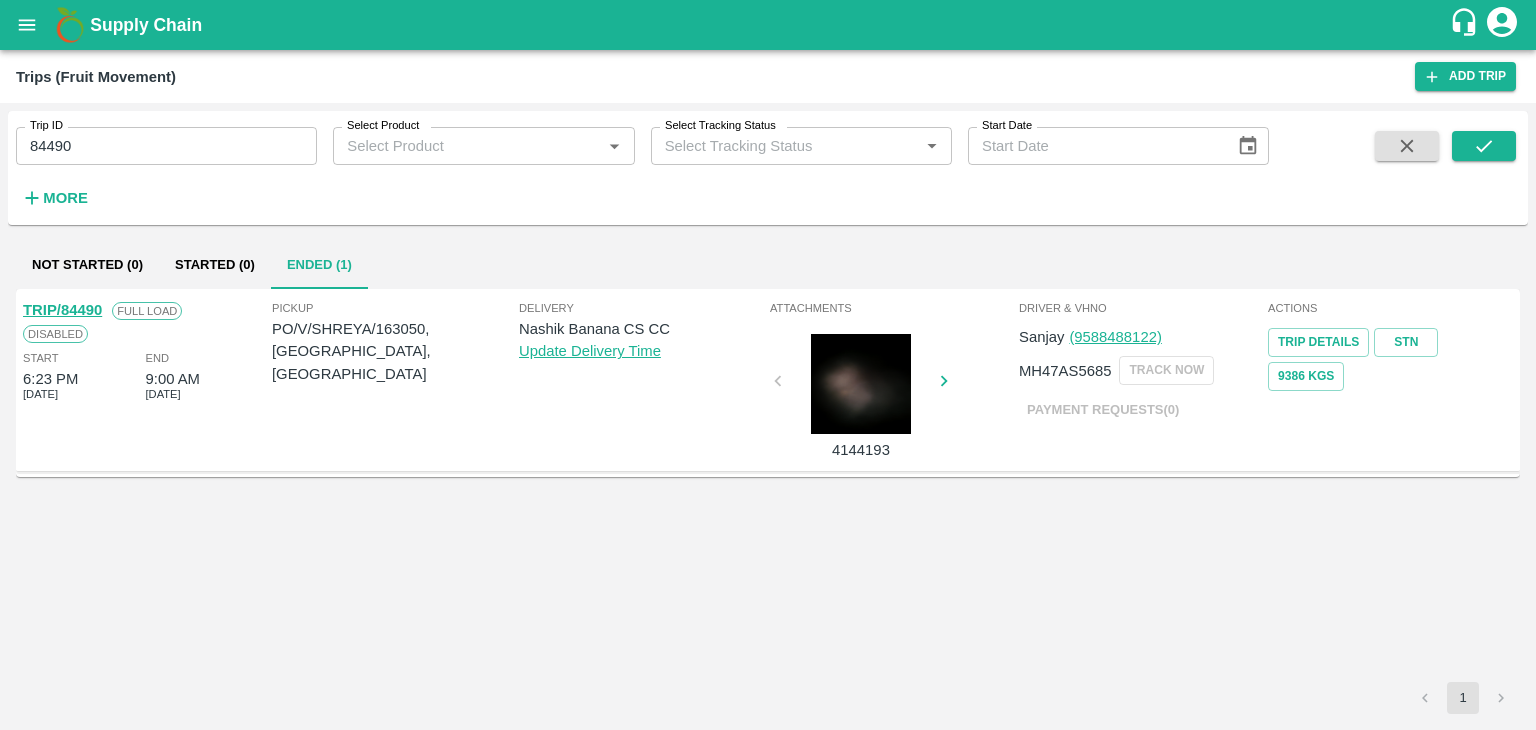 click on "TRIP/84490" at bounding box center (62, 310) 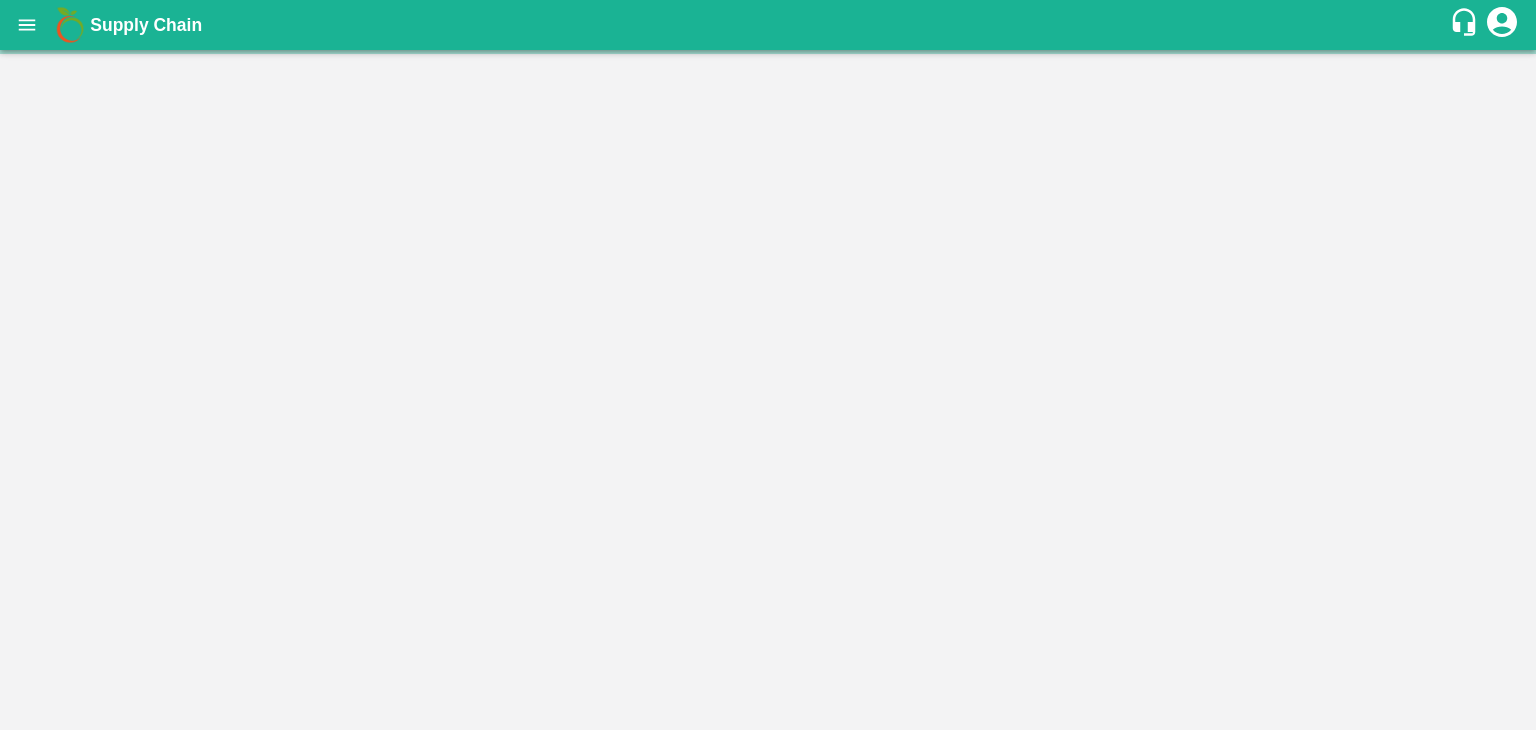 scroll, scrollTop: 0, scrollLeft: 0, axis: both 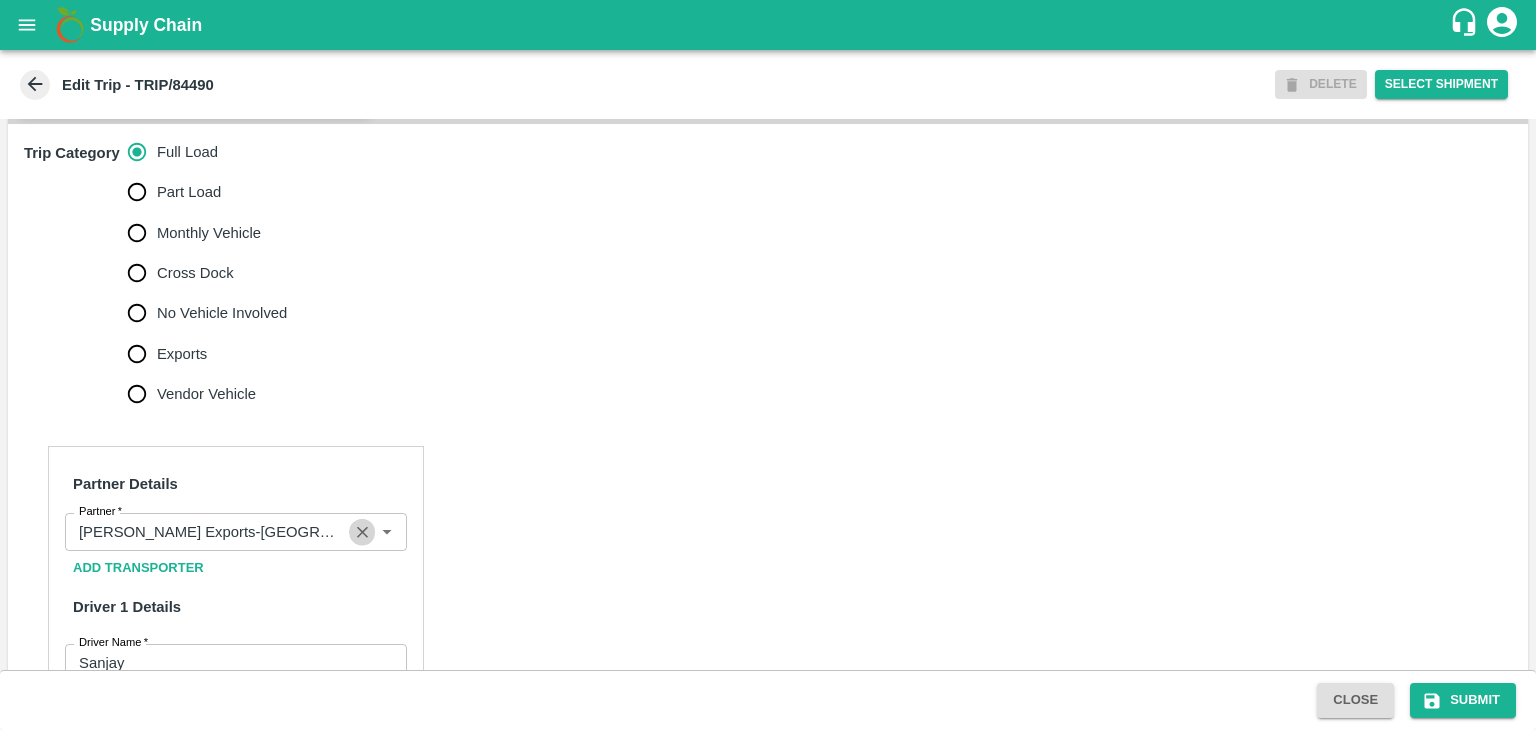 click 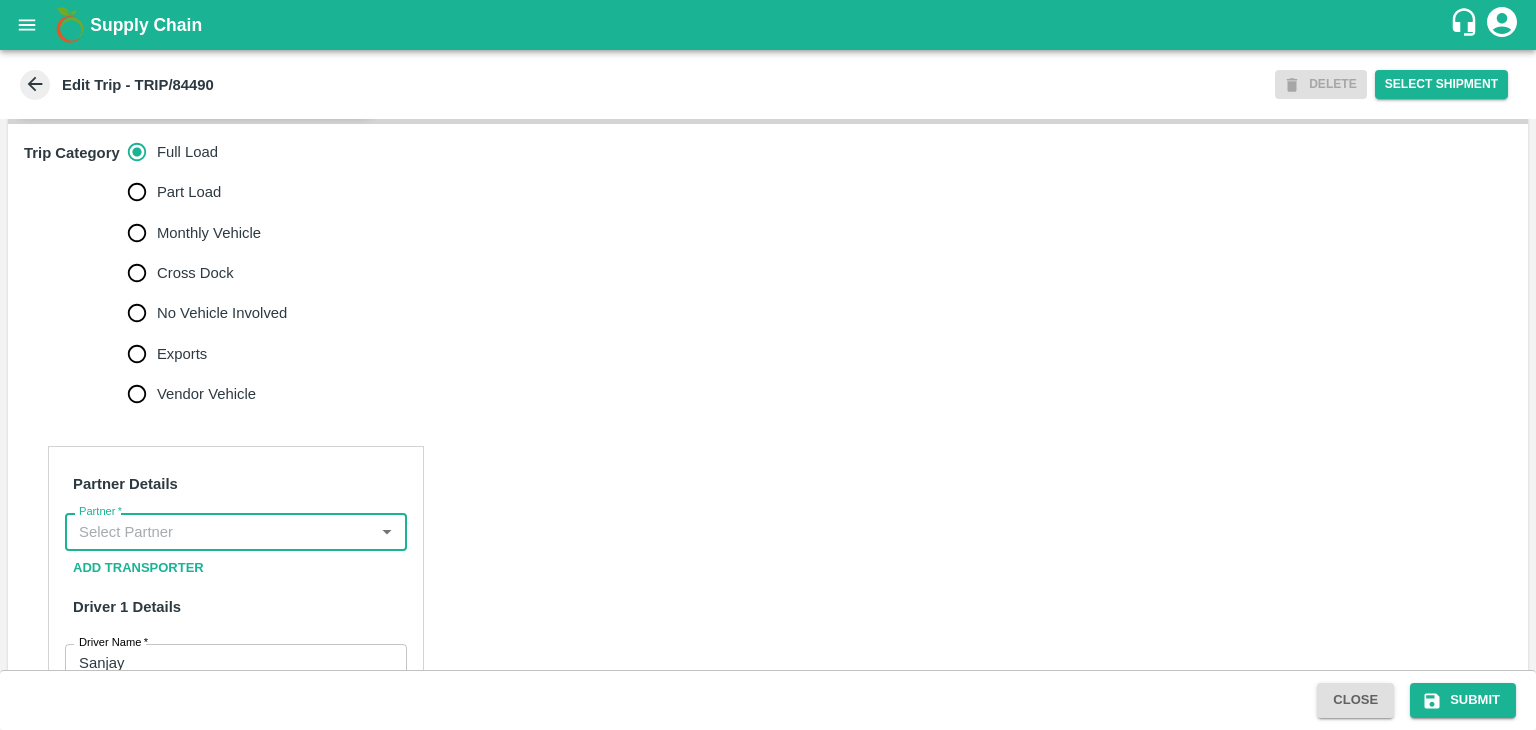 scroll, scrollTop: 0, scrollLeft: 0, axis: both 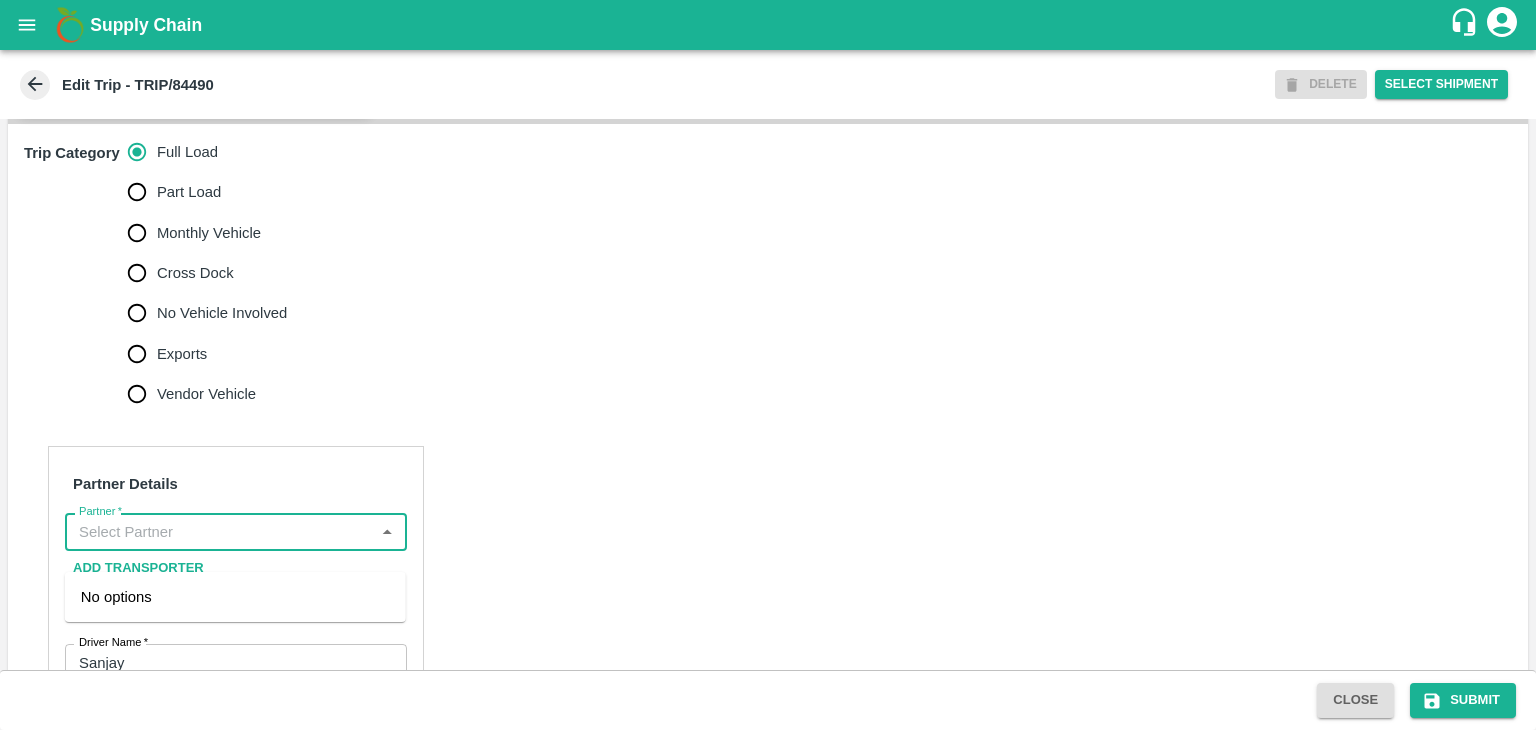 click on "Partner   *" at bounding box center [219, 532] 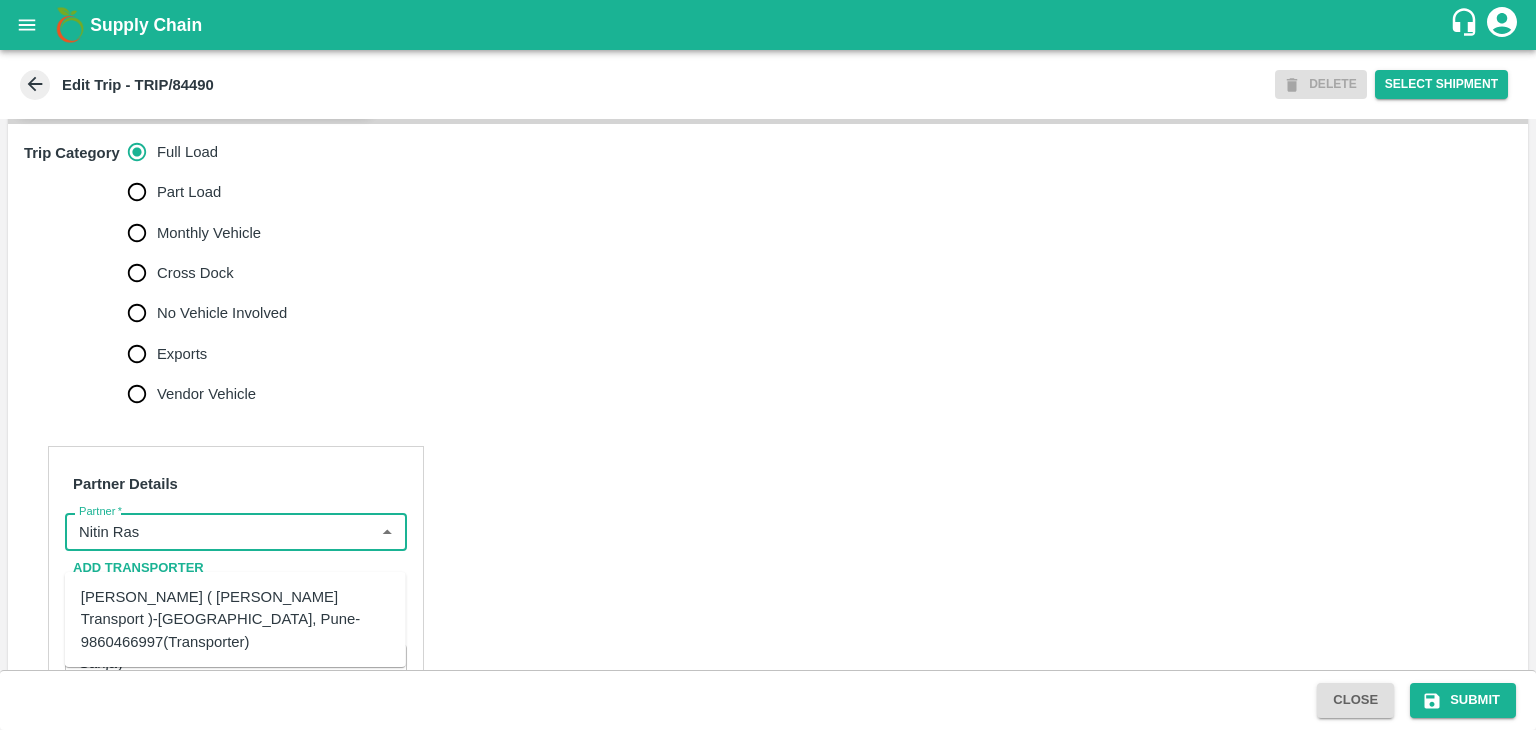 click on "[PERSON_NAME] ( [PERSON_NAME] Transport )-[GEOGRAPHIC_DATA], Pune-9860466997(Transporter)" at bounding box center [235, 619] 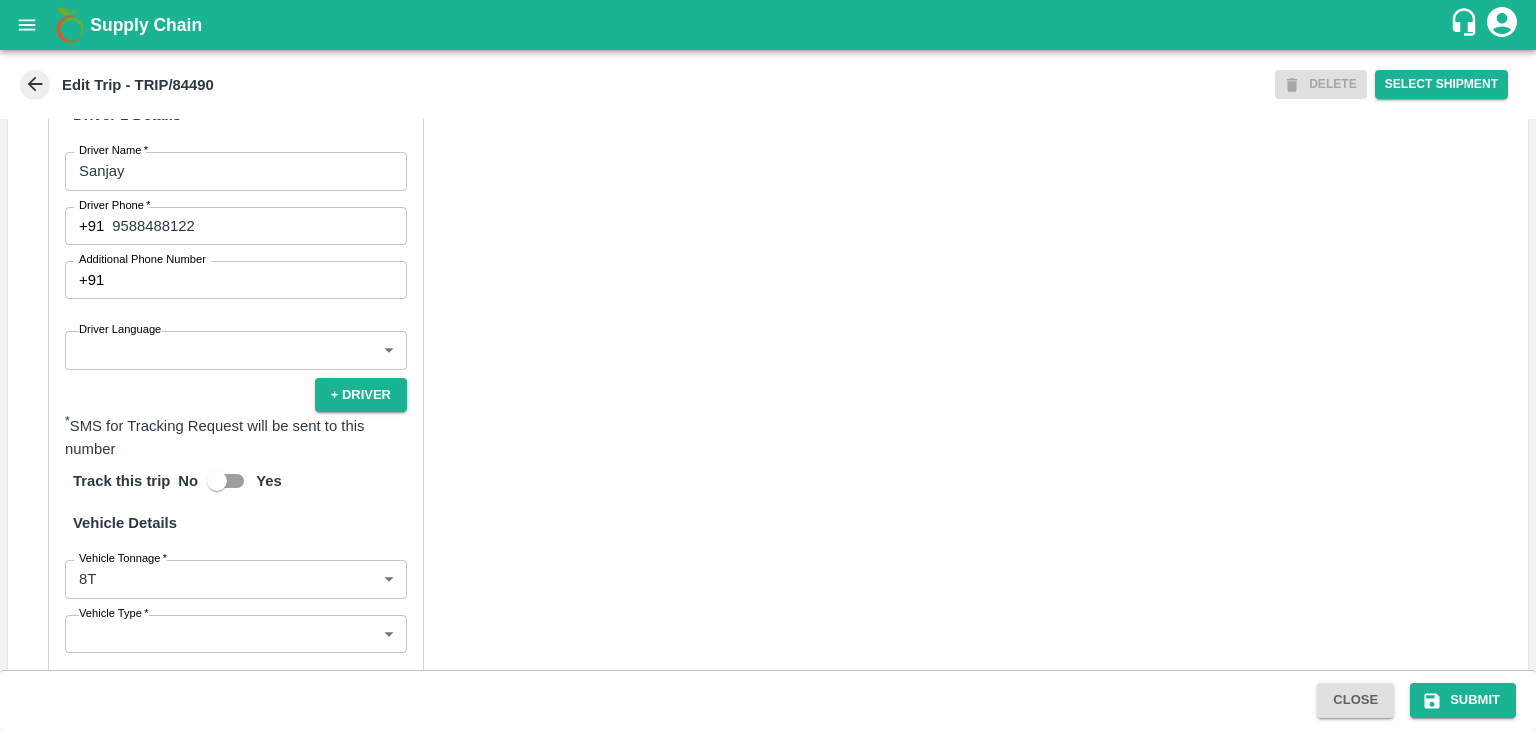 scroll, scrollTop: 1094, scrollLeft: 0, axis: vertical 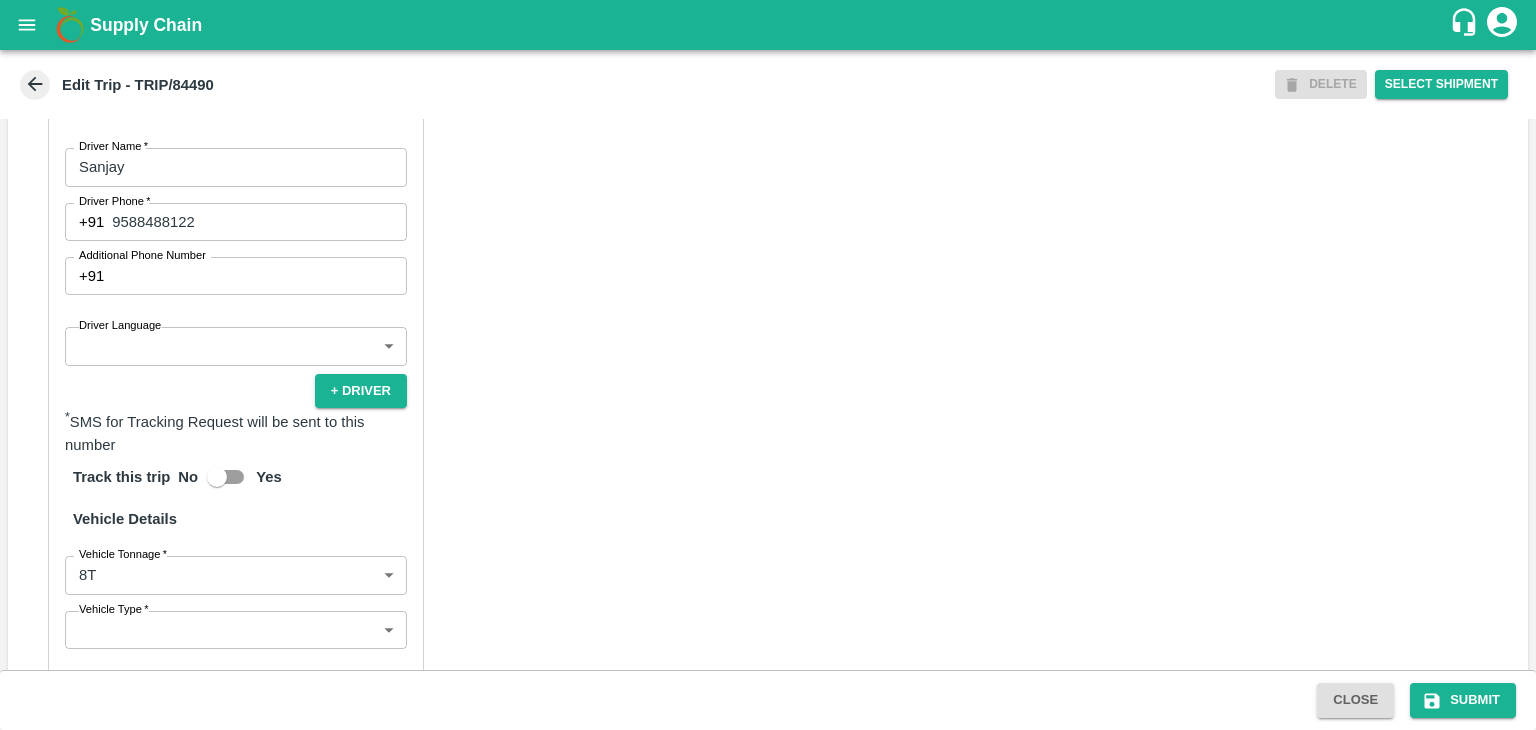 type on "Nitin Rasal ( Bhairavnath Transport )-Deulgaon, Pune-9860466997(Transporter)" 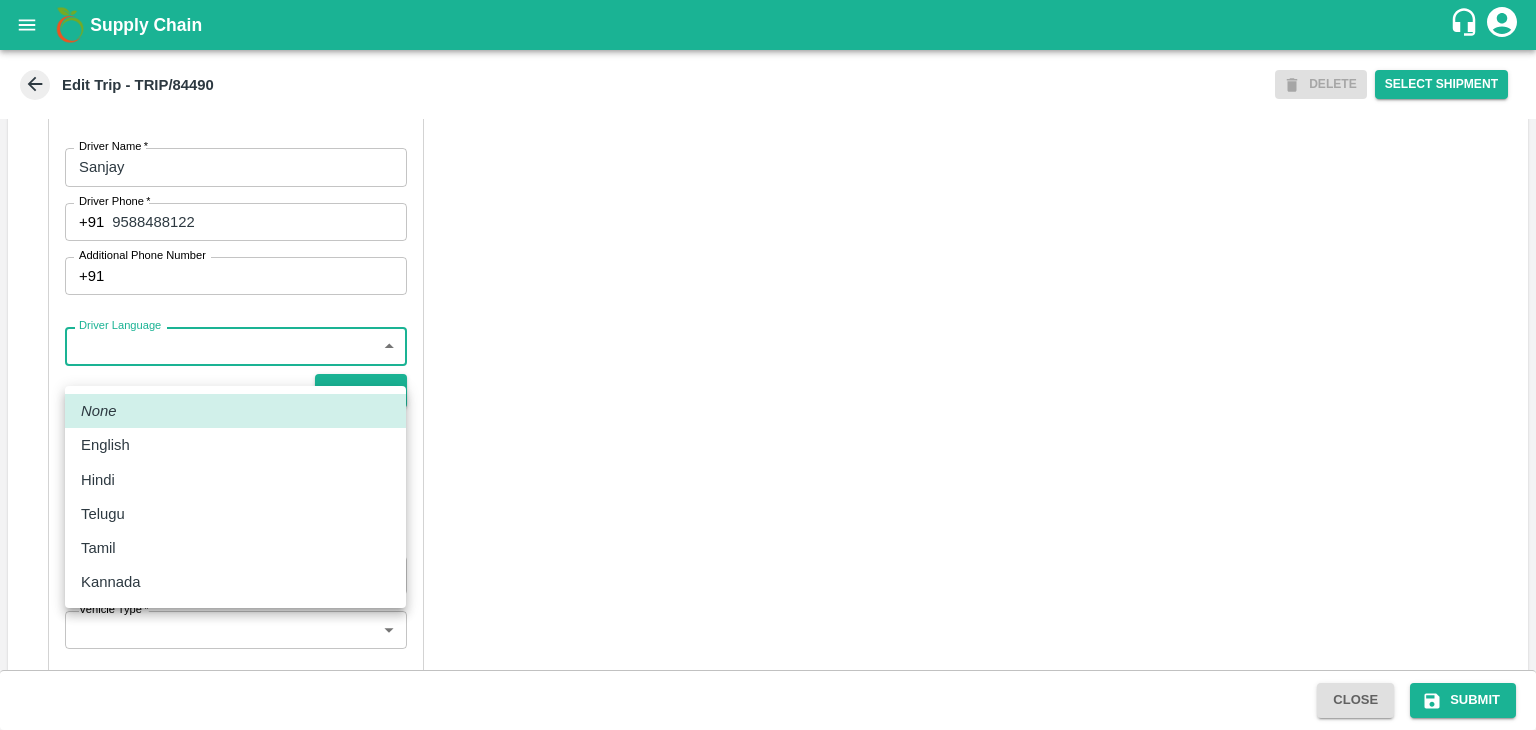 click on "Supply Chain Edit Trip - TRIP/84490 DELETE Select Shipment Trip Details Trip Type Fruit Movement 1 Trip Type Trip Pickup Order SHIP/NASH/344983 PO/V/SHREYA/163050 Address: Nashik, Nashik, Nashik, Maharashtra, India Trip Delivery Order SHIP/NASH/344983 Nashik Banana CS Address:  Nashik Banana CS, Gat No. 314/2/1, A/p- Mohadi, Tal- Dindori, Dist- Nashik 422207, Maharashtra, India., India Trip Category  Full Load Part Load Monthly Vehicle Cross Dock No Vehicle Involved Exports Vendor Vehicle Partner Details Partner   * Partner Add   Transporter Driver 1 Details Driver Name   * Sanjay Driver Name Driver Phone   * +91 9588488122 Driver Phone Additional Phone Number +91 Additional Phone Number Driver Language ​ Driver Language + Driver * SMS for Tracking Request will be sent to this number Track this trip No Yes Vehicle Details Vehicle Tonnage   * 8T 8000 Vehicle Tonnage Vehicle Type   * ​ Vehicle Type Transportation Cost Rs. Transportation Cost Total cost to be paid inclusive of GST Vehicle Number" at bounding box center (768, 365) 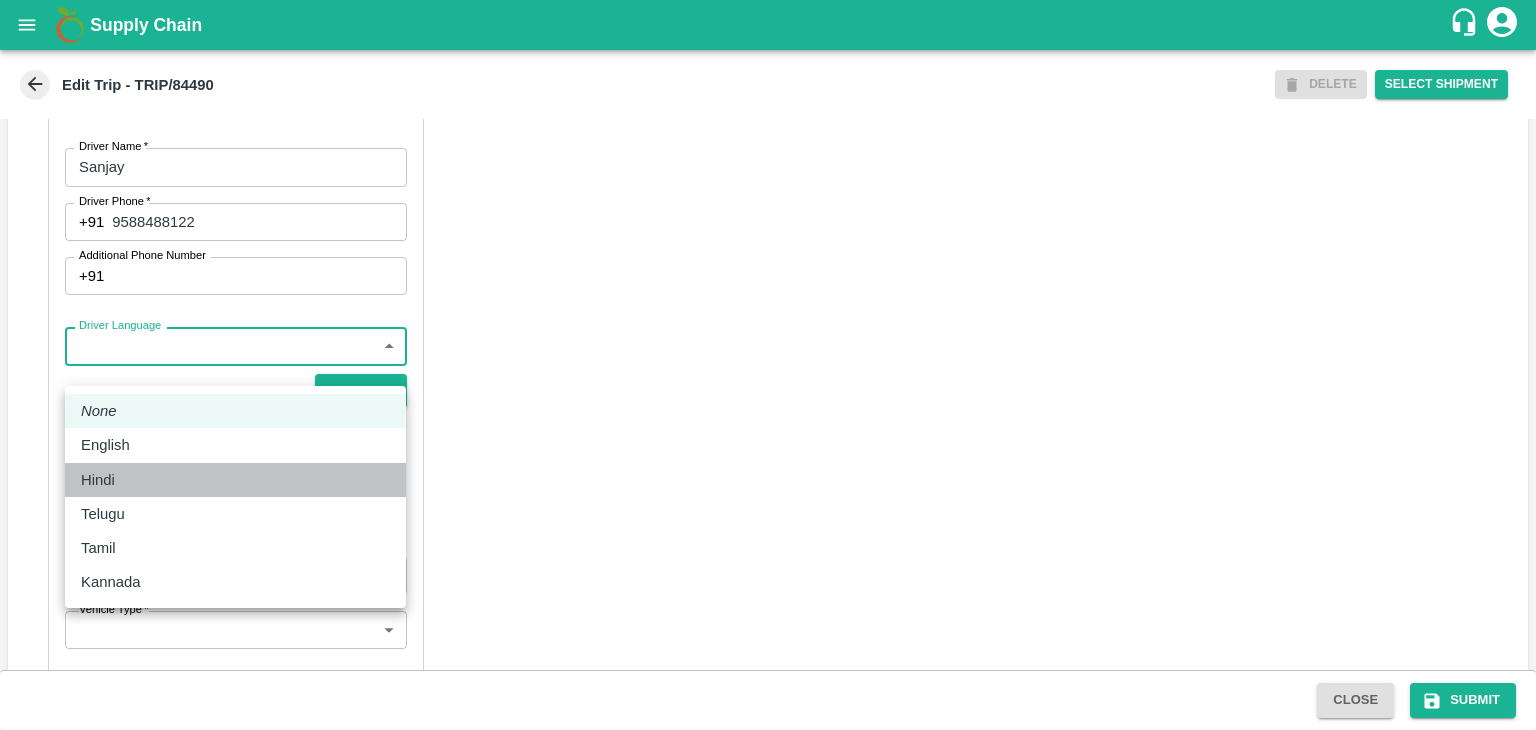 click on "Hindi" at bounding box center (235, 480) 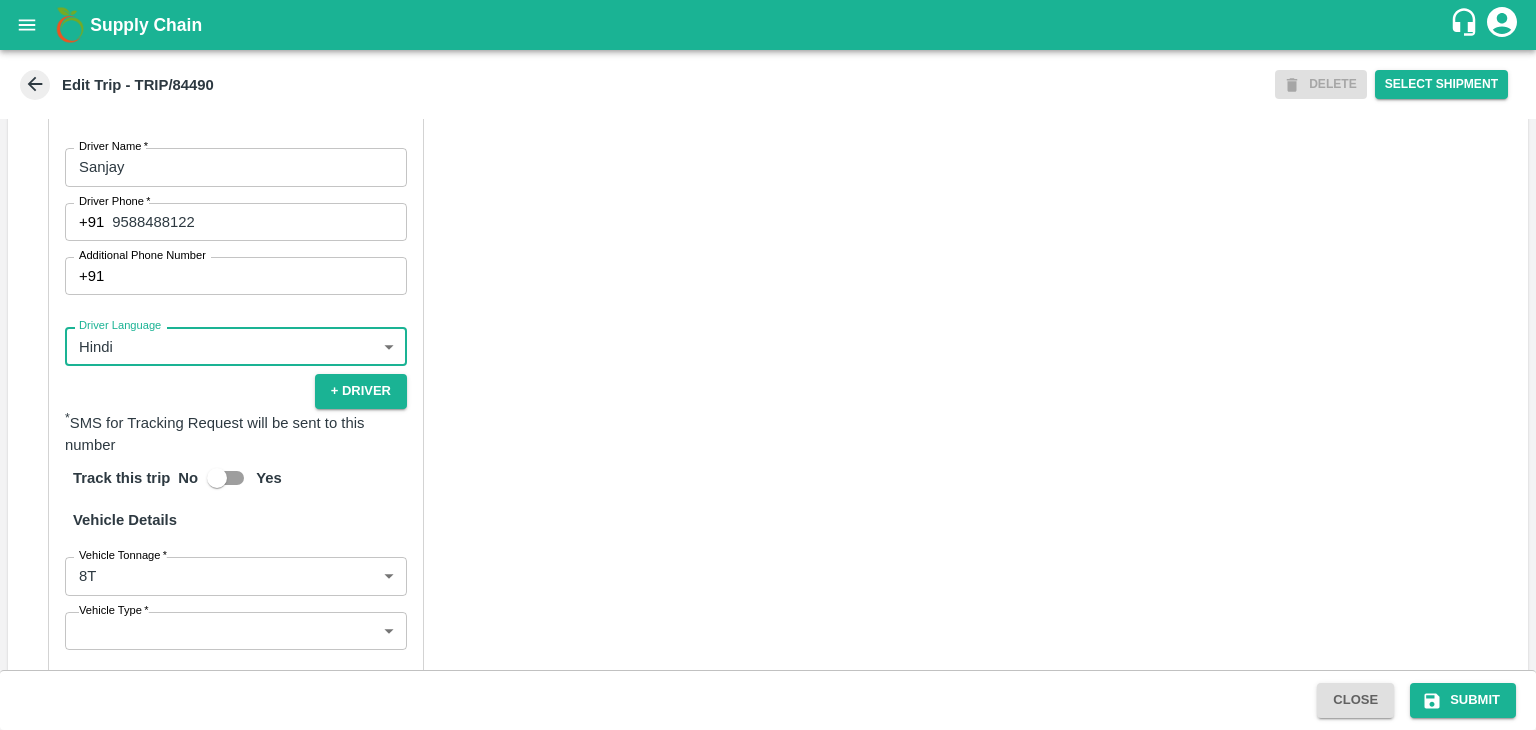 scroll, scrollTop: 1403, scrollLeft: 0, axis: vertical 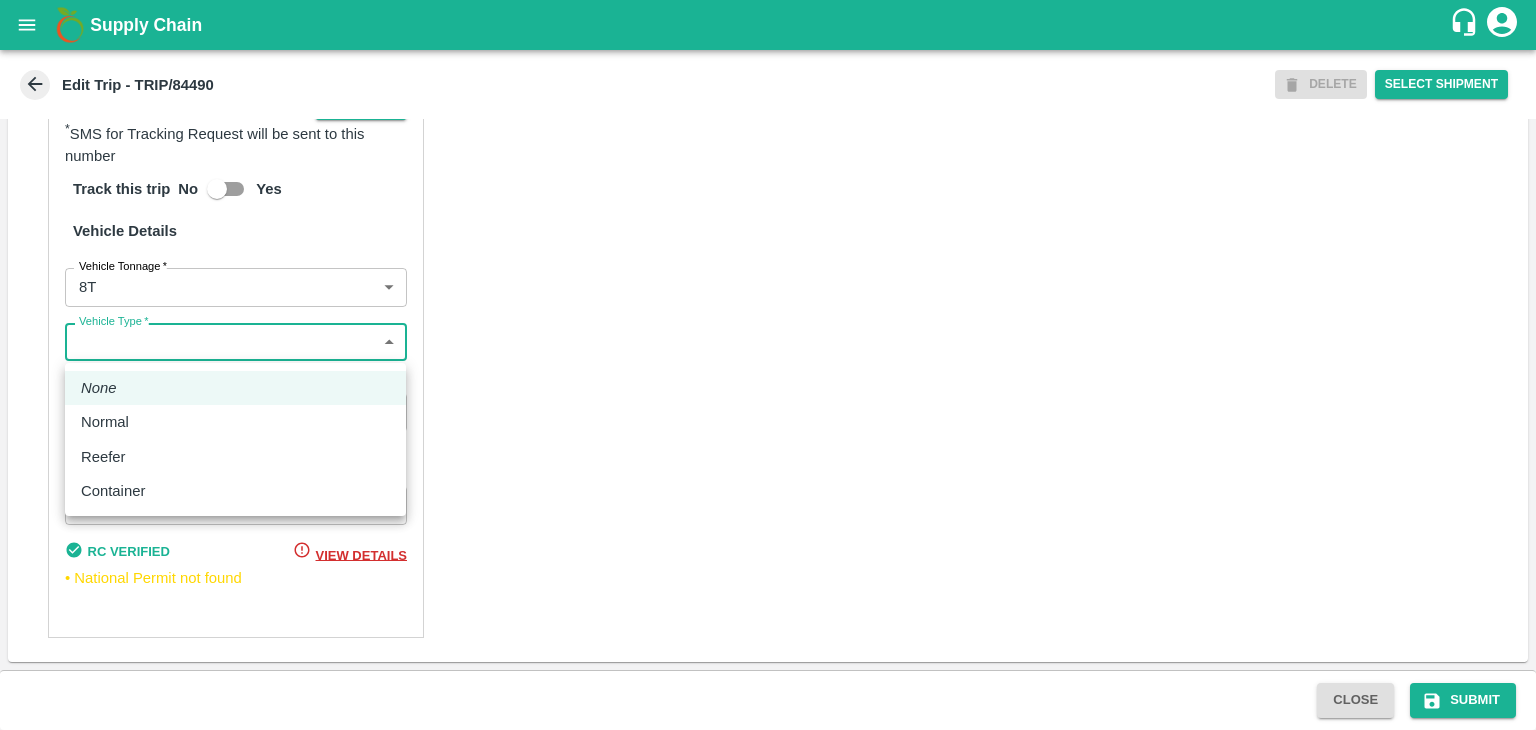 click on "Supply Chain Edit Trip - TRIP/84490 DELETE Select Shipment Trip Details Trip Type Fruit Movement 1 Trip Type Trip Pickup Order SHIP/NASH/344983 PO/V/SHREYA/163050 Address: Nashik, Nashik, Nashik, Maharashtra, India Trip Delivery Order SHIP/NASH/344983 Nashik Banana CS Address:  Nashik Banana CS, Gat No. 314/2/1, A/p- Mohadi, Tal- Dindori, Dist- Nashik 422207, Maharashtra, India., India Trip Category  Full Load Part Load Monthly Vehicle Cross Dock No Vehicle Involved Exports Vendor Vehicle Partner Details Partner   * Partner Add   Transporter Driver 1 Details Driver Name   * Sanjay Driver Name Driver Phone   * +91 9588488122 Driver Phone Additional Phone Number +91 Additional Phone Number Driver Language Hindi hi Driver Language + Driver * SMS for Tracking Request will be sent to this number Track this trip No Yes Vehicle Details Vehicle Tonnage   * 8T 8000 Vehicle Tonnage Vehicle Type   * ​ Vehicle Type Transportation Cost Rs. Transportation Cost Total cost to be paid inclusive of GST MH47AS5685" at bounding box center [768, 365] 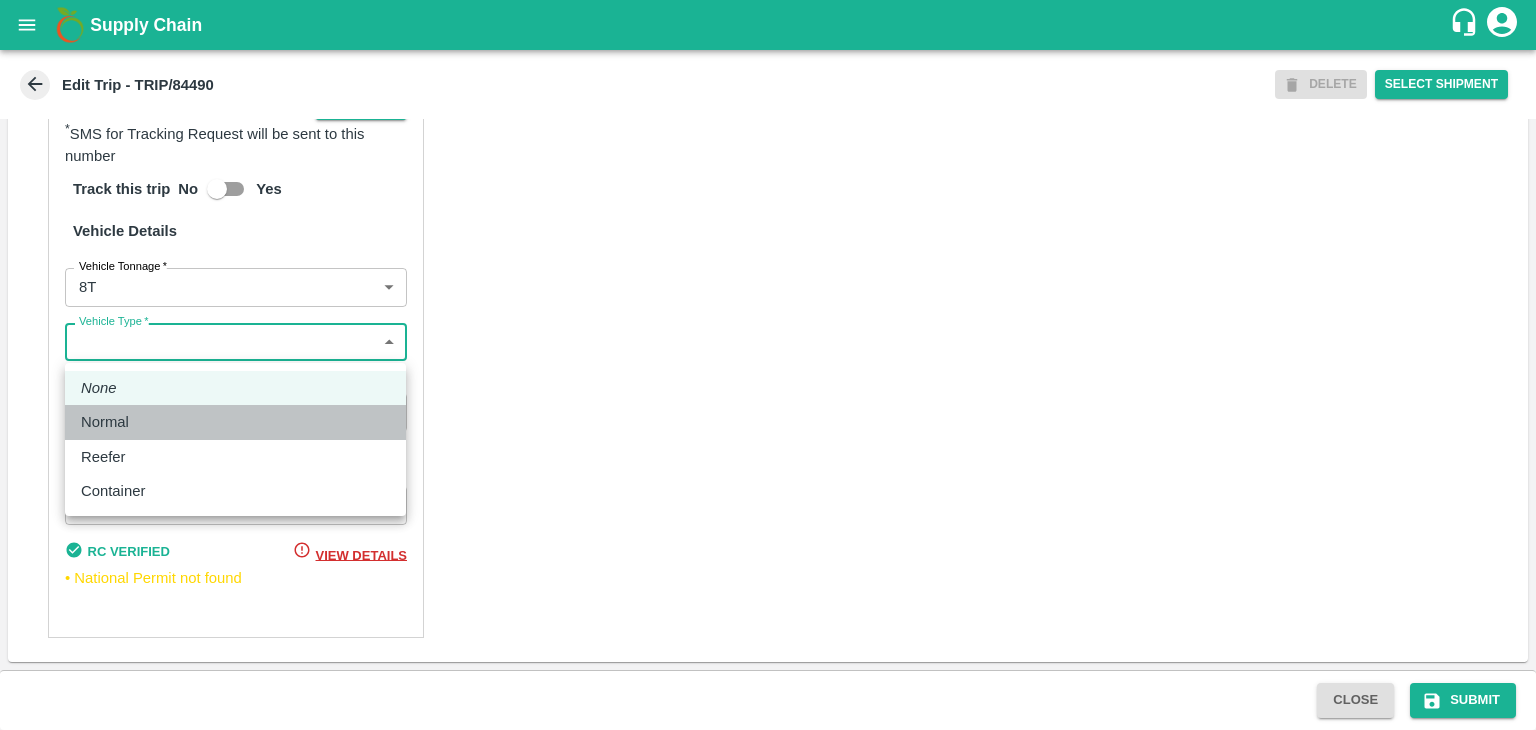 click on "Normal" at bounding box center (235, 422) 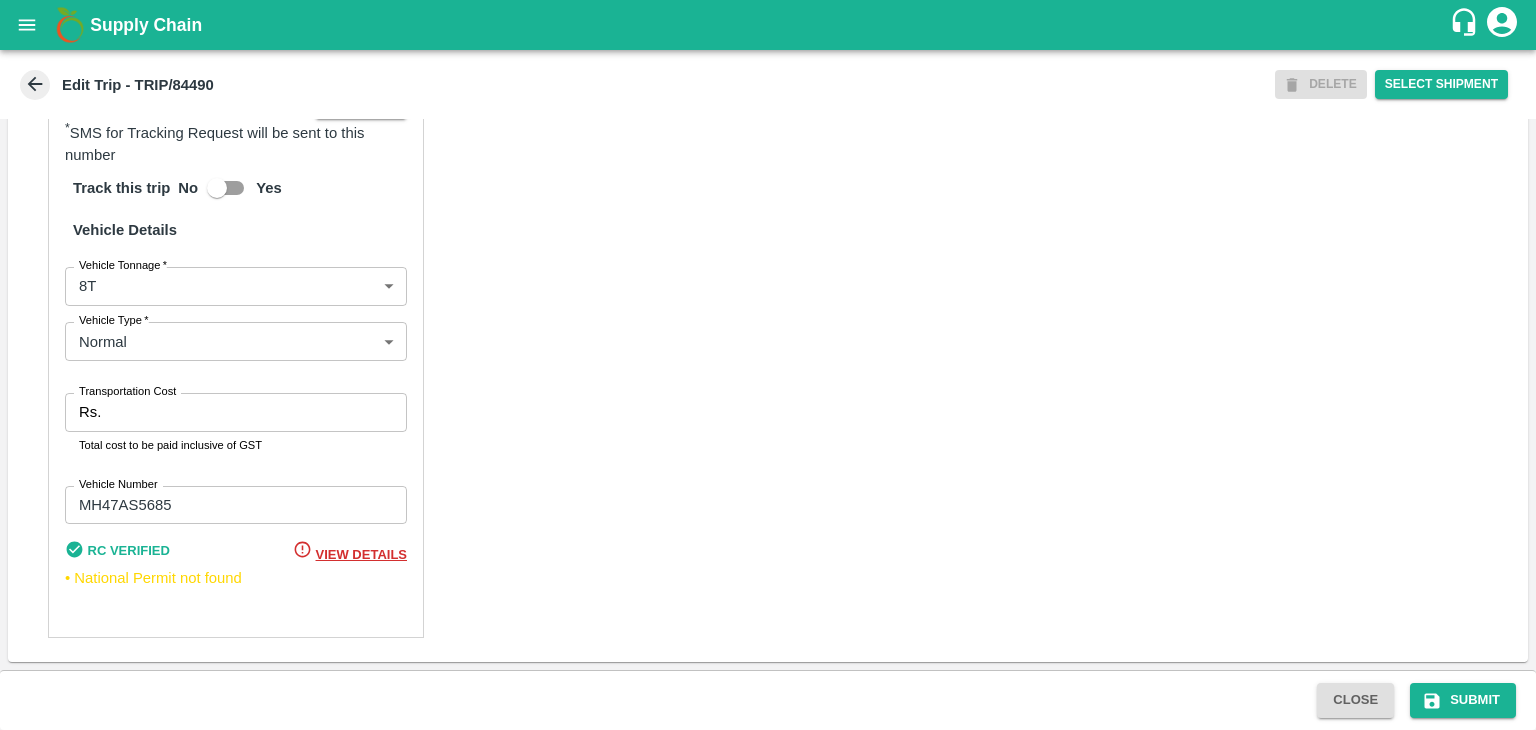 drag, startPoint x: 158, startPoint y: 389, endPoint x: 168, endPoint y: 424, distance: 36.40055 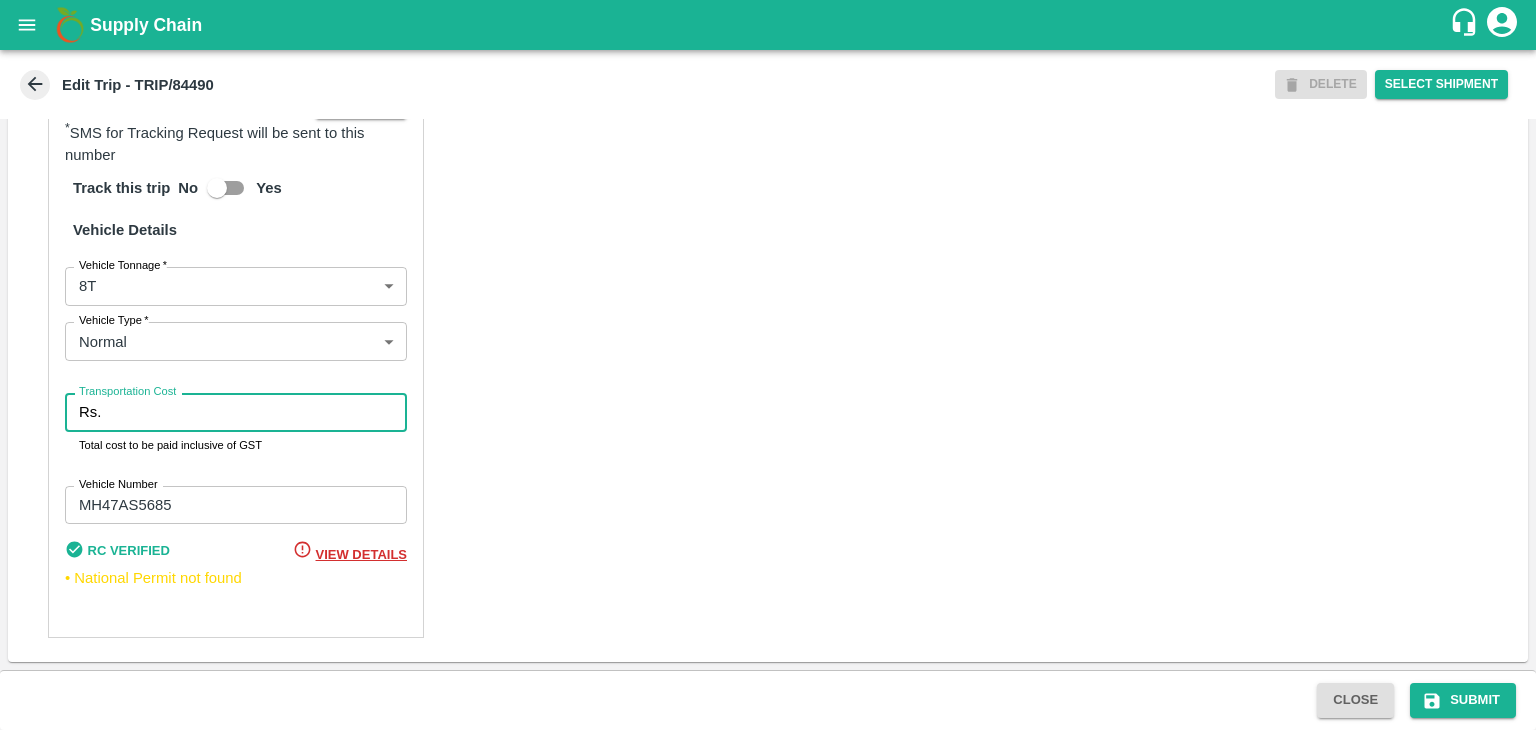 click on "Transportation Cost" at bounding box center (258, 412) 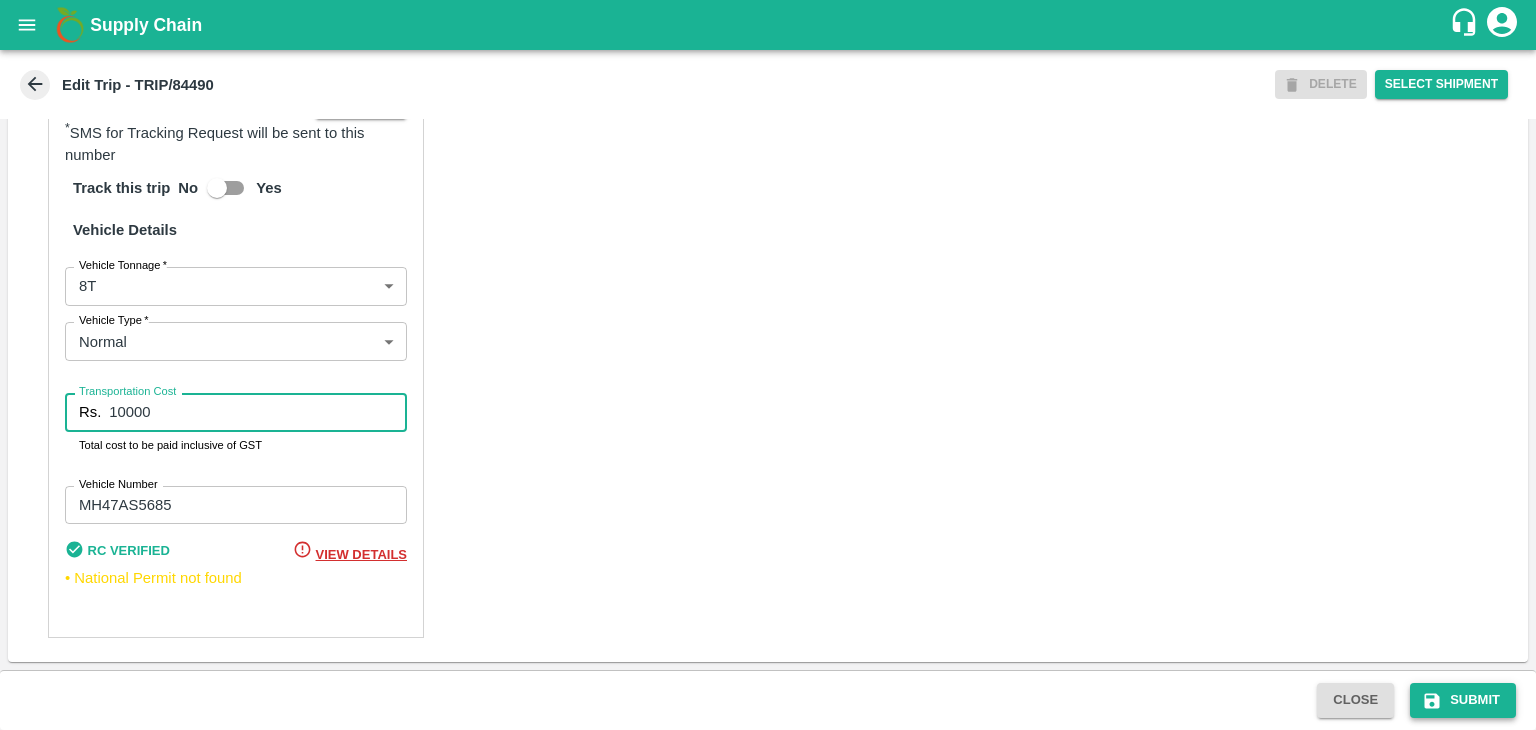 type on "10000" 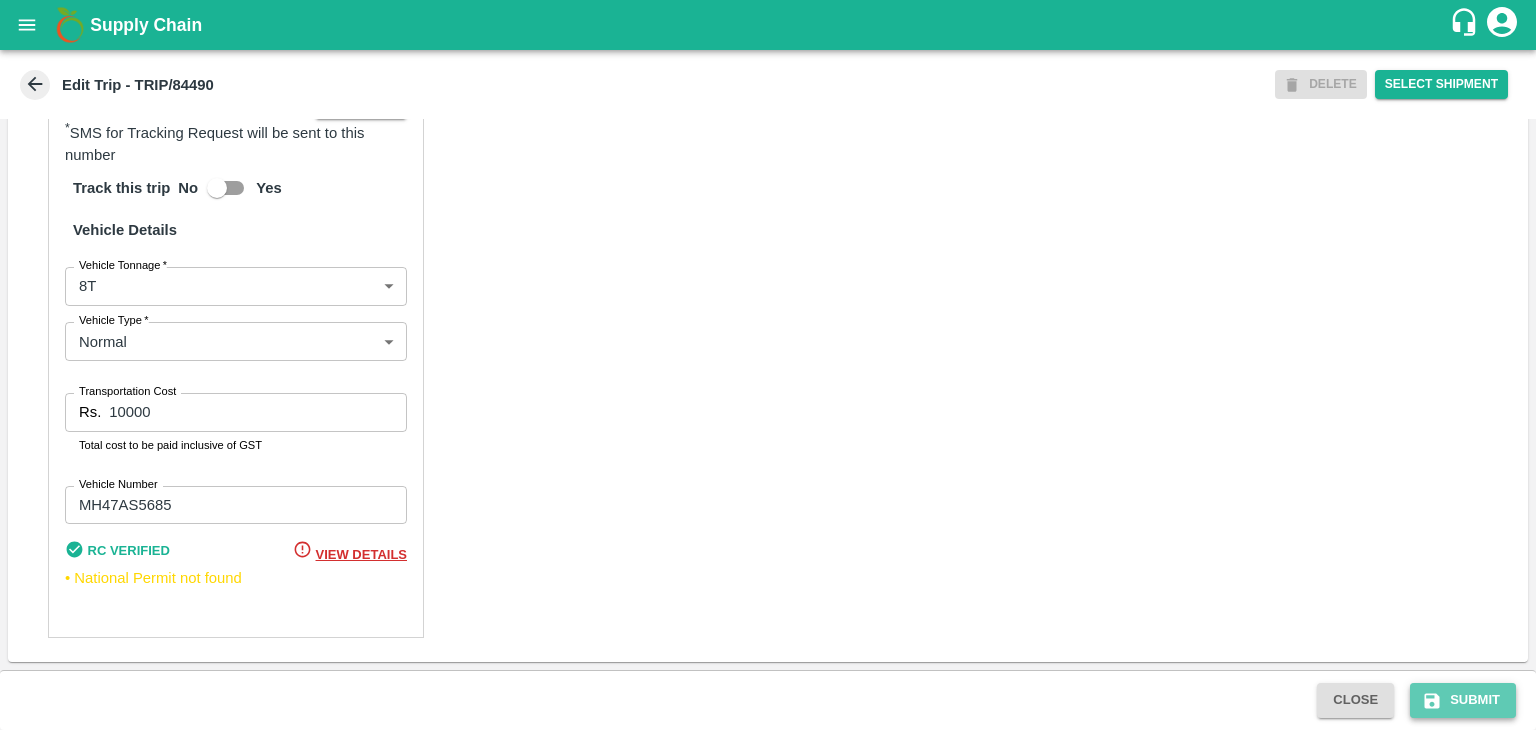 click on "Submit" at bounding box center (1463, 700) 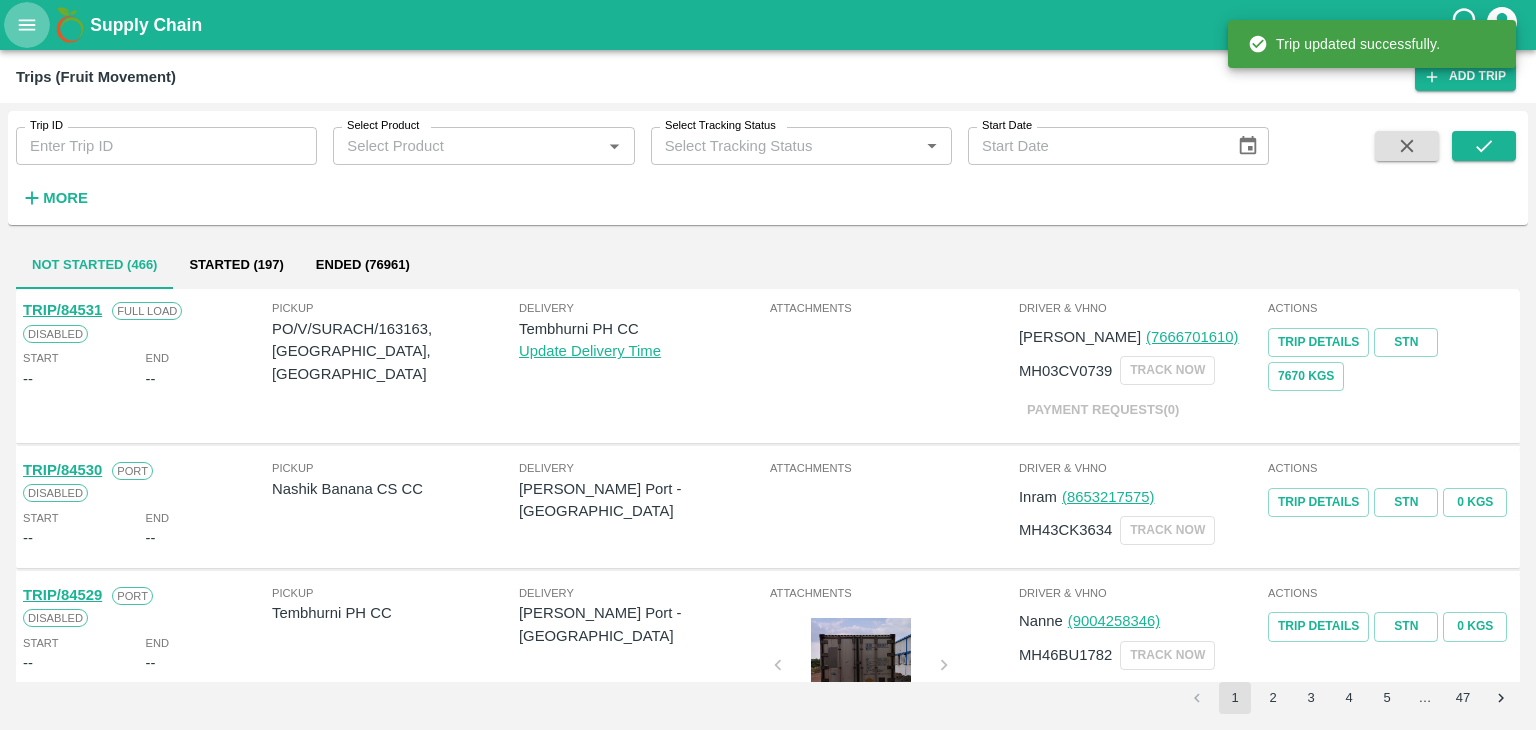 click 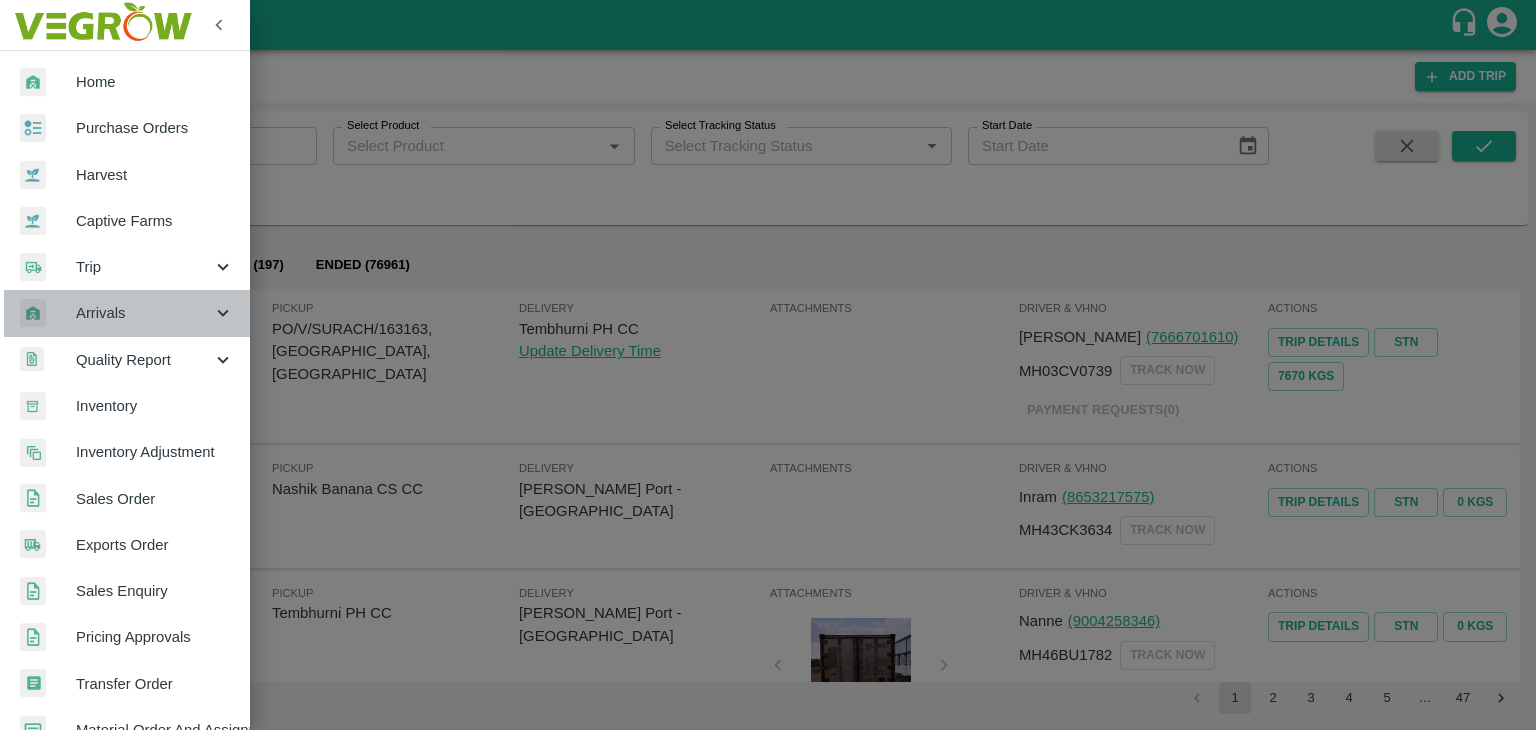 click on "Arrivals" at bounding box center (144, 313) 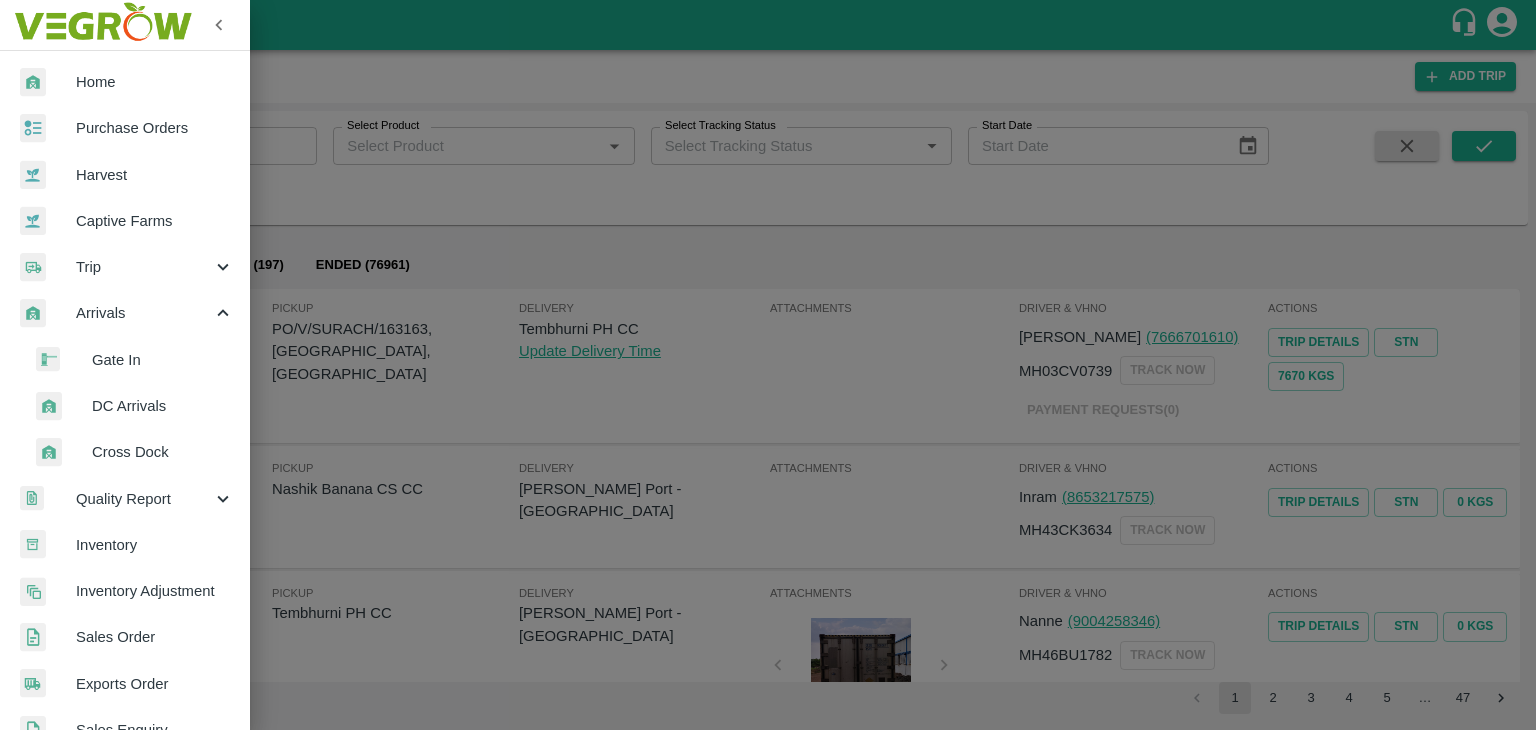 click on "DC Arrivals" at bounding box center (133, 406) 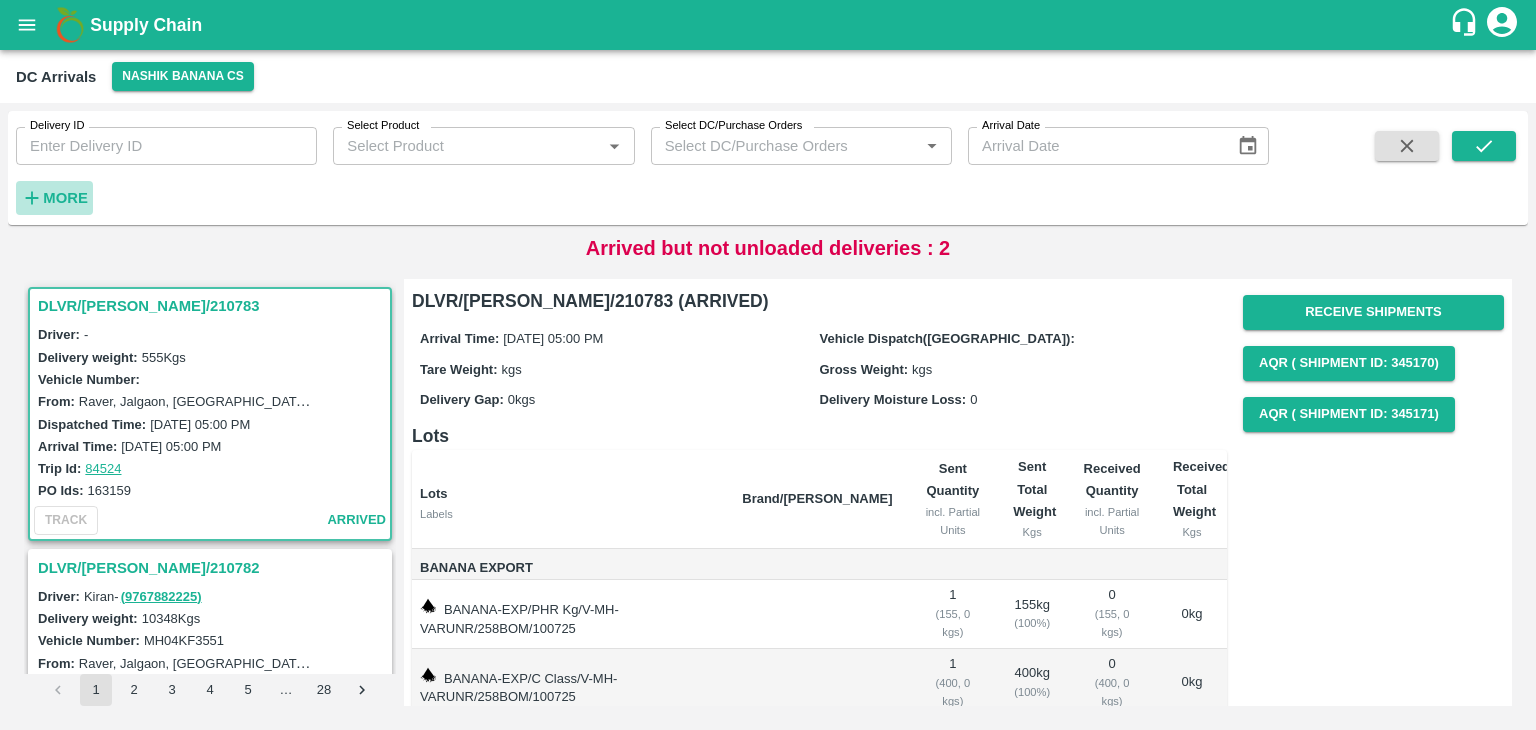 click on "More" at bounding box center (65, 198) 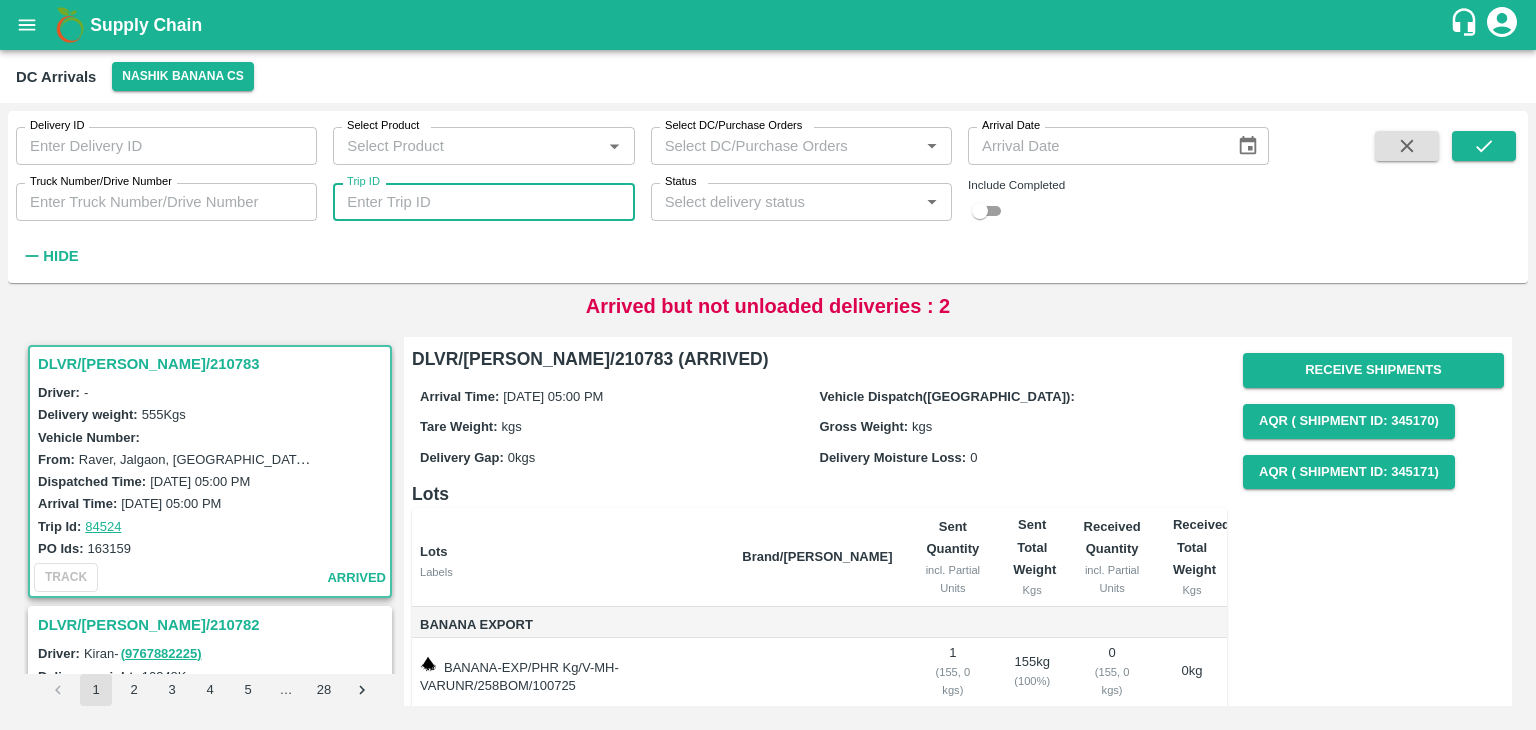 click on "Trip ID" at bounding box center (483, 202) 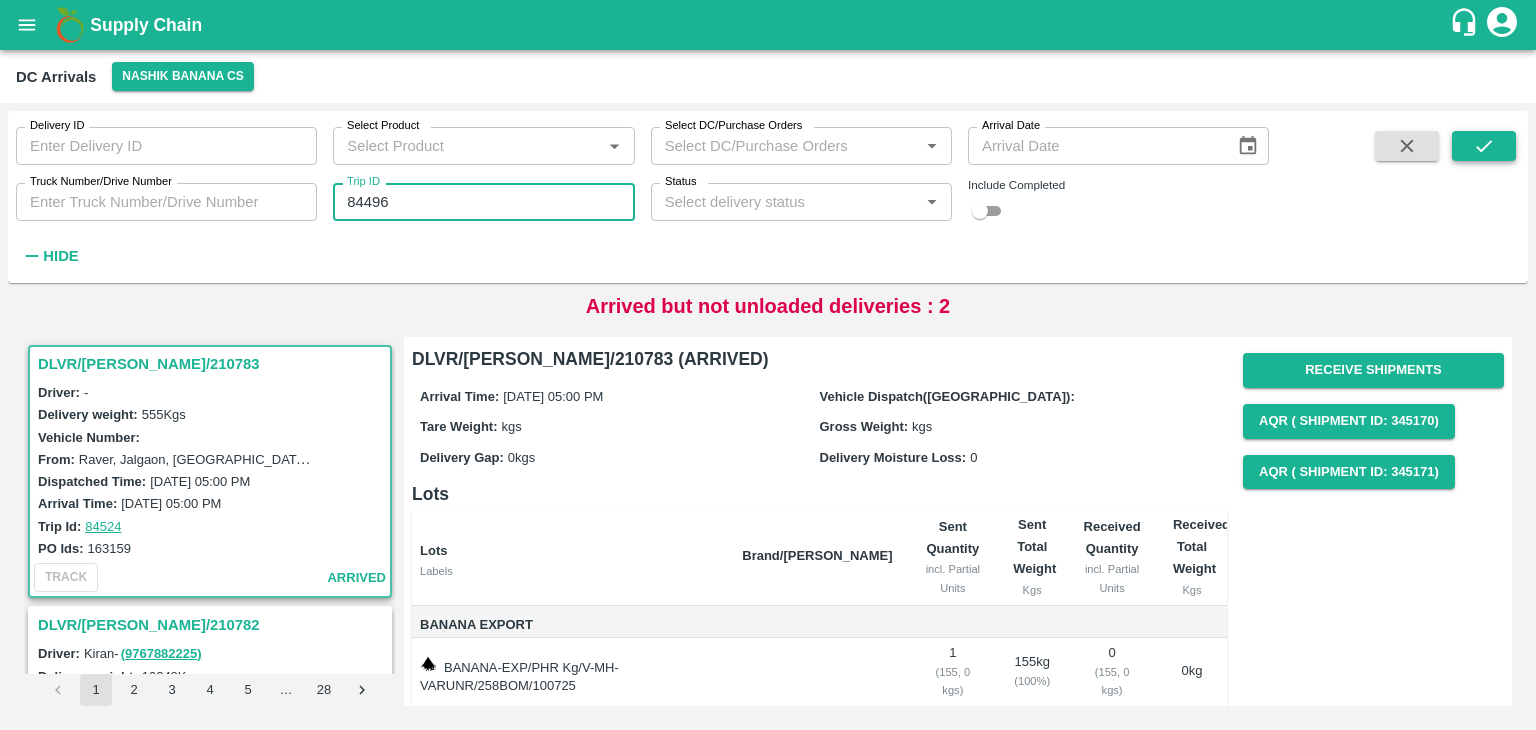 type on "84496" 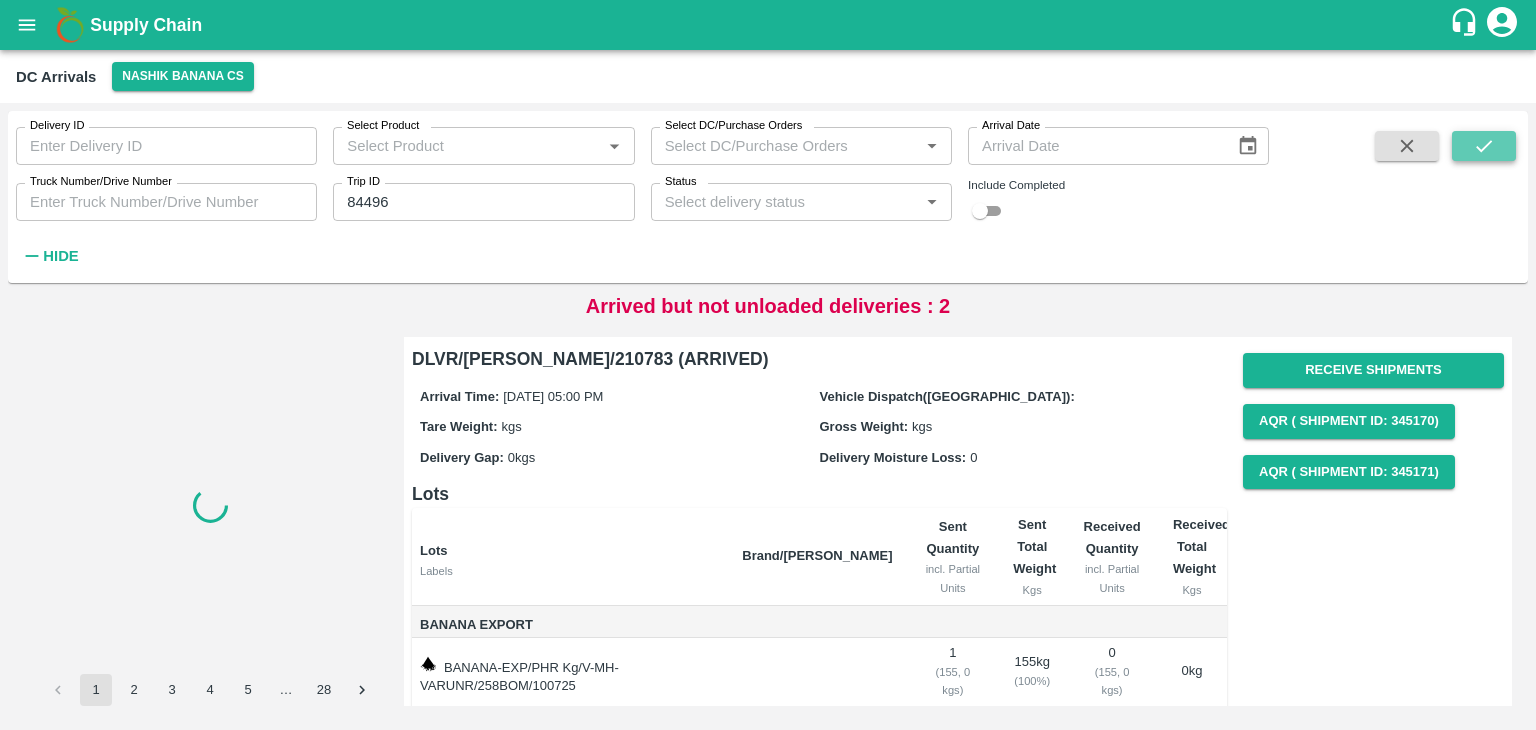 click 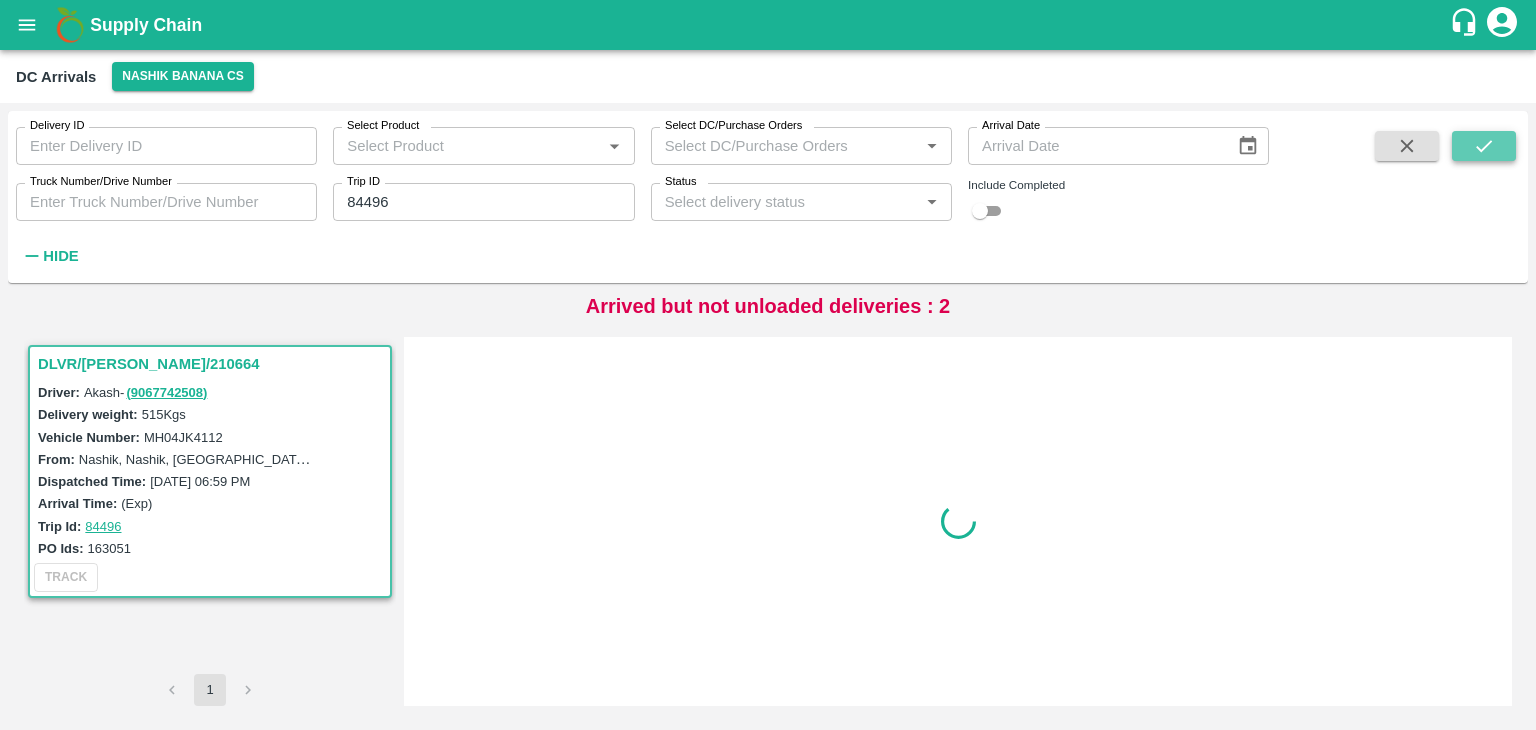 click 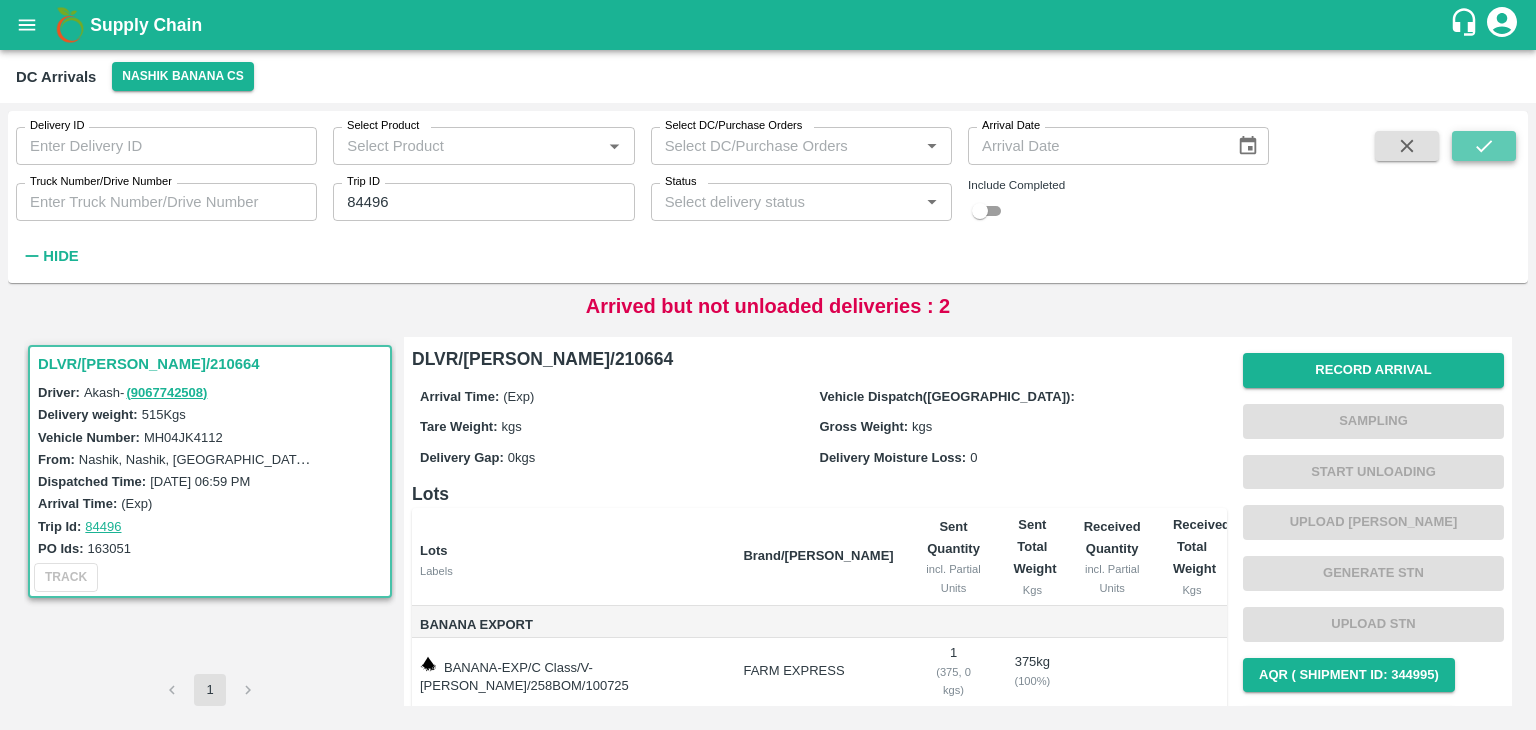 click 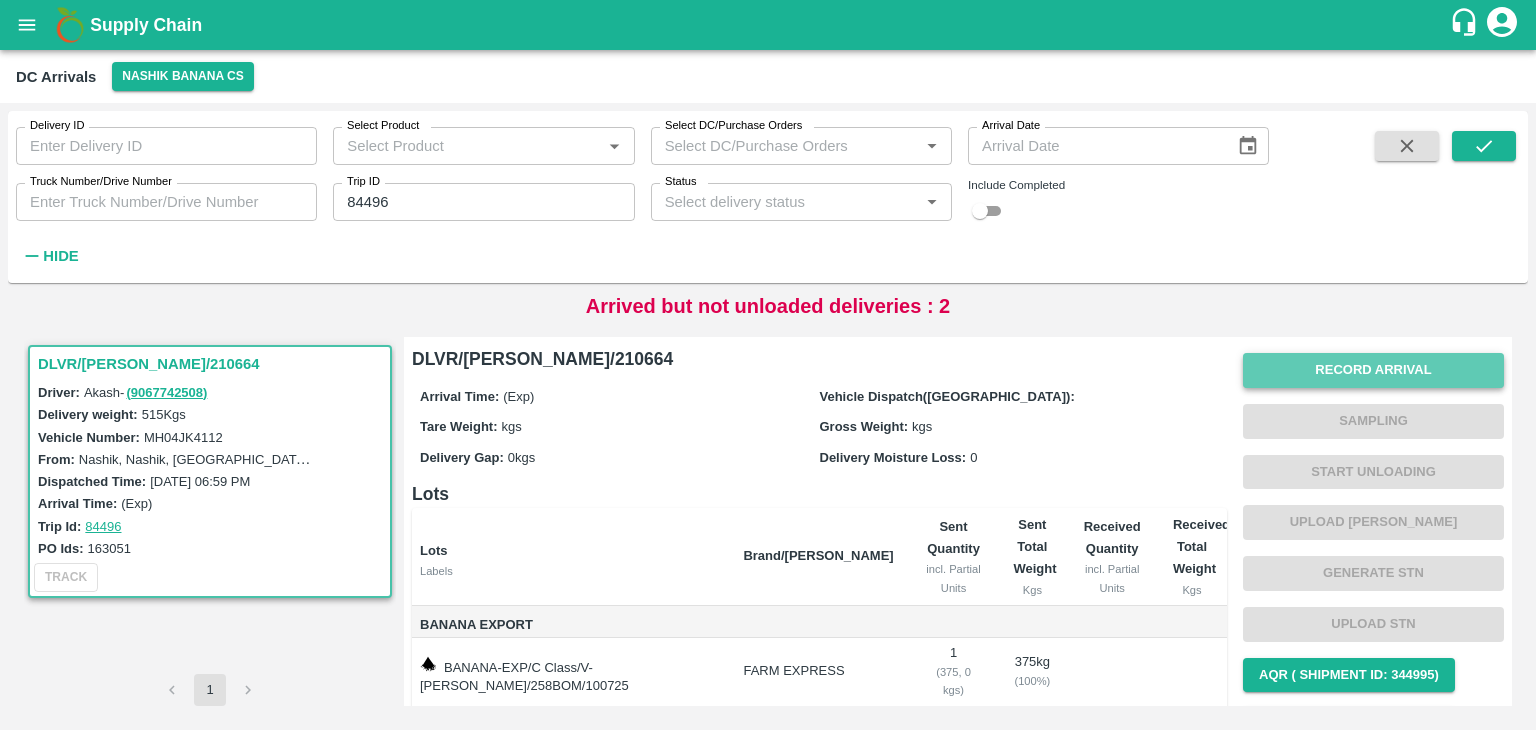 click on "Record Arrival" at bounding box center [1373, 370] 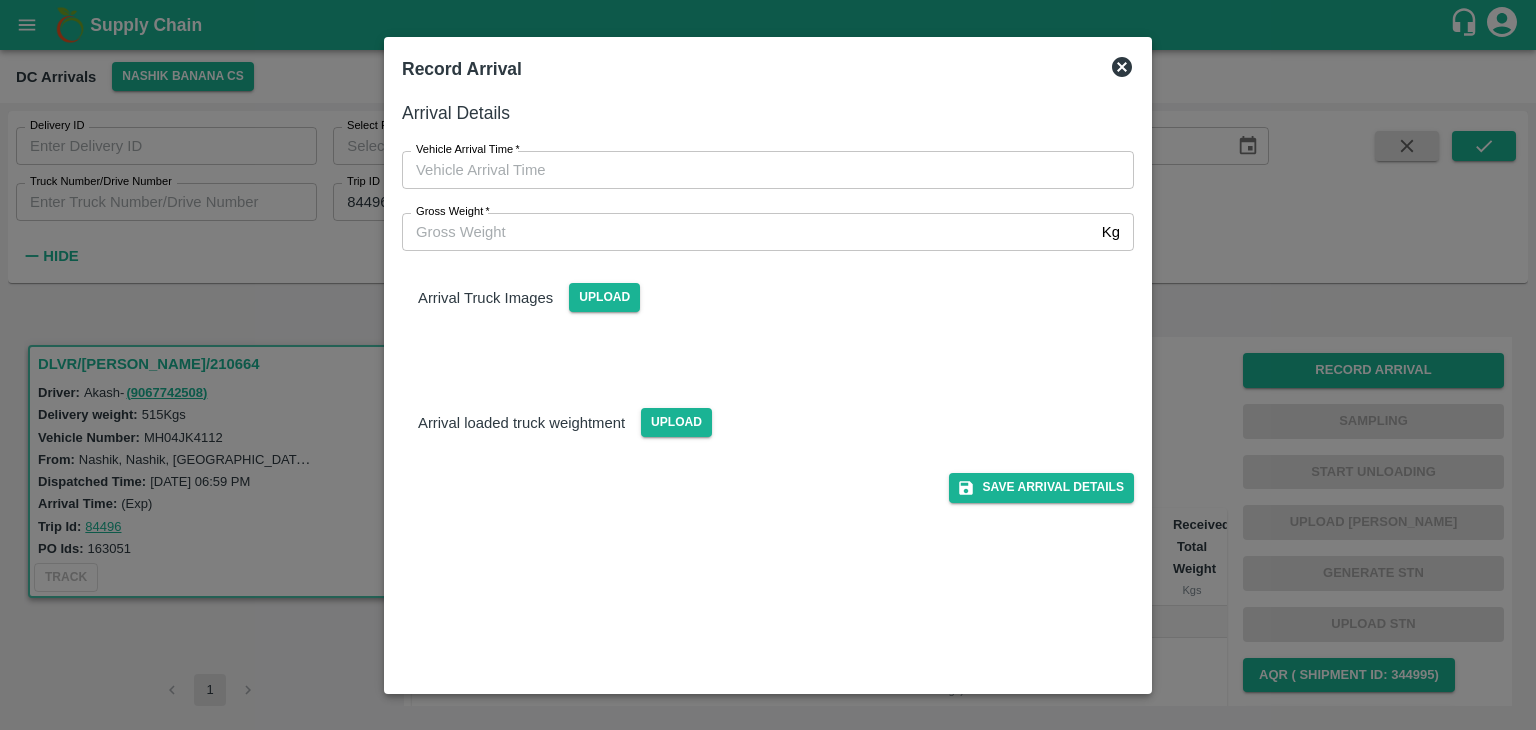 type on "DD/MM/YYYY hh:mm aa" 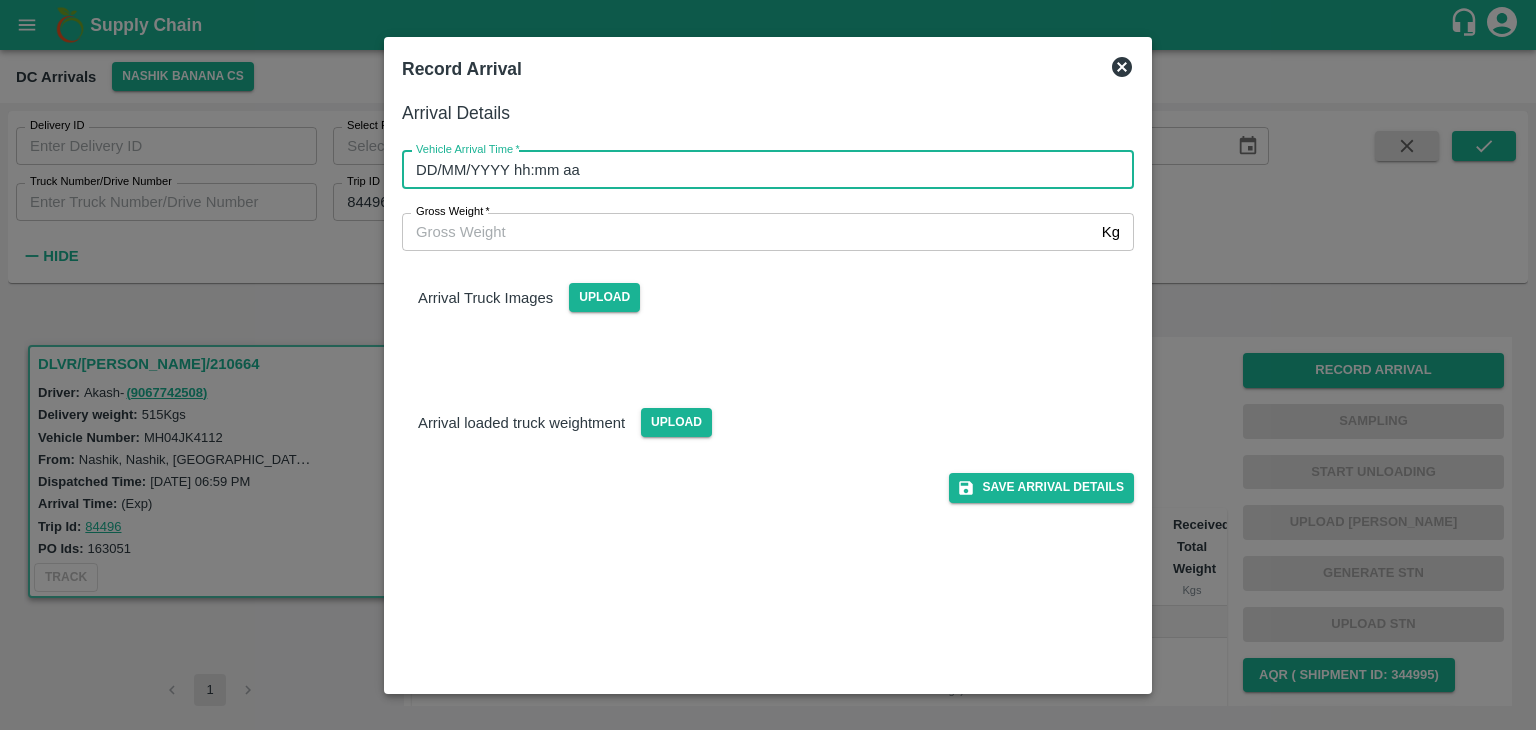 click on "DD/MM/YYYY hh:mm aa" at bounding box center [761, 170] 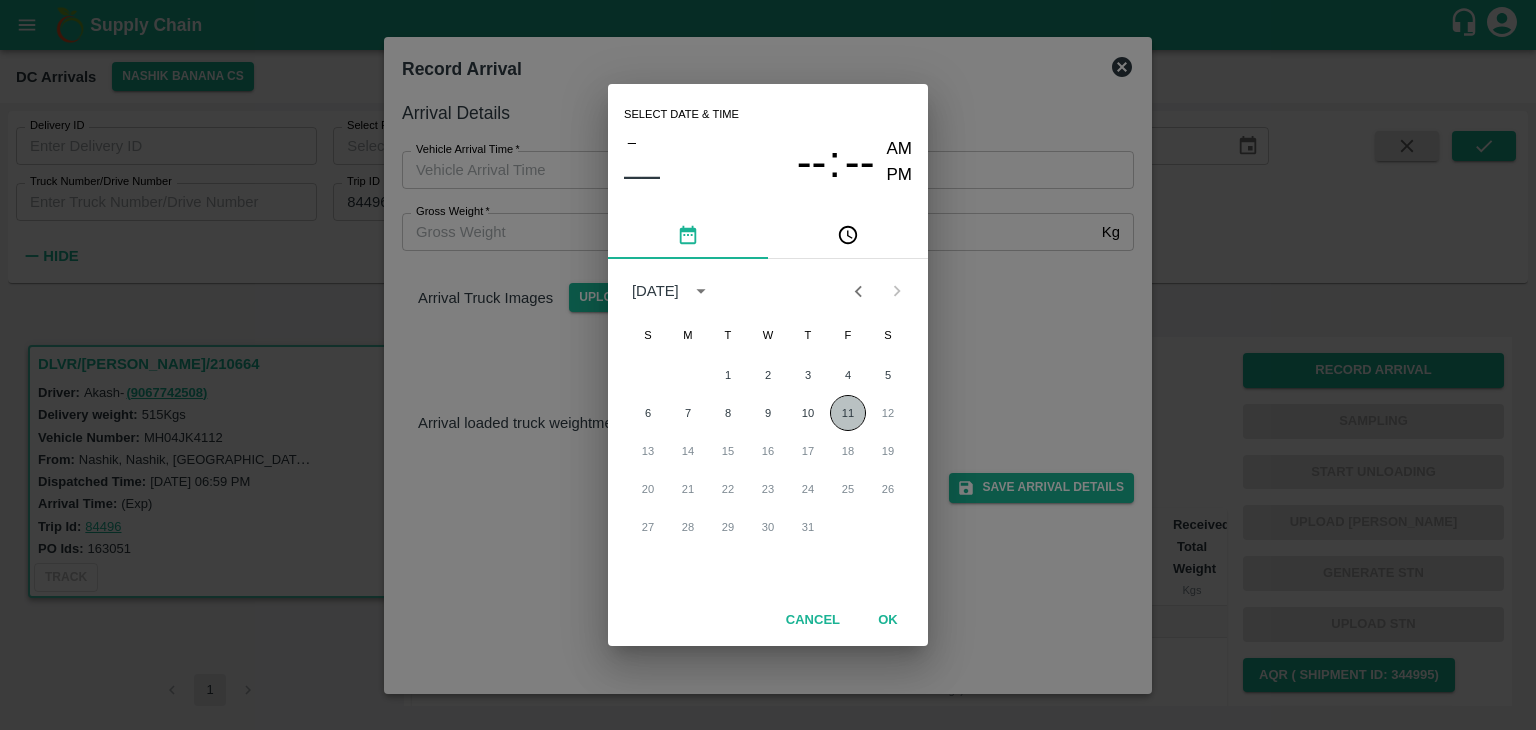 click on "11" at bounding box center [848, 413] 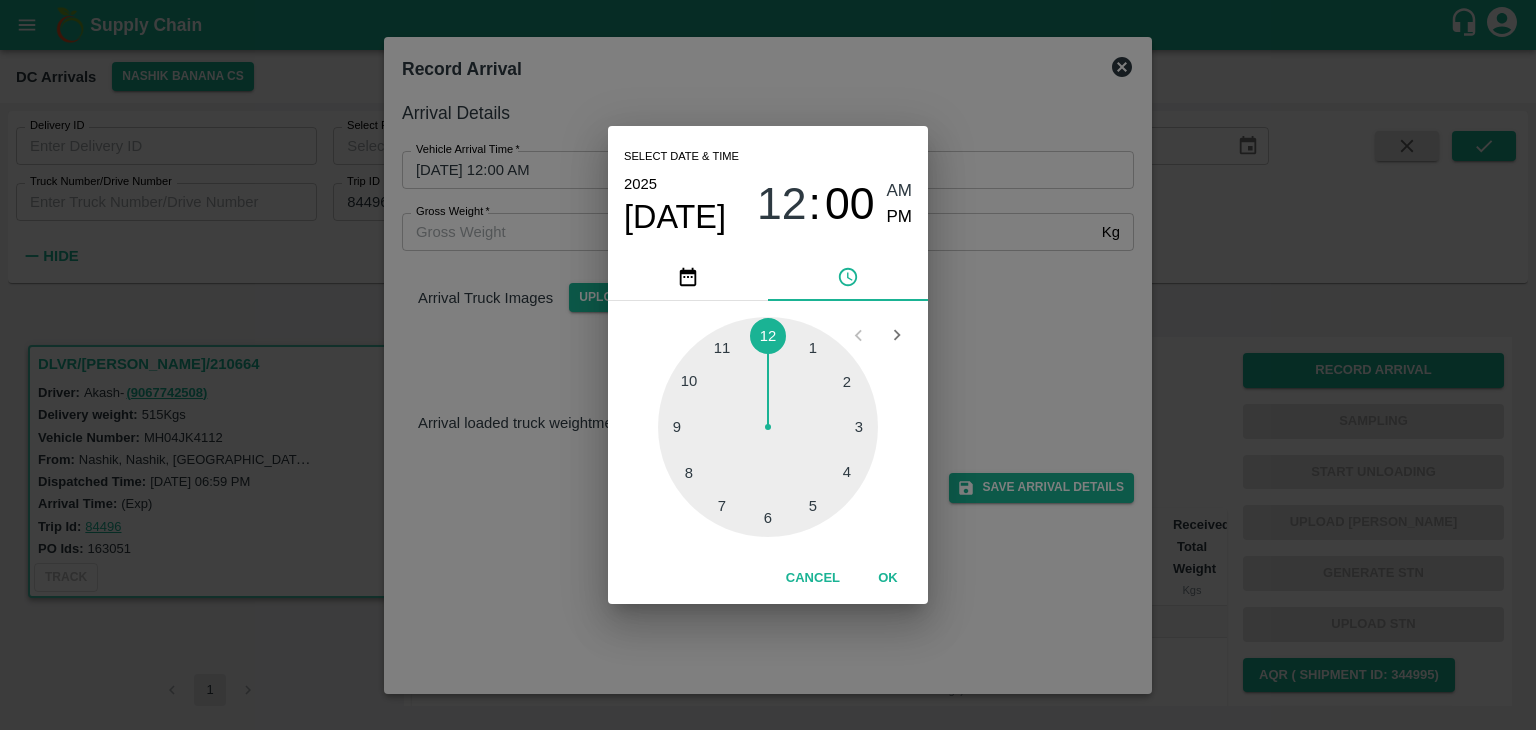 click at bounding box center (768, 427) 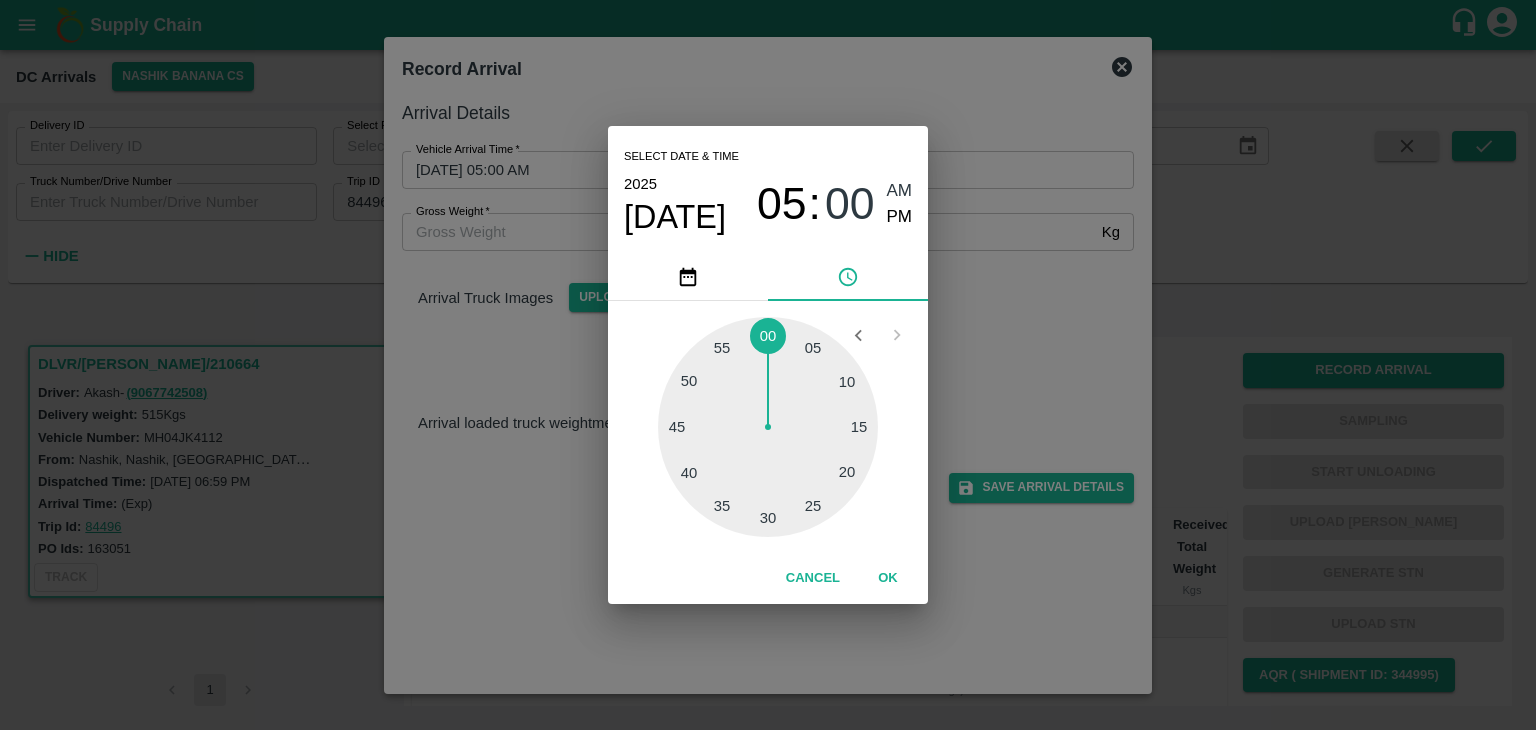 click at bounding box center [768, 427] 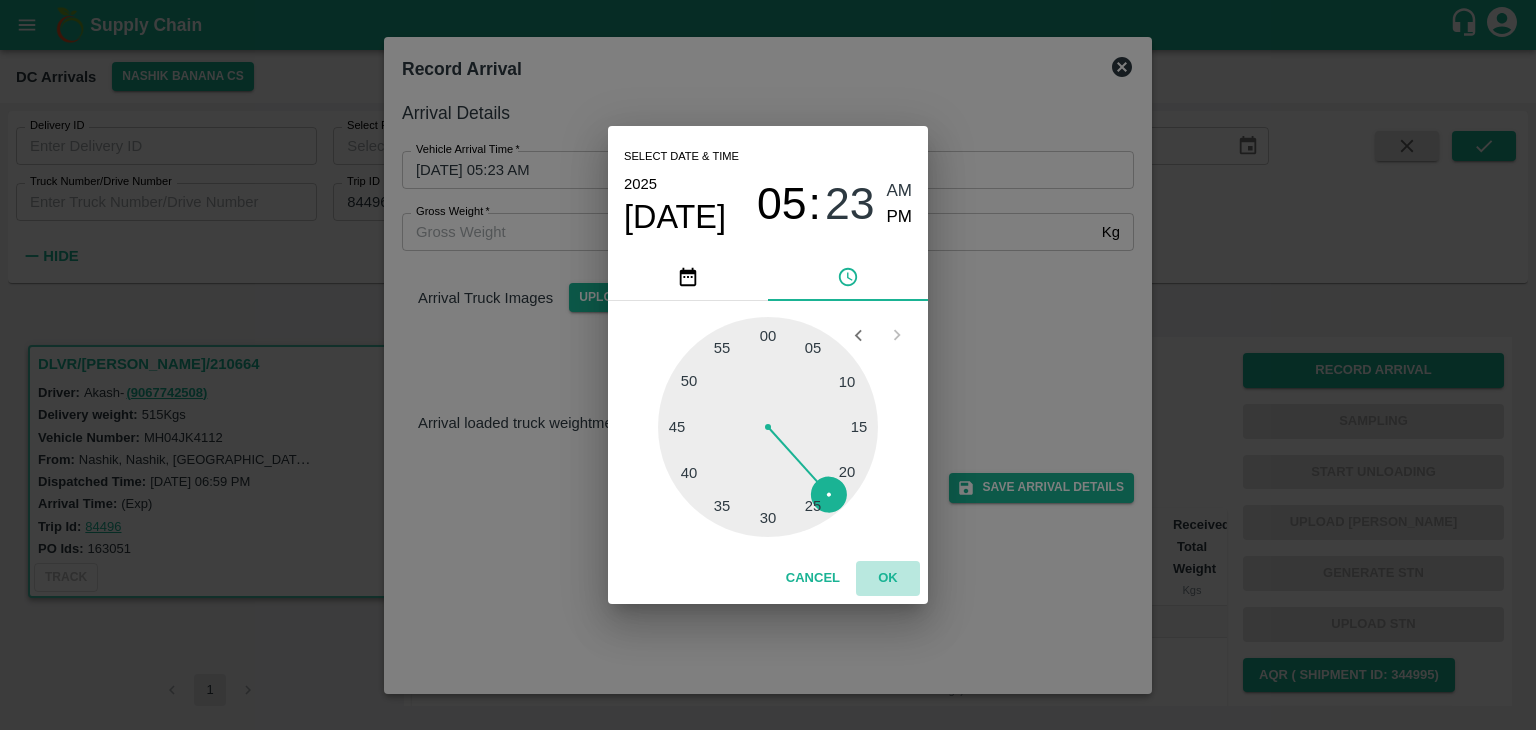 click on "OK" at bounding box center (888, 578) 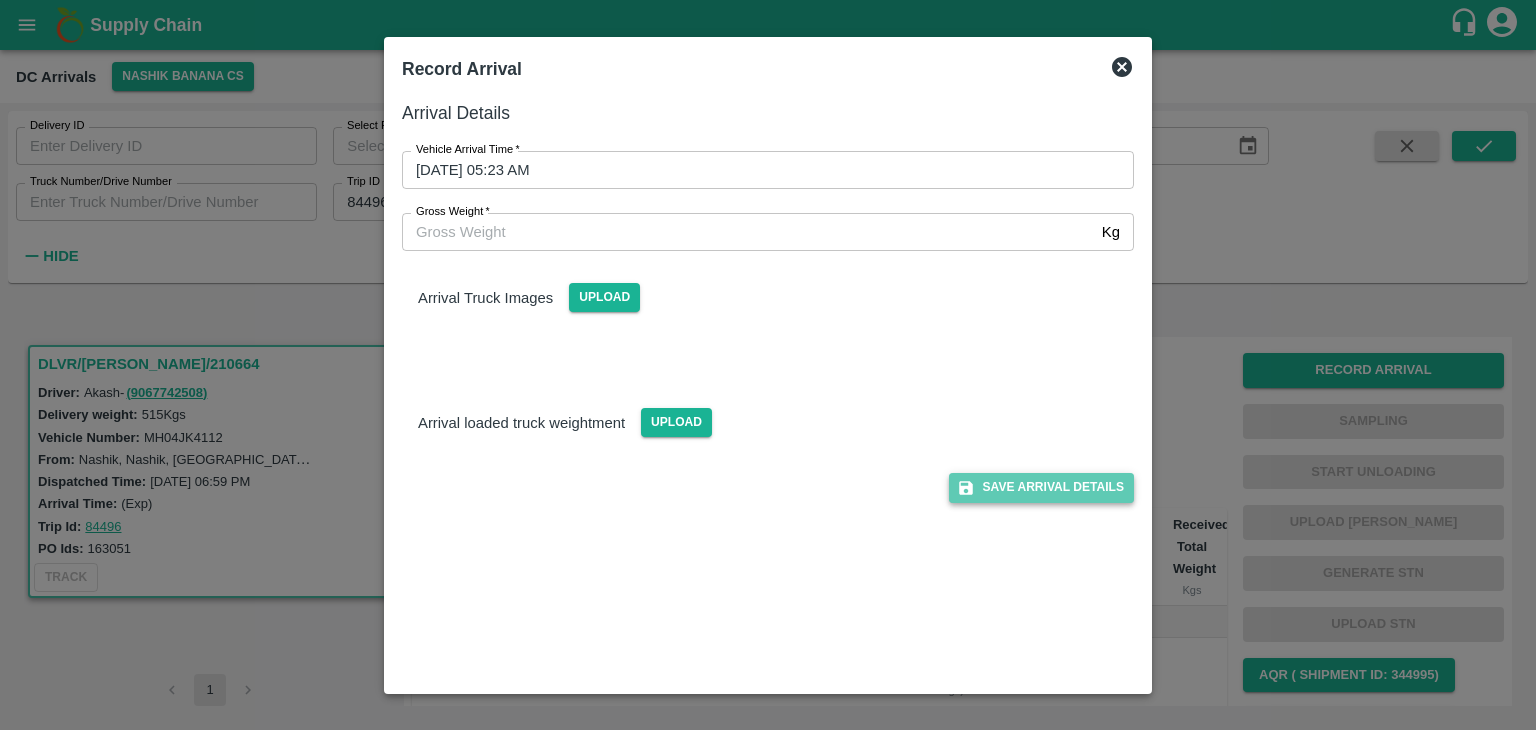 click on "Save Arrival Details" at bounding box center (1041, 487) 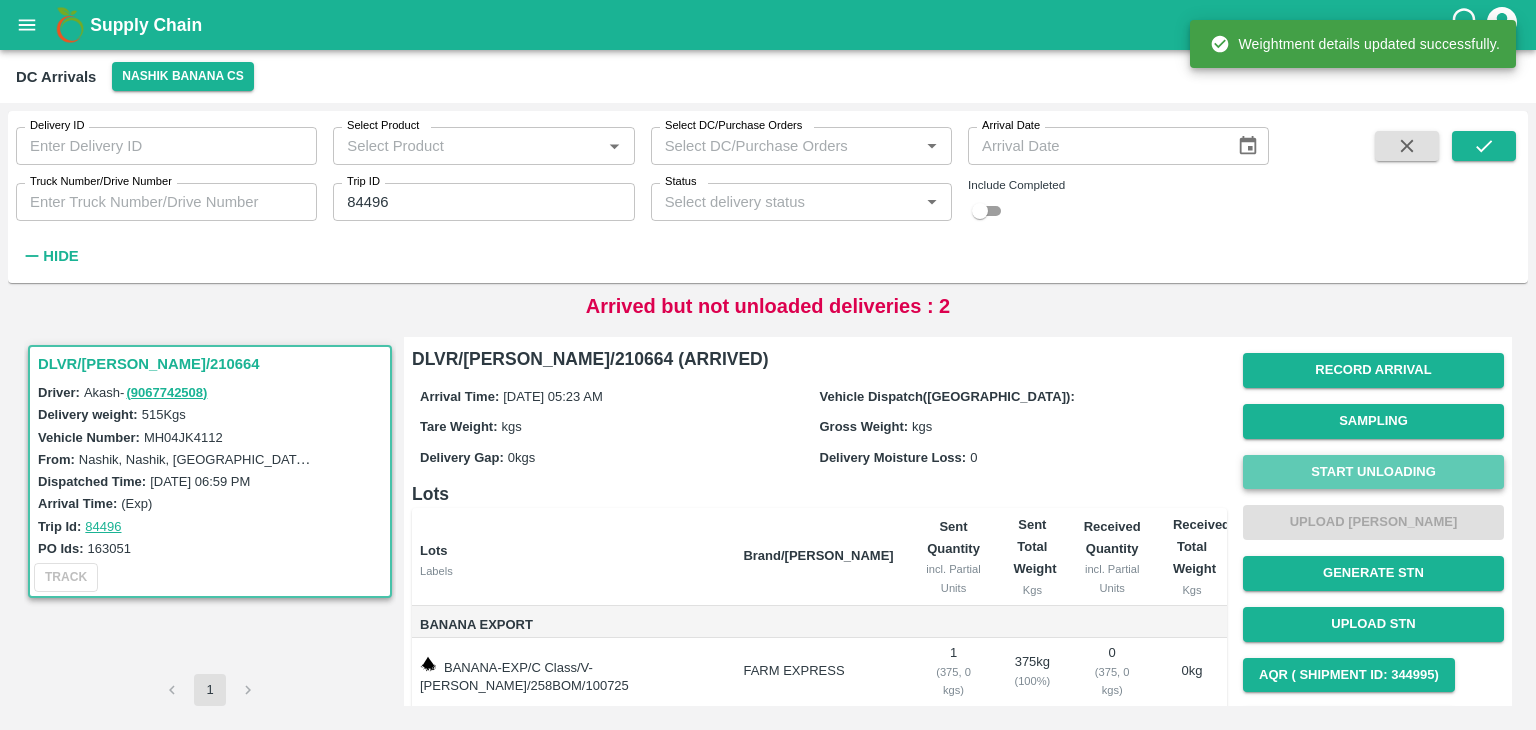 click on "Start Unloading" at bounding box center (1373, 472) 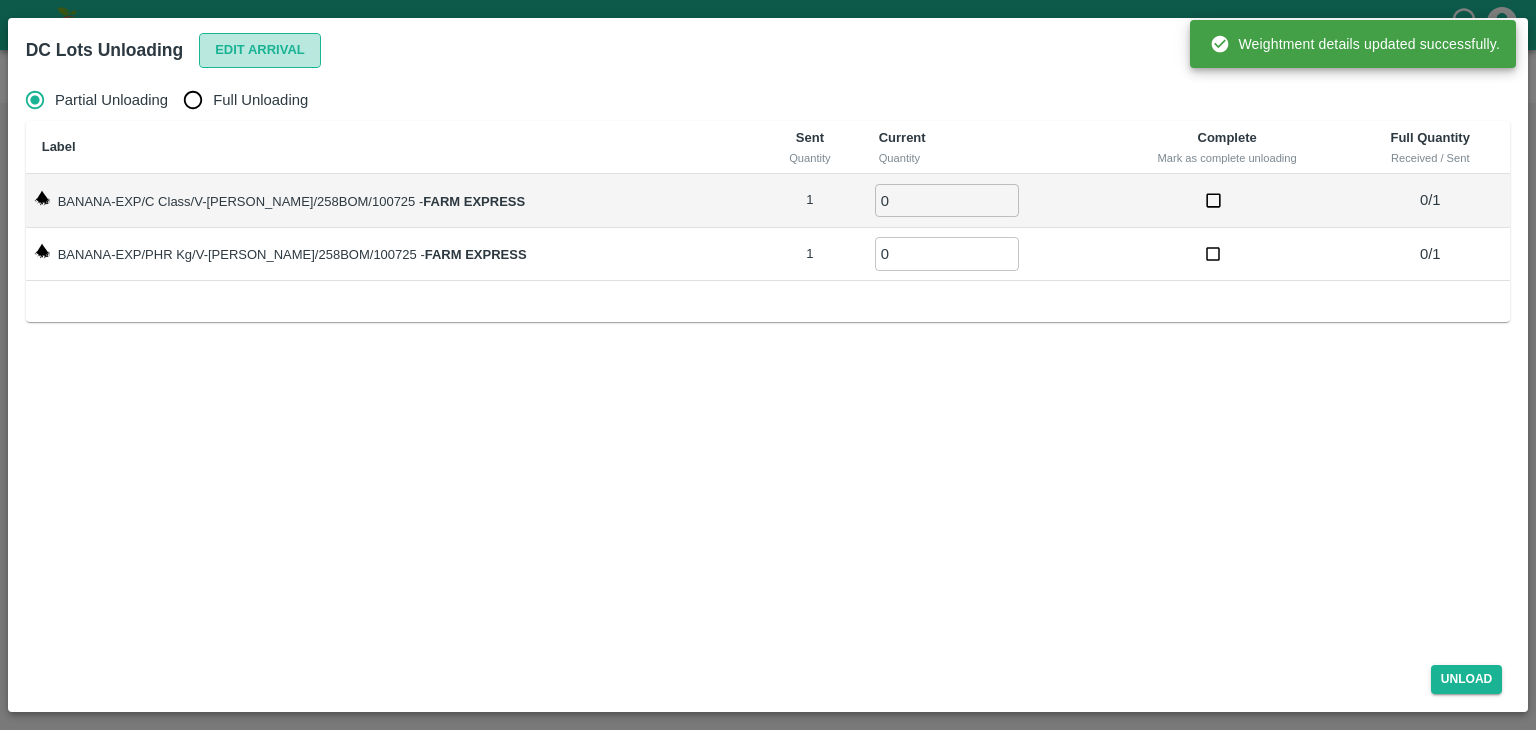 click on "Edit Arrival" at bounding box center (260, 50) 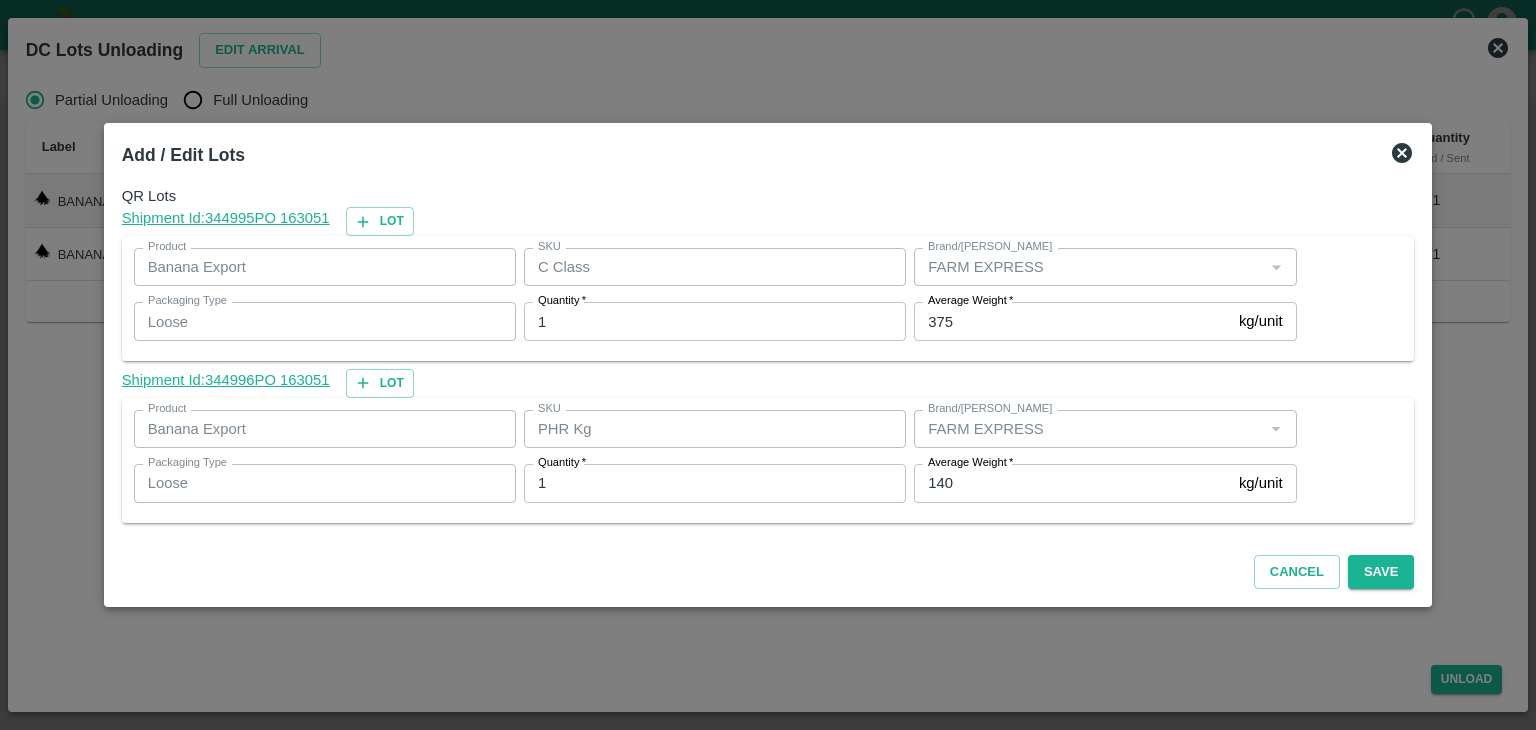 click on "140" at bounding box center (1072, 483) 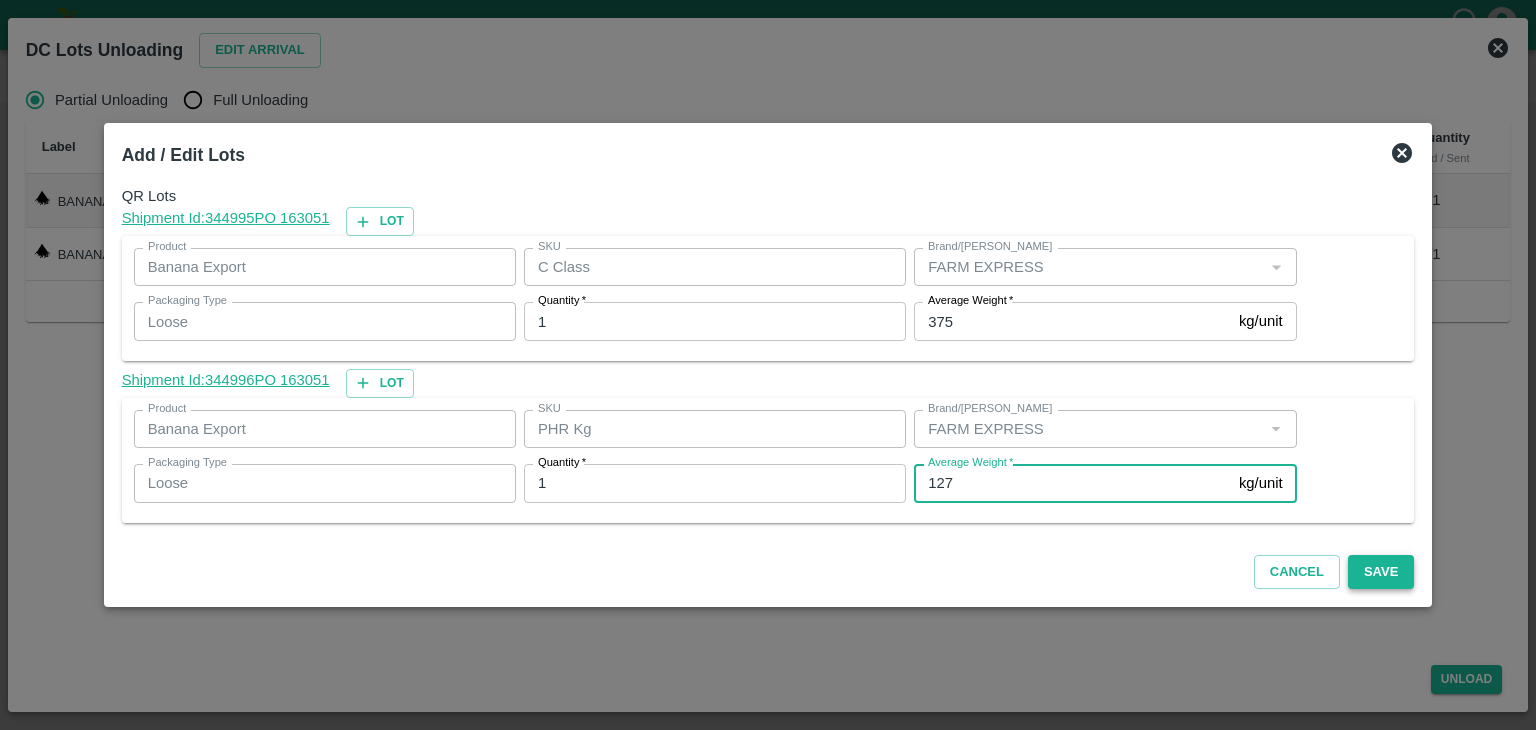 type on "127" 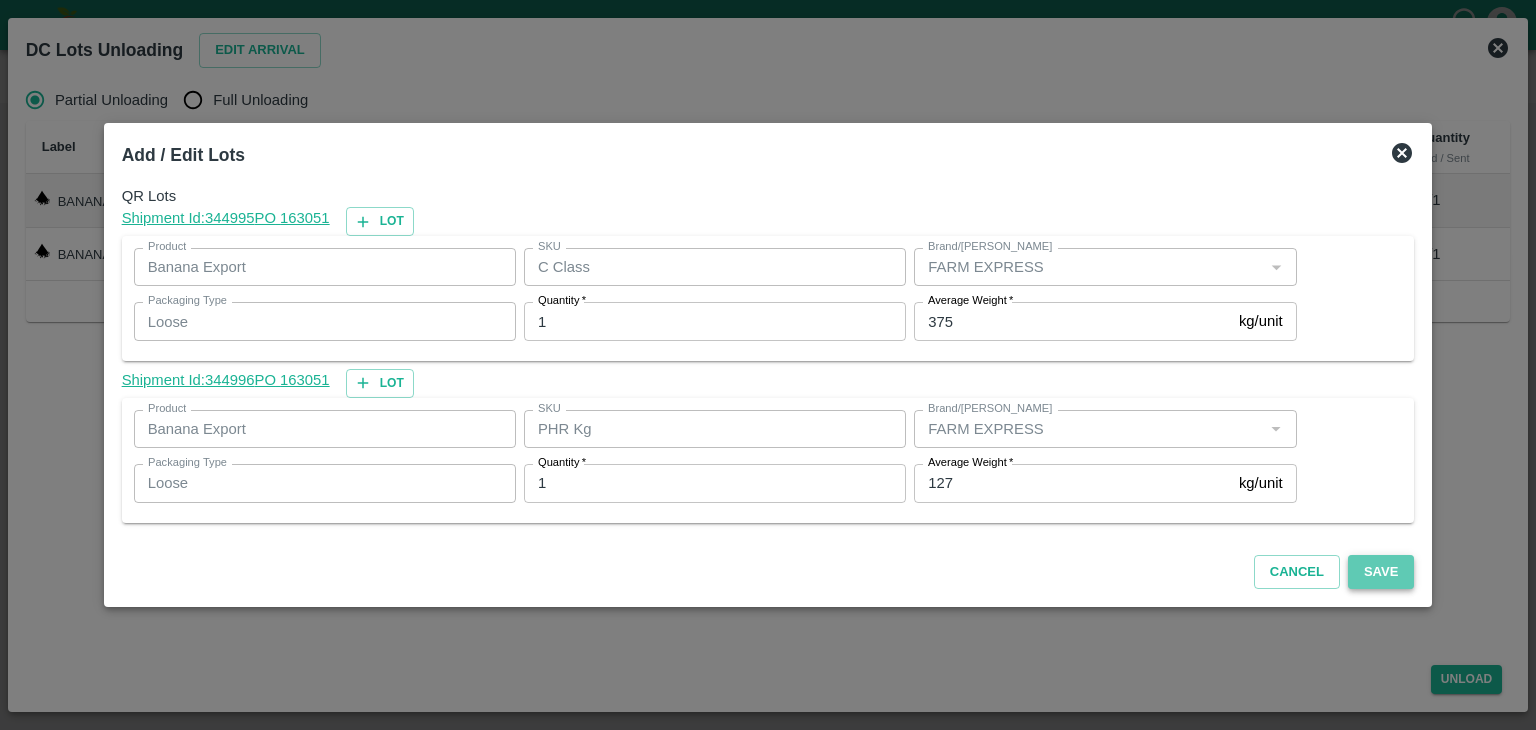click on "Save" at bounding box center (1381, 572) 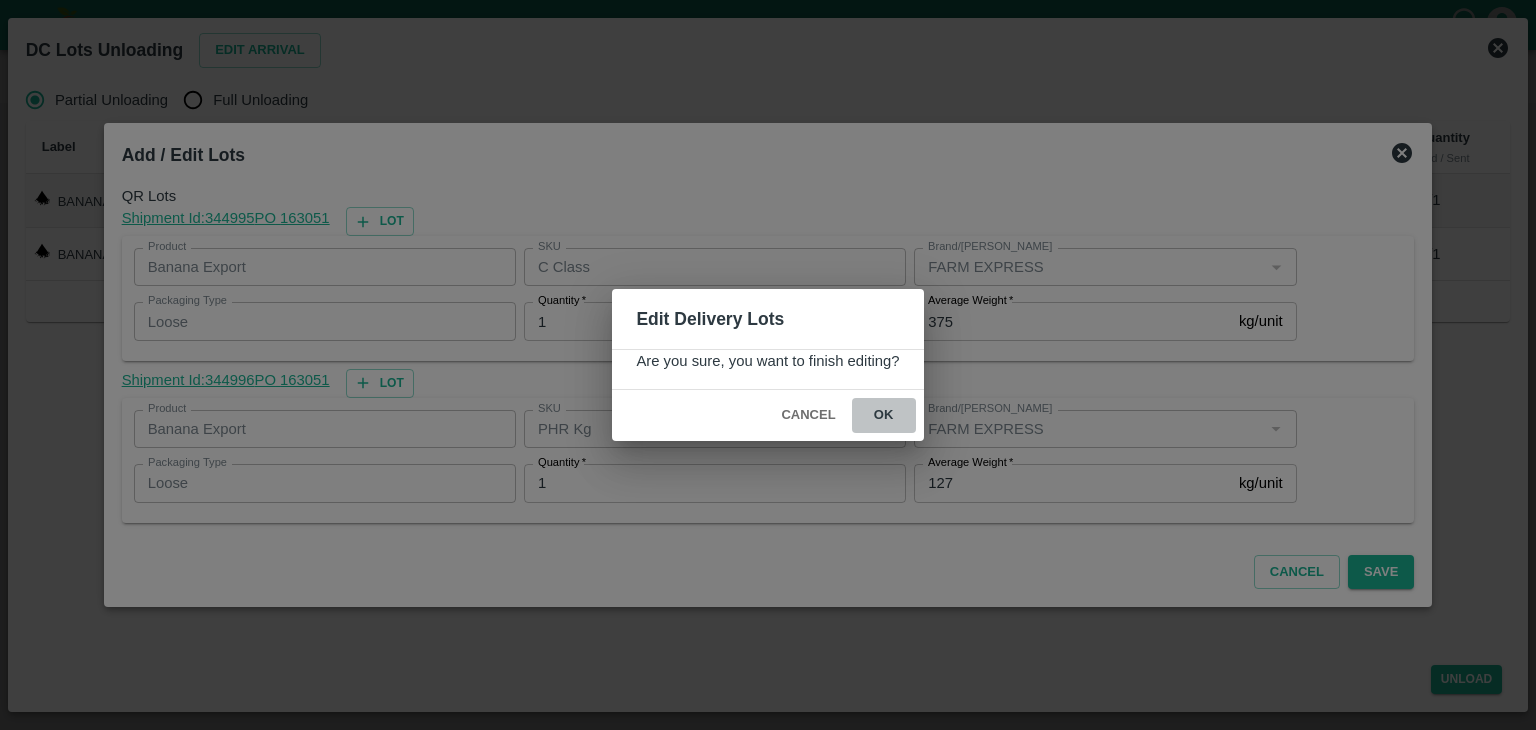 click on "ok" at bounding box center (884, 415) 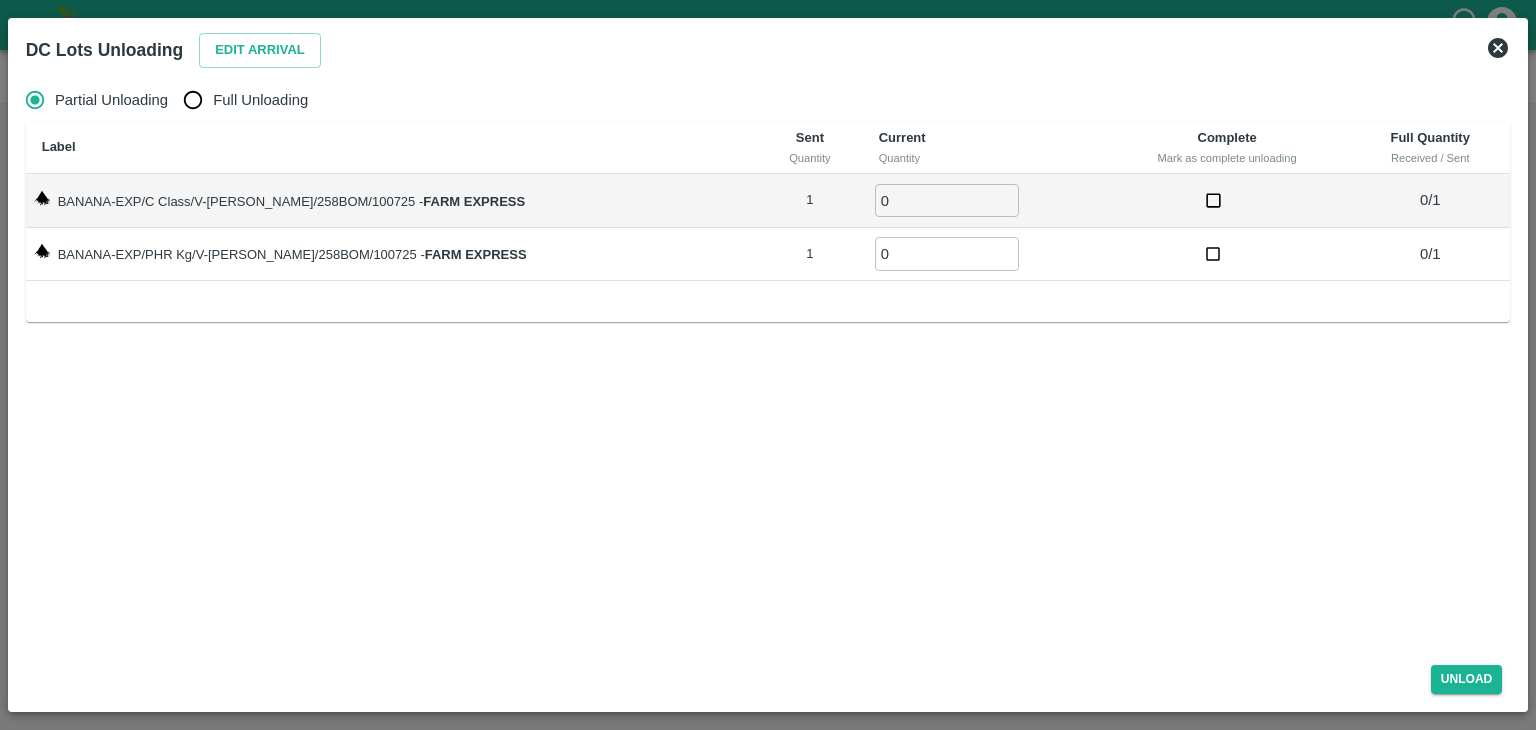 click on "Full Unloading" at bounding box center [260, 100] 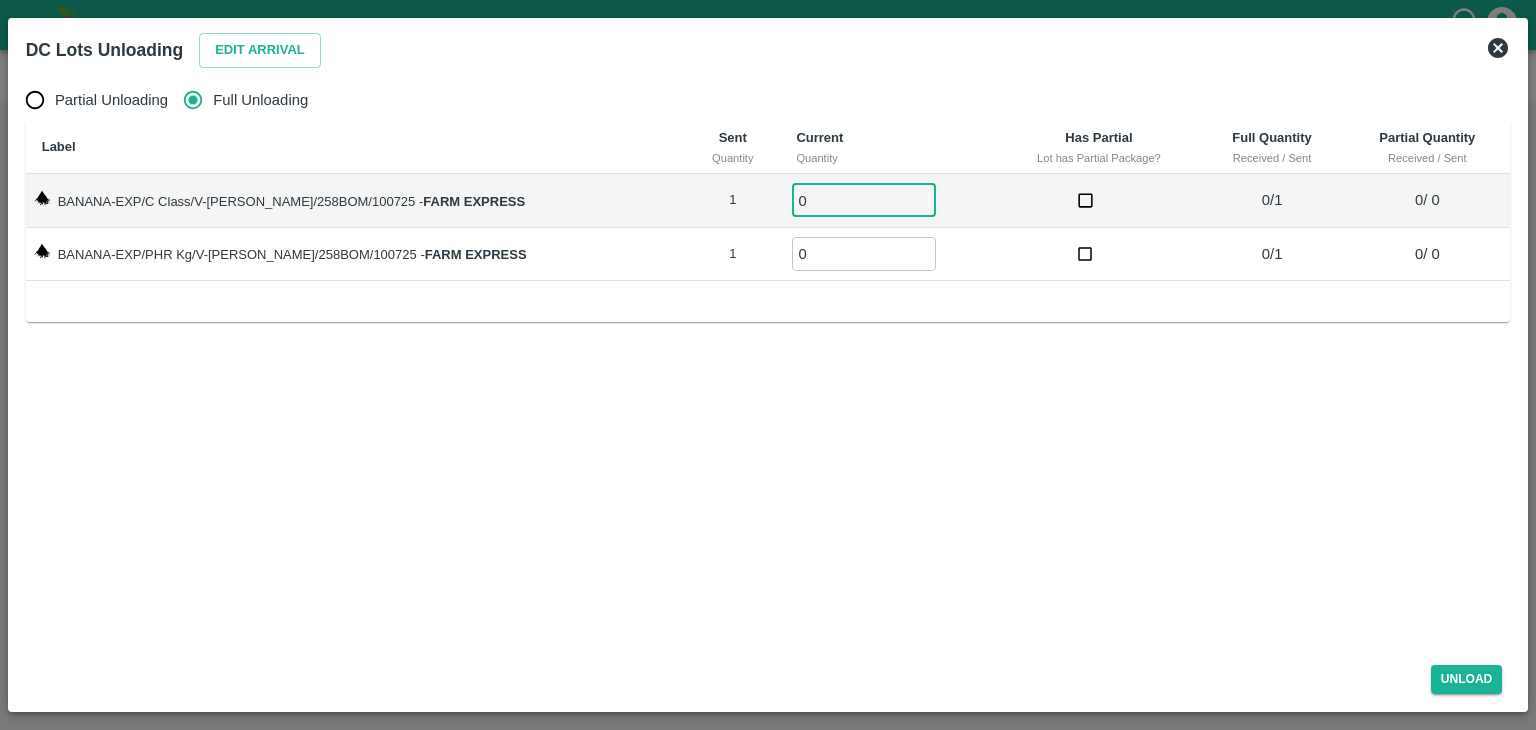 click on "0" at bounding box center [864, 200] 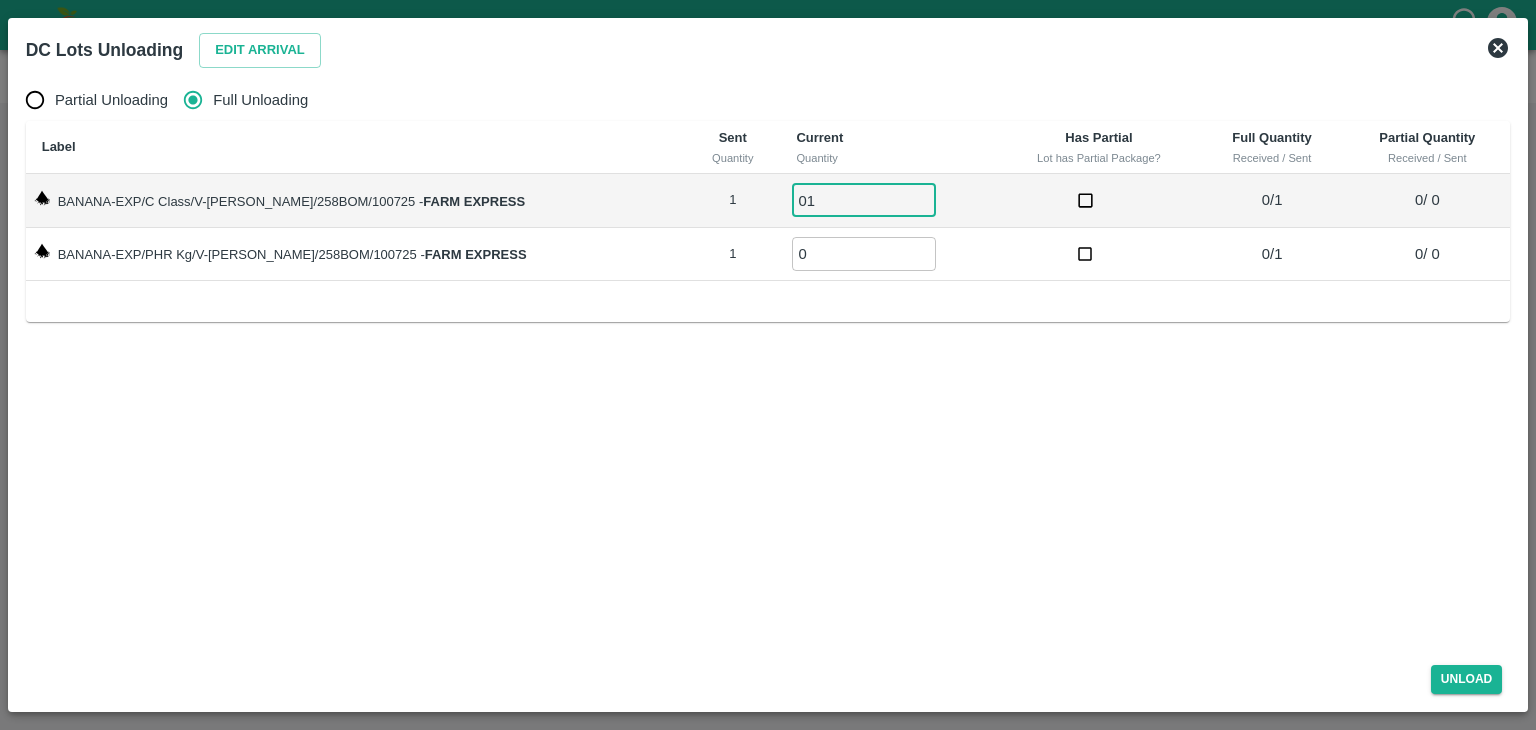 type on "01" 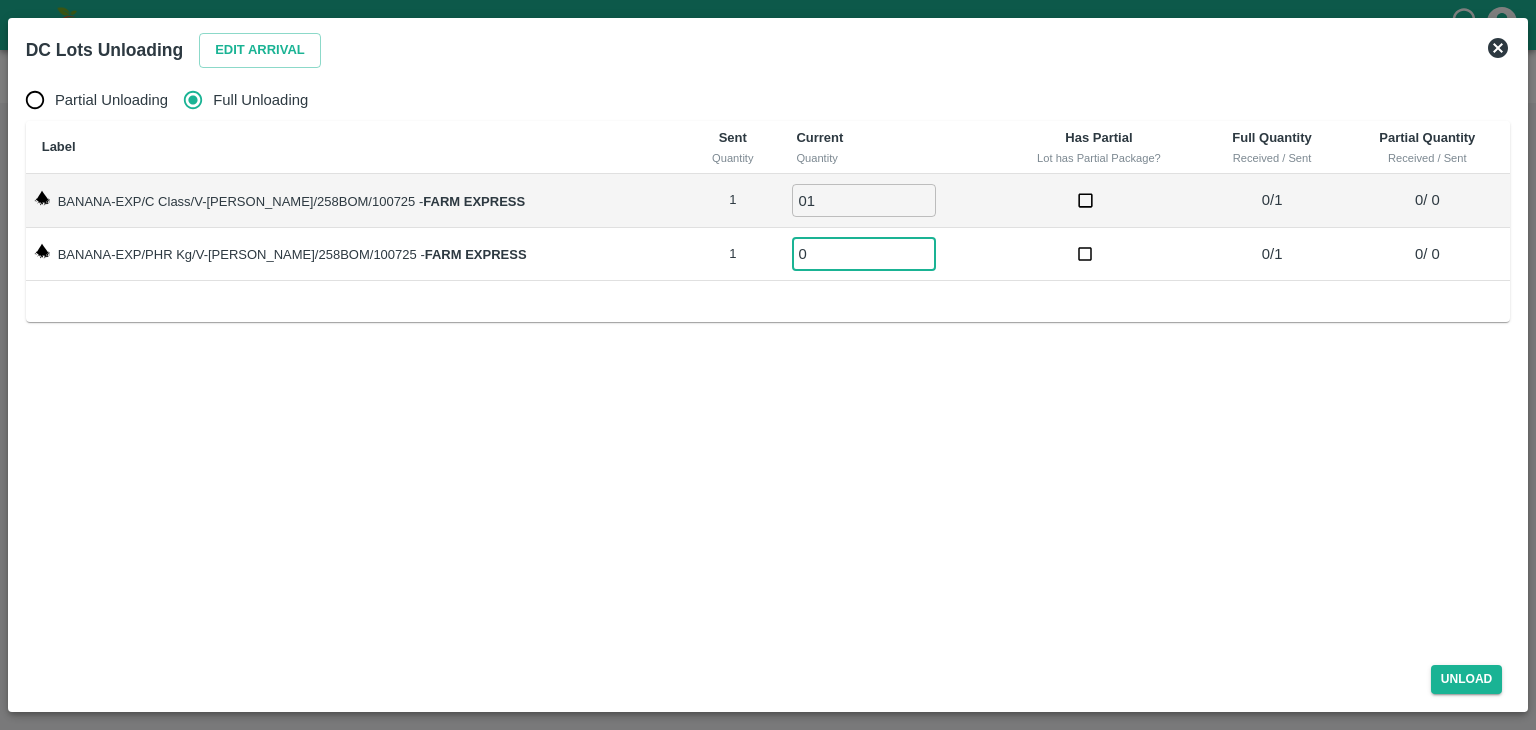 click on "0" at bounding box center (864, 253) 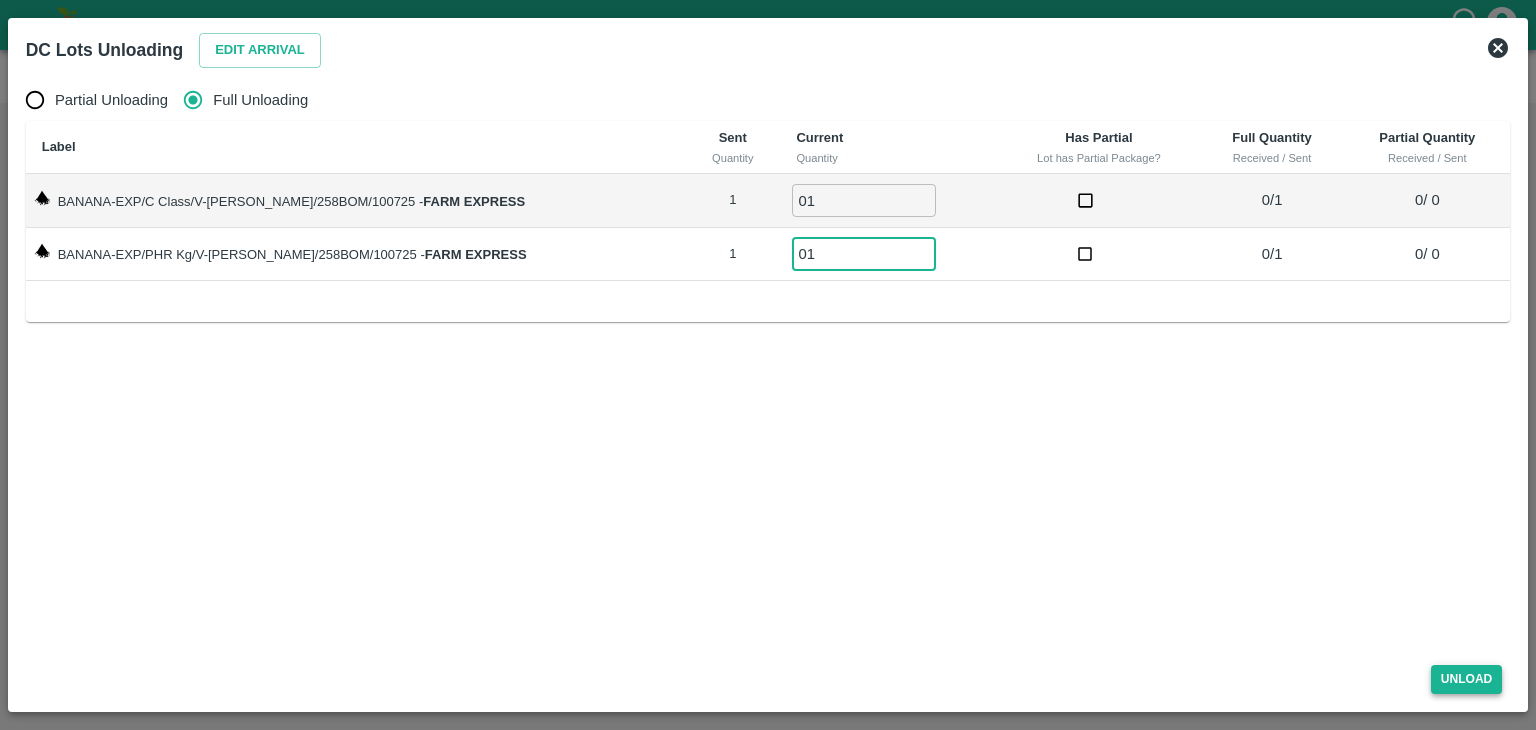 type on "01" 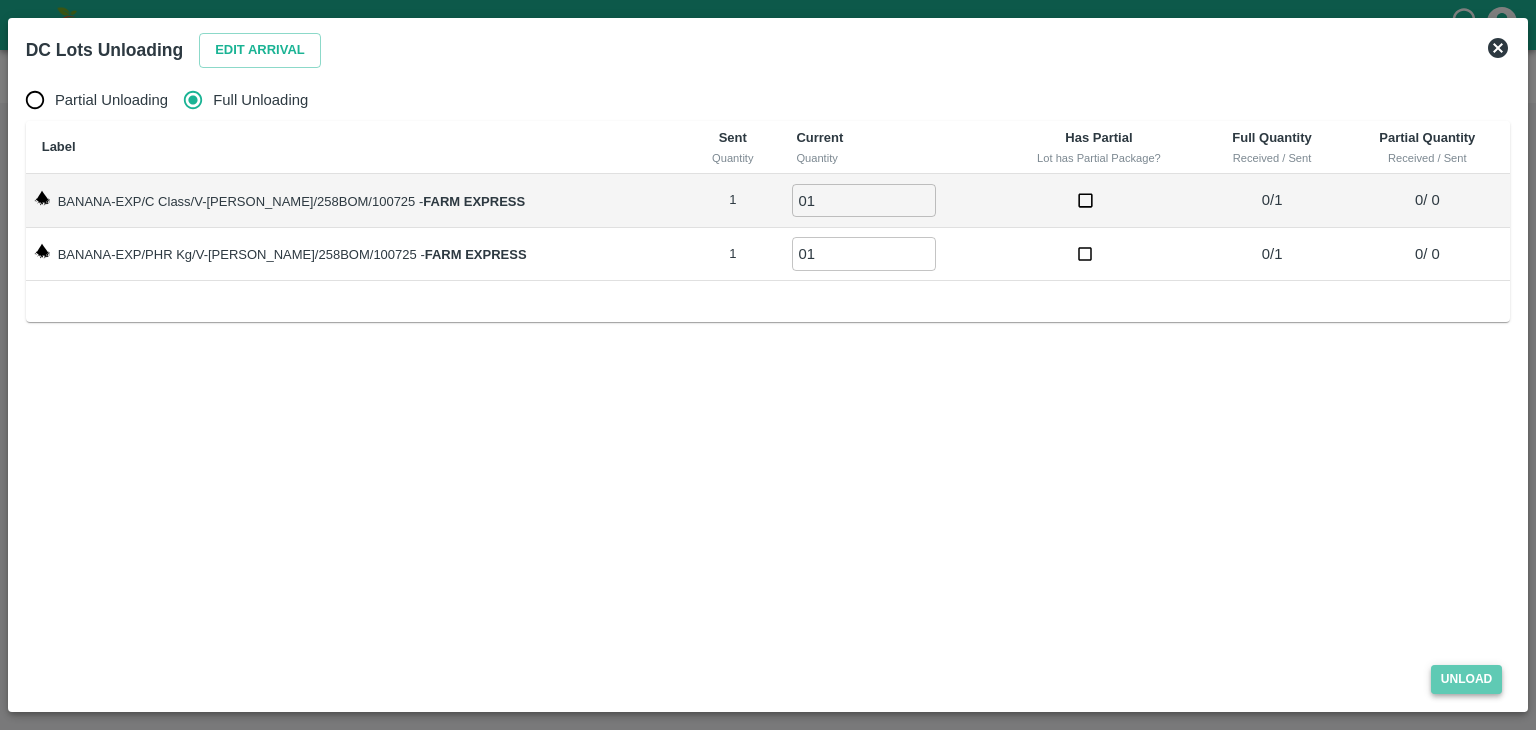 click on "Unload" at bounding box center [1467, 679] 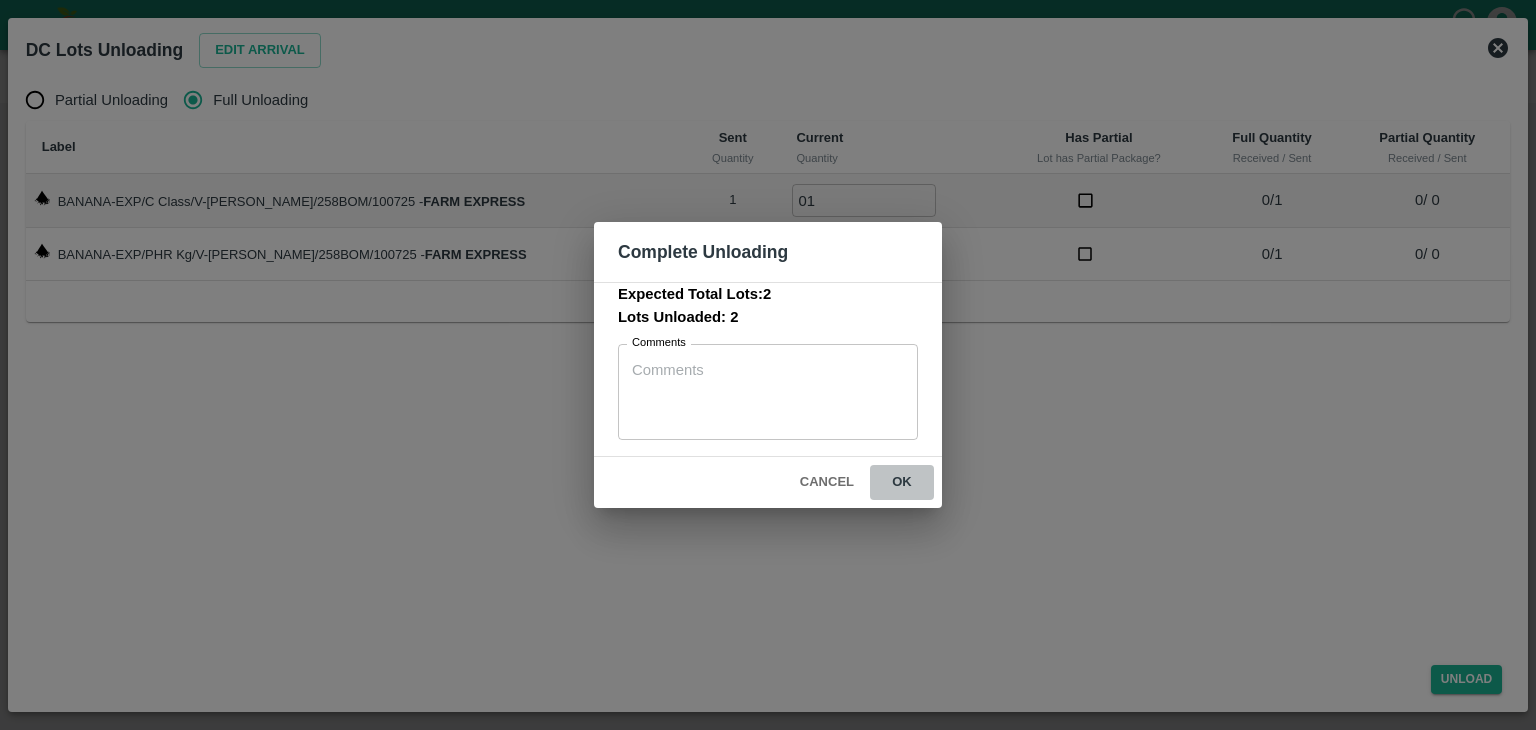 click on "ok" at bounding box center (902, 482) 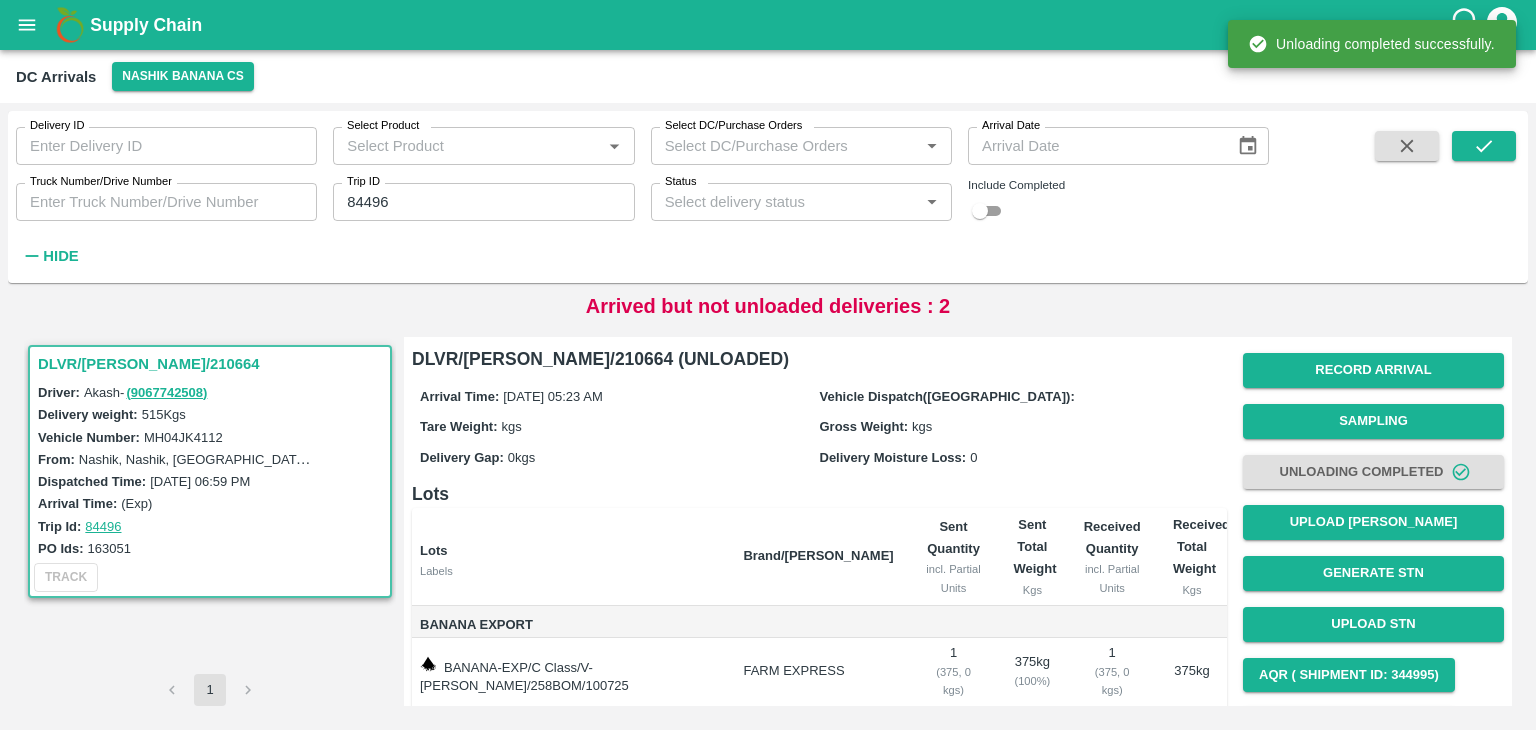 scroll, scrollTop: 143, scrollLeft: 0, axis: vertical 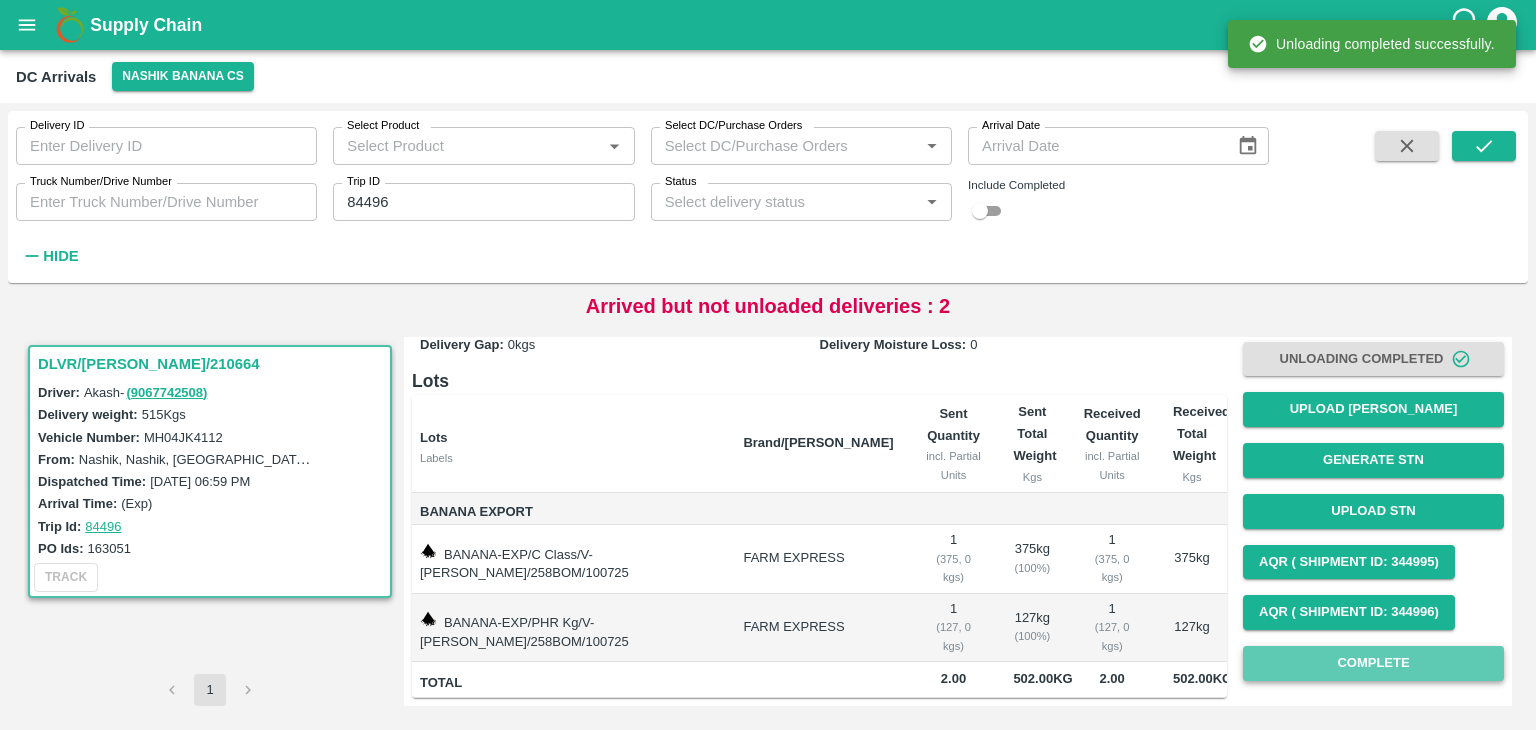 click on "Complete" at bounding box center (1373, 663) 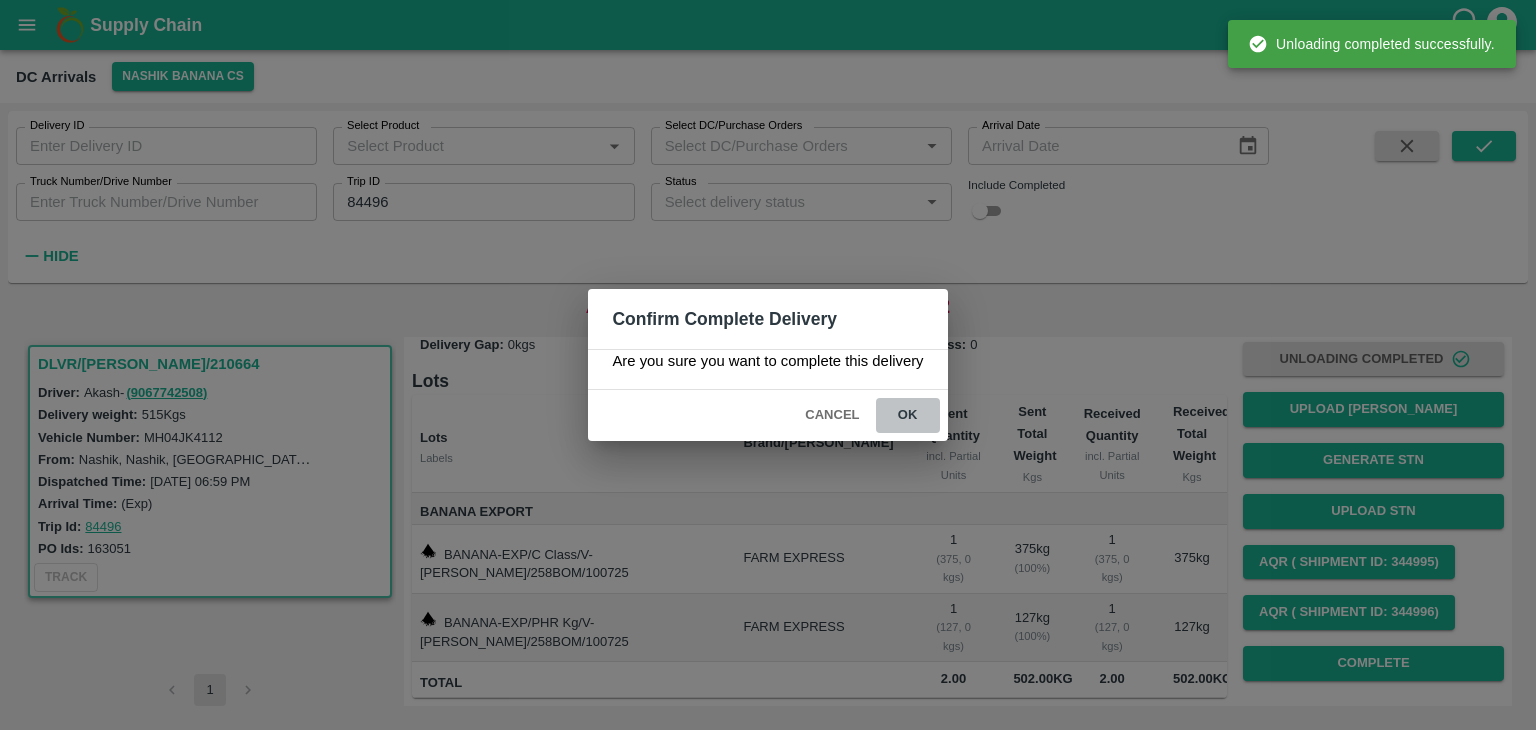 click on "ok" at bounding box center [908, 415] 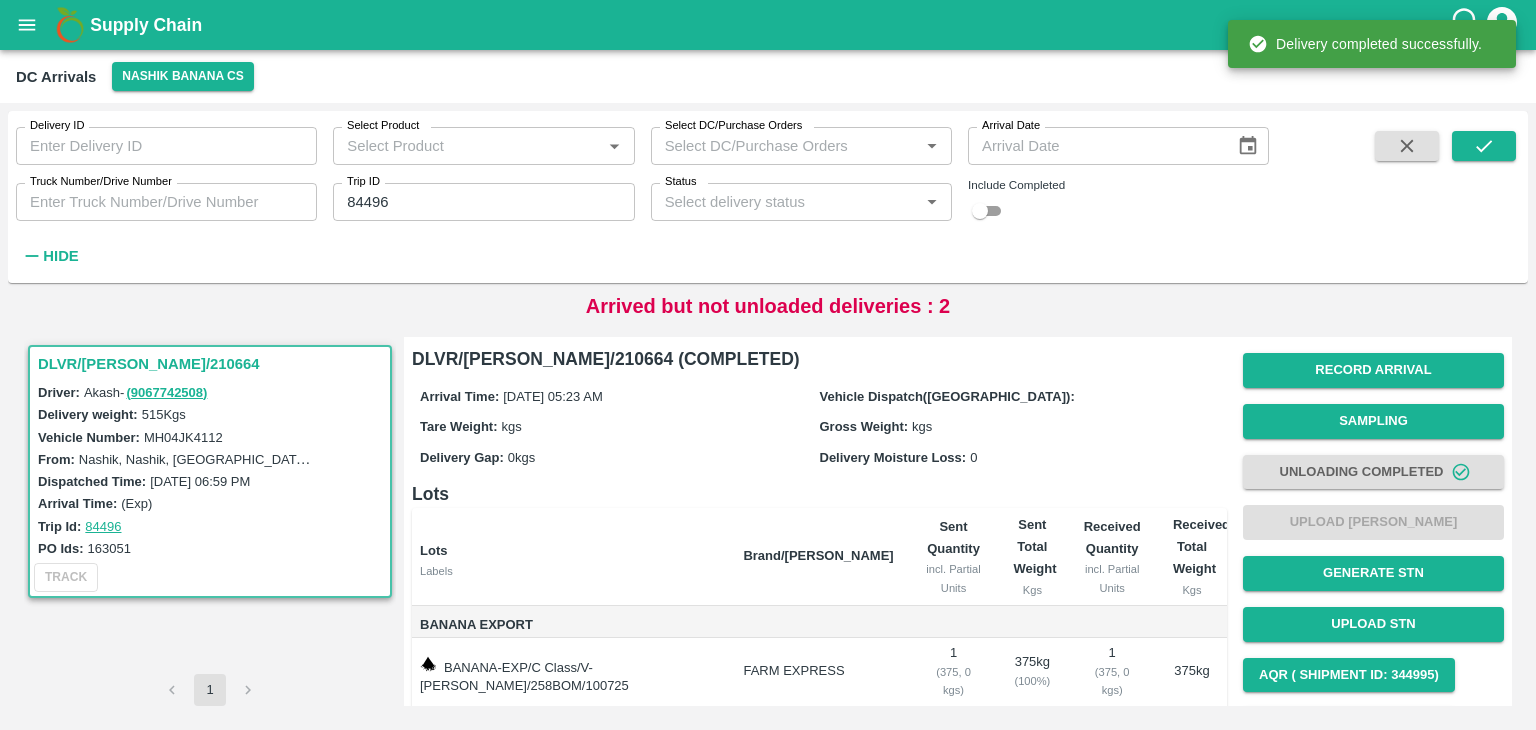 scroll, scrollTop: 143, scrollLeft: 0, axis: vertical 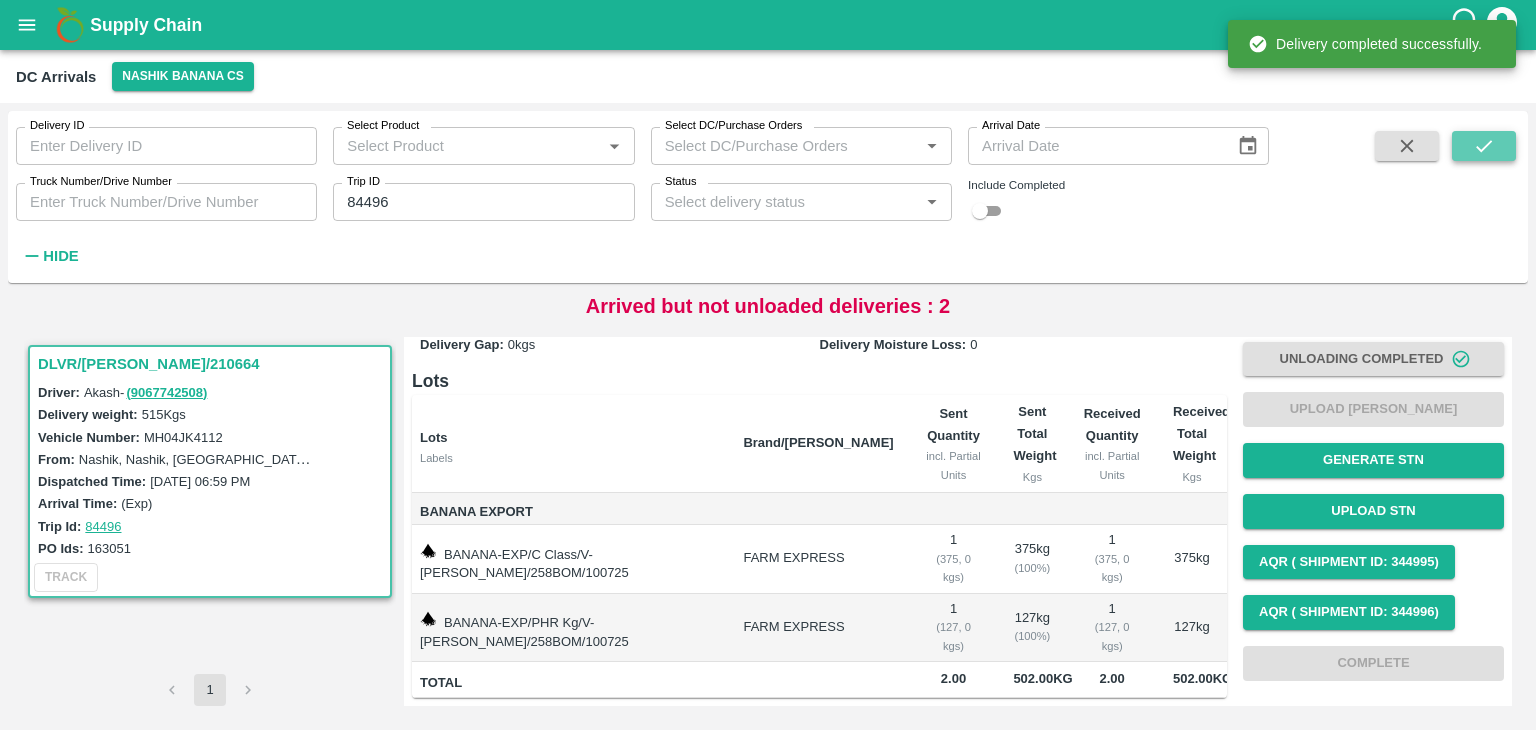 click 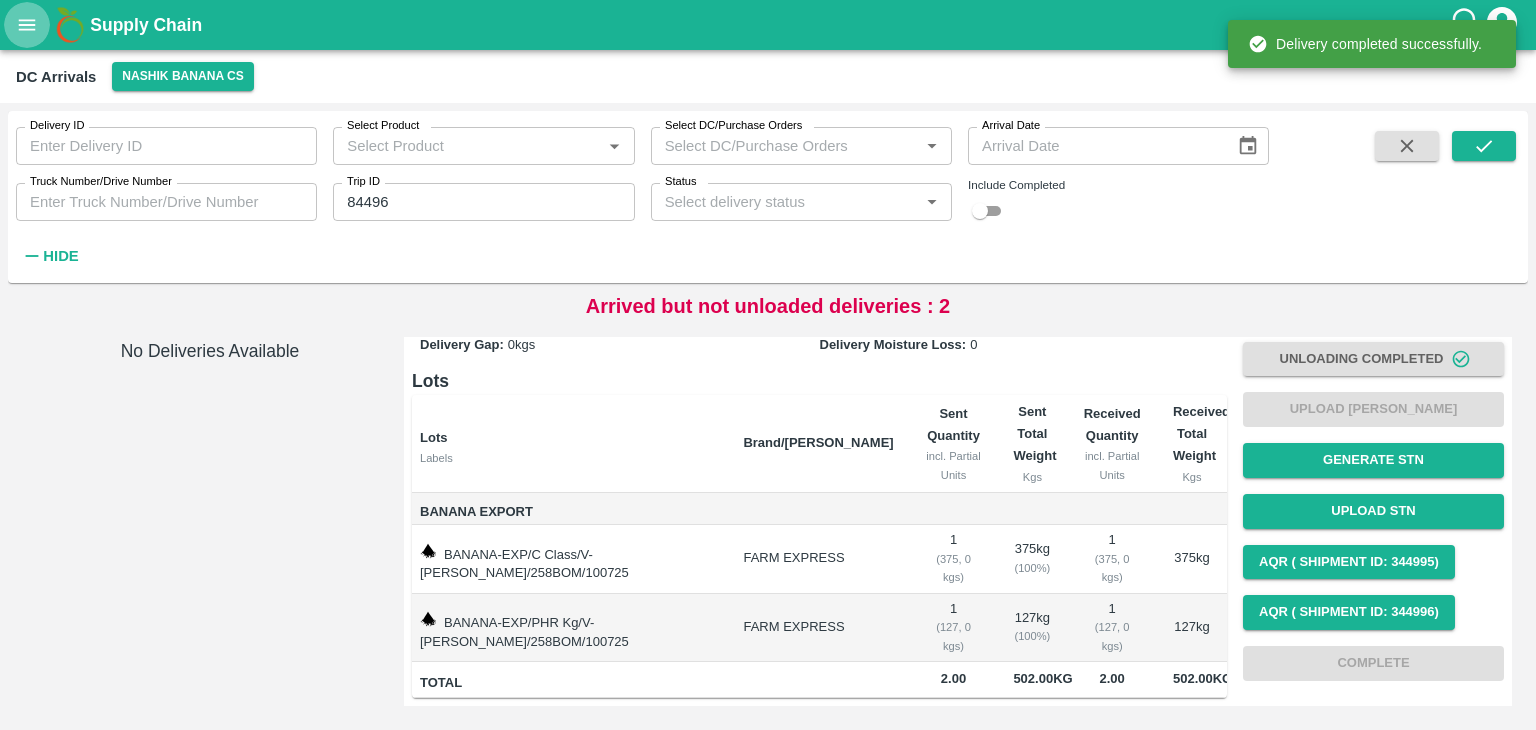 click 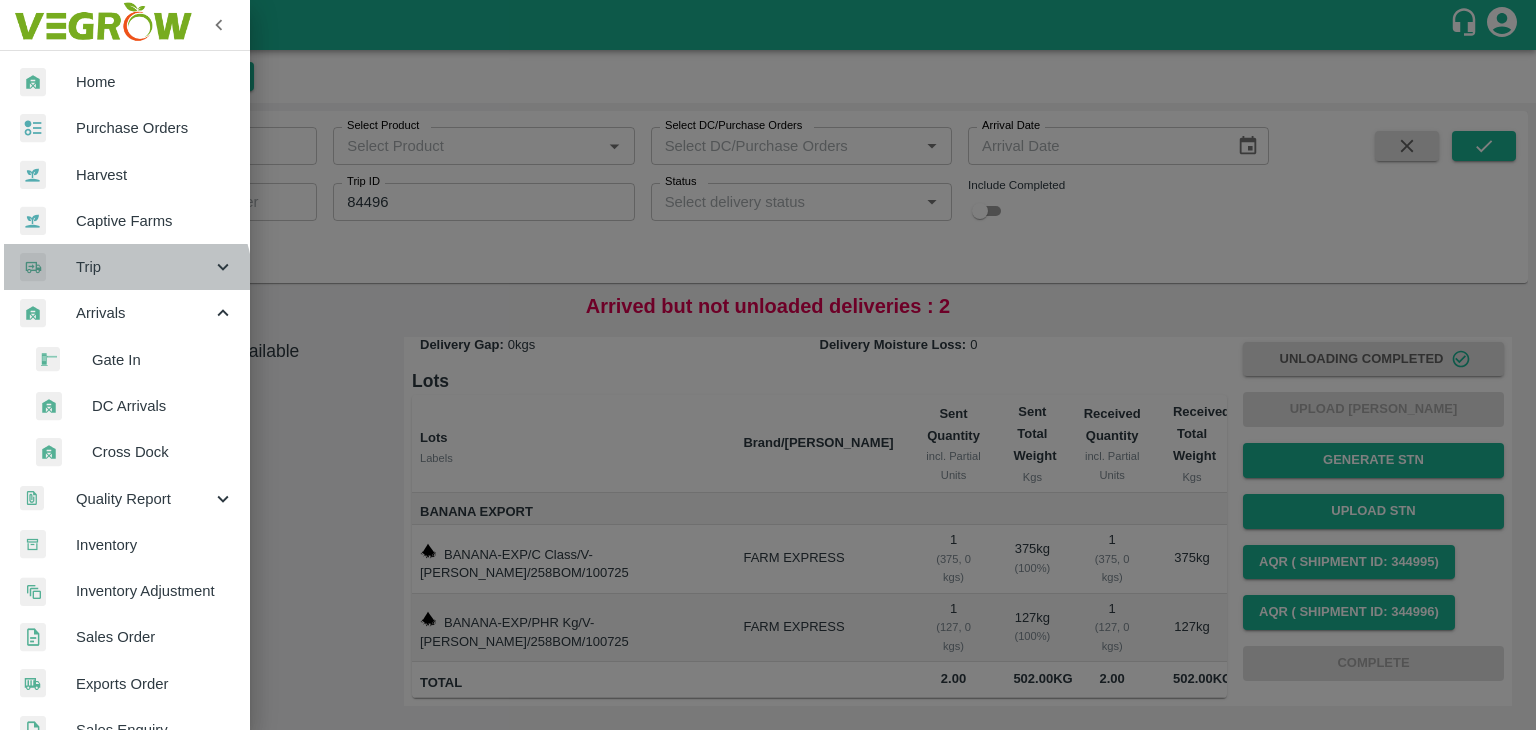 click on "Trip" at bounding box center [125, 267] 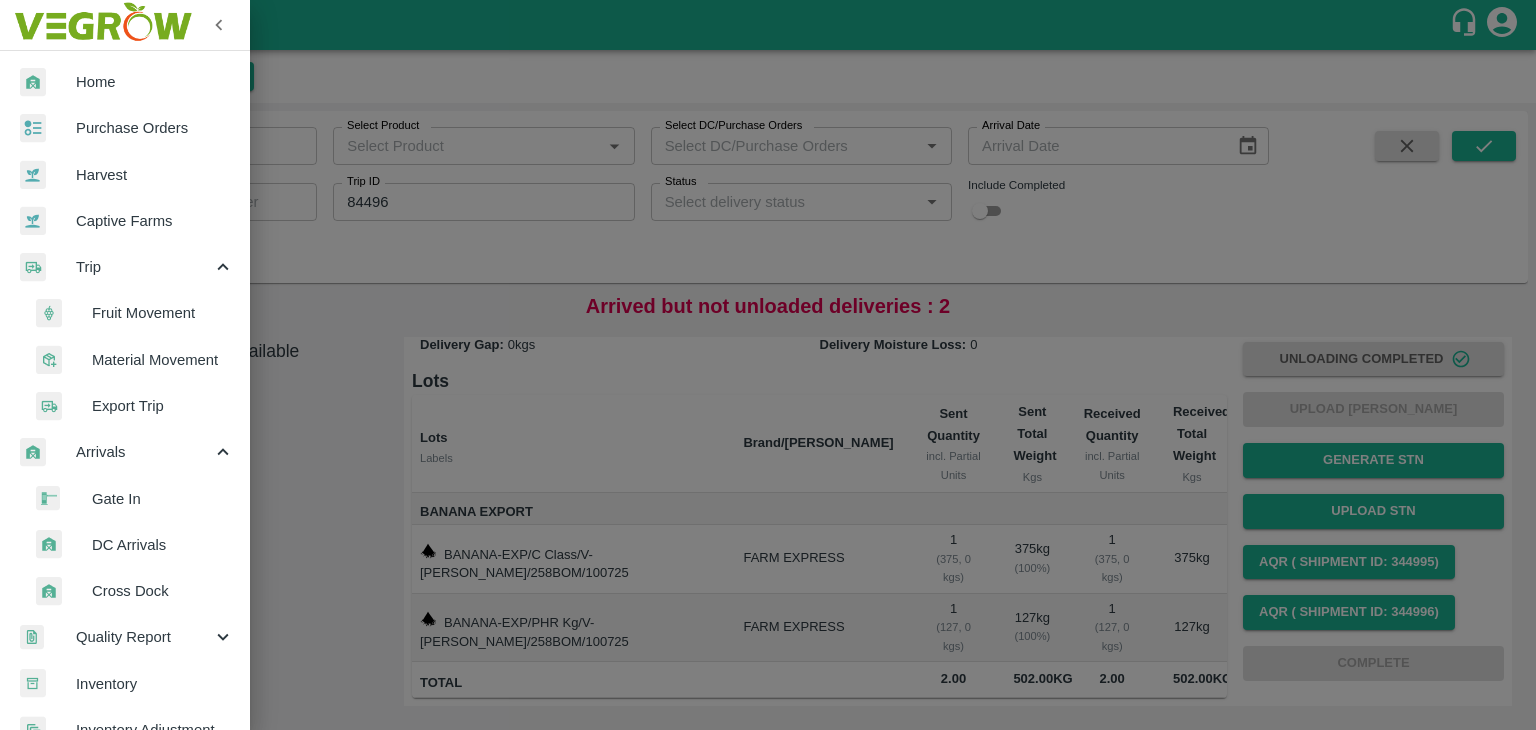 click on "Fruit Movement" at bounding box center [163, 313] 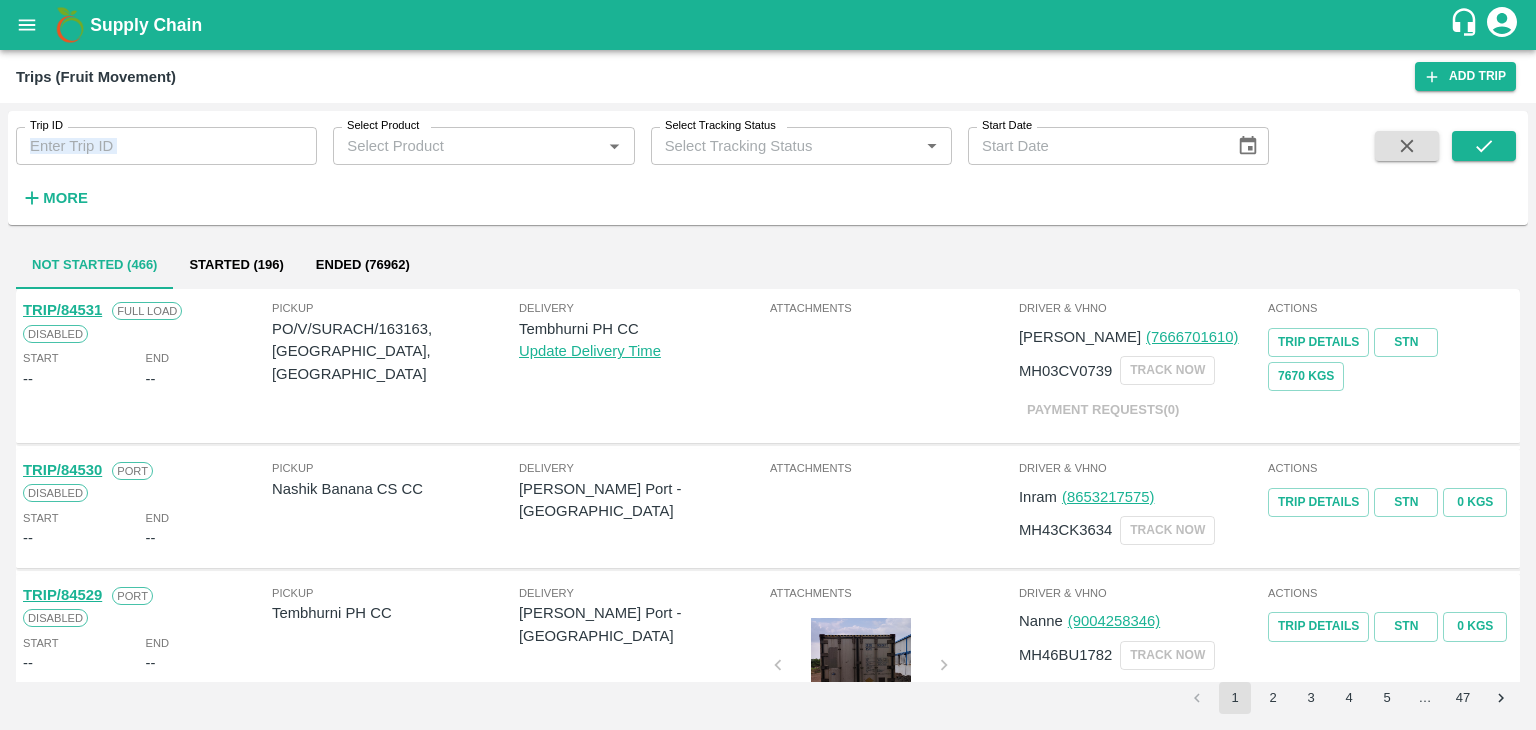 drag, startPoint x: 137, startPoint y: 166, endPoint x: 154, endPoint y: 154, distance: 20.808653 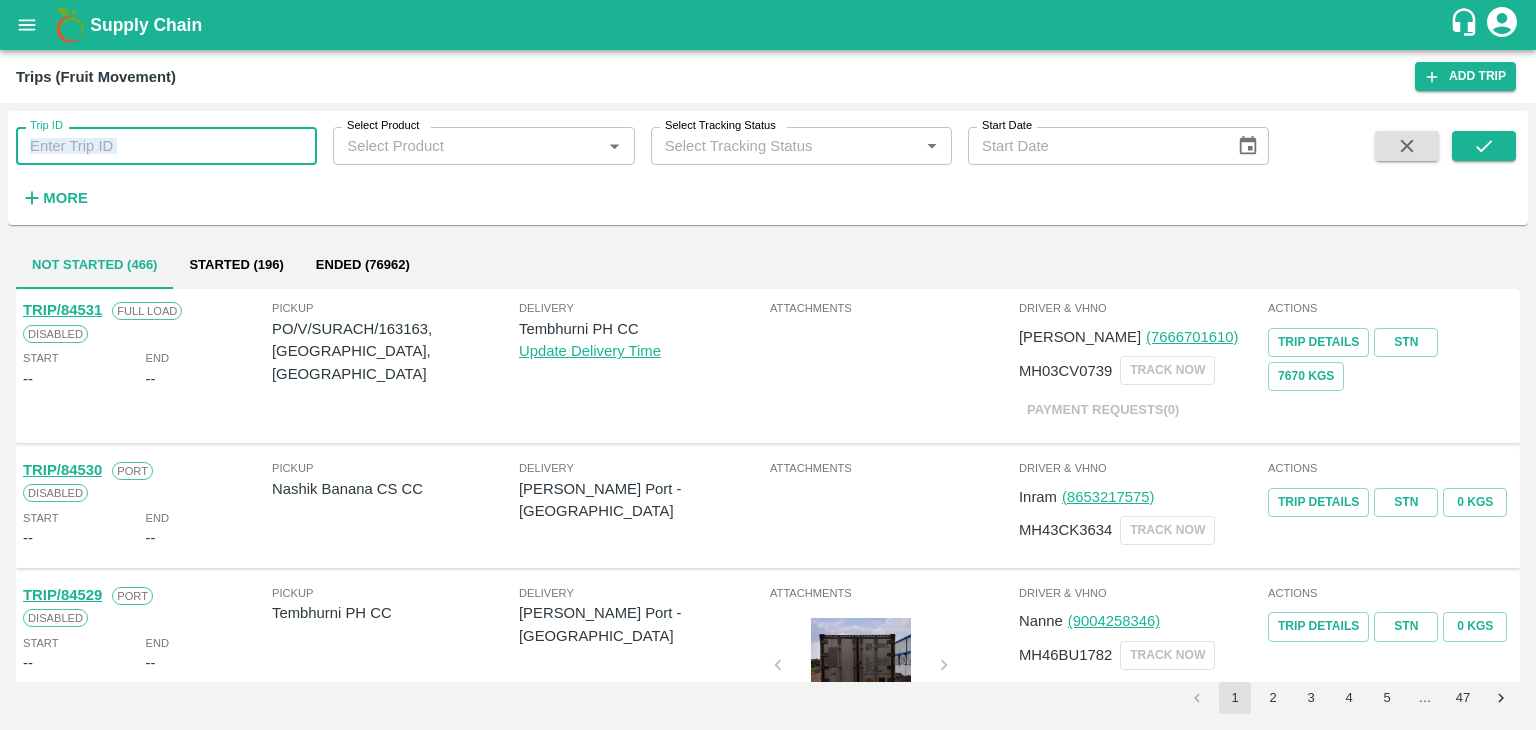 click on "Trip ID" at bounding box center (166, 146) 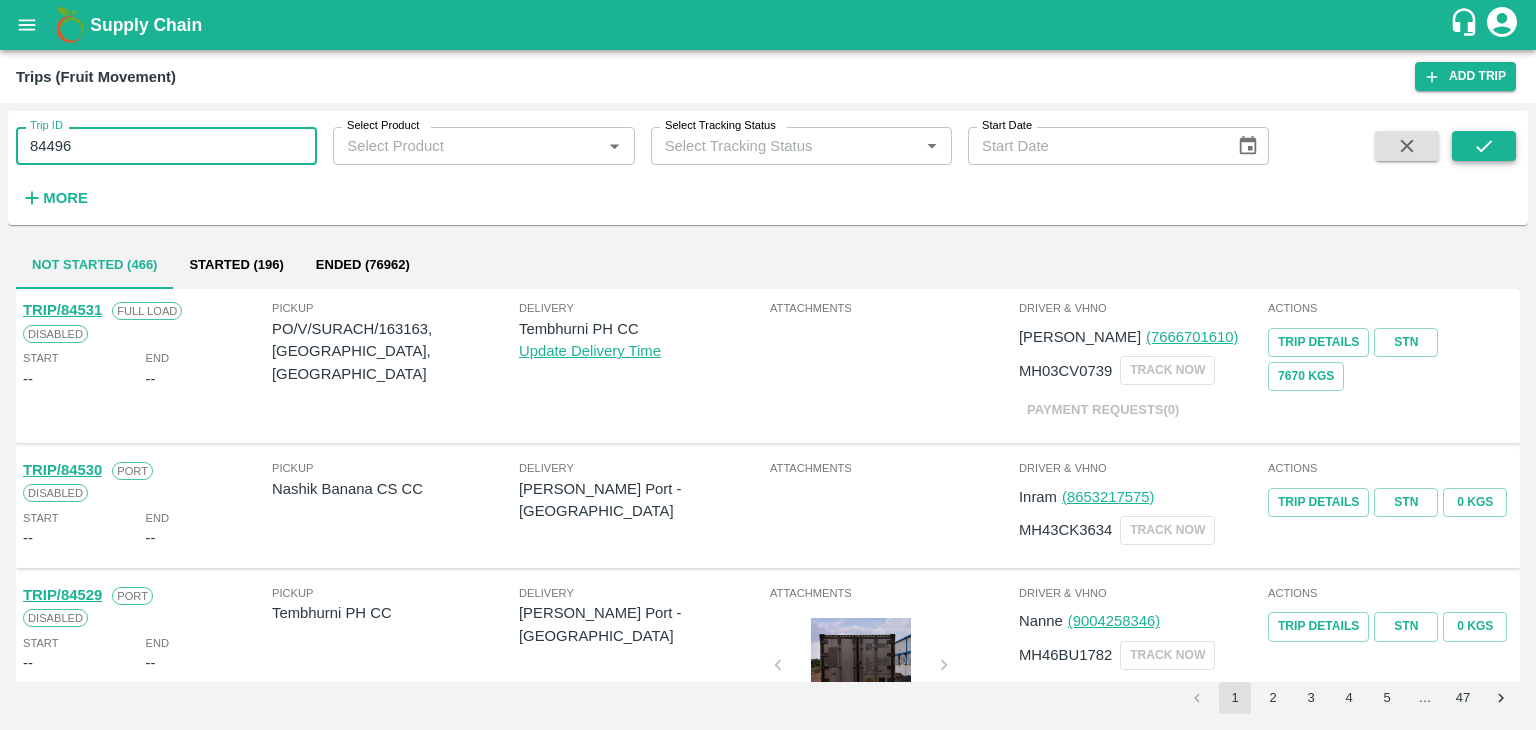 type on "84496" 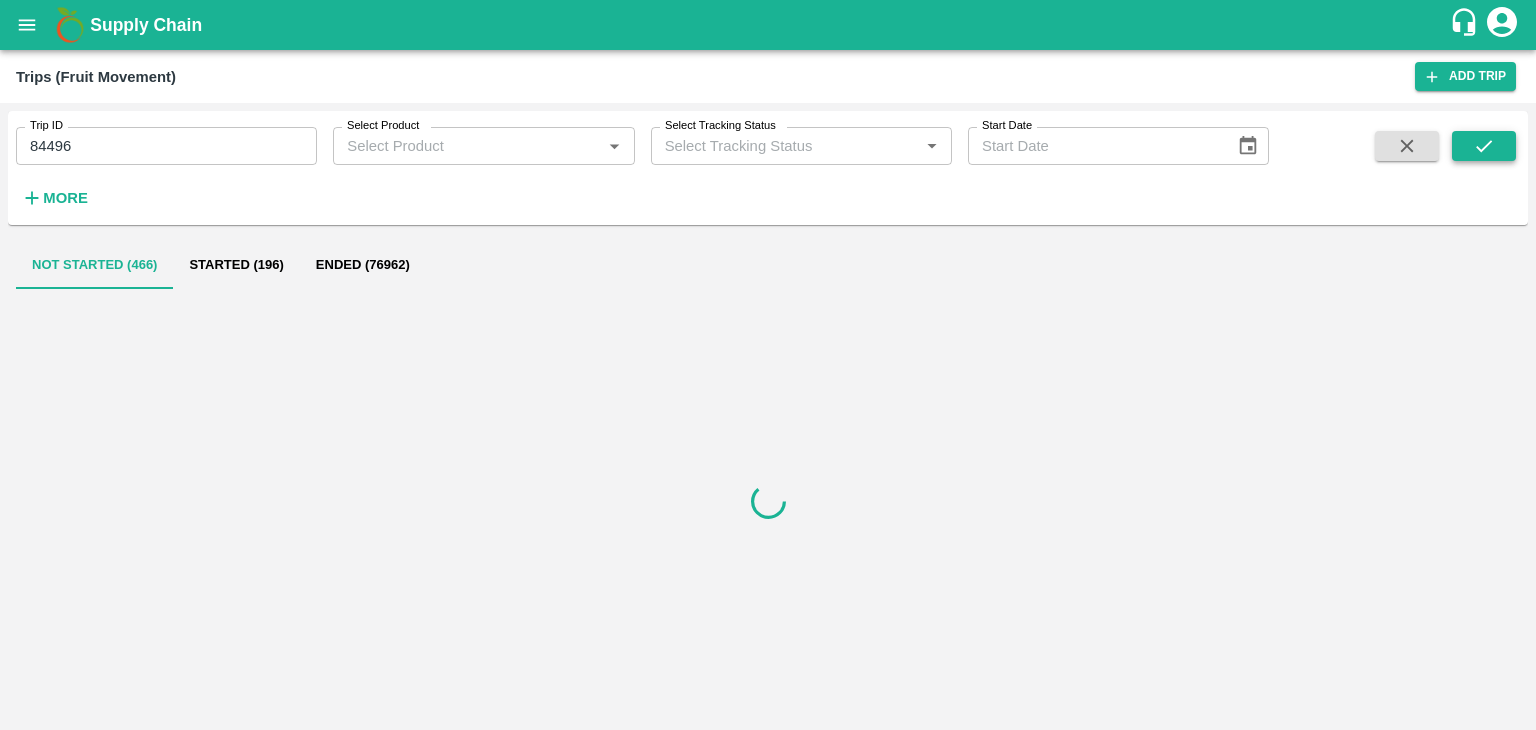 click 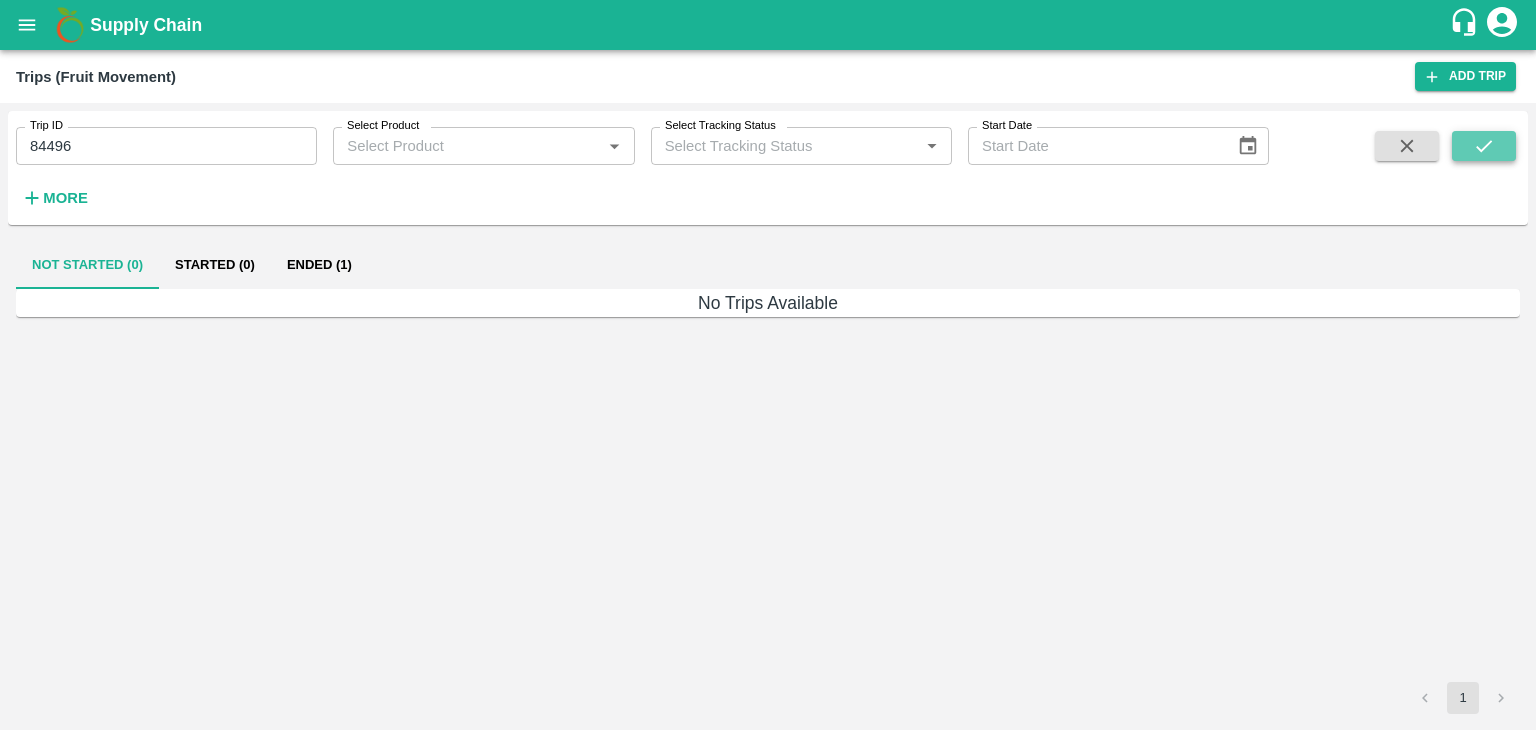 click 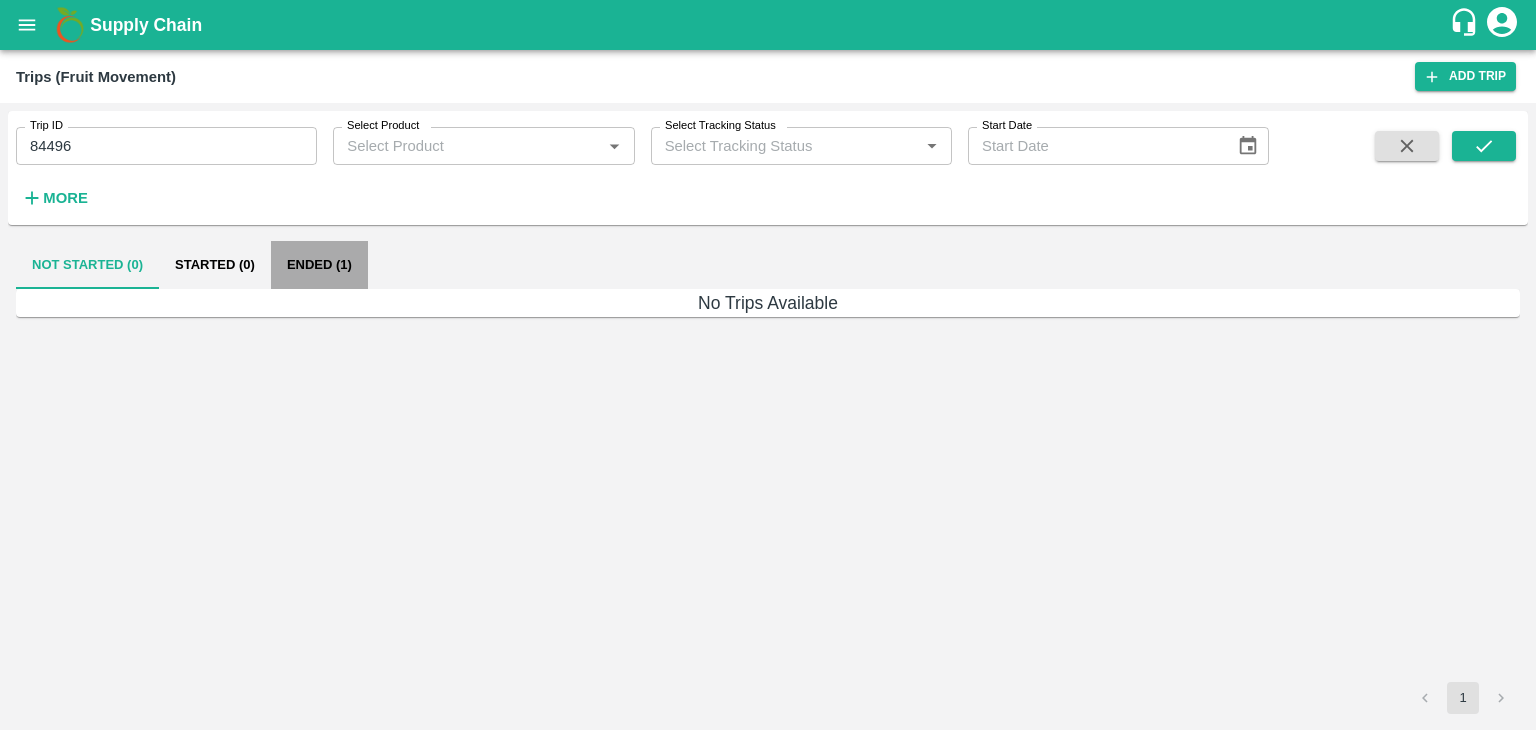 click on "Ended (1)" at bounding box center [319, 265] 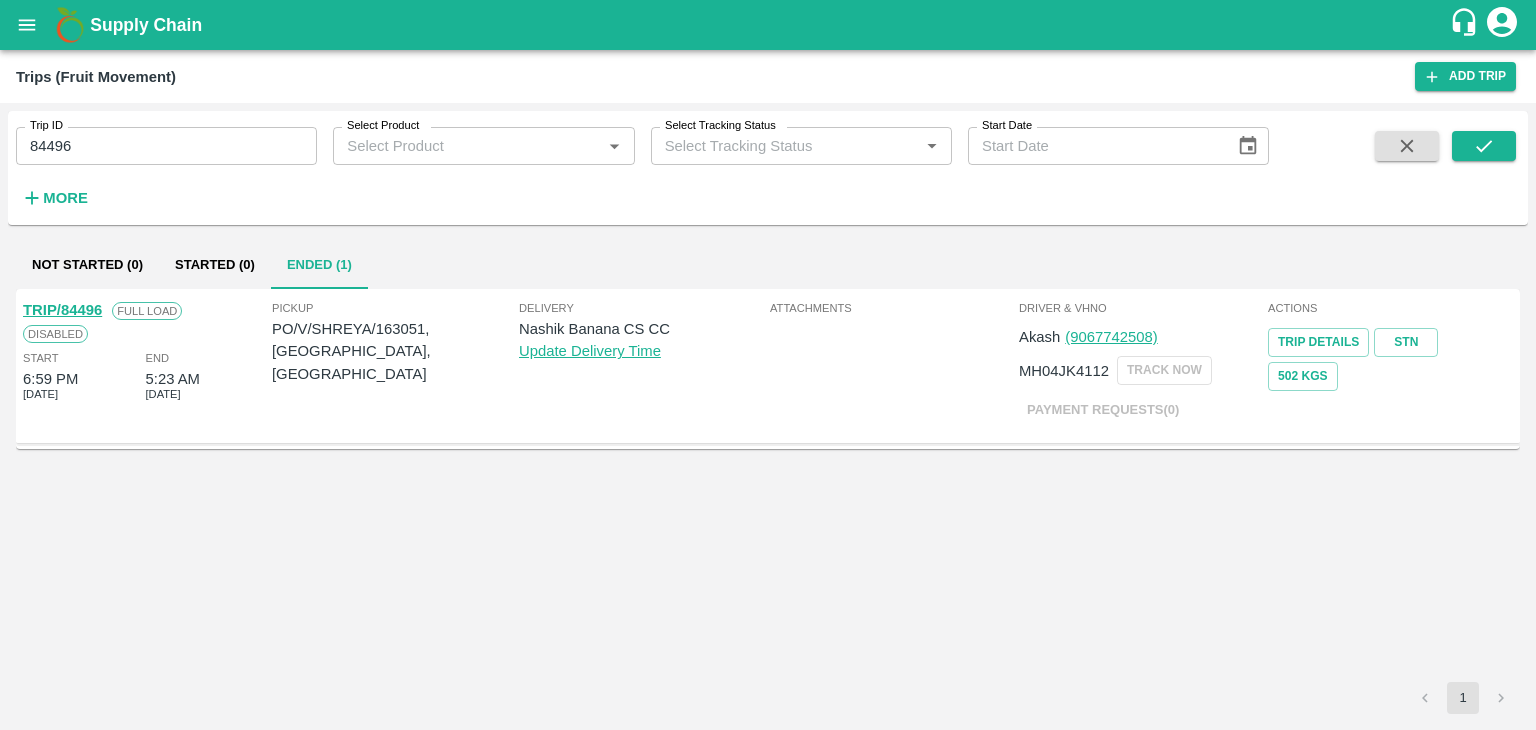 click on "TRIP/84496" at bounding box center (62, 310) 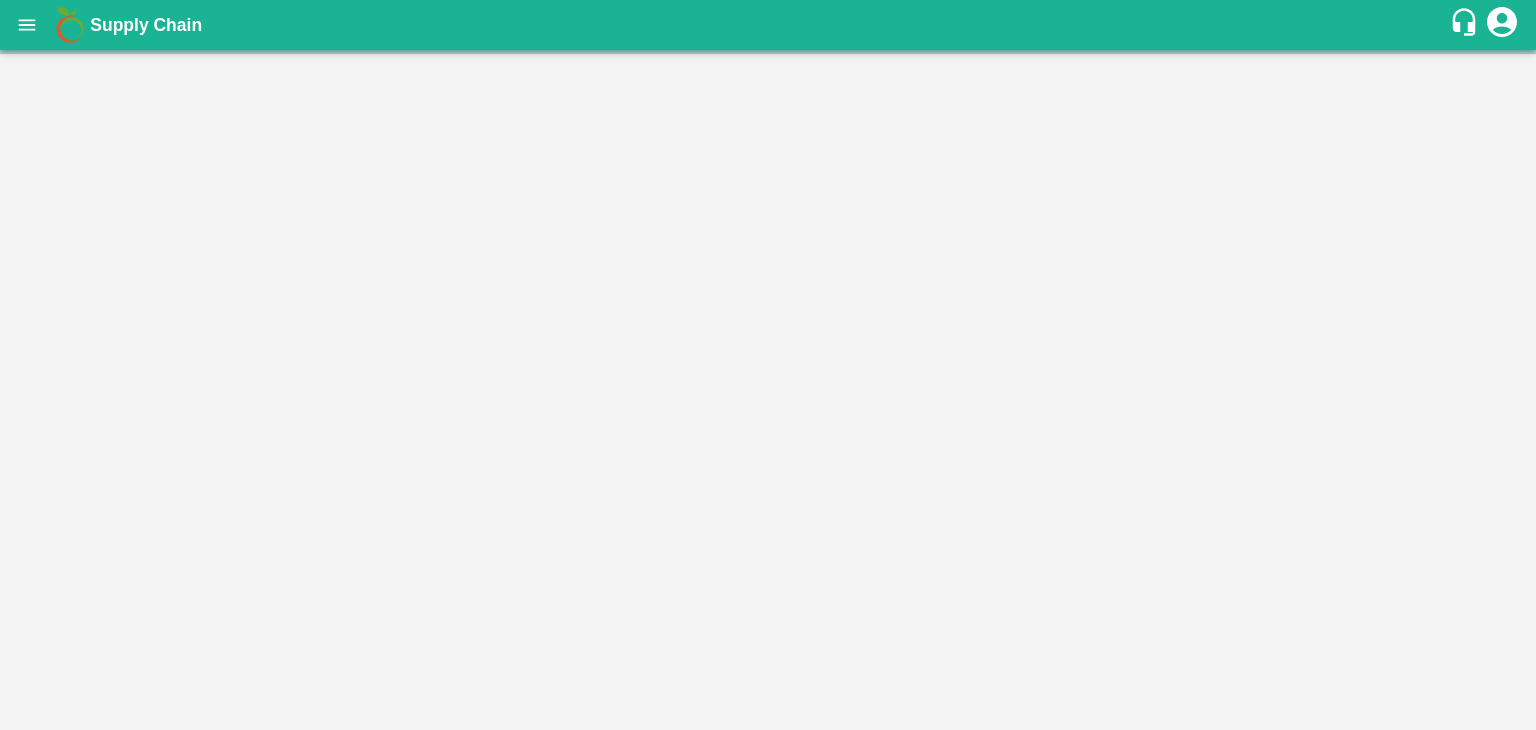 scroll, scrollTop: 0, scrollLeft: 0, axis: both 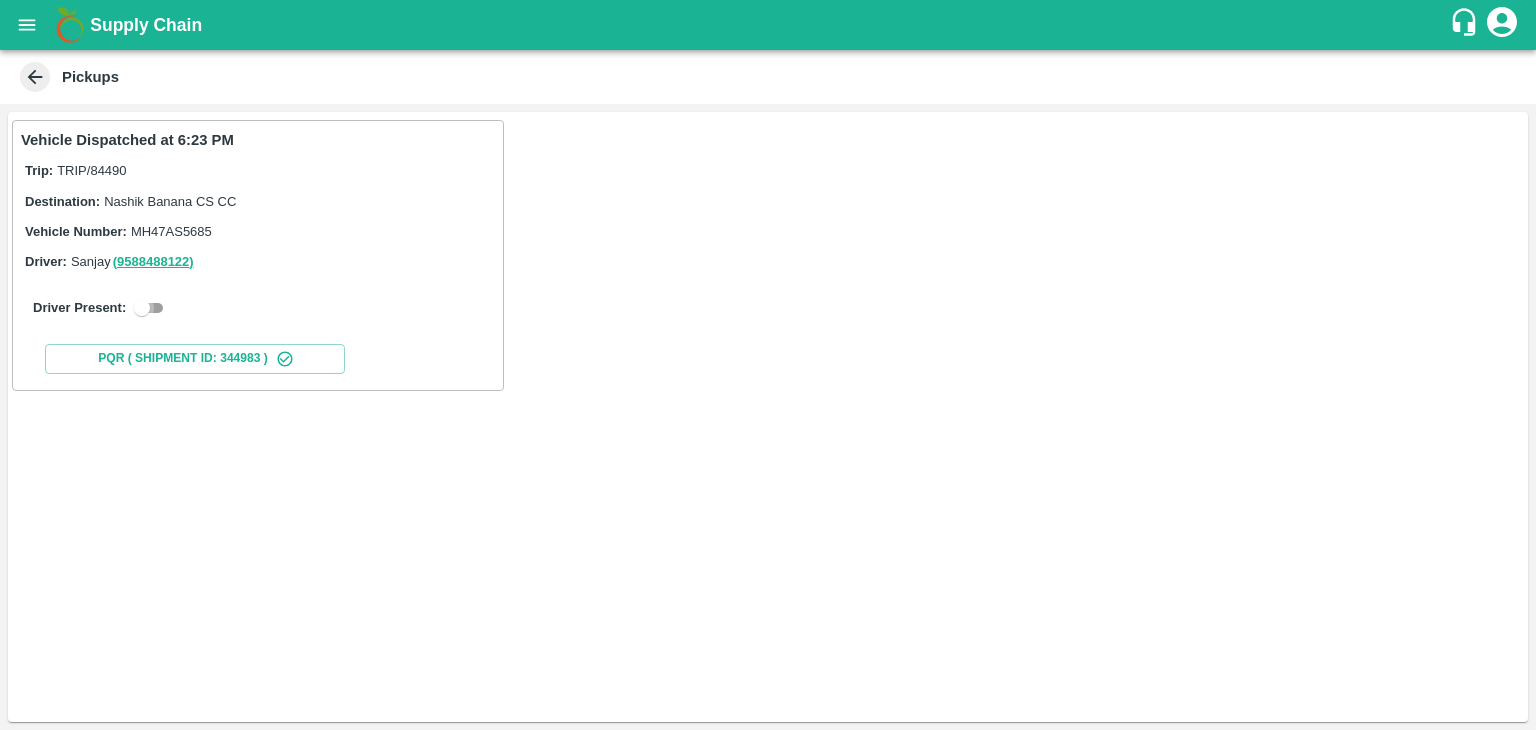 click at bounding box center [142, 308] 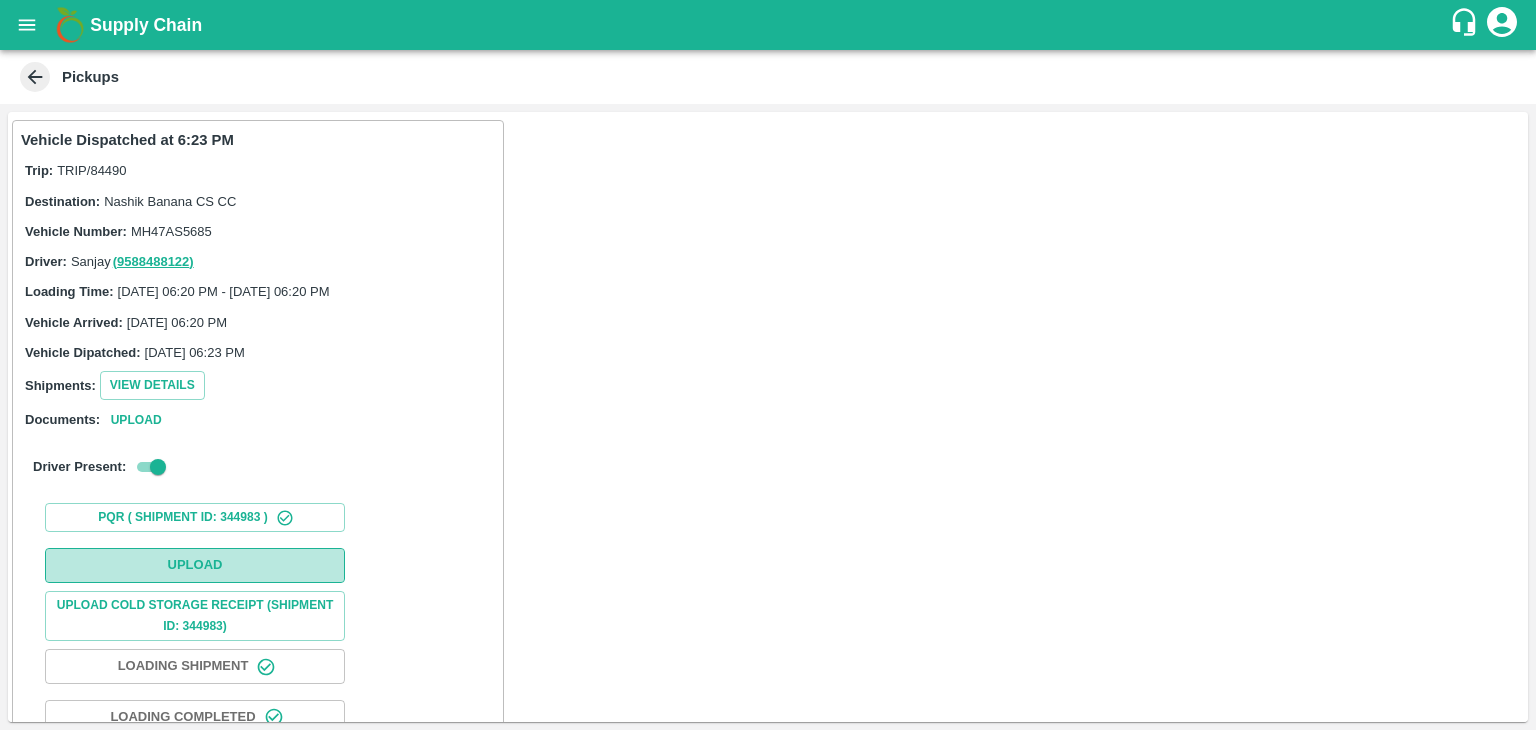 click on "Upload" at bounding box center [195, 565] 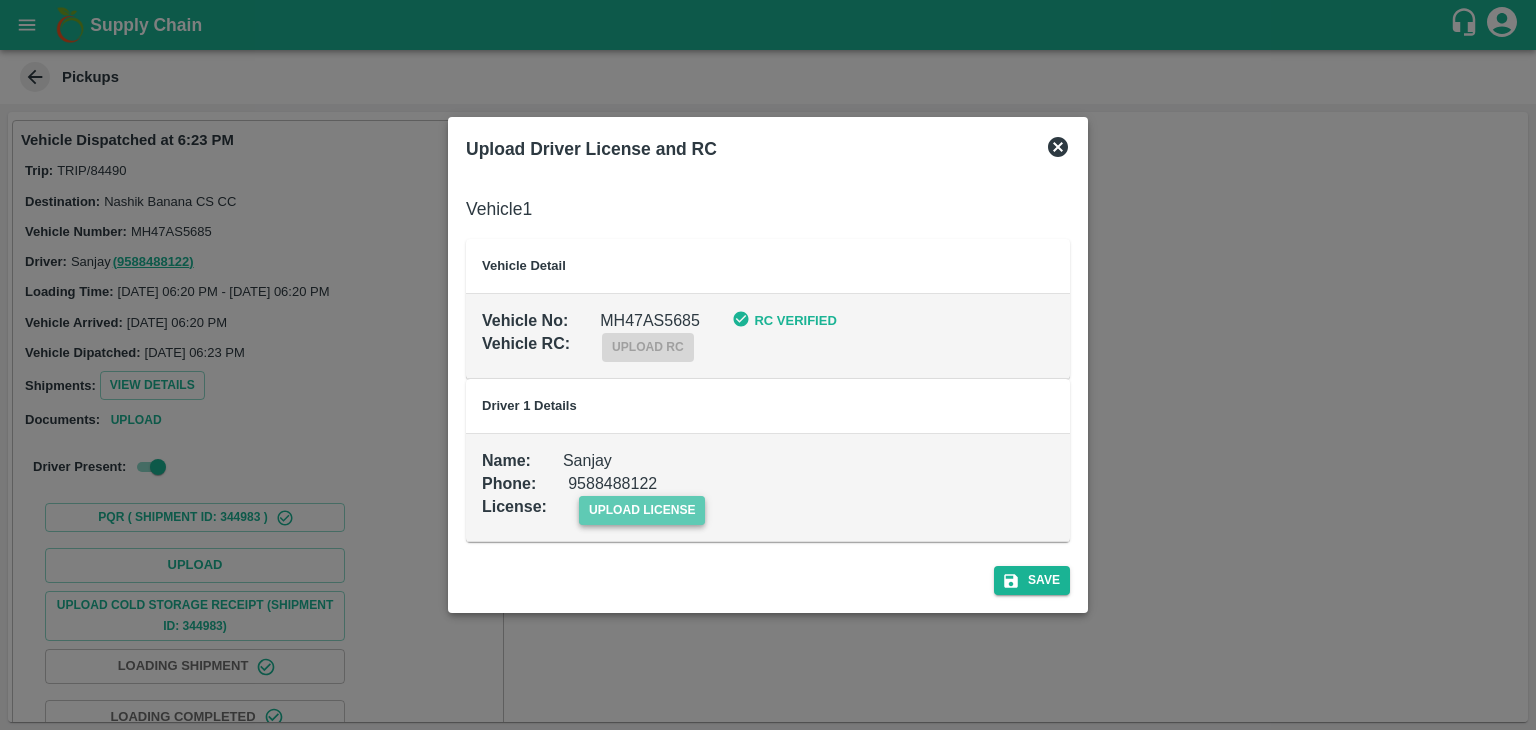 click on "upload license" at bounding box center (642, 510) 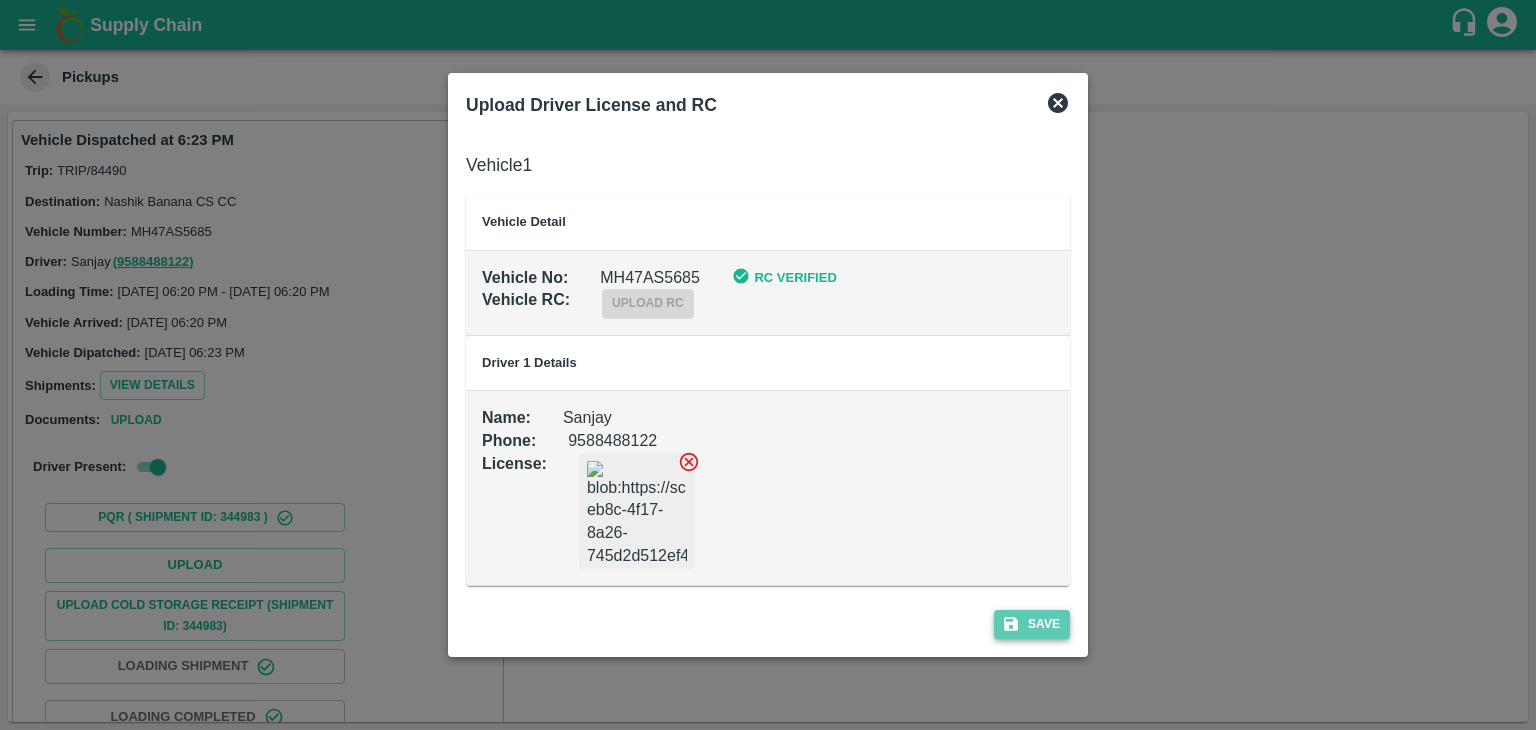 click on "Save" at bounding box center [1032, 624] 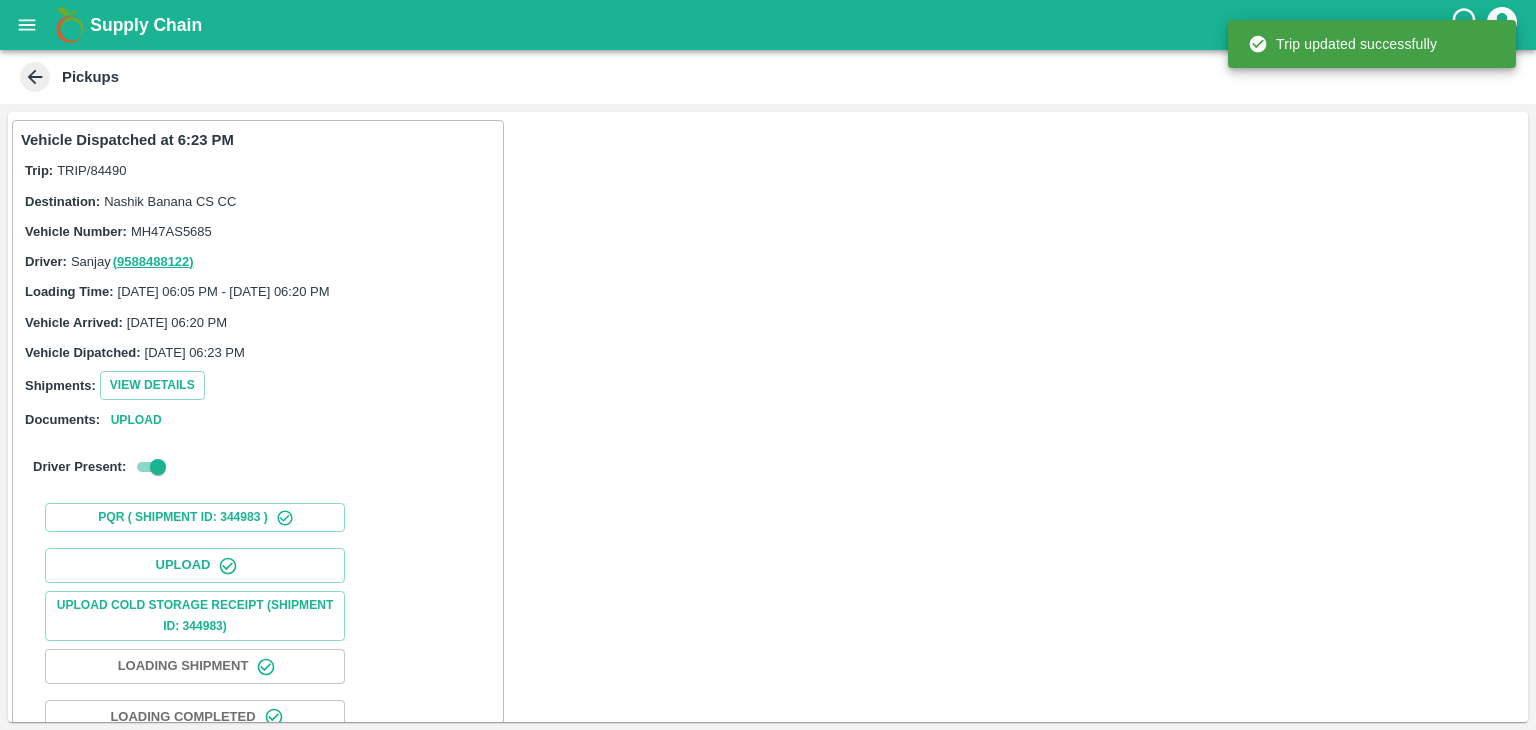 scroll, scrollTop: 209, scrollLeft: 0, axis: vertical 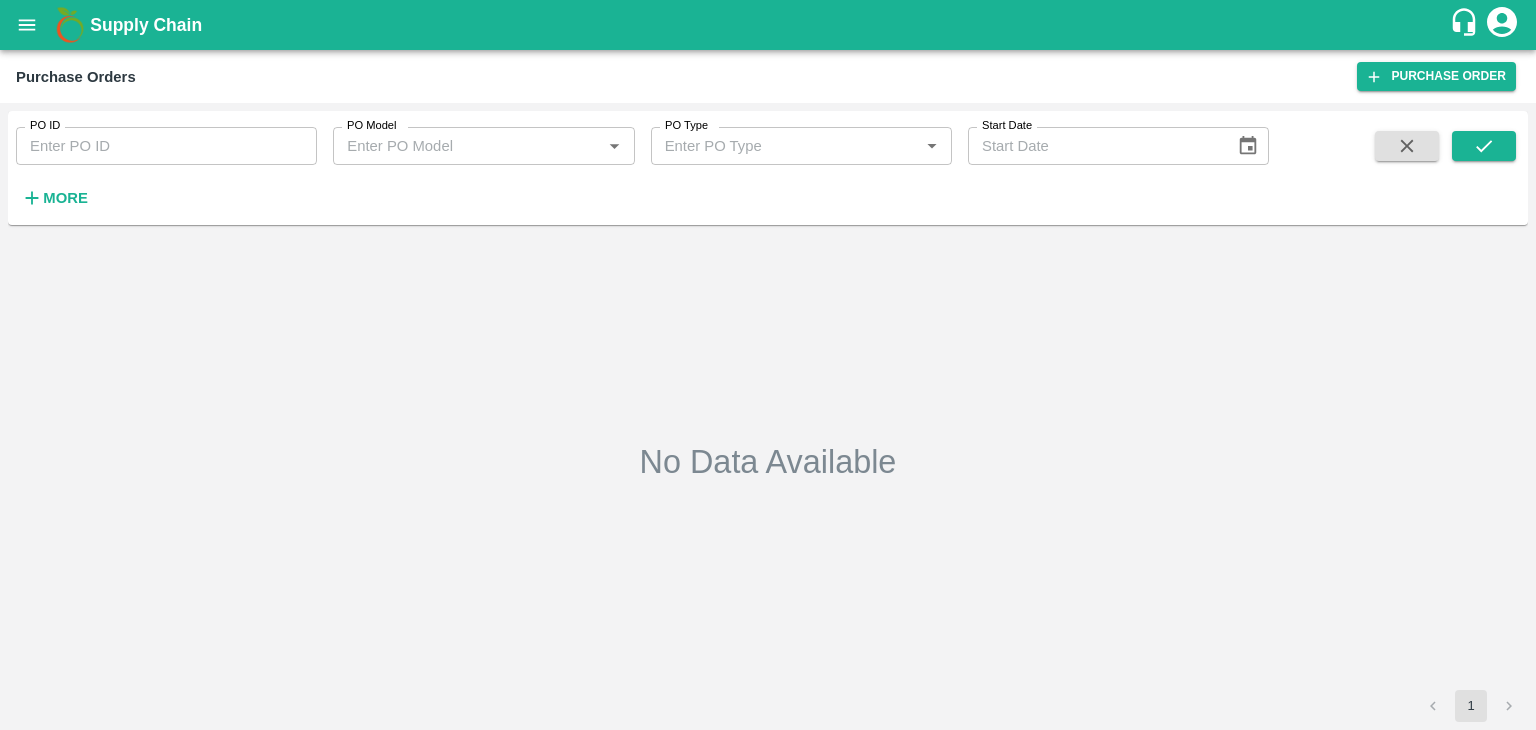 type on "163050" 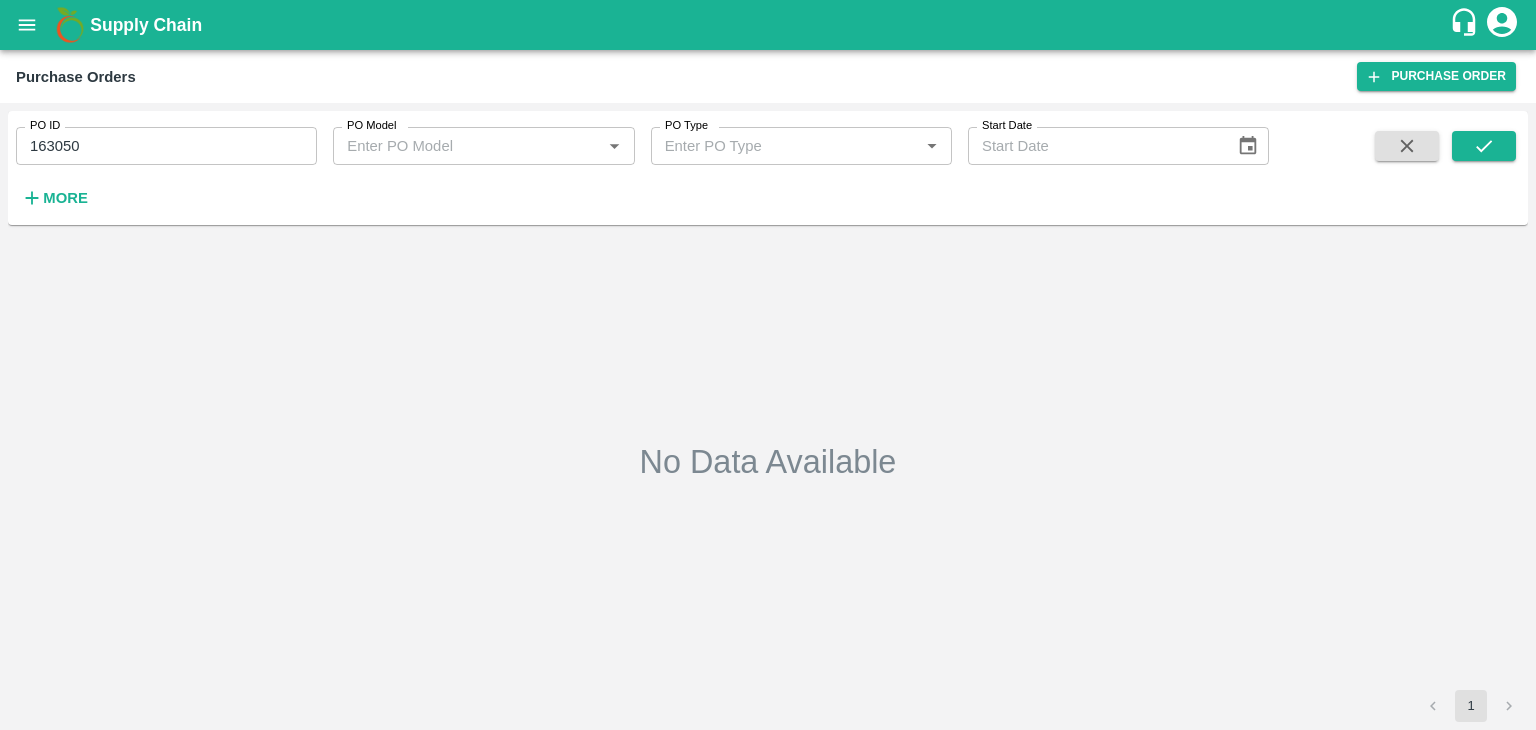 scroll, scrollTop: 0, scrollLeft: 0, axis: both 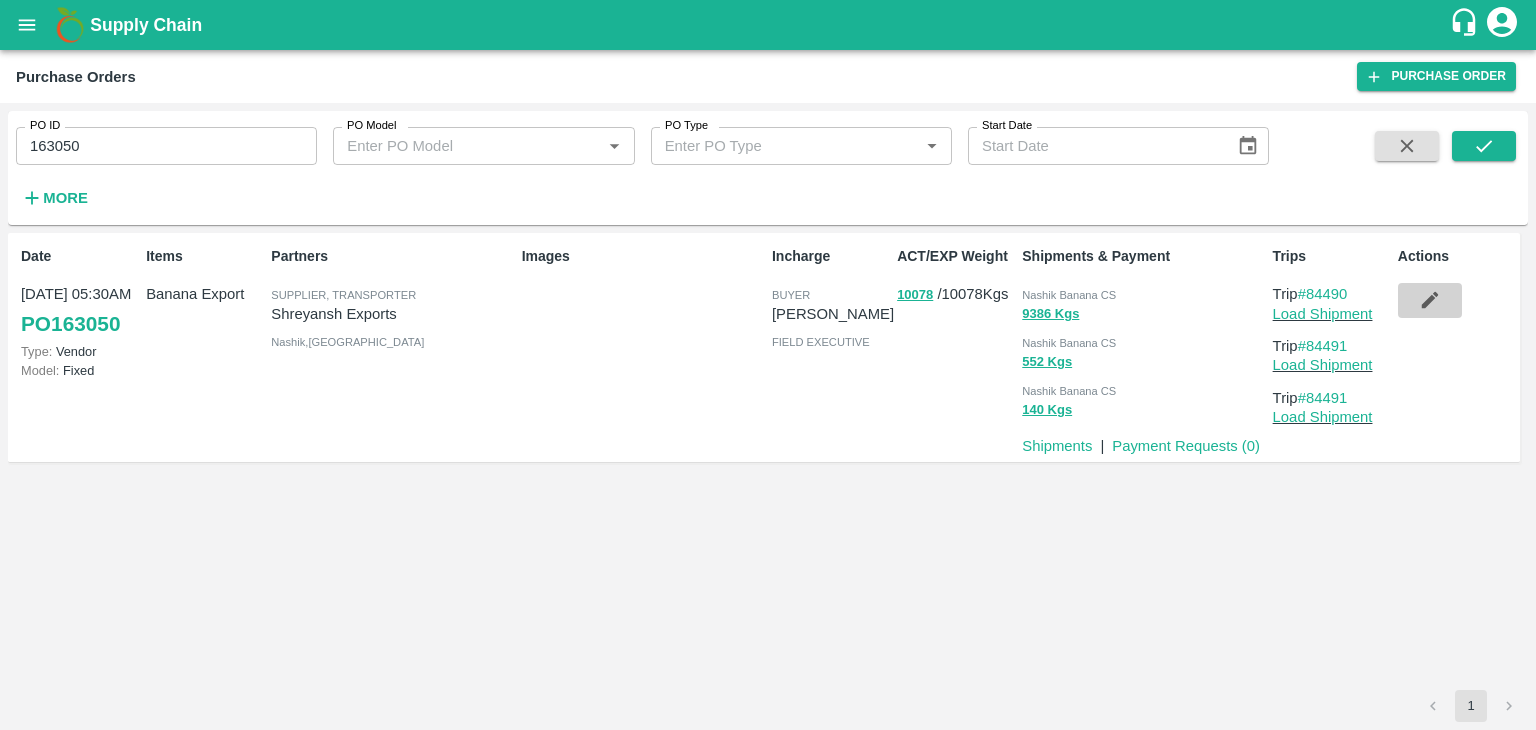 click 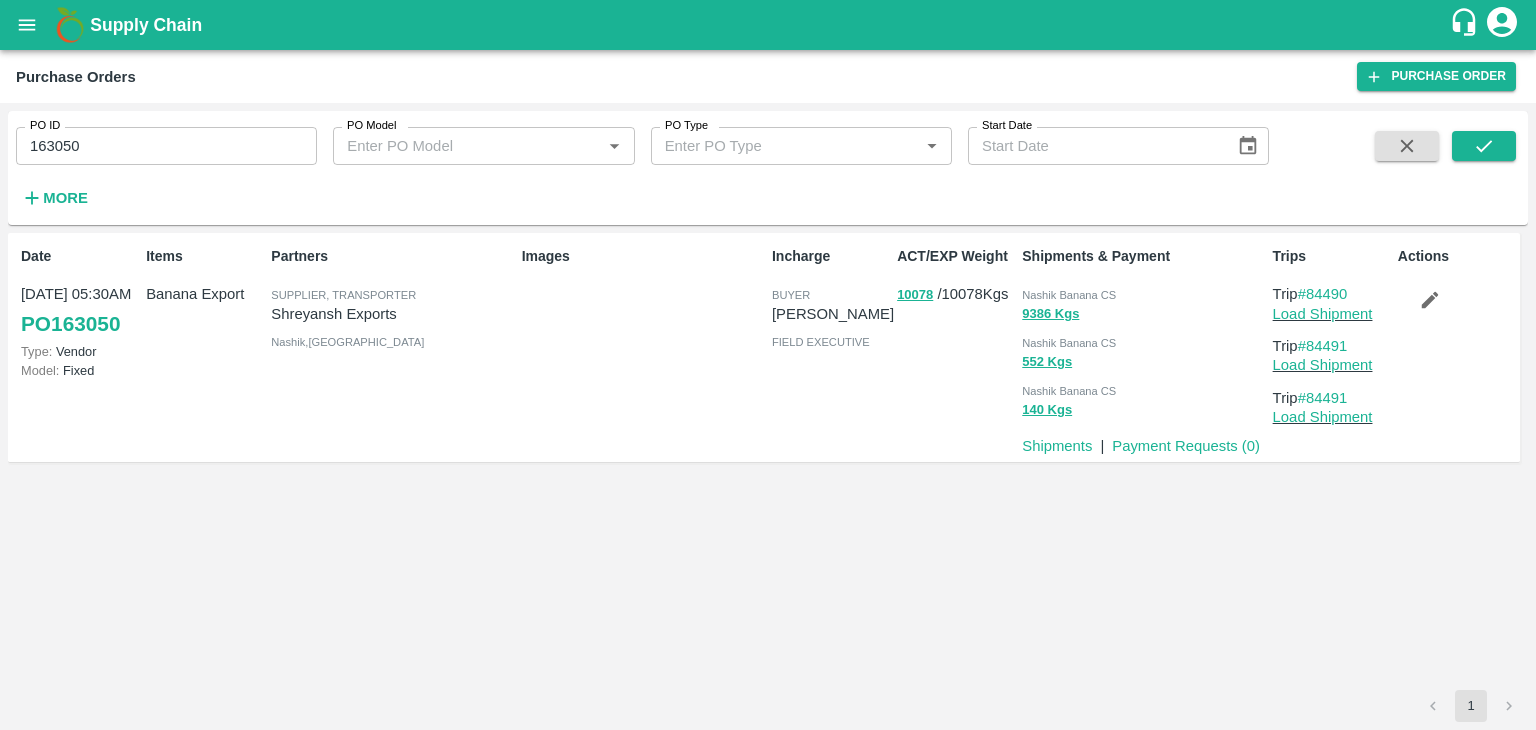 click on "163050" at bounding box center [166, 146] 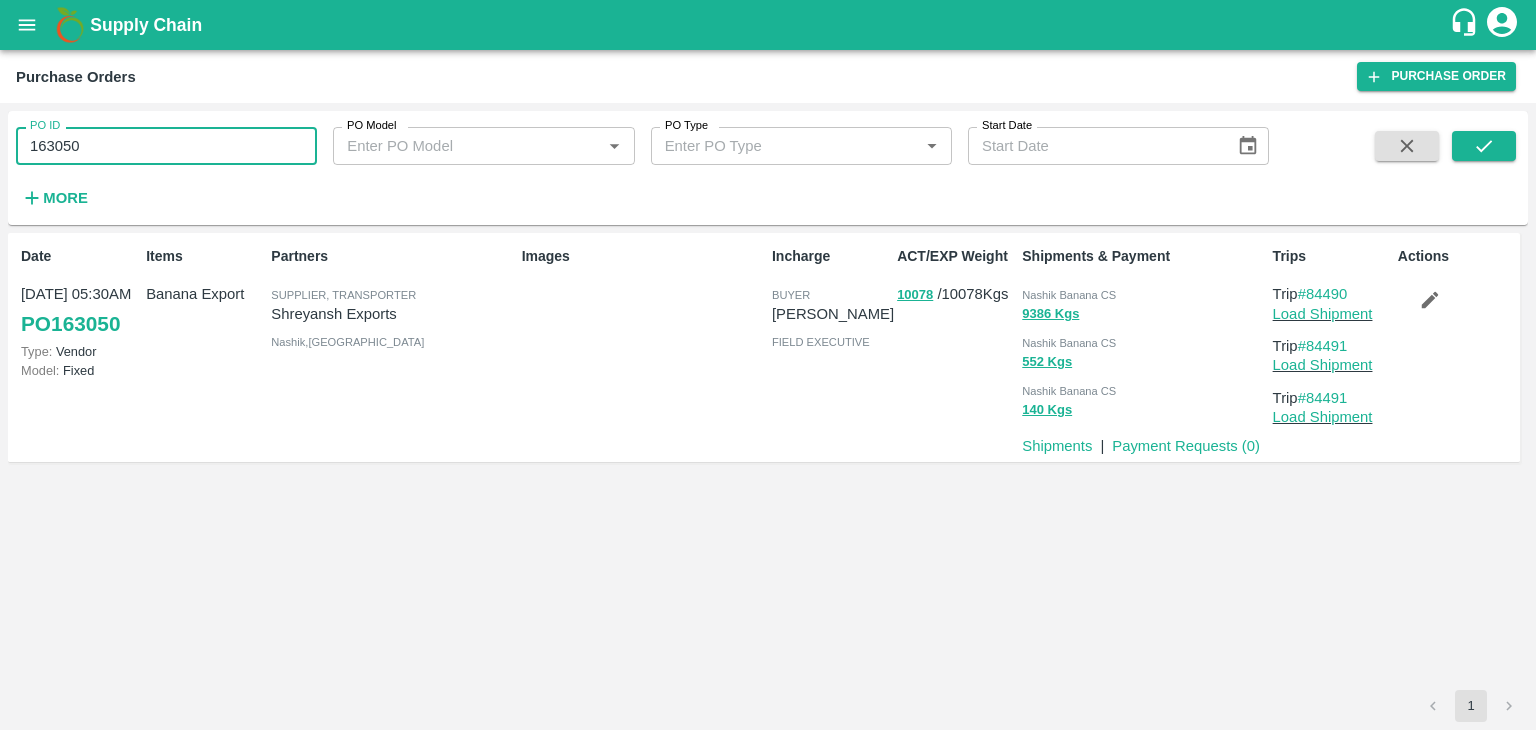 paste 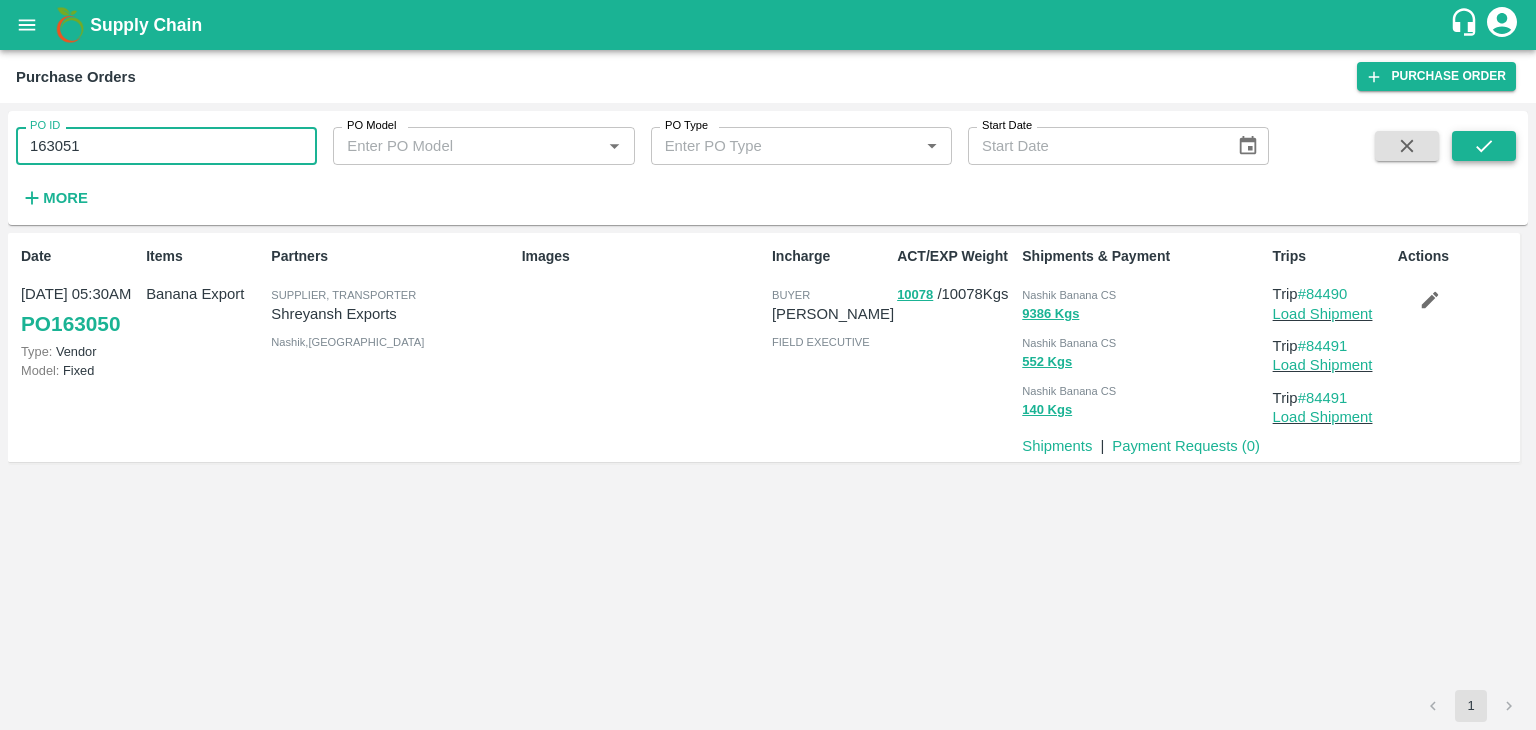 type on "163051" 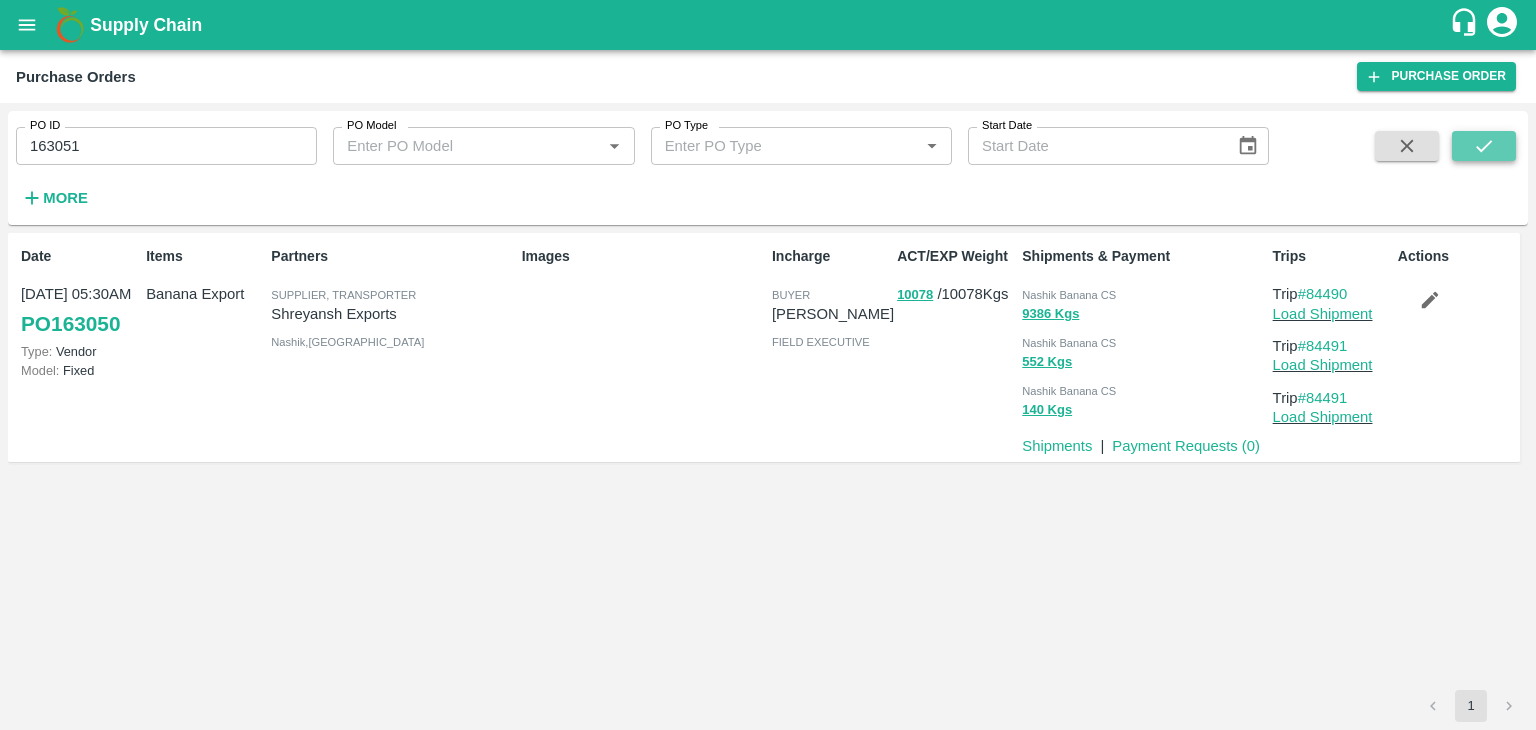 click 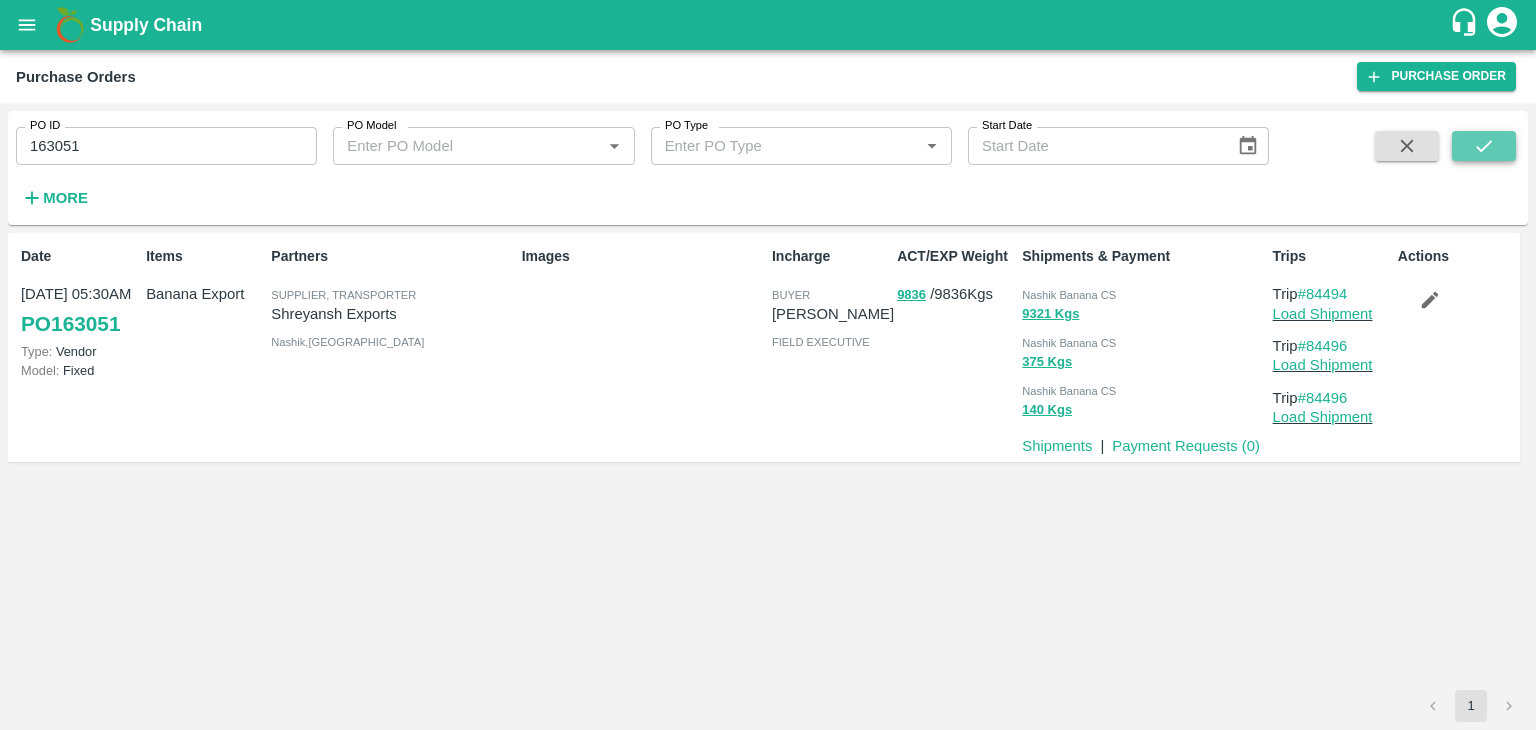 click at bounding box center [1484, 146] 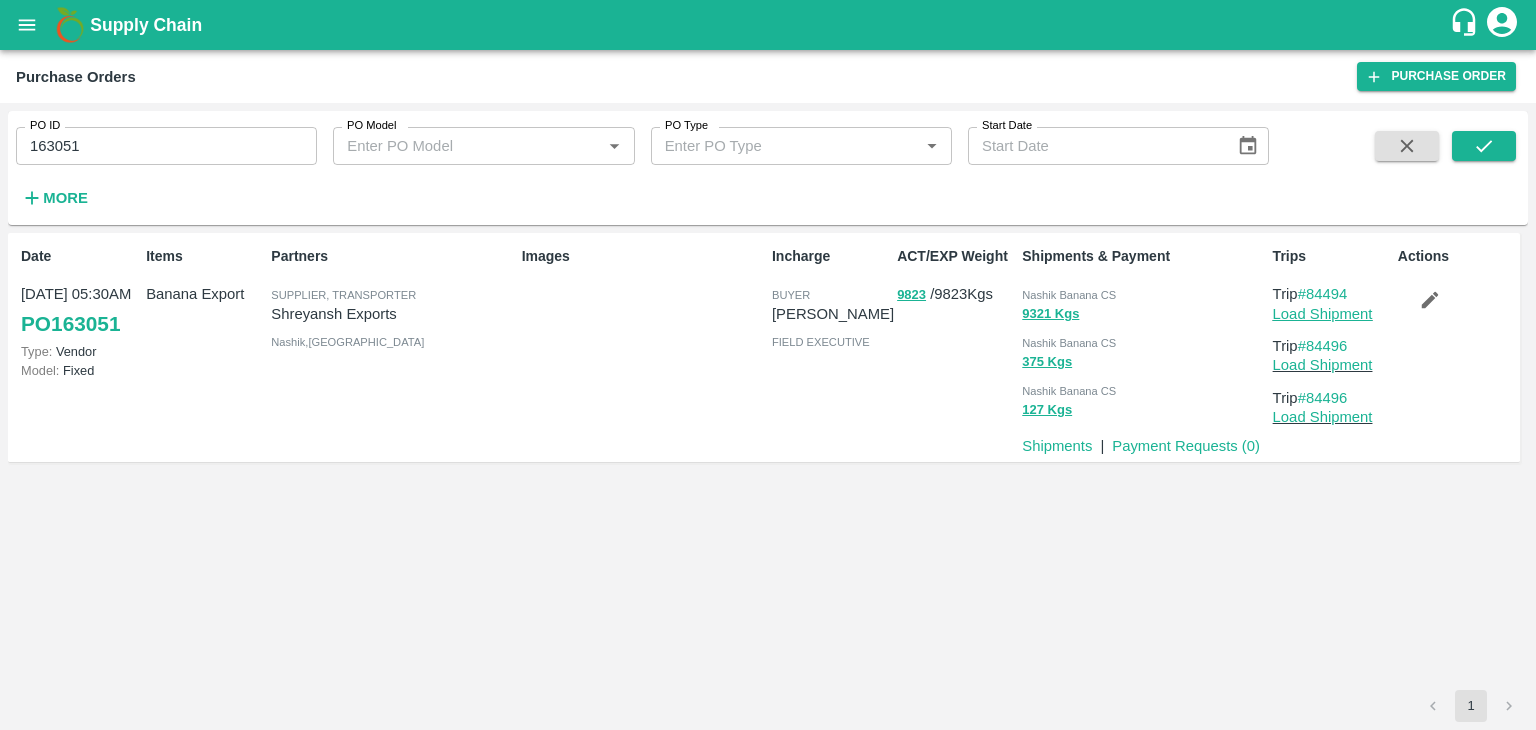 click on "Load Shipment" at bounding box center (1323, 314) 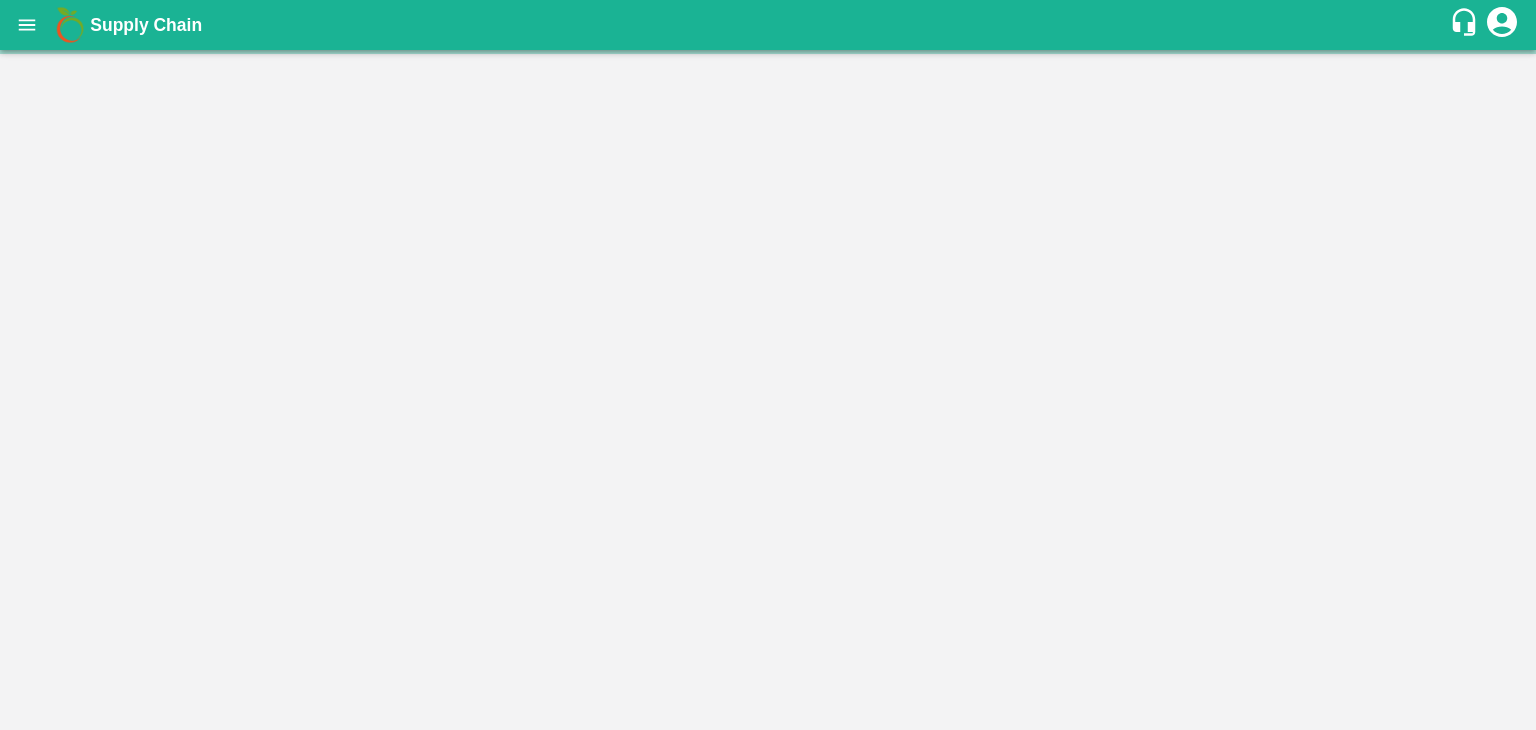 scroll, scrollTop: 0, scrollLeft: 0, axis: both 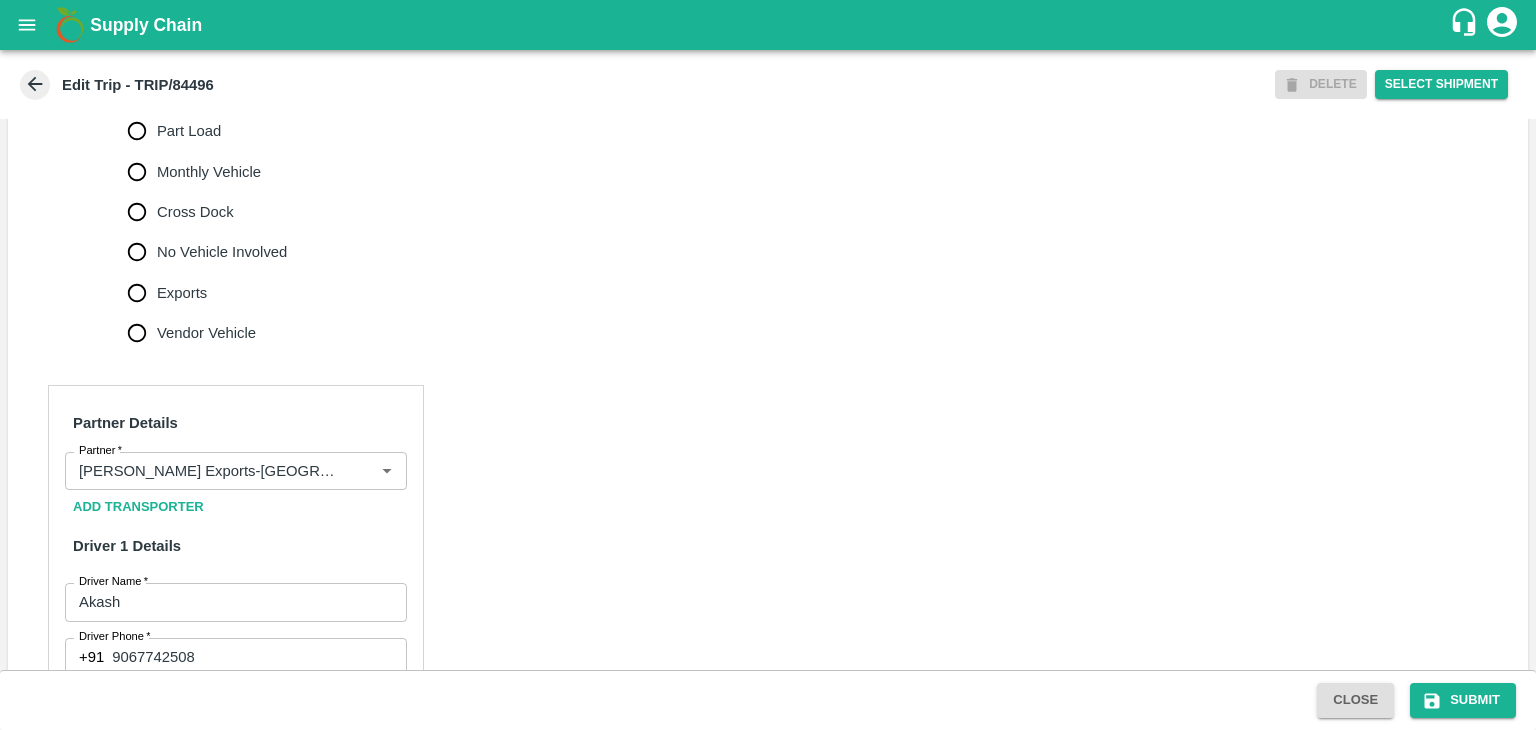click on "No Vehicle Involved" at bounding box center [222, 252] 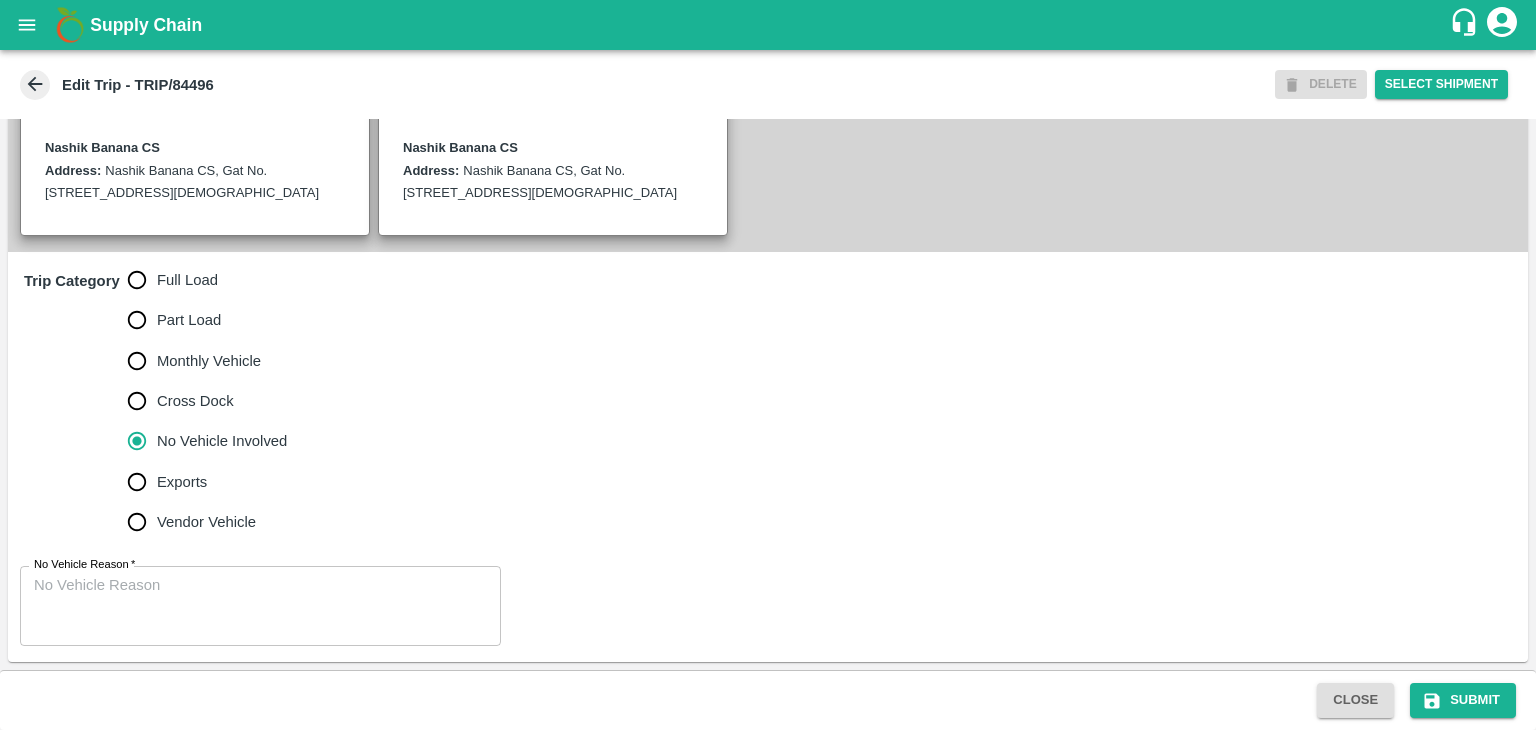 scroll, scrollTop: 491, scrollLeft: 0, axis: vertical 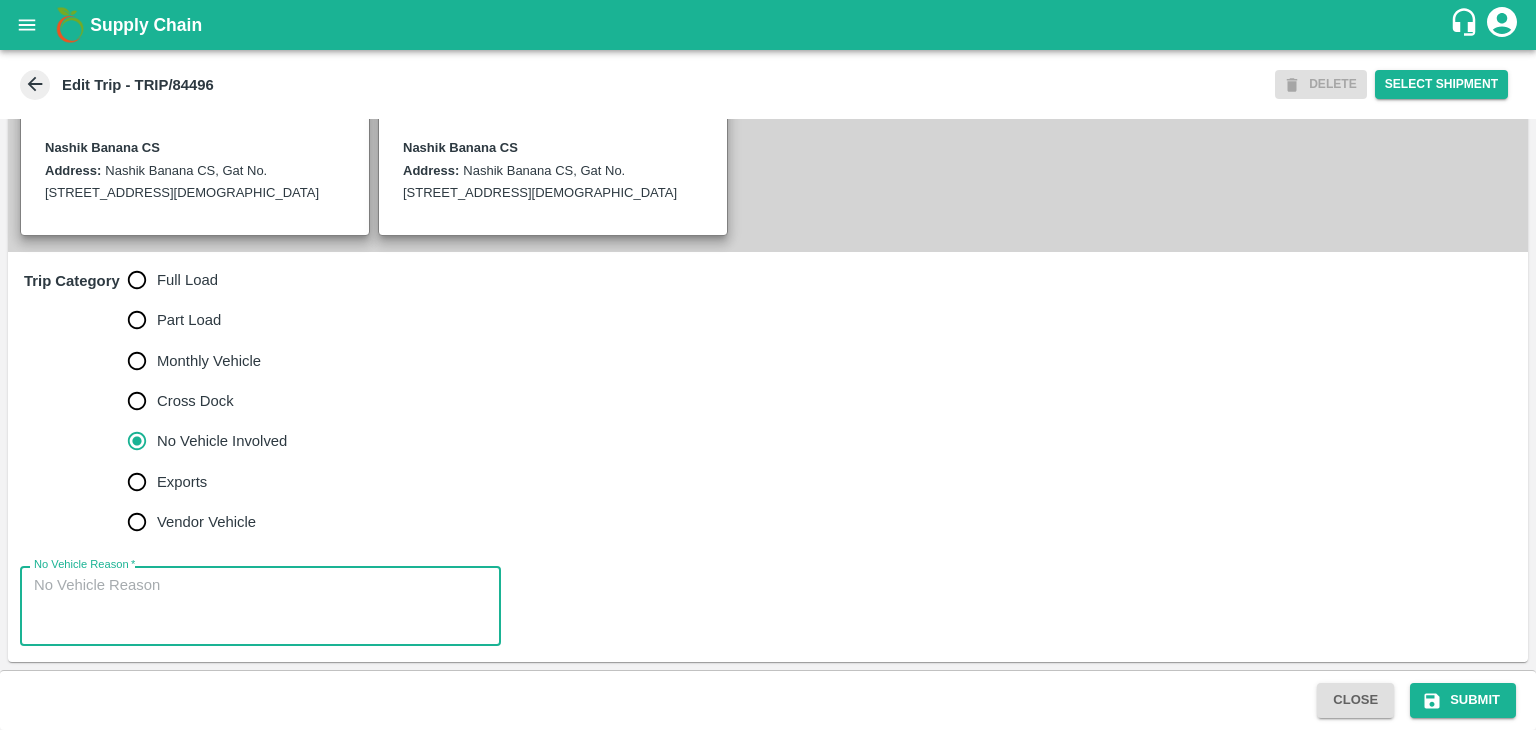 click on "No Vehicle Reason   *" at bounding box center (260, 606) 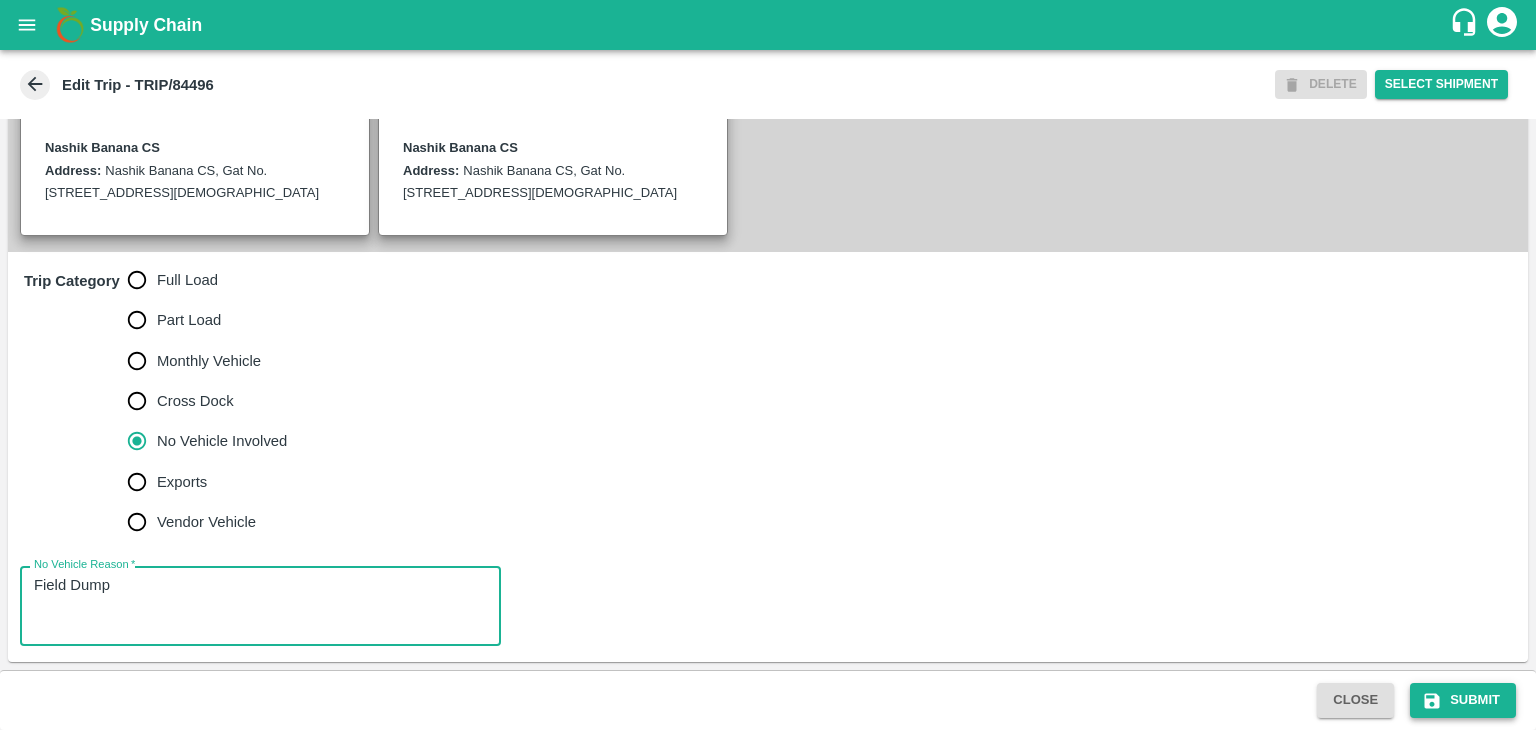 type on "Field Dump" 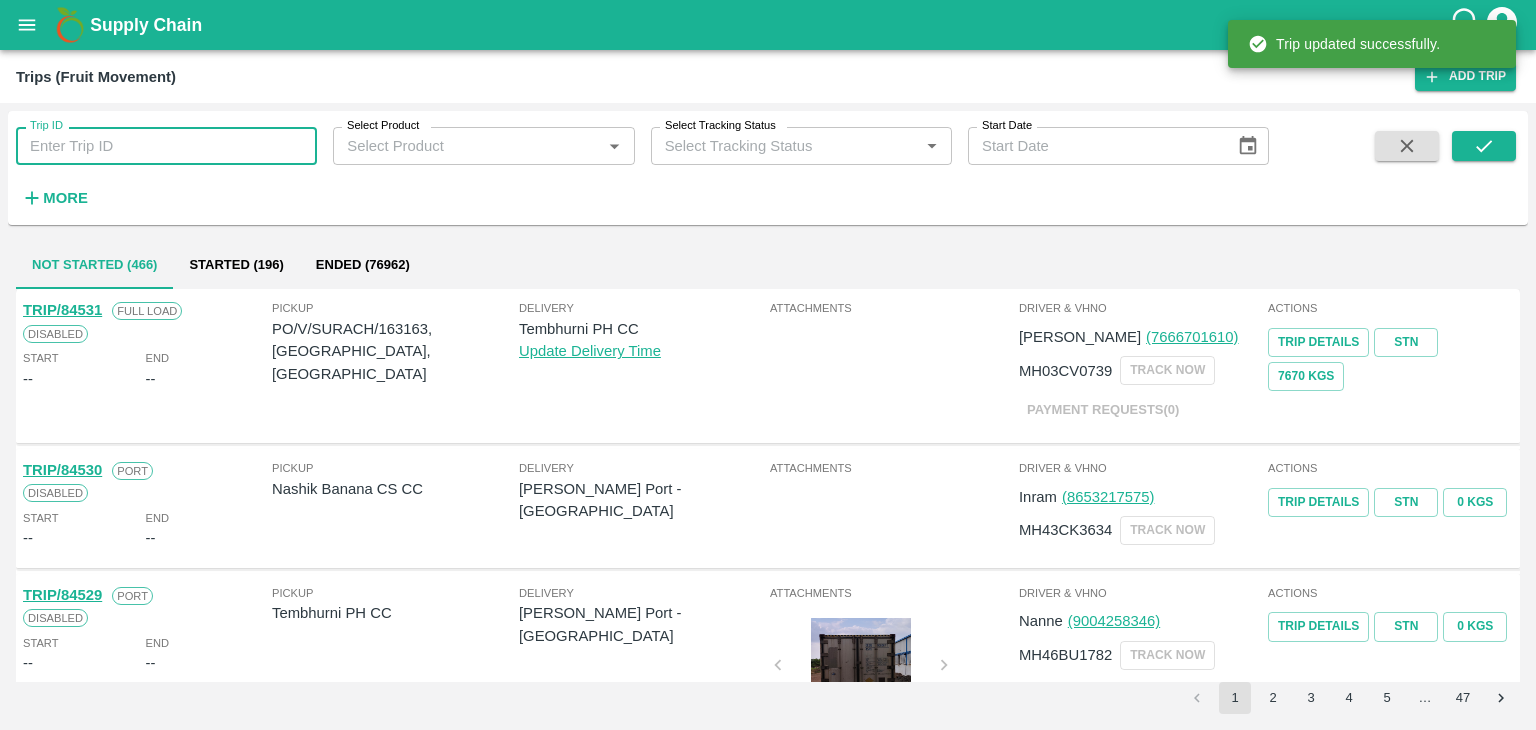 click on "Trip ID" at bounding box center (166, 146) 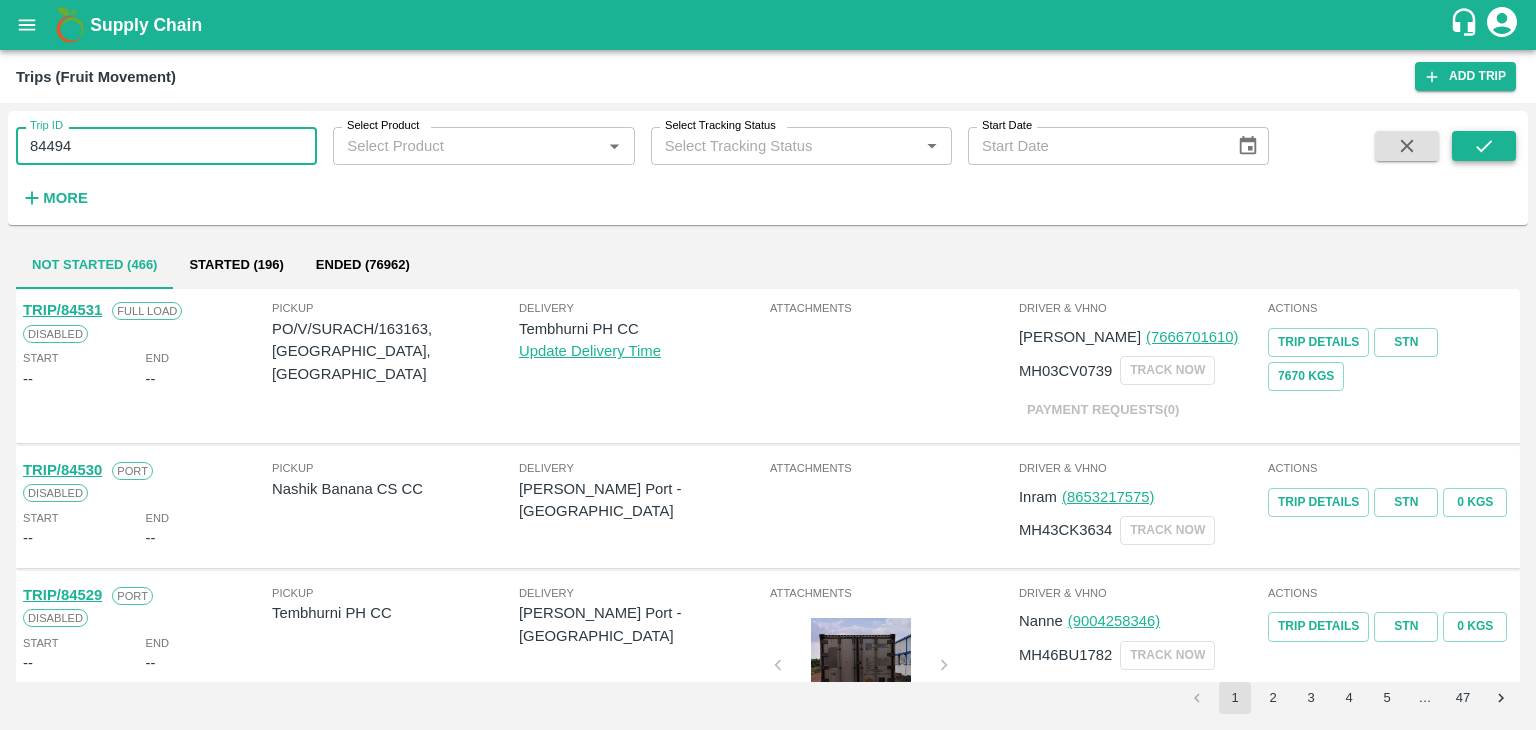 type on "84494" 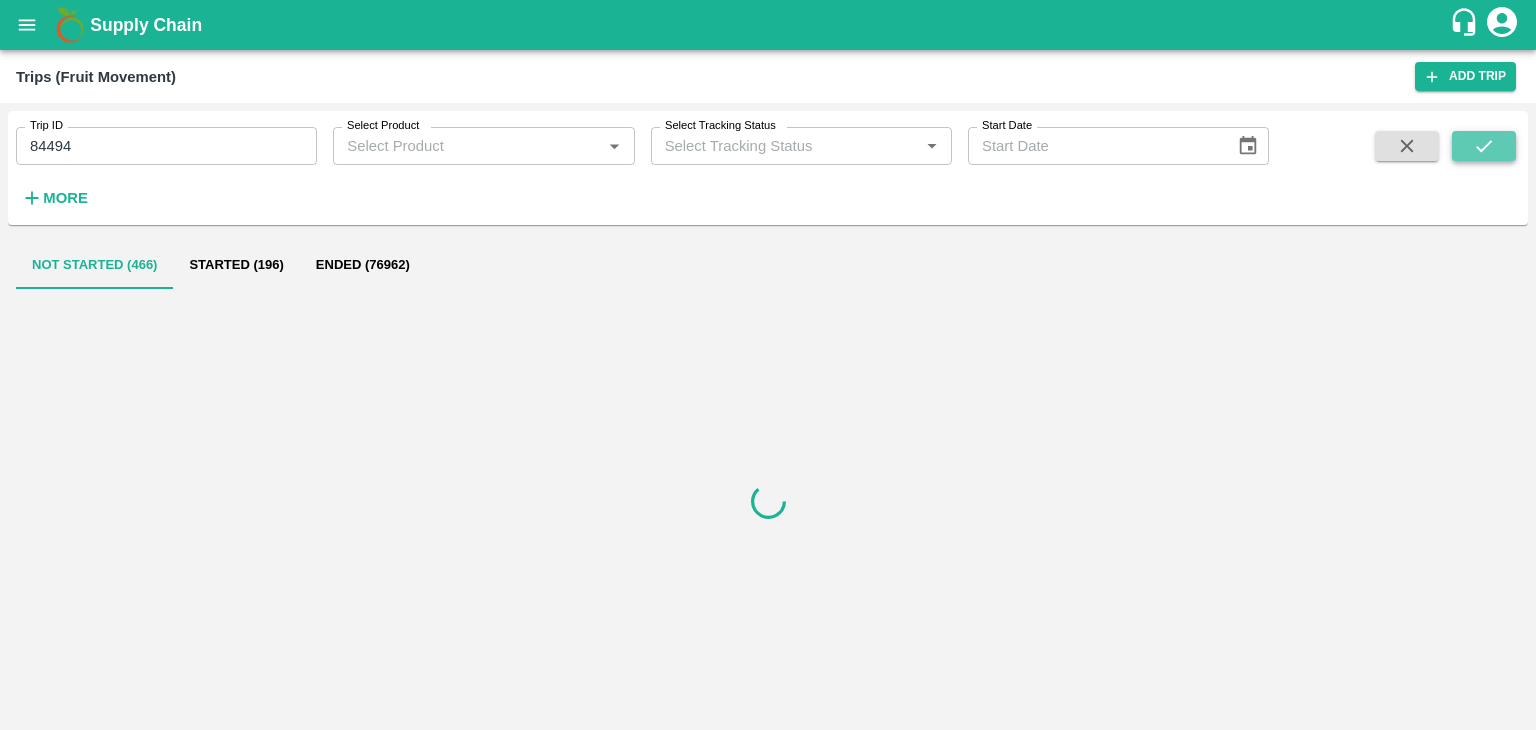 click at bounding box center [1484, 146] 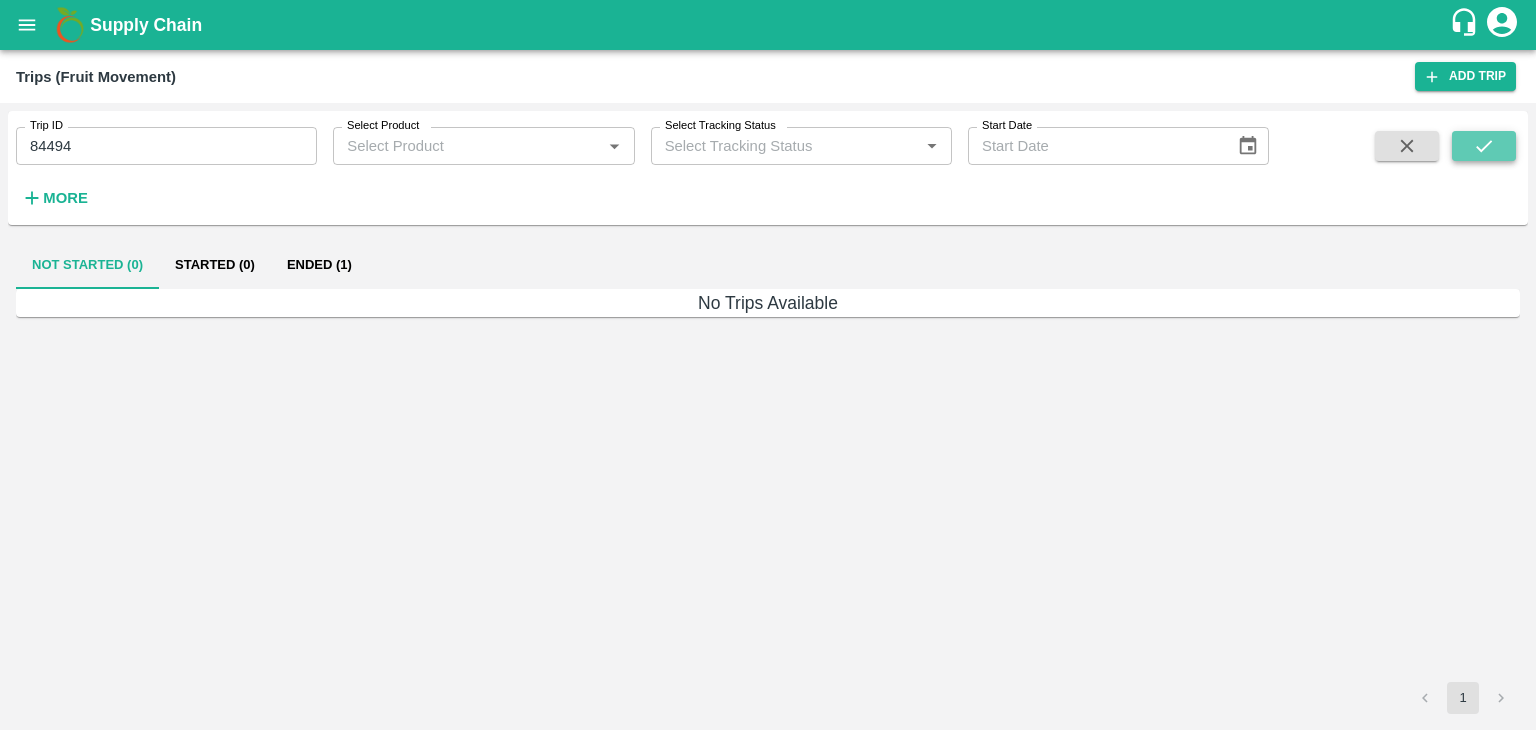 click at bounding box center (1484, 146) 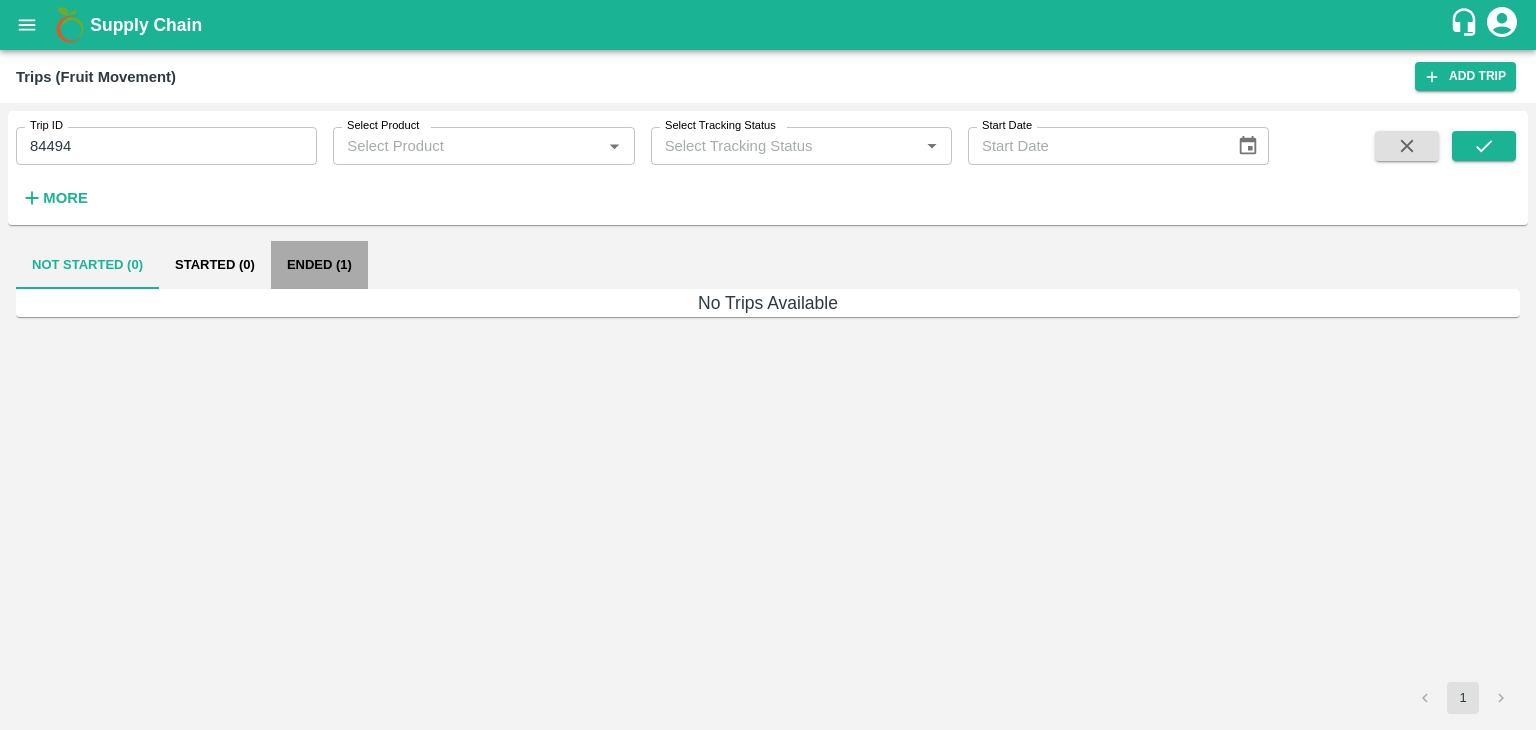 click on "Ended (1)" at bounding box center (319, 265) 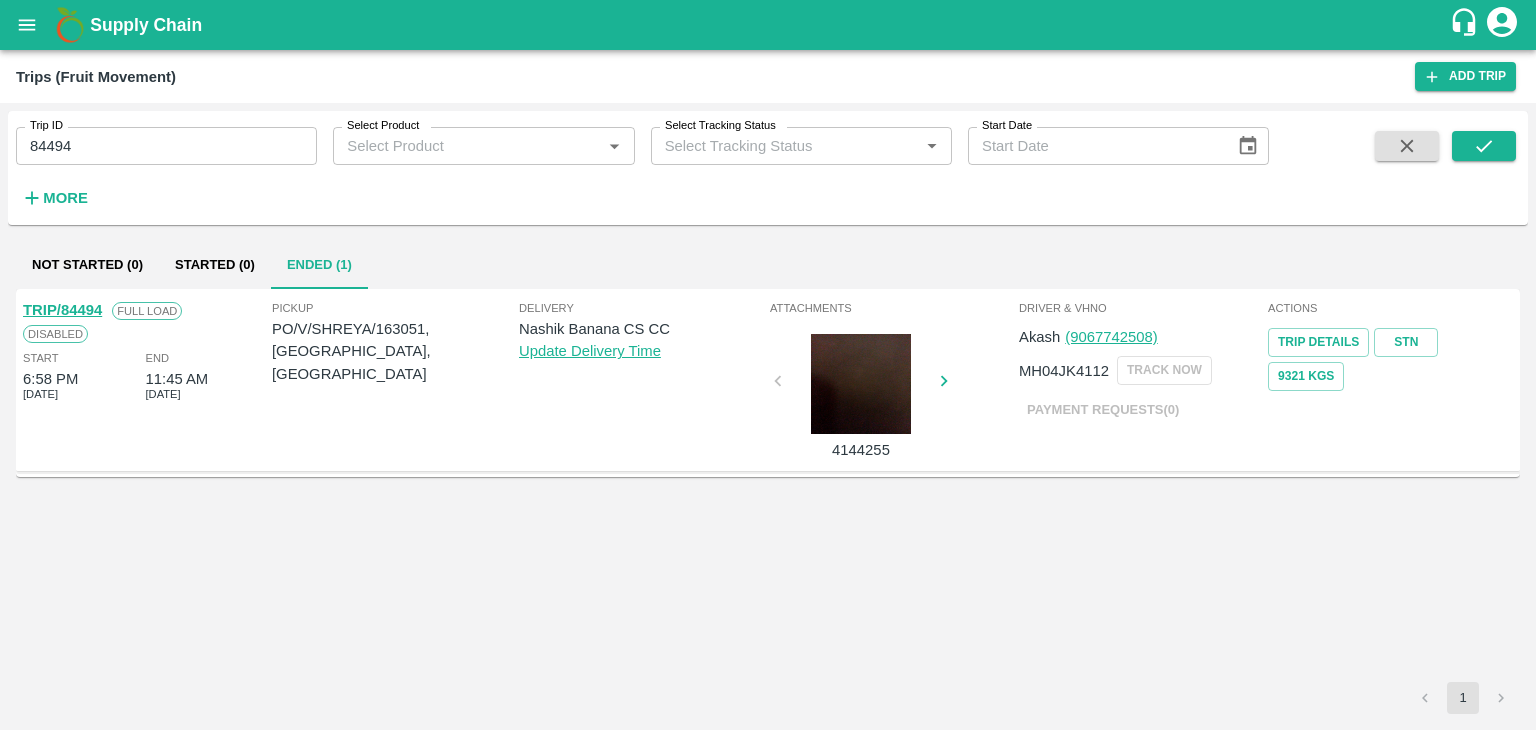 click on "TRIP/84494" at bounding box center (62, 310) 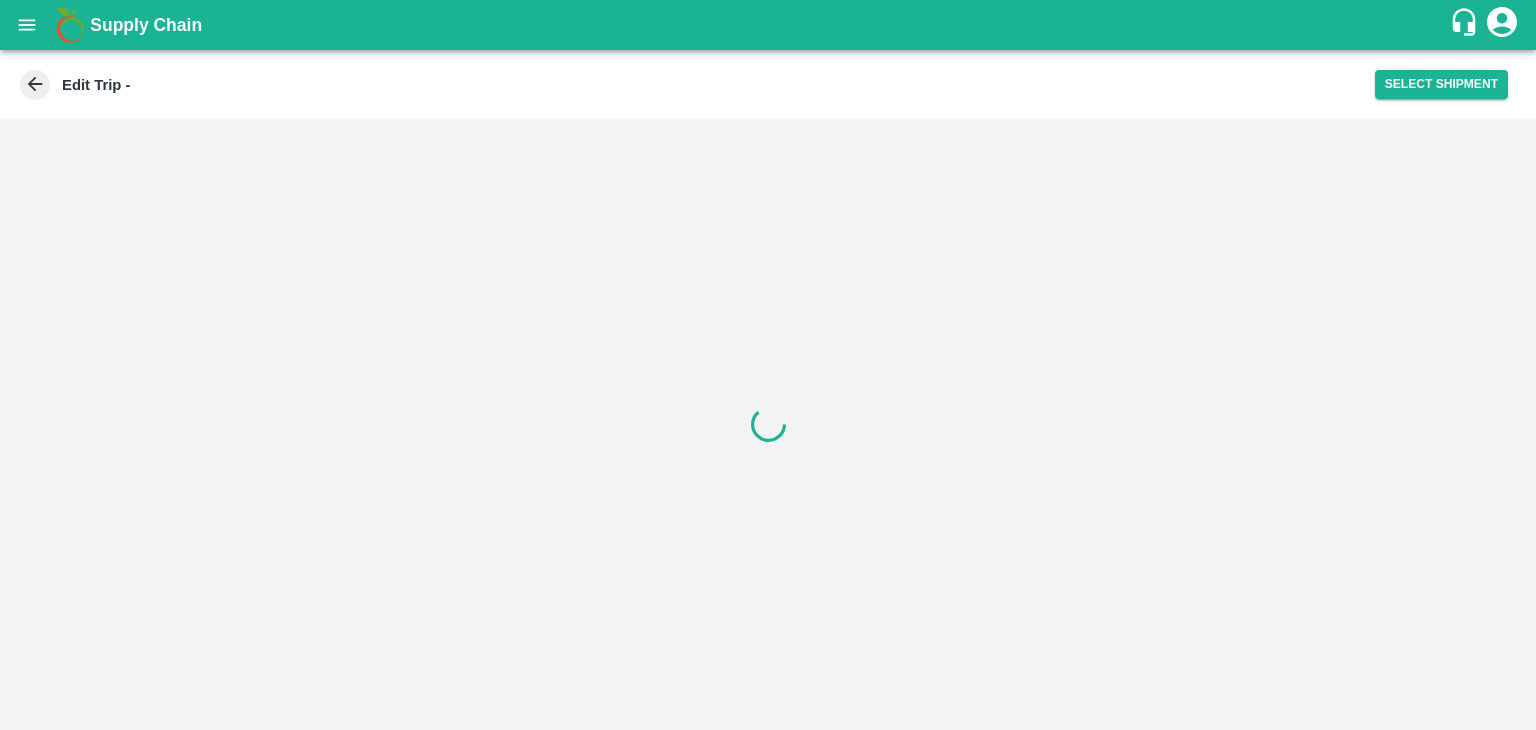 scroll, scrollTop: 0, scrollLeft: 0, axis: both 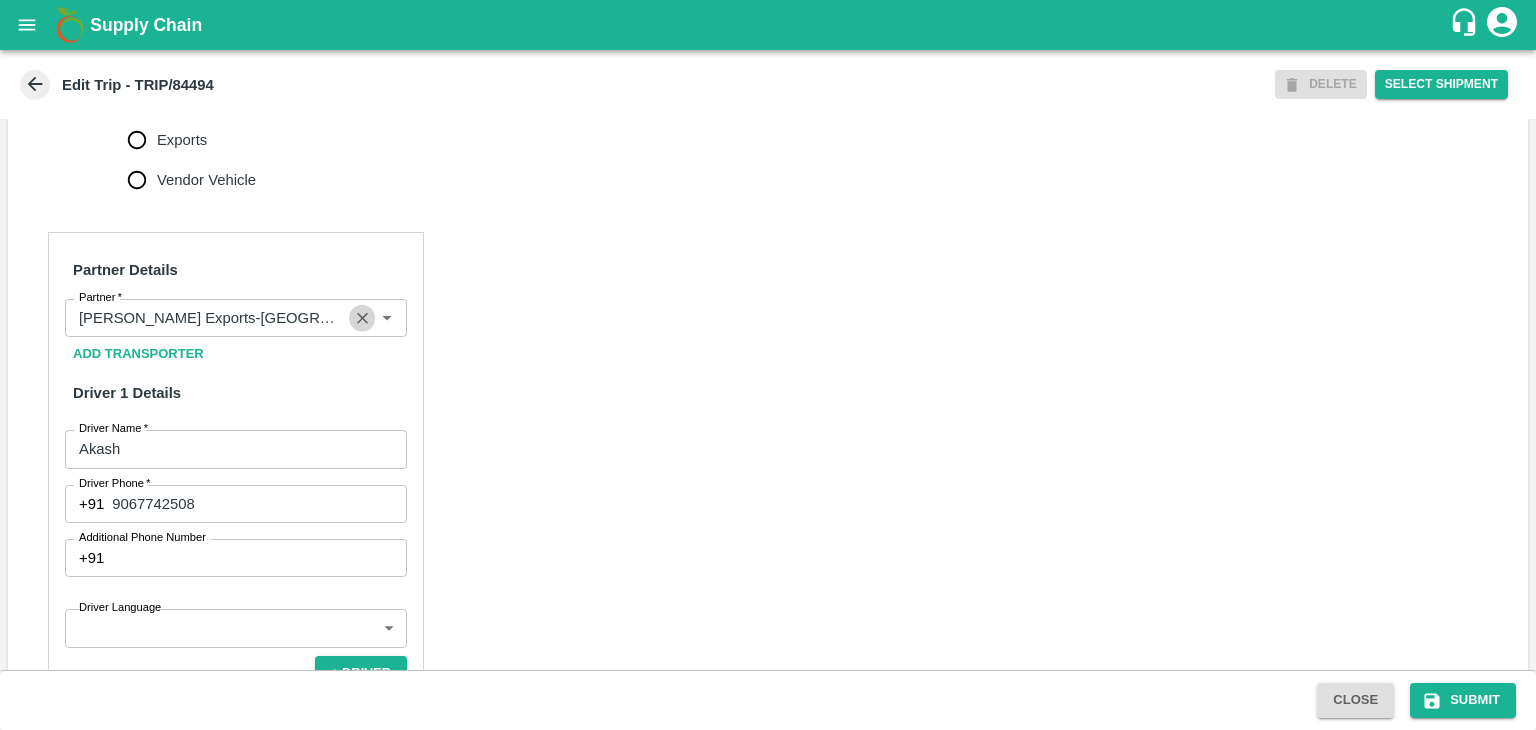 click 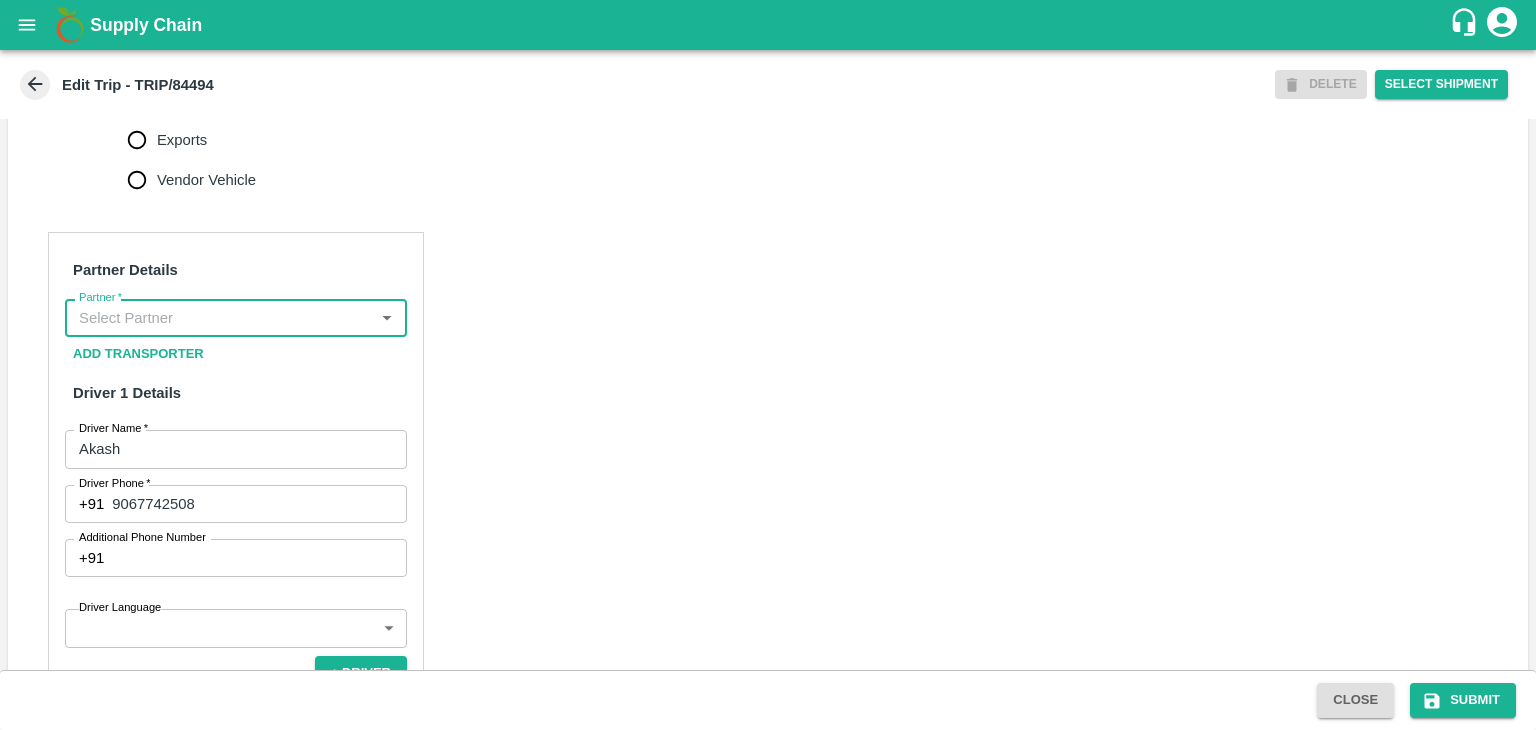 scroll, scrollTop: 0, scrollLeft: 0, axis: both 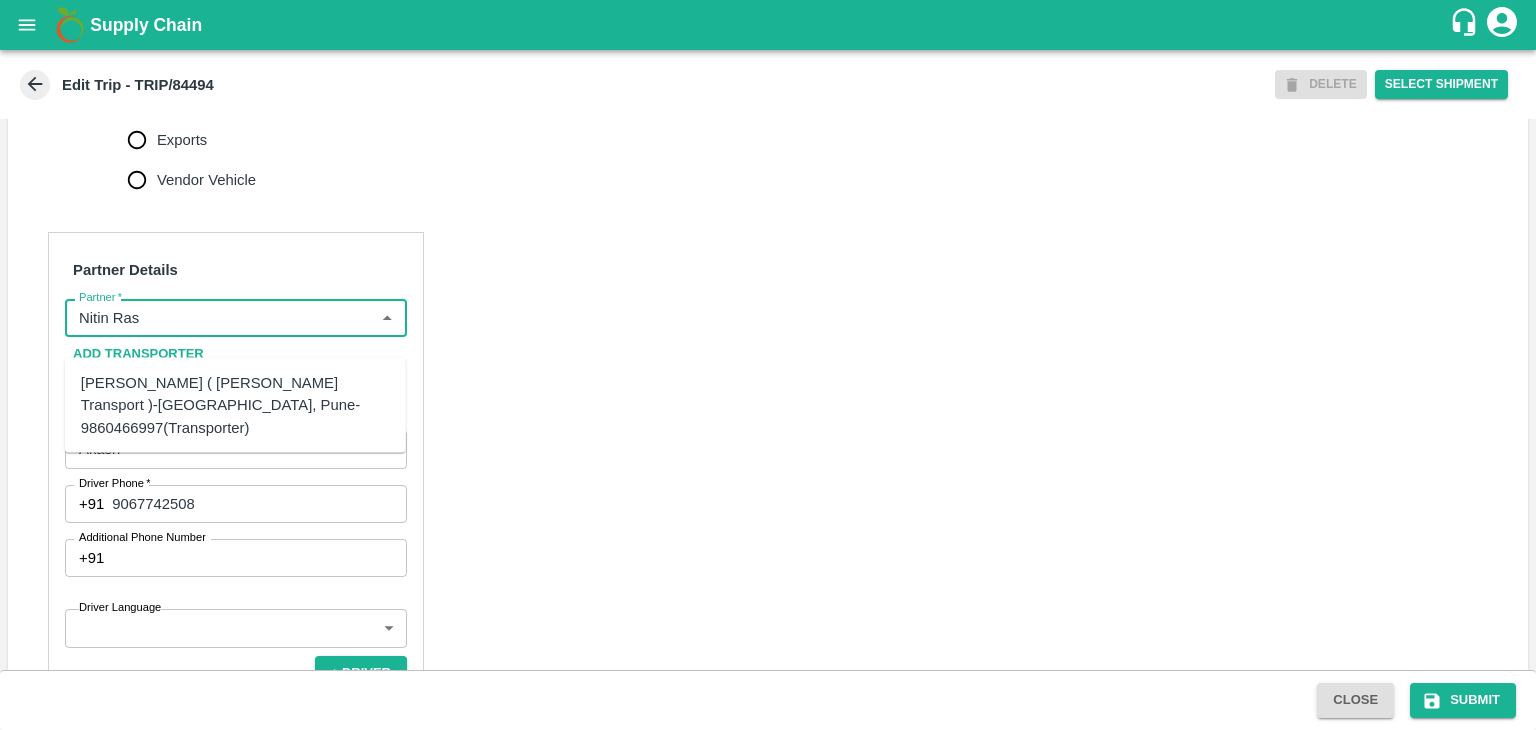 click on "[PERSON_NAME] ( [PERSON_NAME] Transport )-[GEOGRAPHIC_DATA], Pune-9860466997(Transporter)" at bounding box center (235, 405) 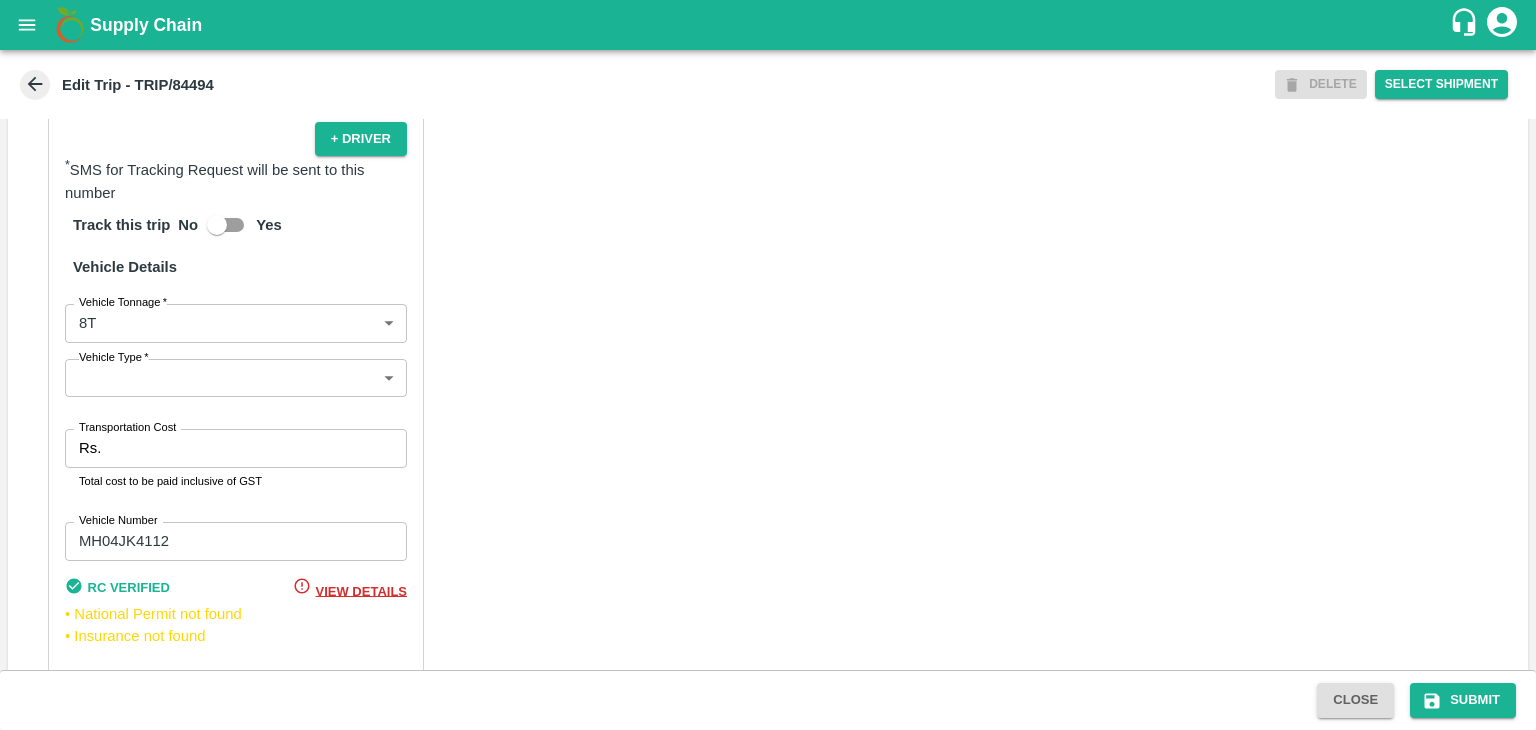 scroll, scrollTop: 1347, scrollLeft: 0, axis: vertical 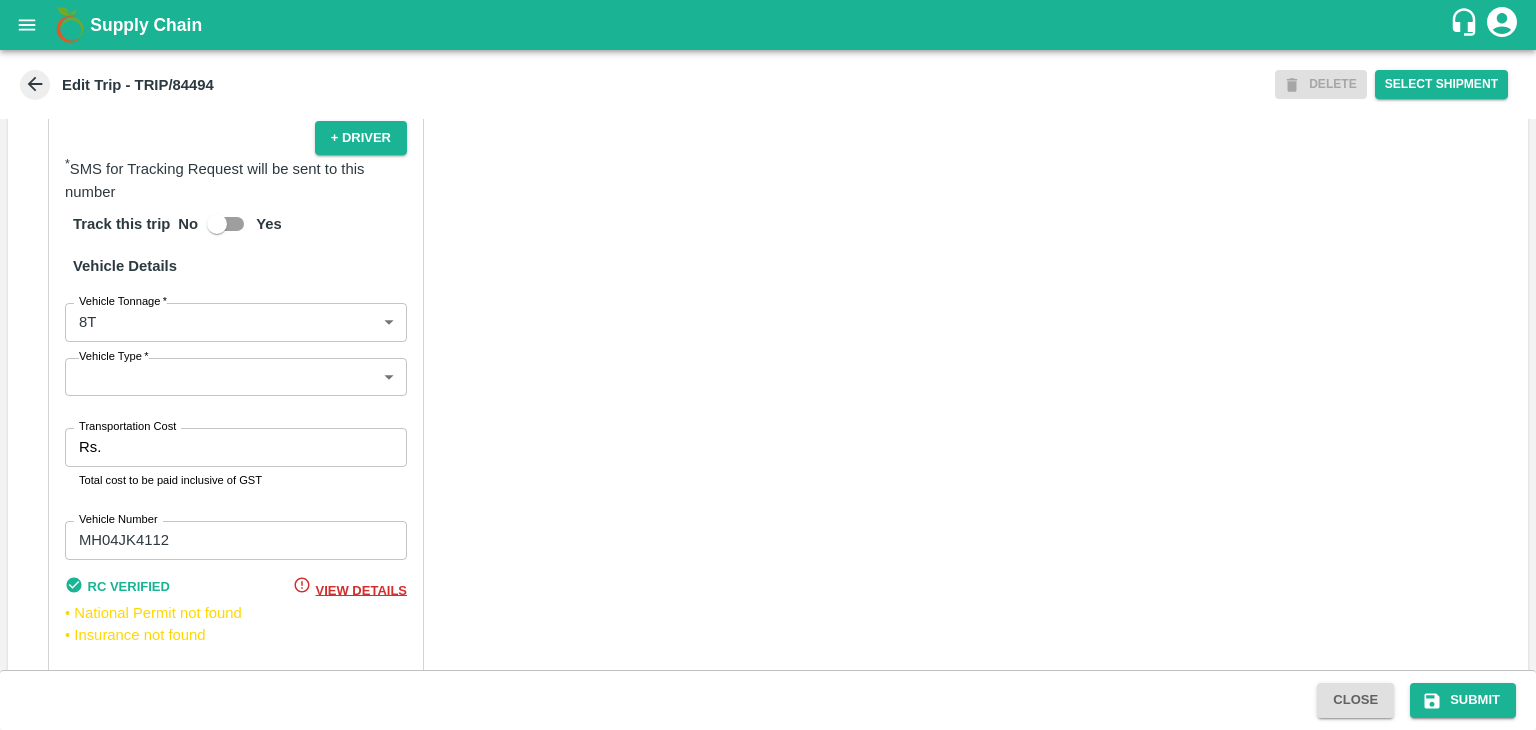 type on "[PERSON_NAME] ( [PERSON_NAME] Transport )-[GEOGRAPHIC_DATA], Pune-9860466997(Transporter)" 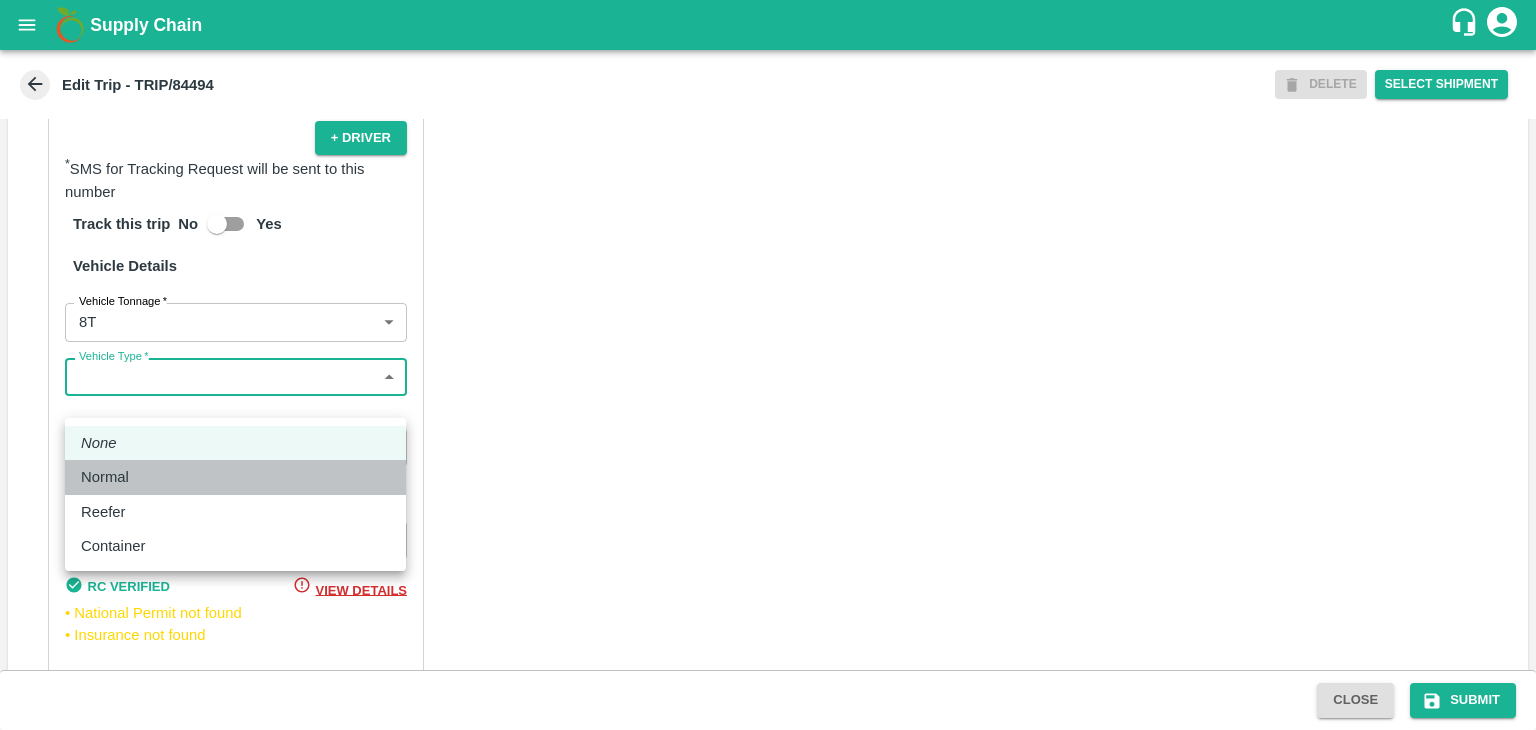 click on "Normal" at bounding box center [235, 477] 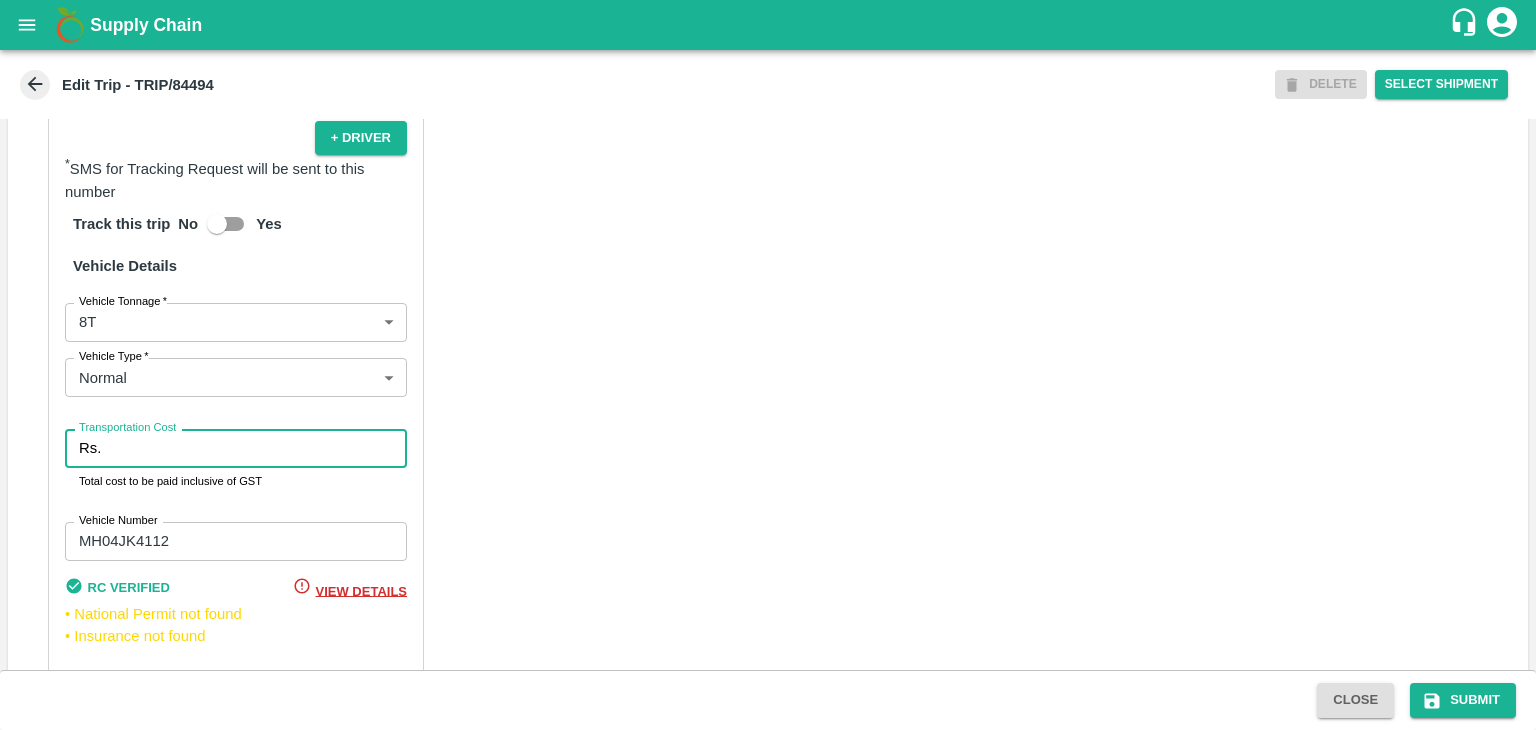 click on "Transportation Cost" at bounding box center (258, 448) 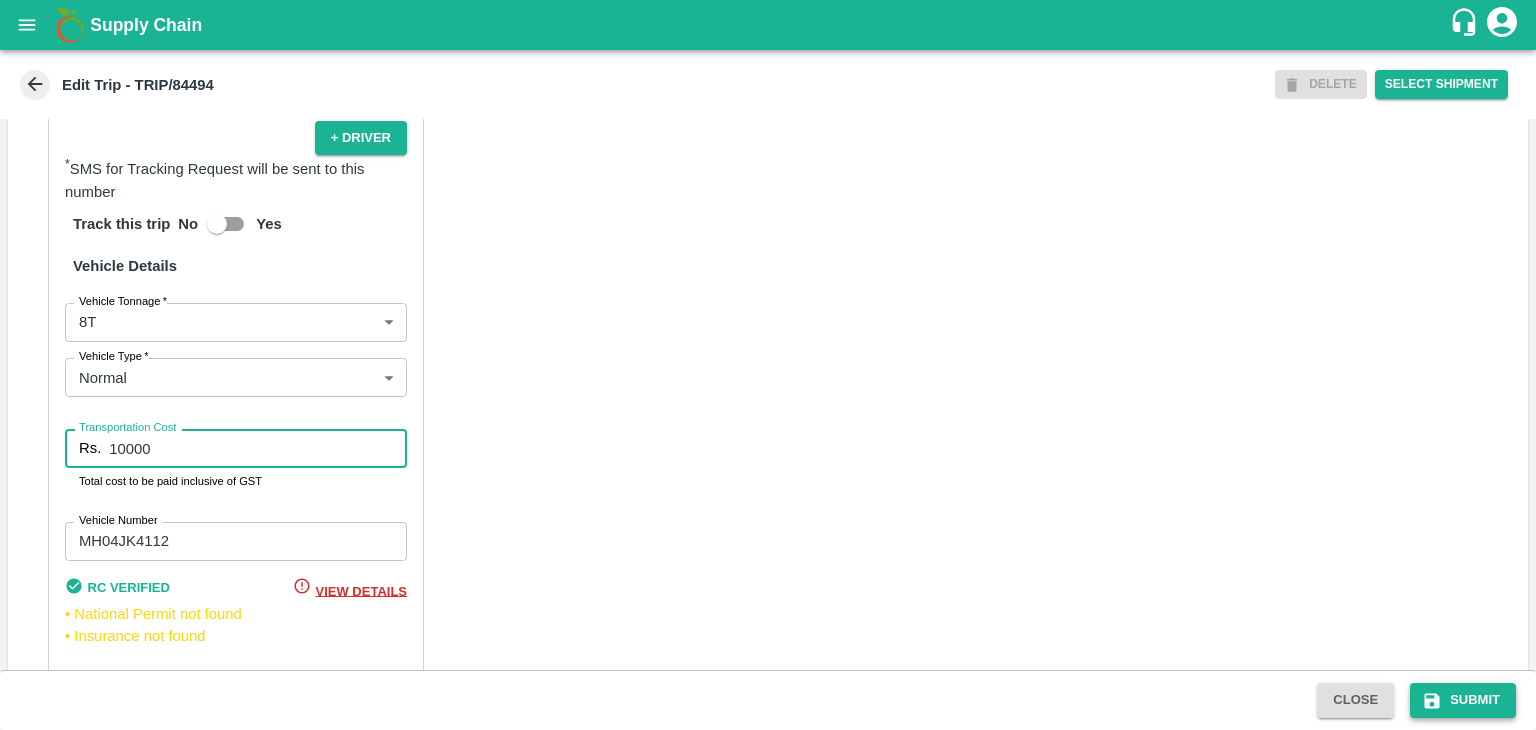 type on "10000" 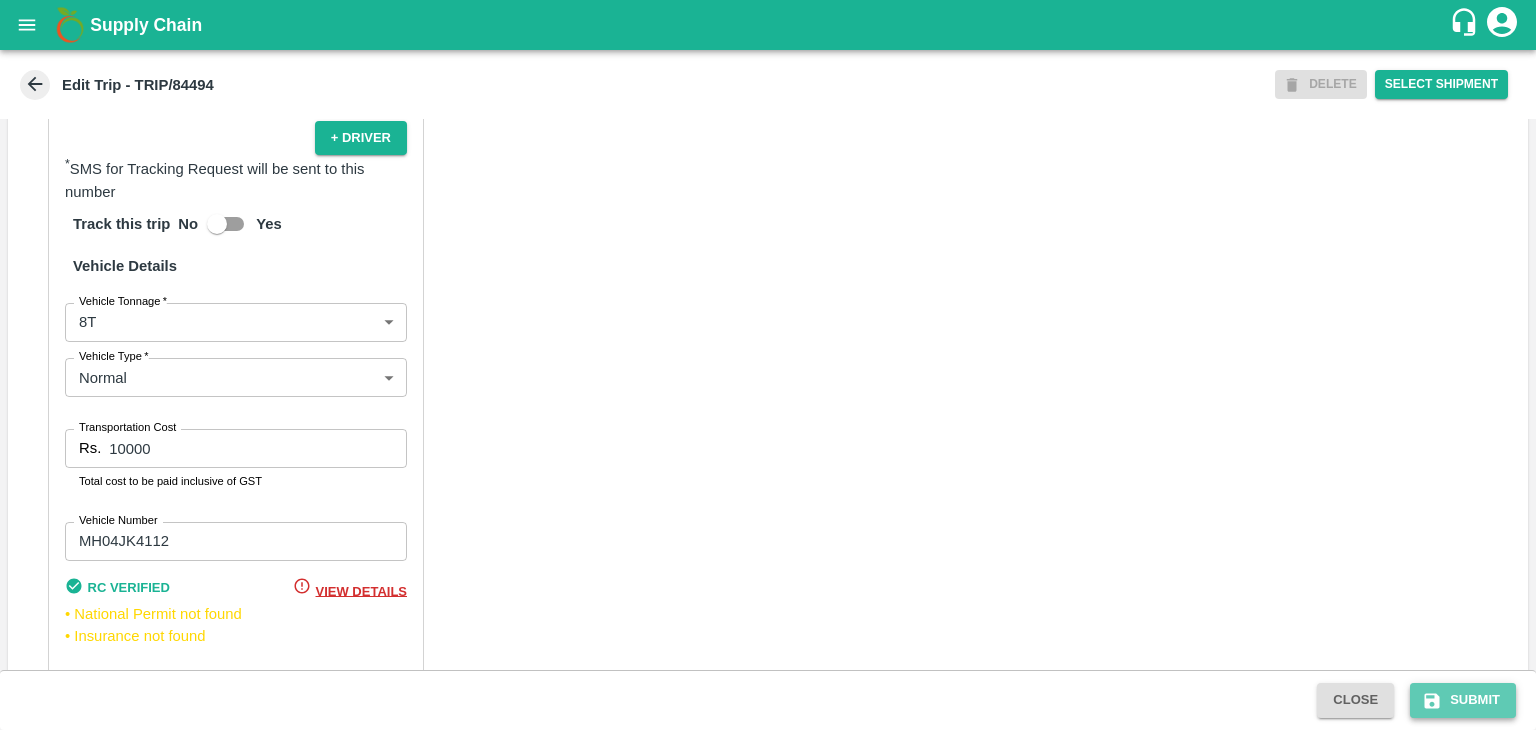 click on "Submit" at bounding box center (1463, 700) 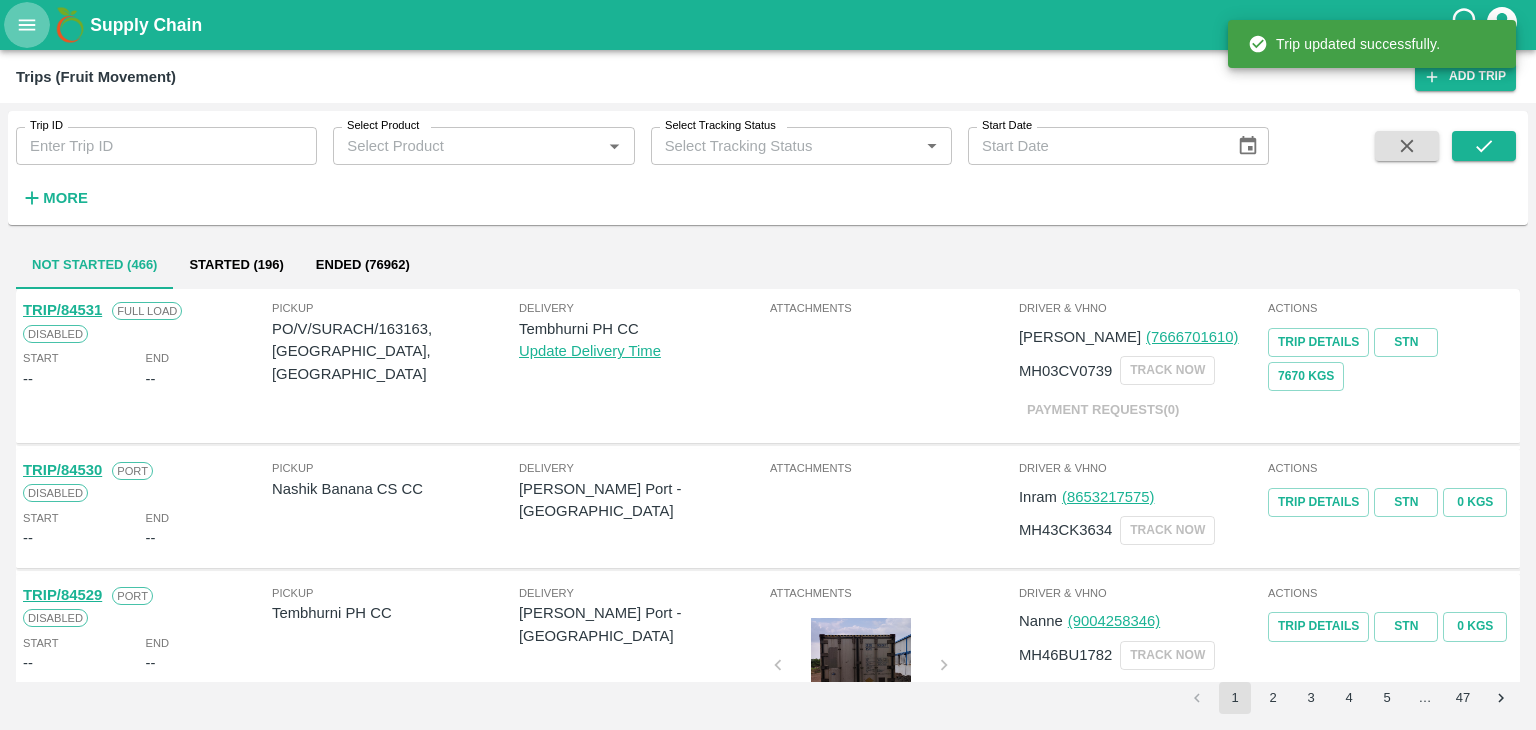 click 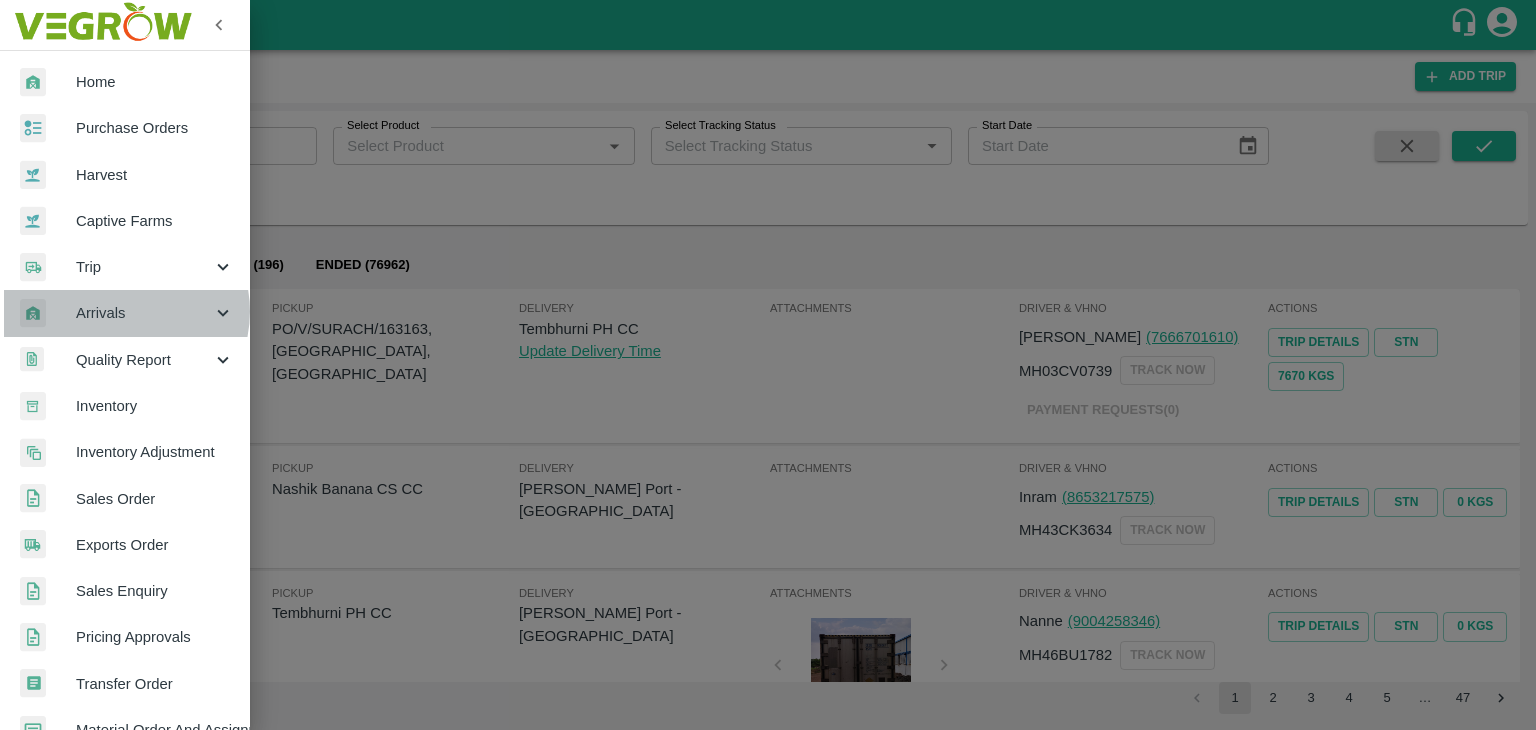 click on "Arrivals" at bounding box center (144, 313) 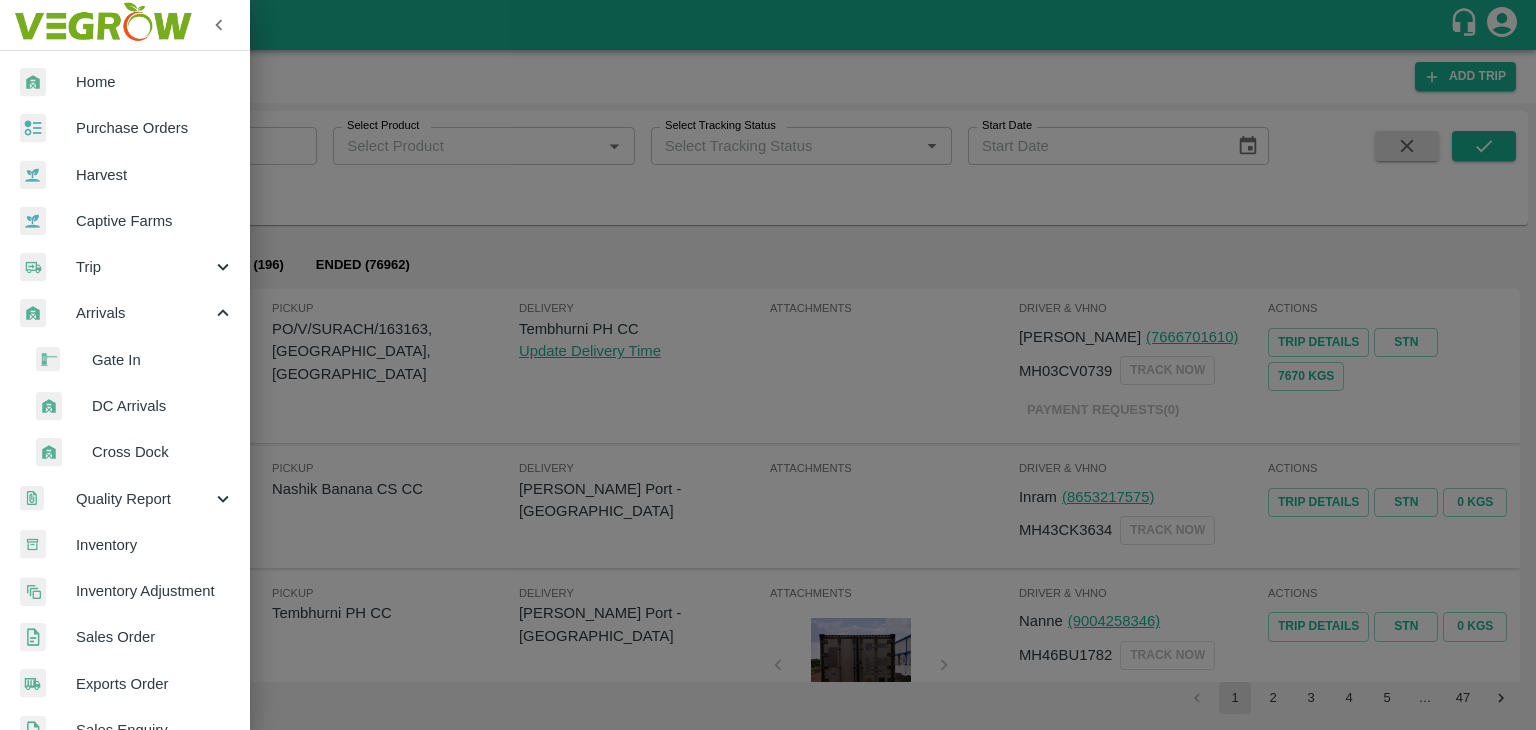 click on "DC Arrivals" at bounding box center (163, 406) 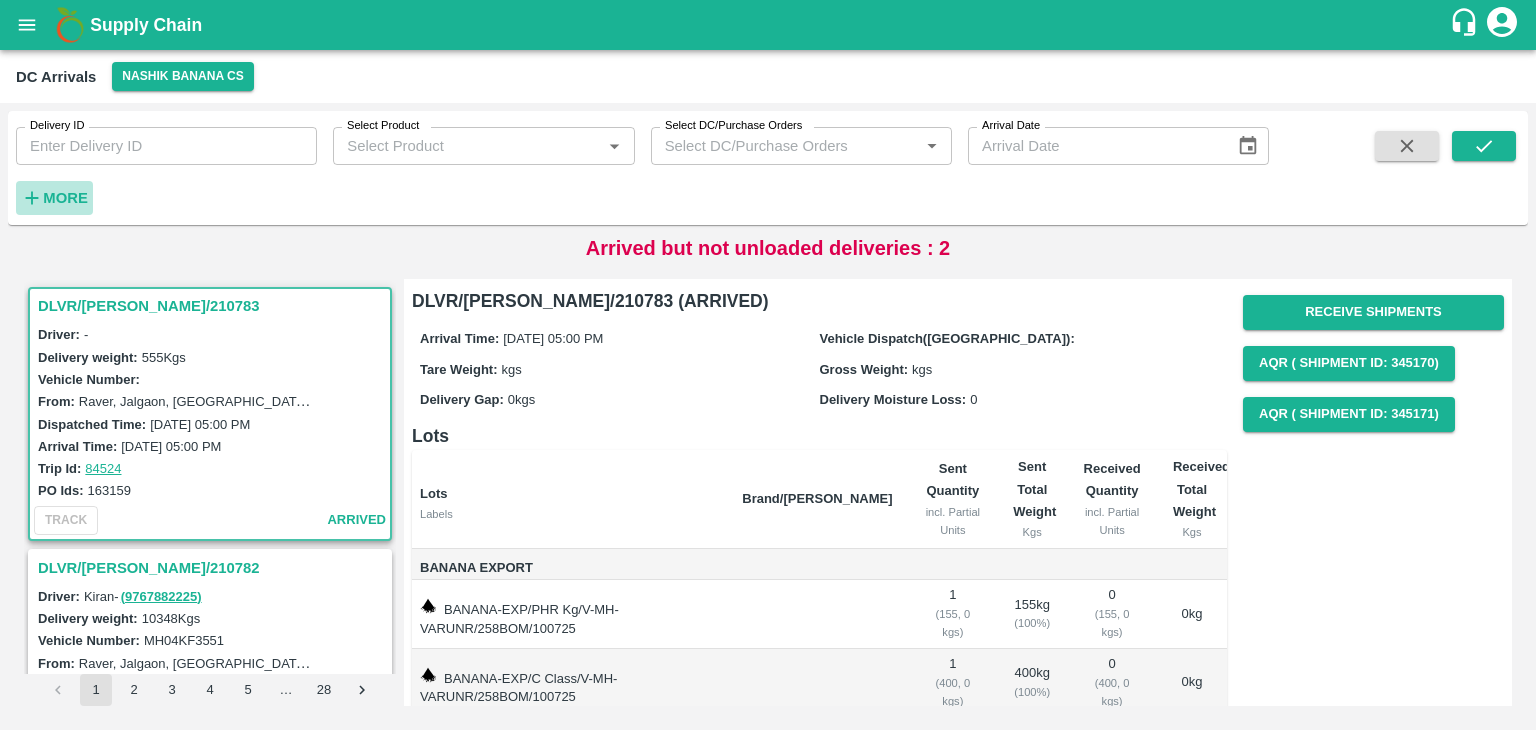 click on "More" at bounding box center [65, 198] 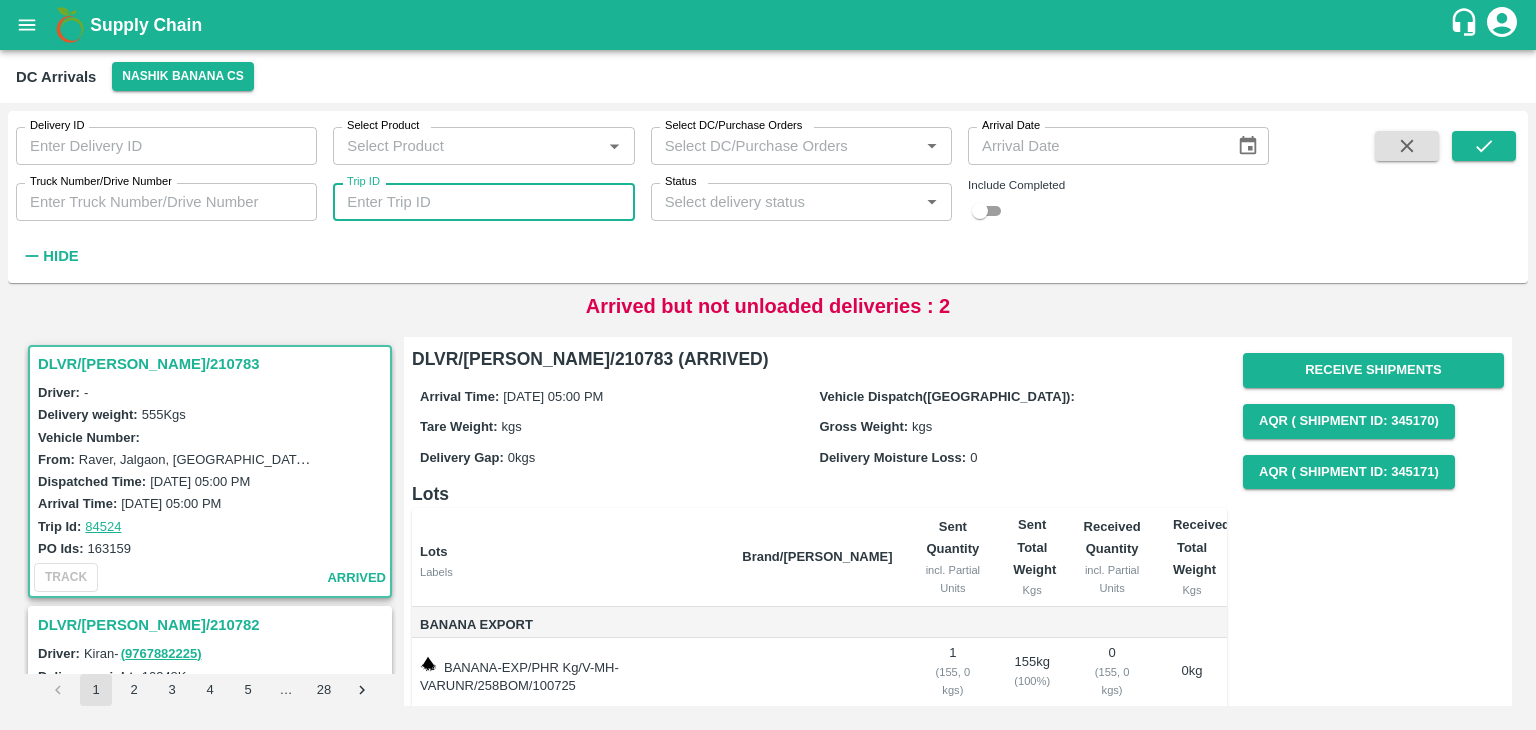 click on "Trip ID" at bounding box center [483, 202] 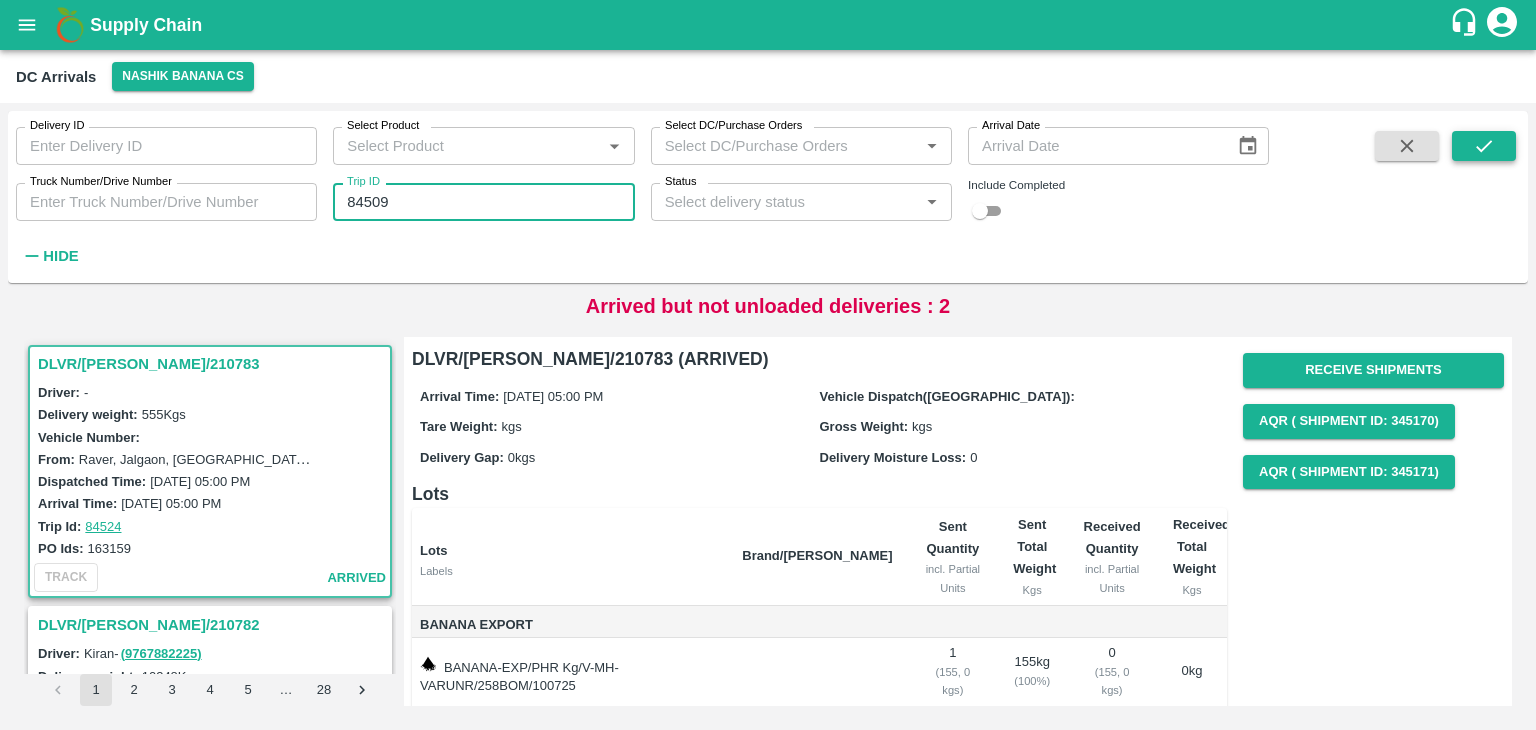 type on "84509" 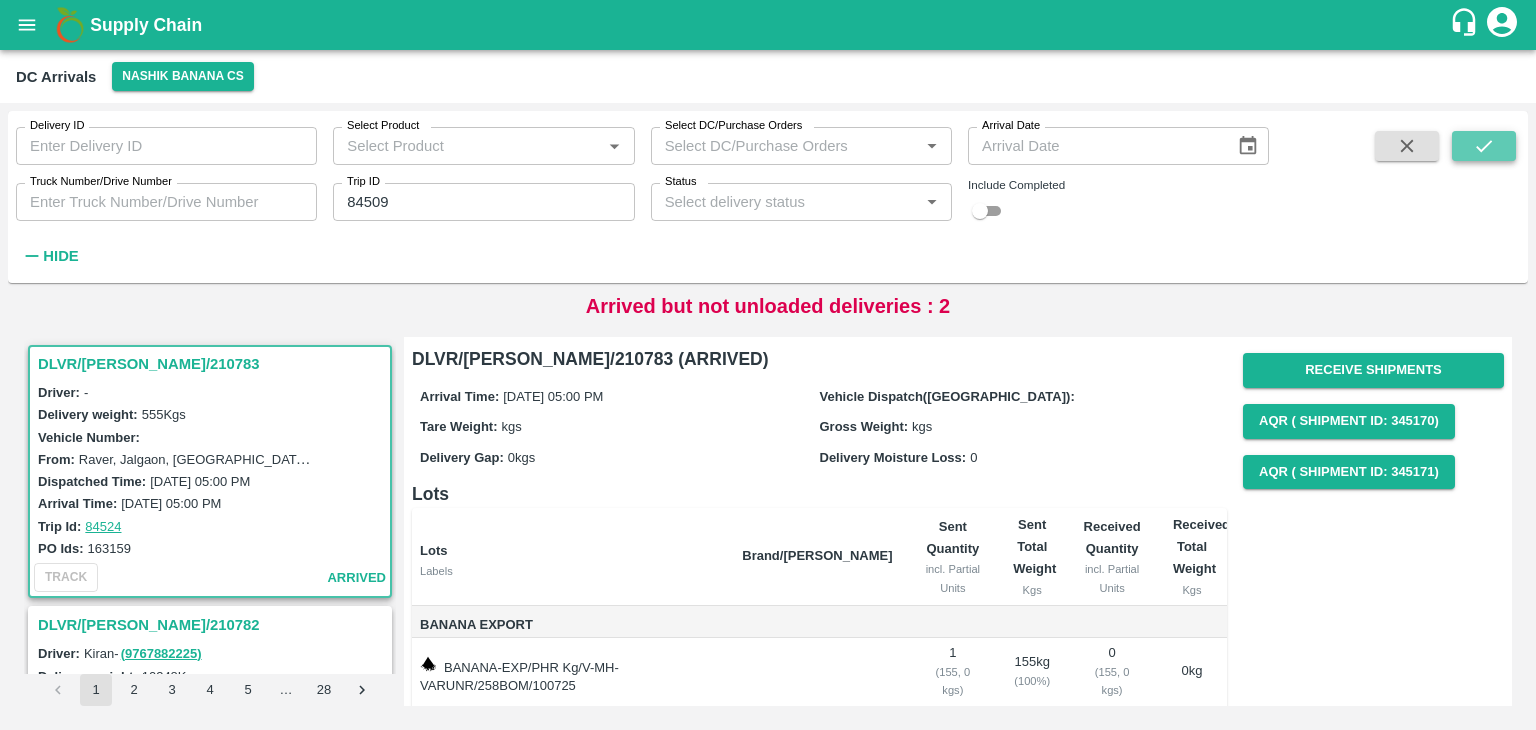 click 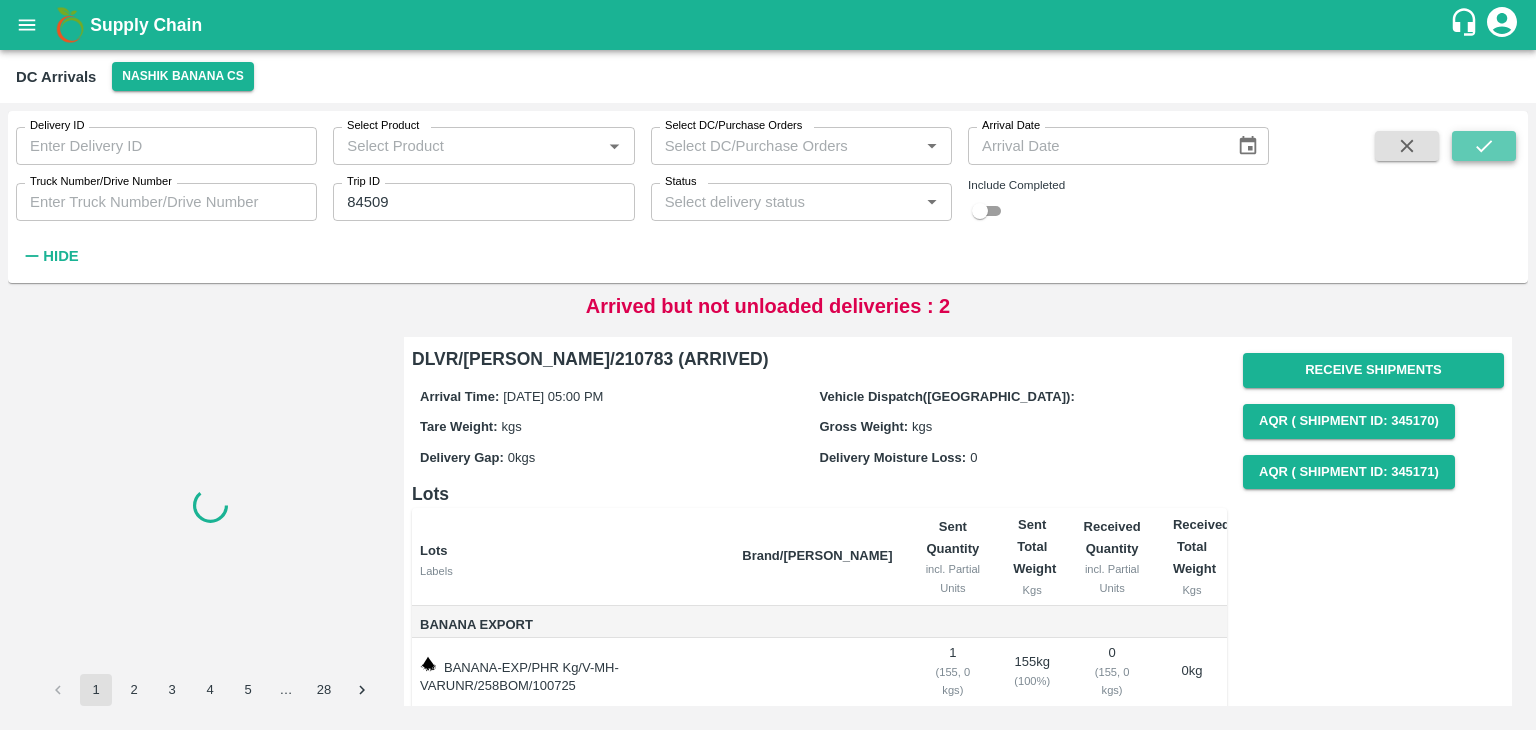 click 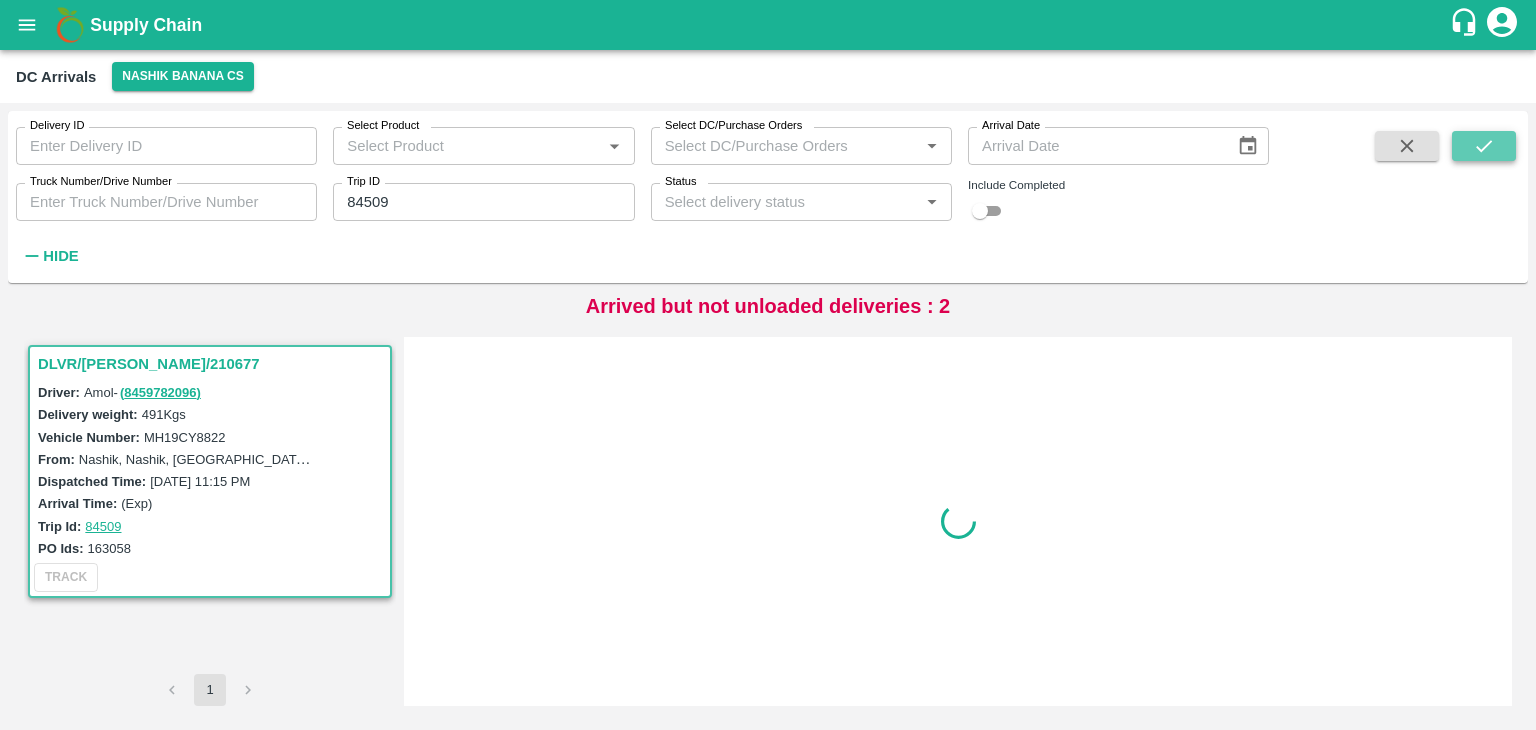 click 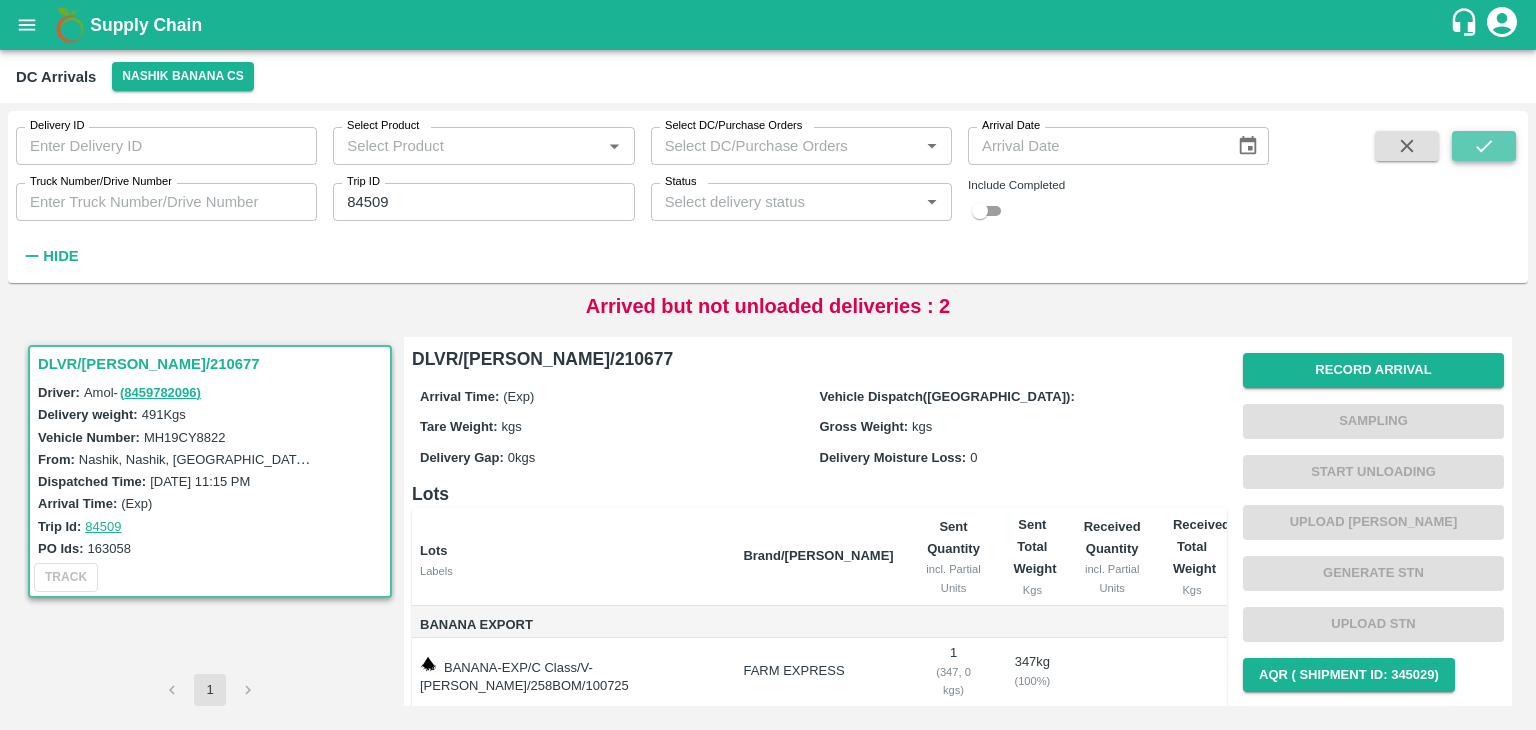 click 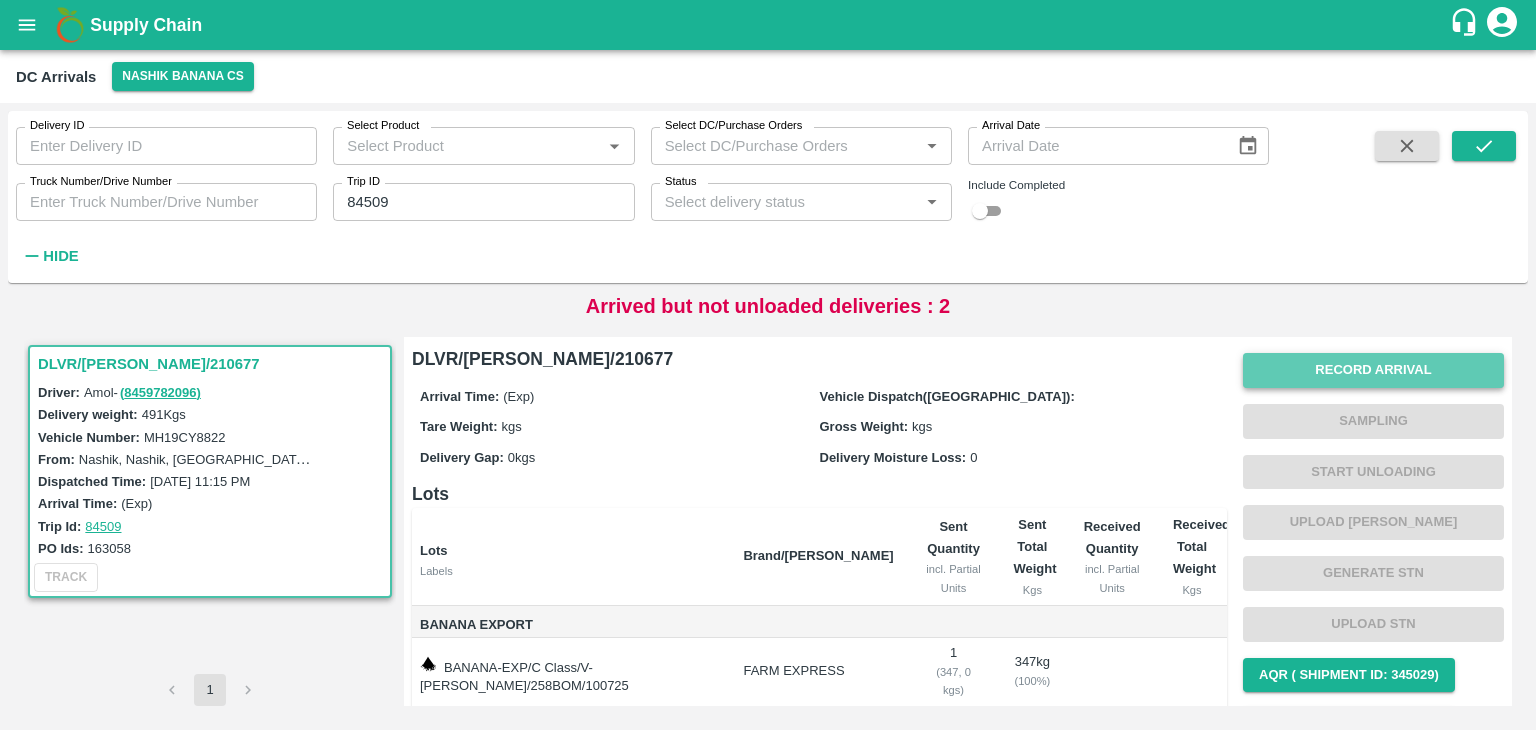 click on "Record Arrival" at bounding box center (1373, 370) 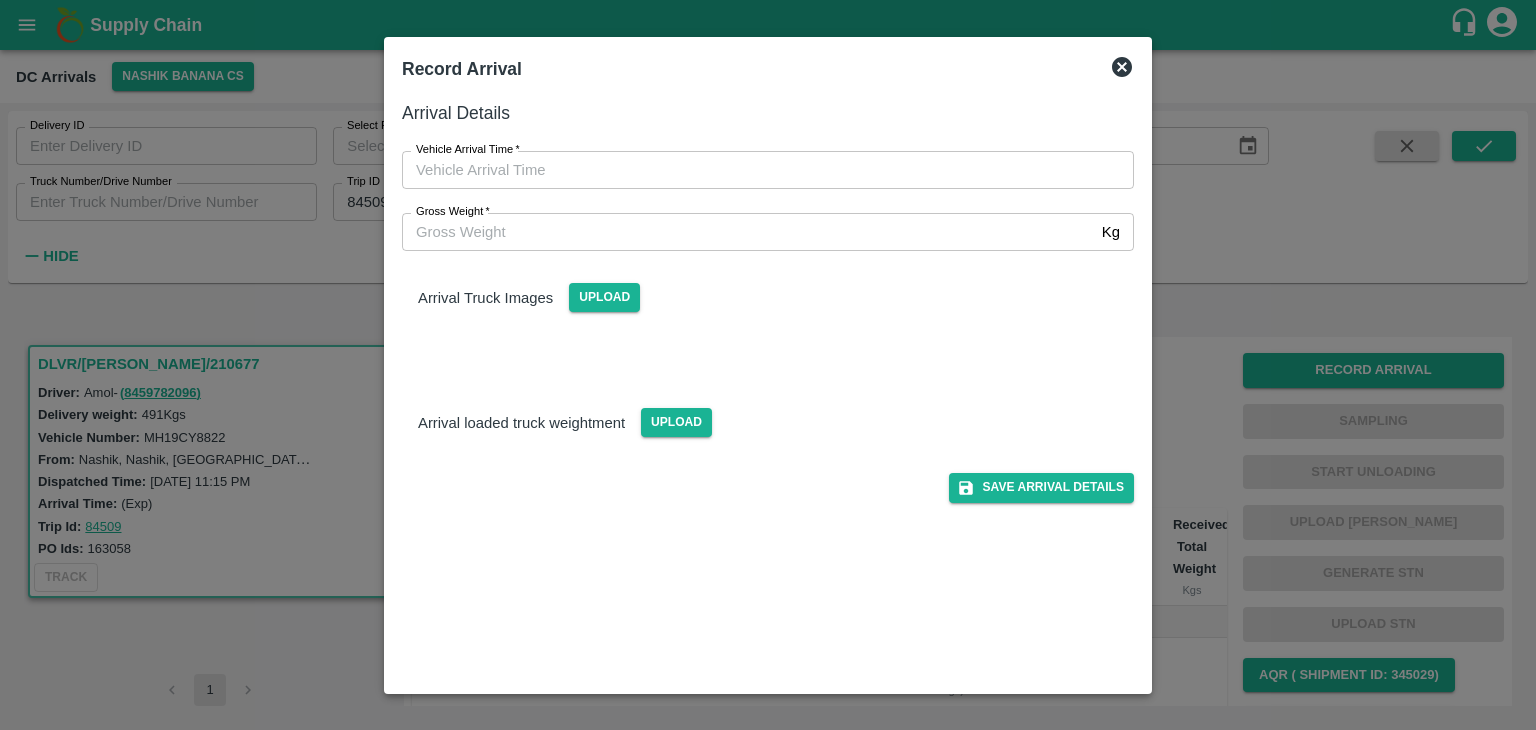 type on "DD/MM/YYYY hh:mm aa" 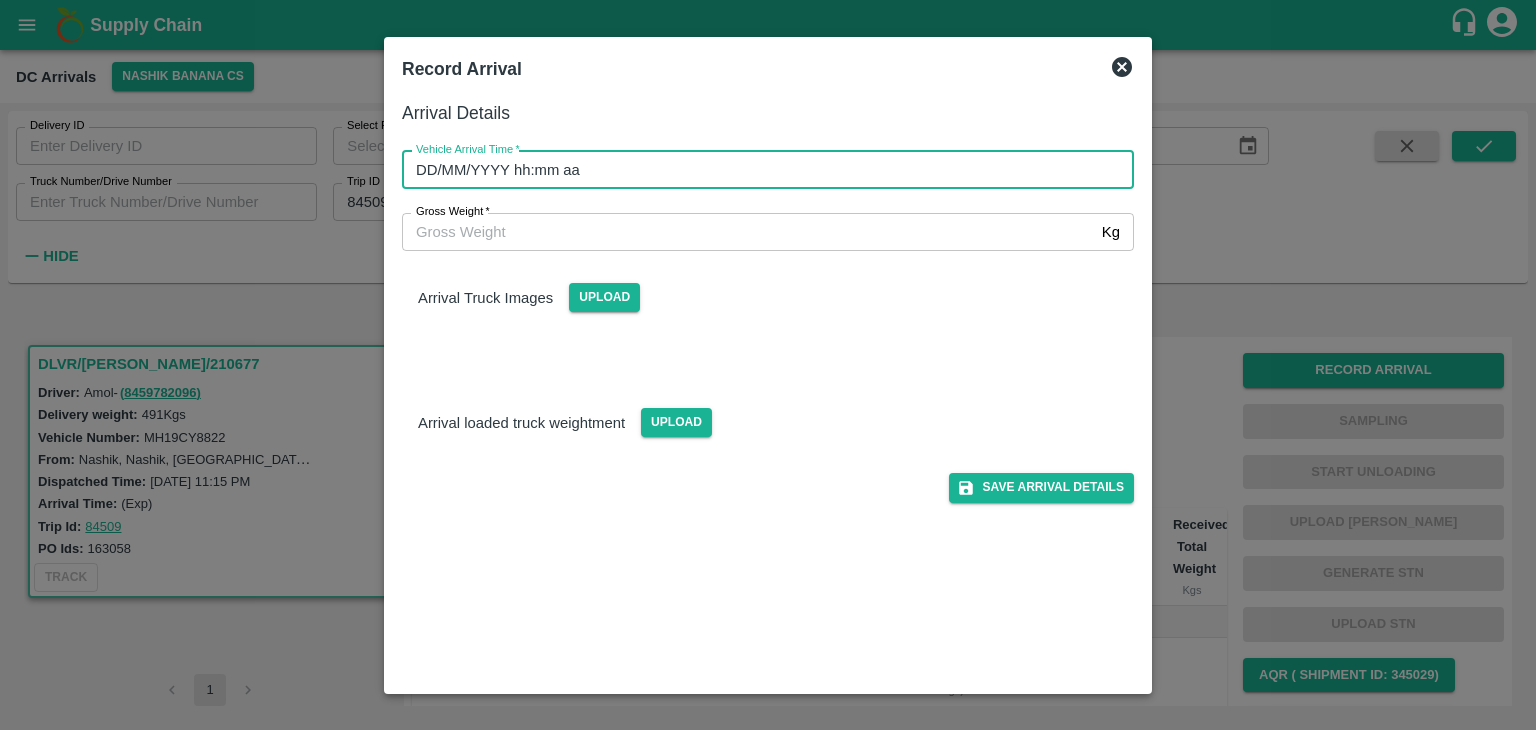 click on "DD/MM/YYYY hh:mm aa" at bounding box center [761, 170] 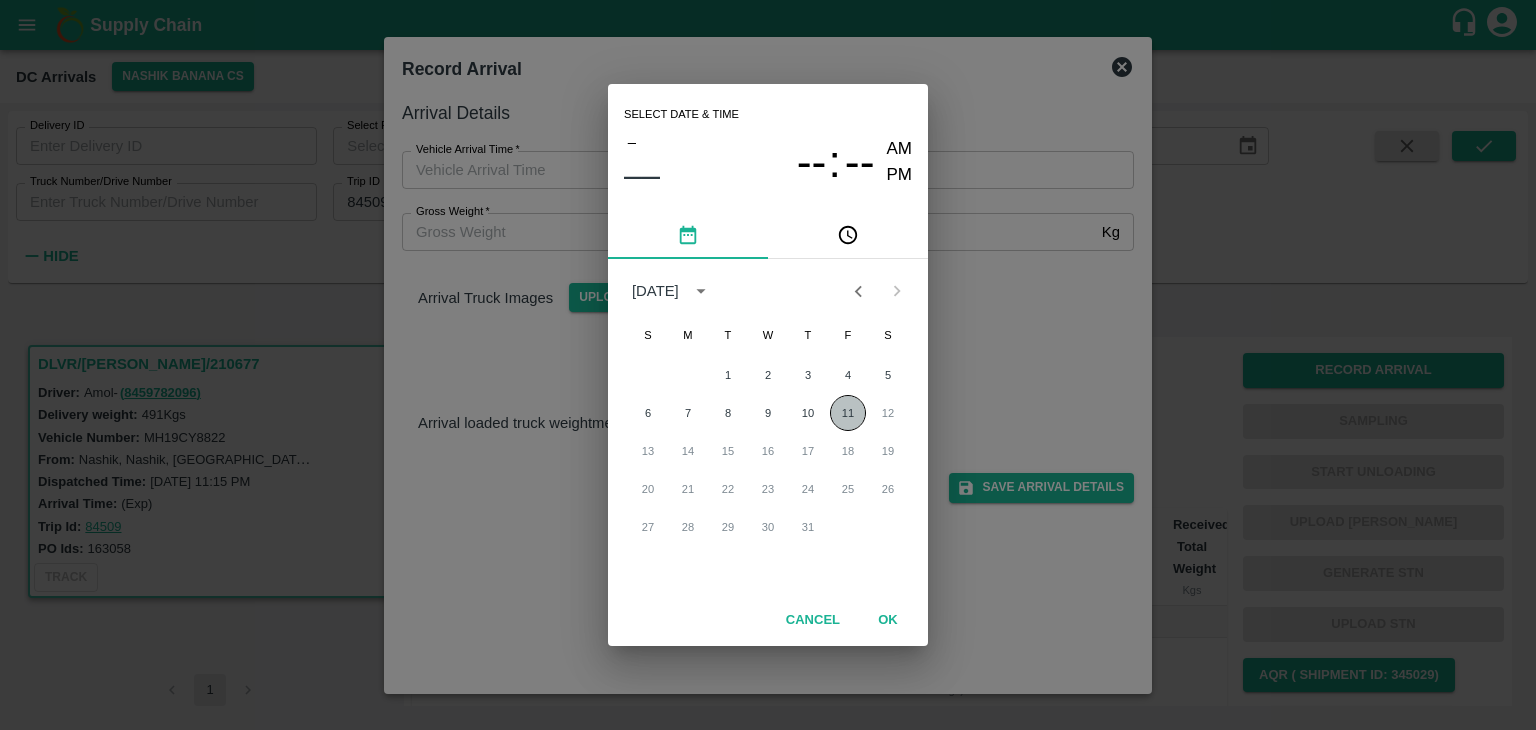 click on "11" at bounding box center [848, 413] 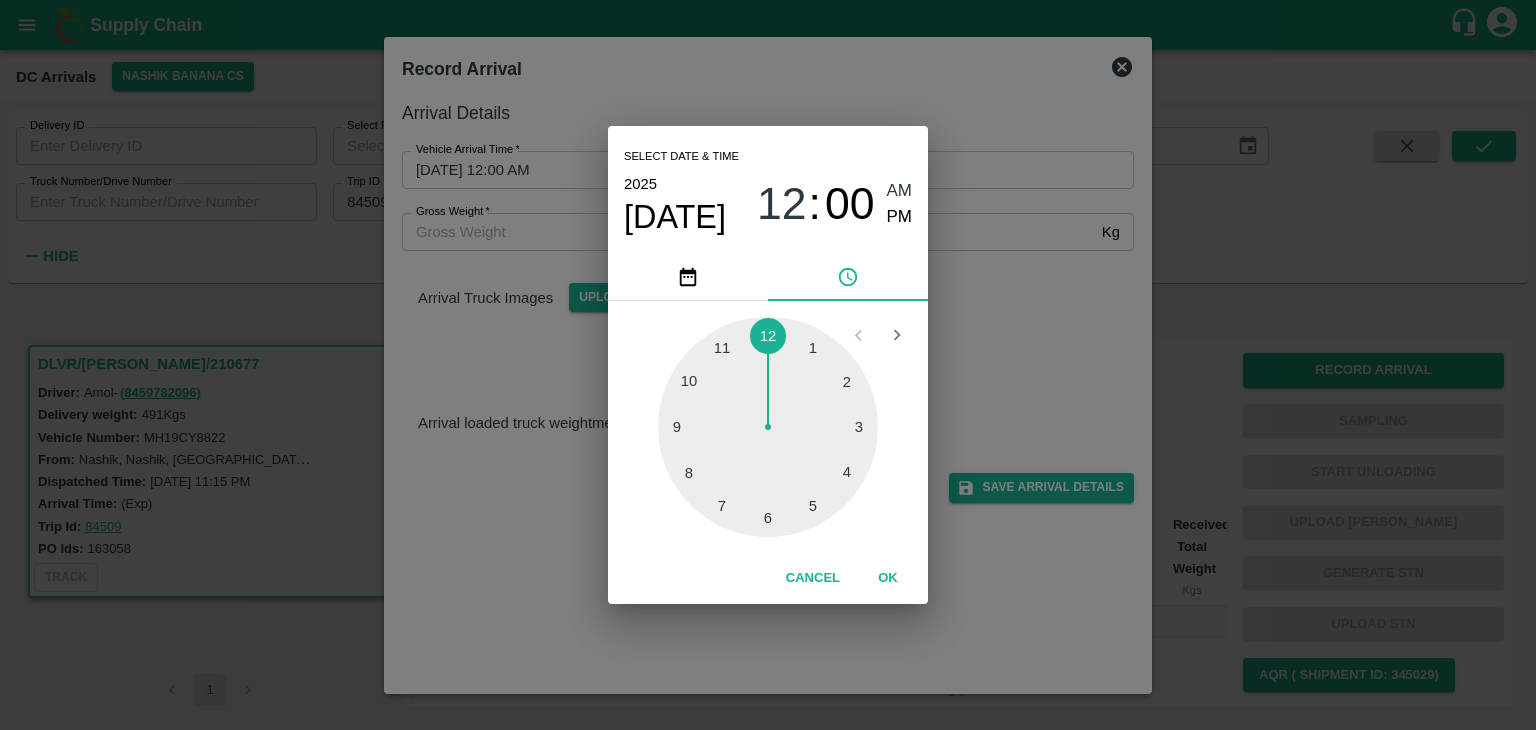 click at bounding box center [768, 427] 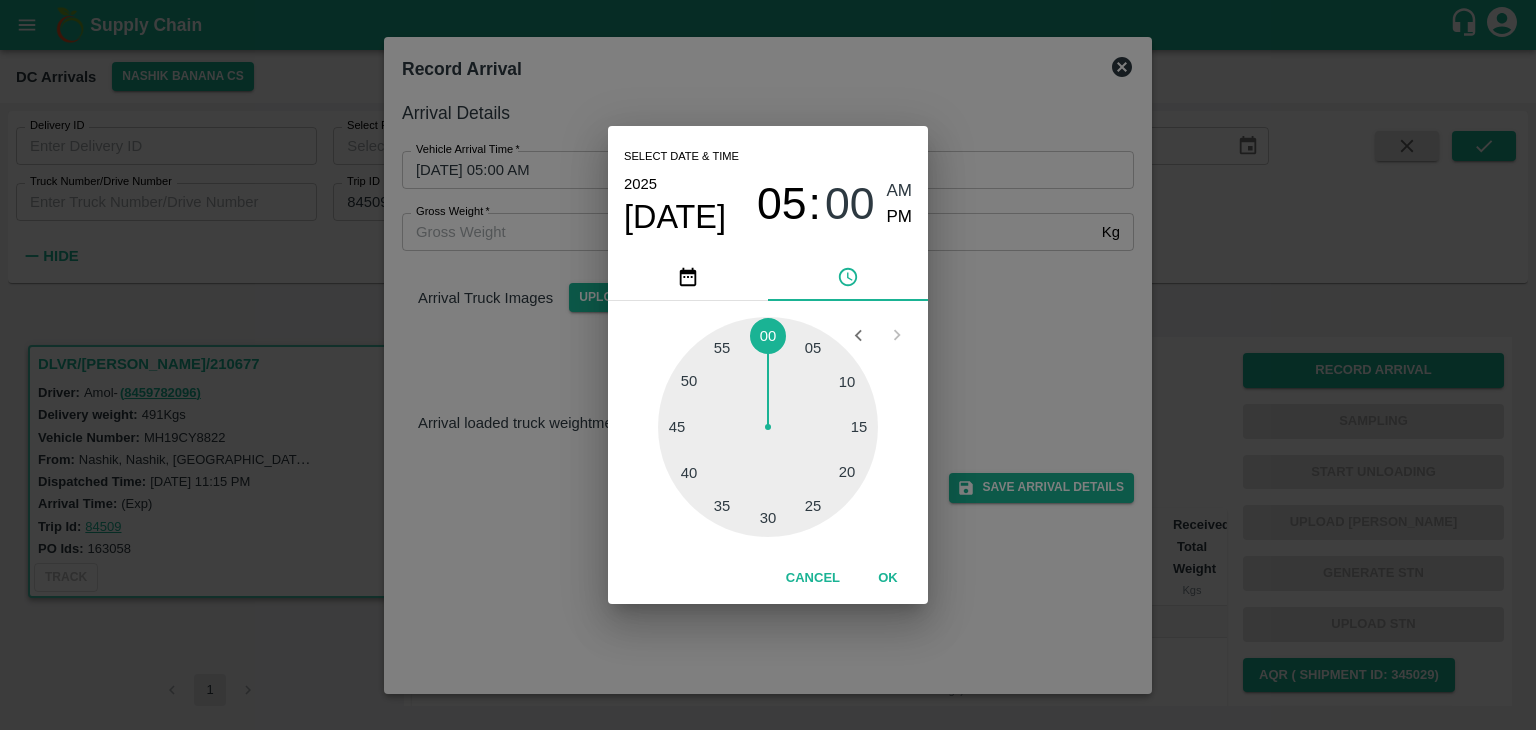click at bounding box center (768, 427) 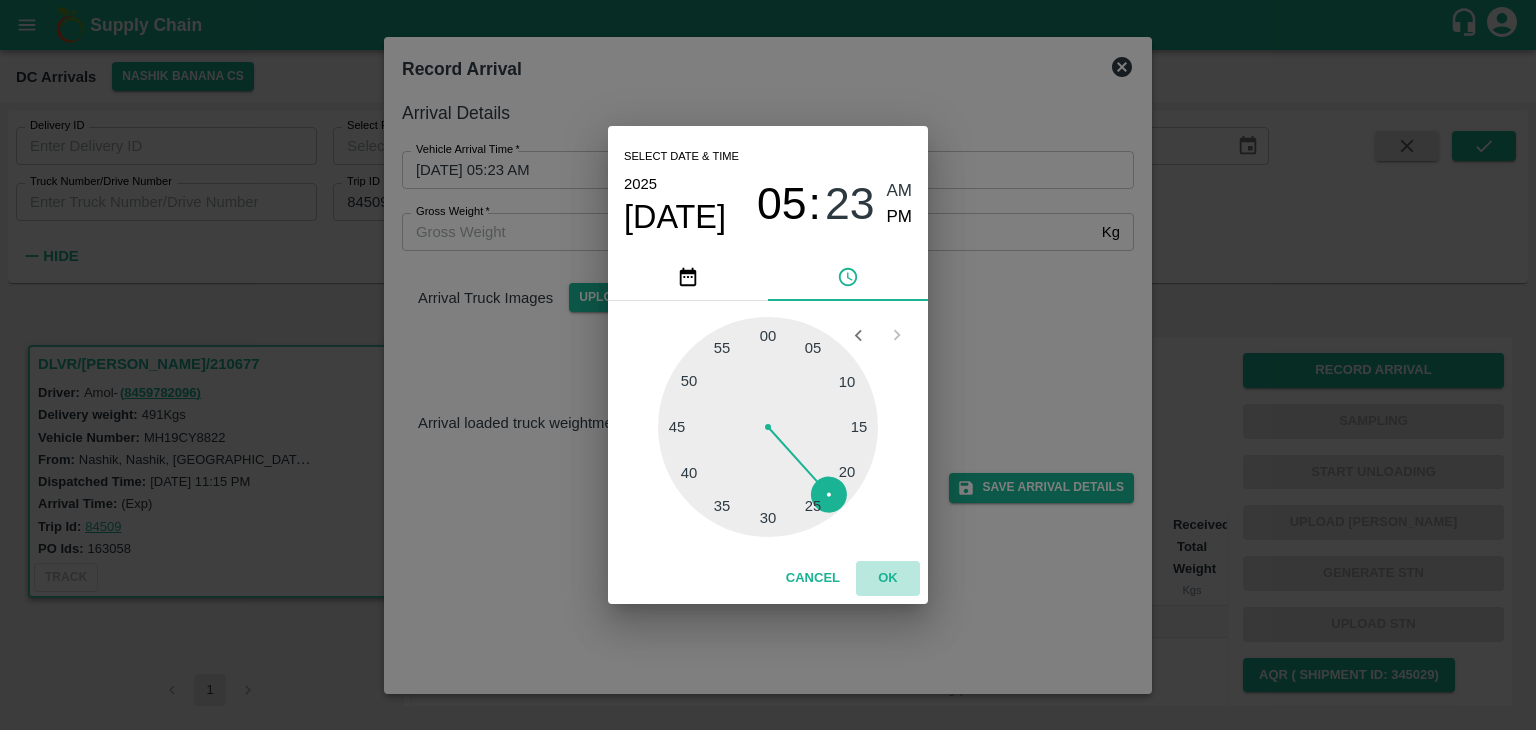 click on "OK" at bounding box center (888, 578) 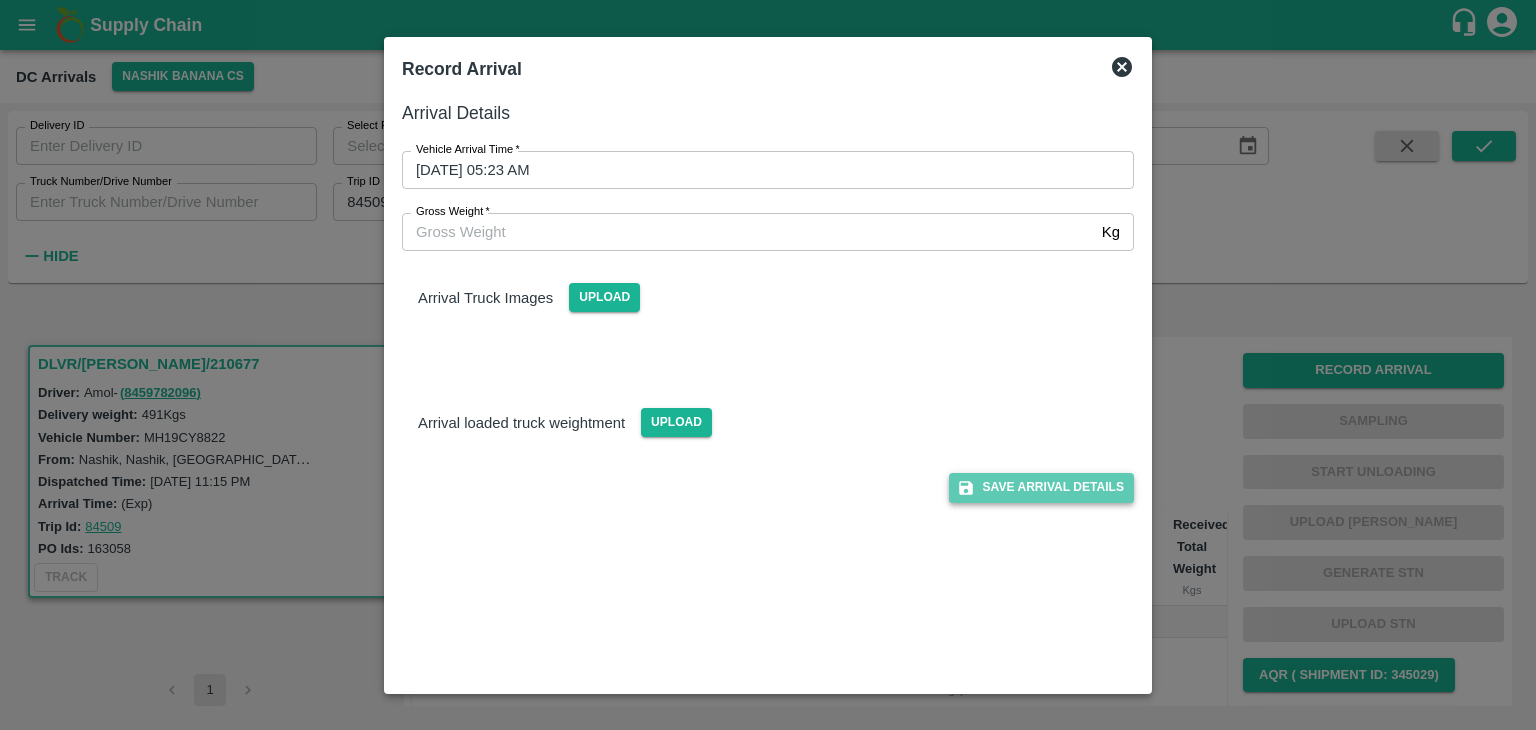 click on "Save Arrival Details" at bounding box center (1041, 487) 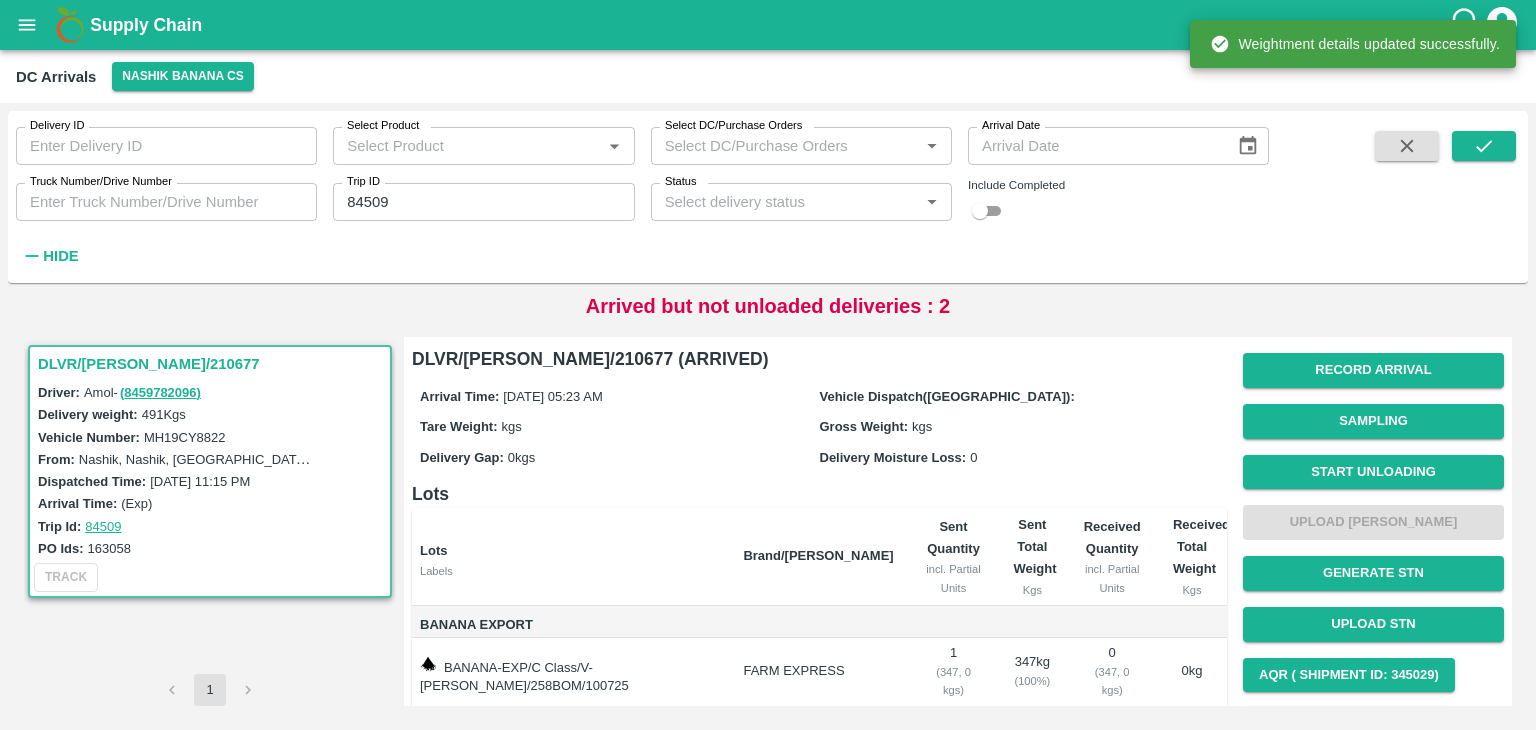 scroll, scrollTop: 143, scrollLeft: 0, axis: vertical 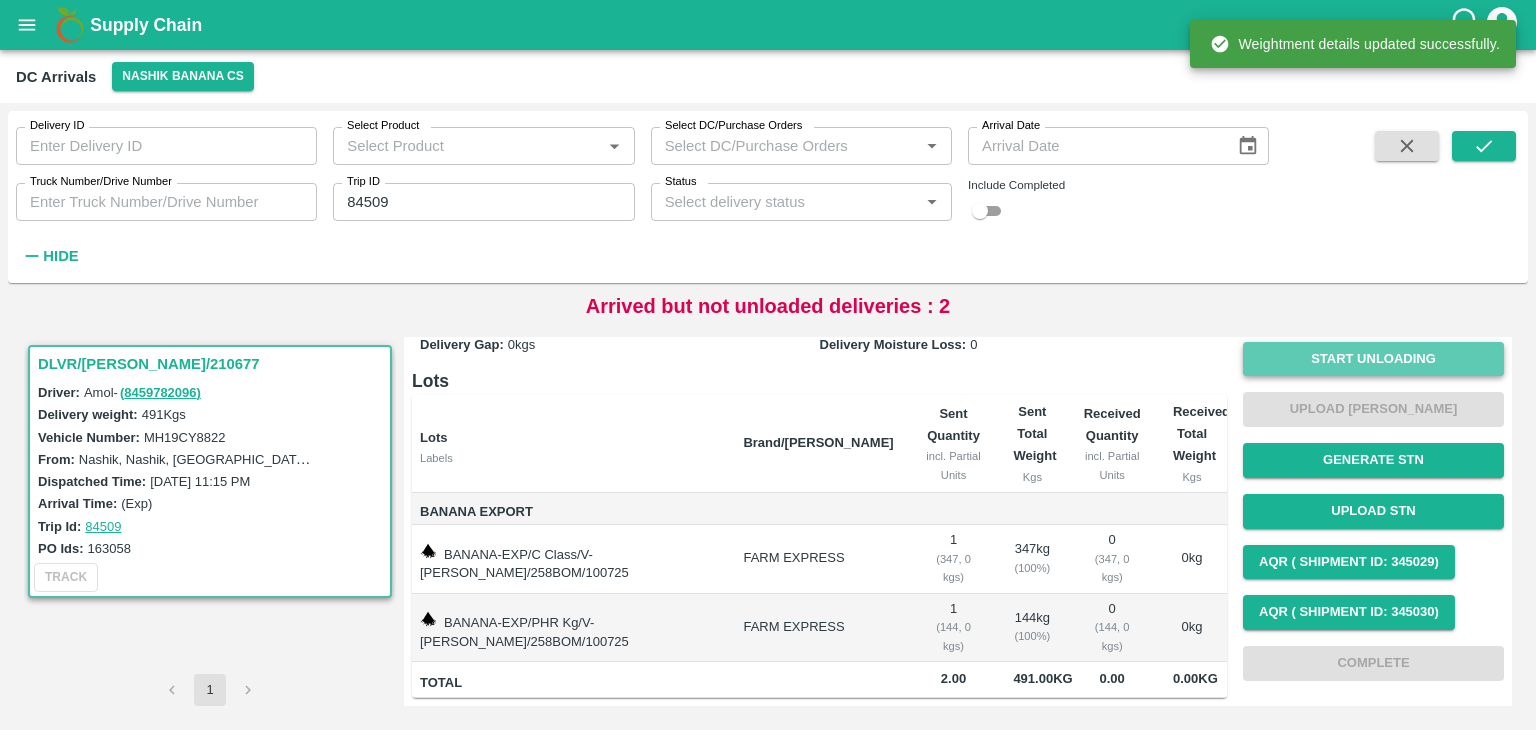 click on "Start Unloading" at bounding box center (1373, 359) 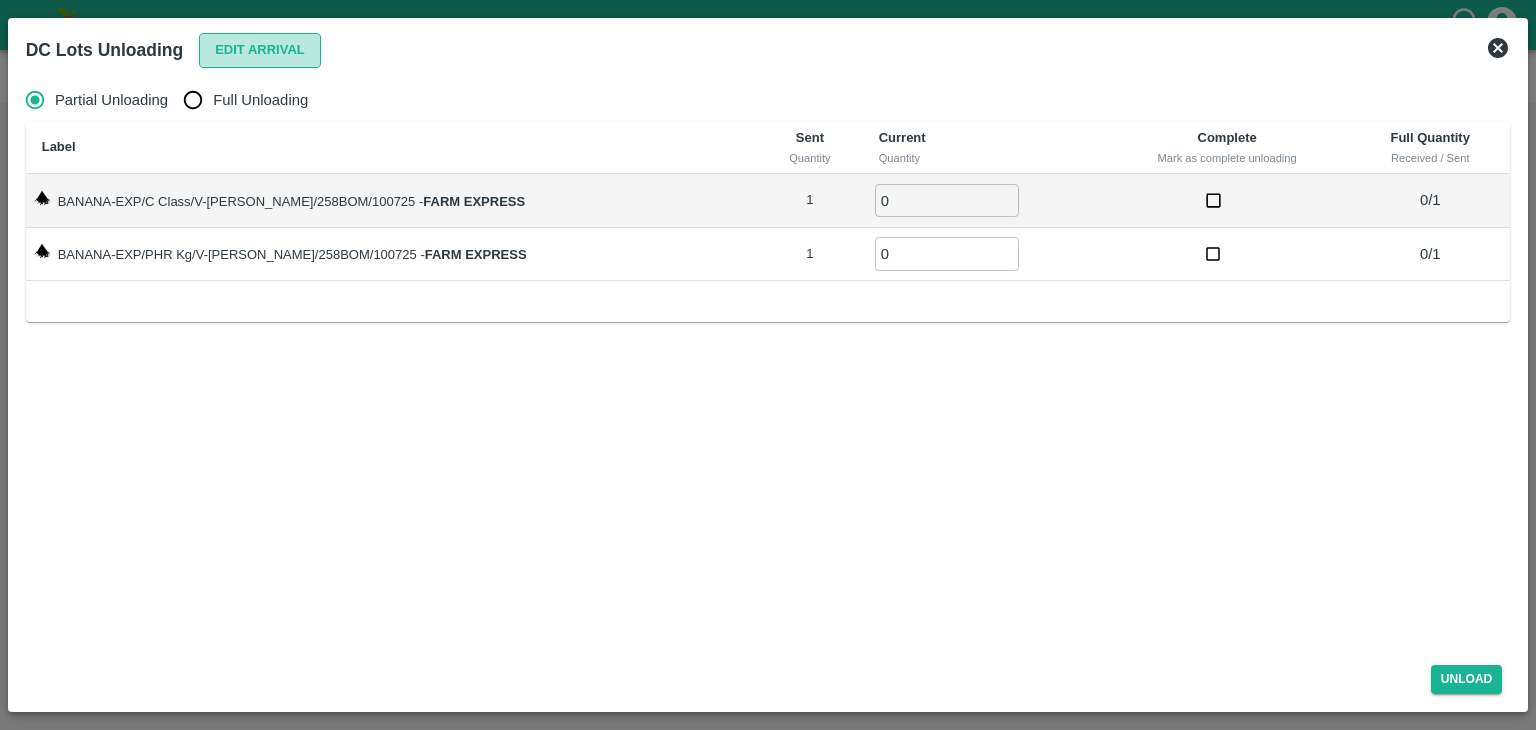 click on "Edit Arrival" at bounding box center [260, 50] 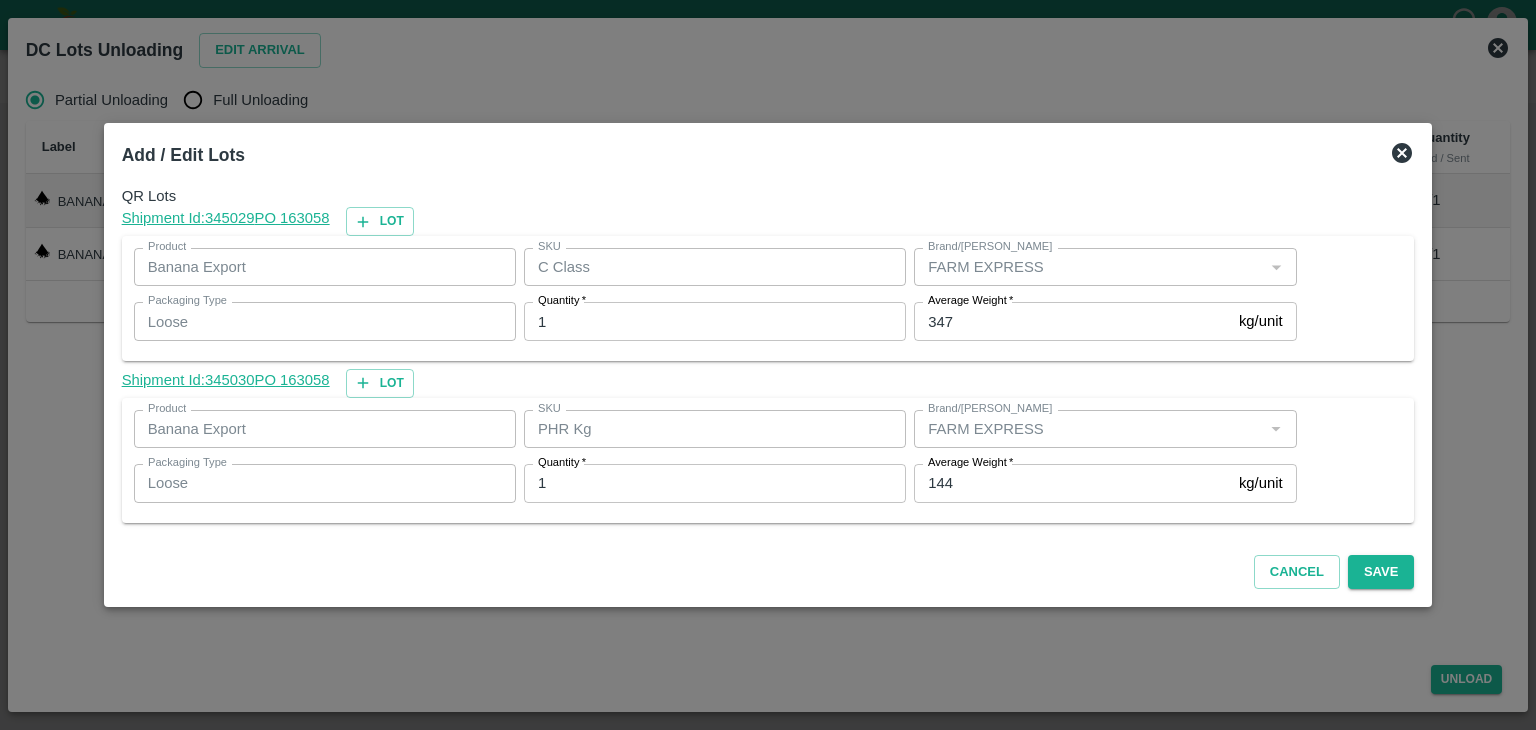 click on "144" at bounding box center [1072, 483] 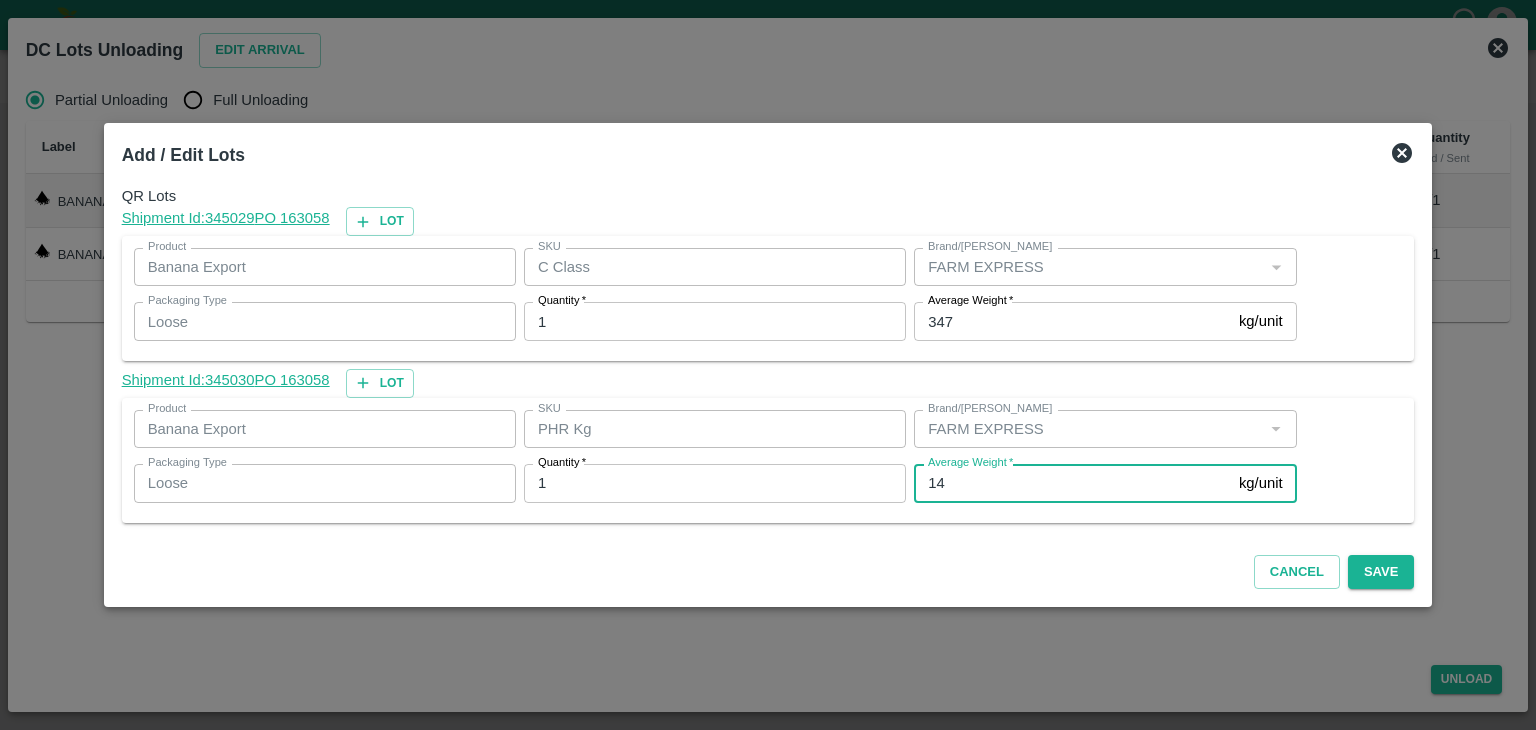 type on "1" 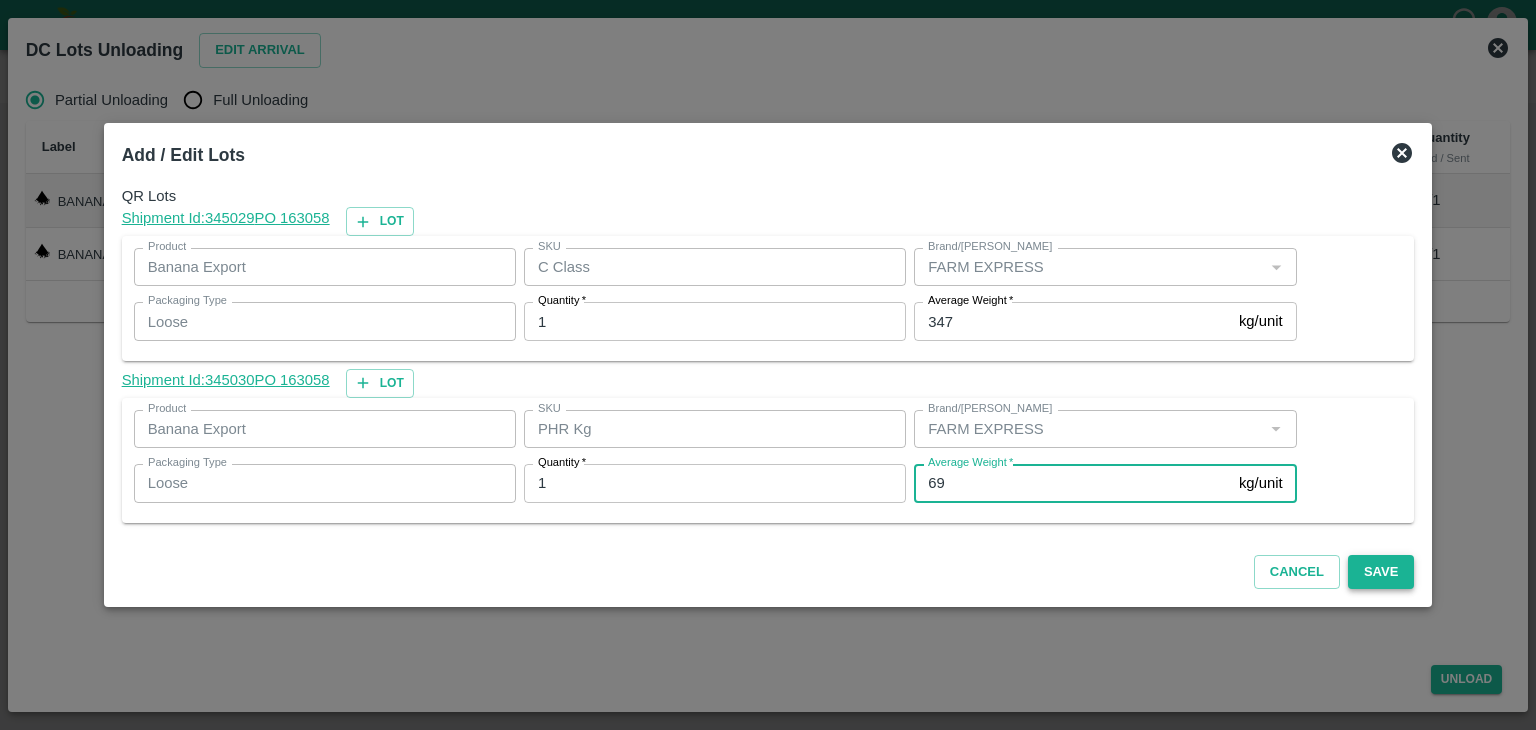 type on "69" 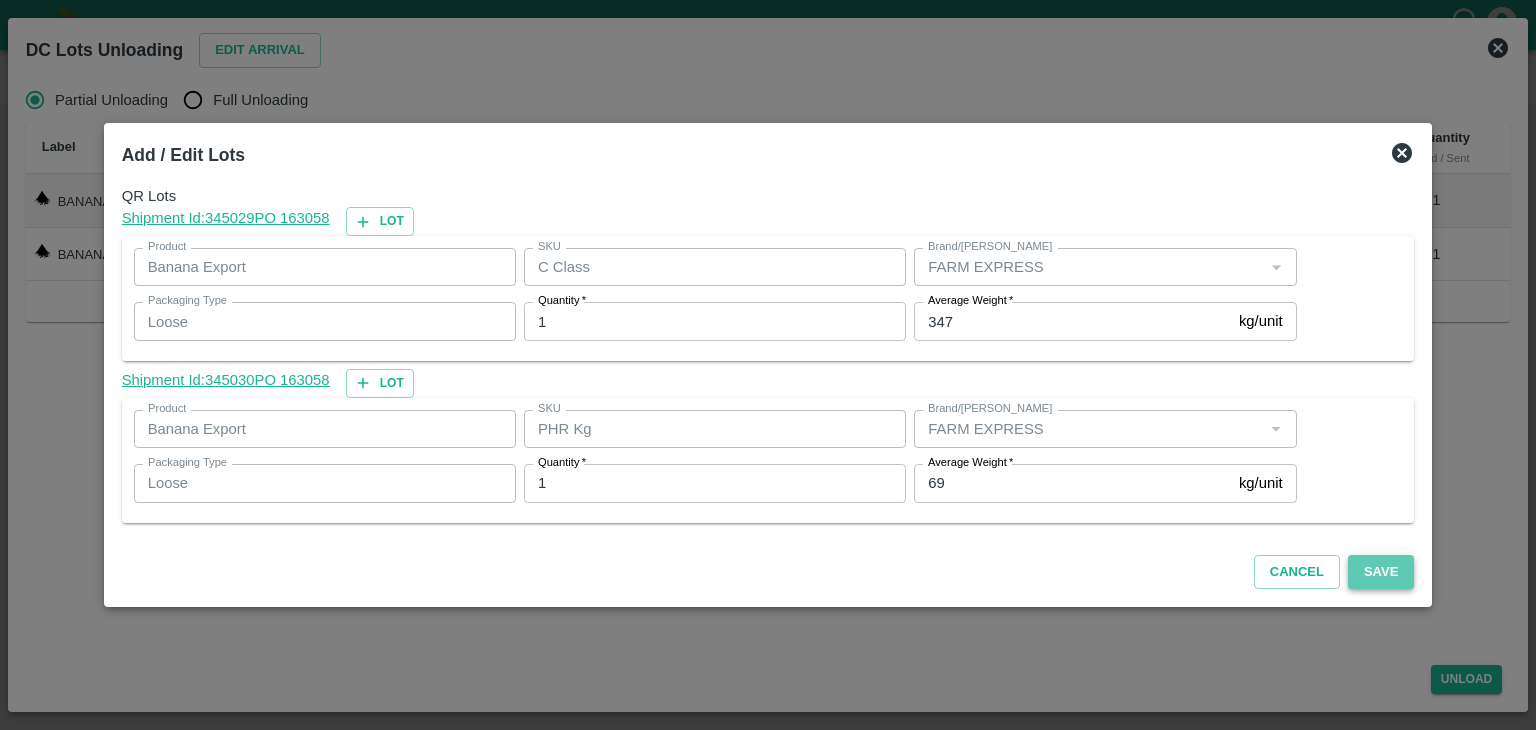 click on "Save" at bounding box center [1381, 572] 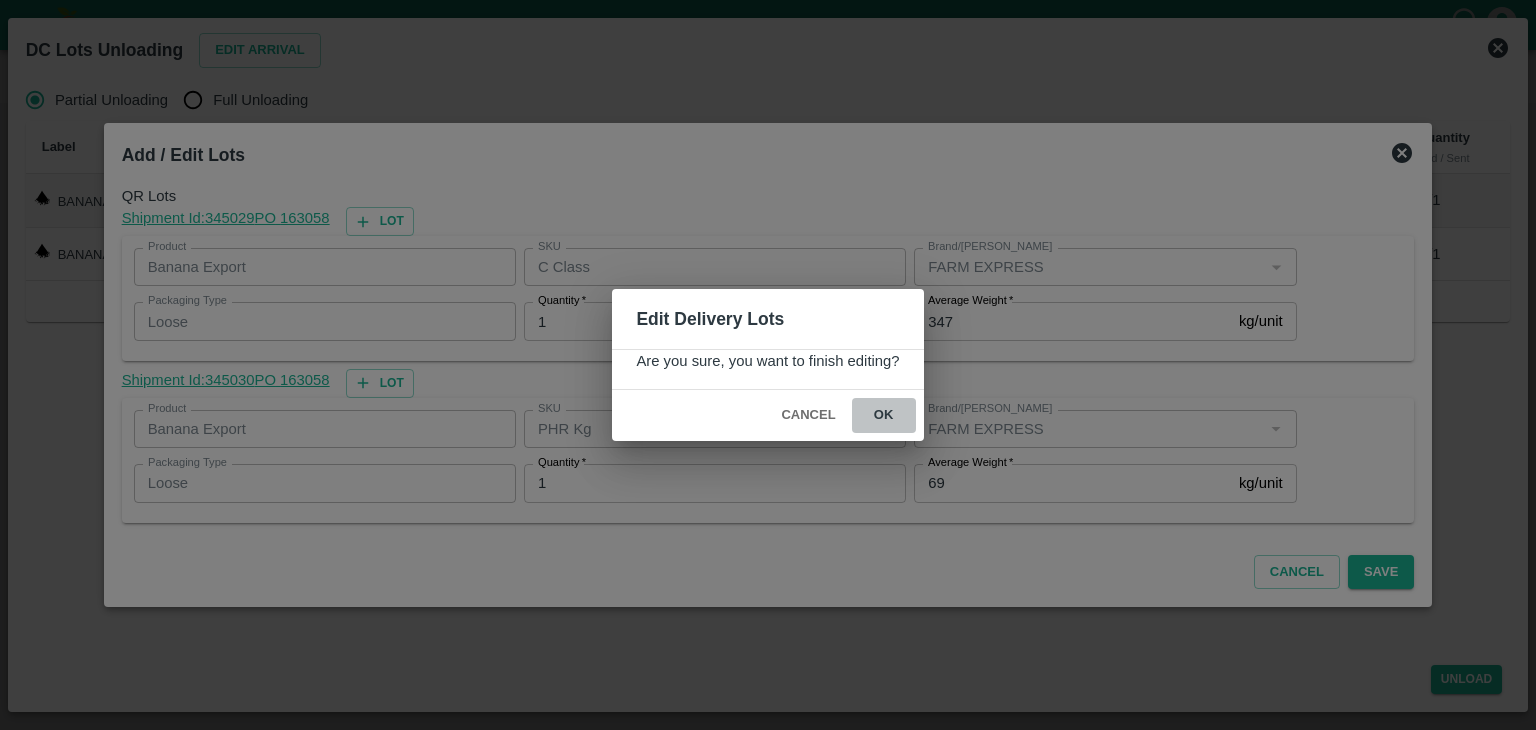 click on "ok" at bounding box center (884, 415) 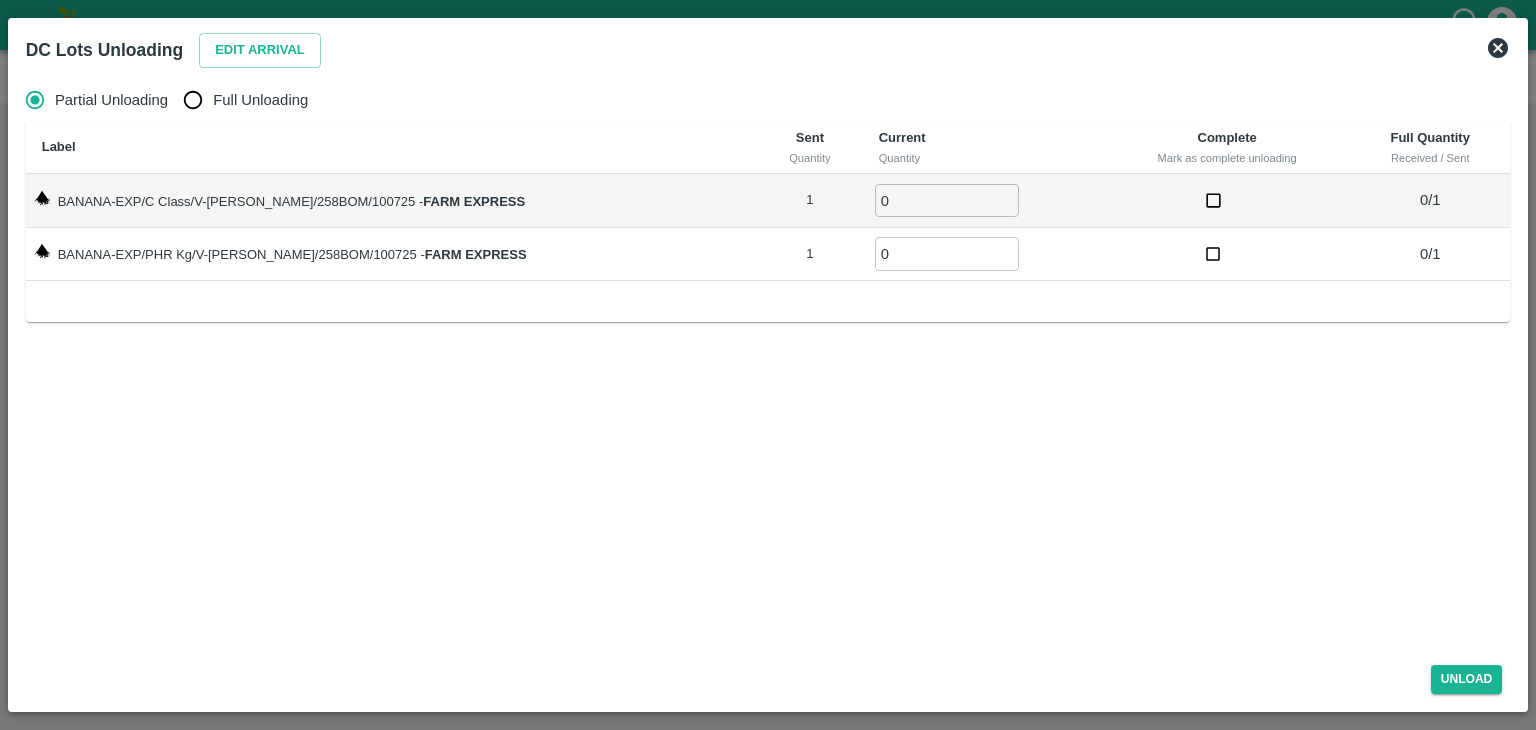 click on "Full Unloading" at bounding box center [260, 100] 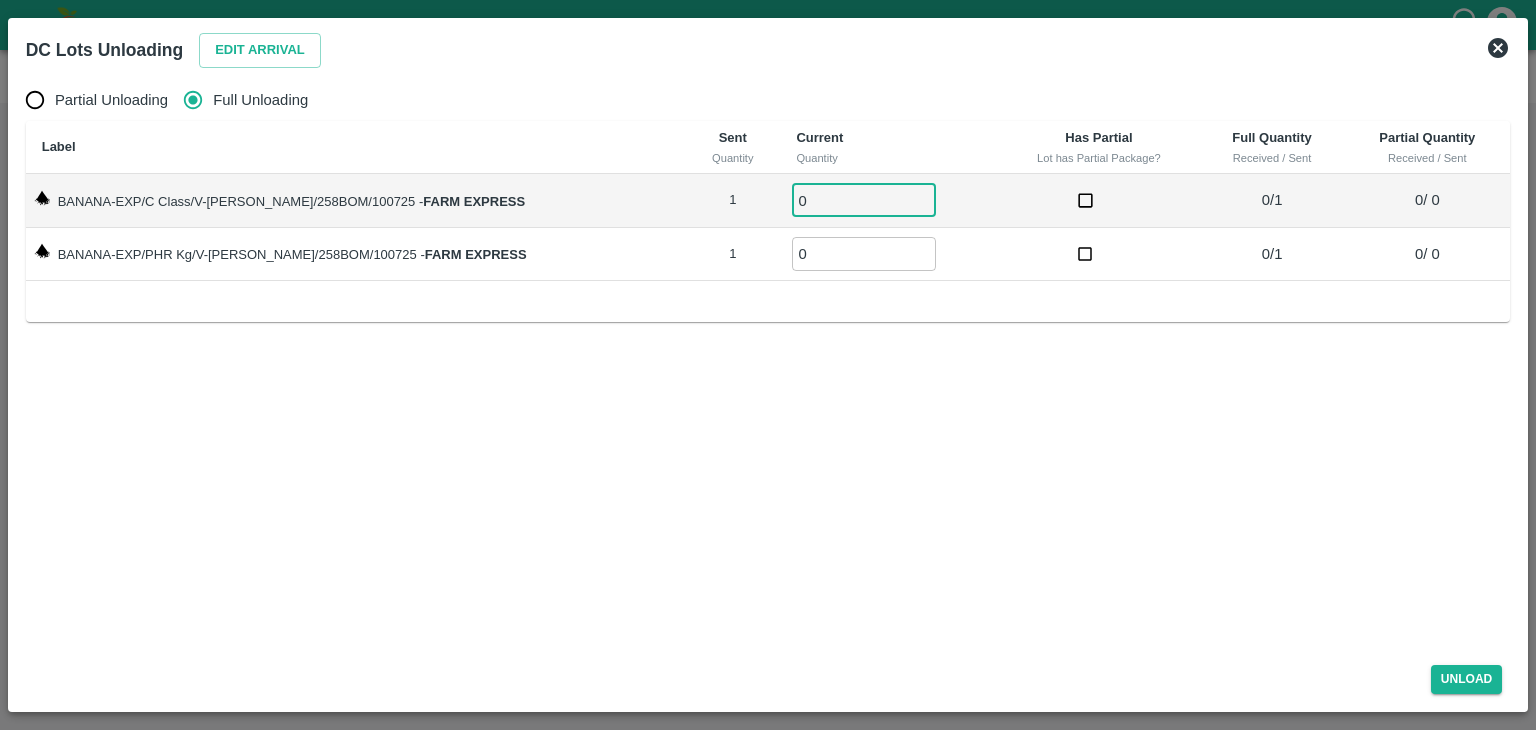click on "0" at bounding box center (864, 200) 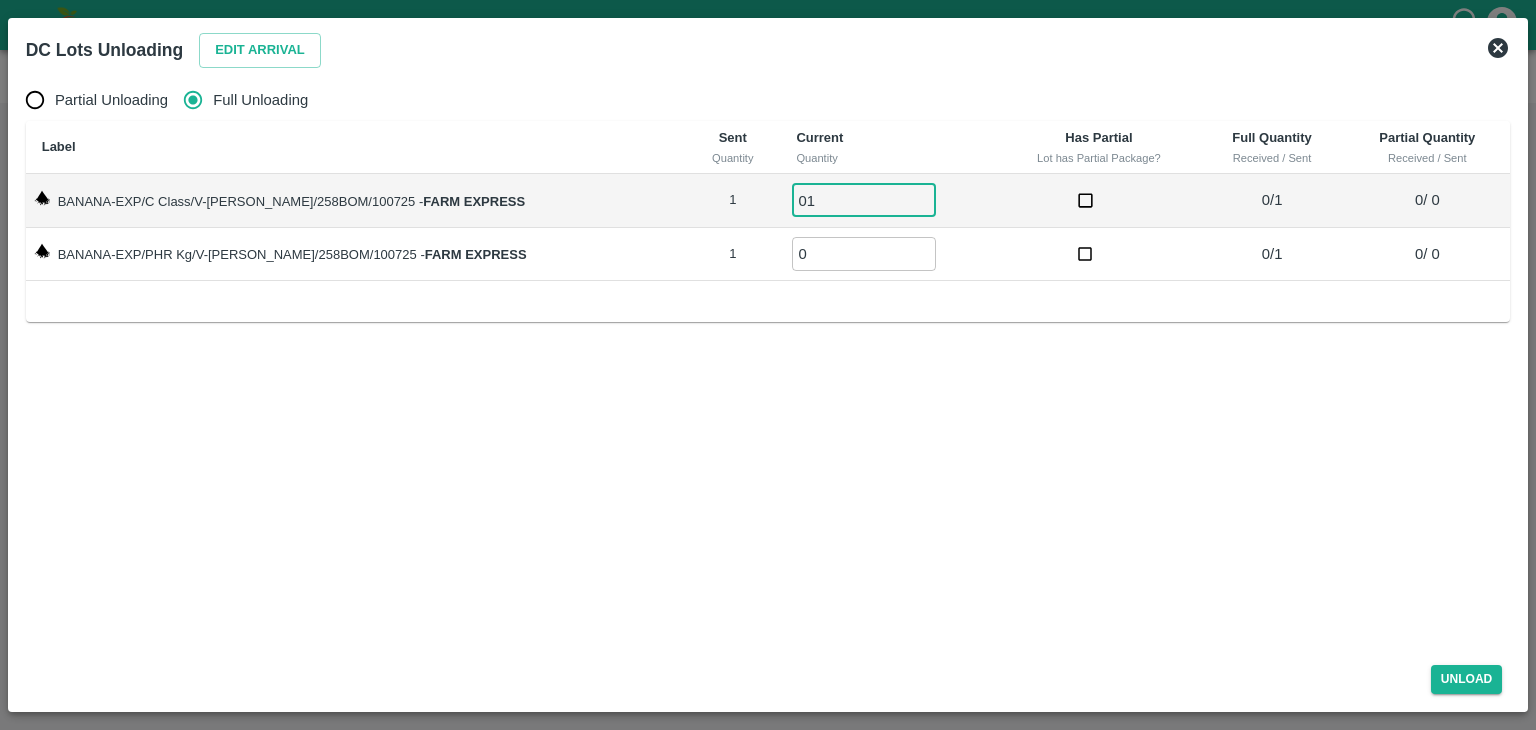 type on "01" 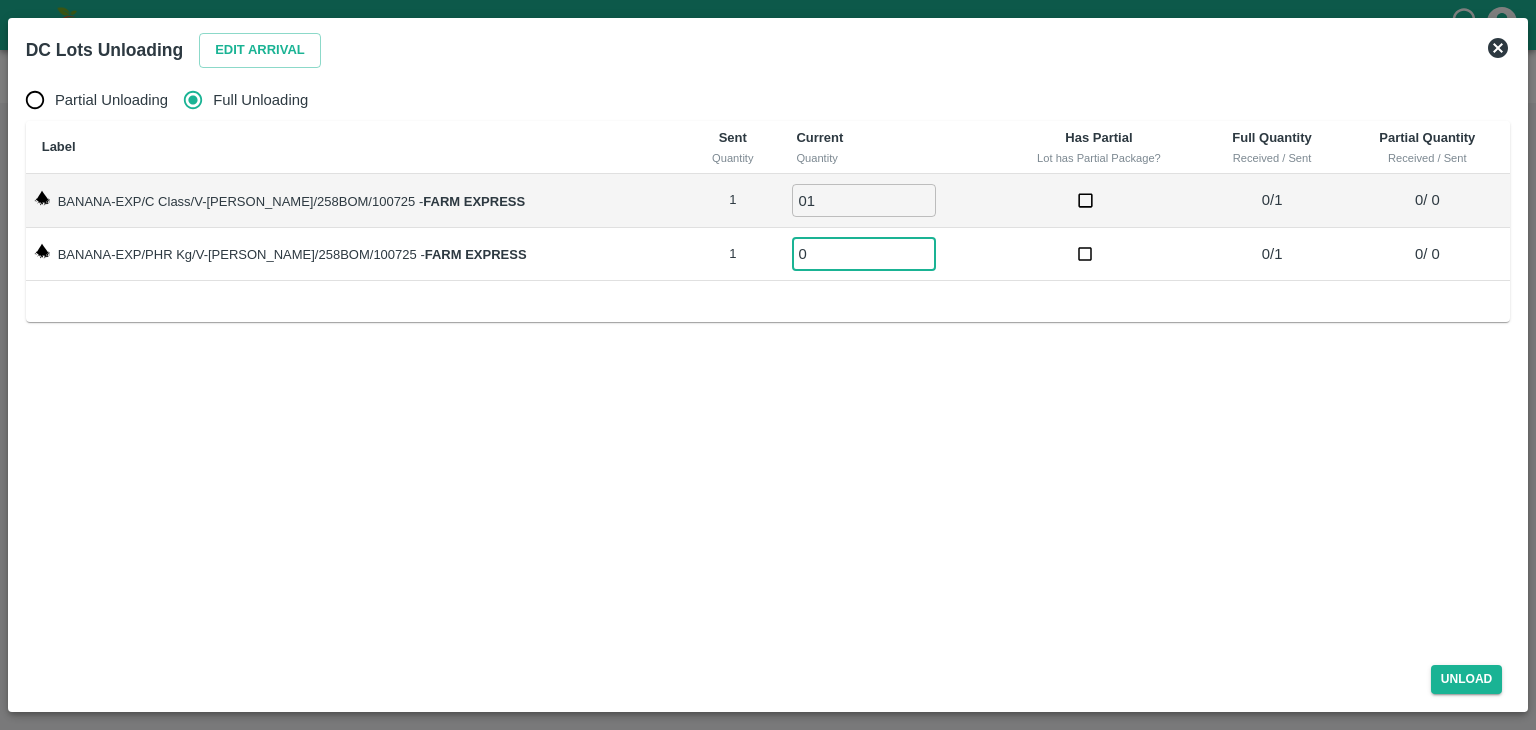 click on "0" at bounding box center [864, 253] 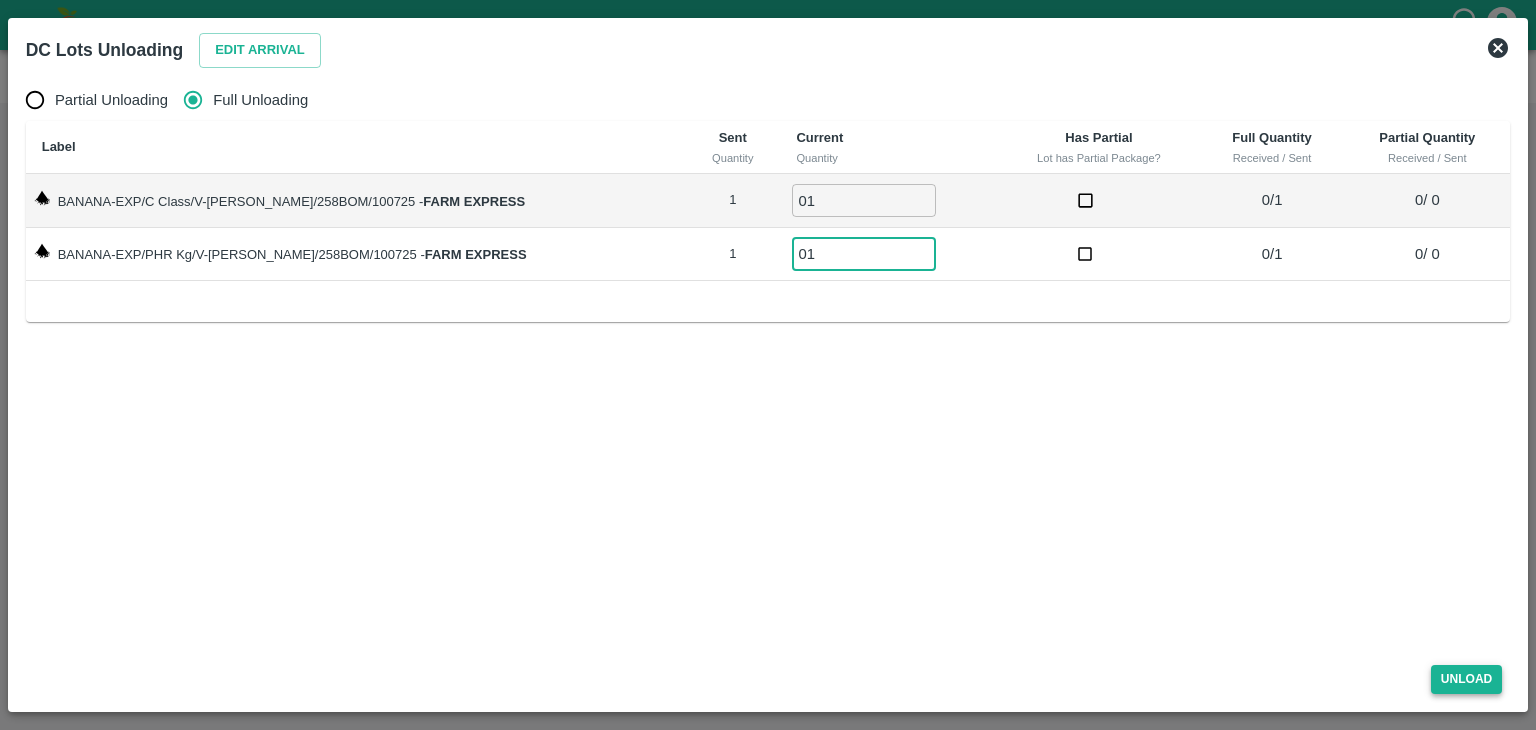 type on "01" 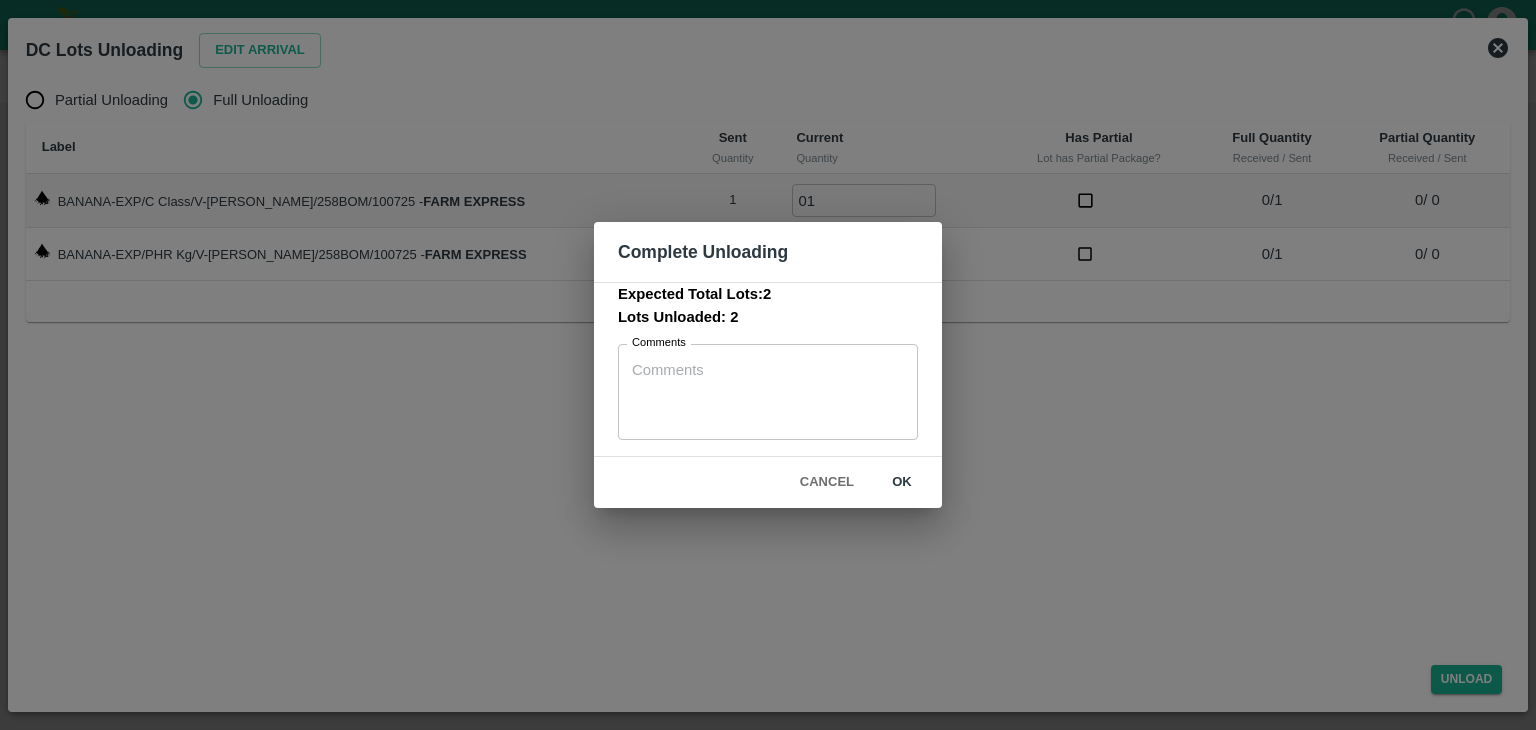 click on "ok" at bounding box center (902, 482) 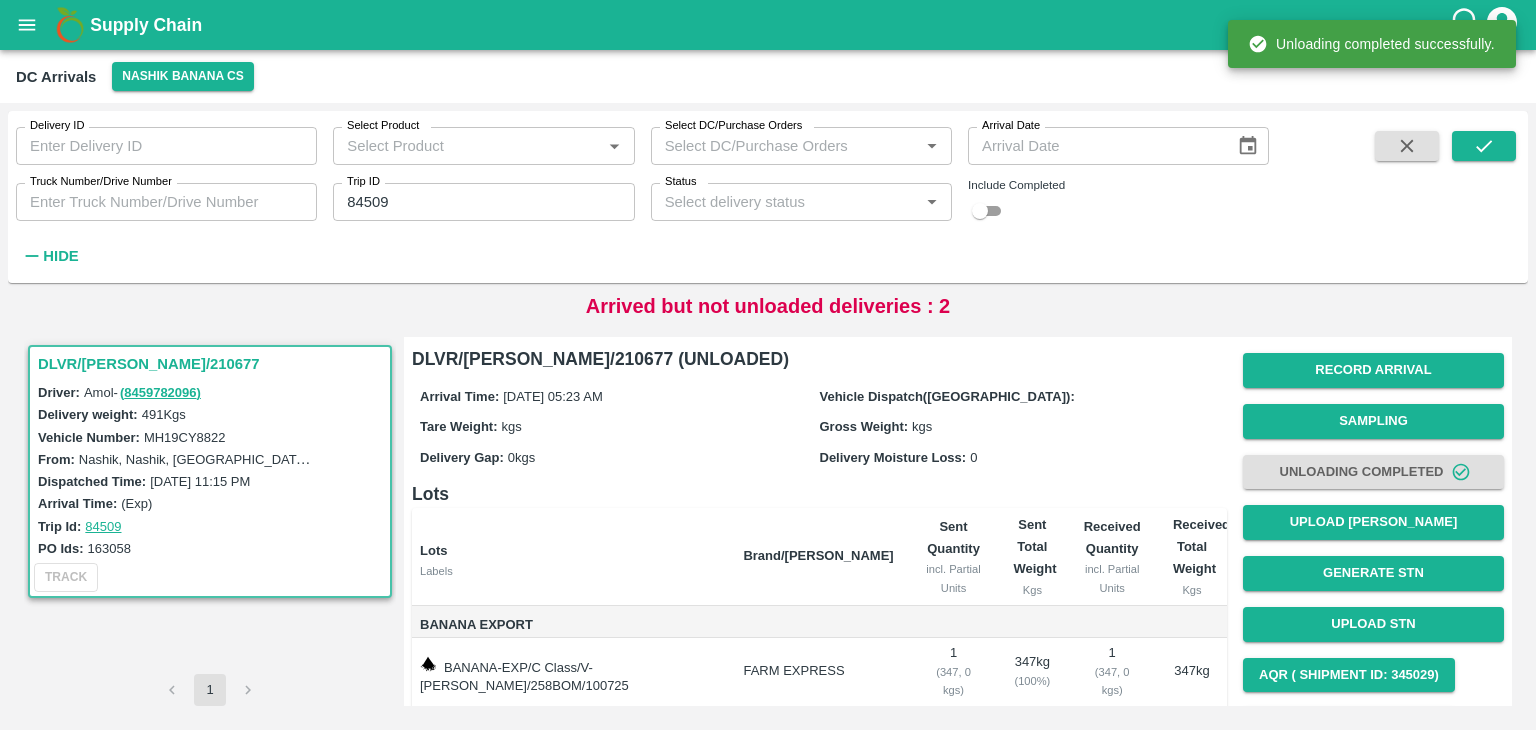 scroll, scrollTop: 124, scrollLeft: 0, axis: vertical 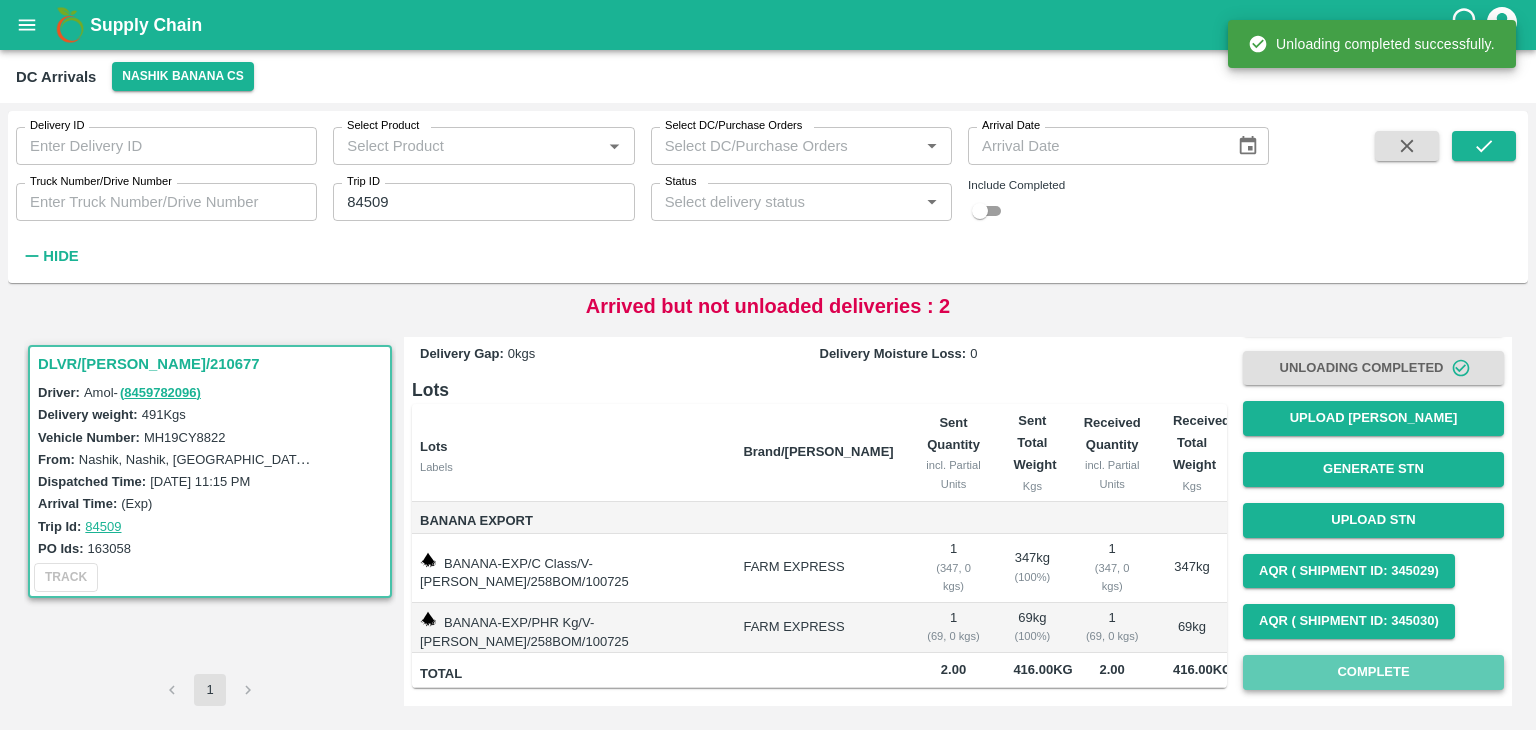 click on "Complete" at bounding box center (1373, 672) 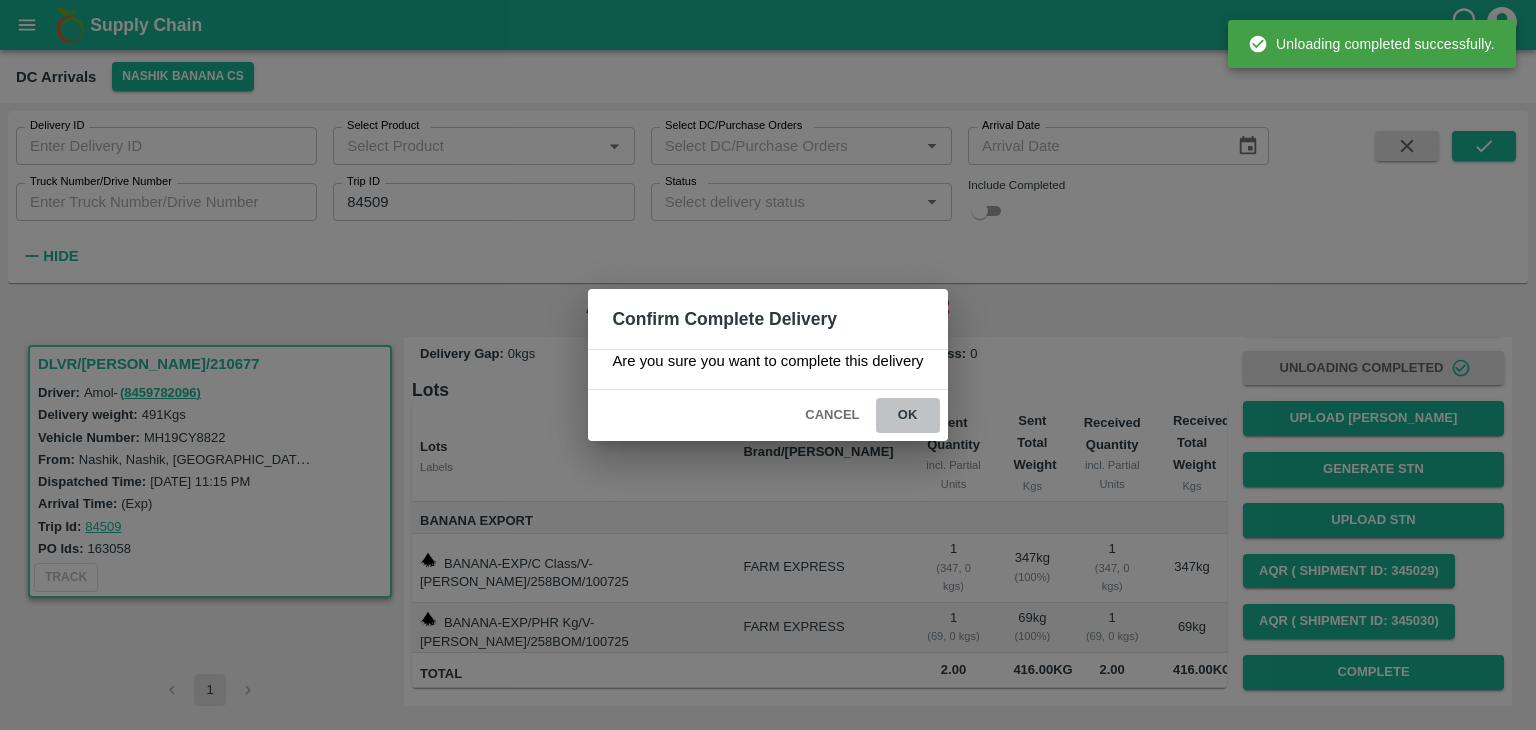 click on "ok" at bounding box center (908, 415) 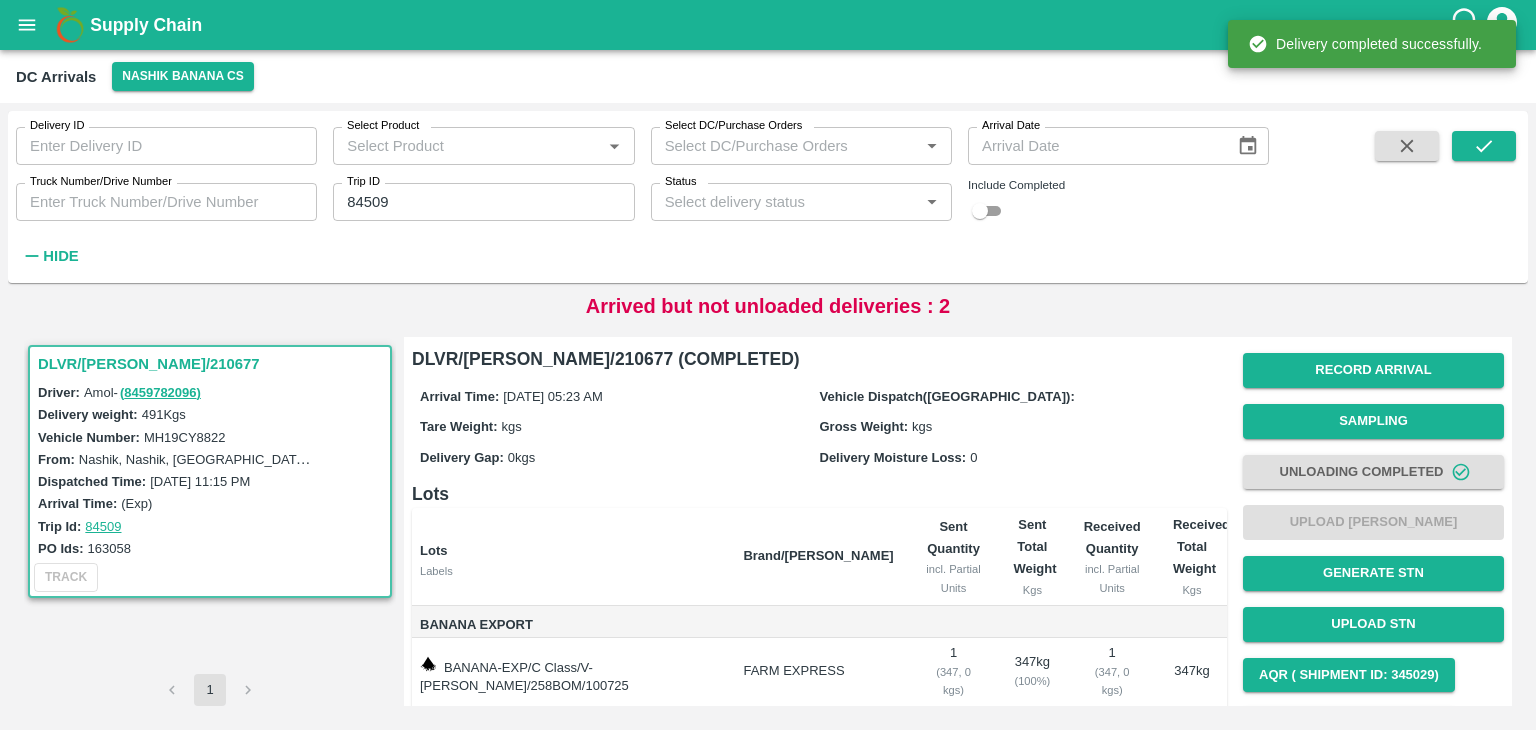 scroll, scrollTop: 124, scrollLeft: 0, axis: vertical 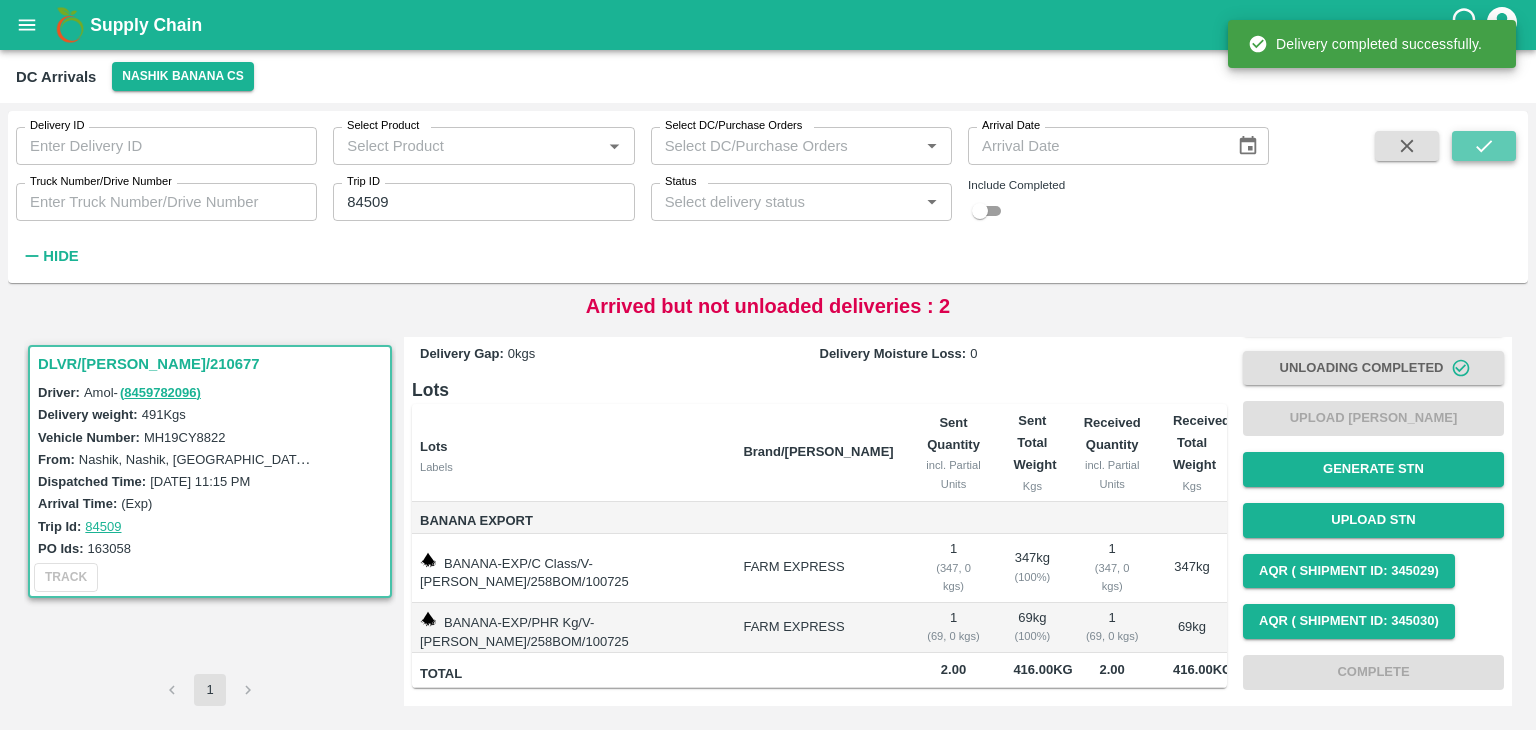 click at bounding box center (1484, 146) 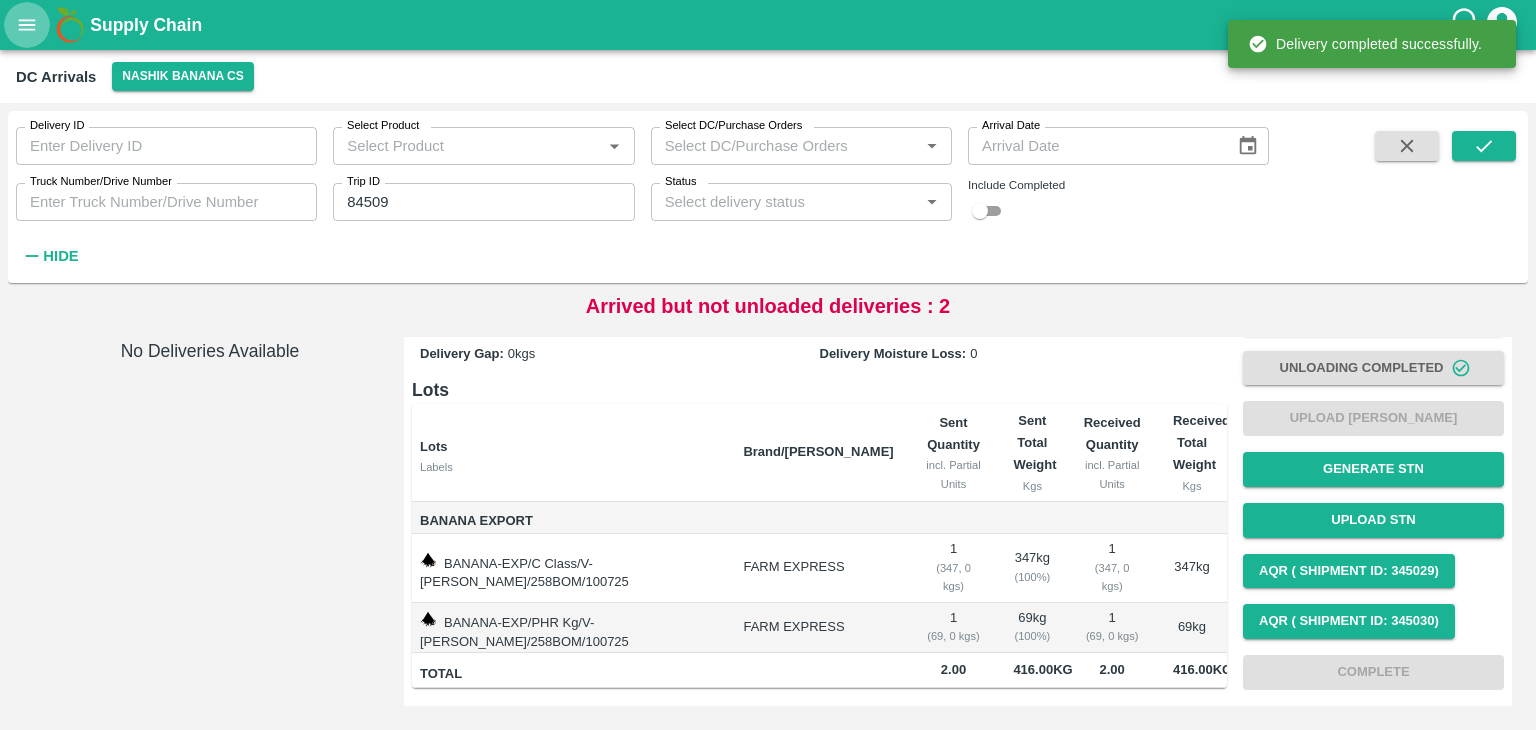click at bounding box center (27, 25) 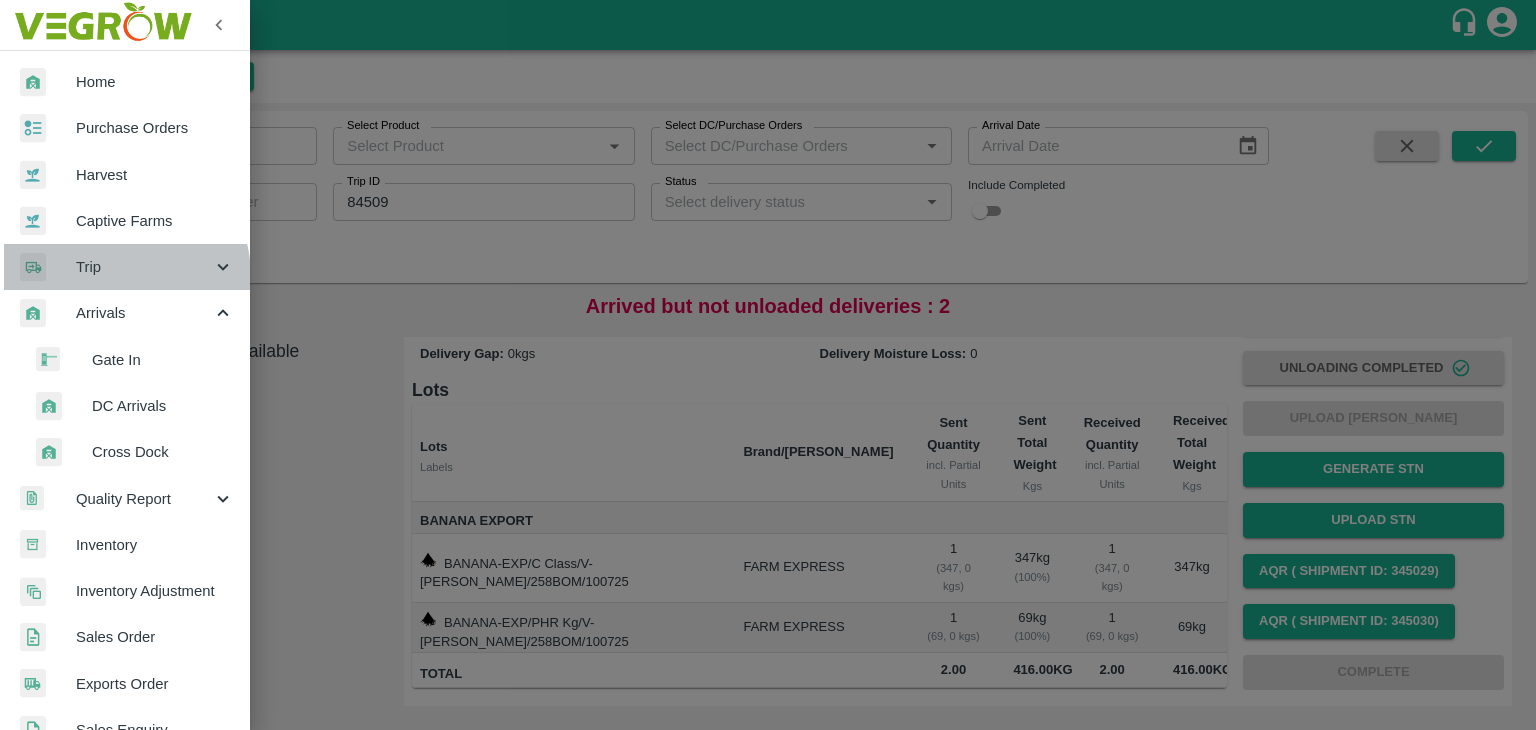 click on "Trip" at bounding box center [144, 267] 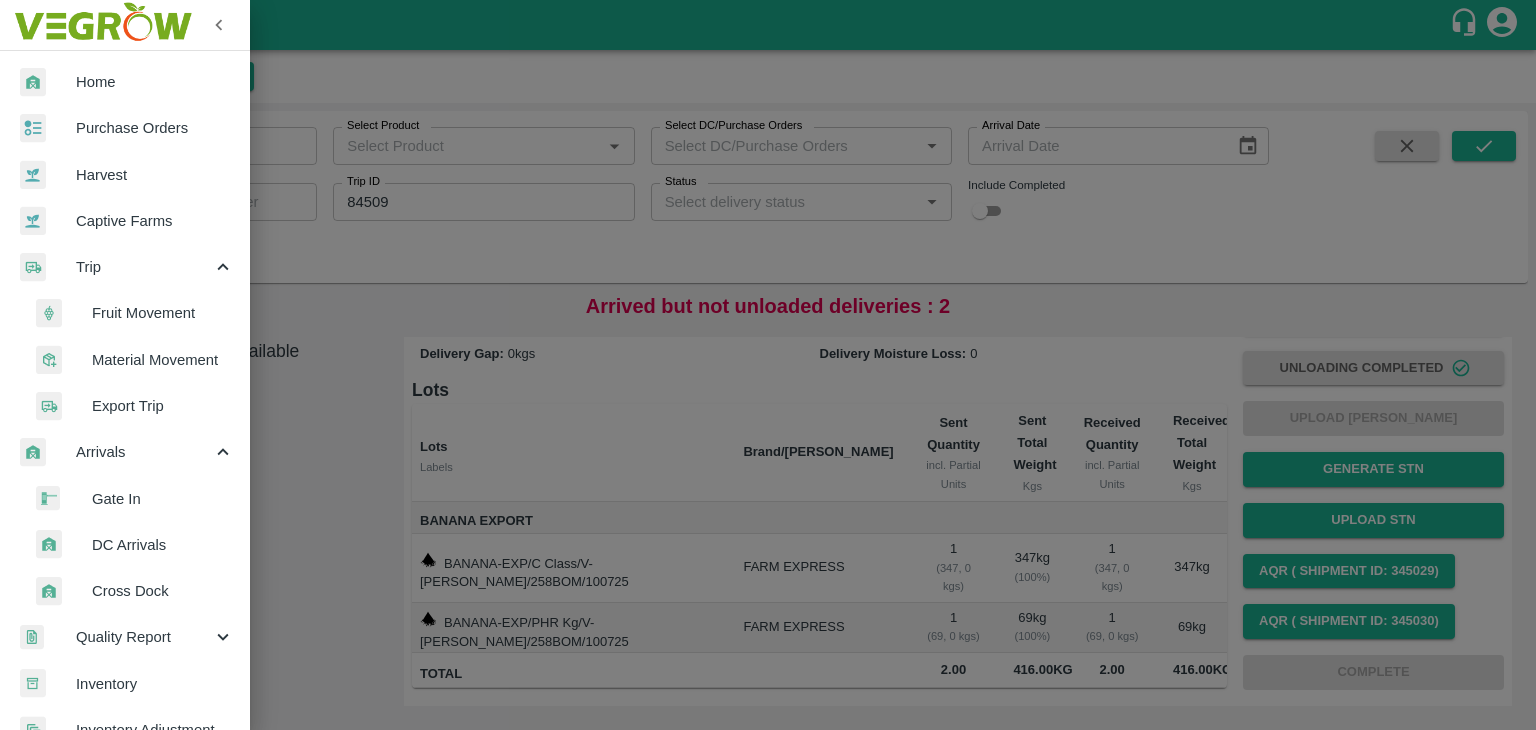 click on "Fruit Movement" at bounding box center (163, 313) 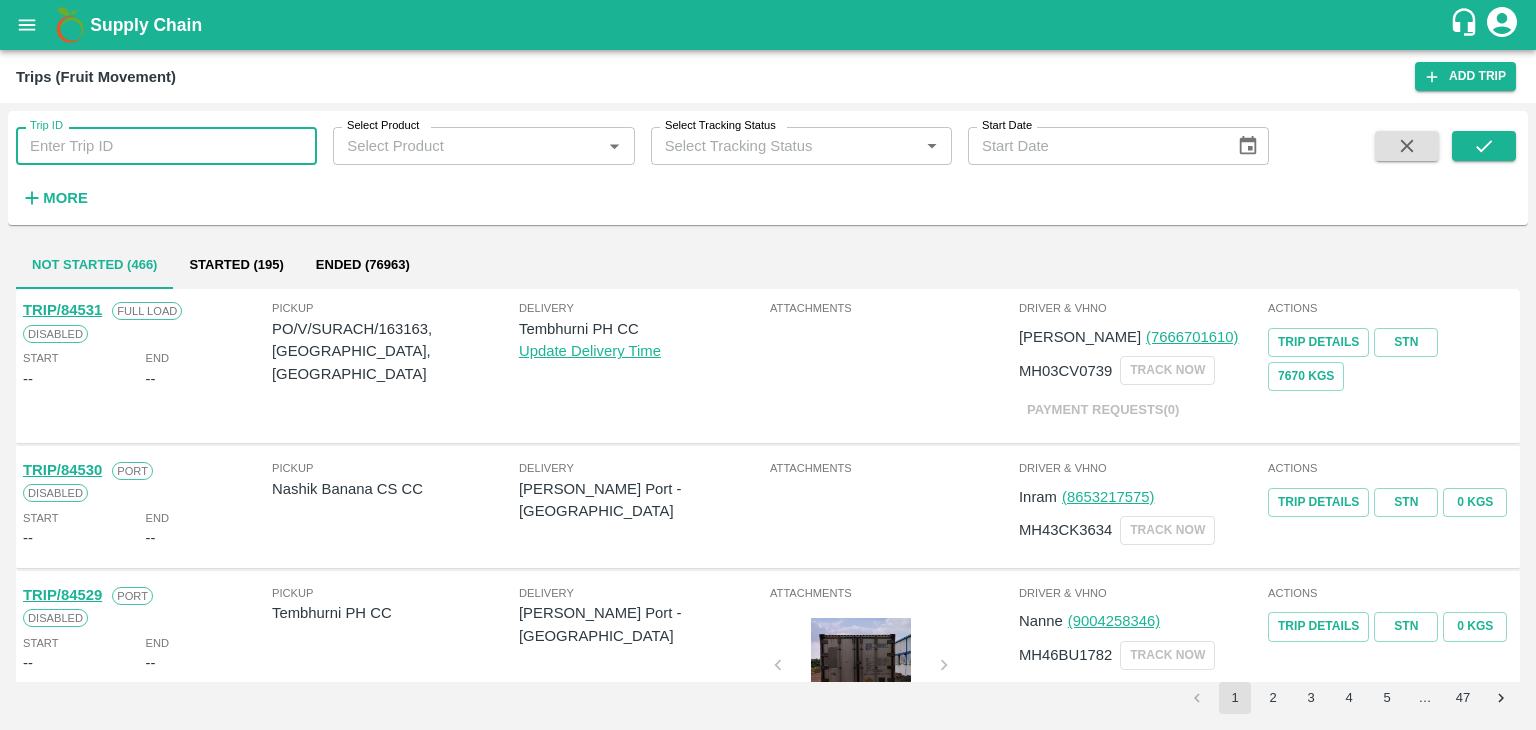 click on "Trip ID" at bounding box center (166, 146) 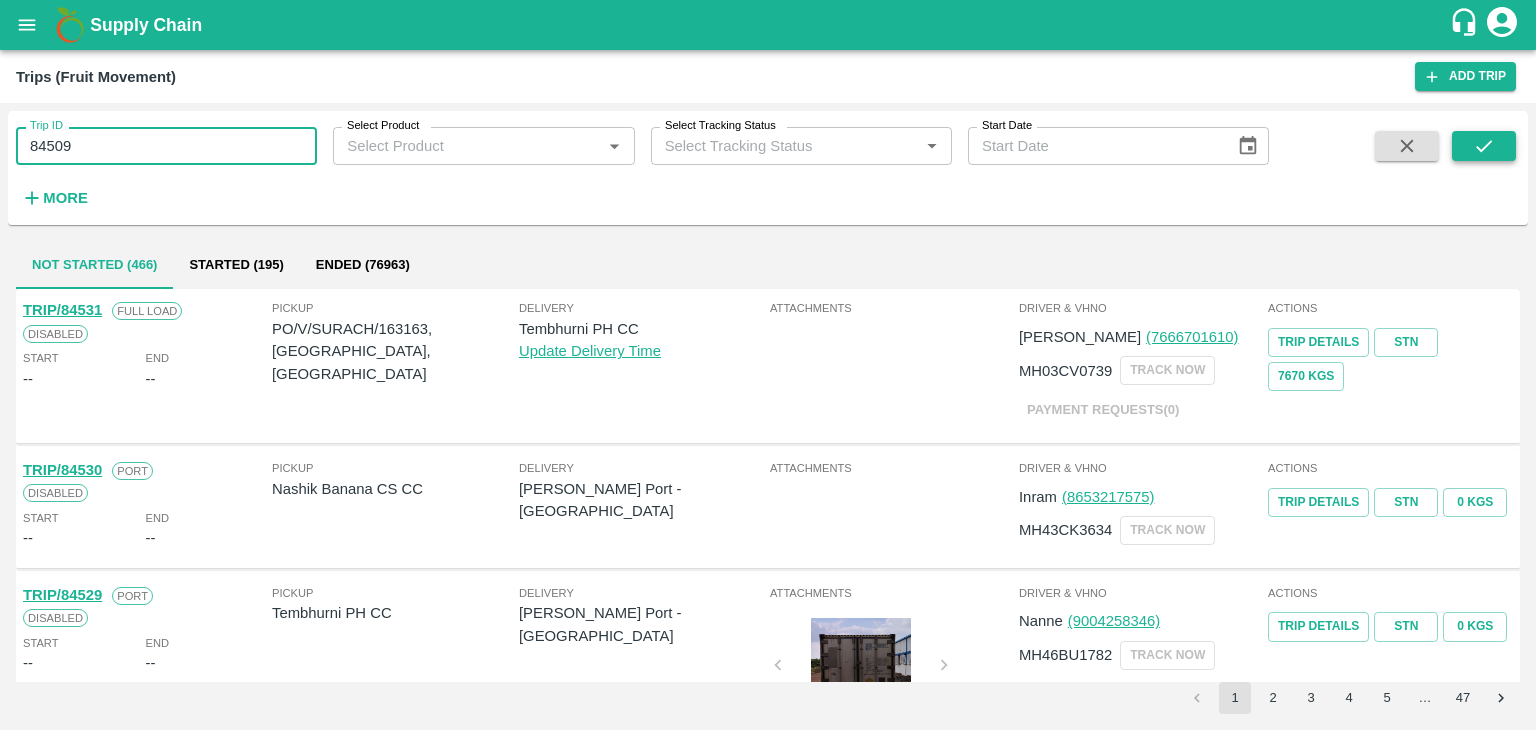 type on "84509" 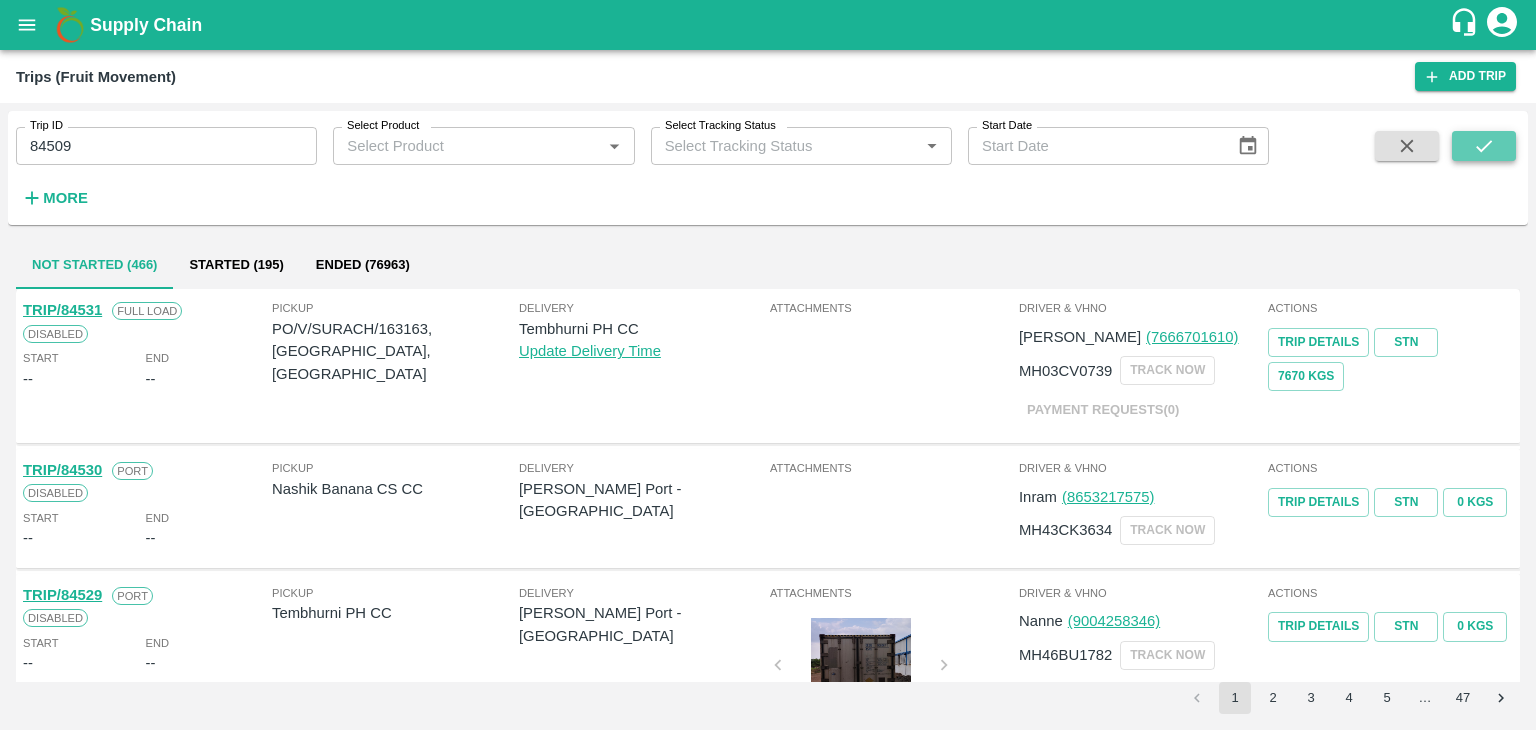 click 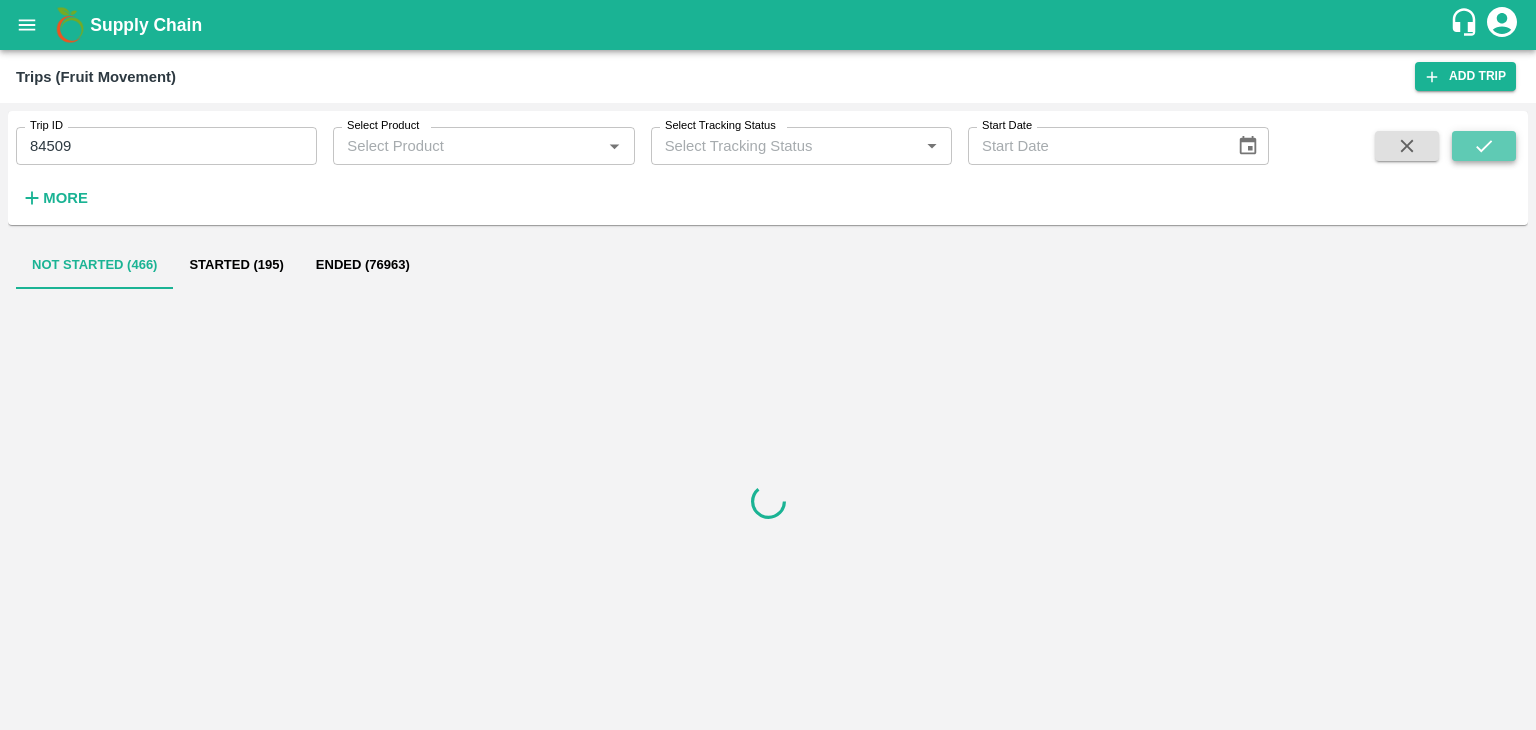 click 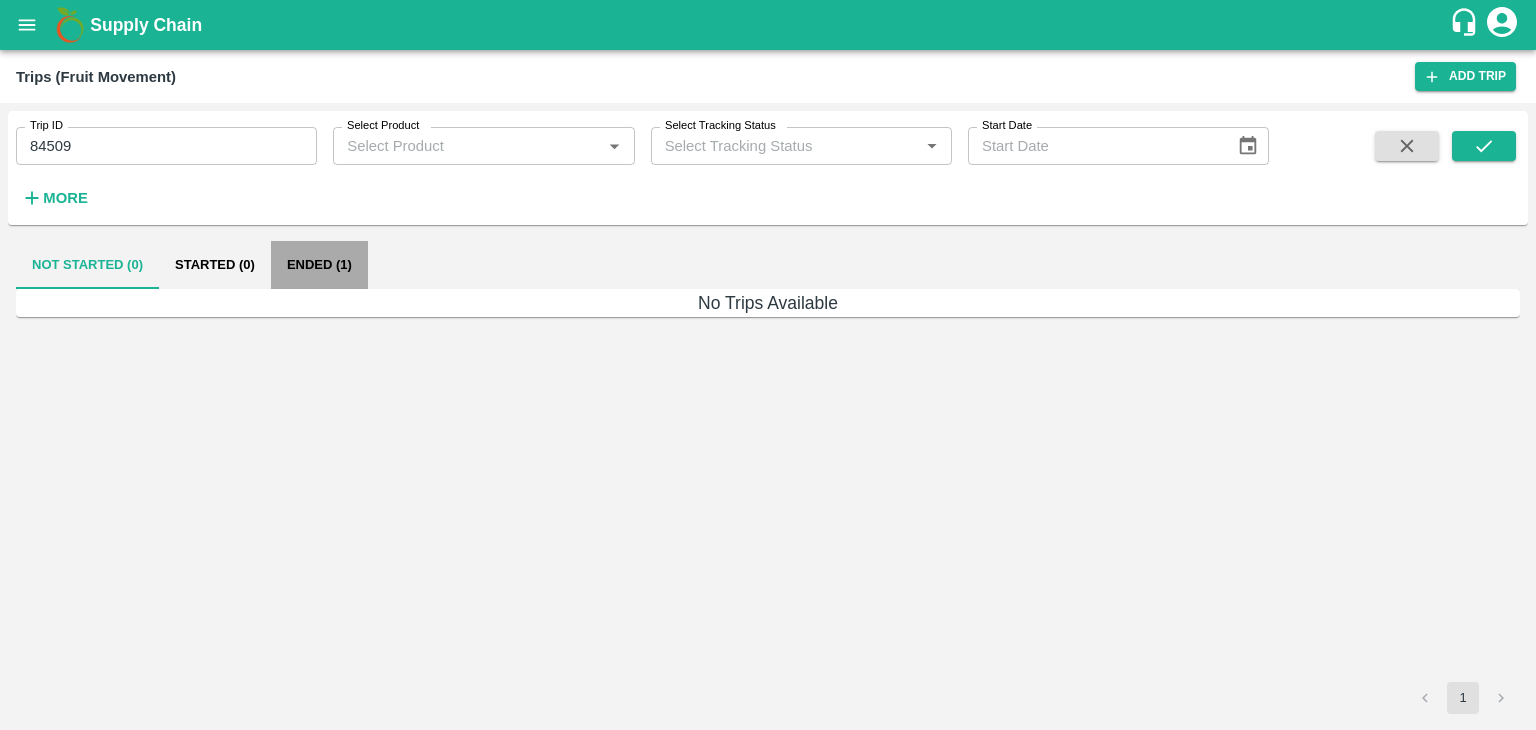 click on "Ended (1)" at bounding box center (319, 265) 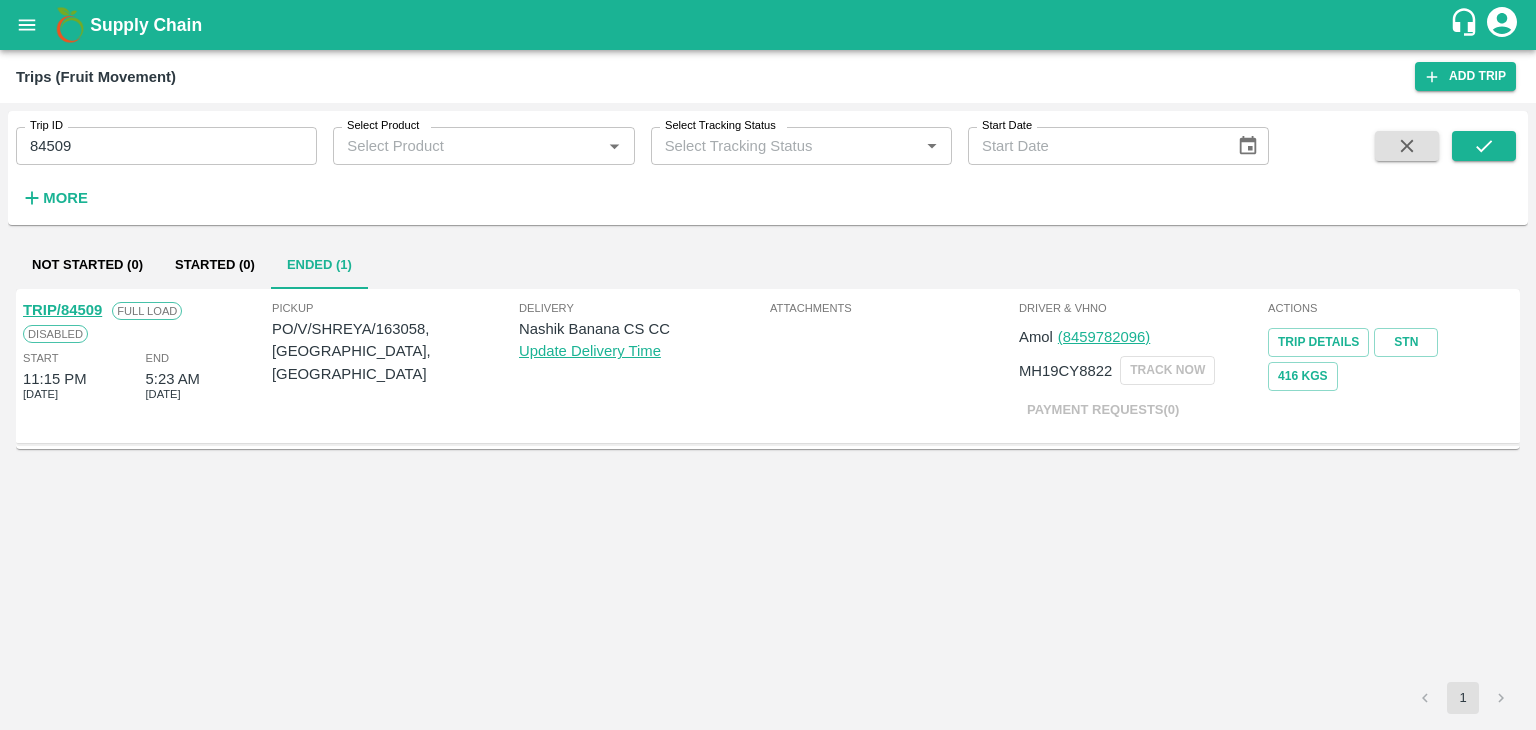 click on "TRIP/84509" at bounding box center [62, 310] 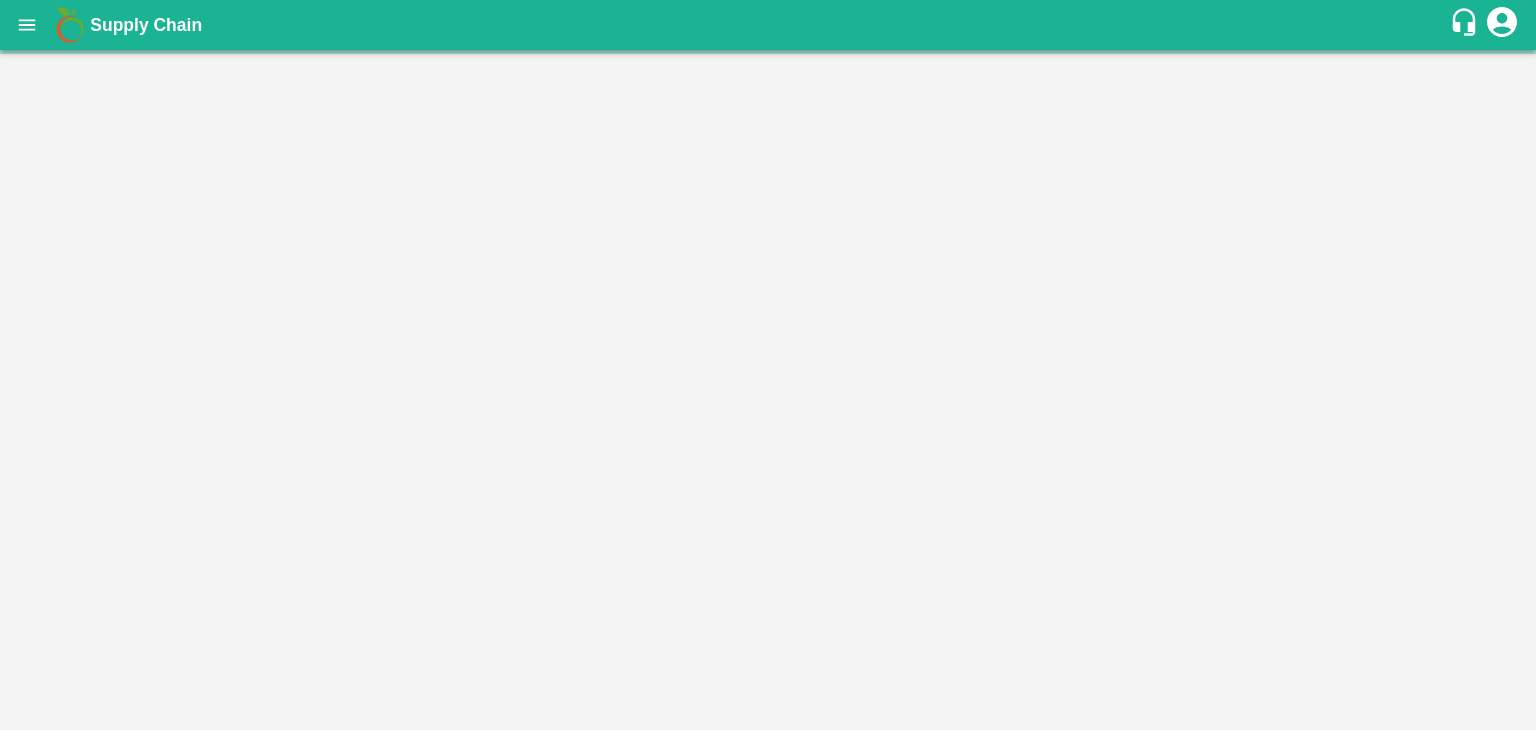 scroll, scrollTop: 0, scrollLeft: 0, axis: both 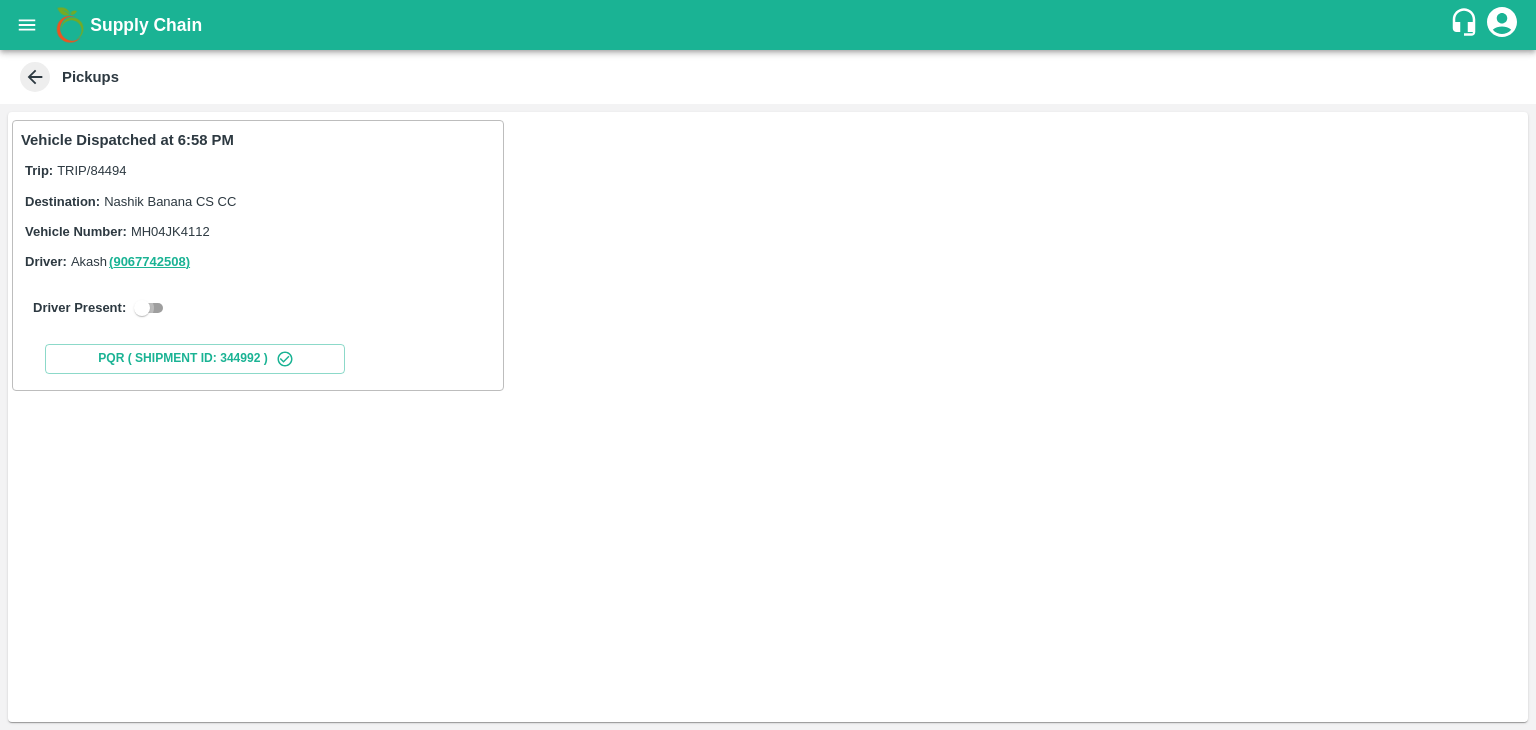 click at bounding box center [142, 308] 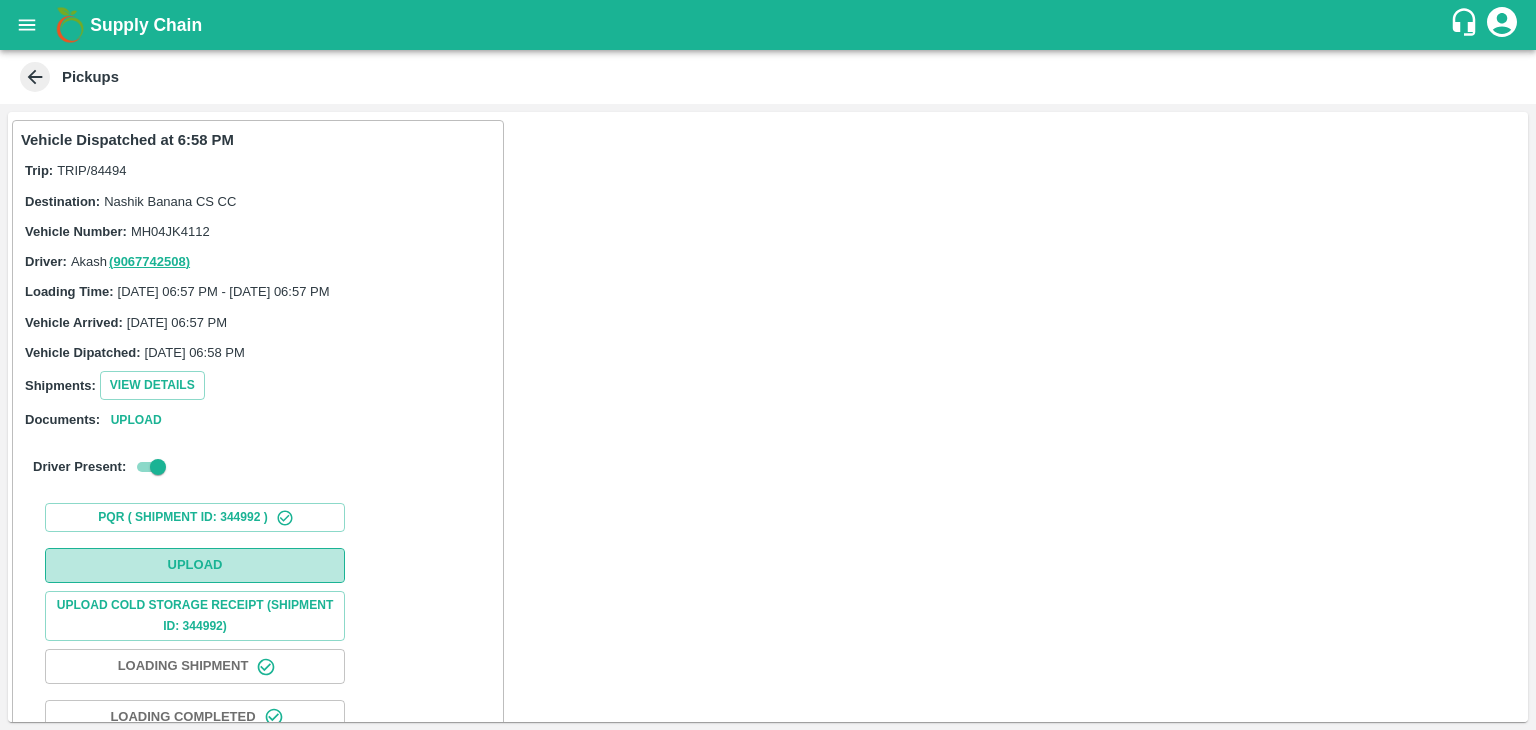 click on "Upload" at bounding box center (195, 565) 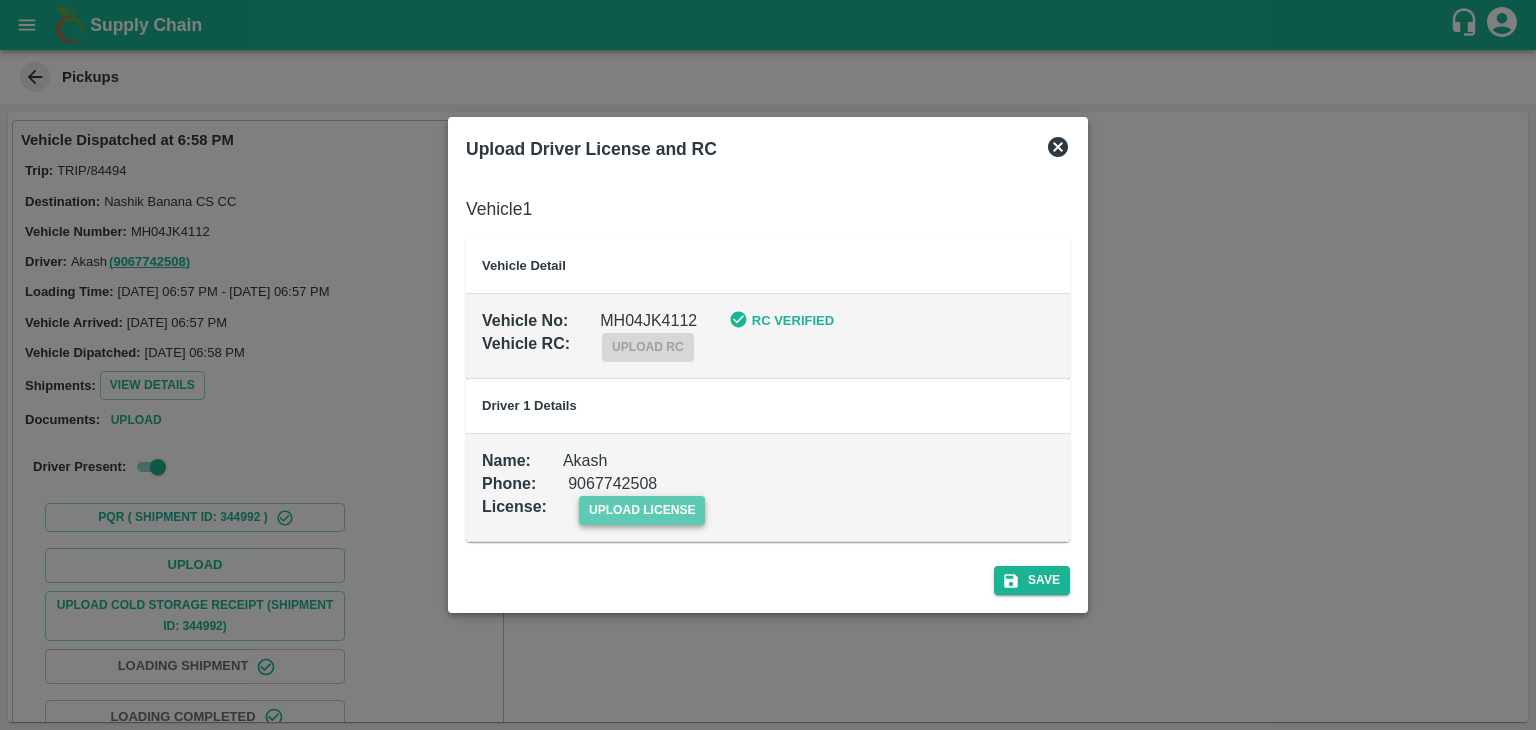 click on "upload license" at bounding box center (642, 510) 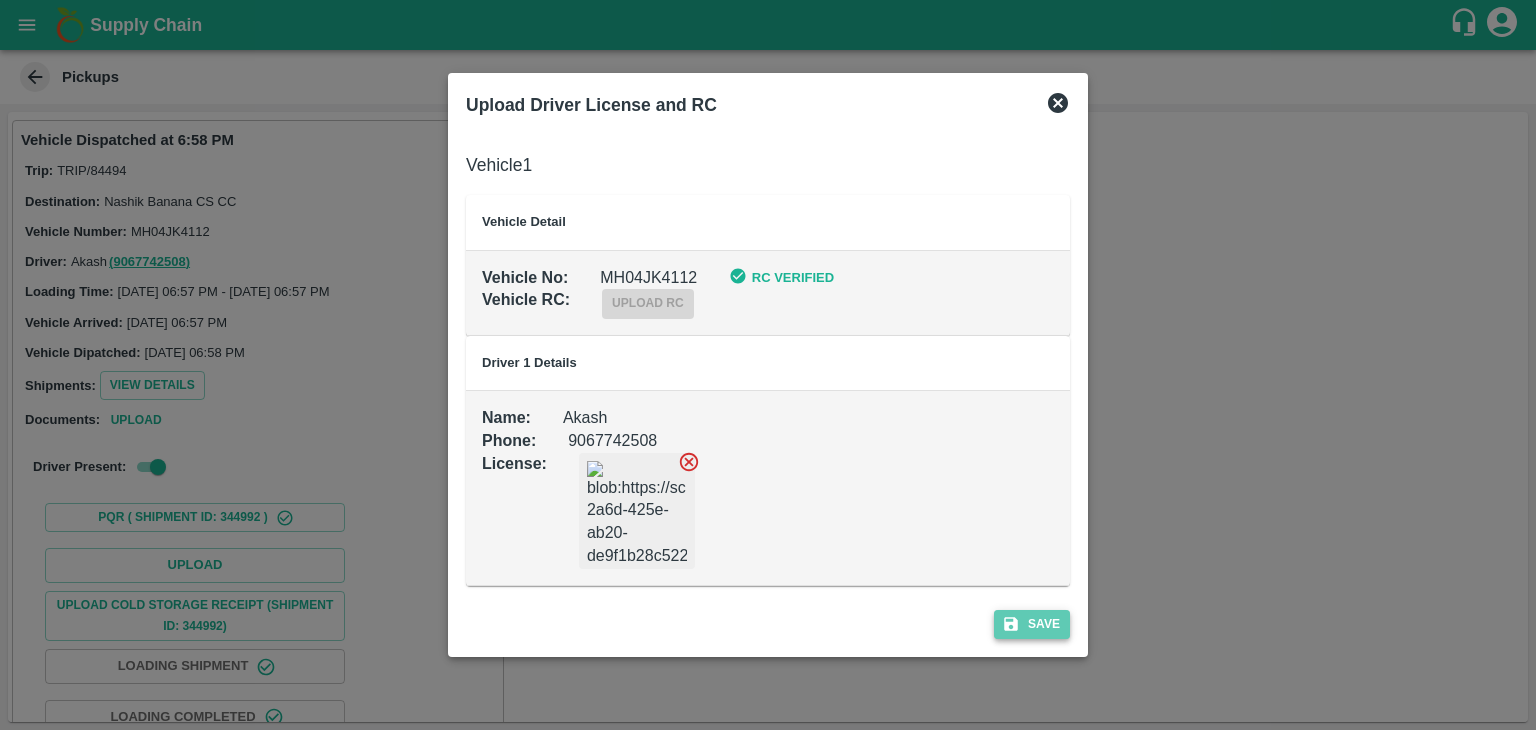 click on "Save" at bounding box center [1032, 624] 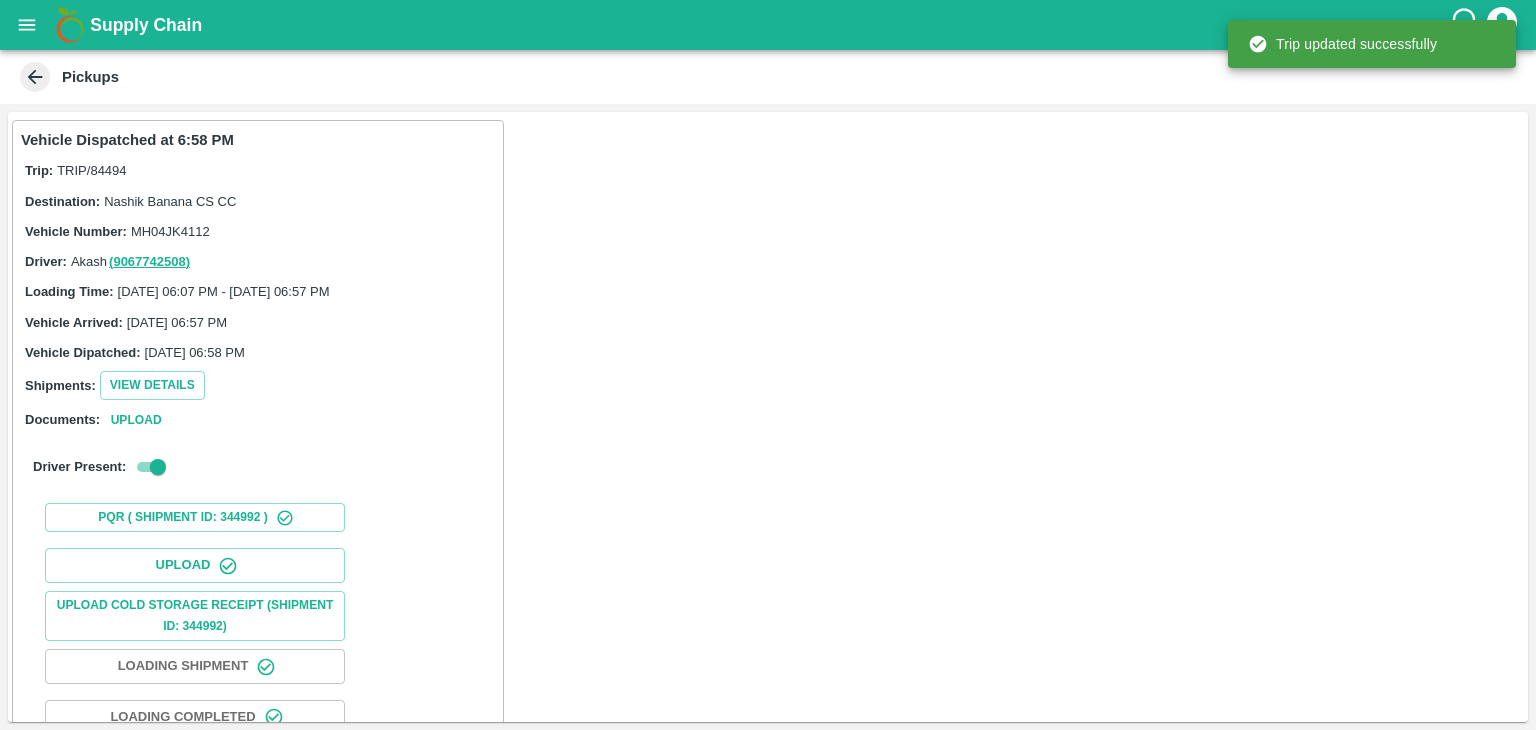 scroll, scrollTop: 209, scrollLeft: 0, axis: vertical 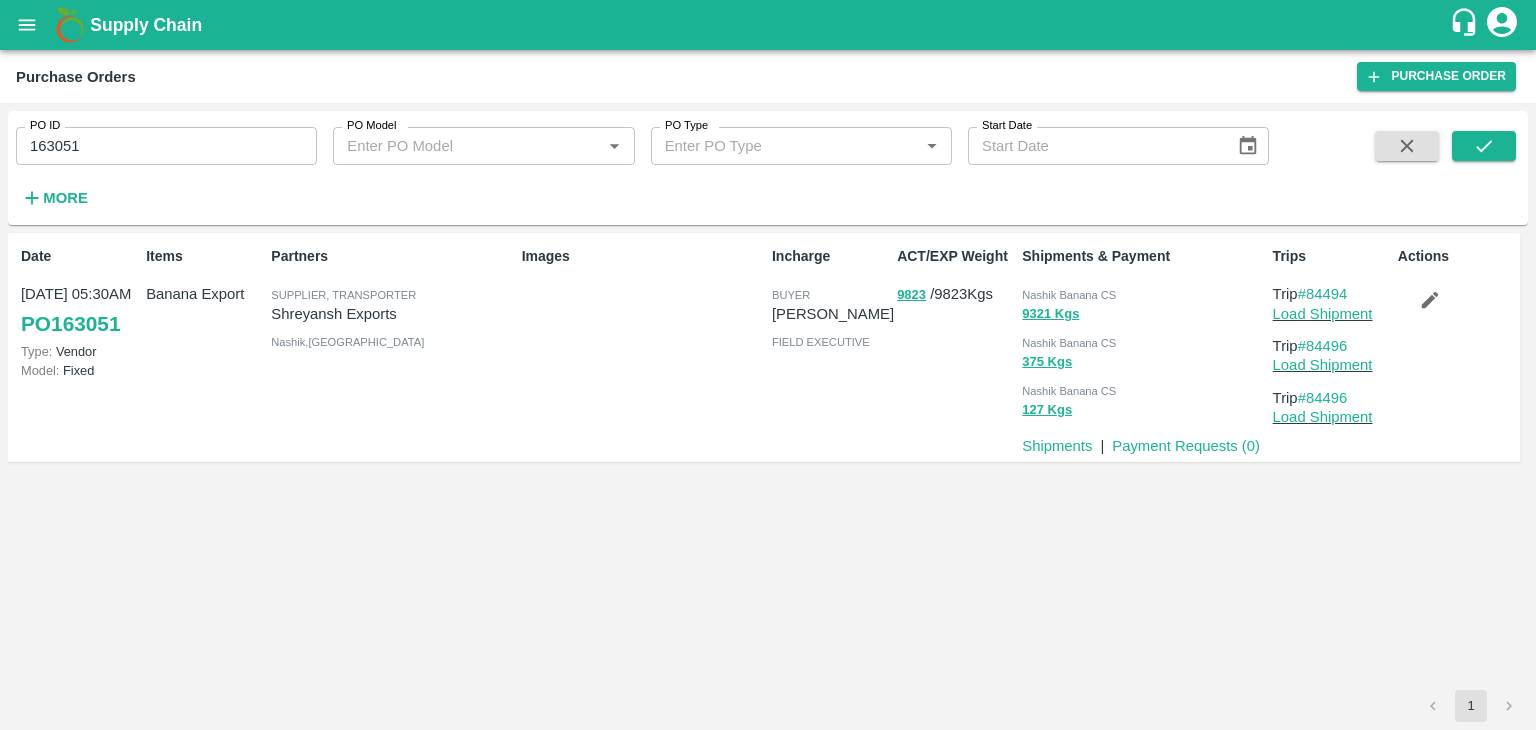 click on "163051" at bounding box center [166, 146] 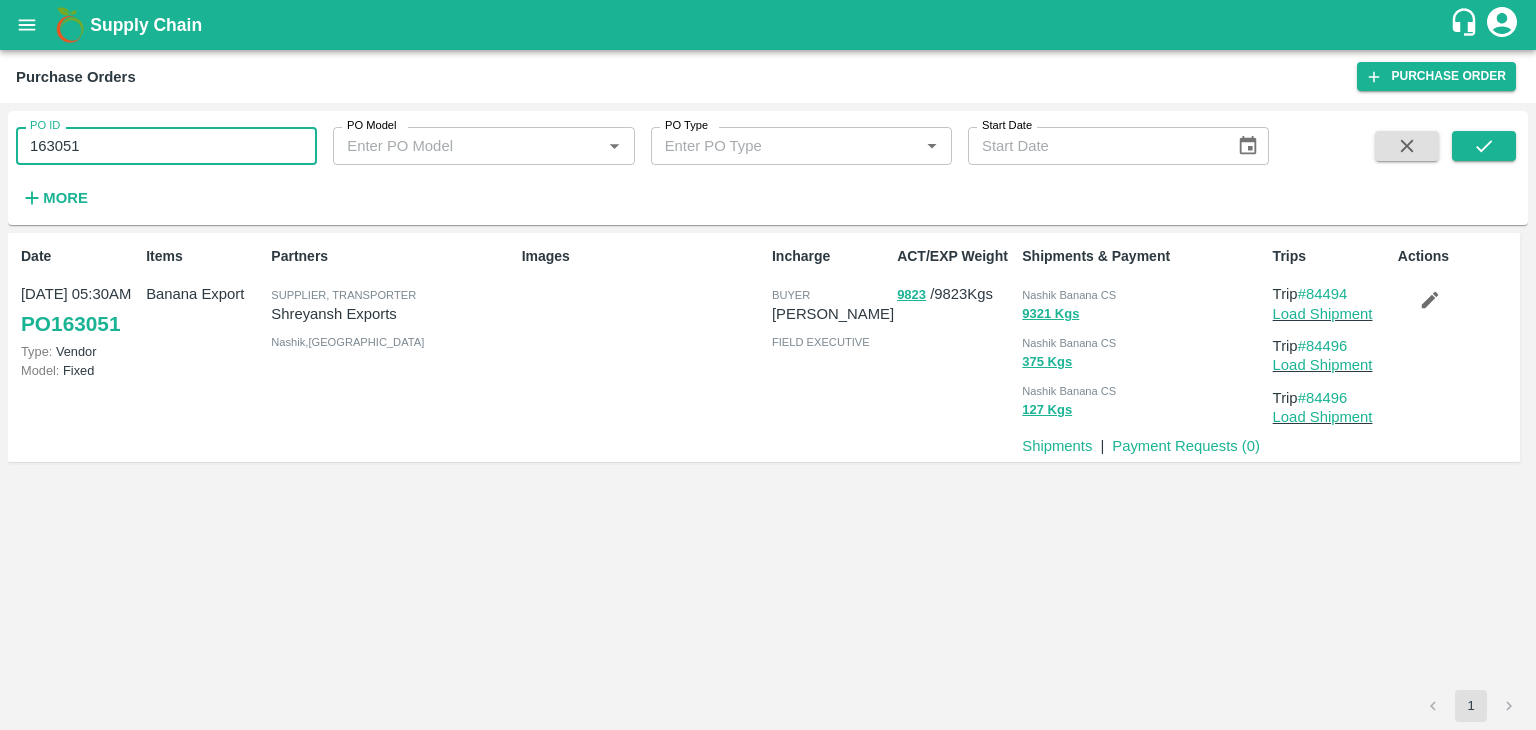 paste 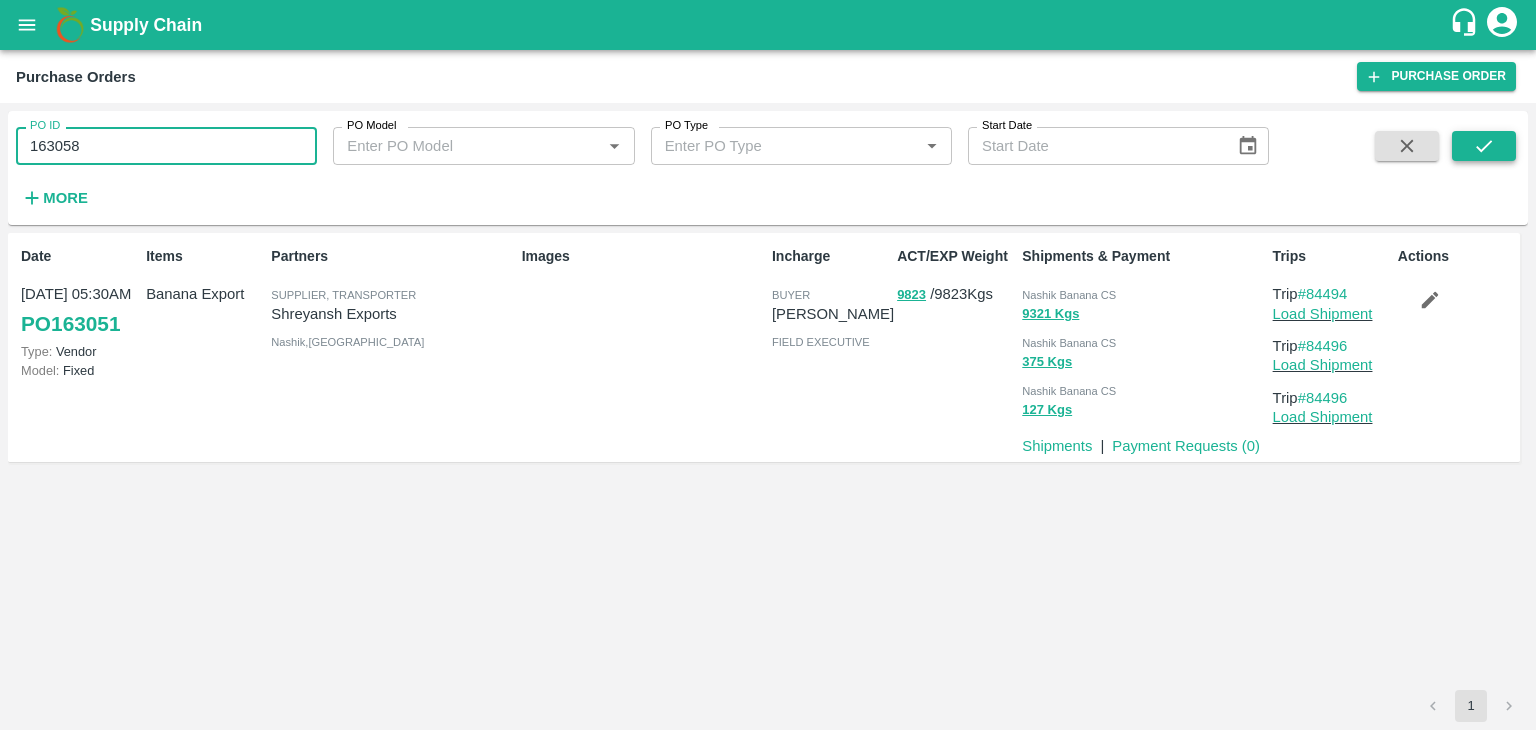 type on "163058" 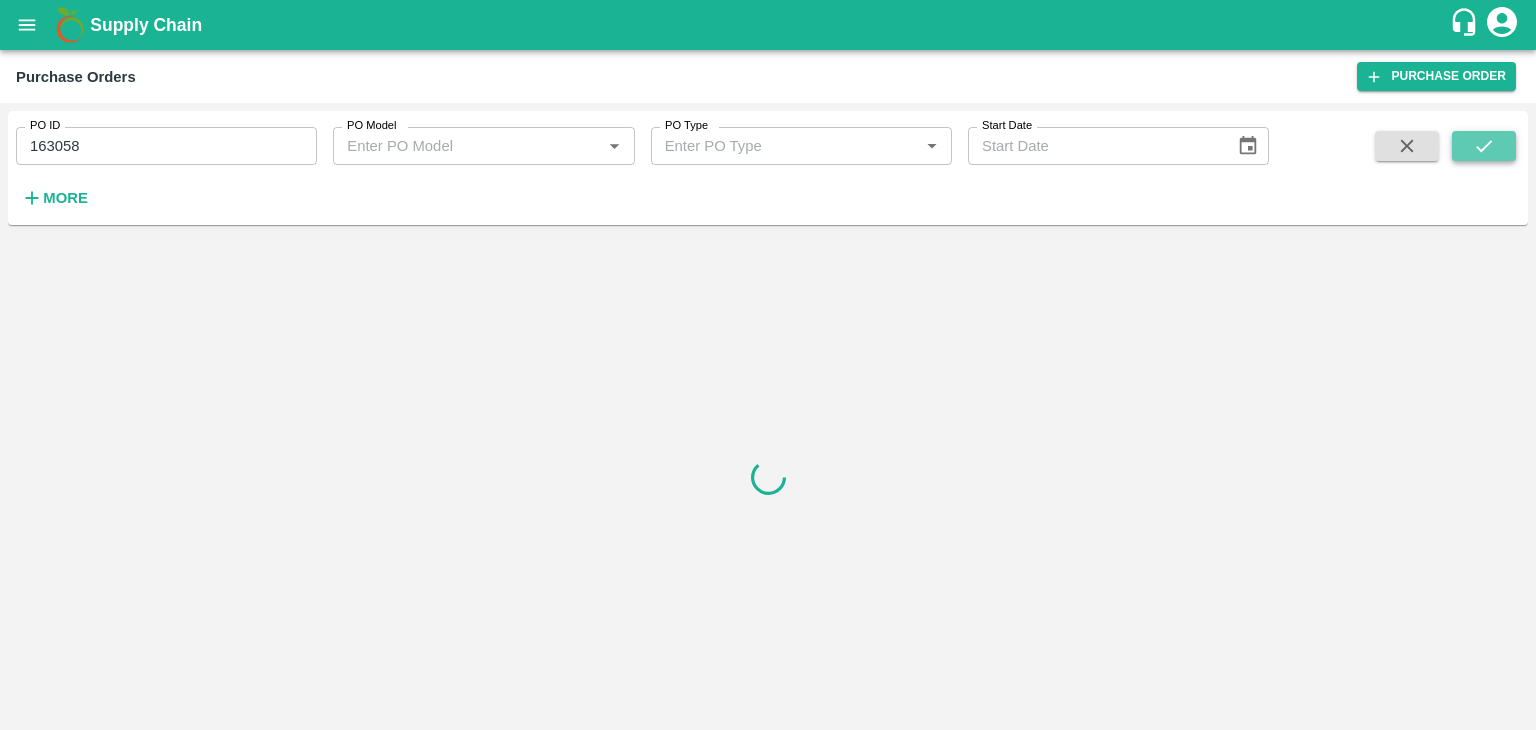 click at bounding box center (1484, 146) 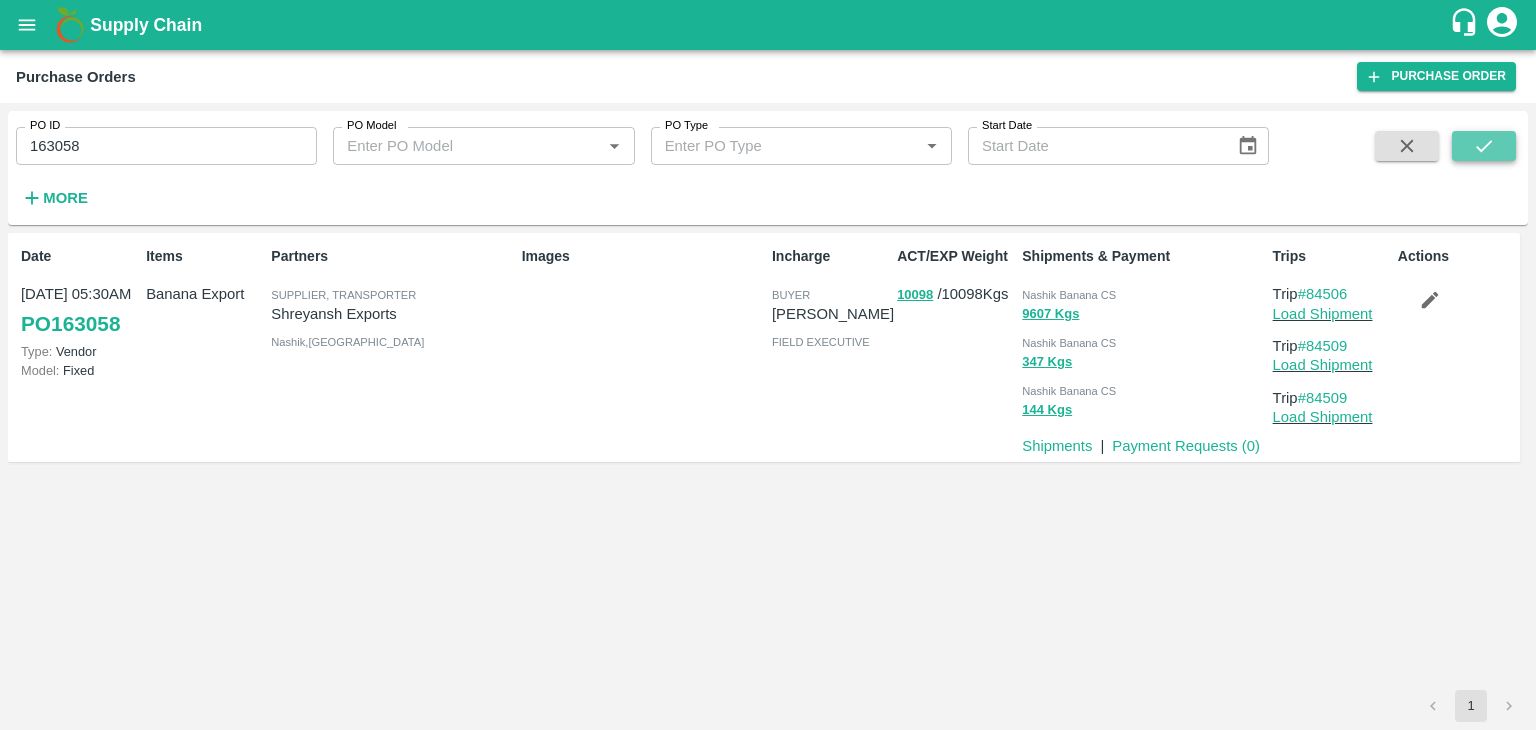 click 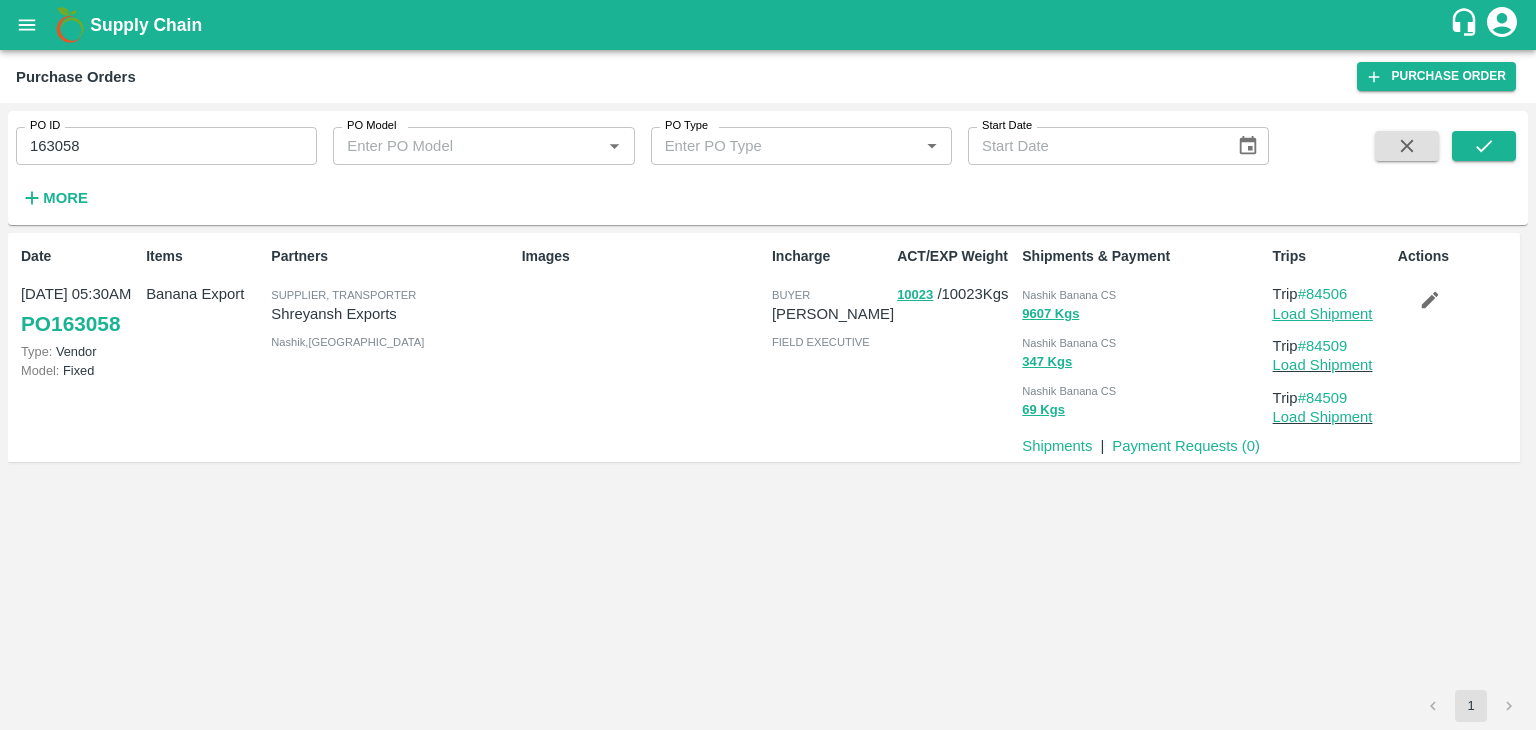 click on "Load Shipment" at bounding box center [1323, 314] 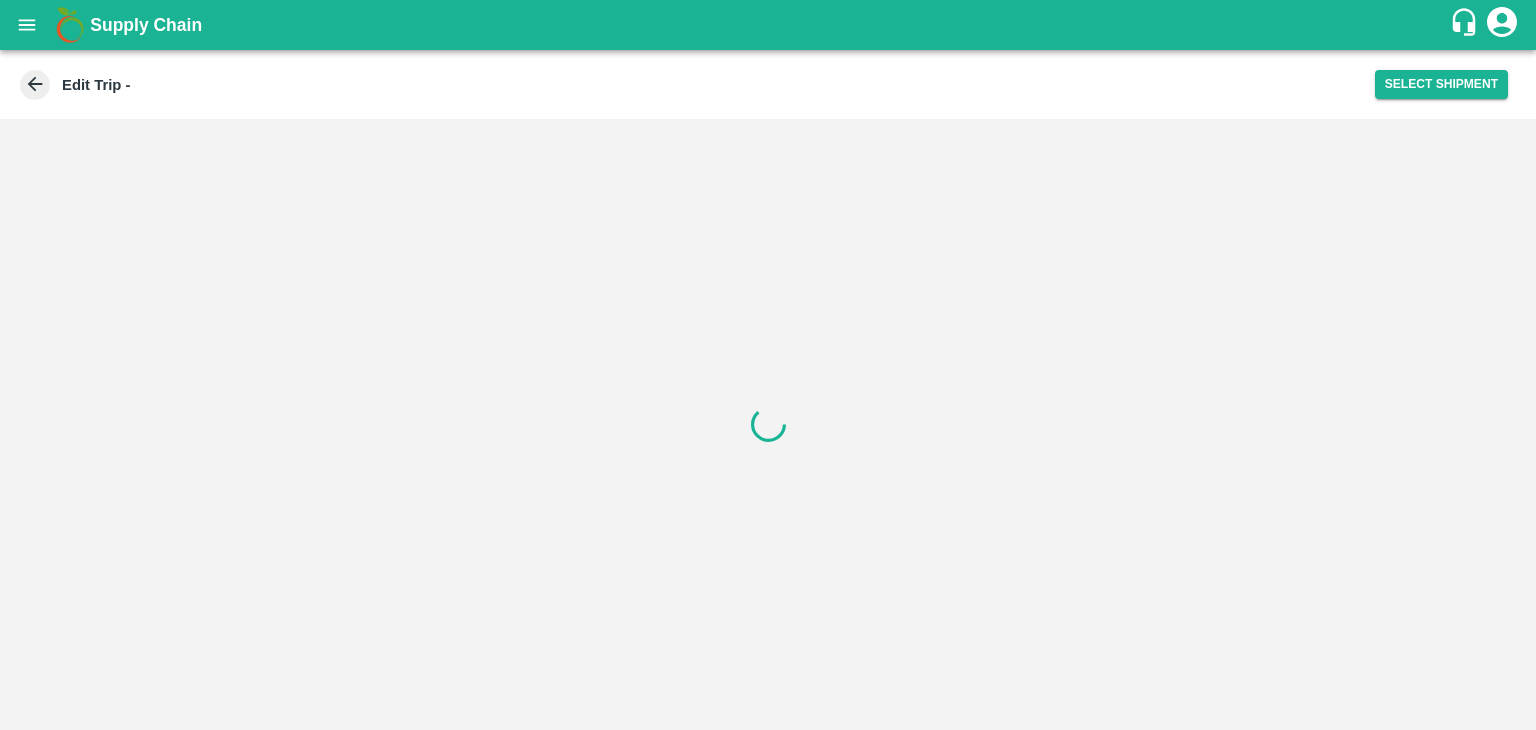 scroll, scrollTop: 0, scrollLeft: 0, axis: both 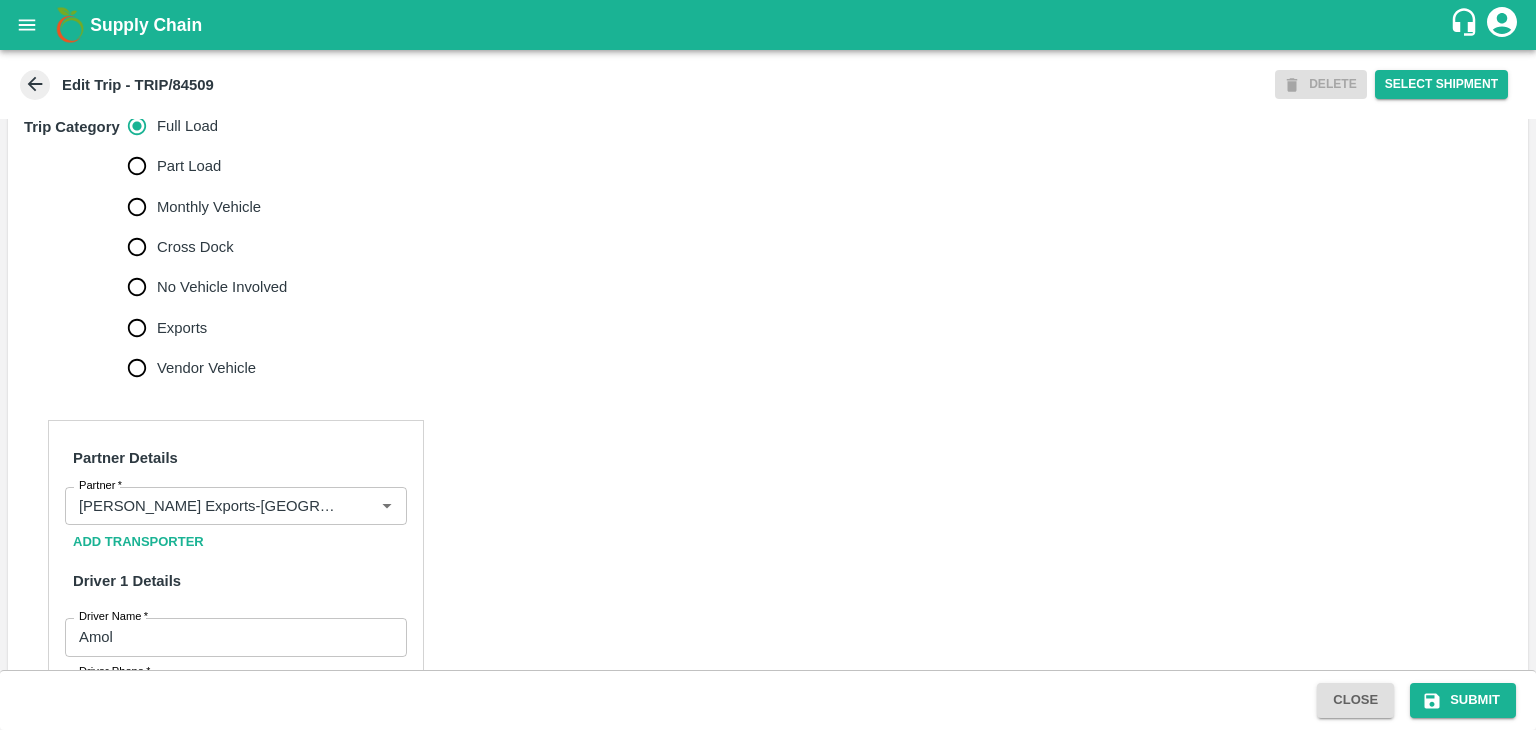 click on "No Vehicle Involved" at bounding box center (222, 287) 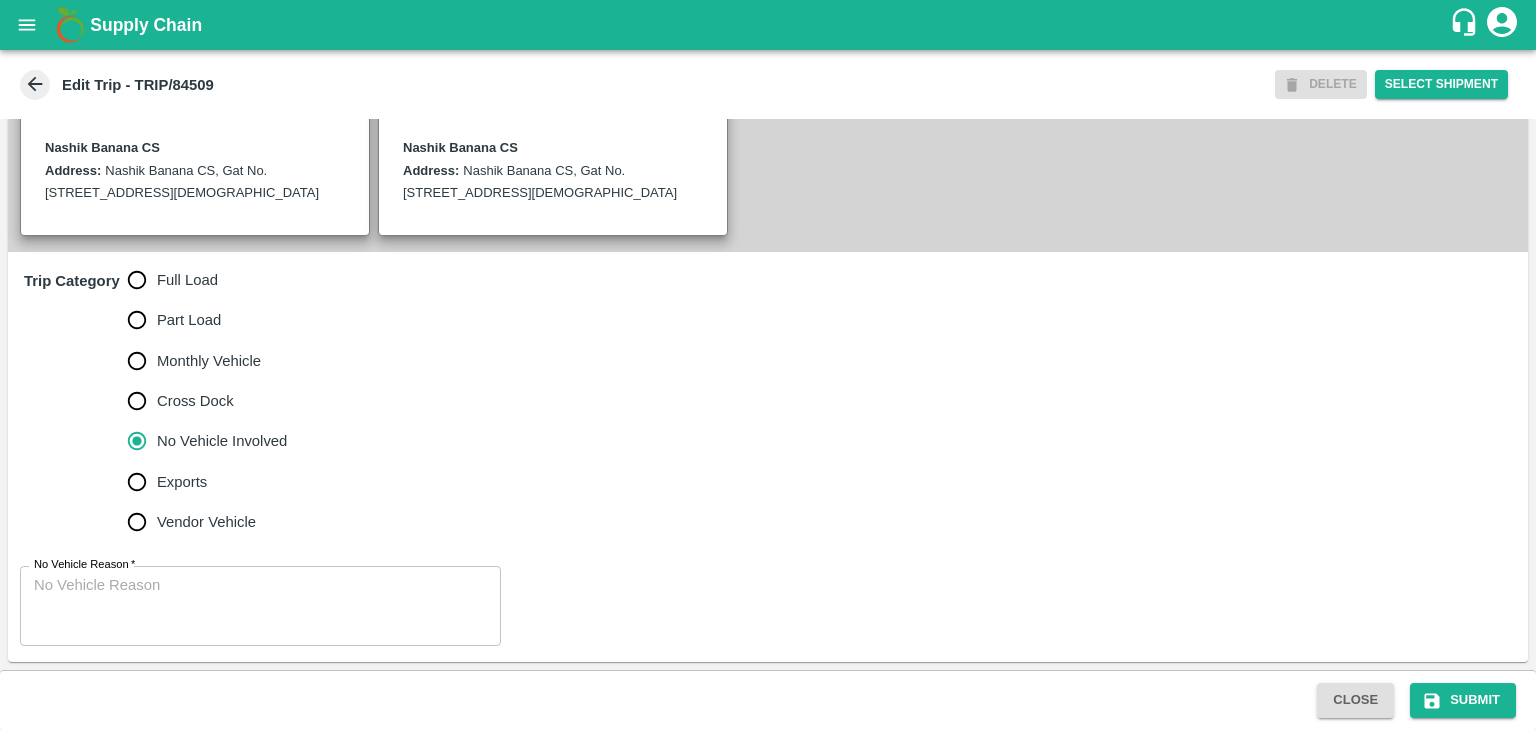 scroll, scrollTop: 491, scrollLeft: 0, axis: vertical 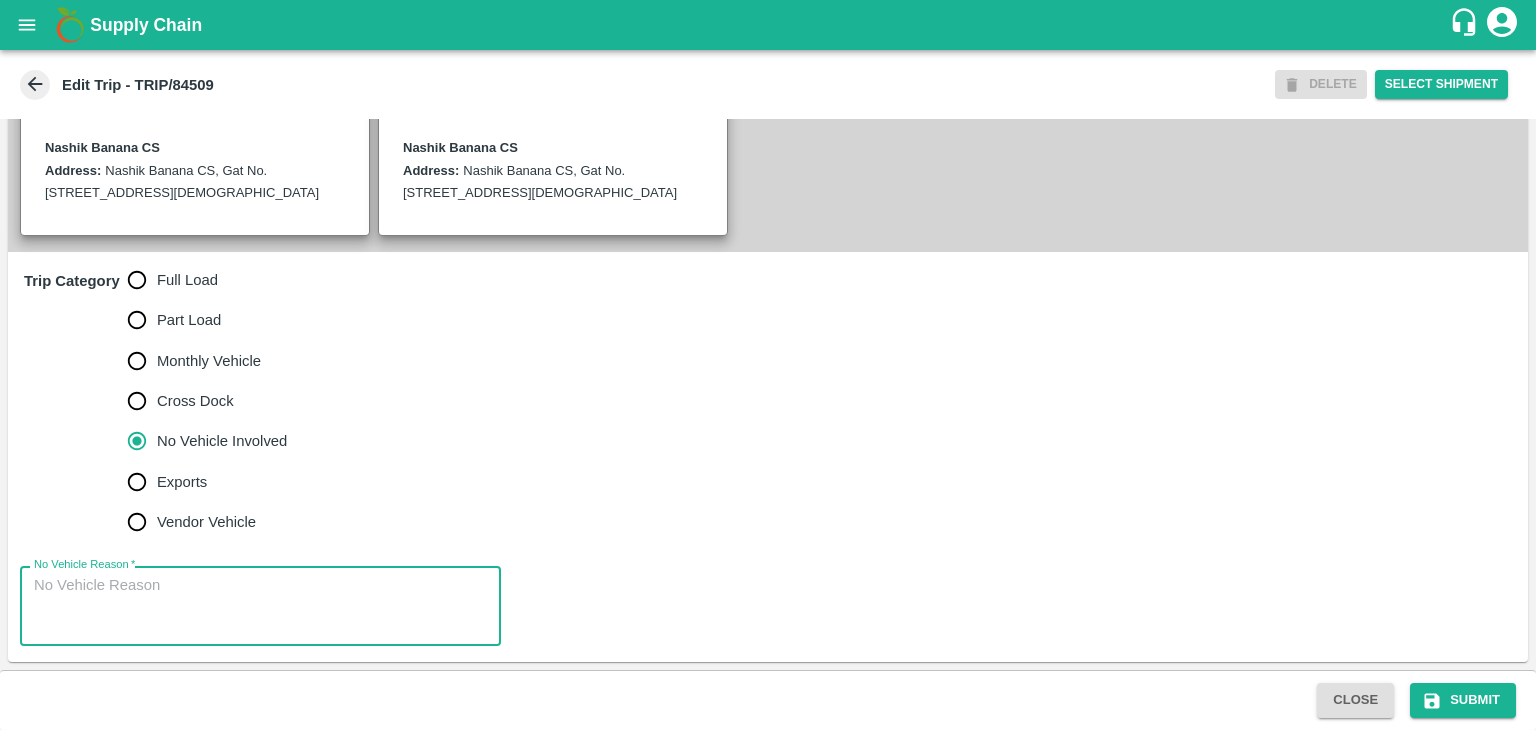 click on "No Vehicle Reason   *" at bounding box center [260, 606] 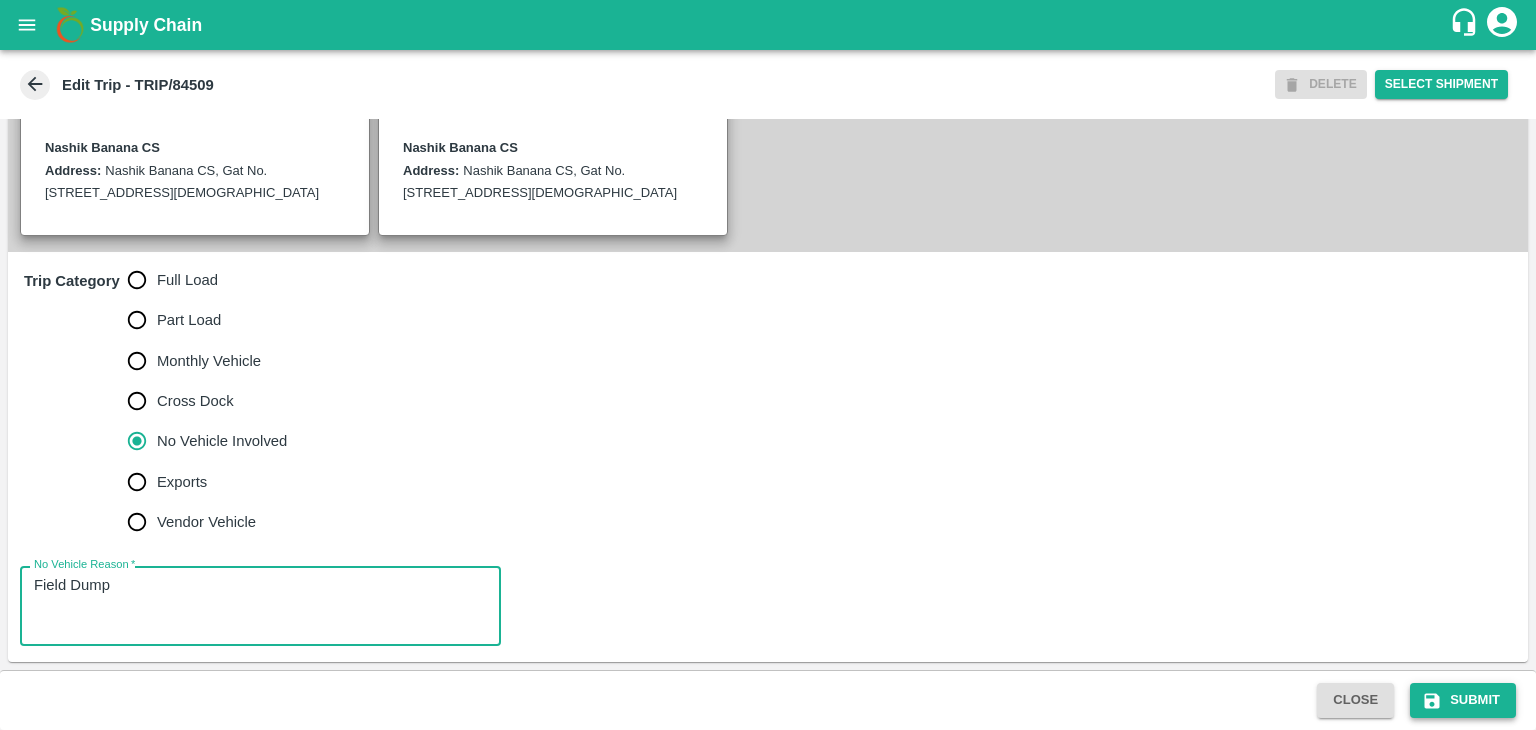 type on "Field Dump" 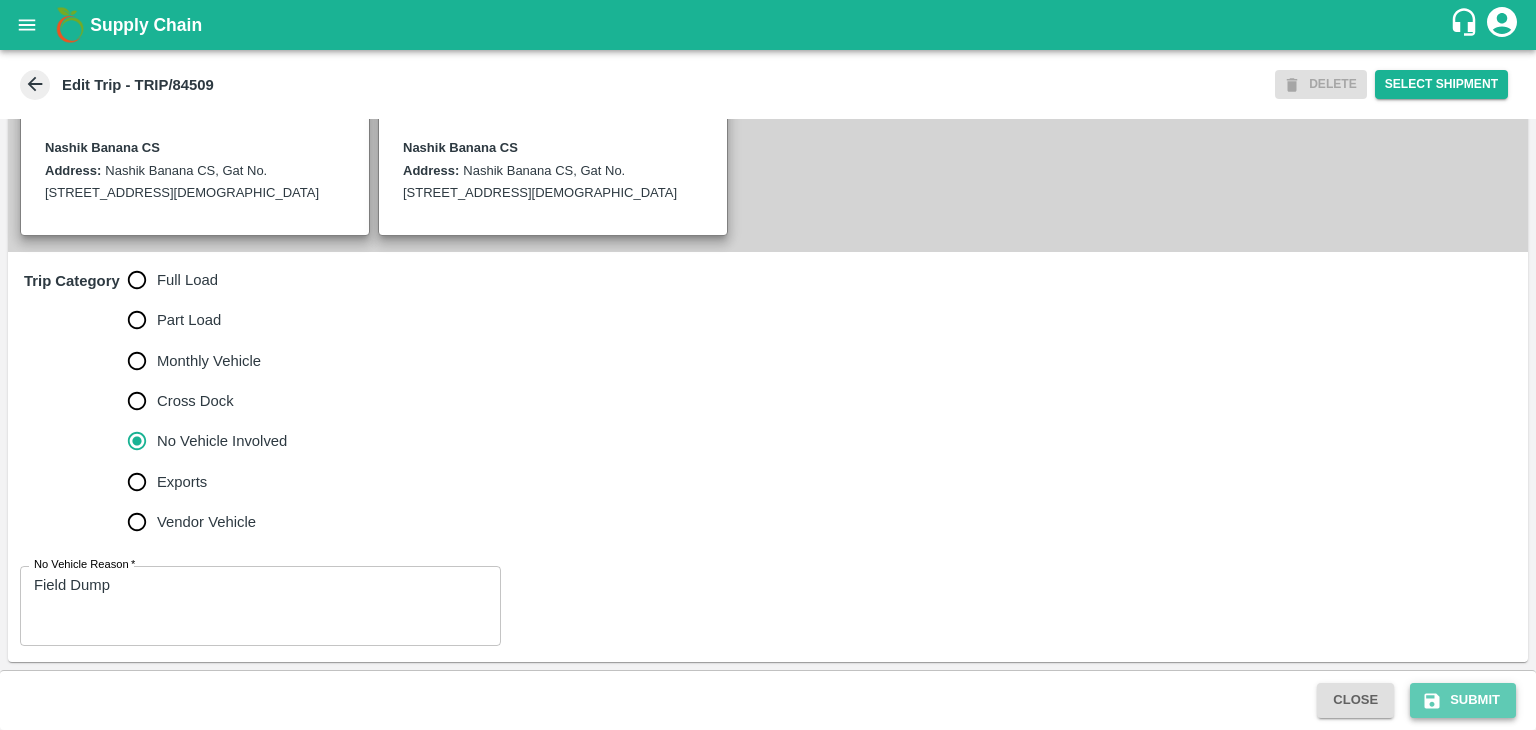 click on "Submit" at bounding box center [1463, 700] 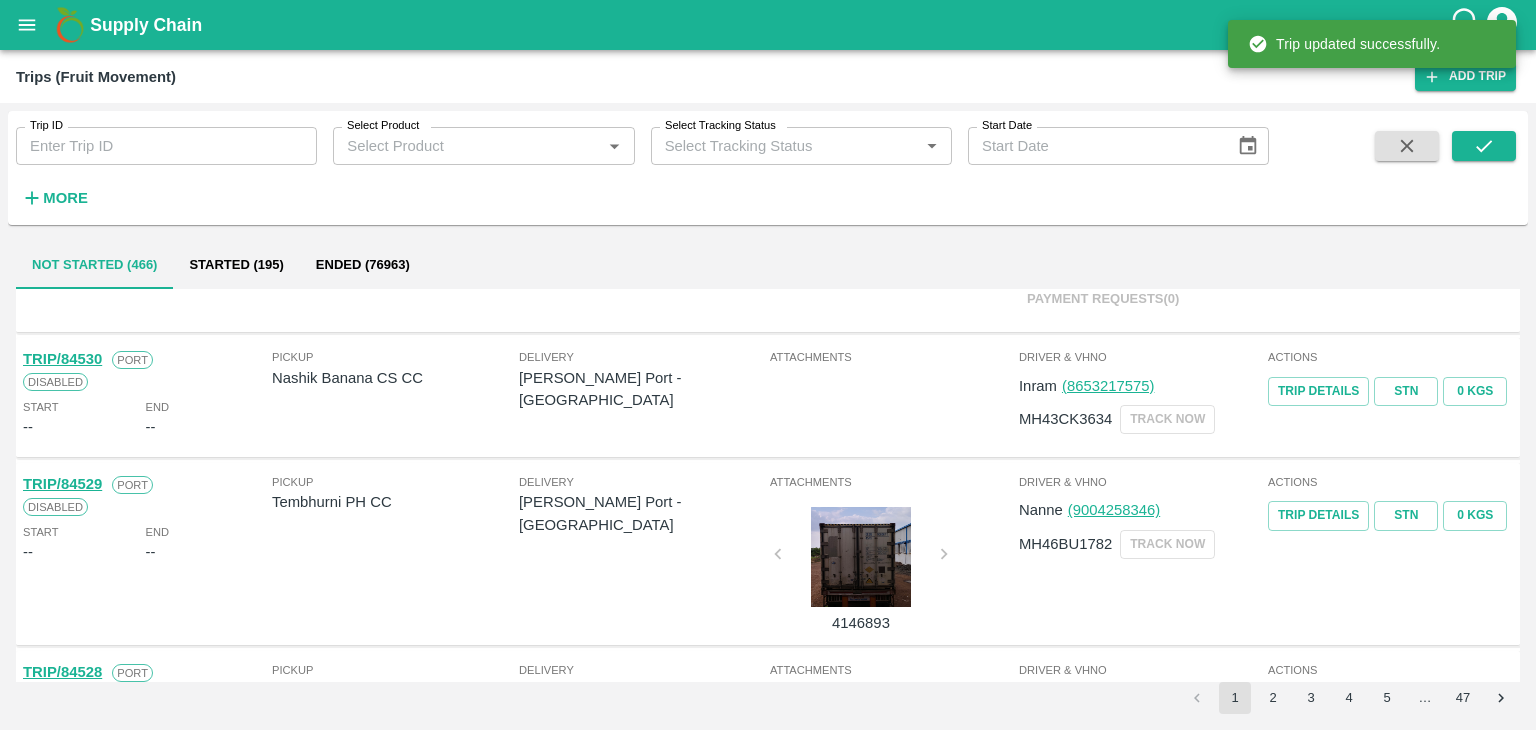 scroll, scrollTop: 112, scrollLeft: 0, axis: vertical 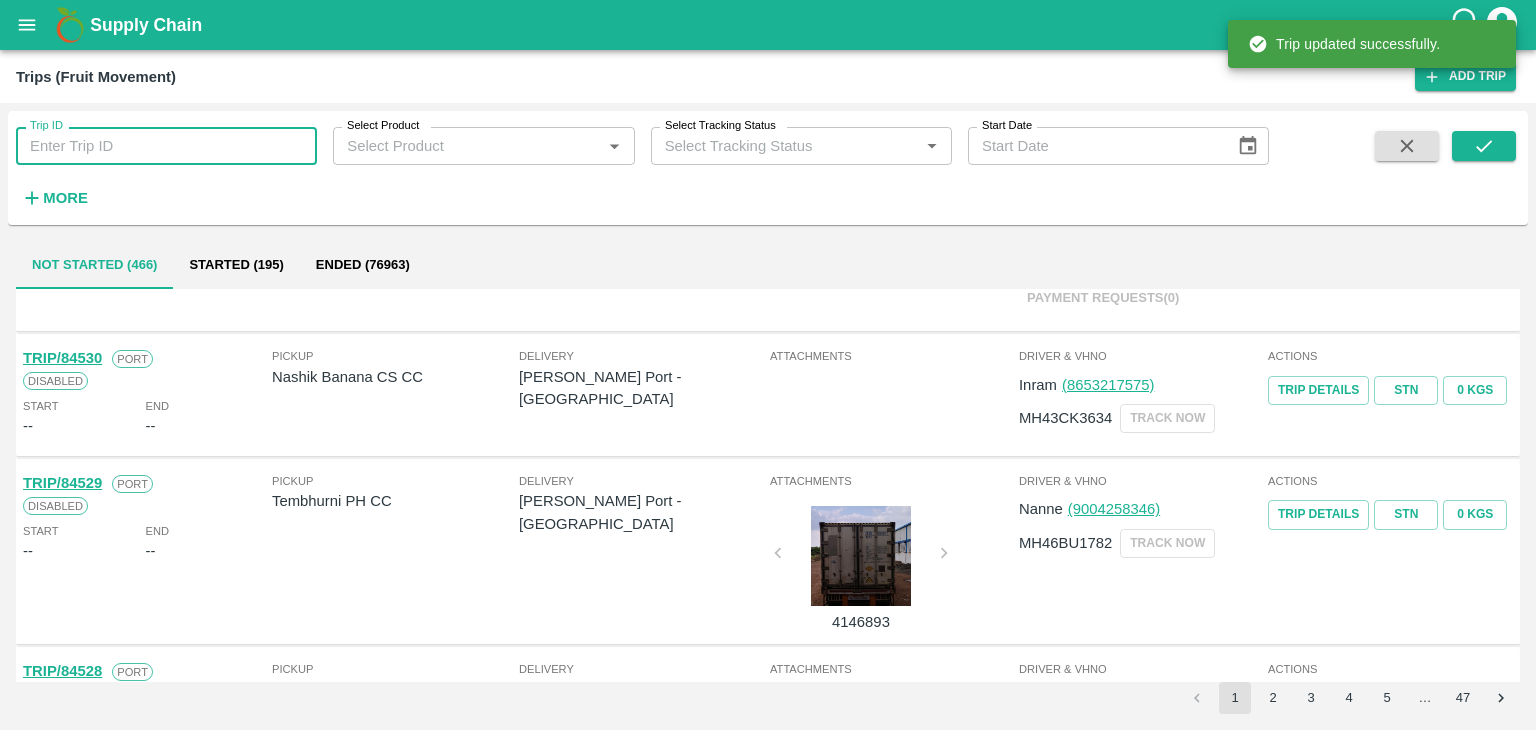 click on "Trip ID" at bounding box center [166, 146] 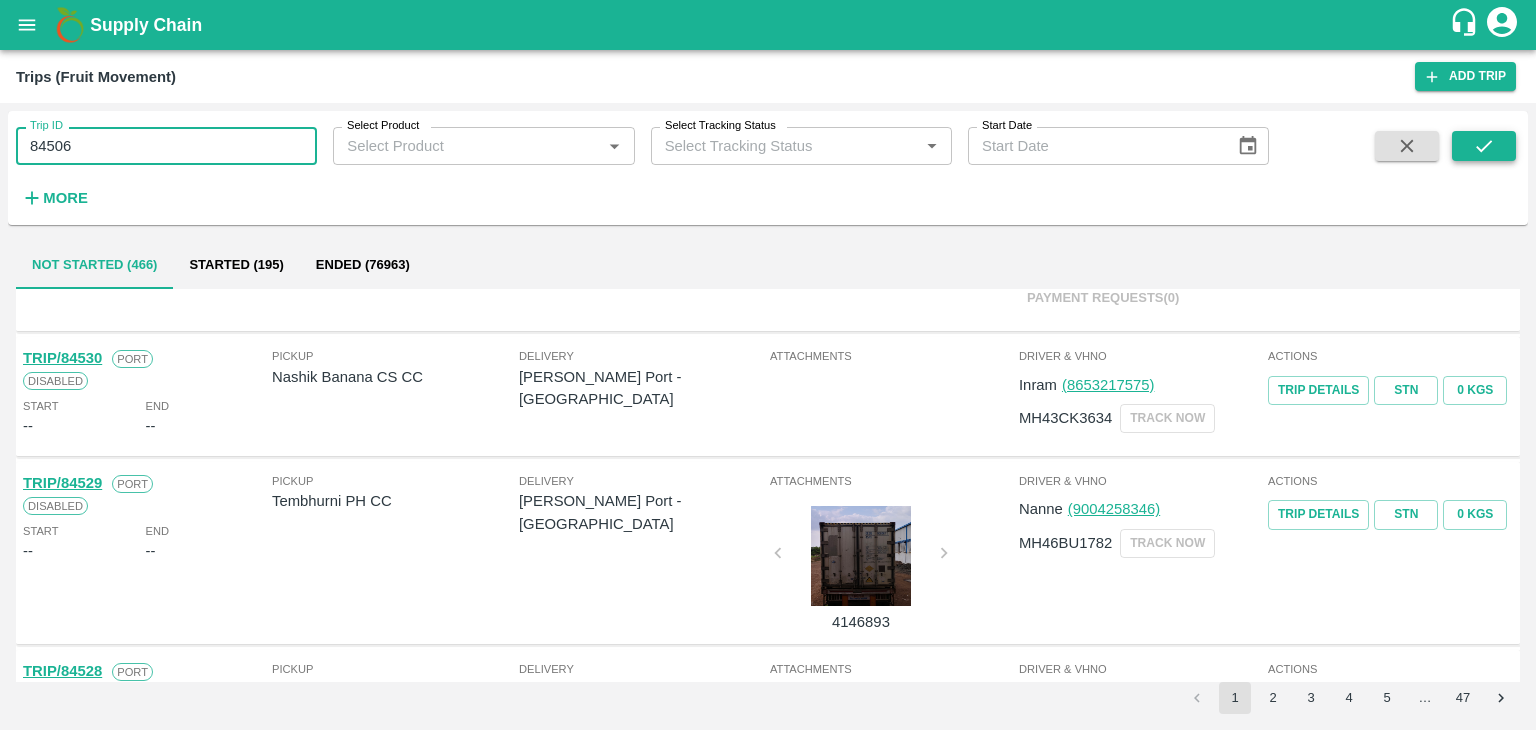 type on "84506" 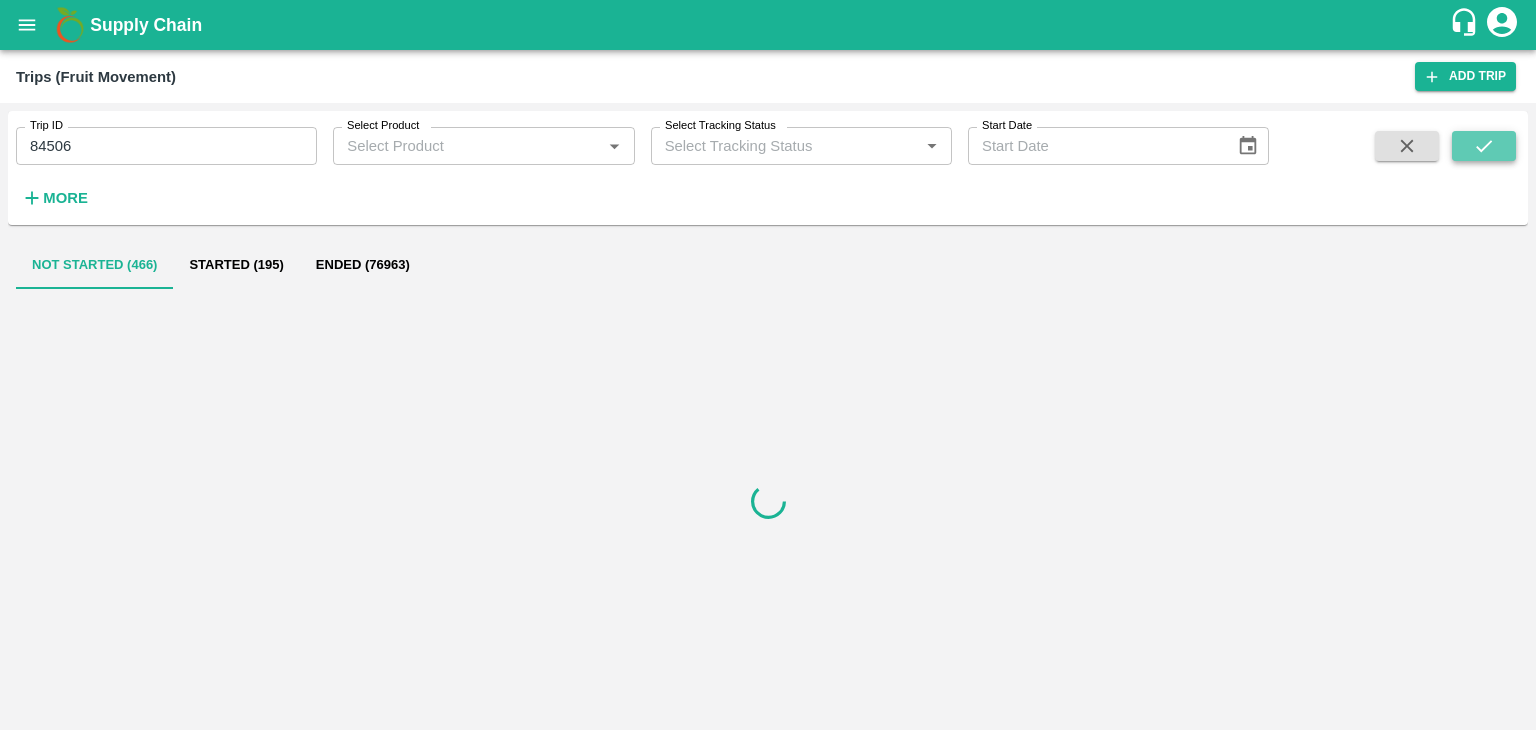 click 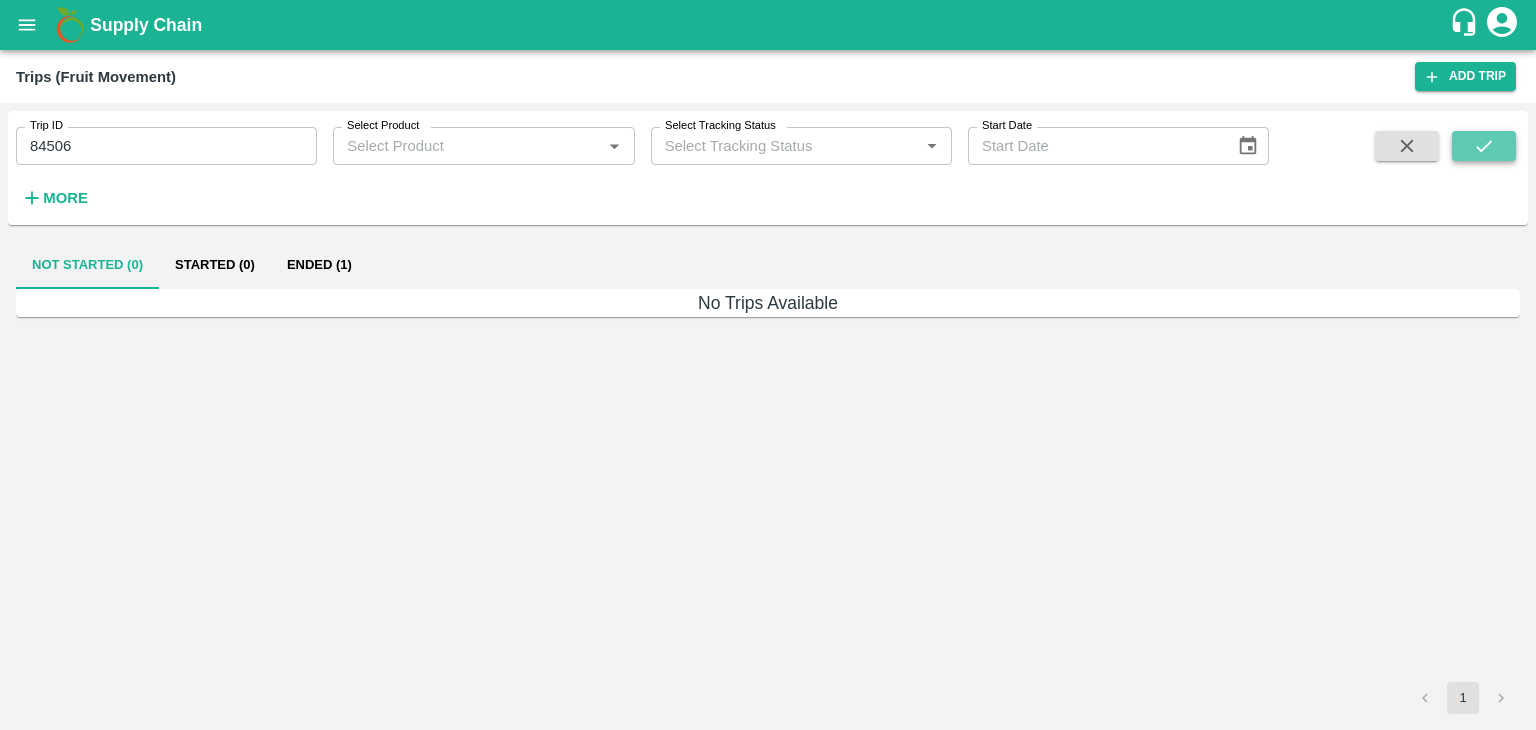 click 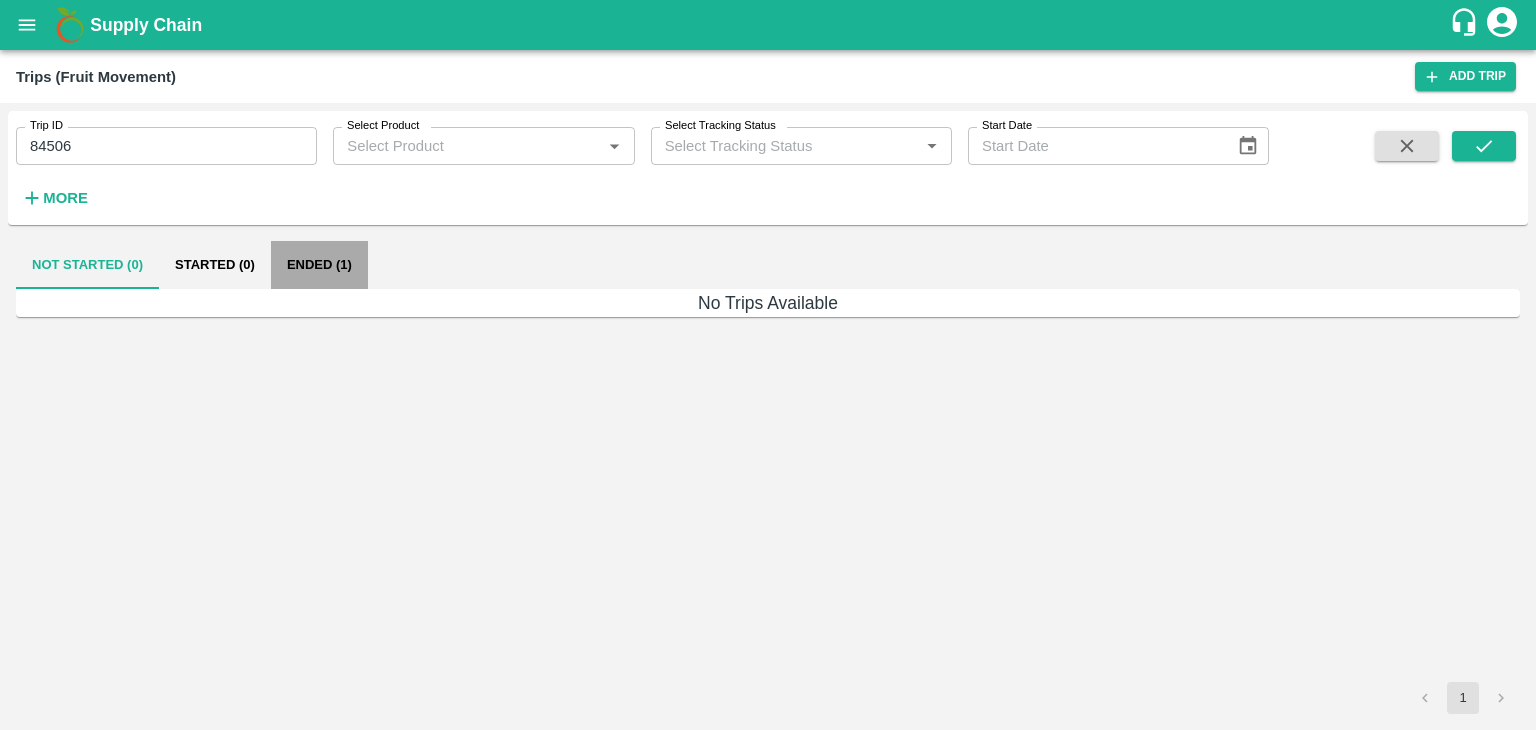 click on "Ended (1)" at bounding box center [319, 265] 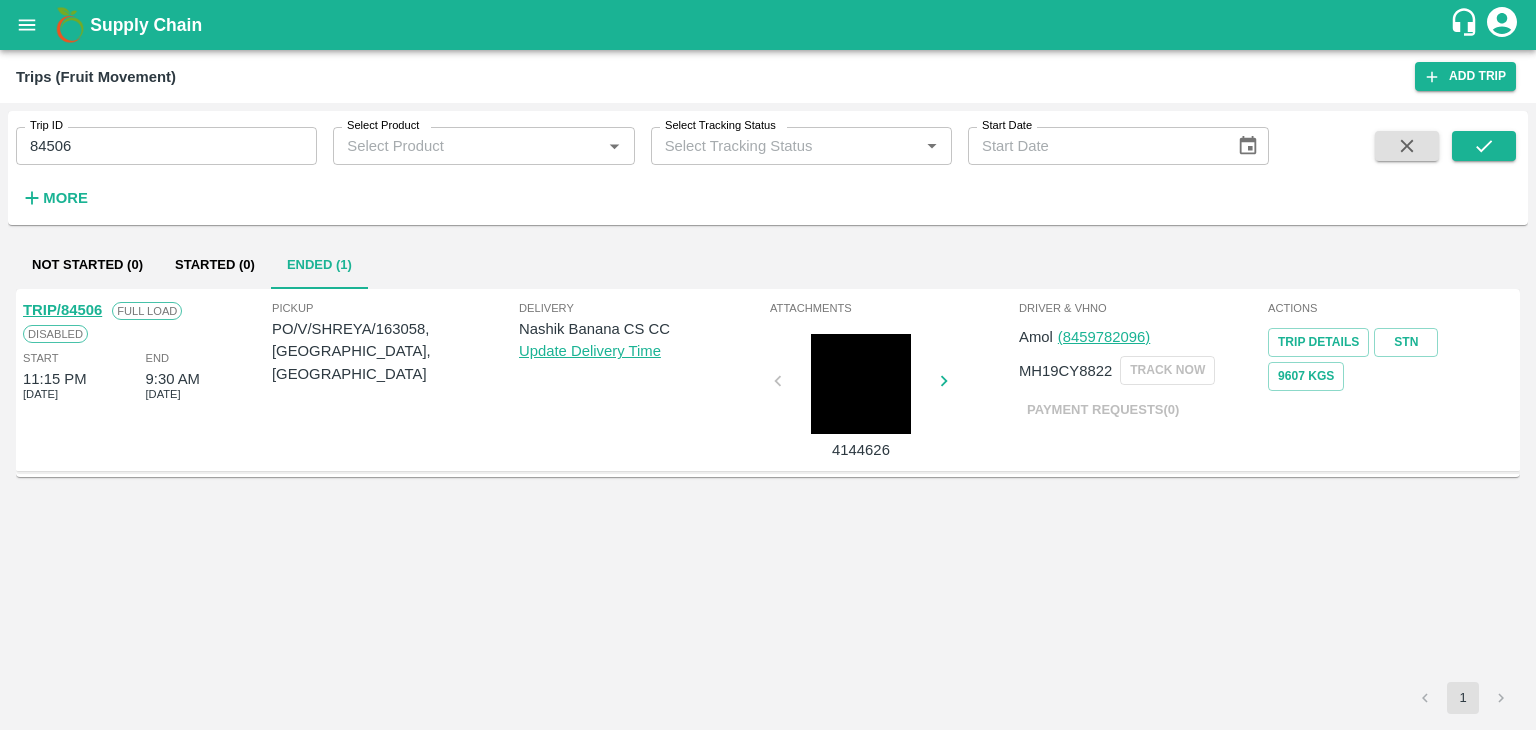 click on "TRIP/84506" at bounding box center (62, 310) 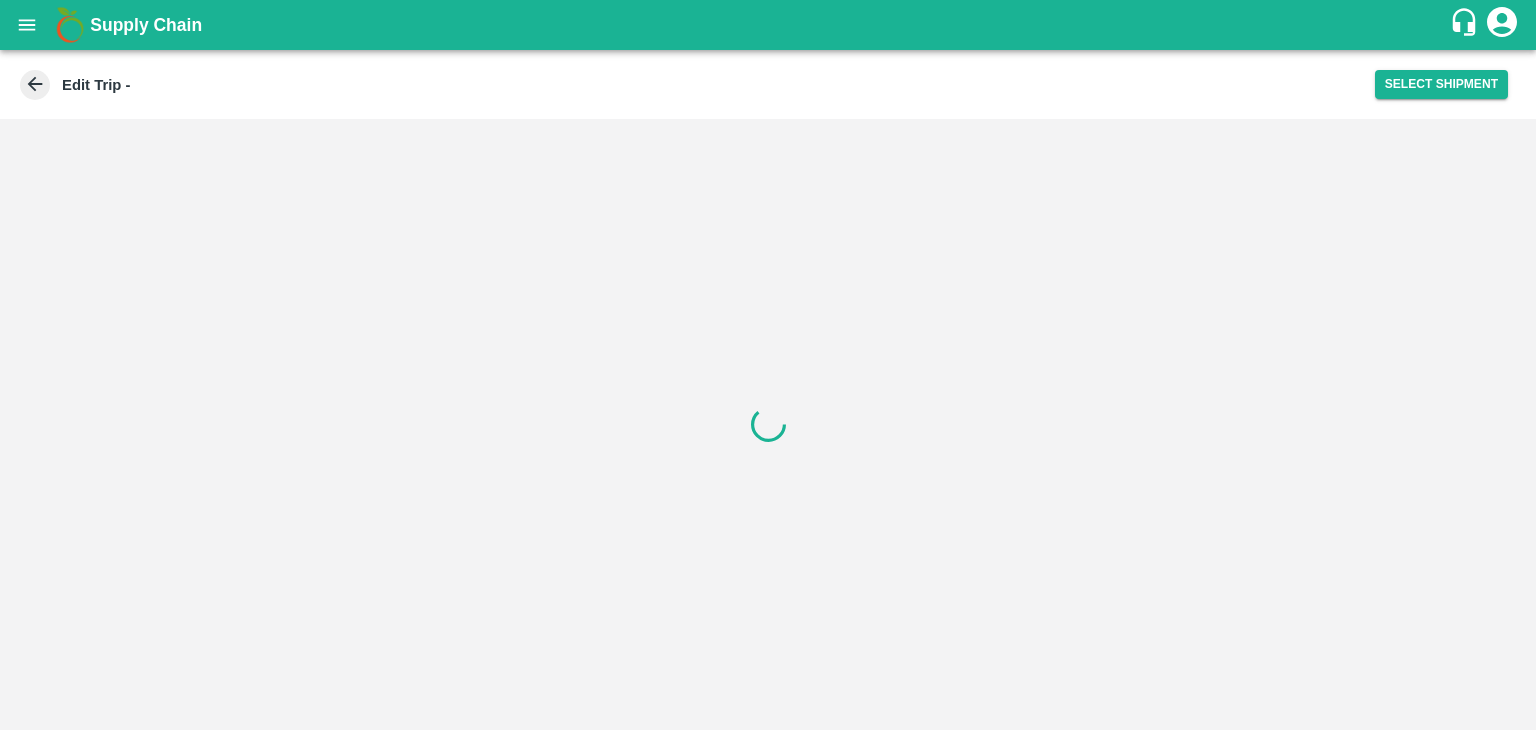 scroll, scrollTop: 0, scrollLeft: 0, axis: both 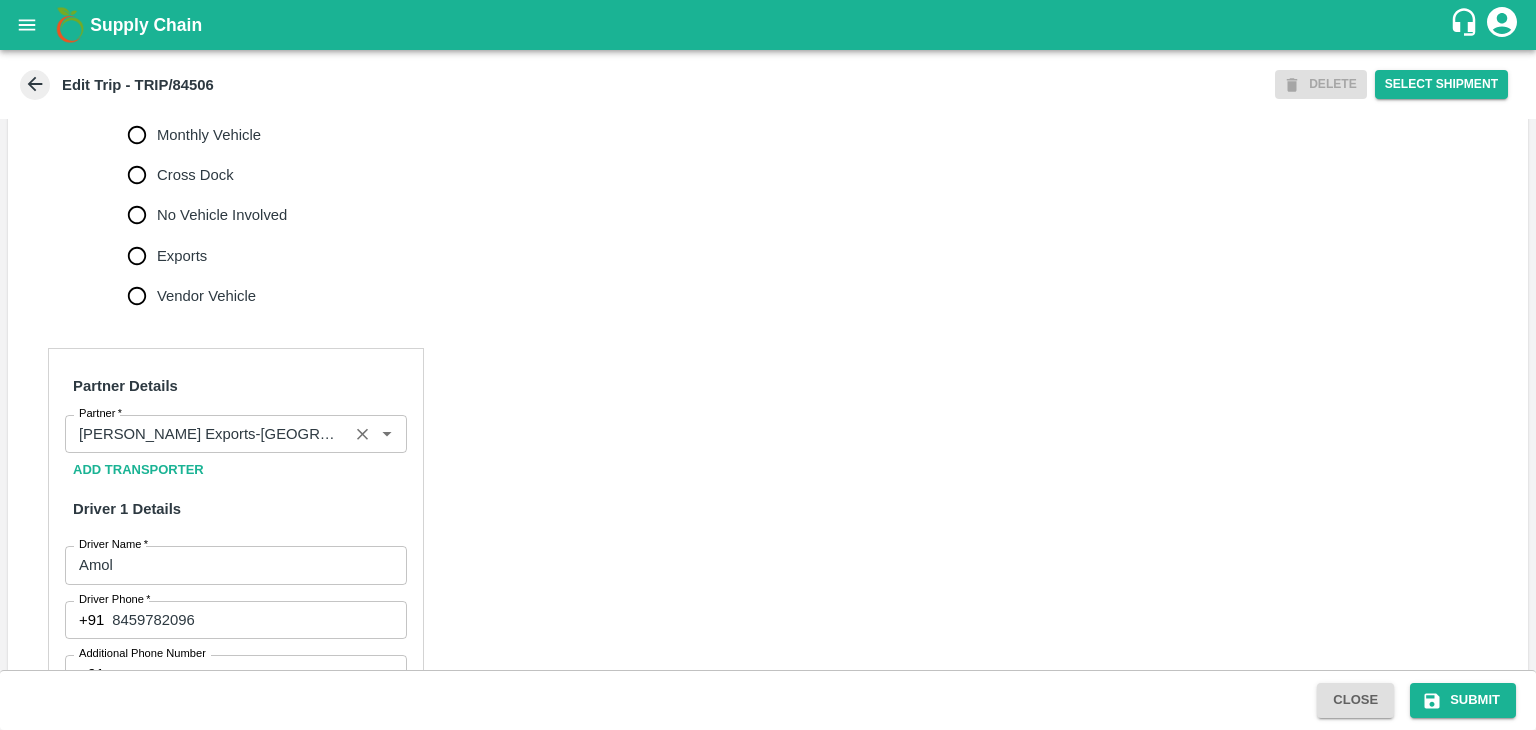 click 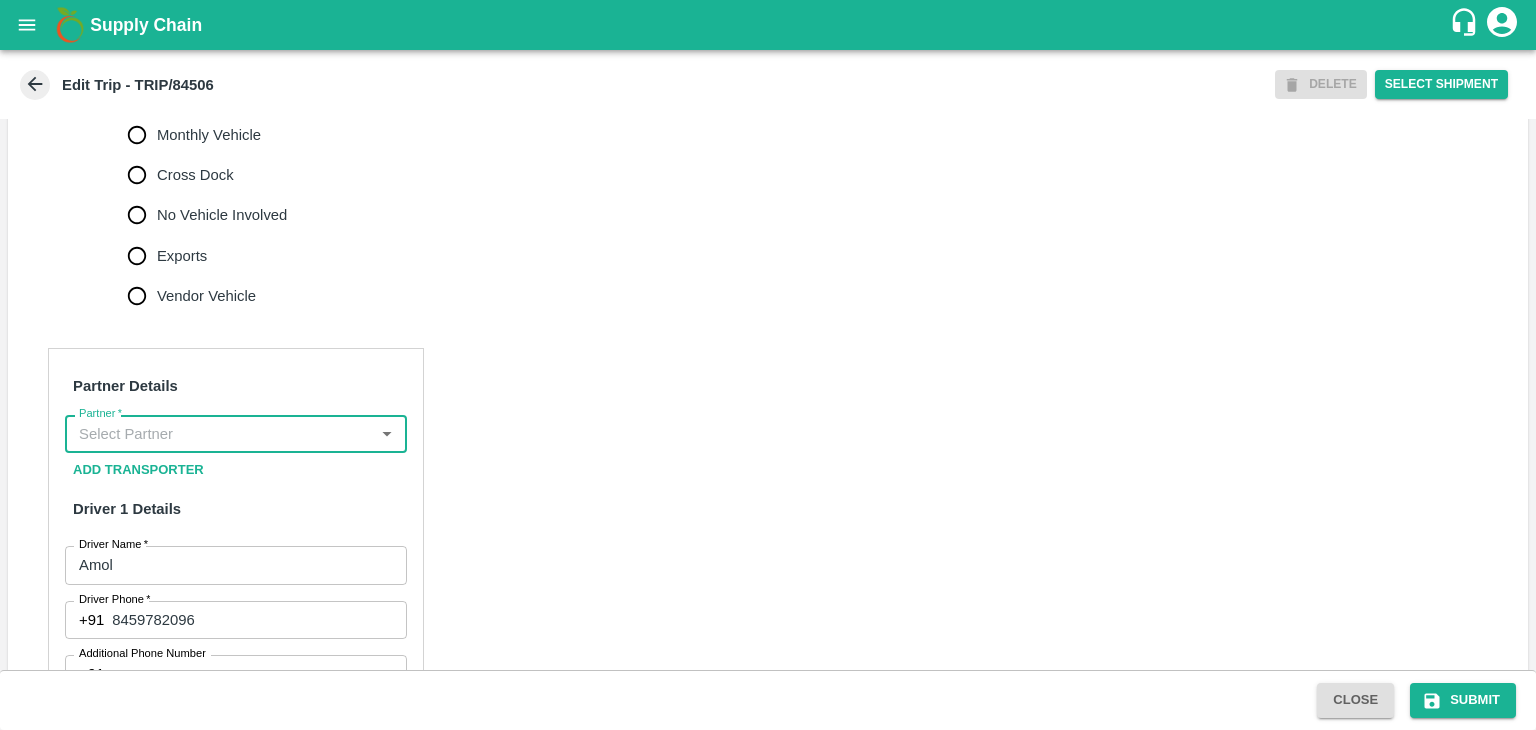 scroll, scrollTop: 0, scrollLeft: 0, axis: both 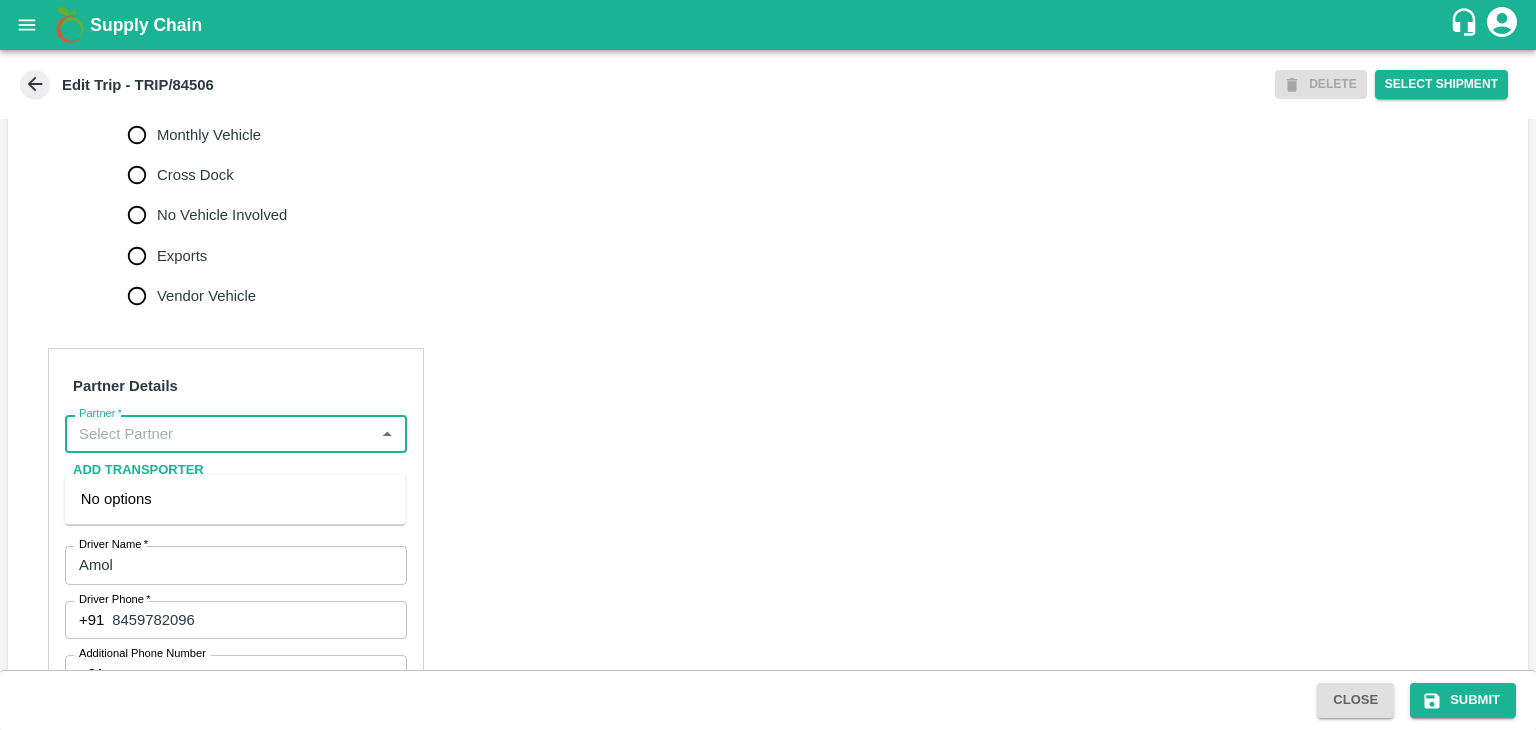 click on "Partner   *" at bounding box center (219, 434) 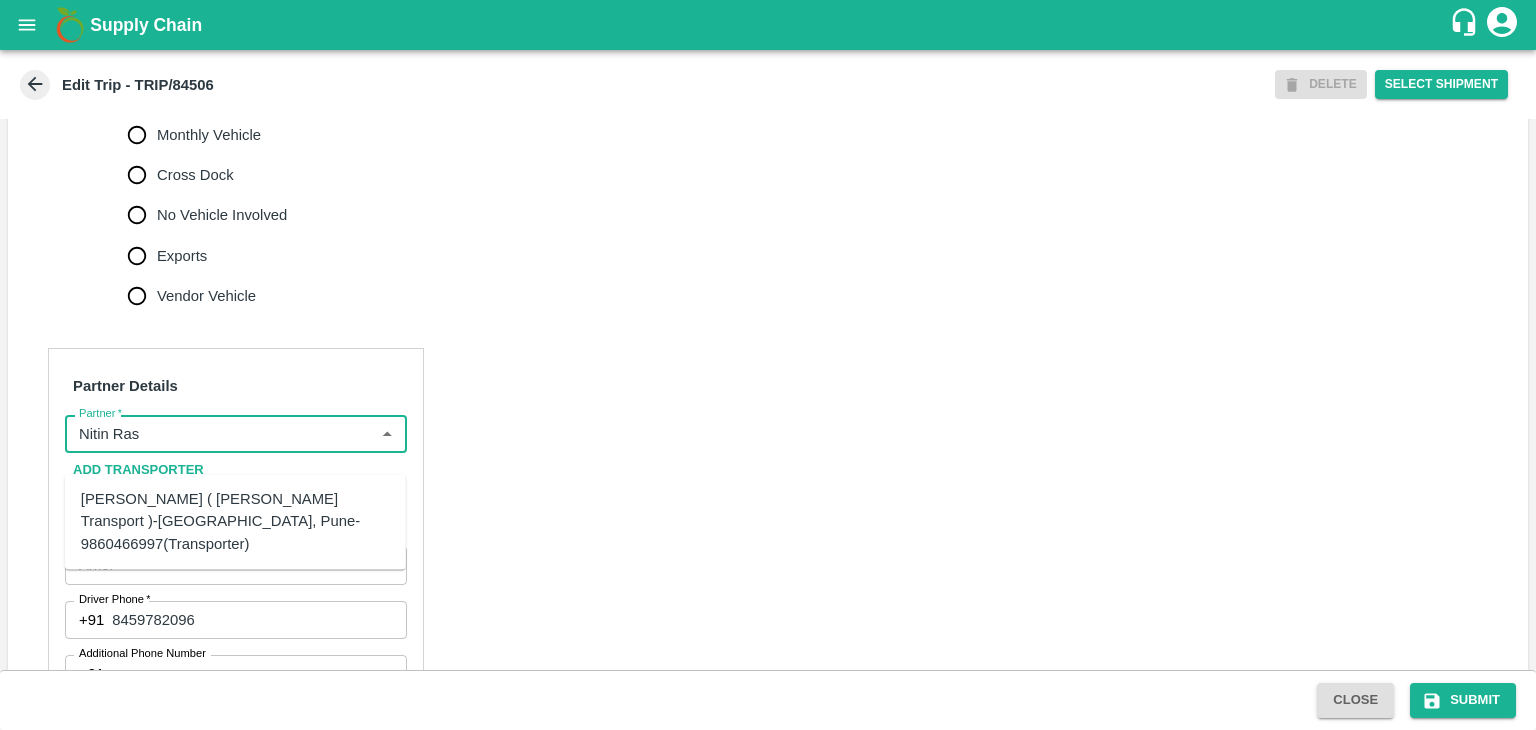 click on "[PERSON_NAME] ( [PERSON_NAME] Transport )-[GEOGRAPHIC_DATA], Pune-9860466997(Transporter)" at bounding box center [235, 521] 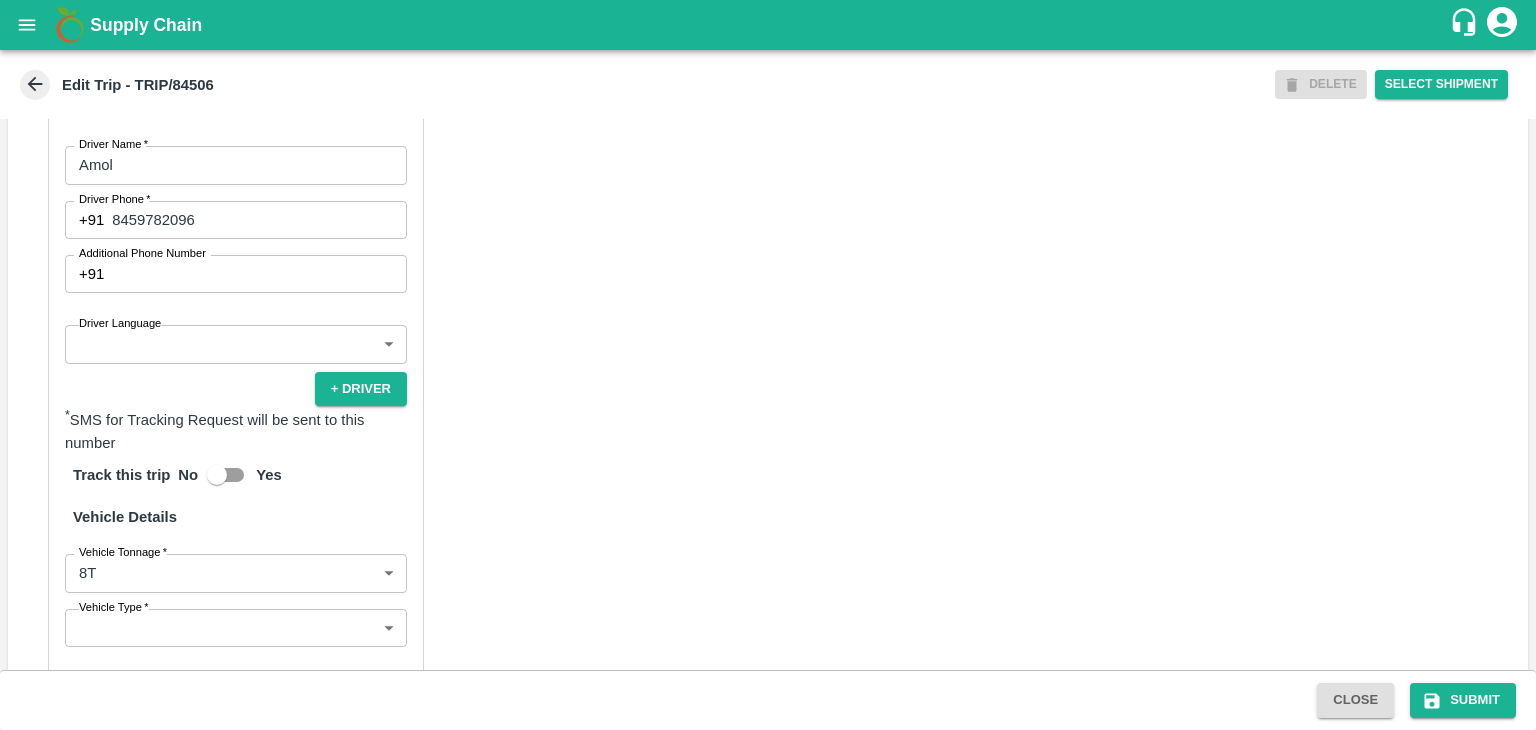 scroll, scrollTop: 1100, scrollLeft: 0, axis: vertical 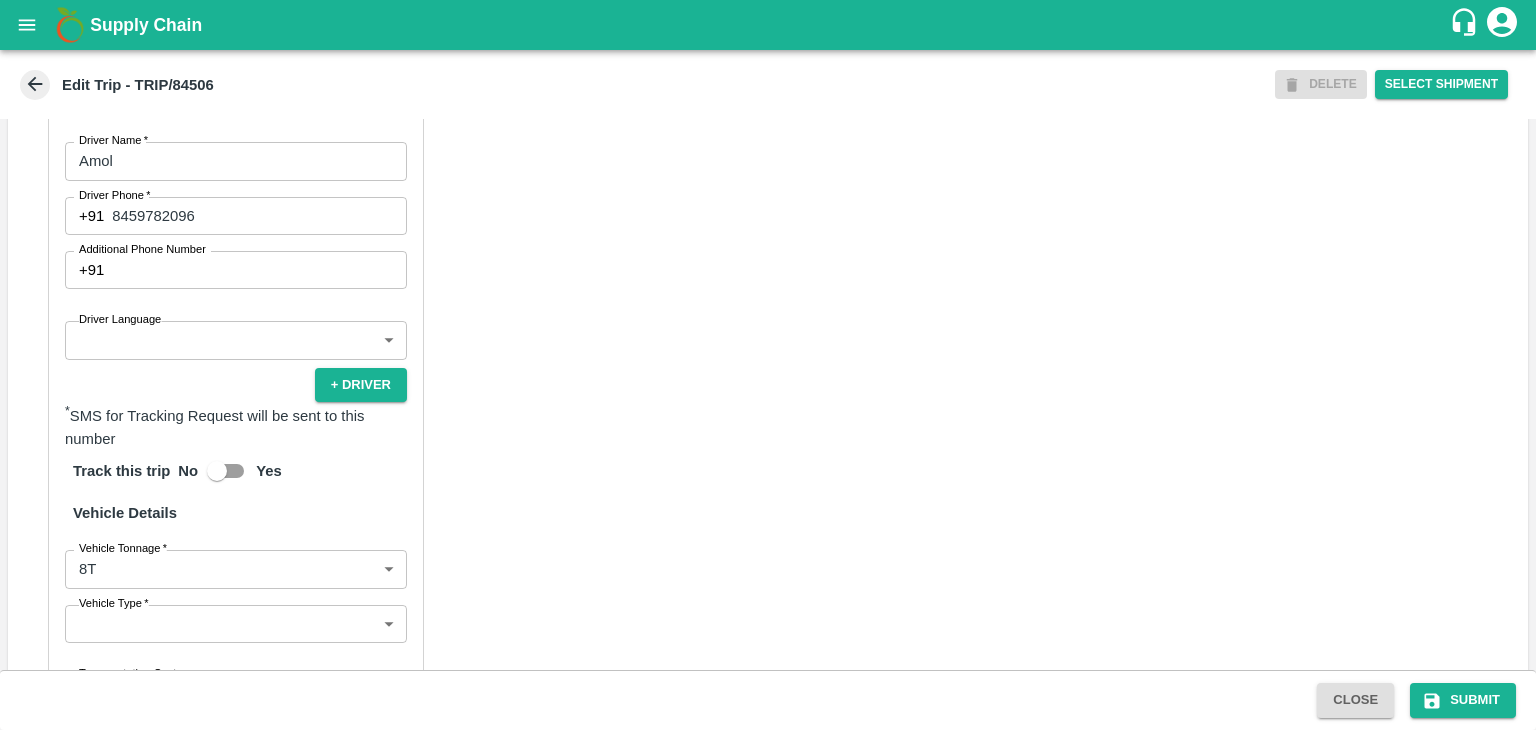 type on "[PERSON_NAME] ( [PERSON_NAME] Transport )-[GEOGRAPHIC_DATA], Pune-9860466997(Transporter)" 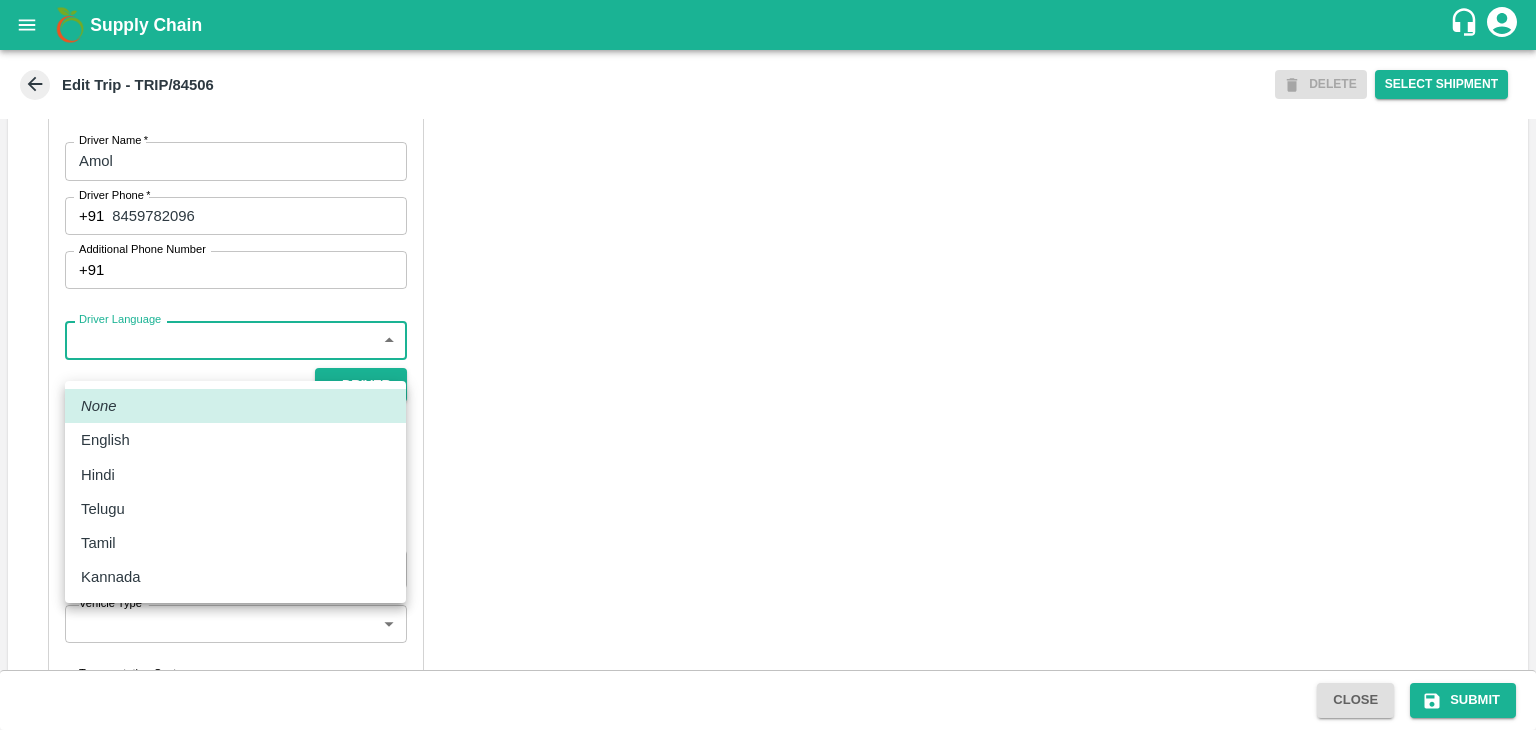 click on "Supply Chain Edit Trip - TRIP/84506 DELETE Select Shipment Trip Details Trip Type Fruit Movement 1 Trip Type Trip Pickup Order SHIP/[PERSON_NAME]/345025 PO/V/SHREYA/163058 Address: [GEOGRAPHIC_DATA], [GEOGRAPHIC_DATA] Trip Delivery Order SHIP/[PERSON_NAME]/345025 Nashik Banana CS Address:  [GEOGRAPHIC_DATA] No. 314/2/1, A/p- Mohadi, Tal- Dindori, Dist- Nashik 422207, [GEOGRAPHIC_DATA], [GEOGRAPHIC_DATA], [GEOGRAPHIC_DATA] Trip Category  Full Load Part Load Monthly Vehicle Cross Dock No Vehicle Involved Exports Vendor Vehicle Partner Details Partner   * Partner Add   Transporter Driver 1 Details Driver Name   * [PERSON_NAME] Driver Name Driver Phone   * [PHONE_NUMBER] Driver Phone Additional Phone Number +91 Additional Phone Number Driver Language ​ Driver Language + Driver * SMS for Tracking Request will be sent to this number Track this trip No Yes Vehicle Details Vehicle Tonnage   * 8T 8000 Vehicle Tonnage Vehicle Type   * ​ Vehicle Type Transportation Cost Rs. Transportation Cost Total cost to be paid inclusive of GST Vehicle Number None" at bounding box center [768, 365] 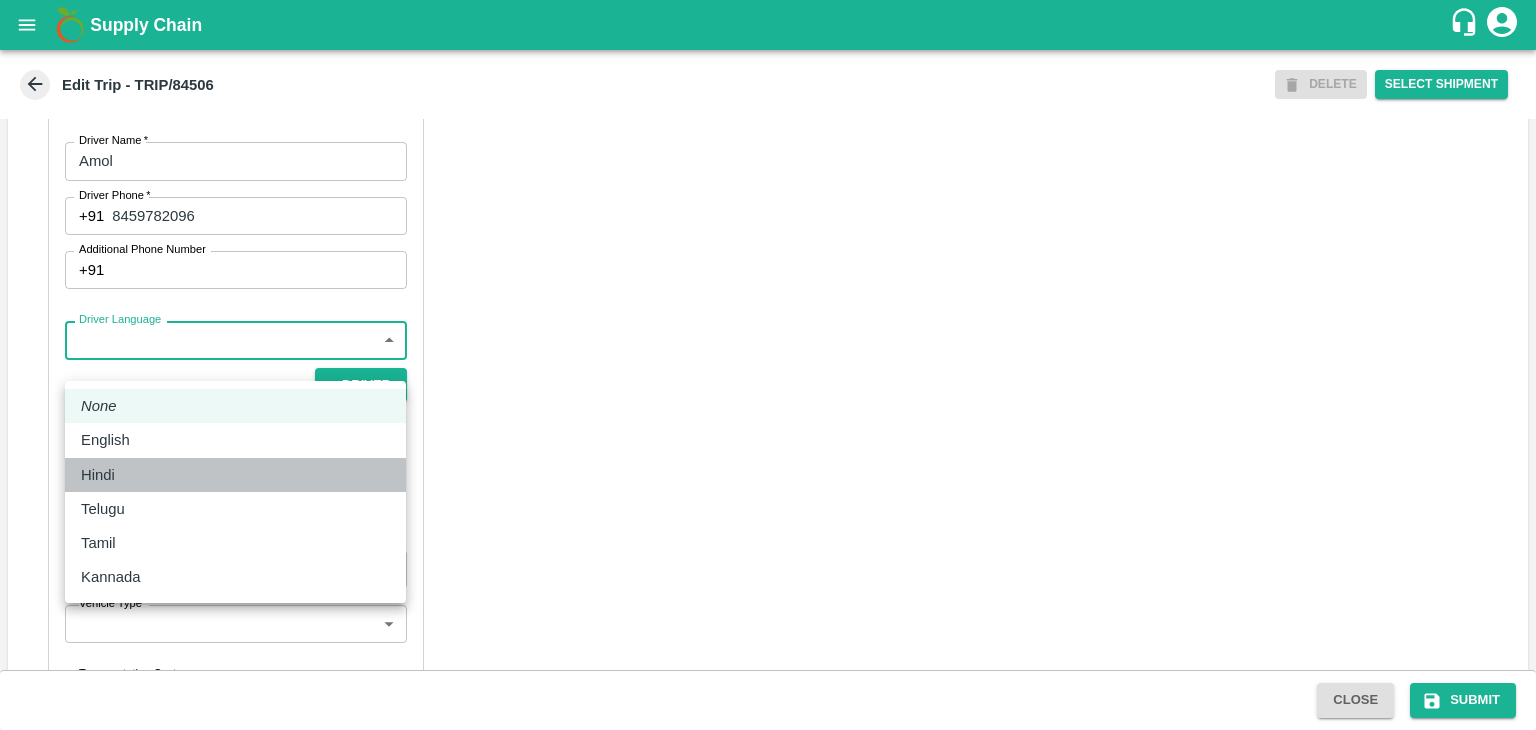 click on "Hindi" at bounding box center [235, 475] 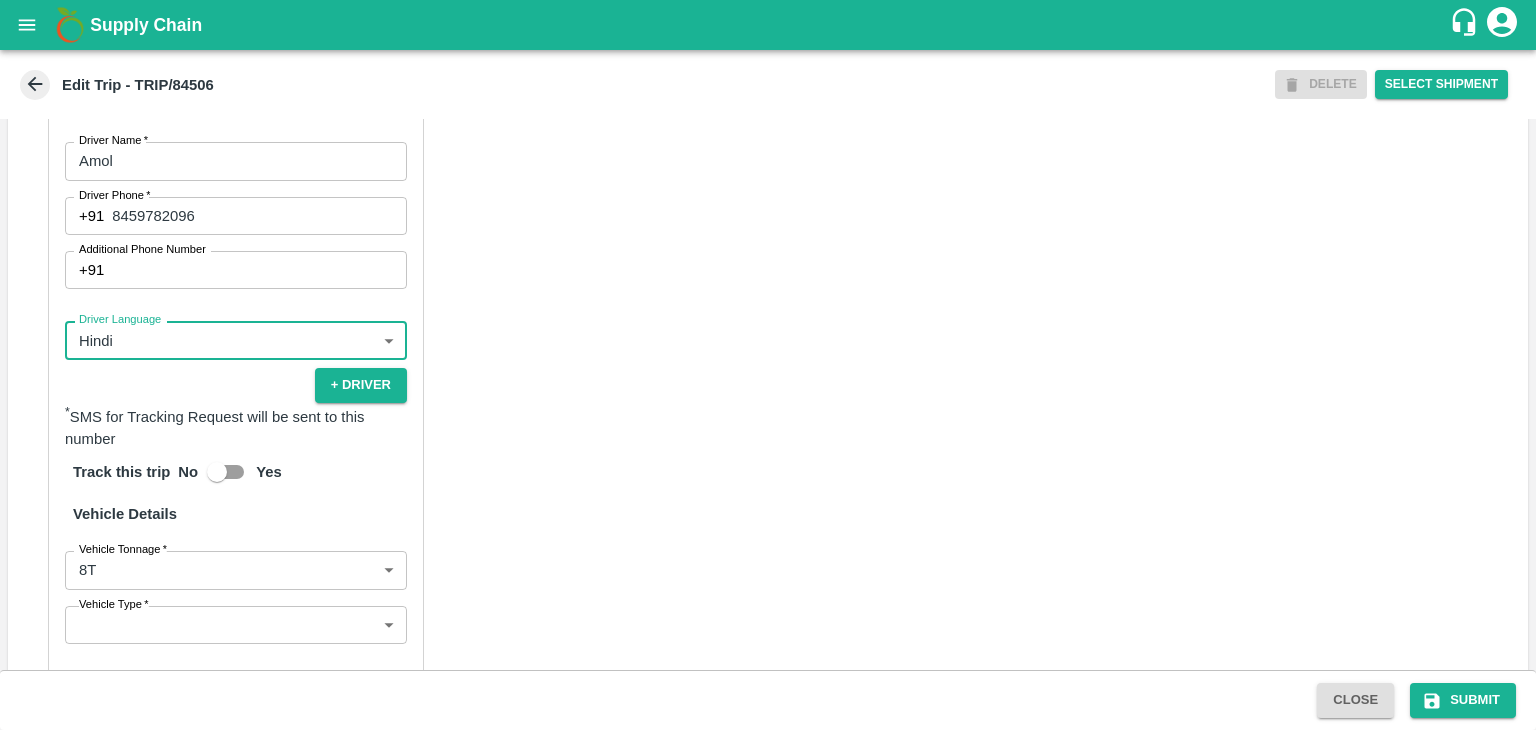 scroll, scrollTop: 1400, scrollLeft: 0, axis: vertical 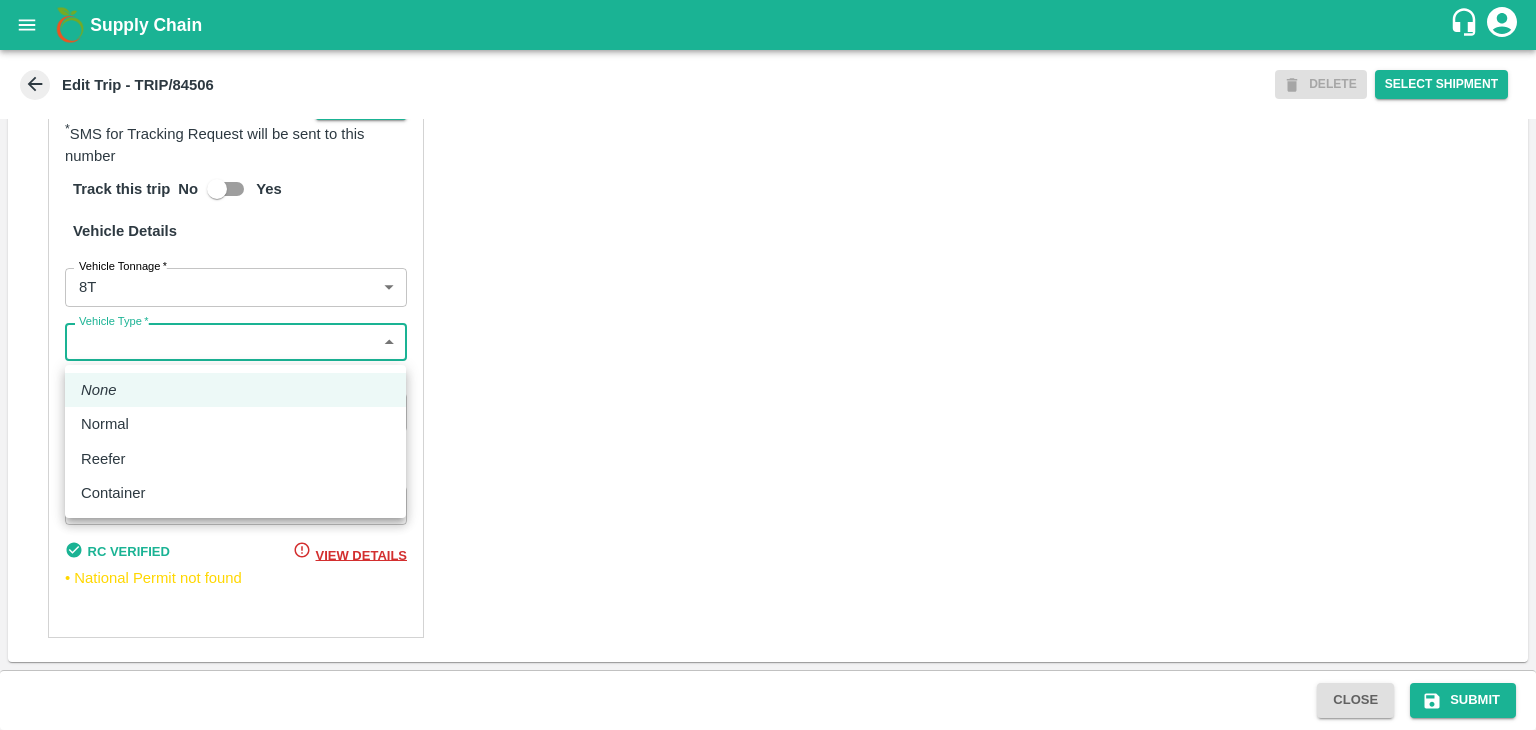 click on "Supply Chain Edit Trip - TRIP/84506 DELETE Select Shipment Trip Details Trip Type Fruit Movement 1 Trip Type Trip Pickup Order SHIP/NASH/345025 PO/V/SHREYA/163058 Address: Nashik, Nashik, Nashik, Maharashtra, India Trip Delivery Order SHIP/NASH/345025 Nashik Banana CS Address:  Nashik Banana CS, Gat No. 314/2/1, A/p- Mohadi, Tal- Dindori, Dist- Nashik 422207, Maharashtra, India., India Trip Category  Full Load Part Load Monthly Vehicle Cross Dock No Vehicle Involved Exports Vendor Vehicle Partner Details Partner   * Partner Add   Transporter Driver 1 Details Driver Name   * Amol Driver Name Driver Phone   * +91 8459782096 Driver Phone Additional Phone Number +91 Additional Phone Number Driver Language Hindi hi Driver Language + Driver * SMS for Tracking Request will be sent to this number Track this trip No Yes Vehicle Details Vehicle Tonnage   * 8T 8000 Vehicle Tonnage Vehicle Type   * ​ Vehicle Type Transportation Cost Rs. Transportation Cost Total cost to be paid inclusive of GST Vehicle Number" at bounding box center [768, 365] 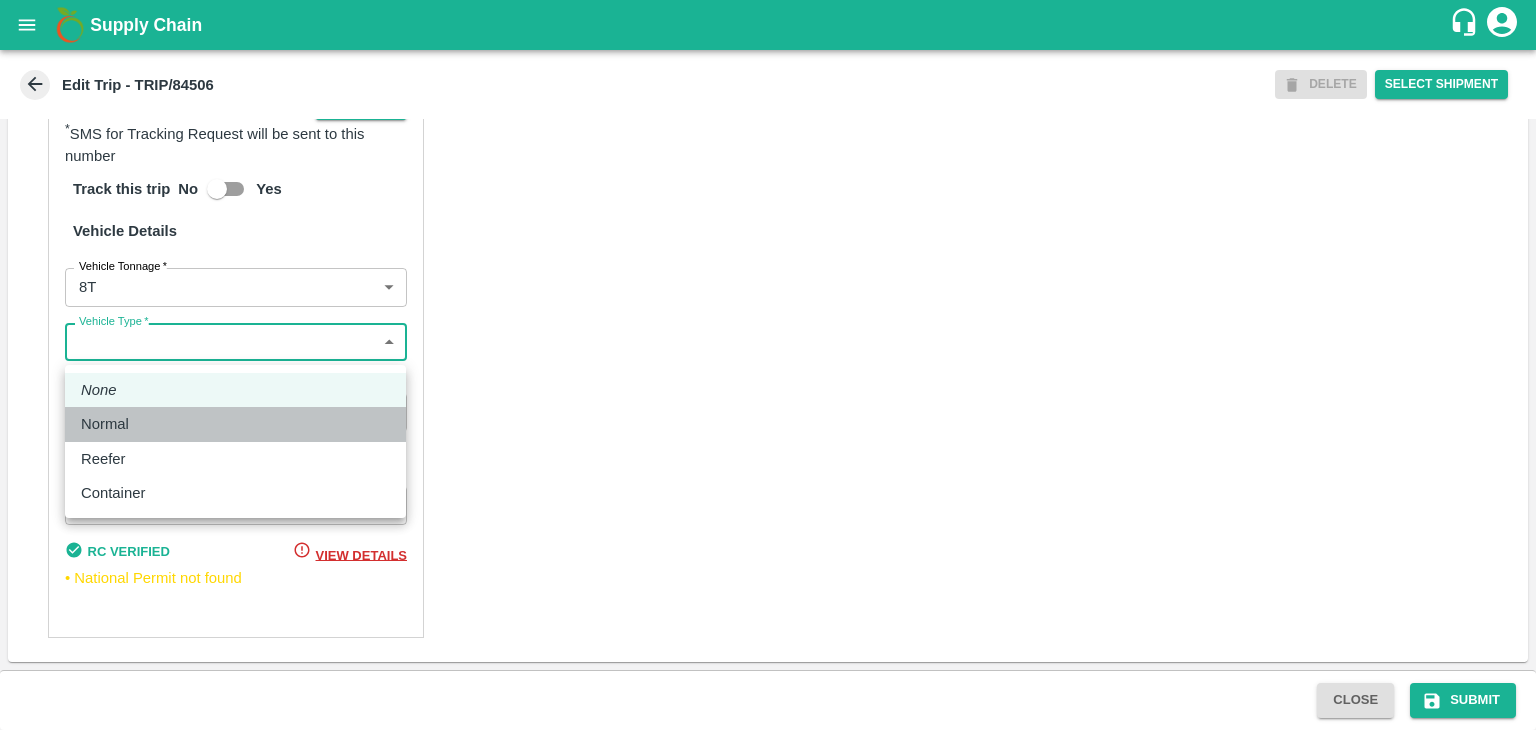 click on "Normal" at bounding box center (235, 424) 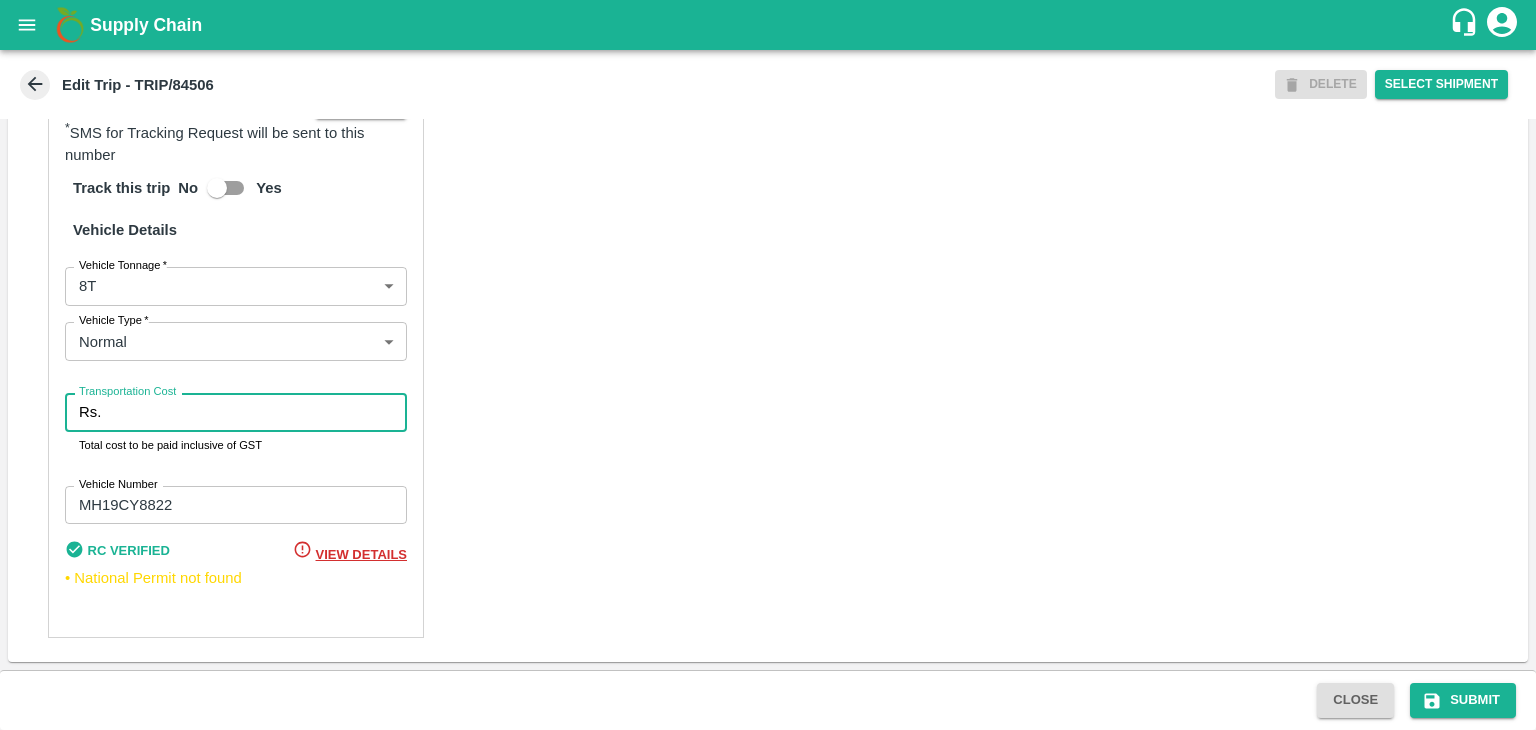 click on "Transportation Cost" at bounding box center [258, 412] 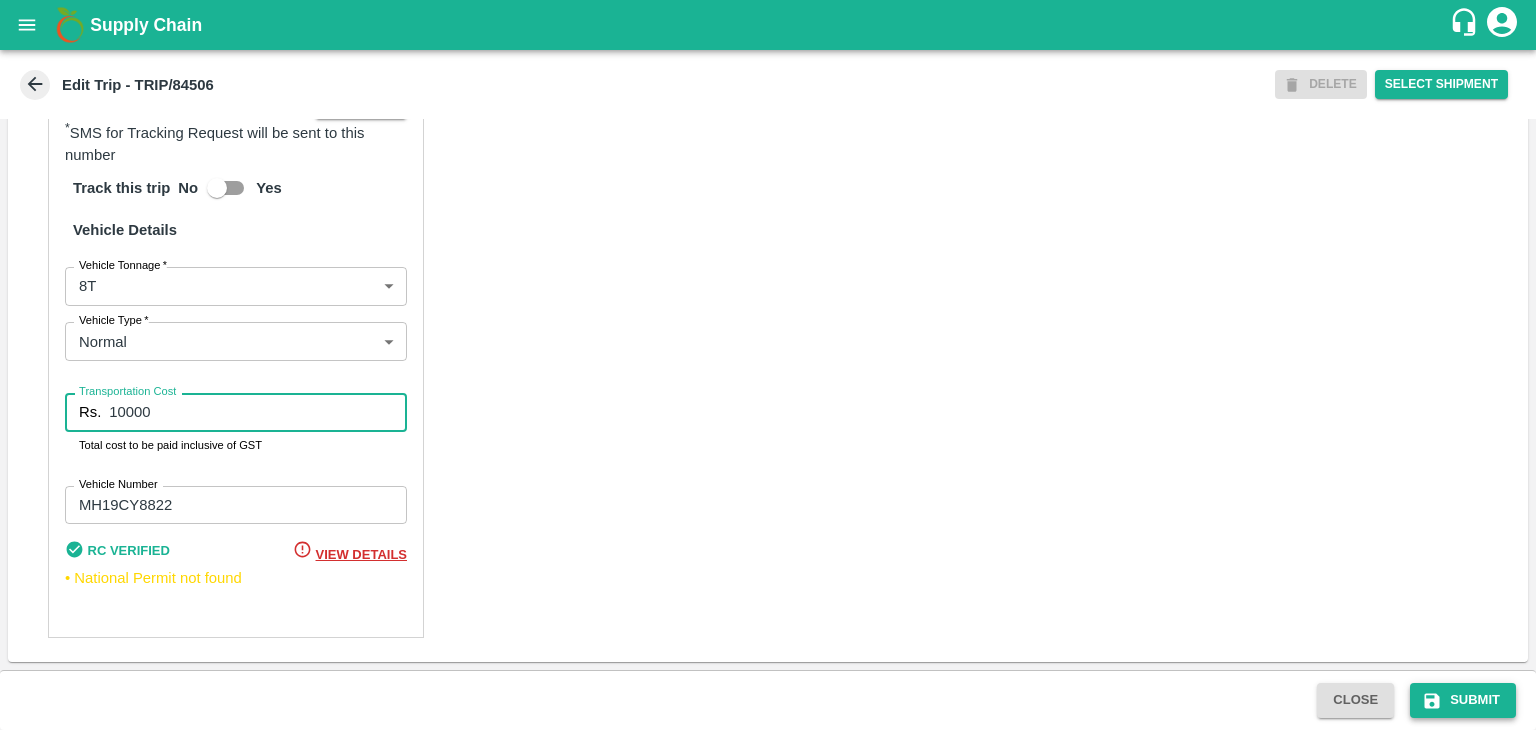 type on "10000" 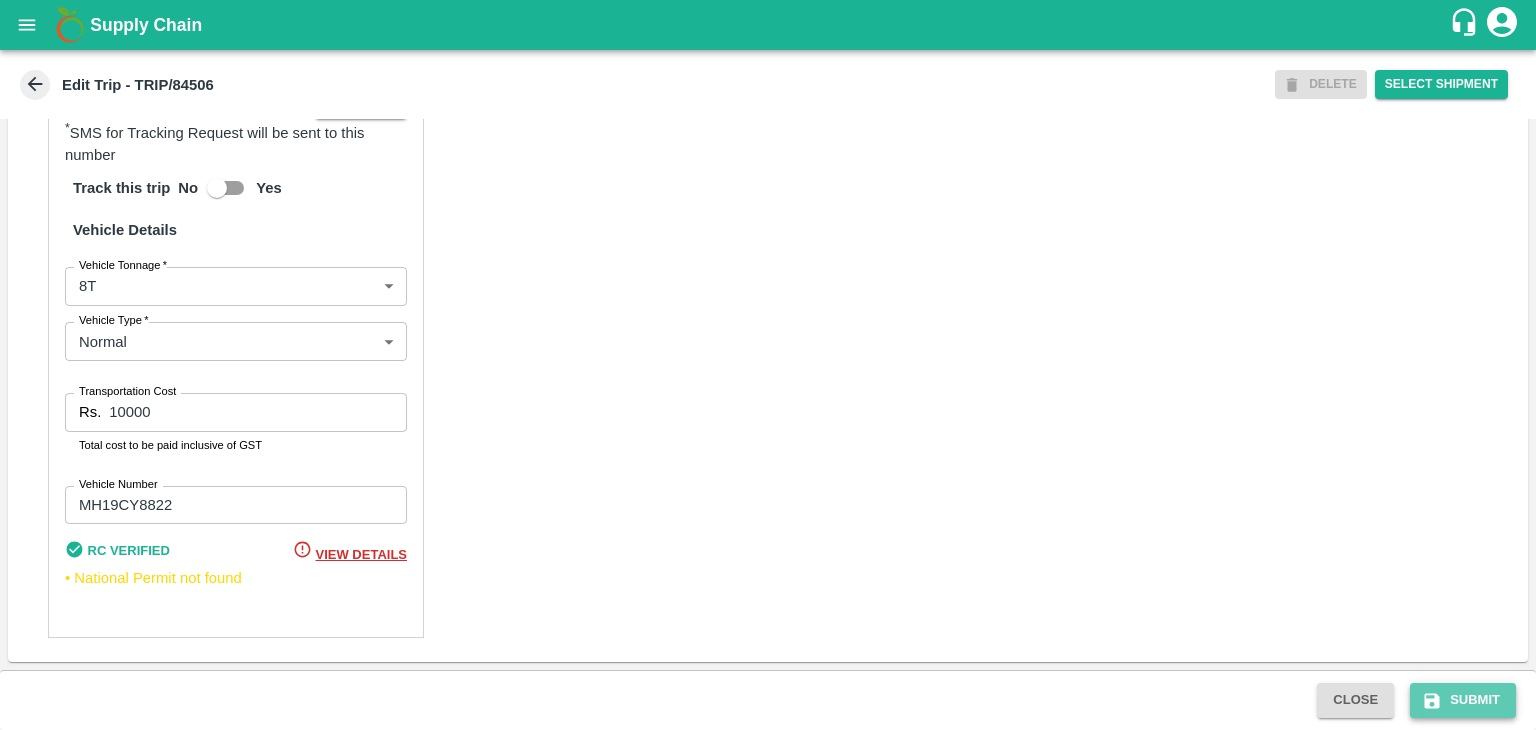 click on "Submit" at bounding box center (1463, 700) 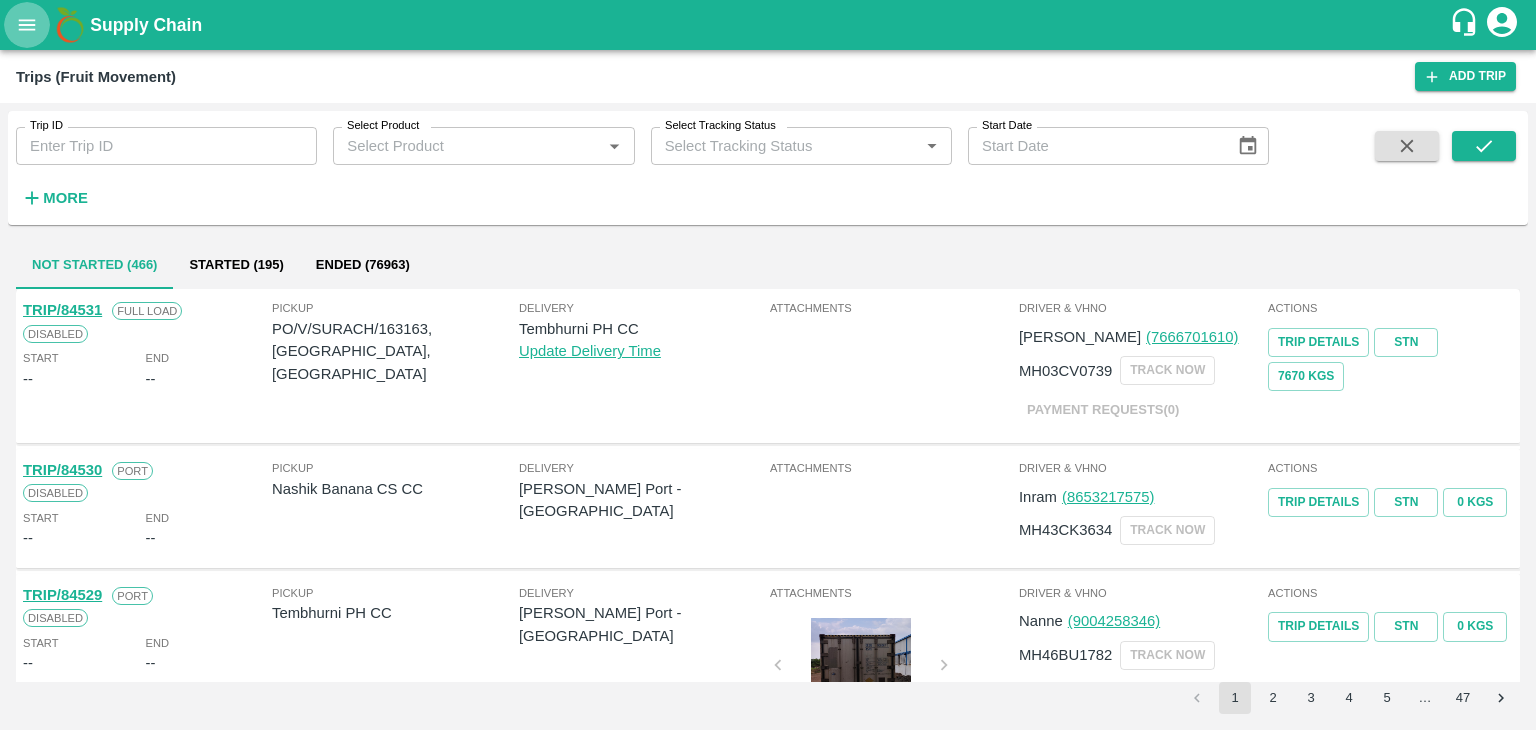 click at bounding box center (27, 25) 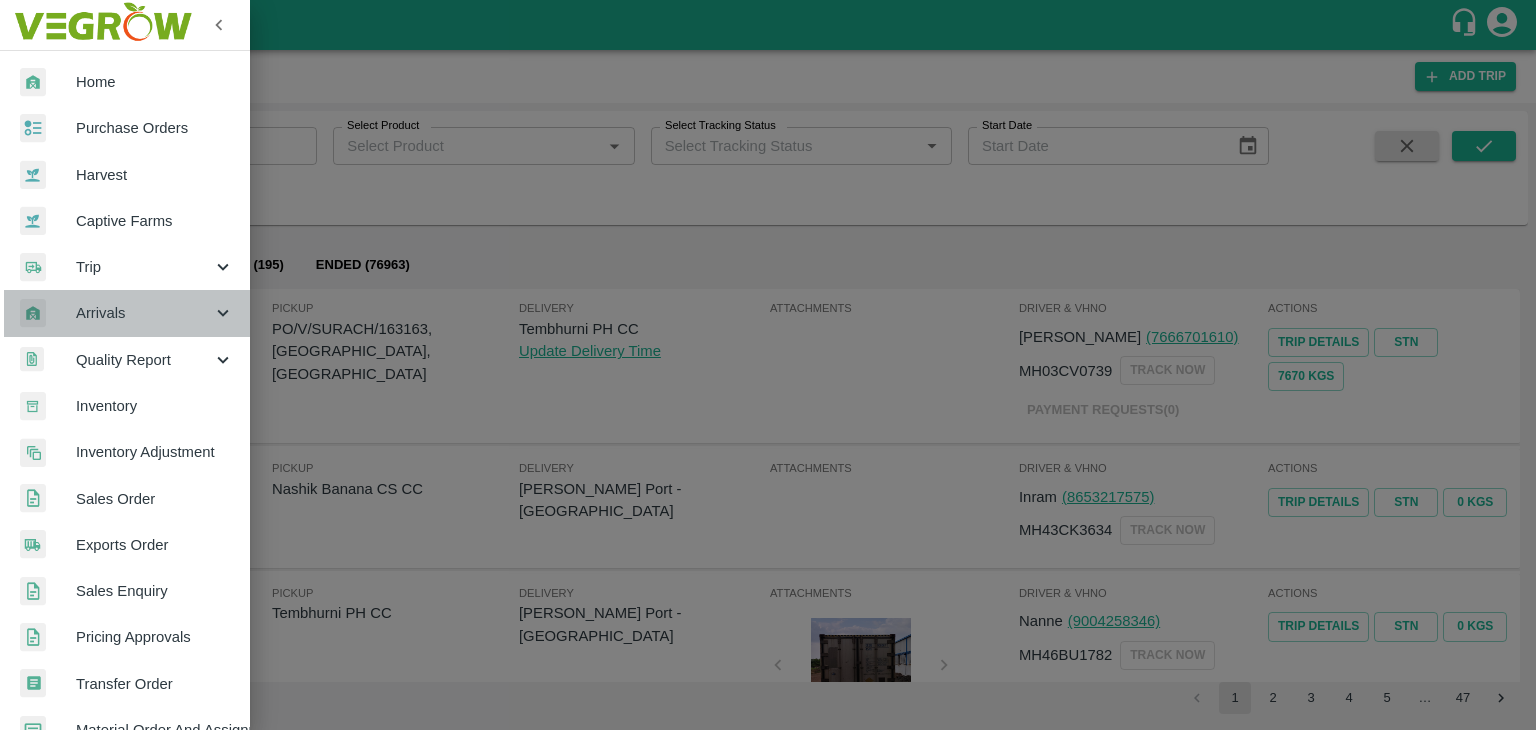 click on "Arrivals" at bounding box center [144, 313] 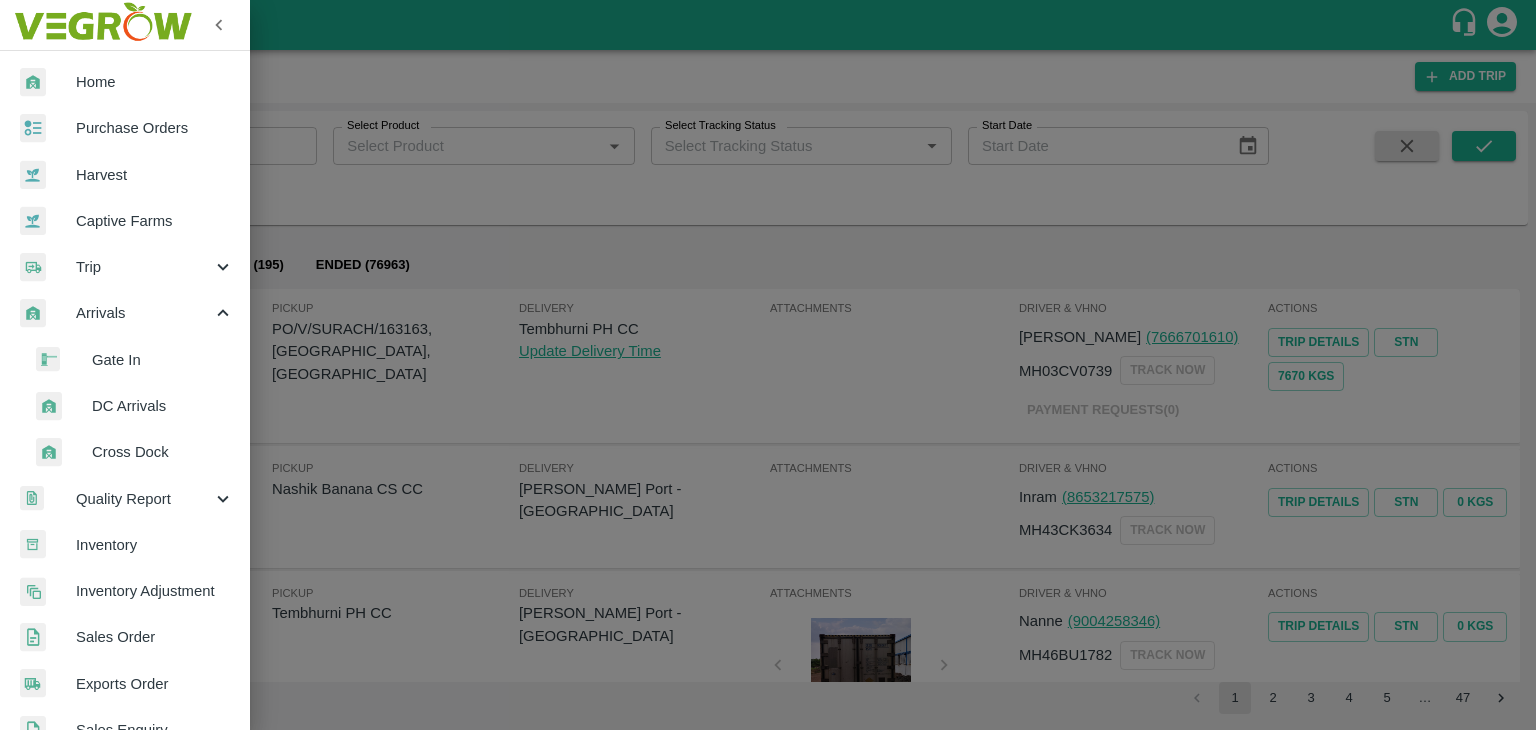 click on "DC Arrivals" at bounding box center [163, 406] 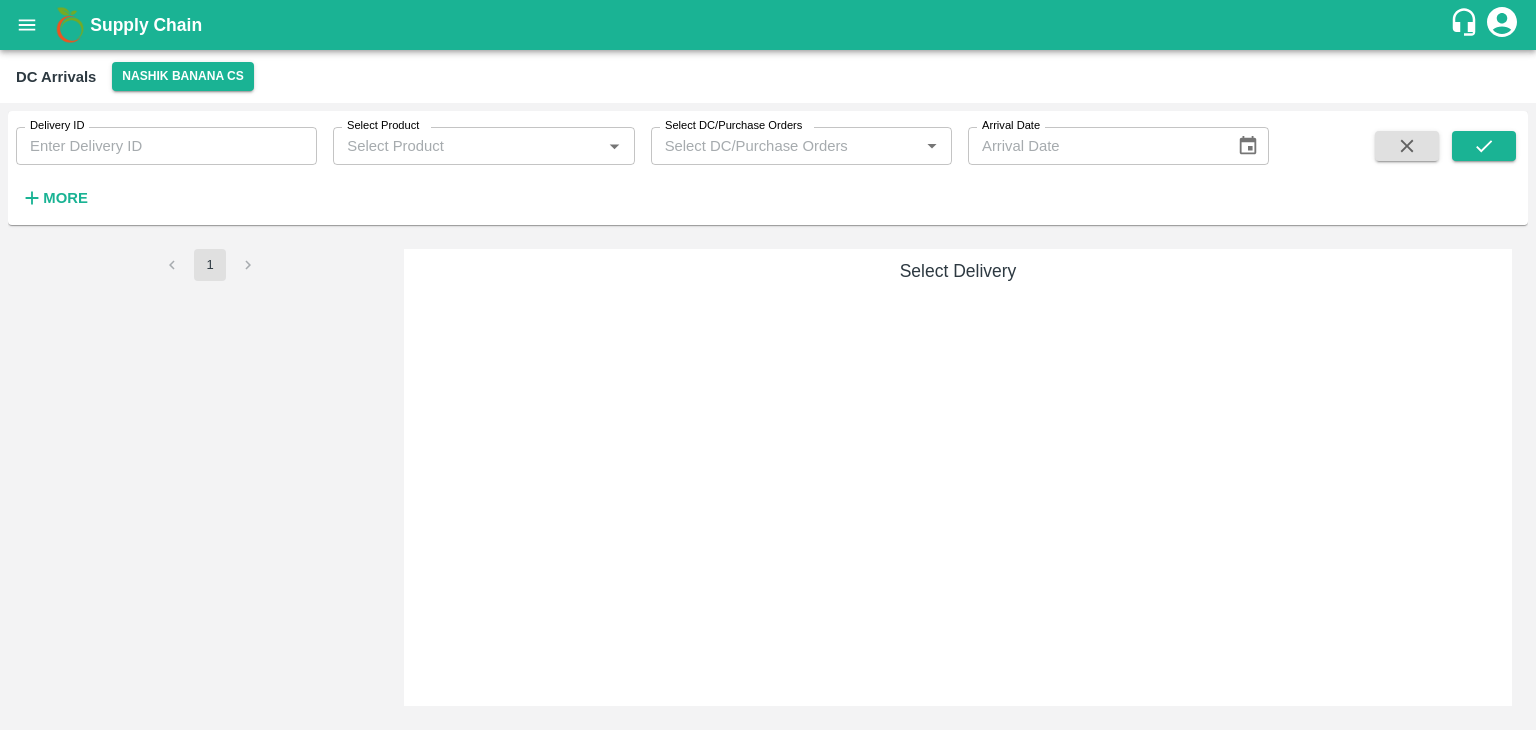 click on "More" at bounding box center [65, 198] 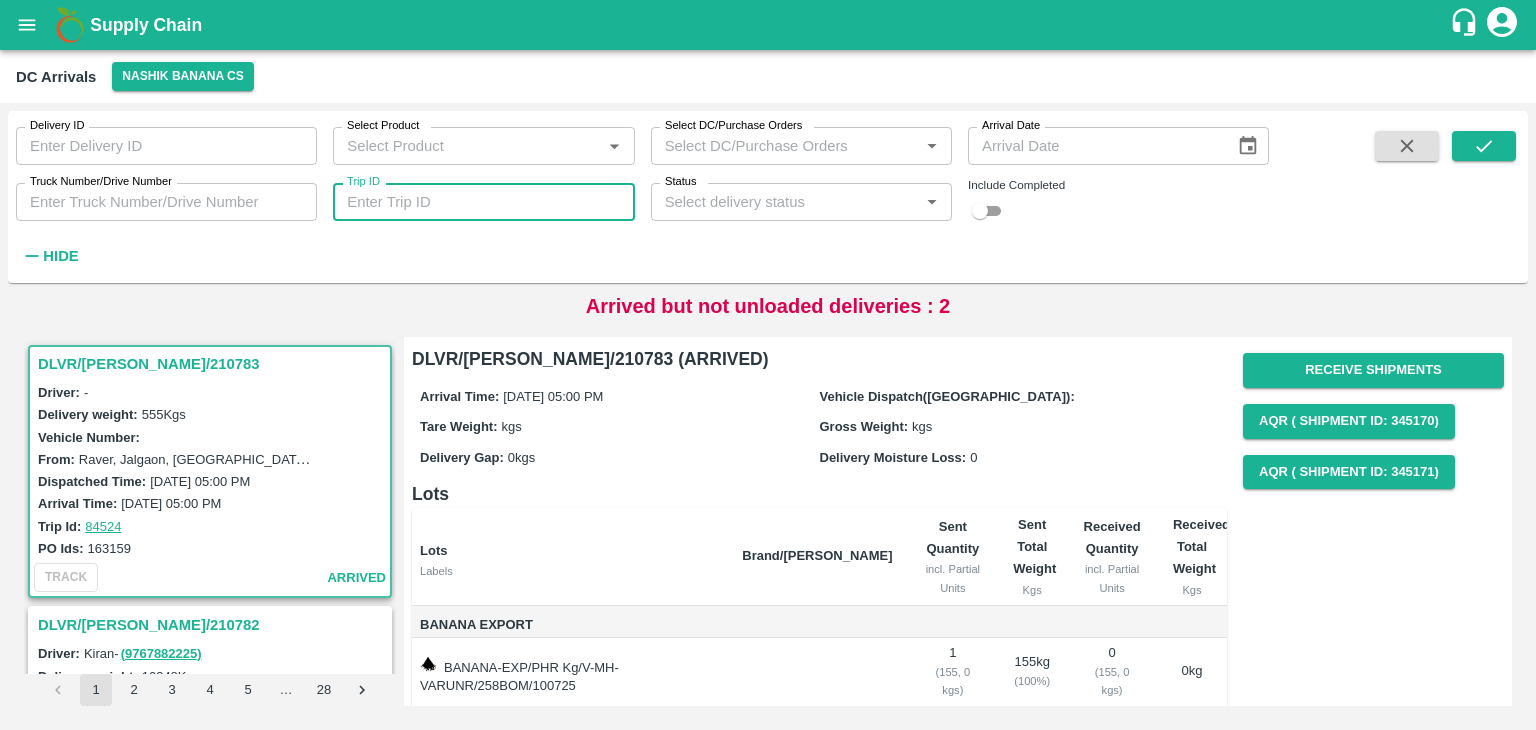 click on "Trip ID" at bounding box center [483, 202] 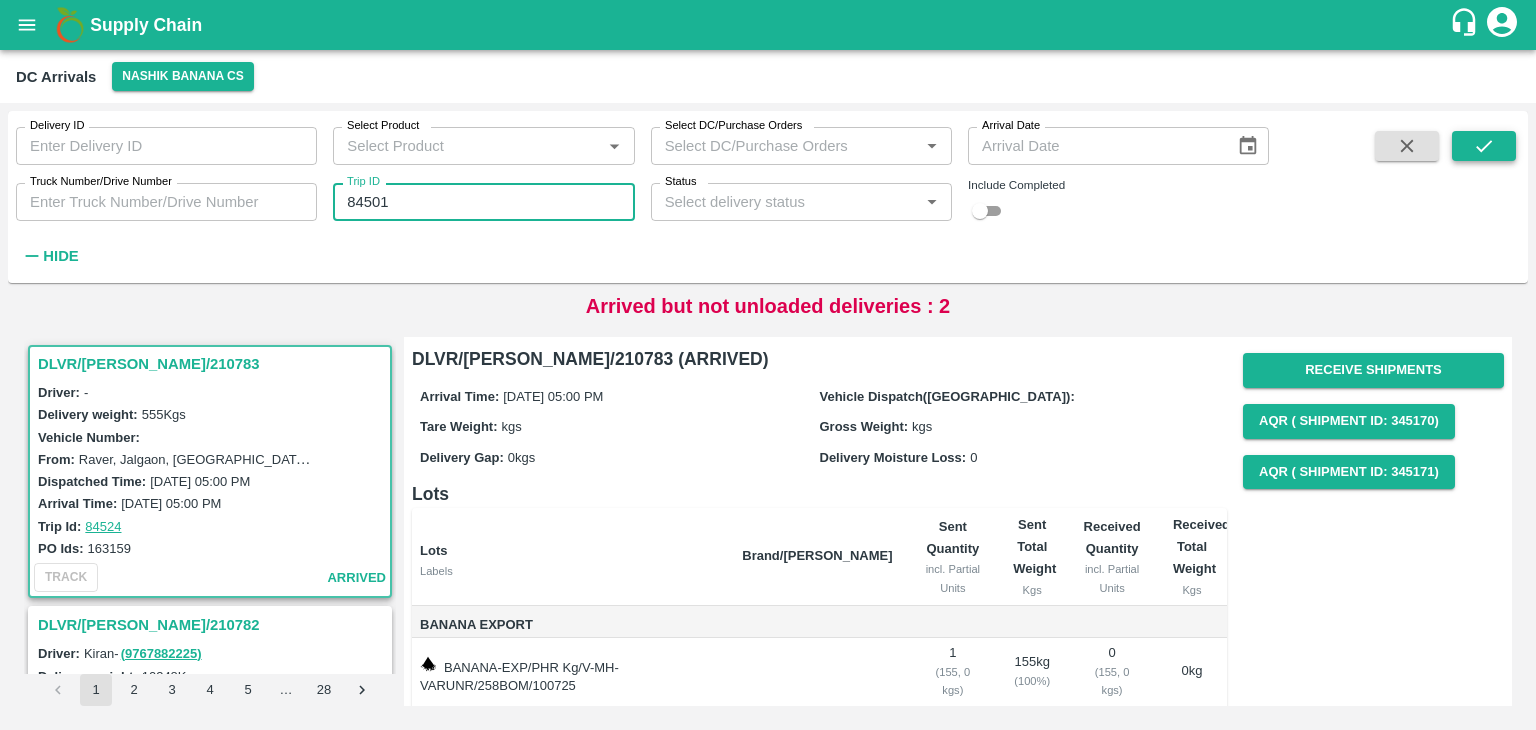 type on "84501" 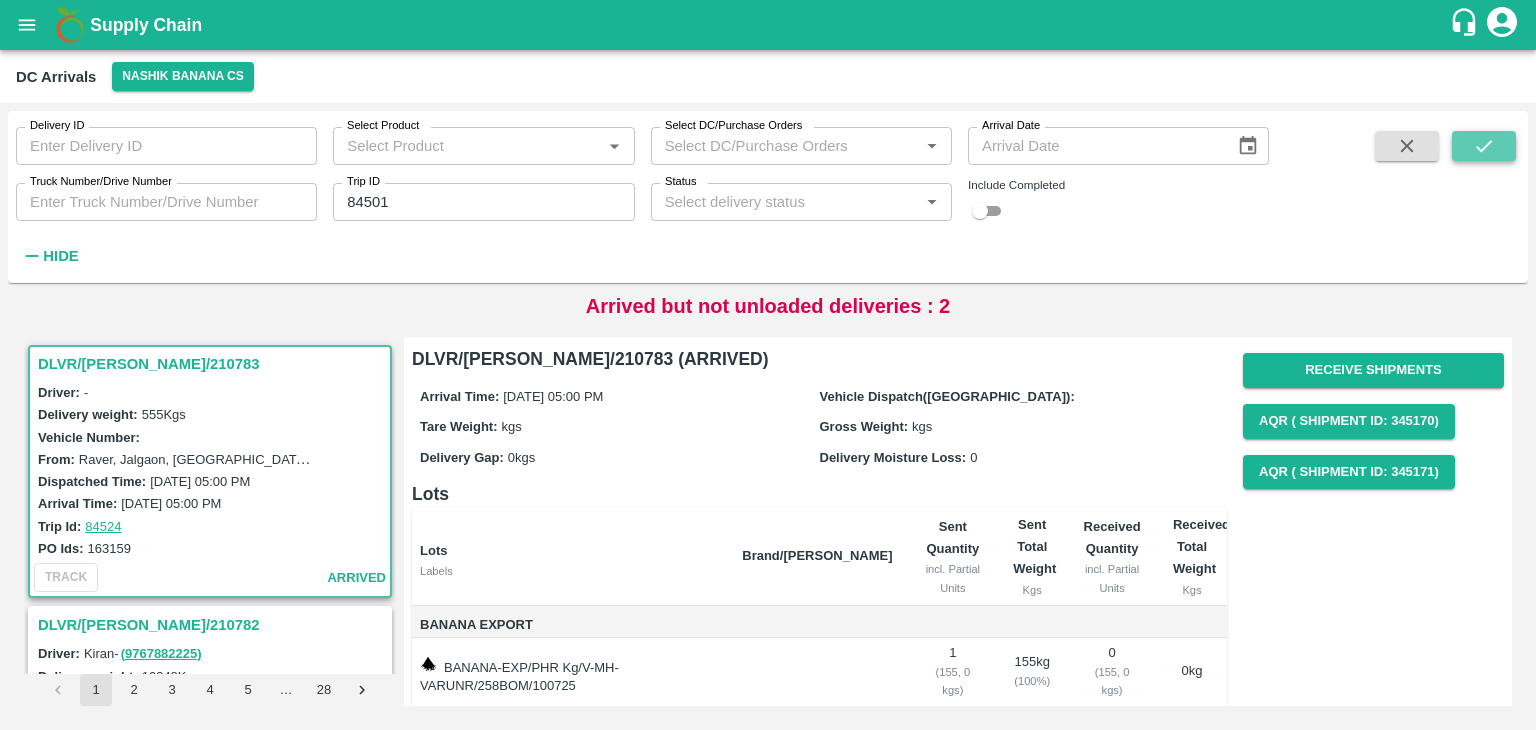 click 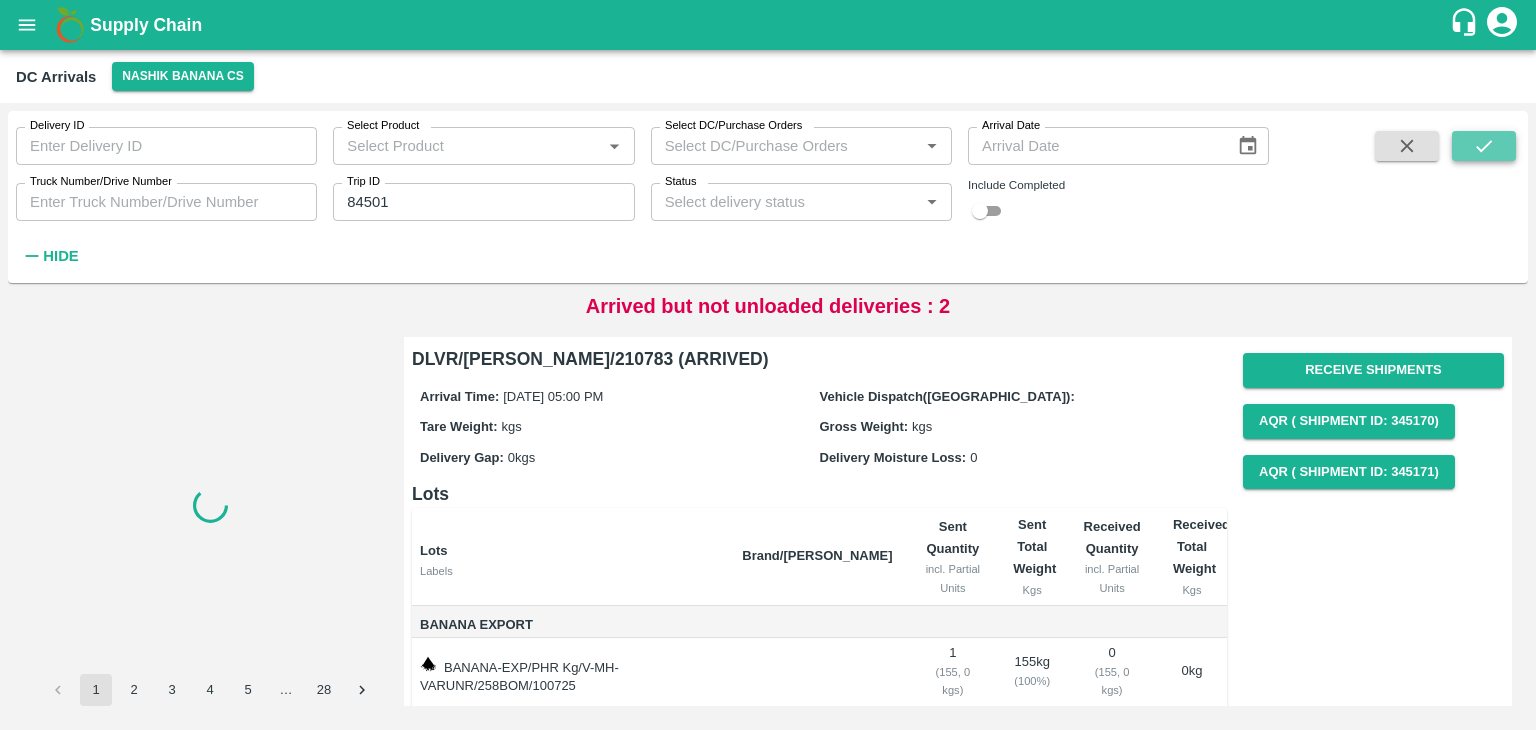 click 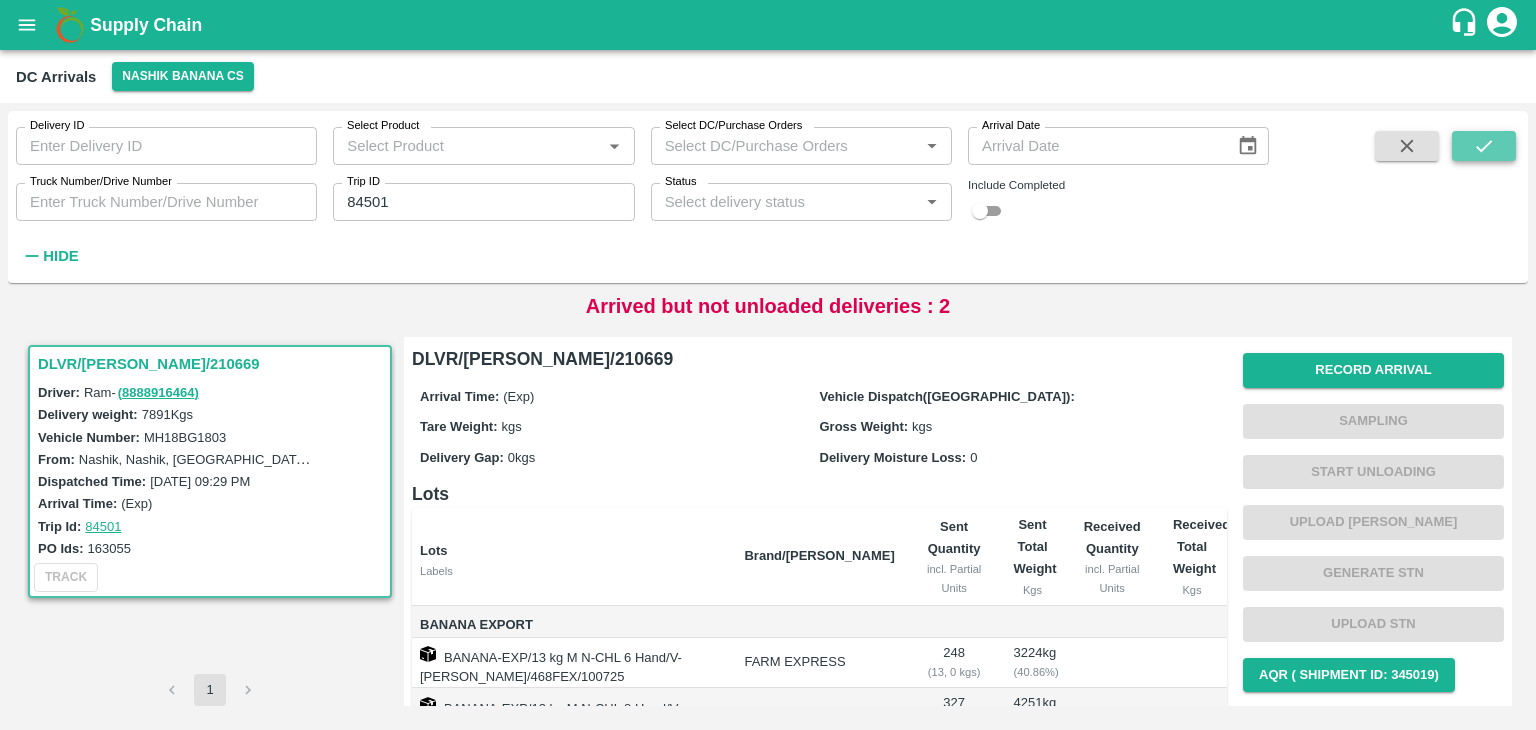 click 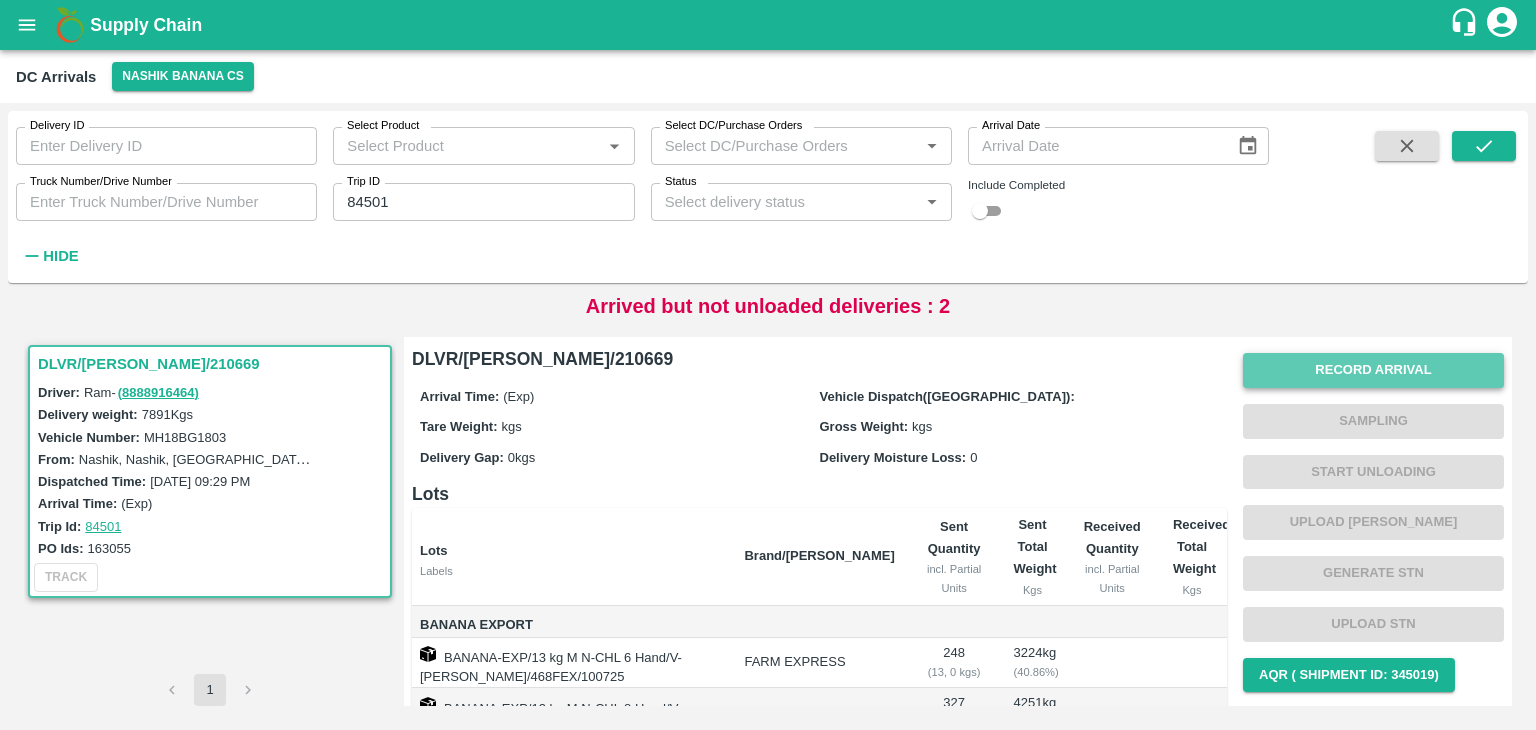 click on "Record Arrival" at bounding box center (1373, 370) 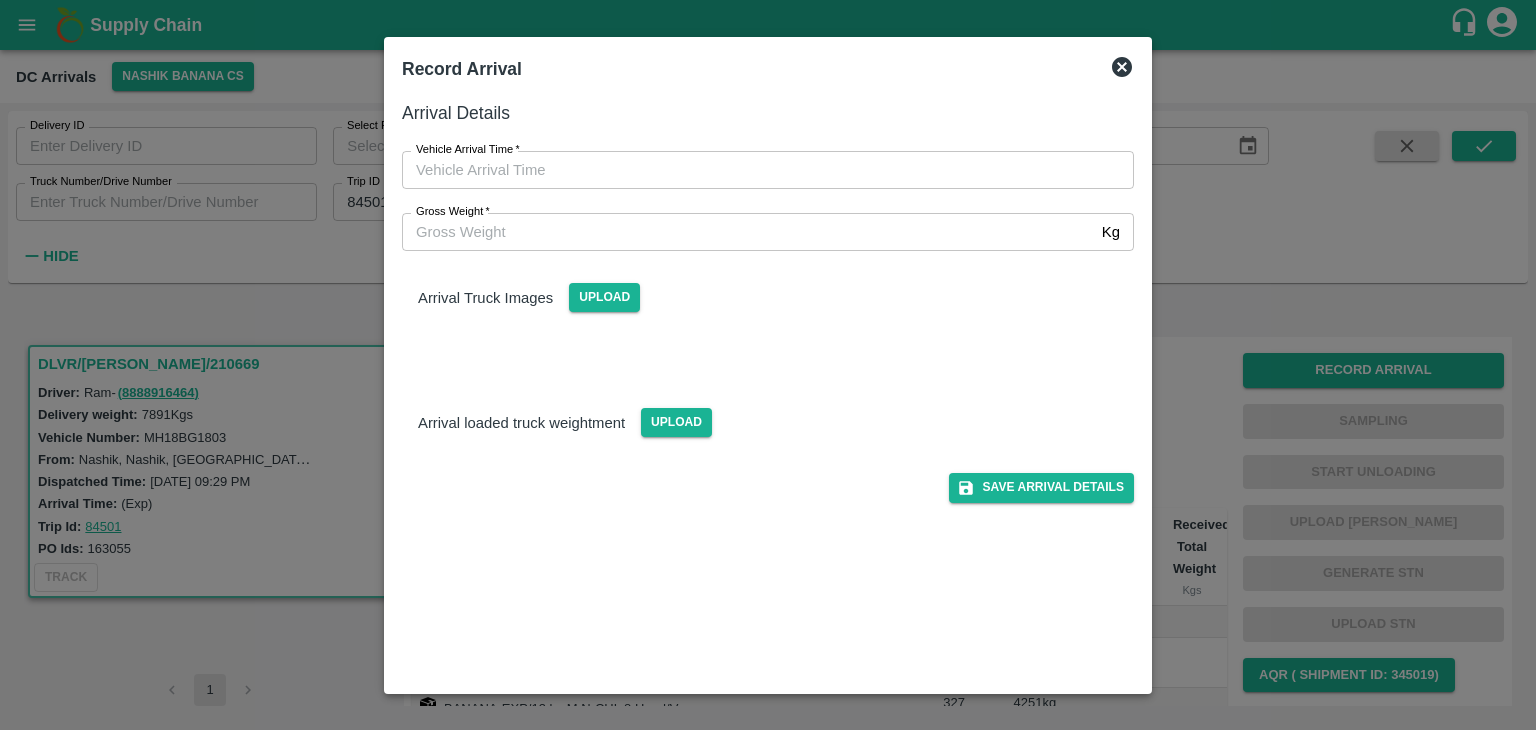 type on "DD/MM/YYYY hh:mm aa" 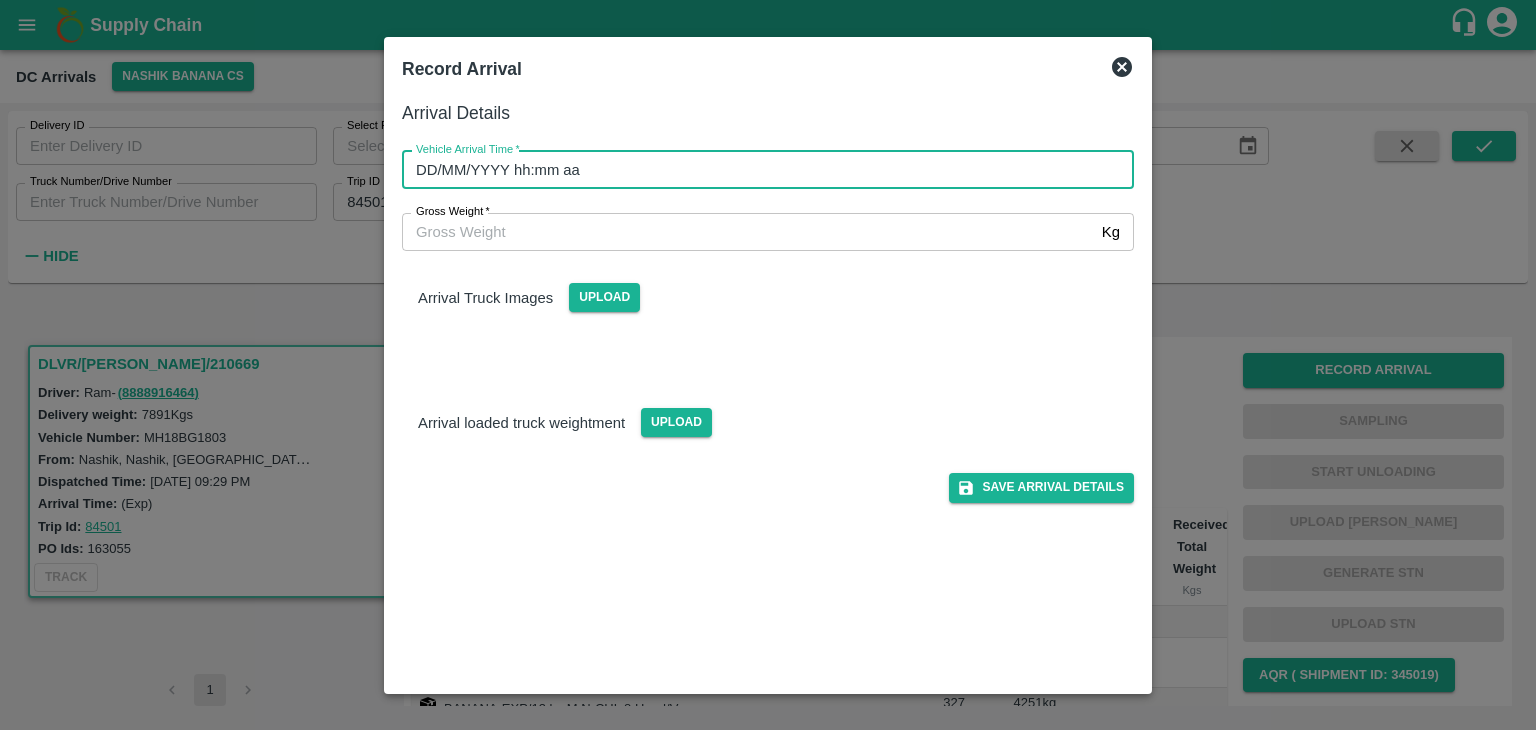 click on "DD/MM/YYYY hh:mm aa" at bounding box center (761, 170) 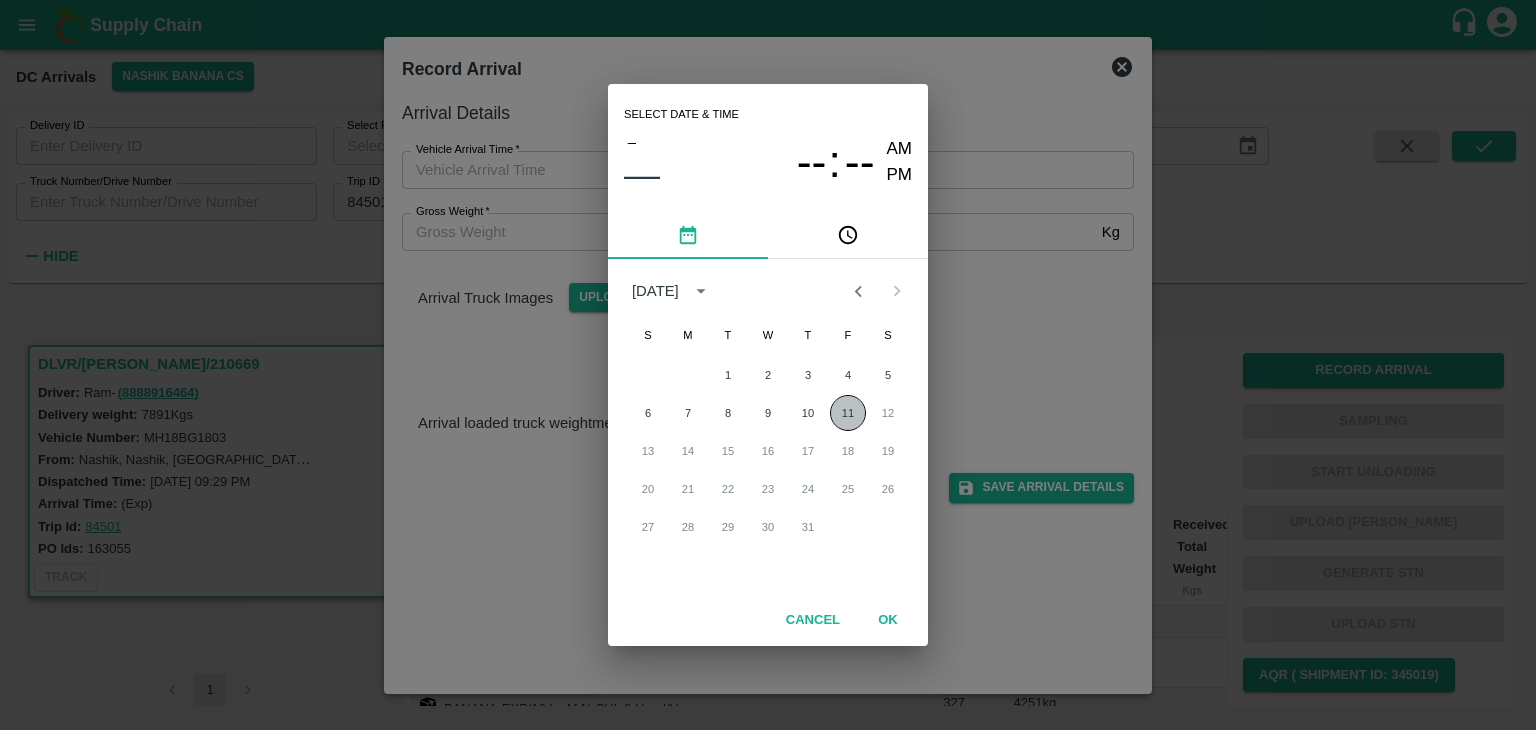 click on "11" at bounding box center (848, 413) 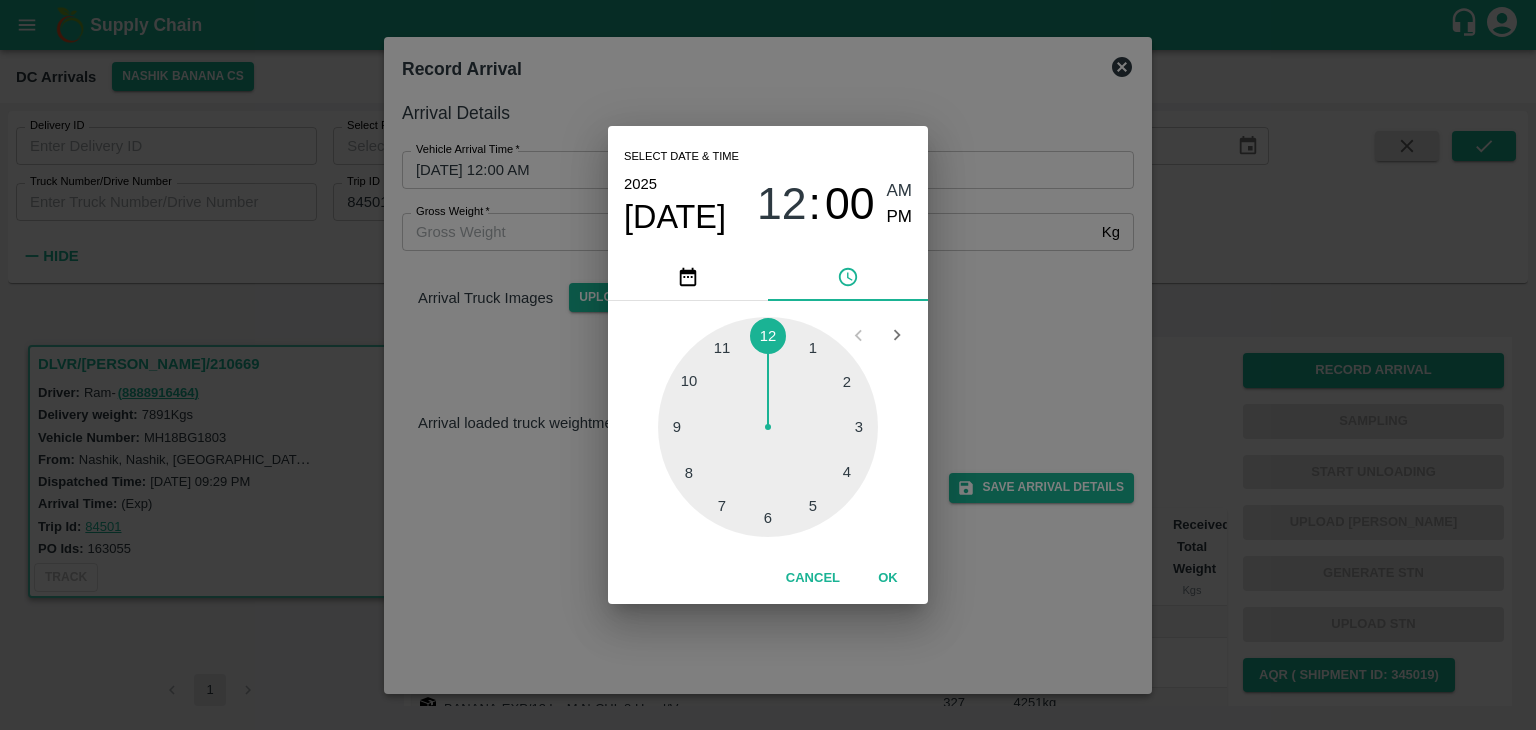 click at bounding box center [768, 427] 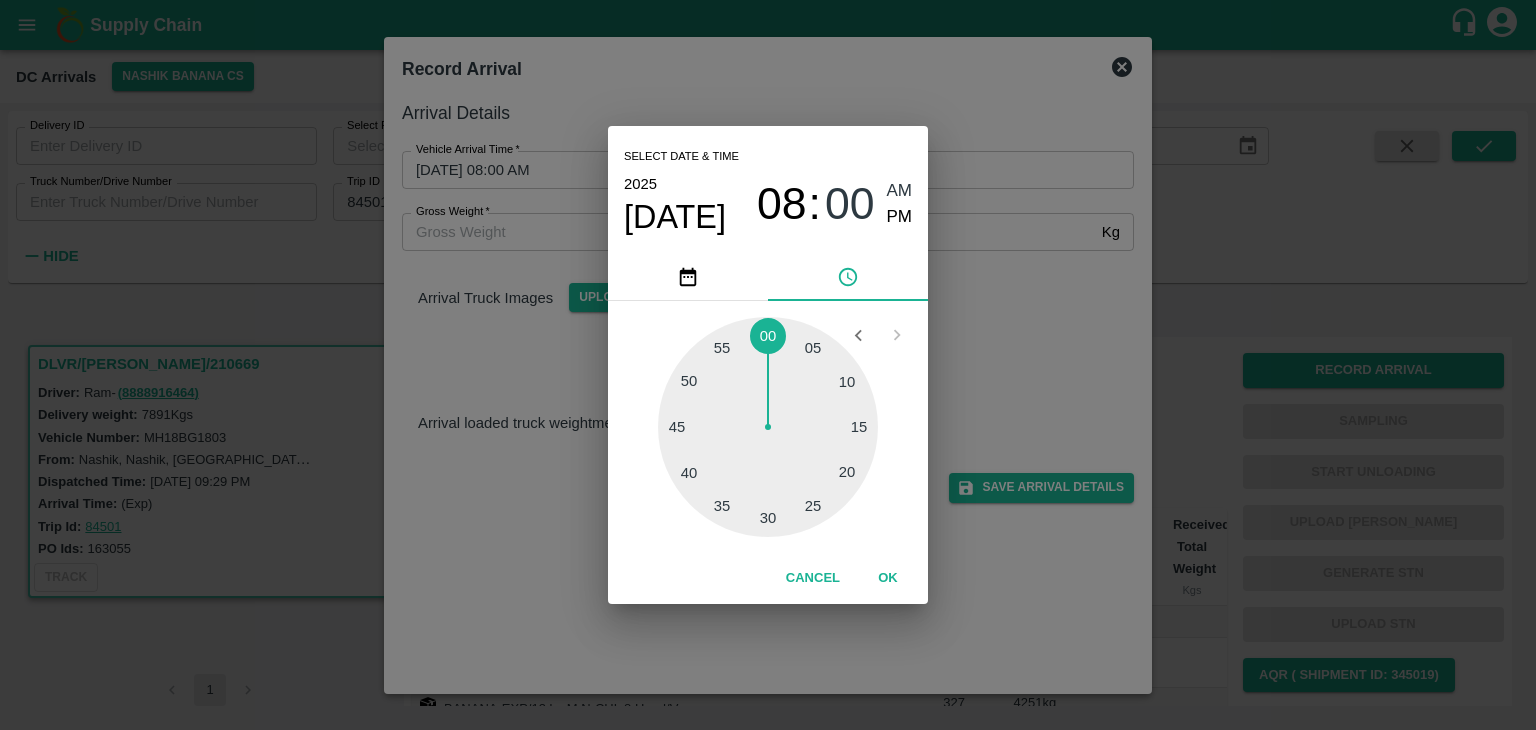 click at bounding box center [768, 427] 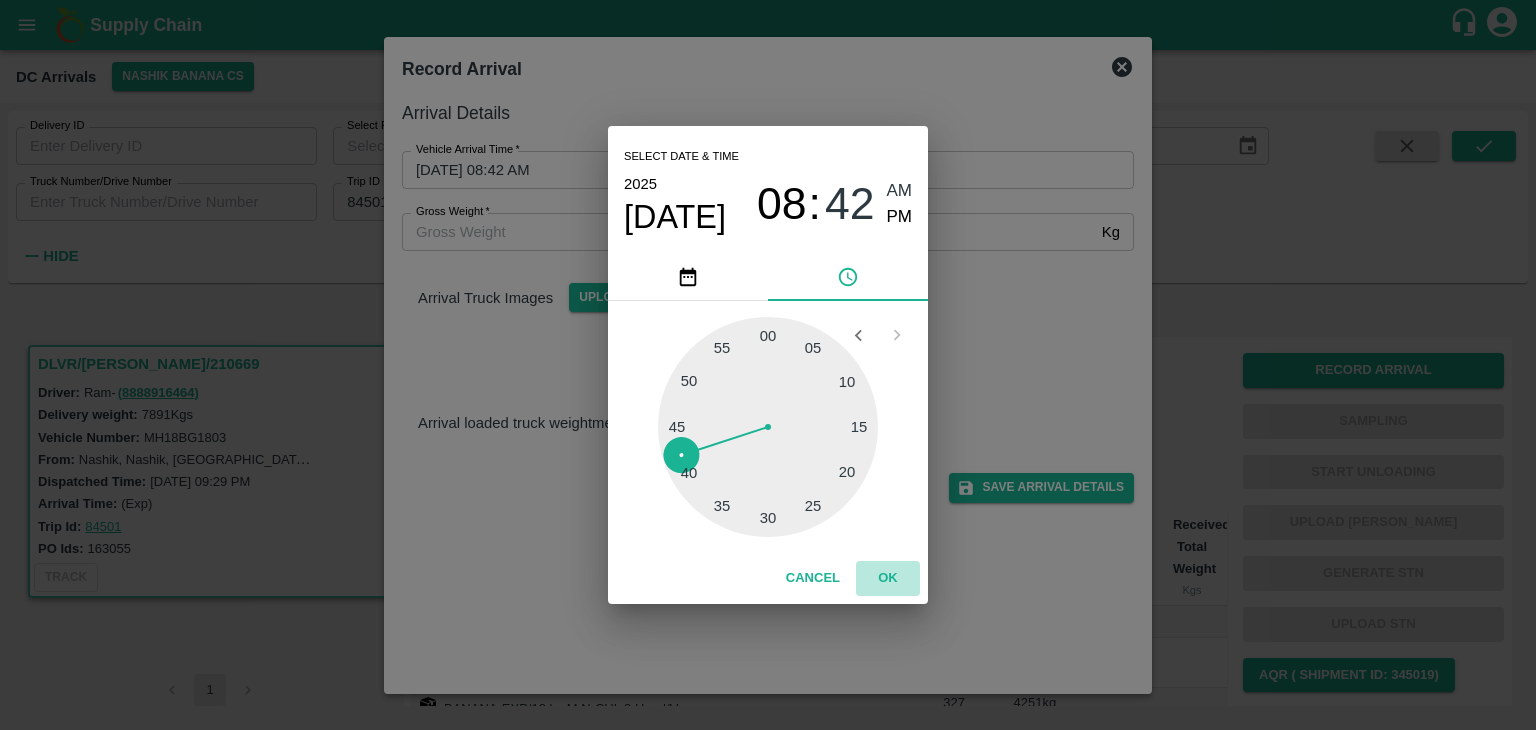 click on "OK" at bounding box center [888, 578] 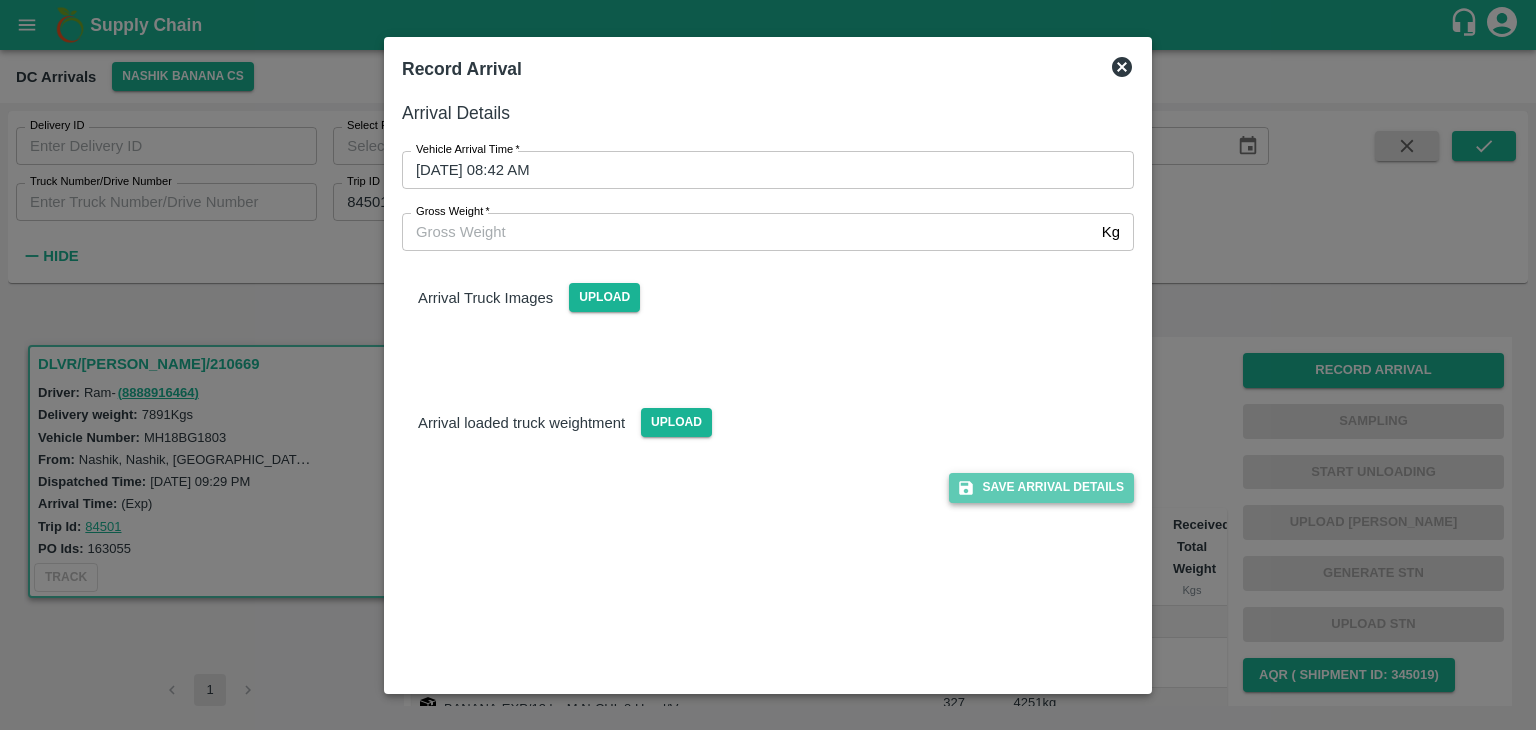 click on "Save Arrival Details" at bounding box center [1041, 487] 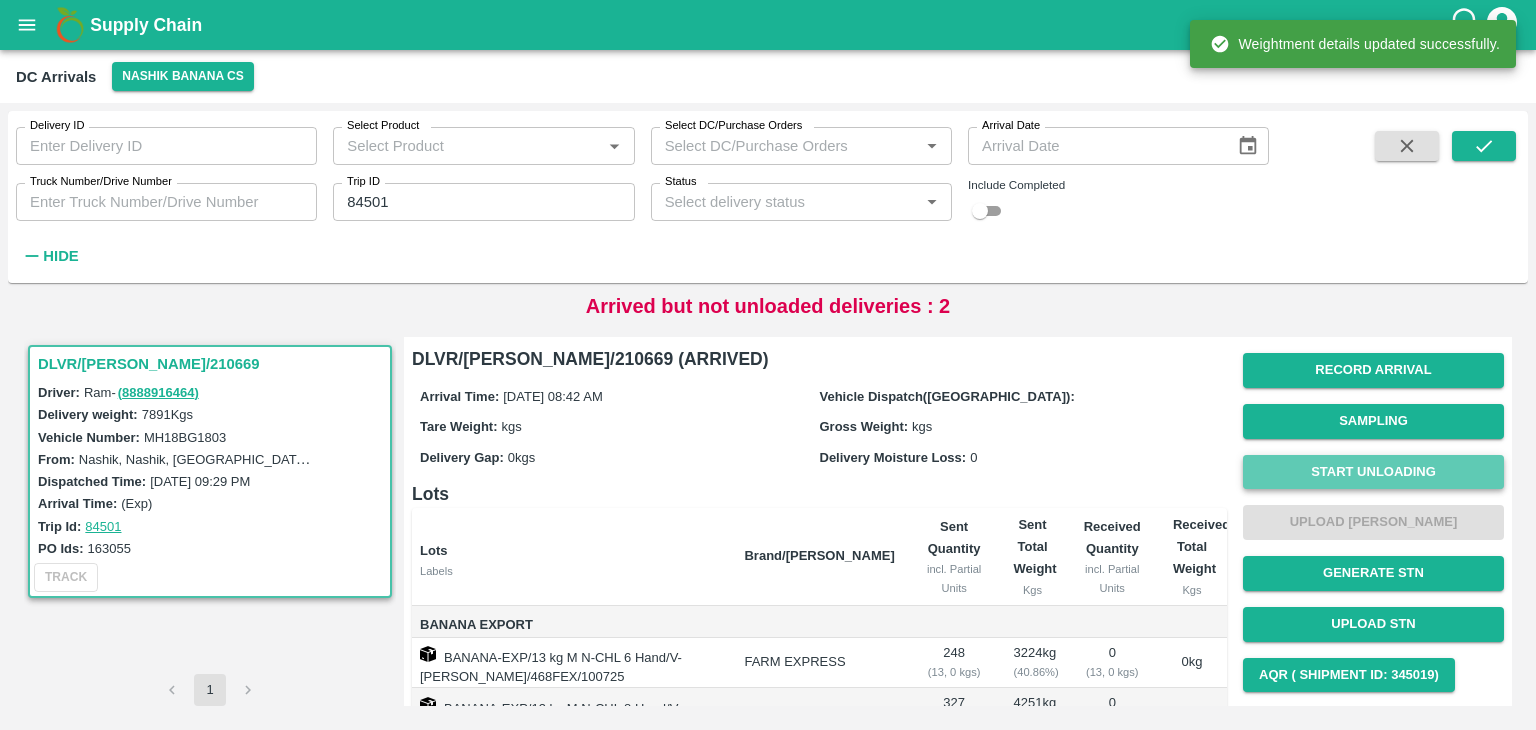 click on "Start Unloading" at bounding box center [1373, 472] 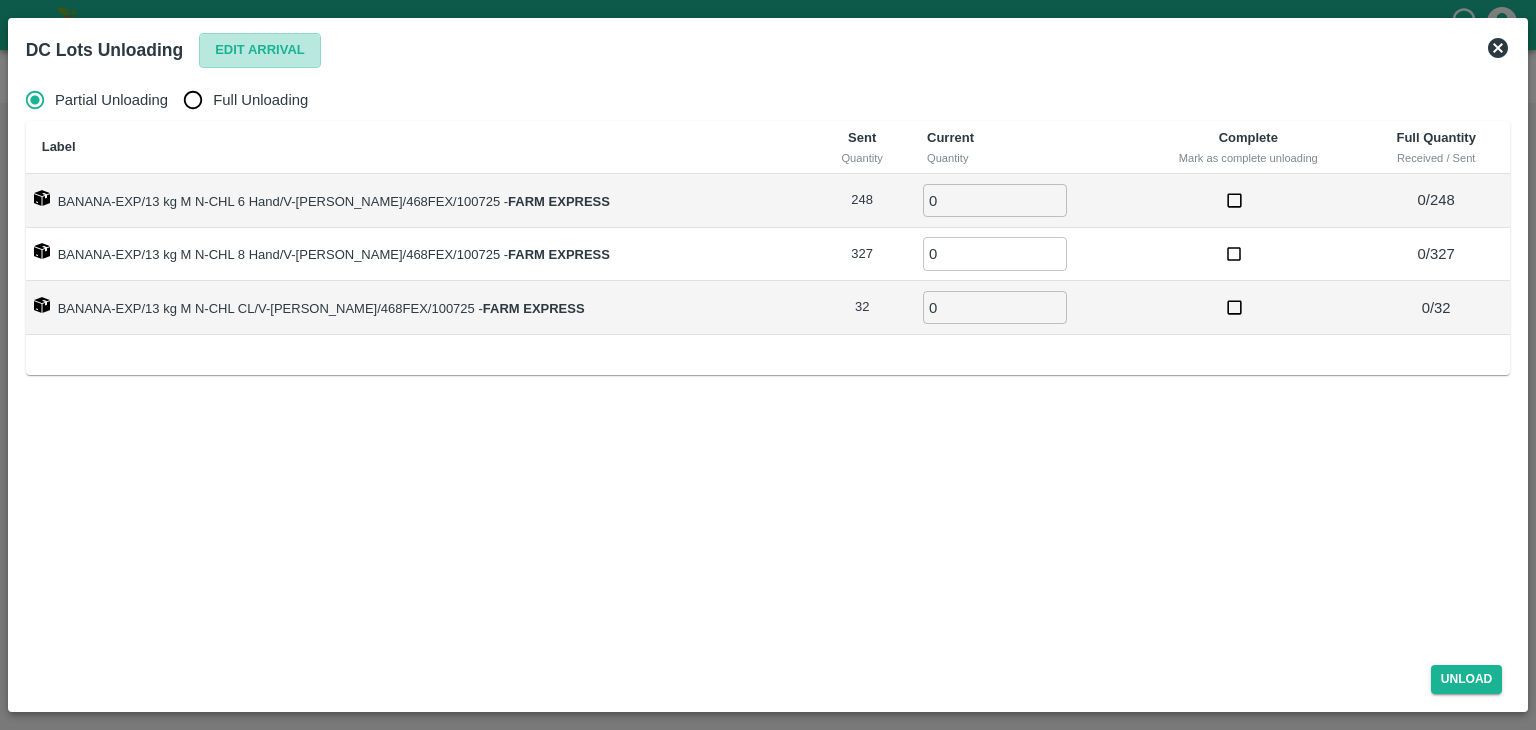click on "Edit Arrival" at bounding box center [260, 50] 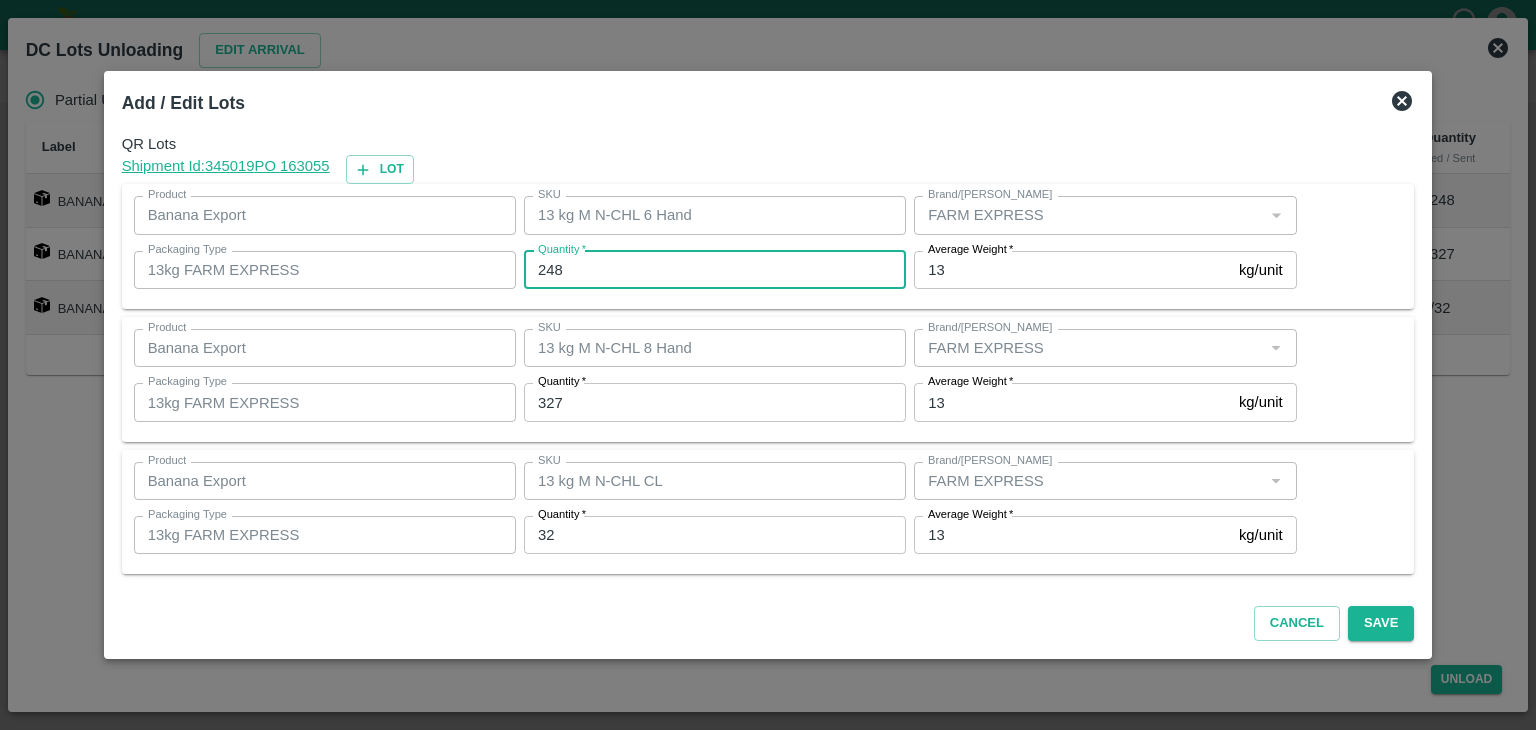 click on "248" at bounding box center (715, 270) 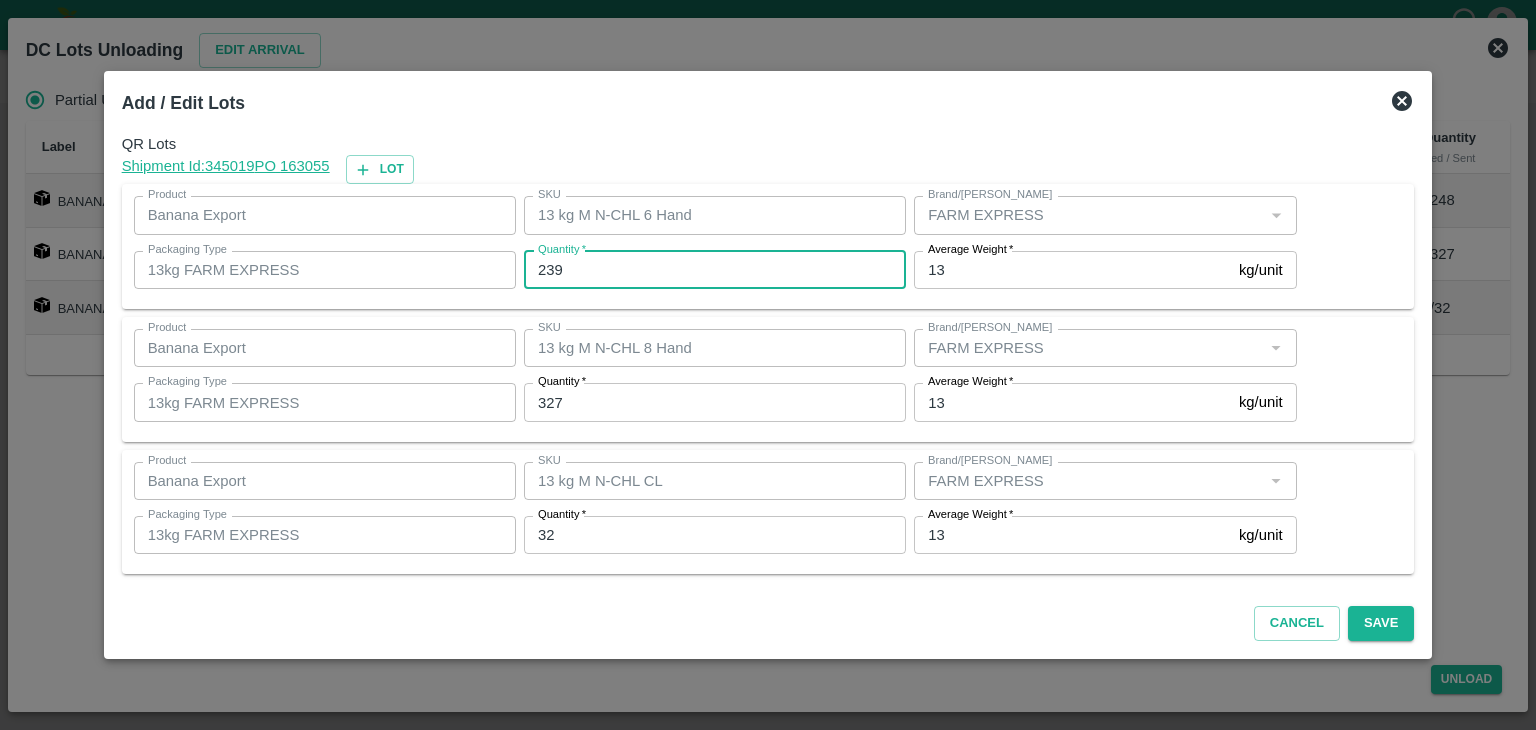type on "239" 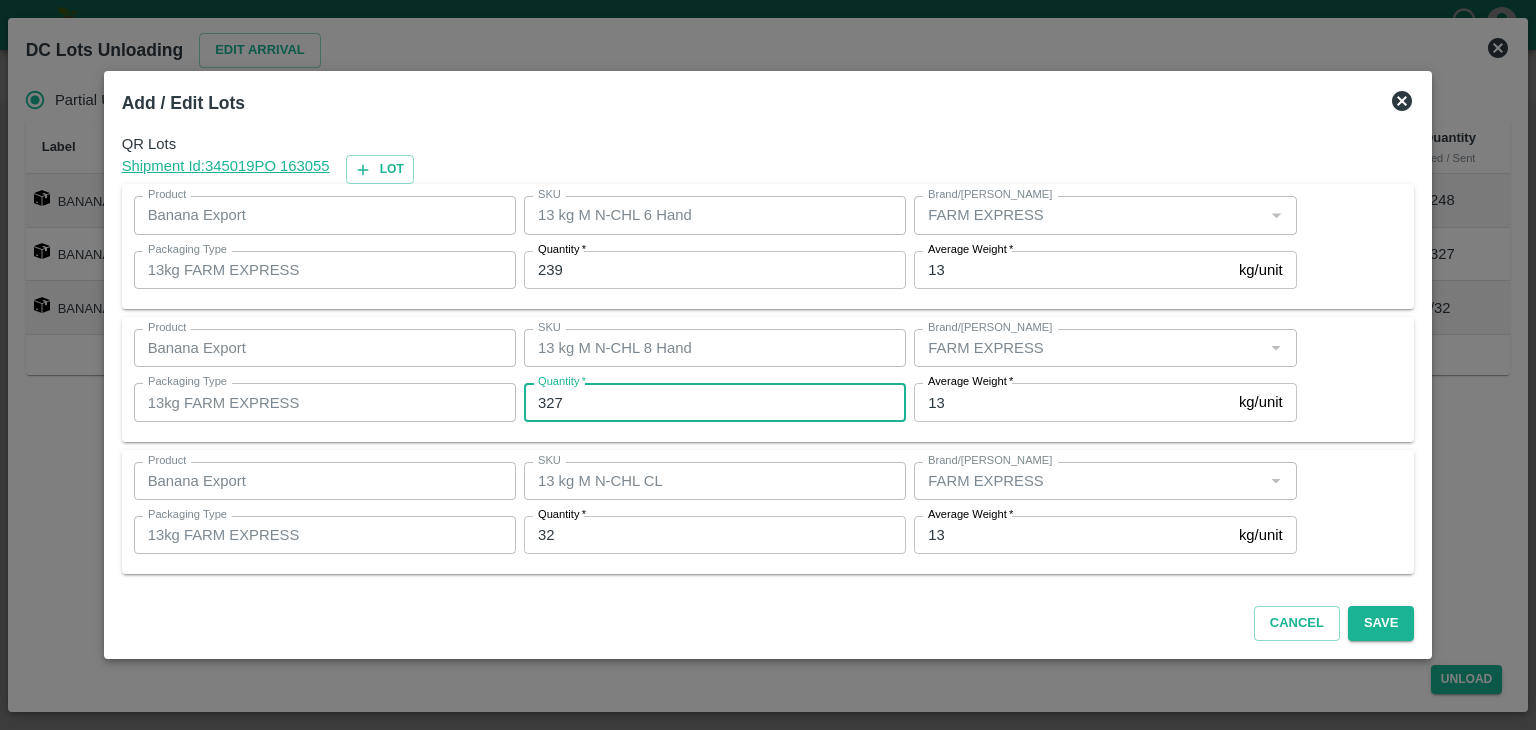 click on "327" at bounding box center [715, 402] 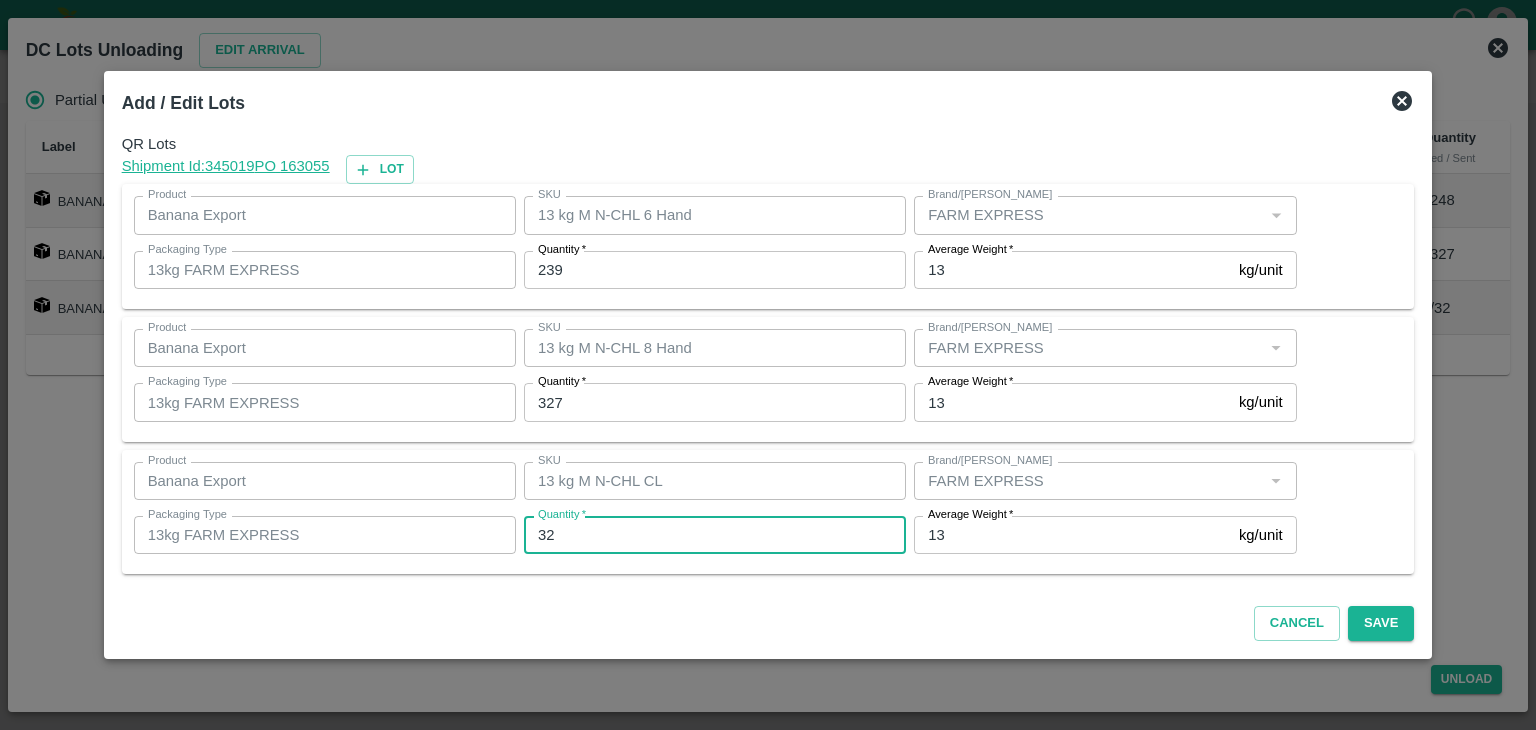 click on "32" at bounding box center [715, 535] 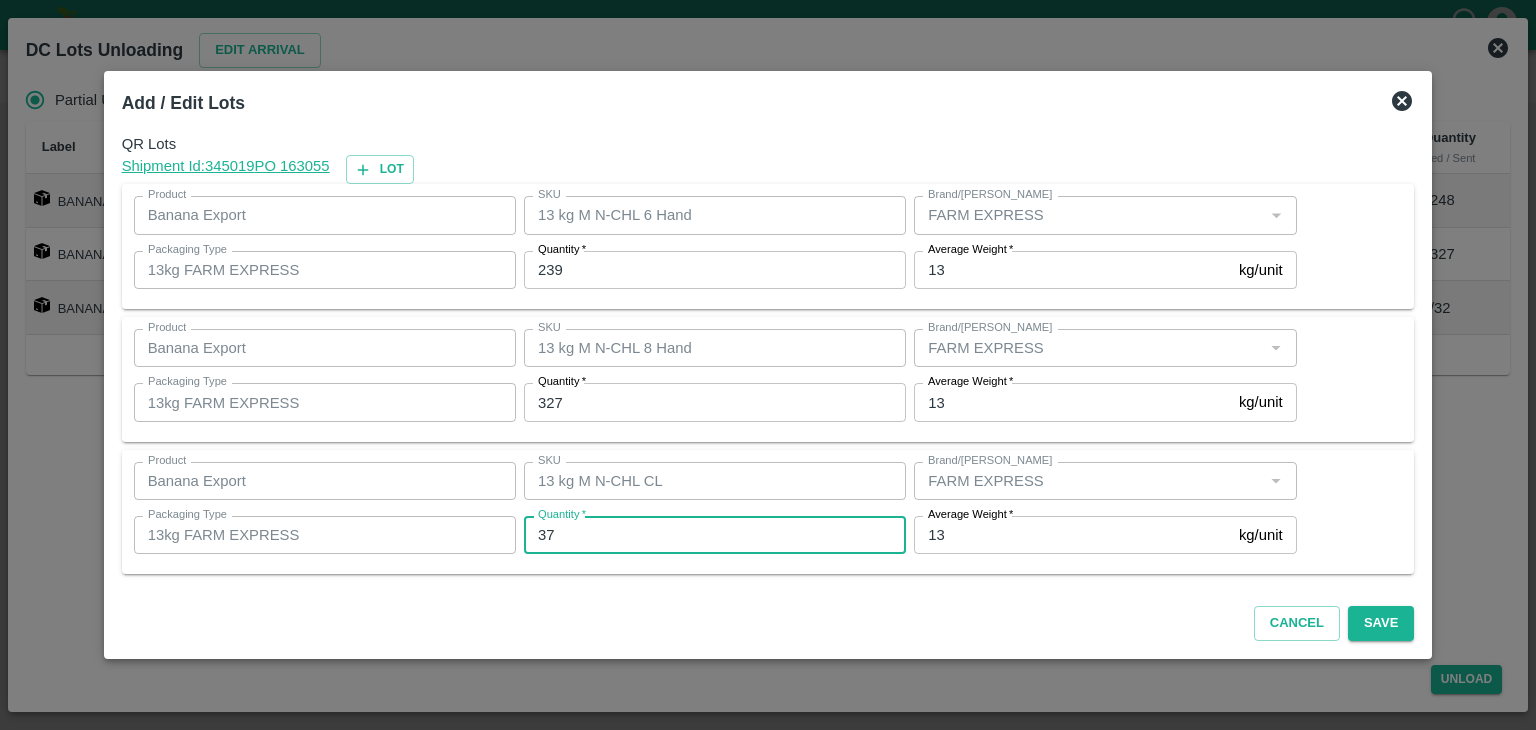 type on "37" 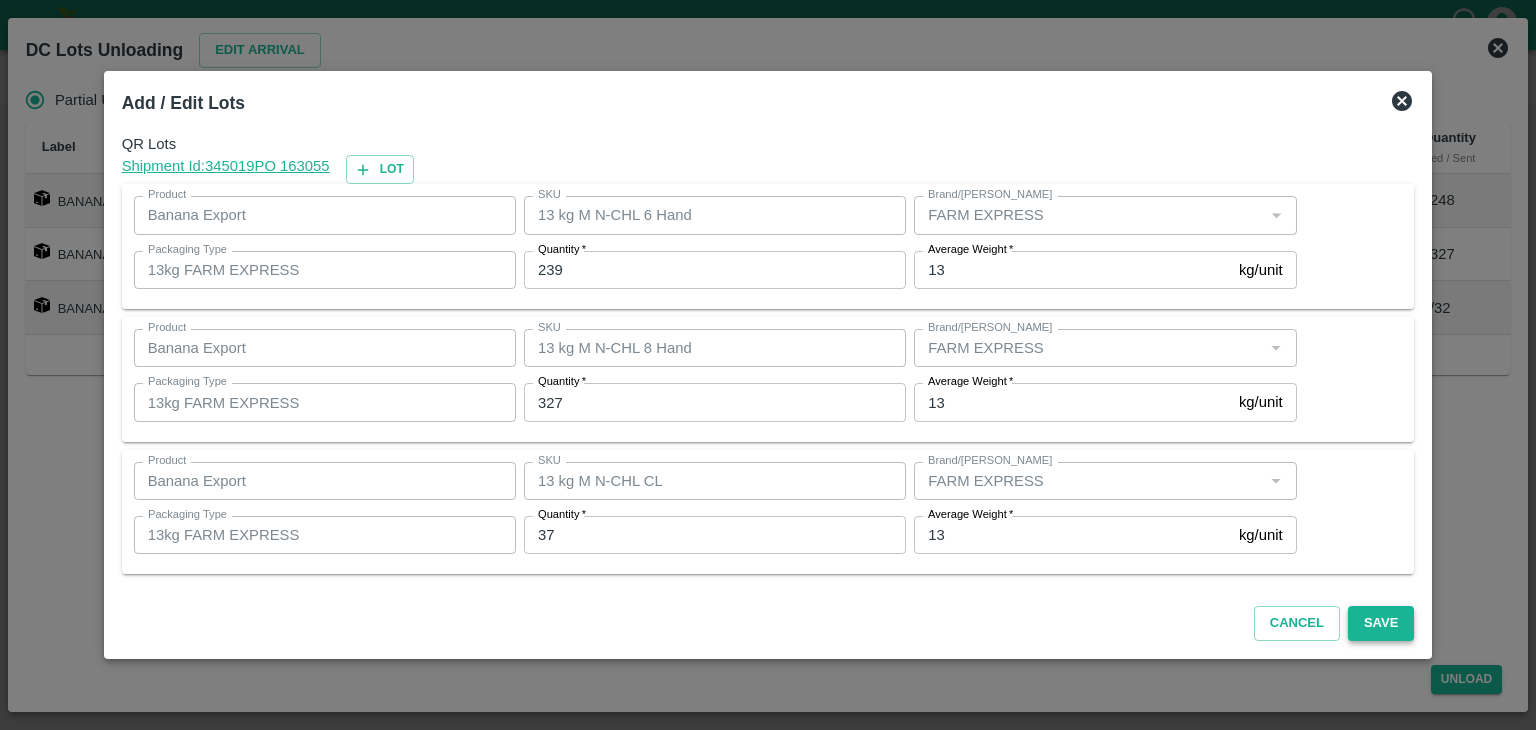 drag, startPoint x: 1400, startPoint y: 630, endPoint x: 1372, endPoint y: 624, distance: 28.635643 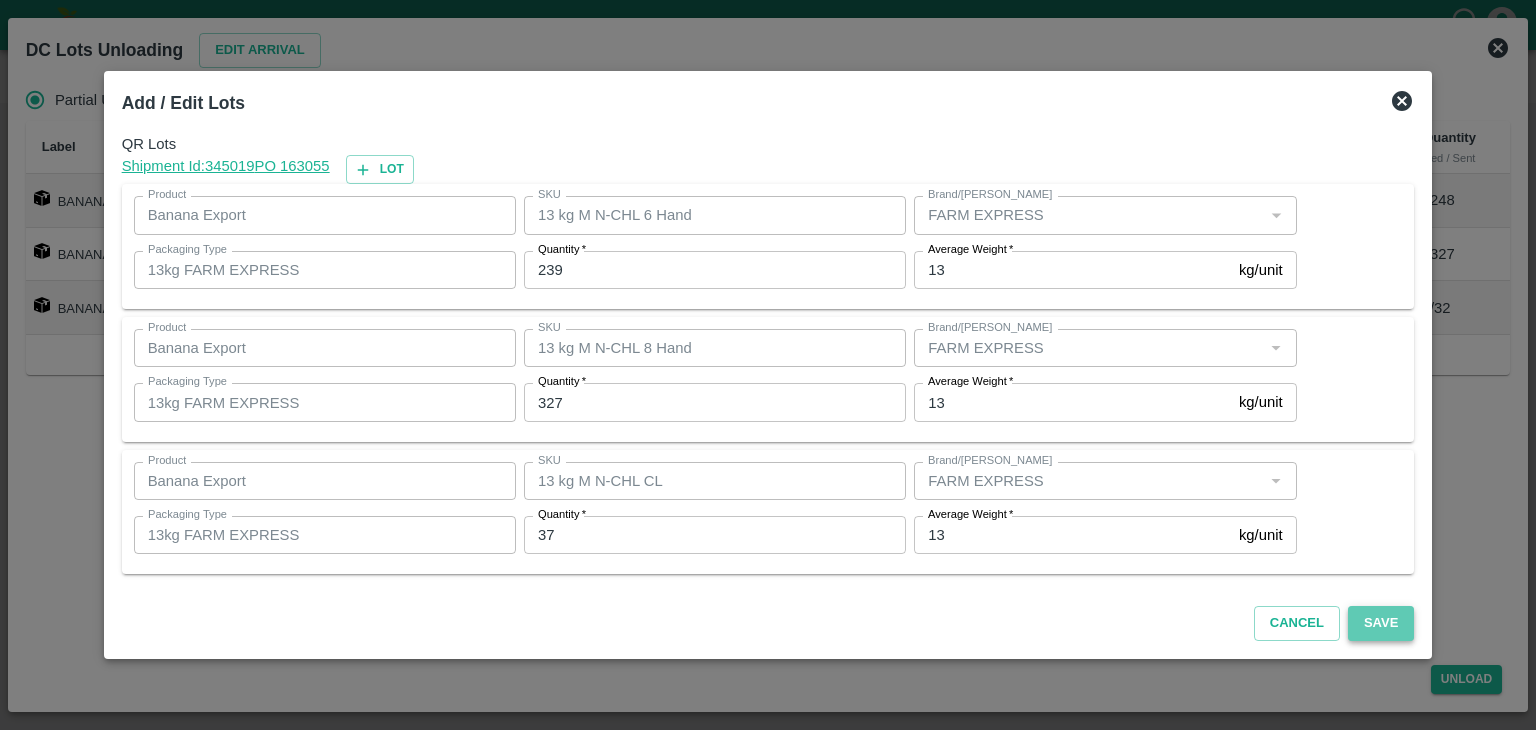 click on "Save" at bounding box center (1381, 623) 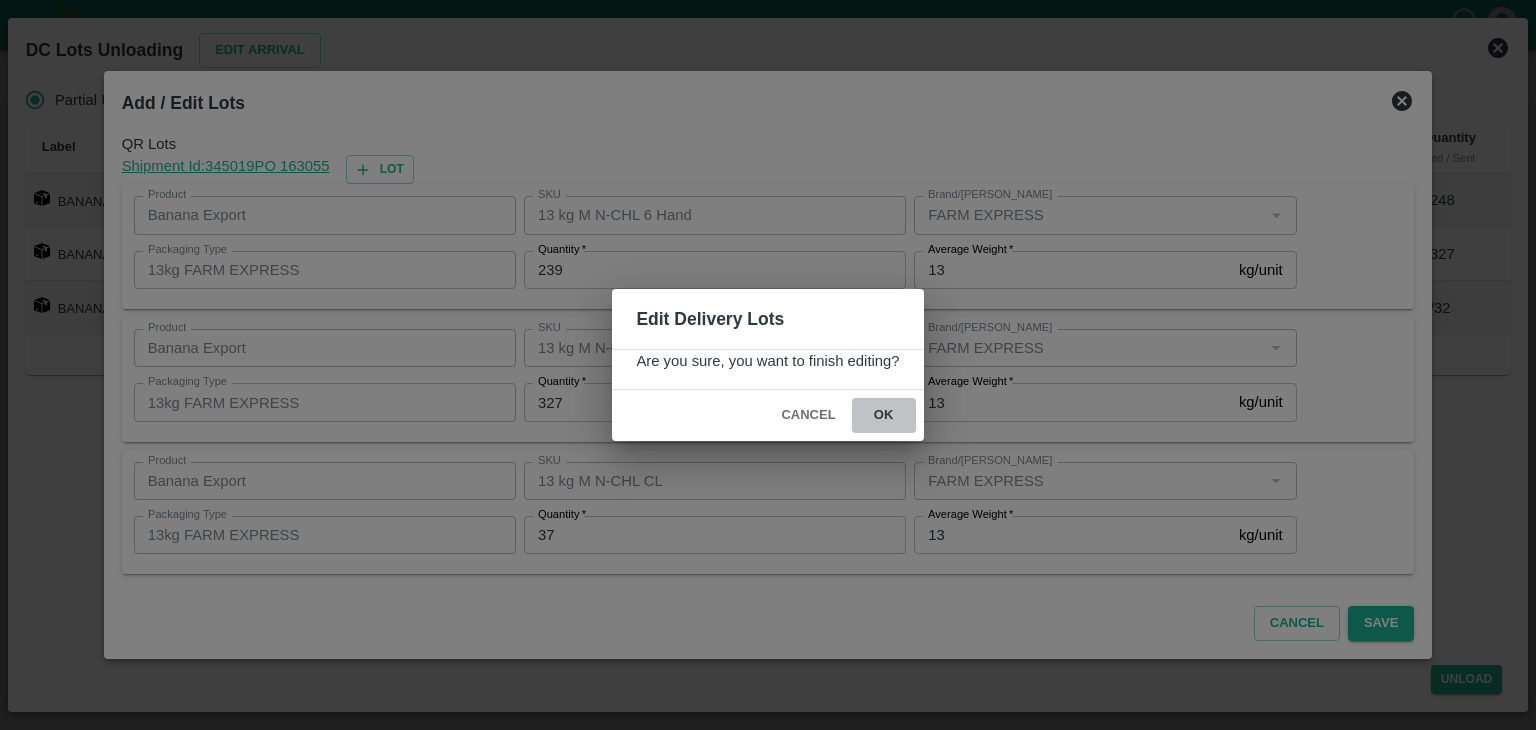 click on "ok" at bounding box center [884, 415] 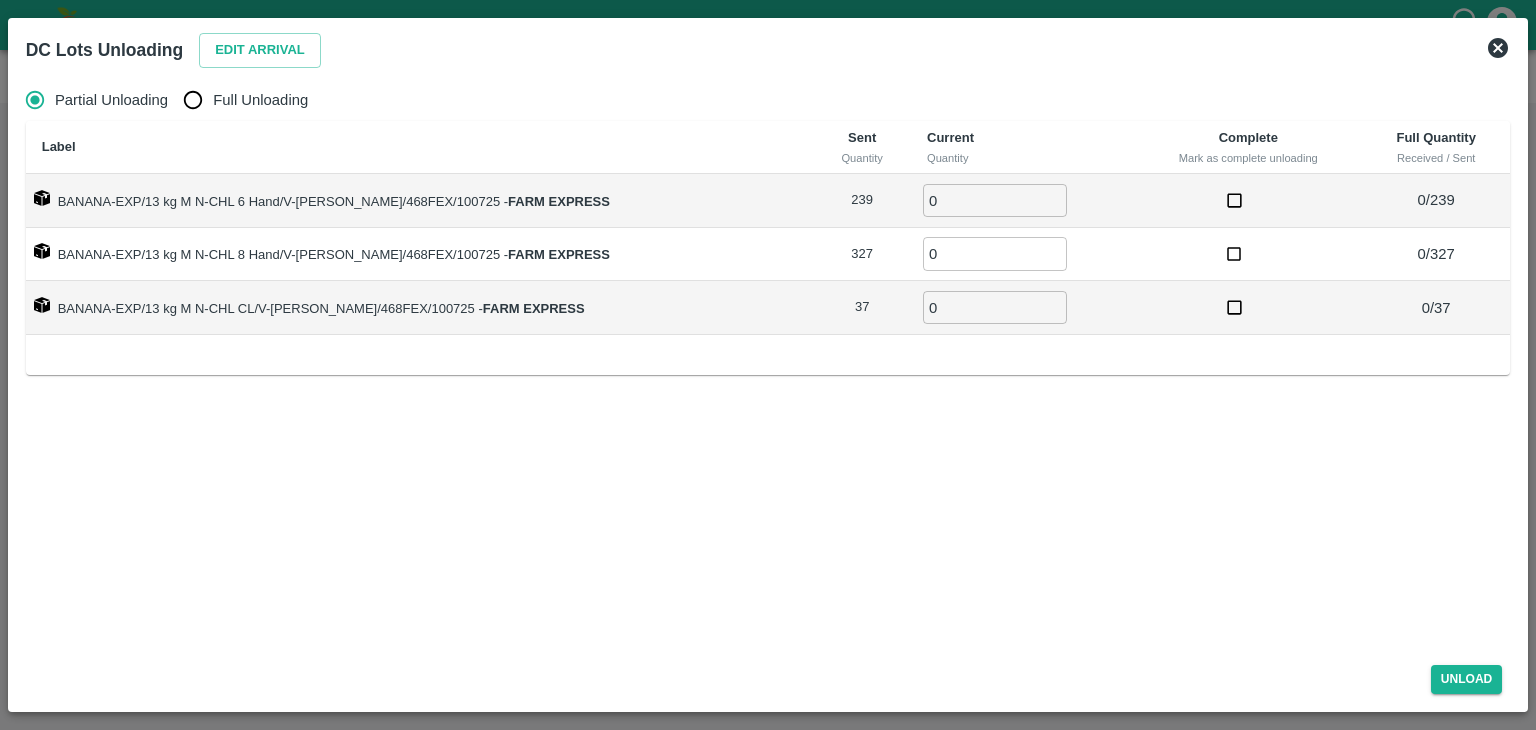 click 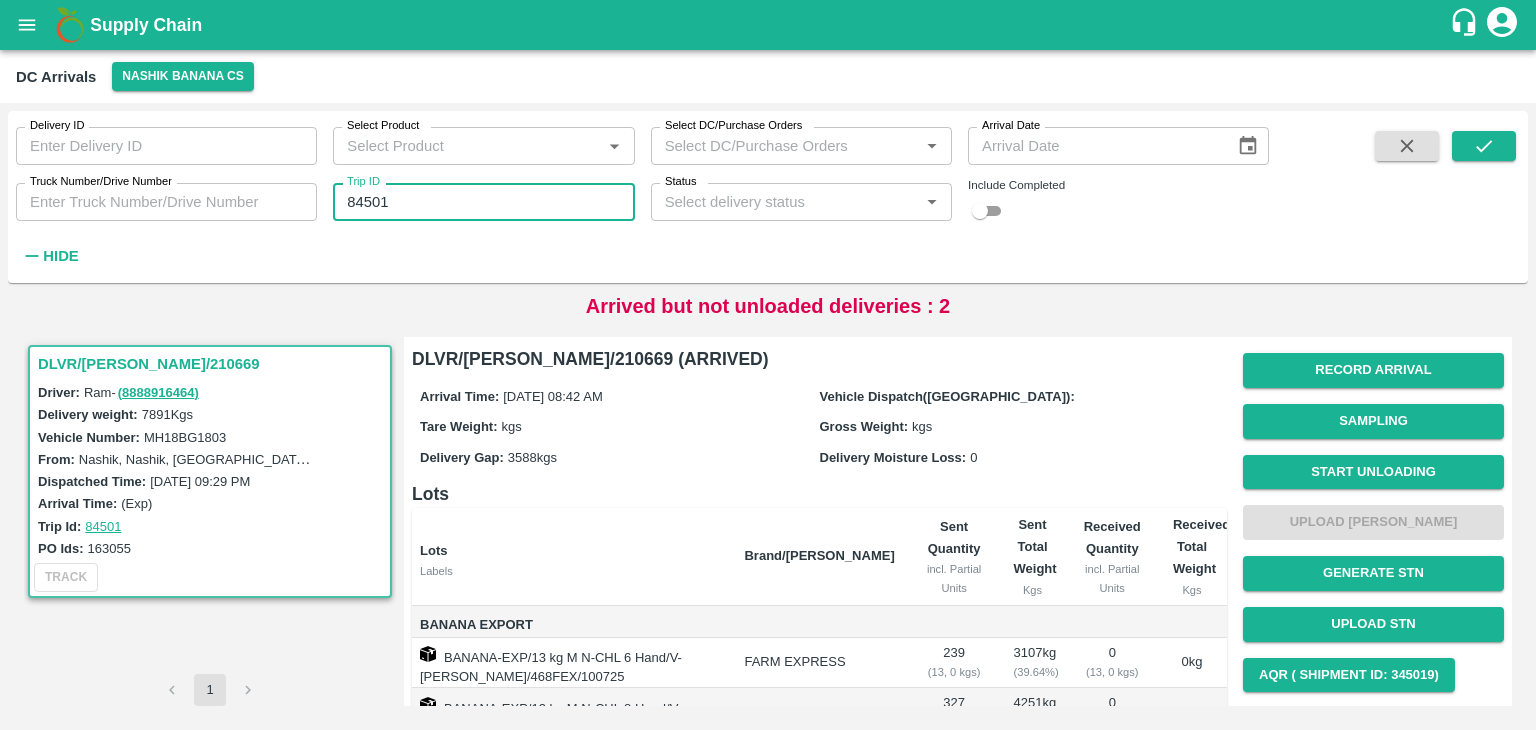 click on "84501" at bounding box center (483, 202) 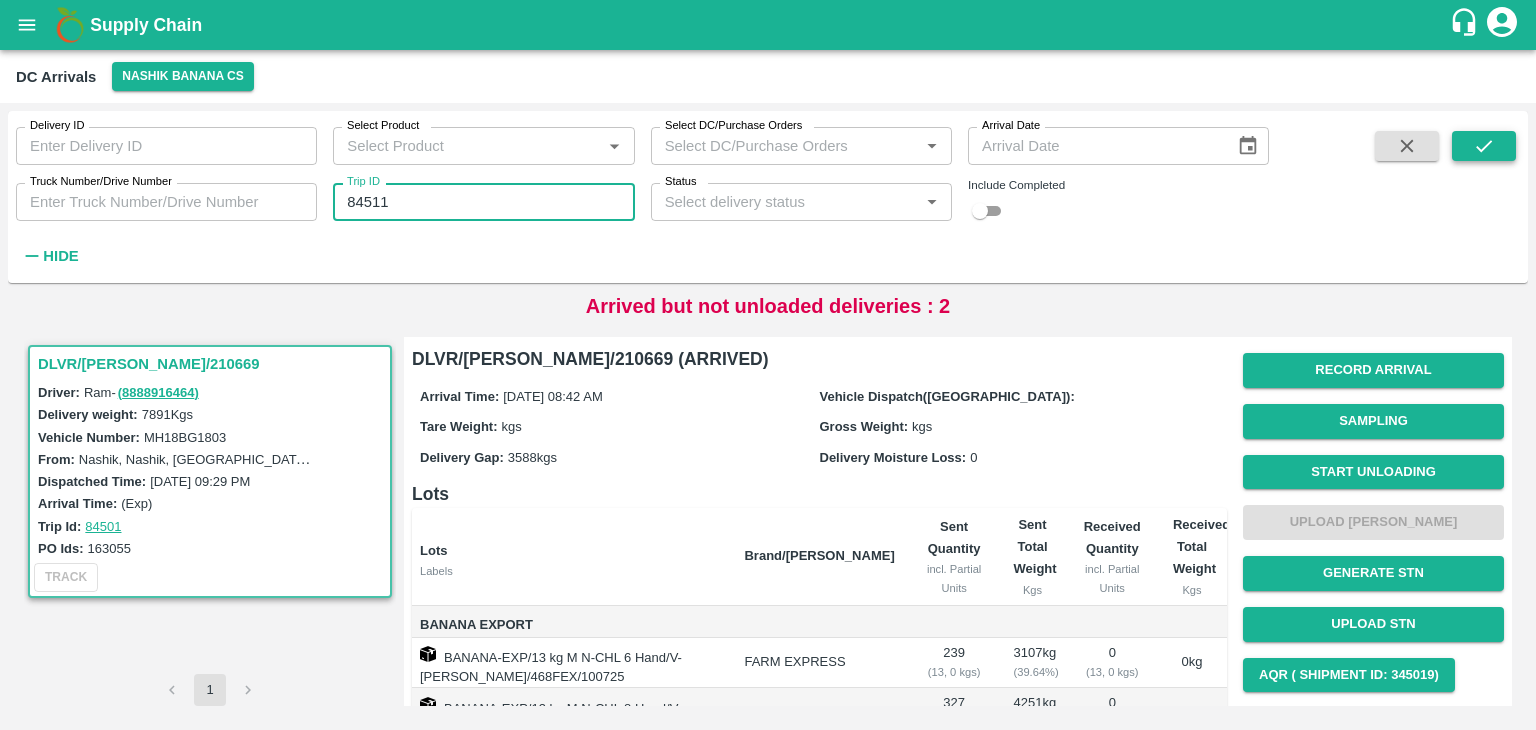 type on "84511" 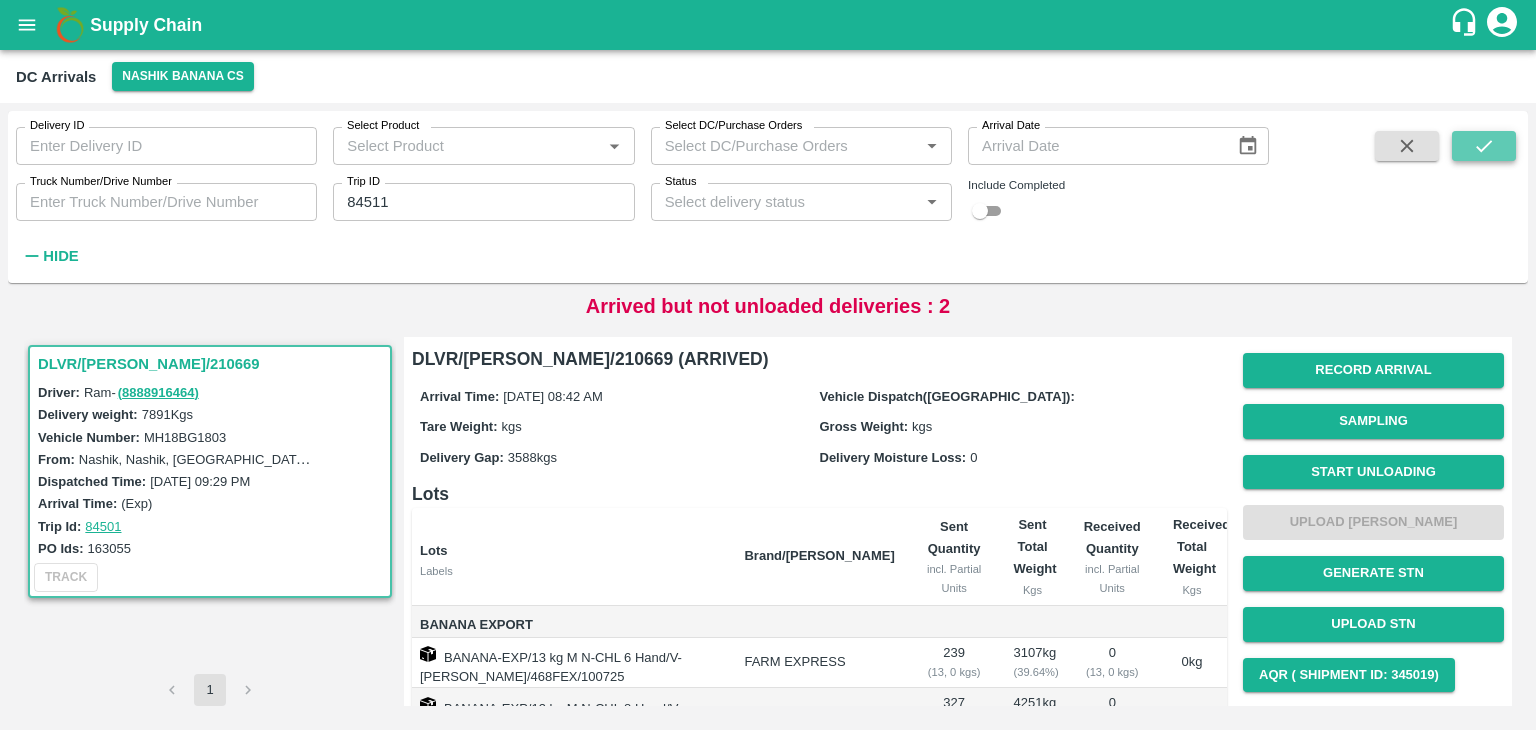 click at bounding box center [1484, 146] 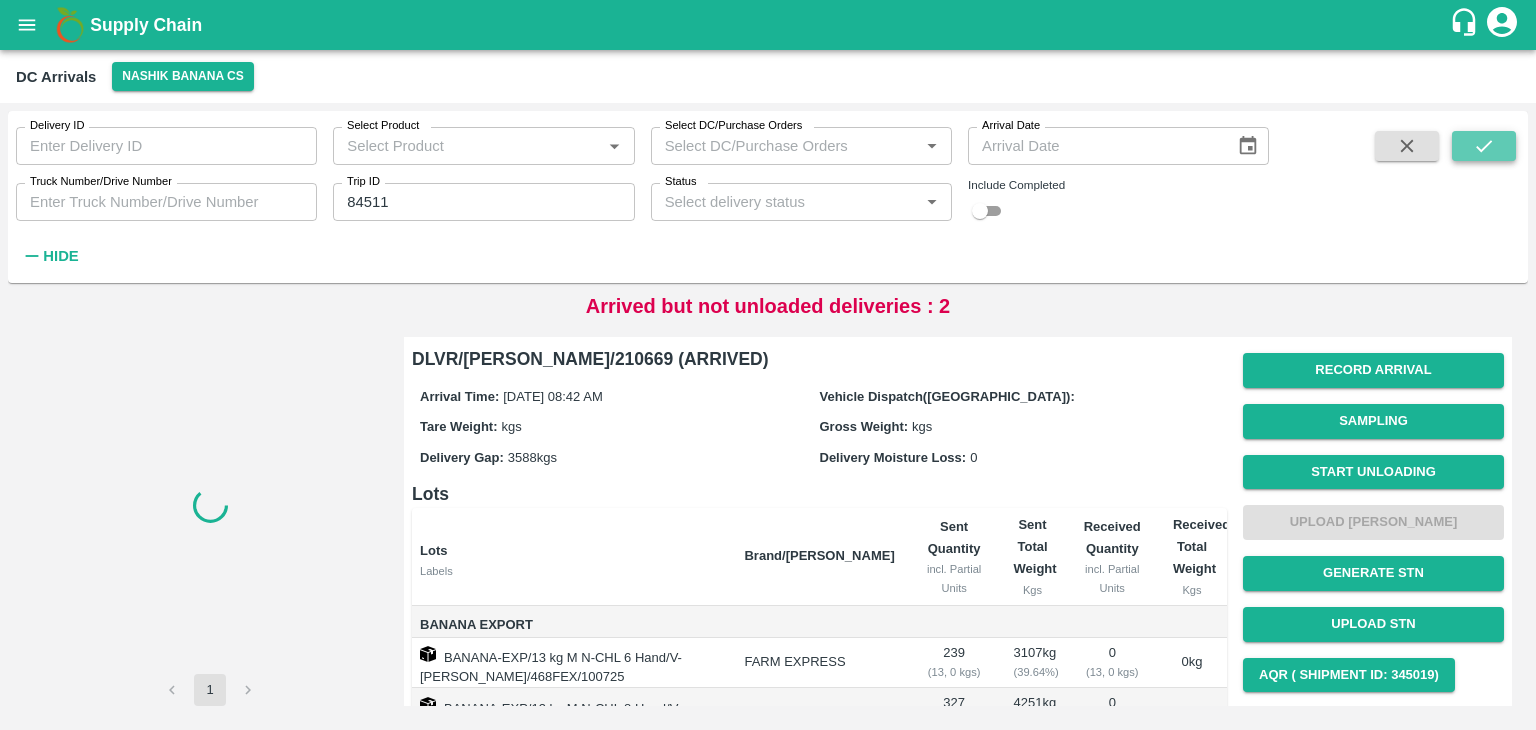 click at bounding box center (1484, 146) 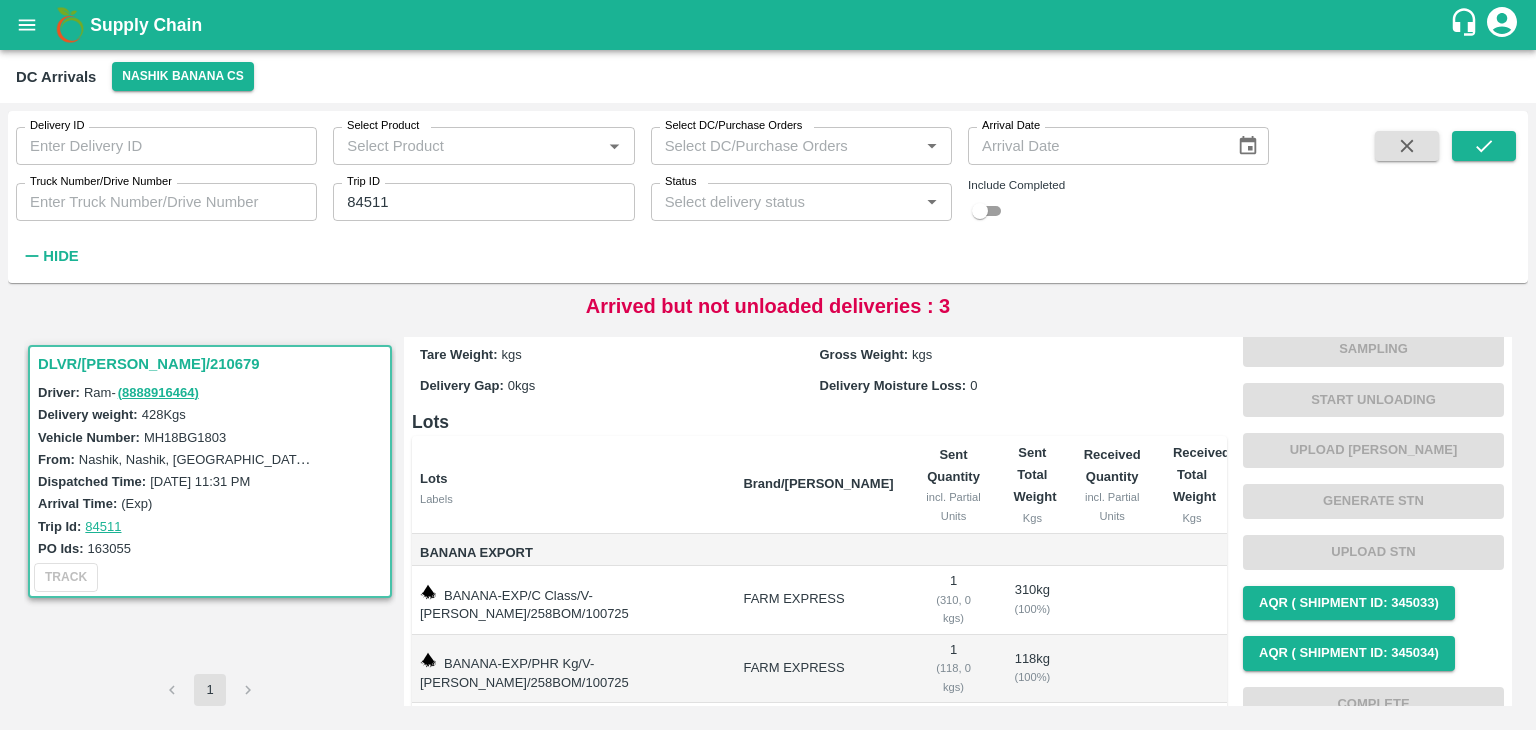 scroll, scrollTop: 0, scrollLeft: 0, axis: both 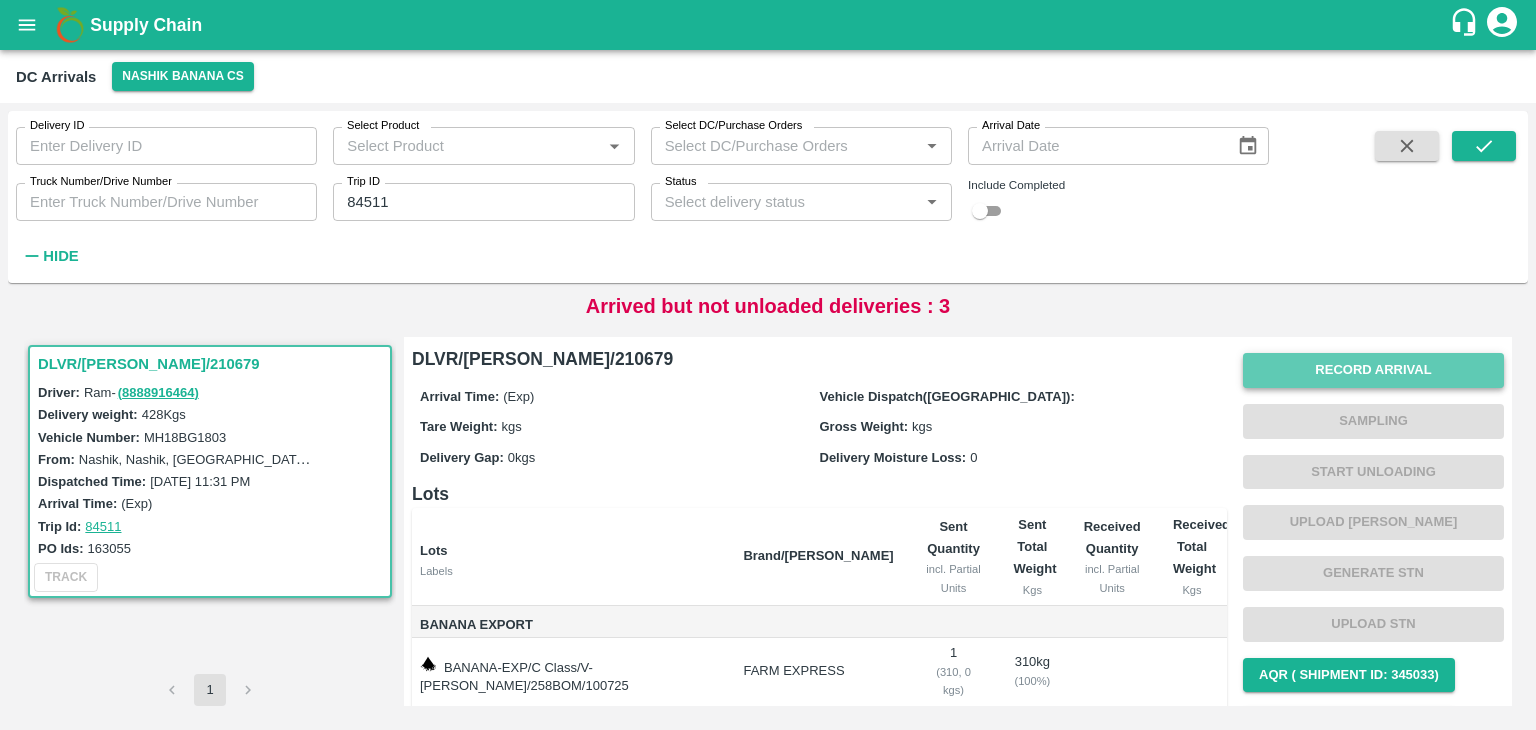 click on "Record Arrival" at bounding box center [1373, 370] 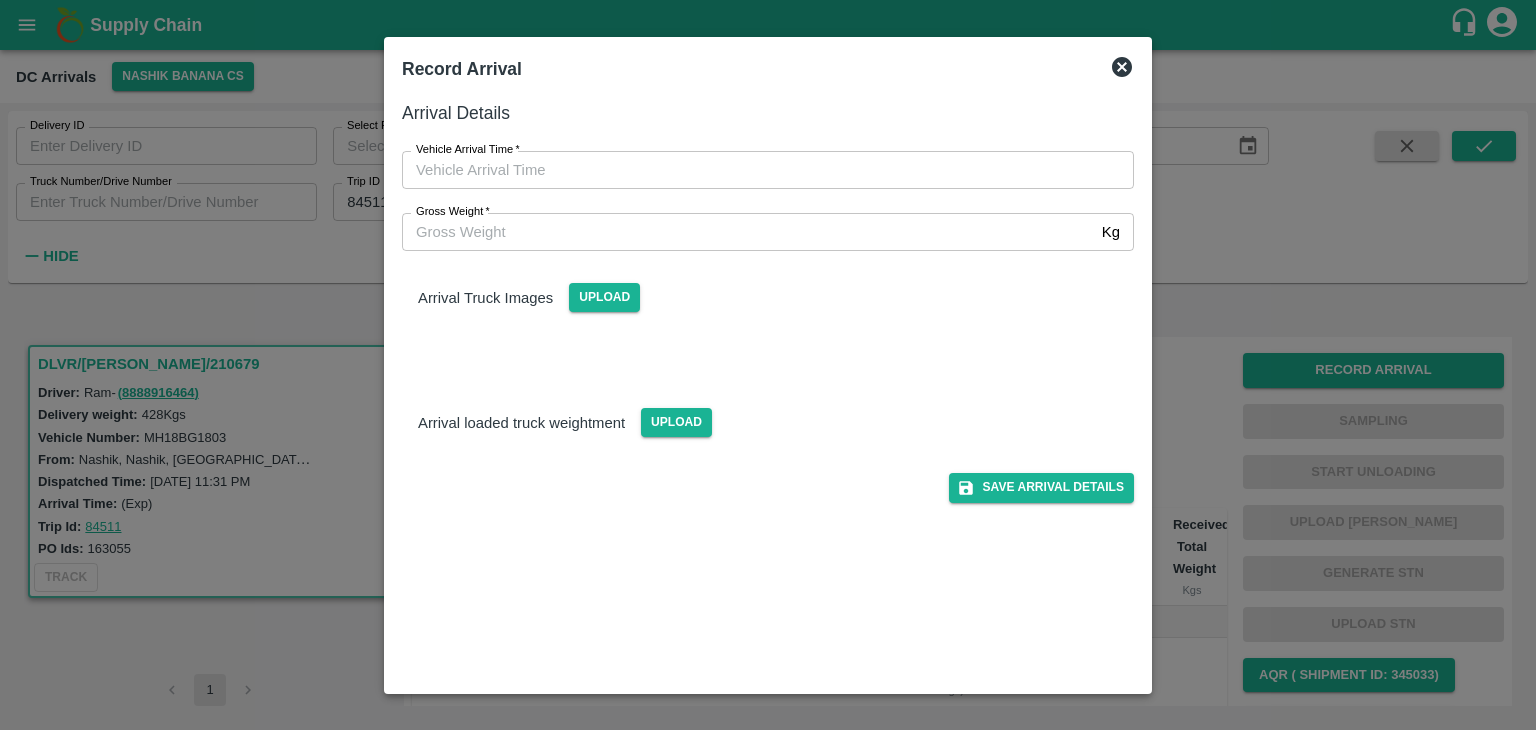 type on "DD/MM/YYYY hh:mm aa" 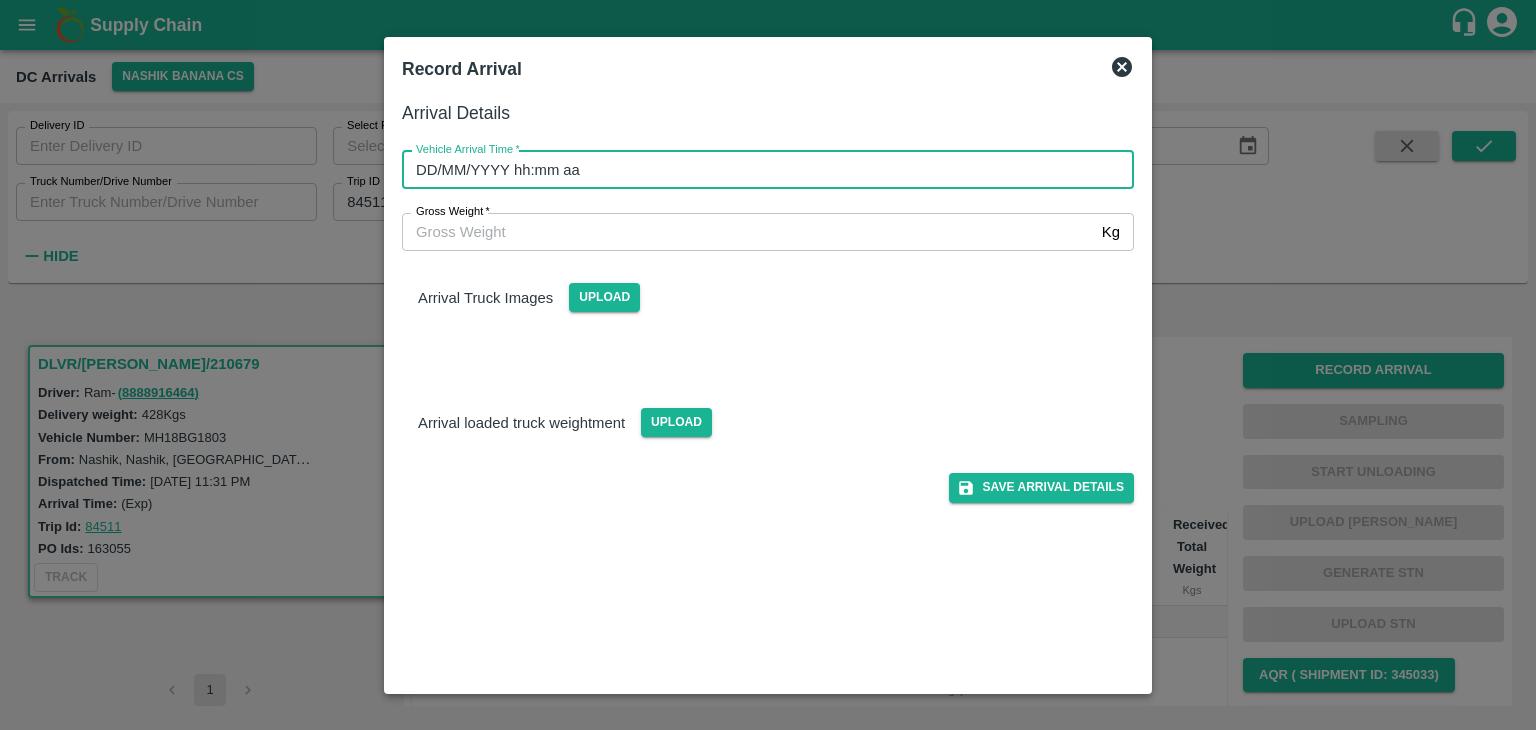 click on "DD/MM/YYYY hh:mm aa" at bounding box center [761, 170] 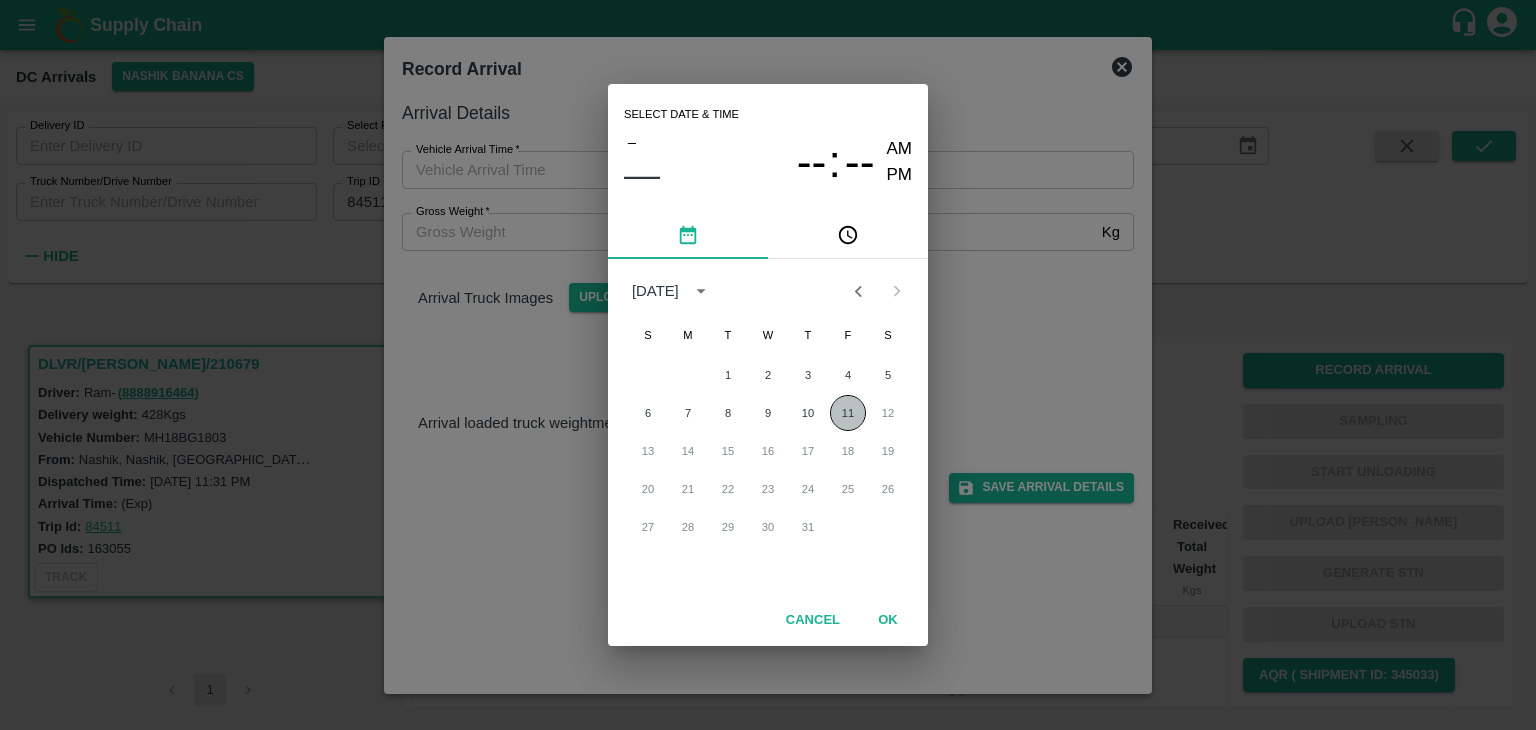 click on "11" at bounding box center [848, 413] 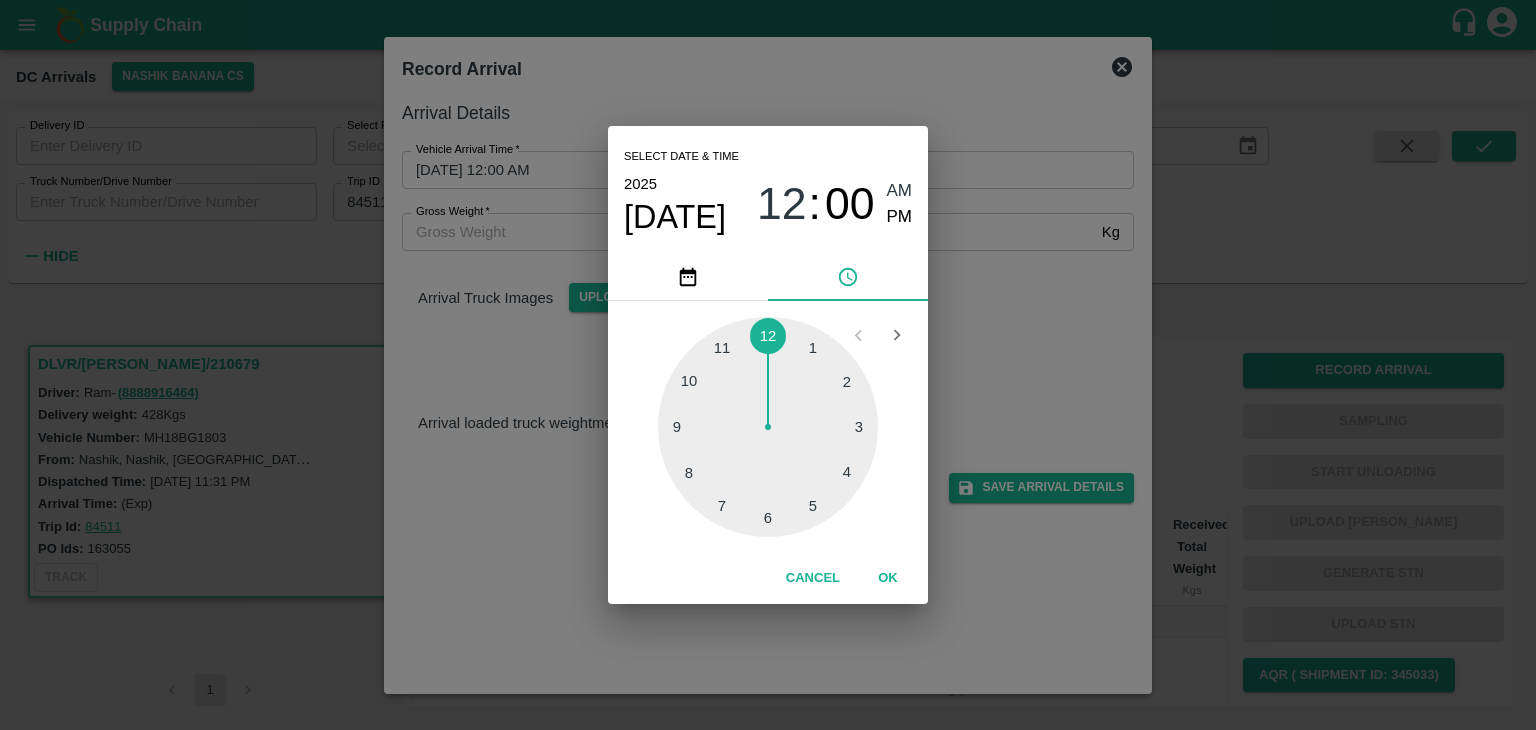 click at bounding box center (768, 427) 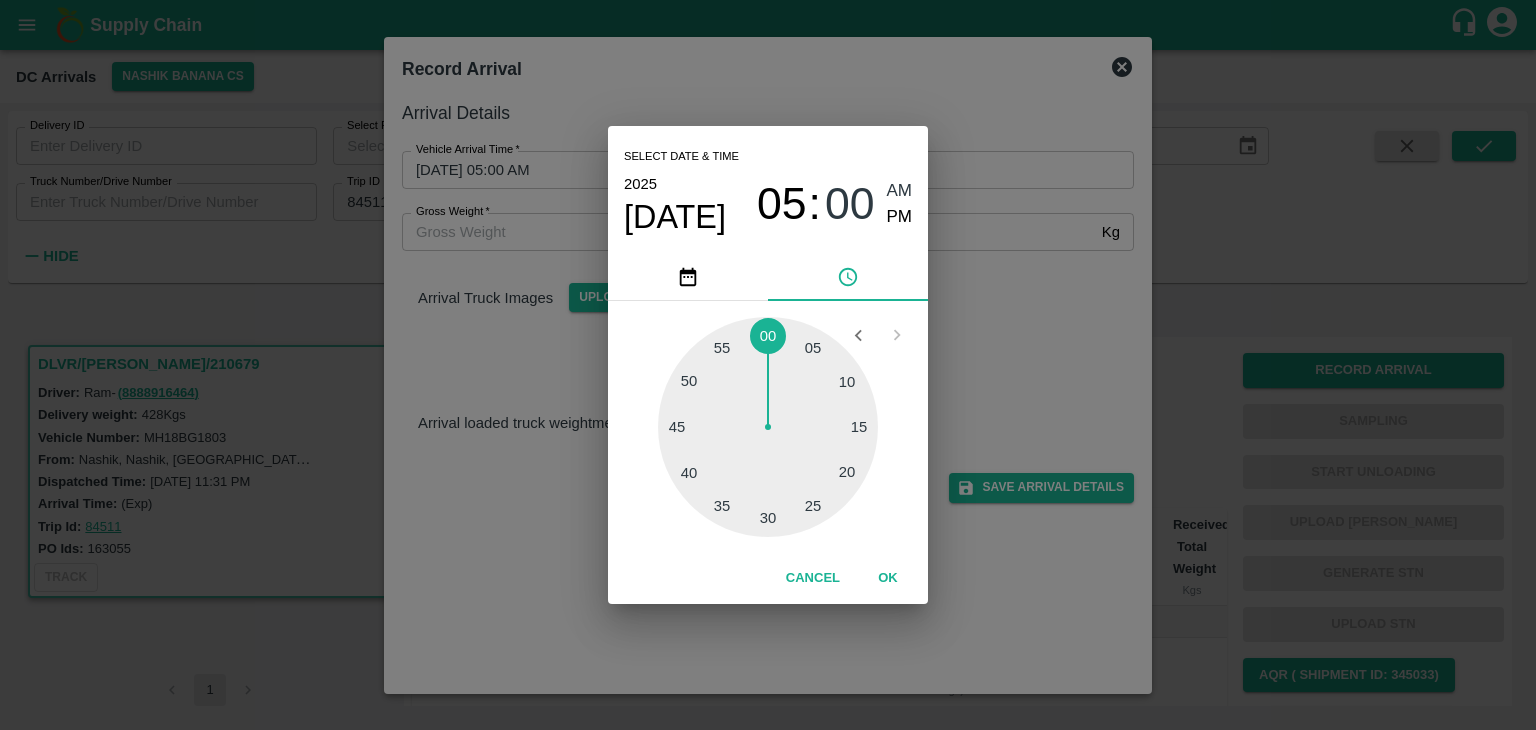 click at bounding box center [768, 427] 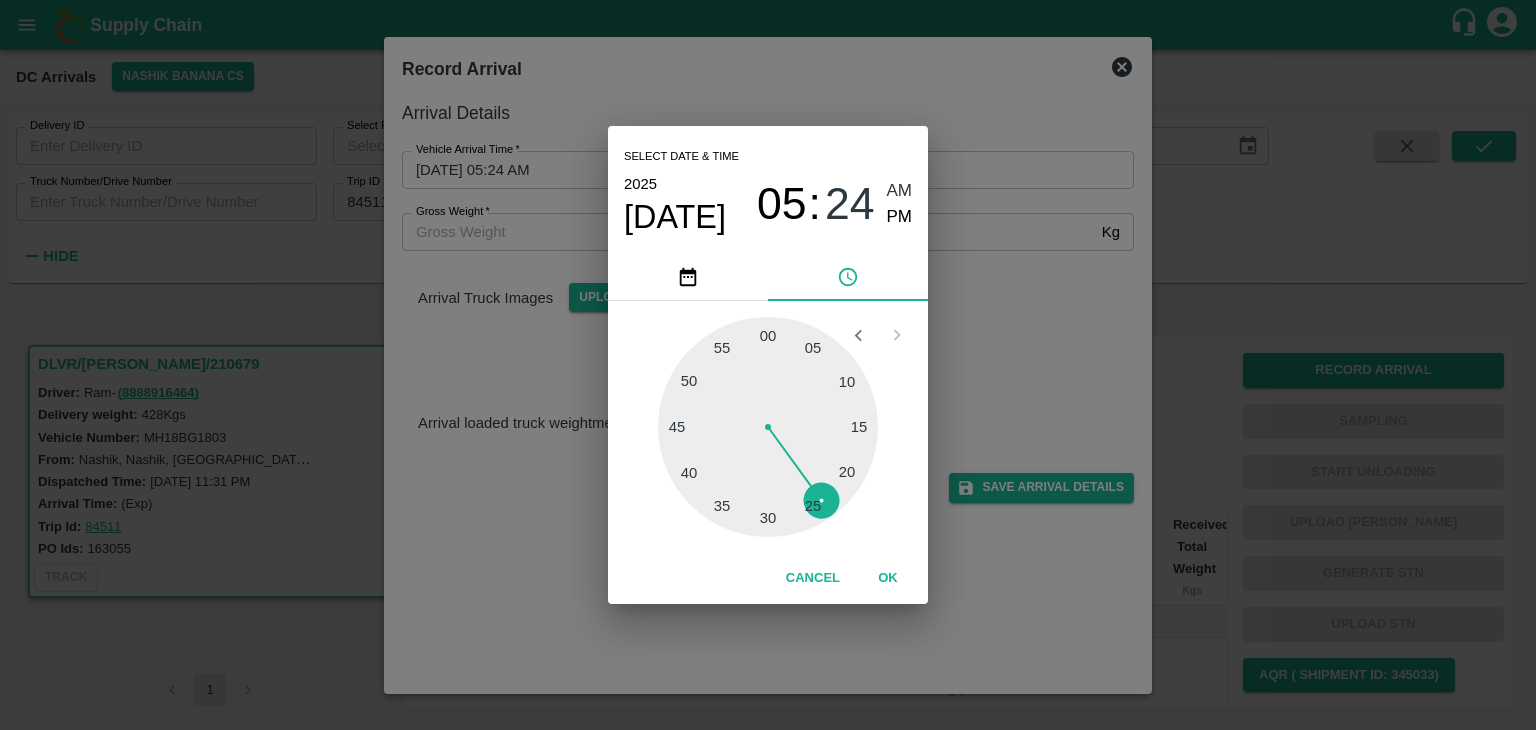 click on "Cancel OK" at bounding box center [768, 578] 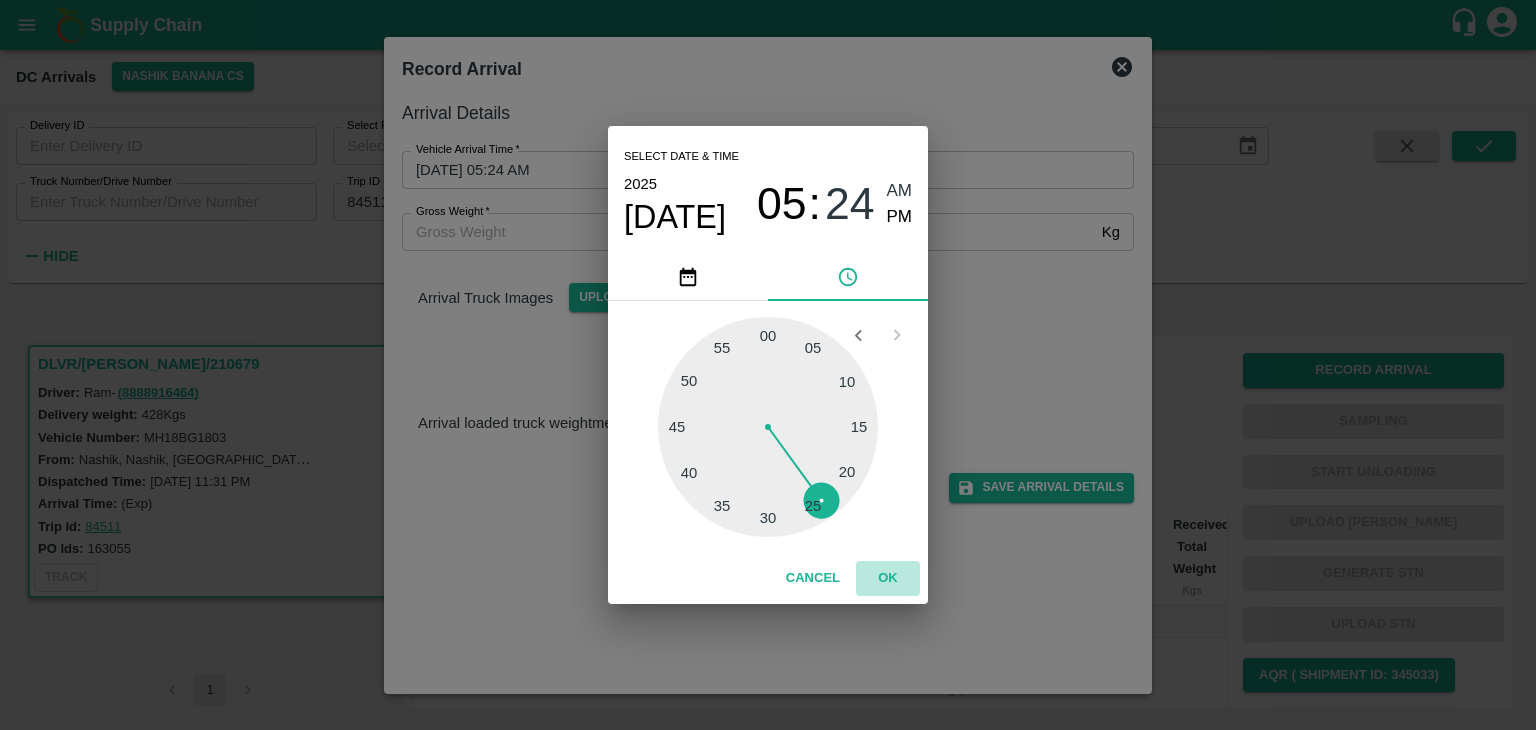 click on "OK" at bounding box center (888, 578) 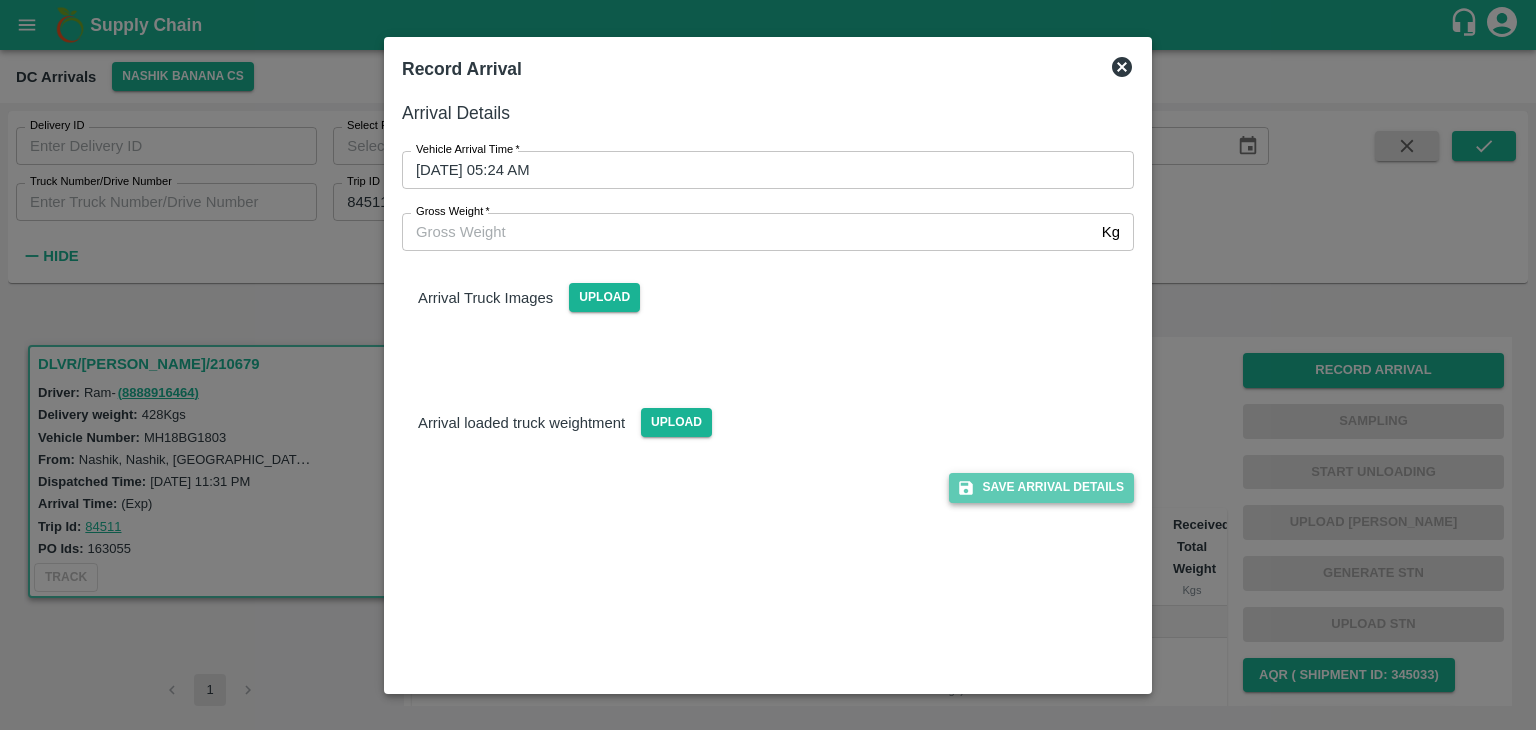 click on "Save Arrival Details" at bounding box center [1041, 487] 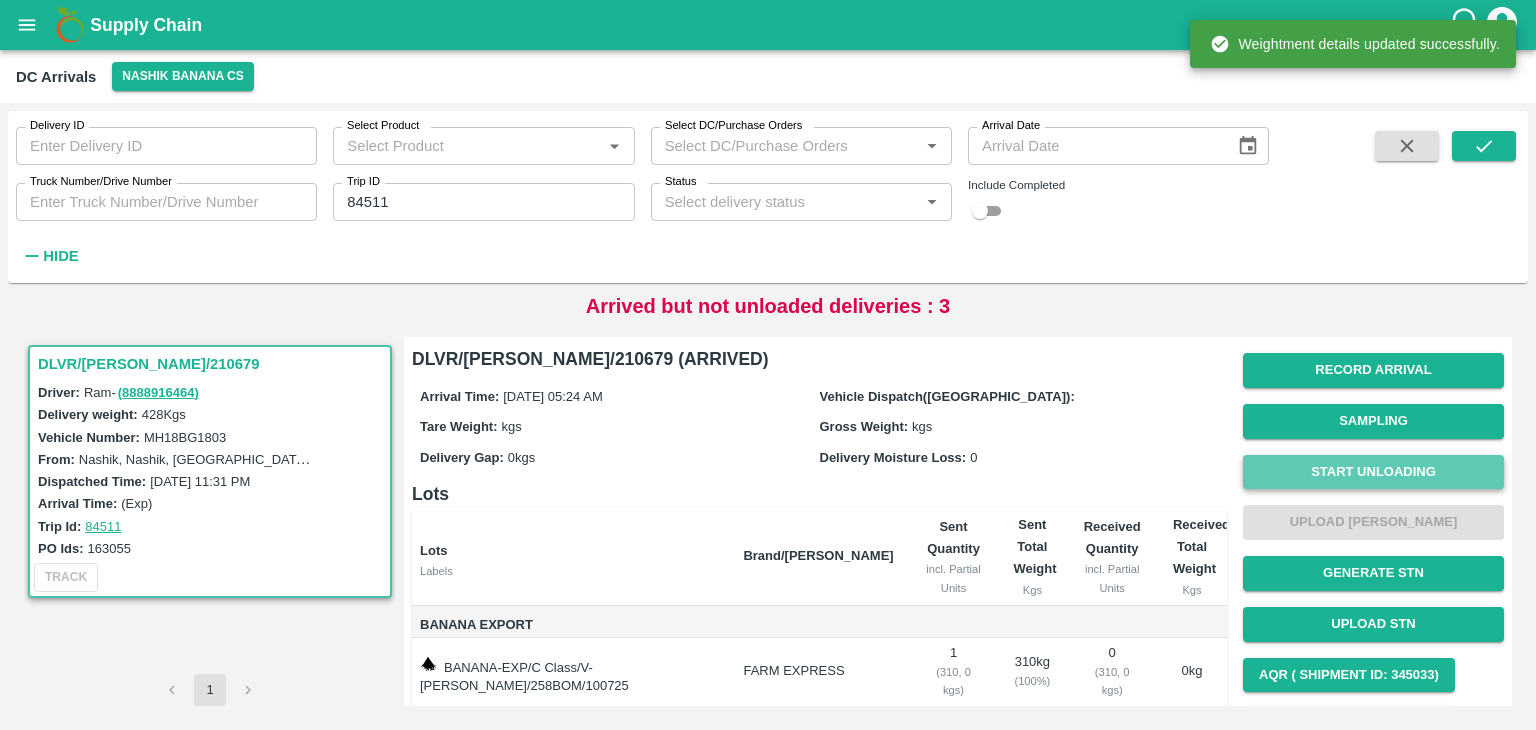 click on "Start Unloading" at bounding box center (1373, 472) 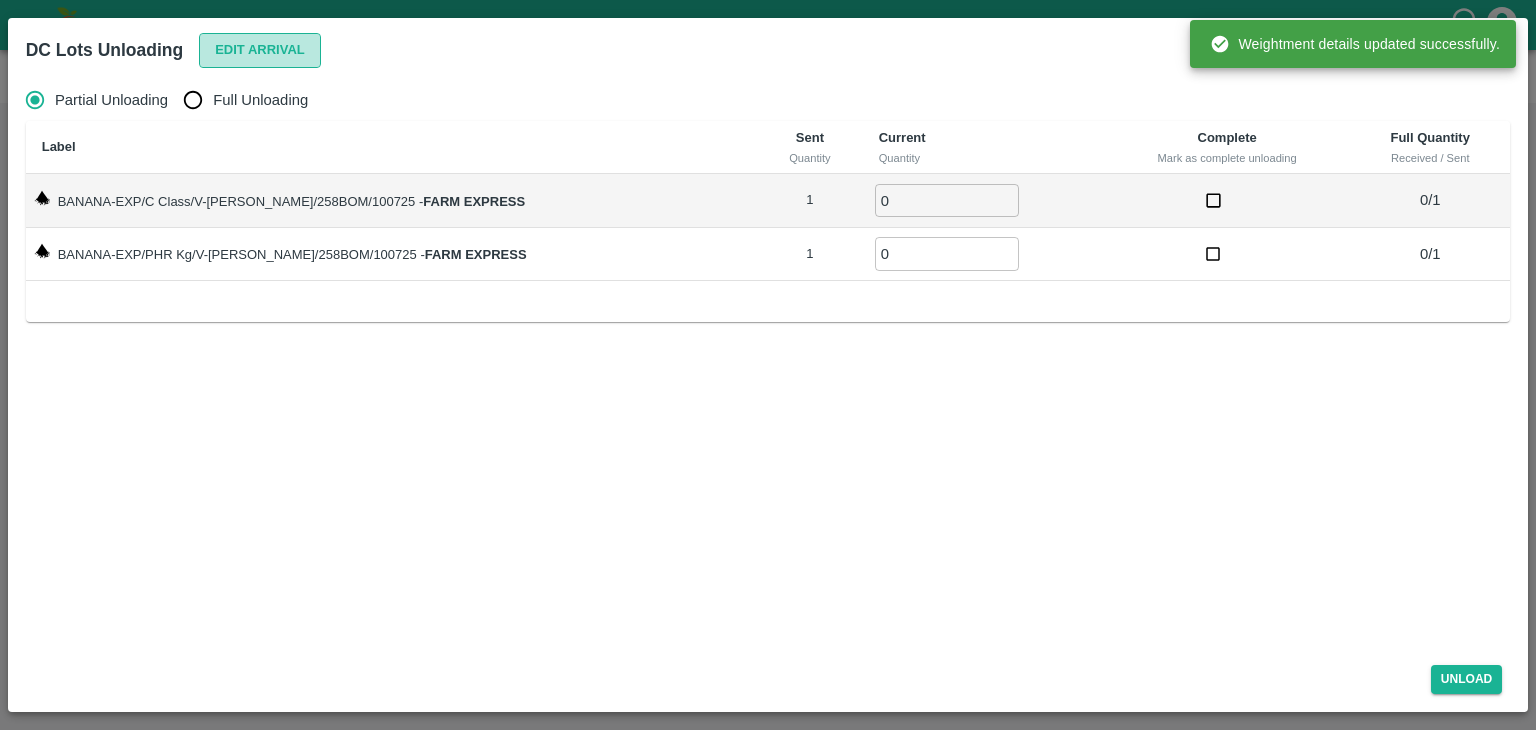 click on "Edit Arrival" at bounding box center [260, 50] 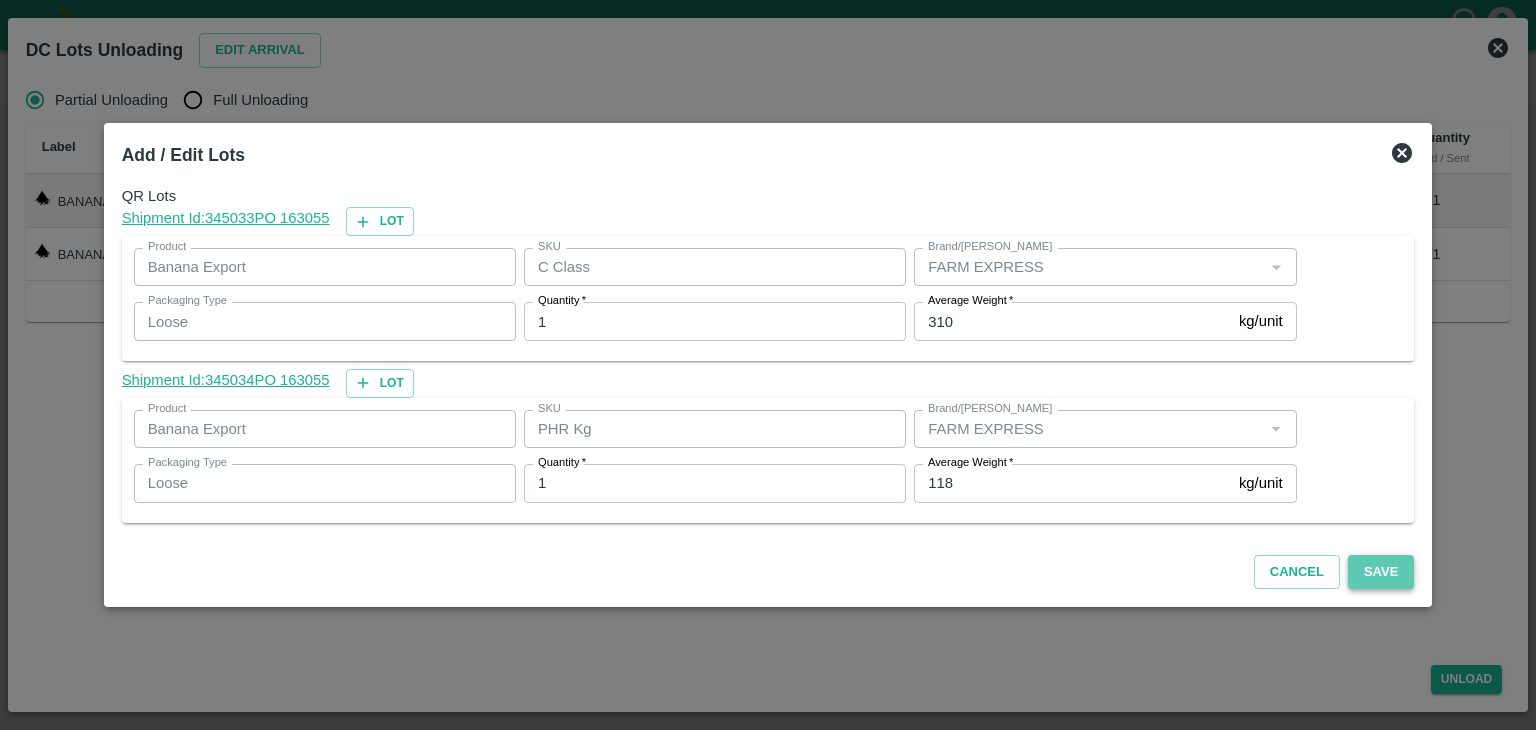 click on "Save" at bounding box center (1381, 572) 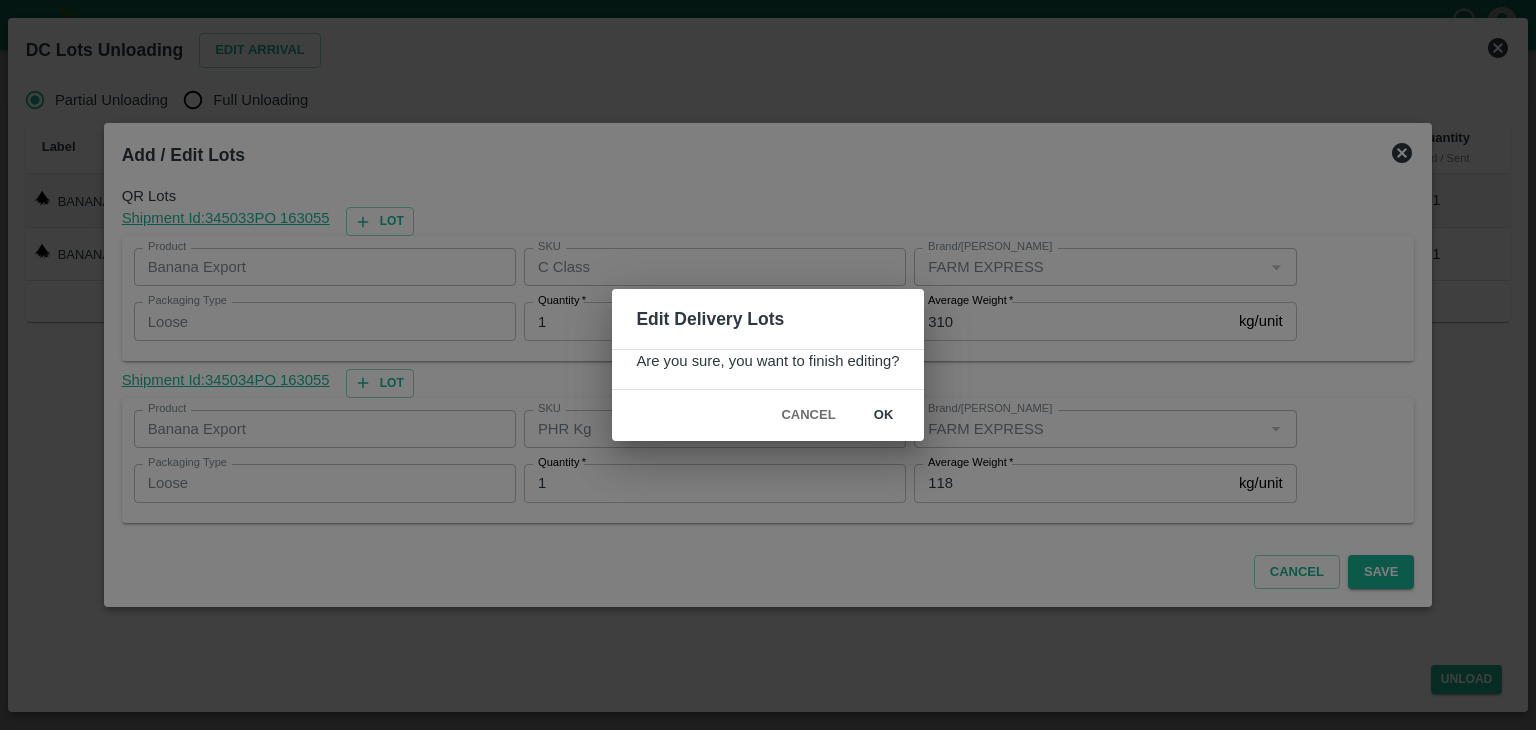 click on "Edit Delivery Lots Are you sure, you want to finish editing? Cancel ok" at bounding box center [768, 365] 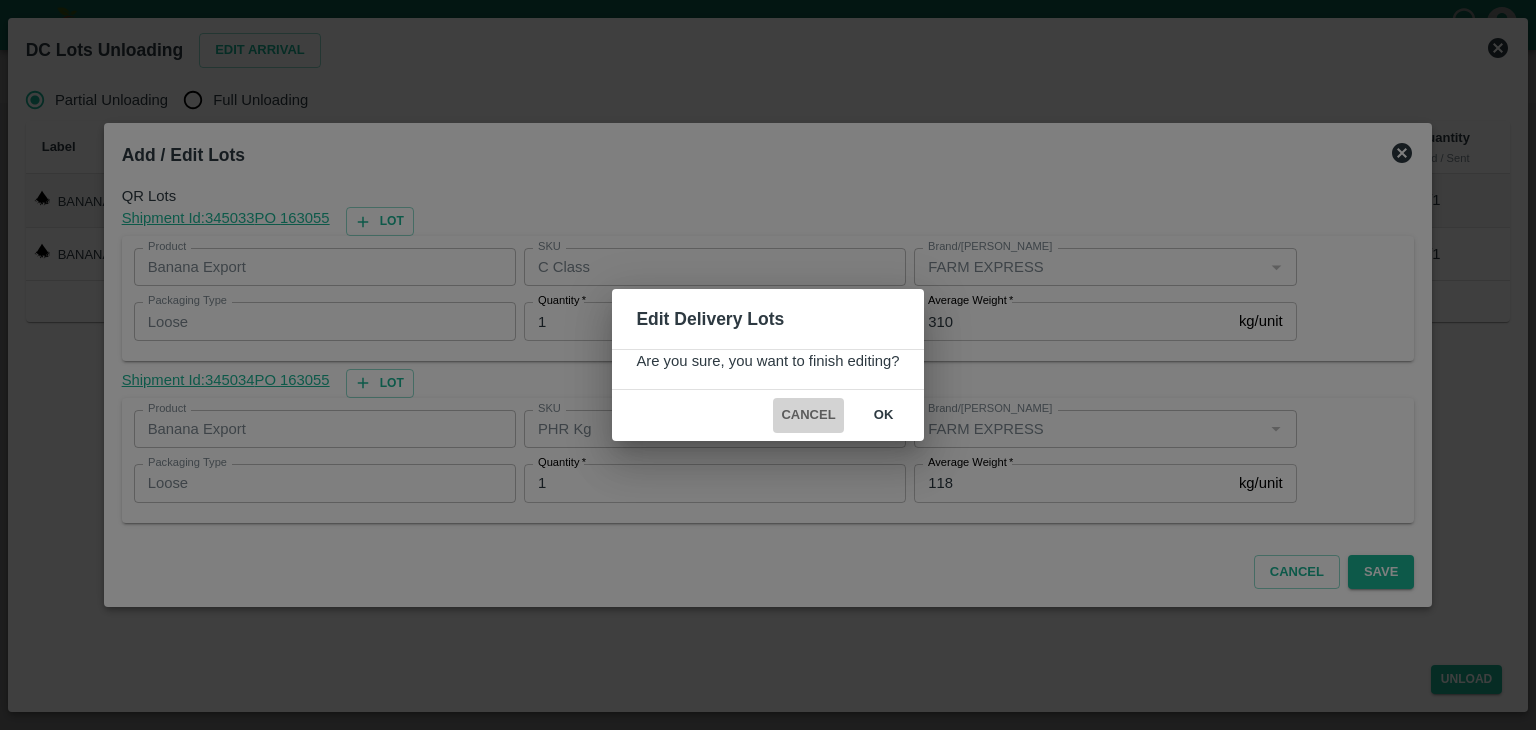 click on "Cancel" at bounding box center [808, 415] 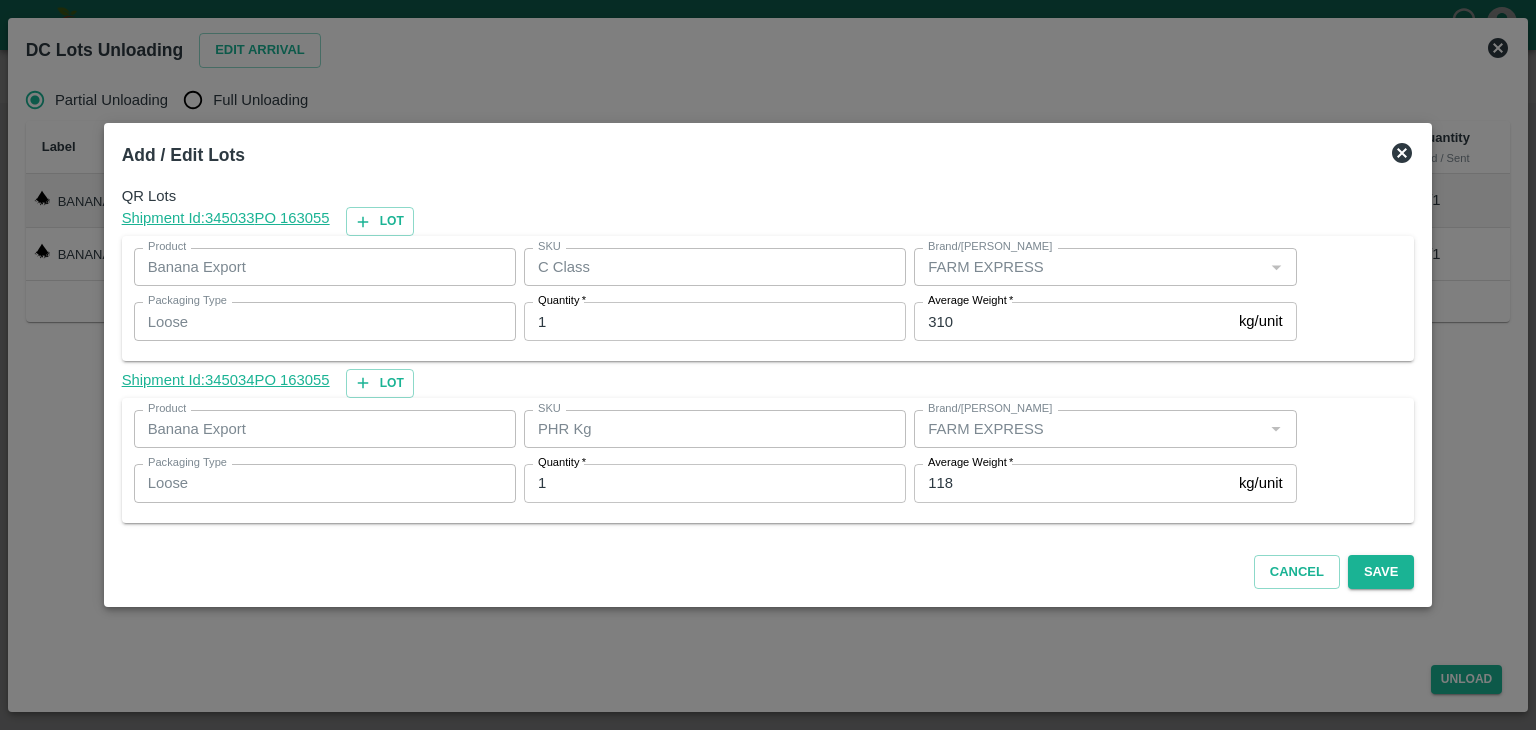 click 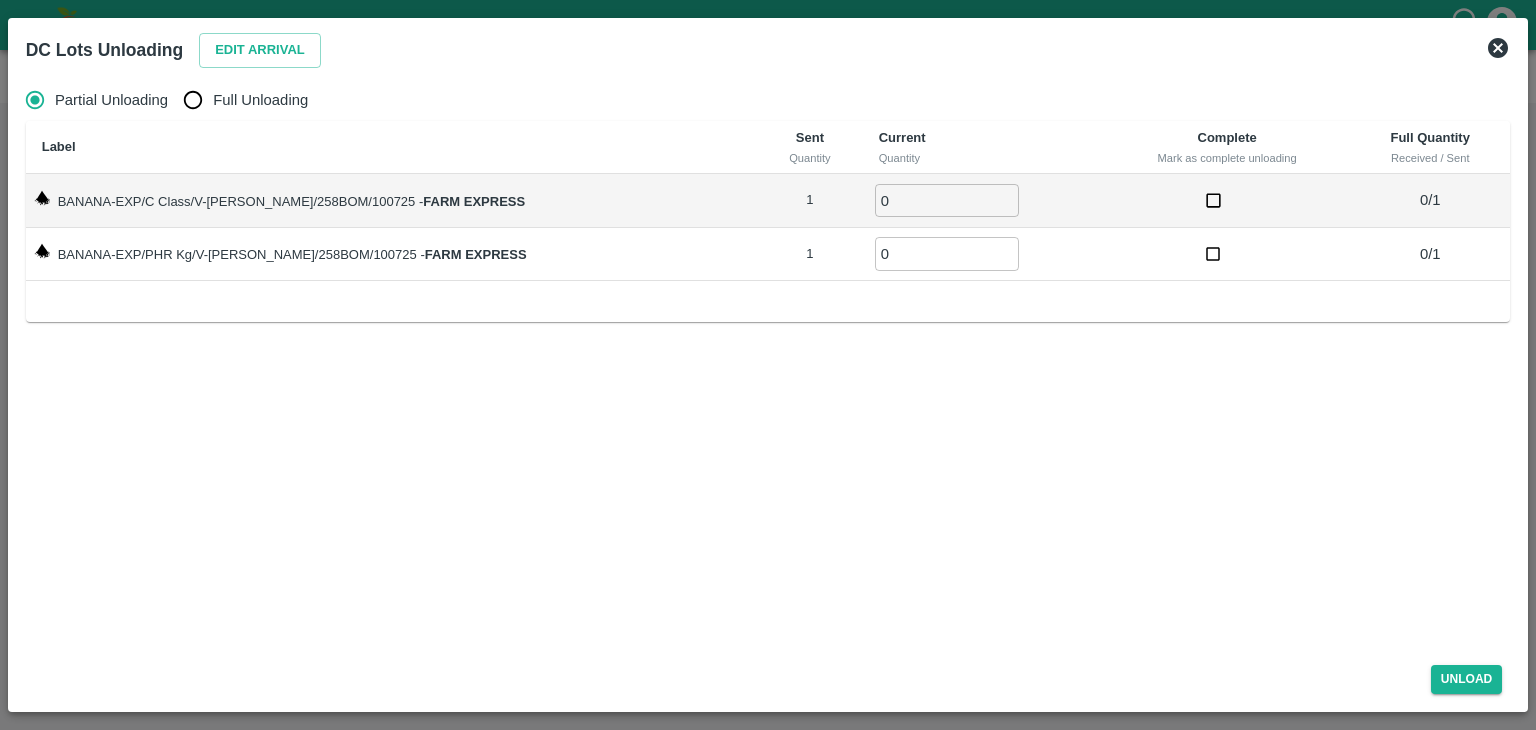 click on "Full Unloading" at bounding box center [260, 100] 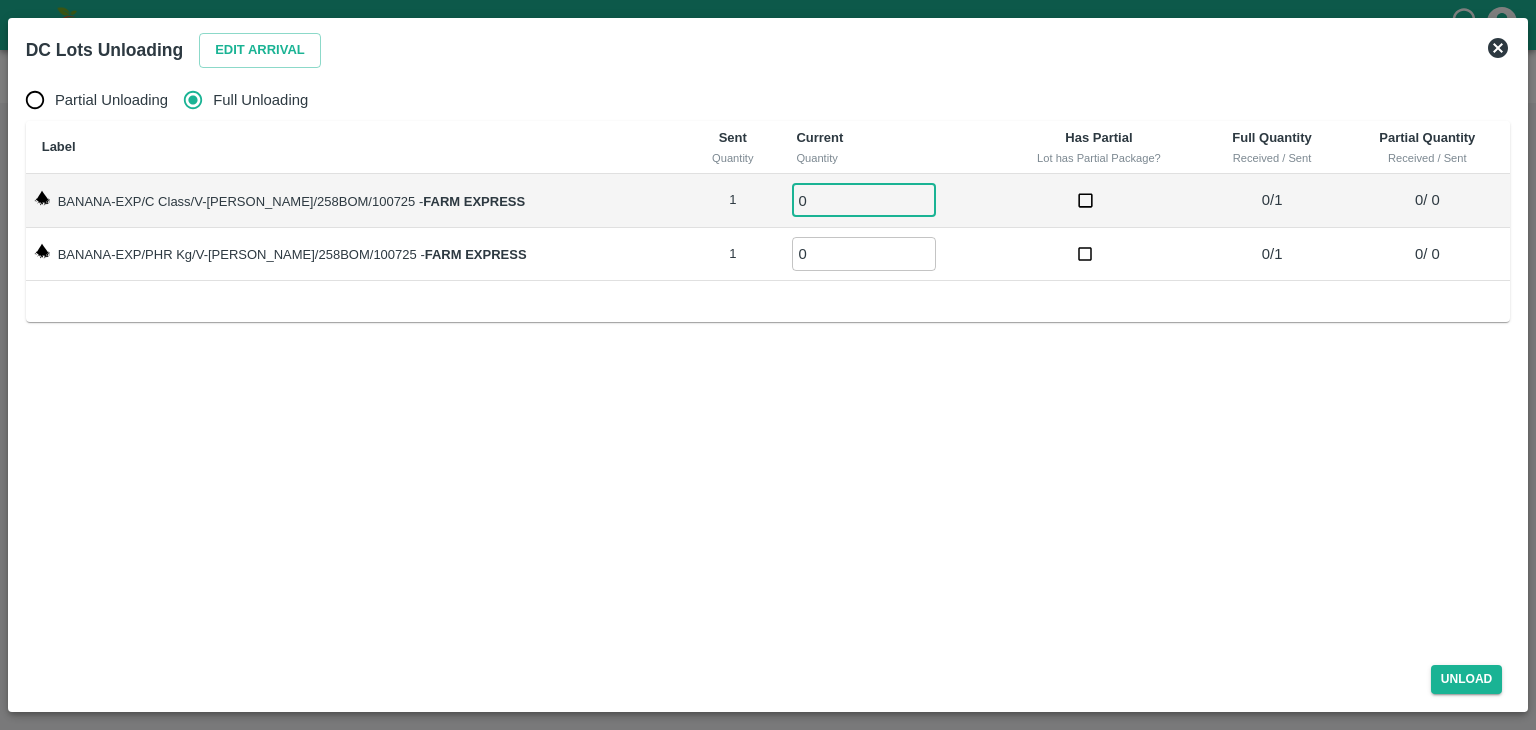click on "0" at bounding box center (864, 200) 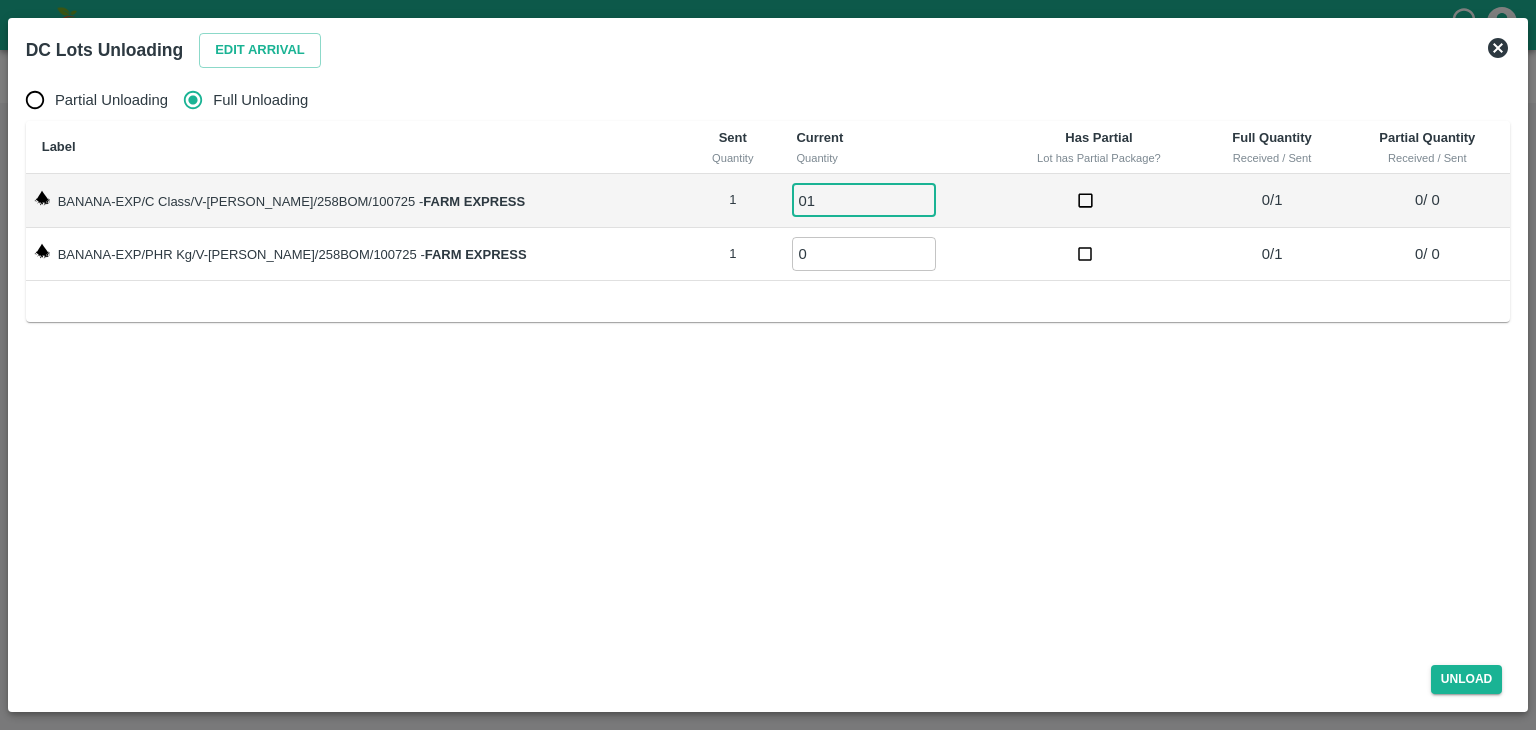 type on "01" 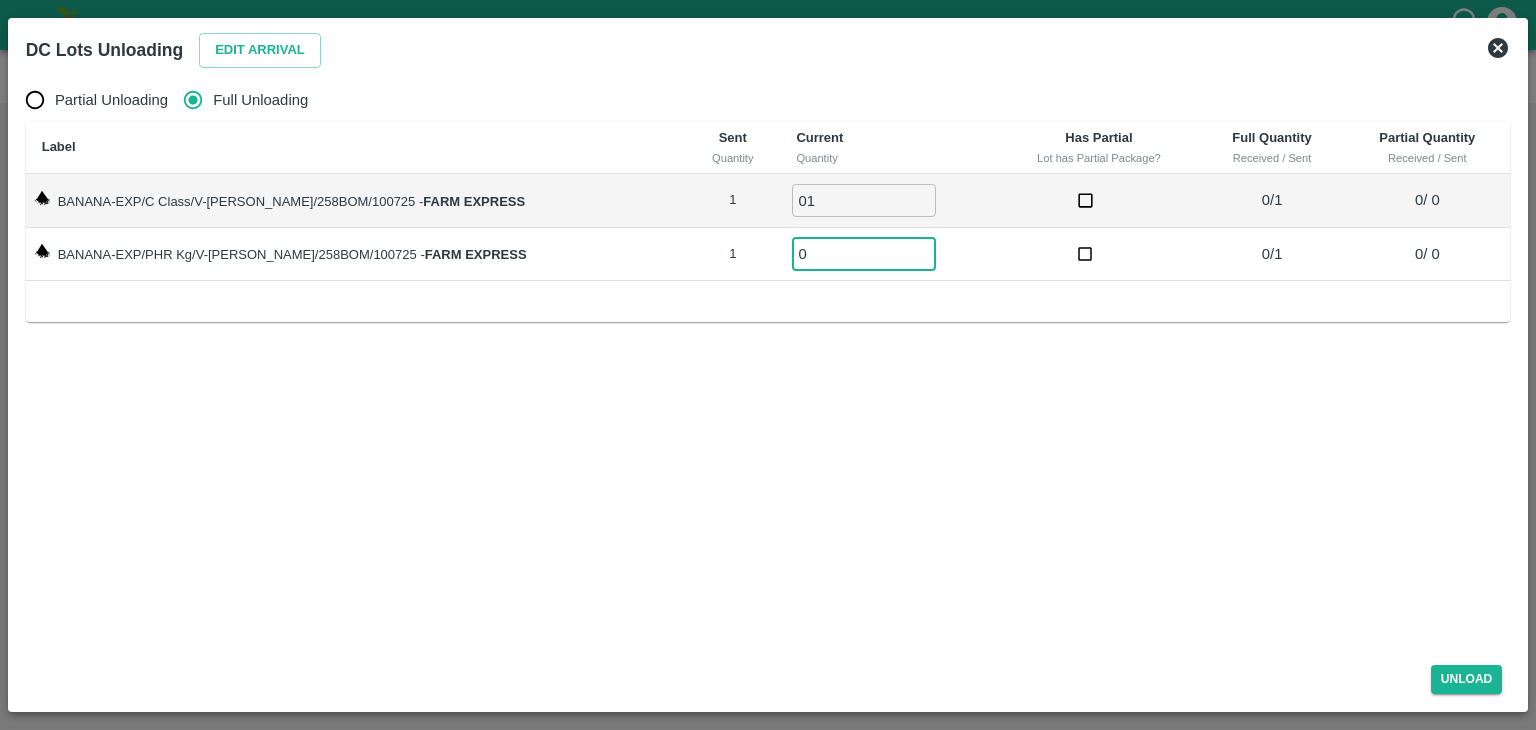 click on "0" at bounding box center (864, 253) 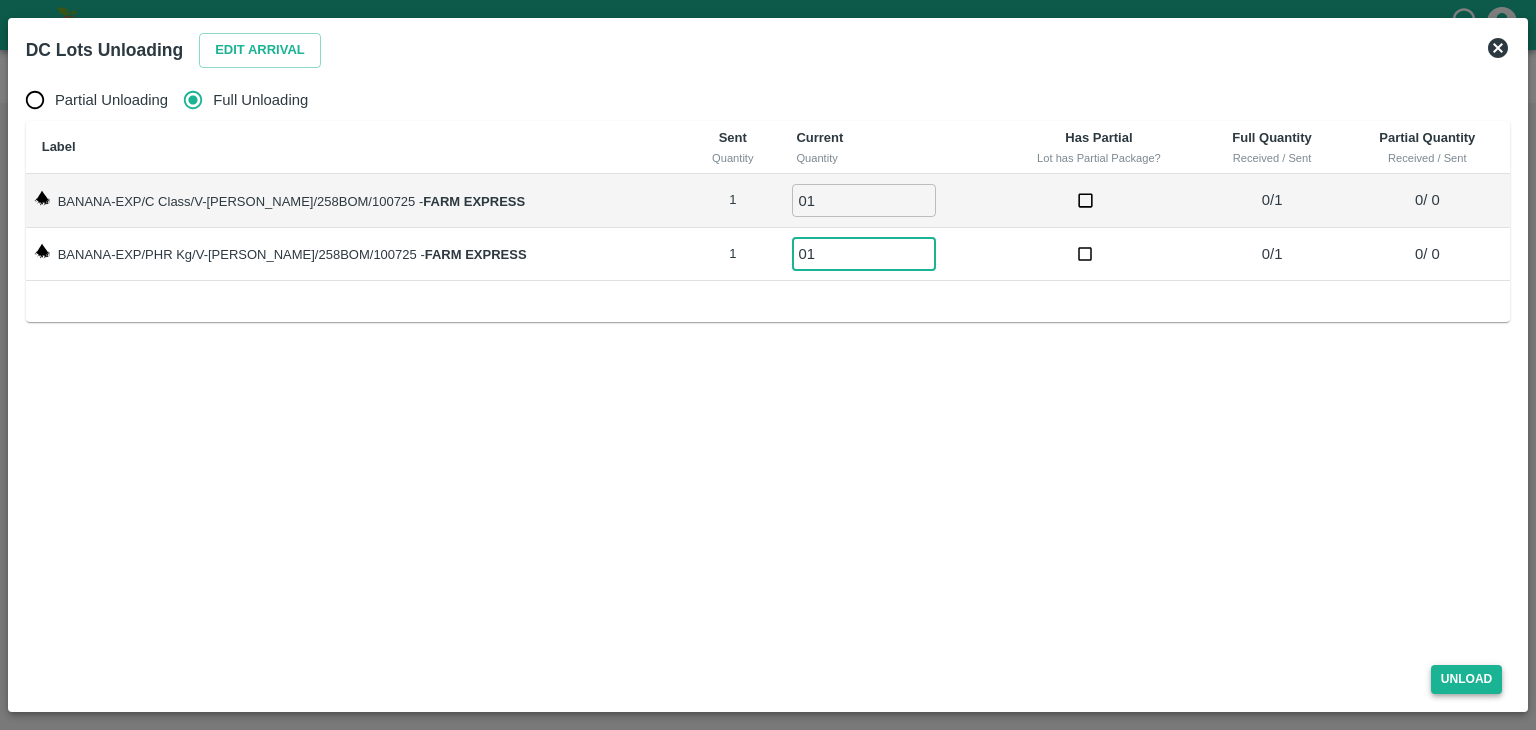 type on "01" 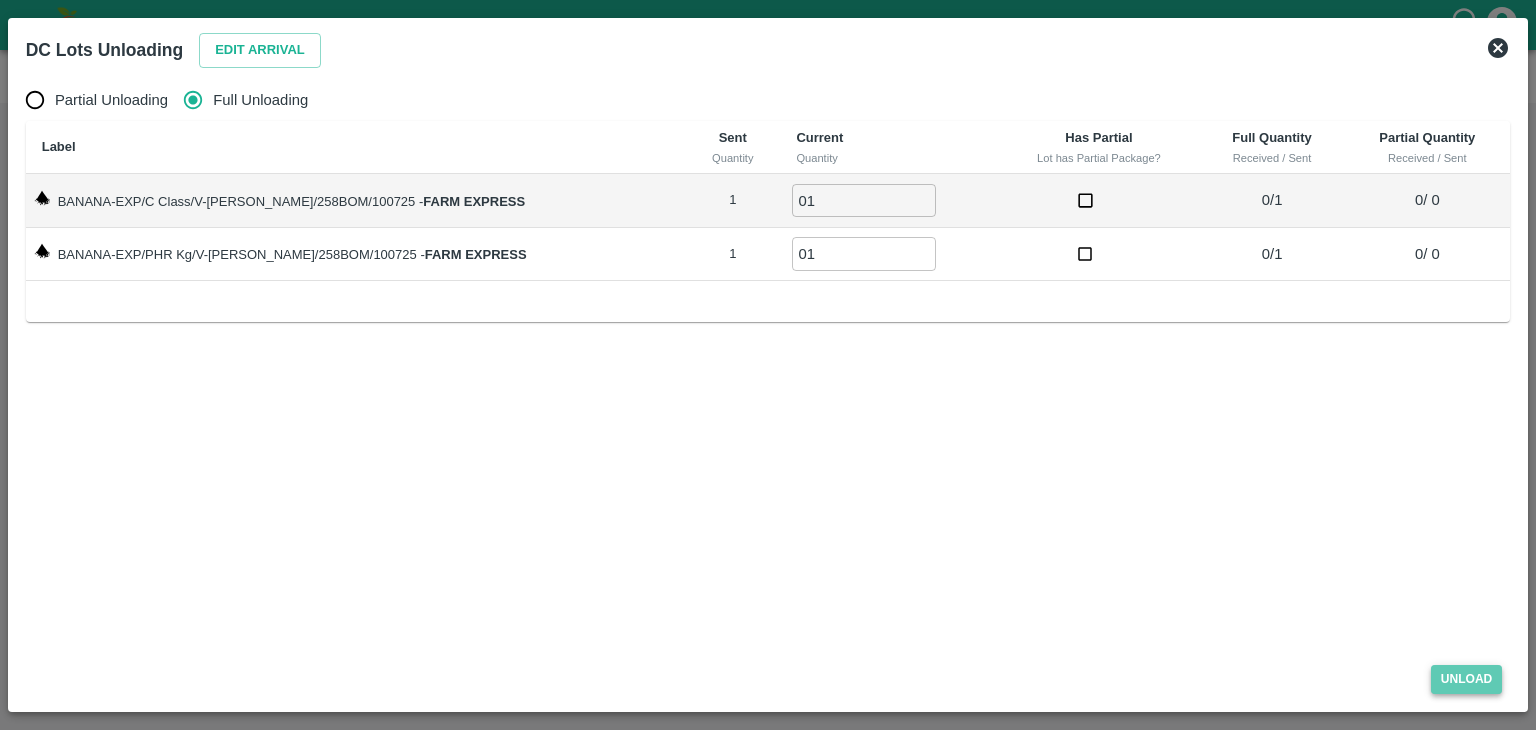 click on "Unload" at bounding box center [1467, 679] 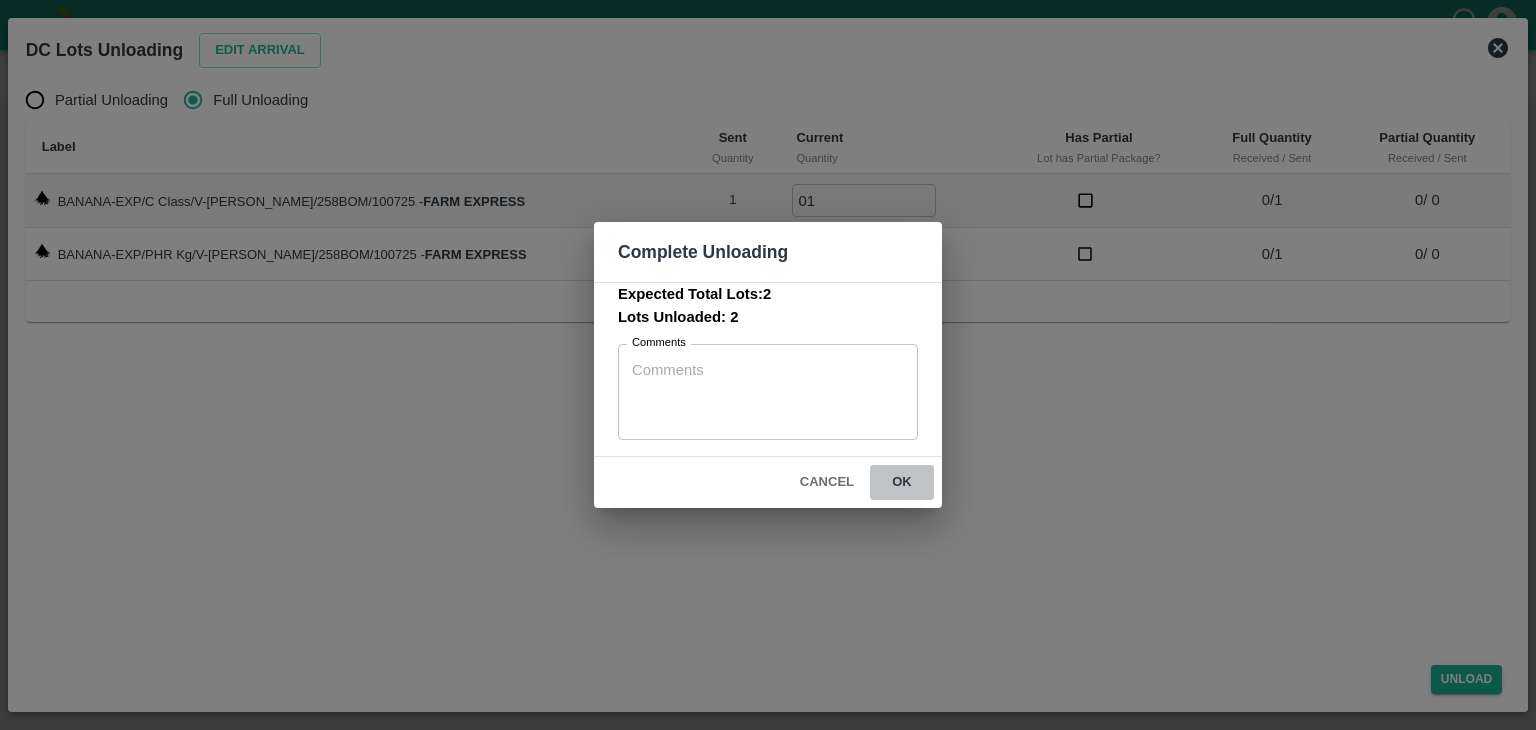 click on "ok" at bounding box center (902, 482) 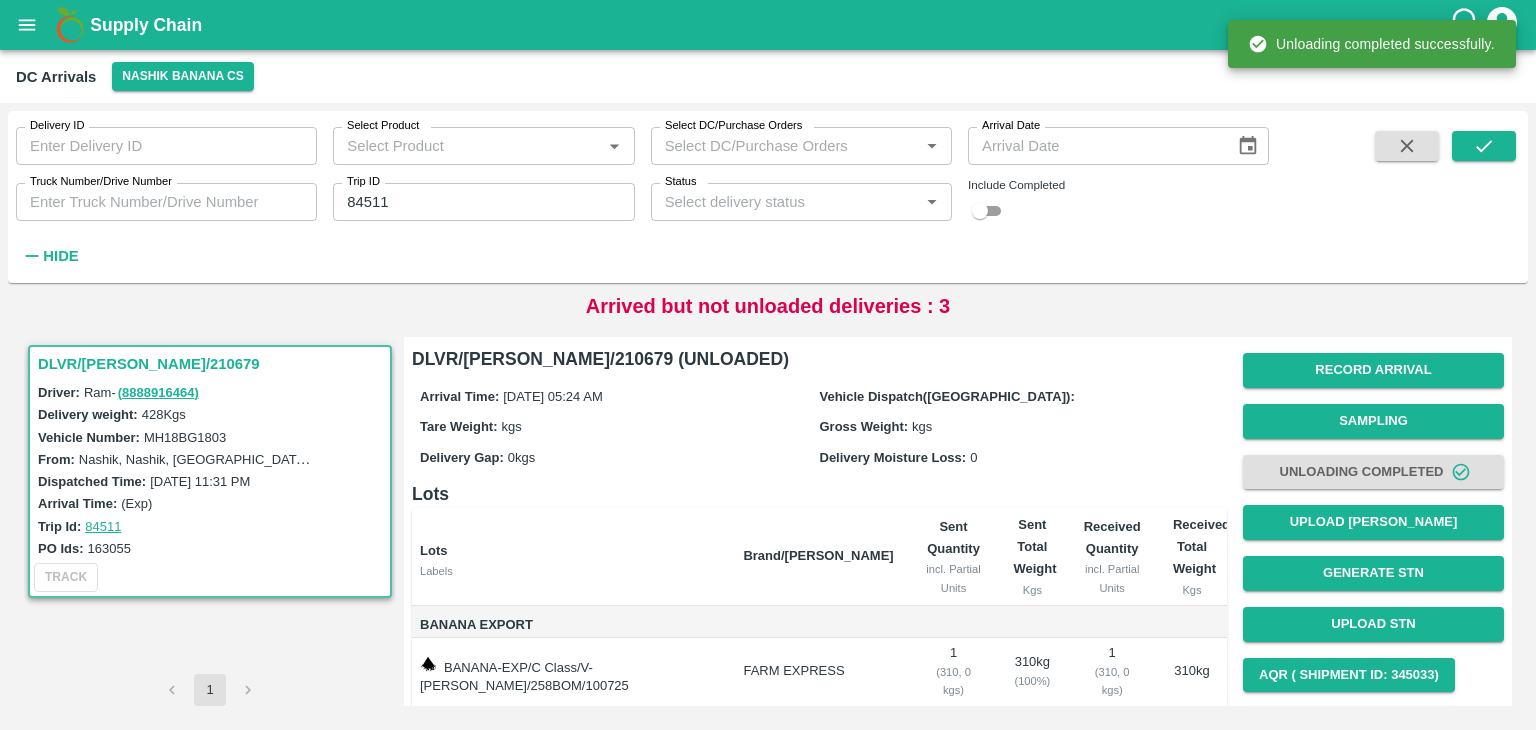 scroll, scrollTop: 124, scrollLeft: 0, axis: vertical 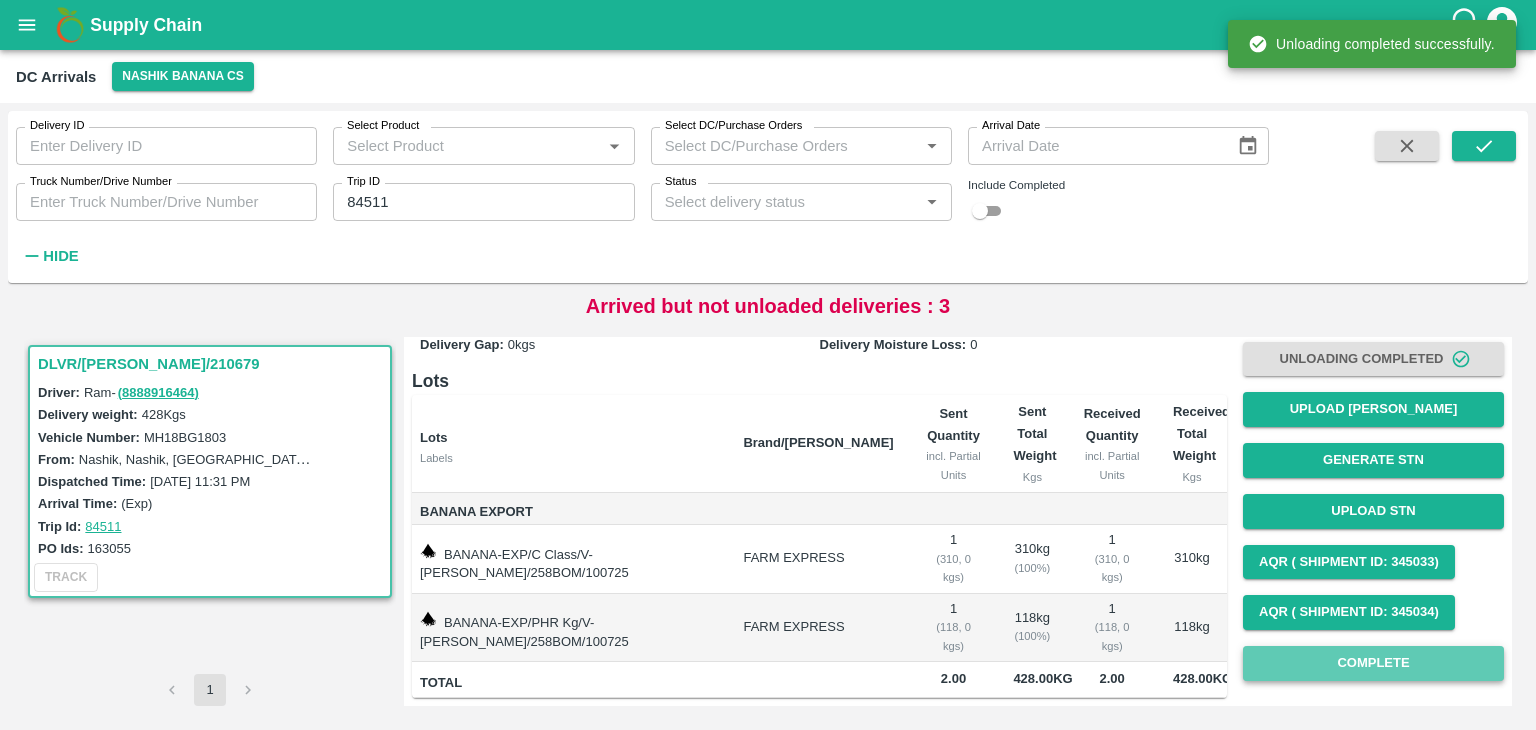 click on "Complete" at bounding box center (1373, 663) 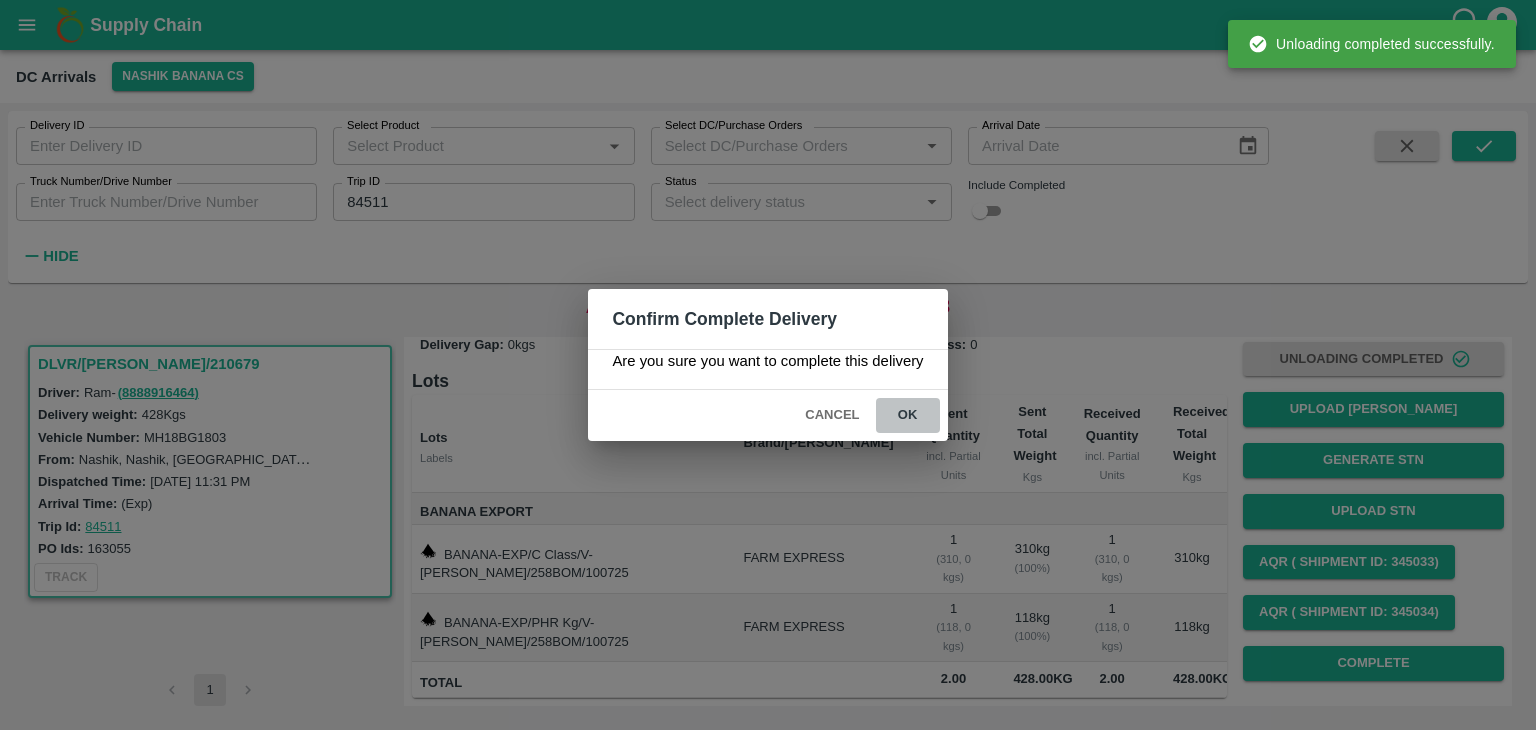 click on "ok" at bounding box center [908, 415] 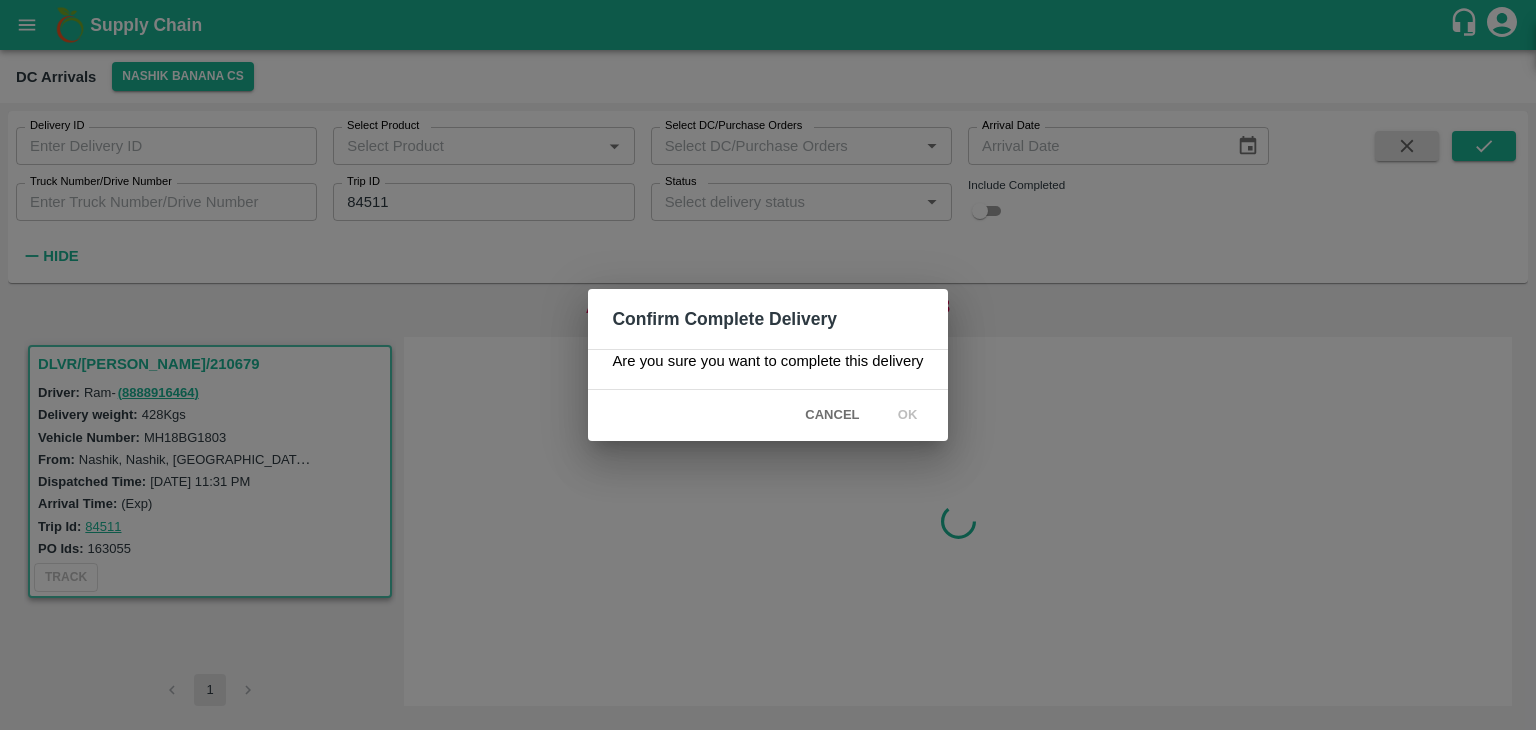 scroll, scrollTop: 0, scrollLeft: 0, axis: both 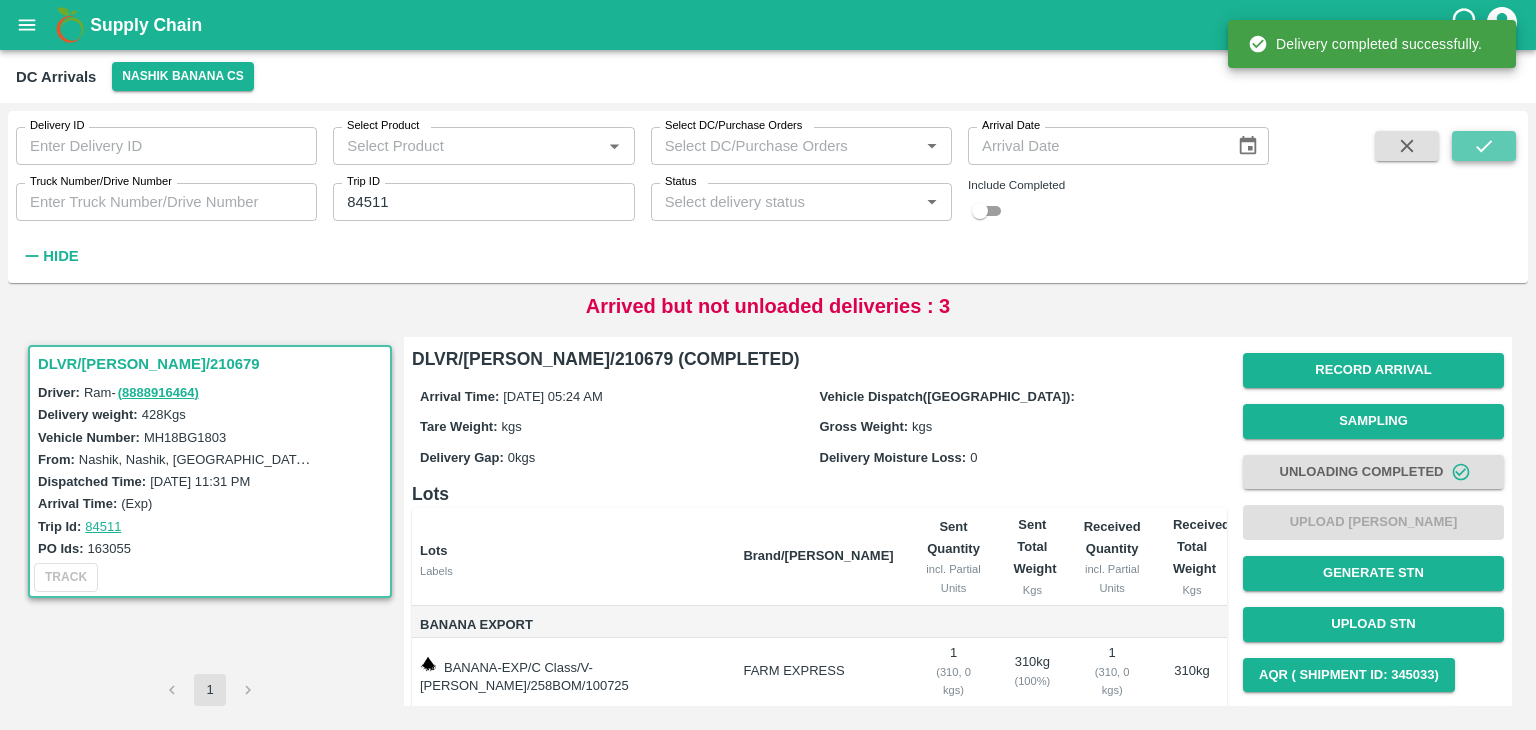 click 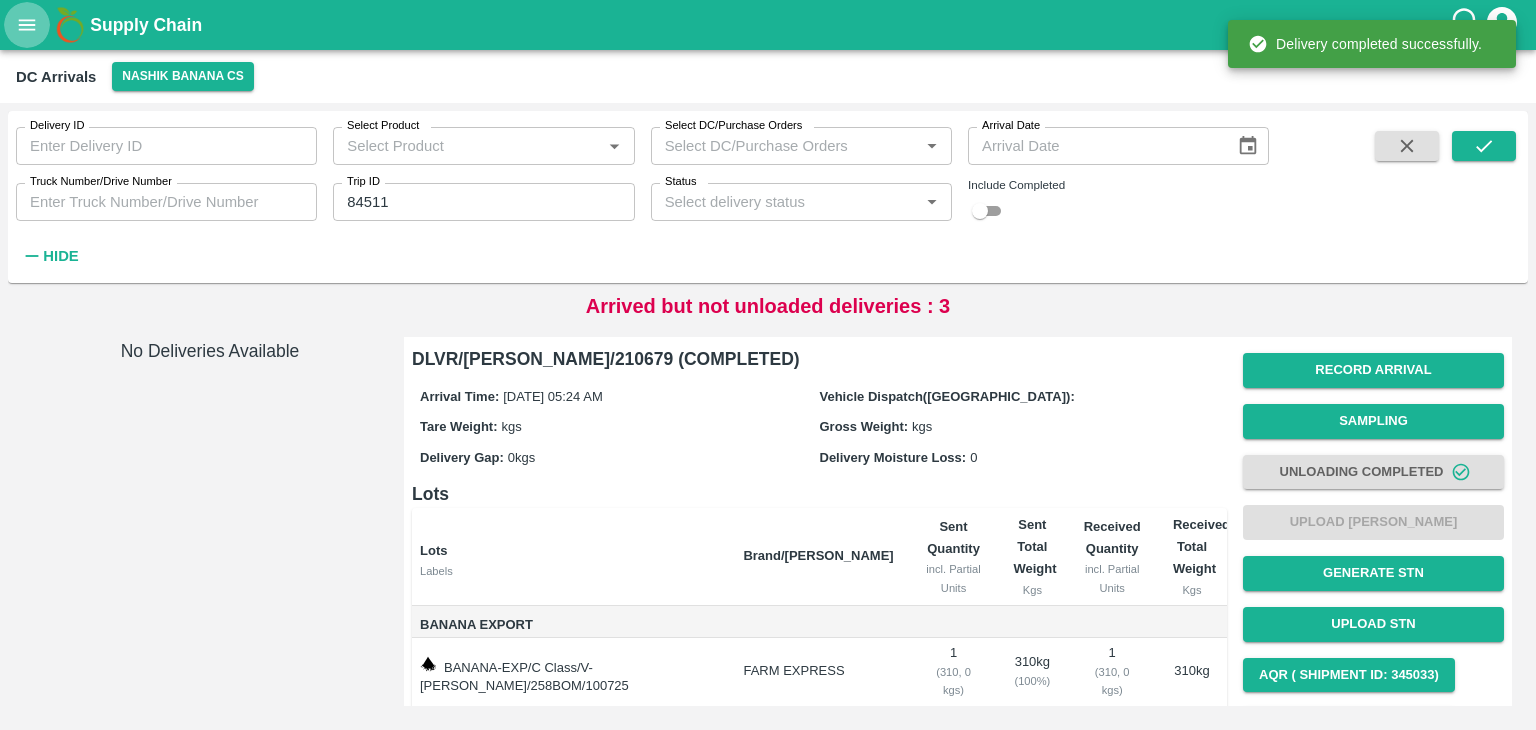 click 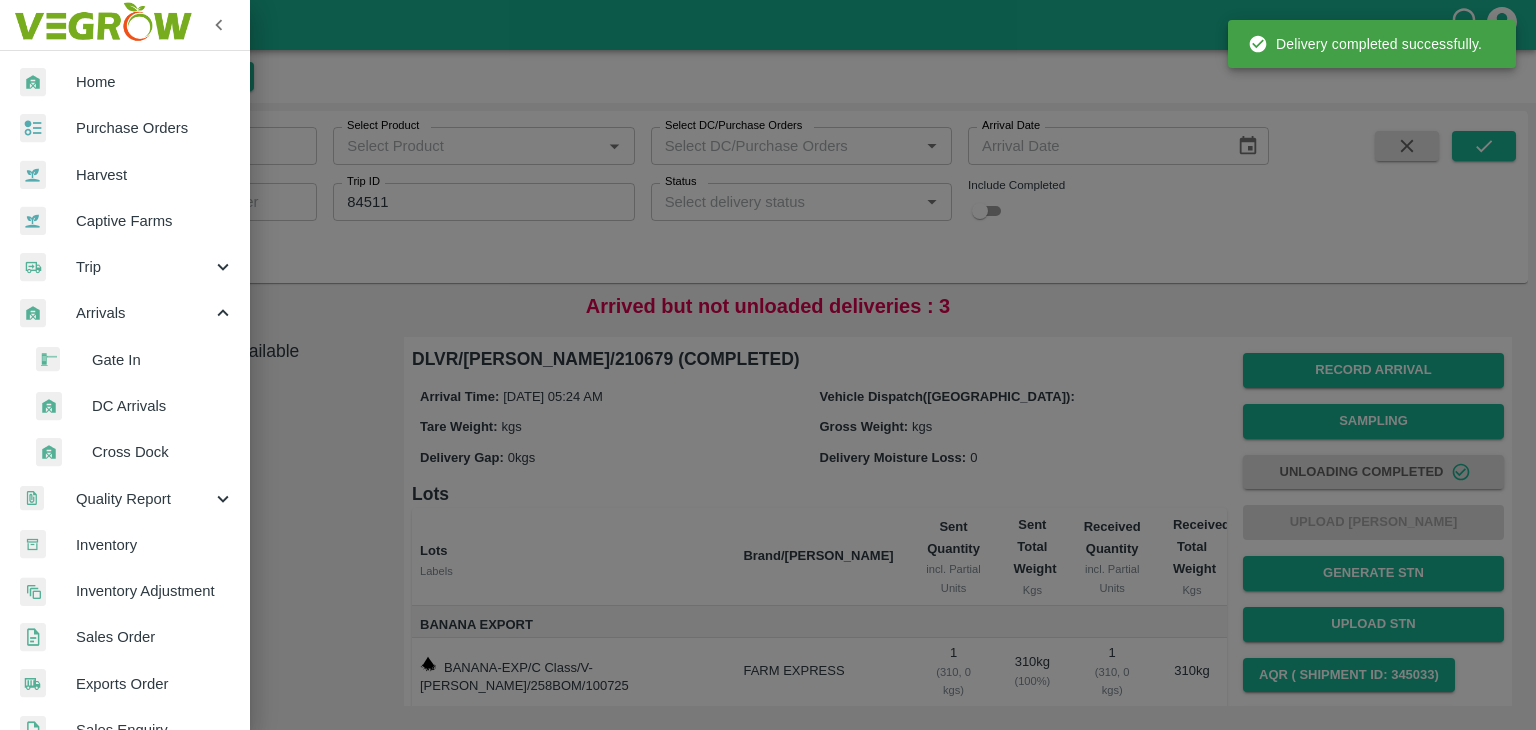 click on "Trip" at bounding box center [125, 267] 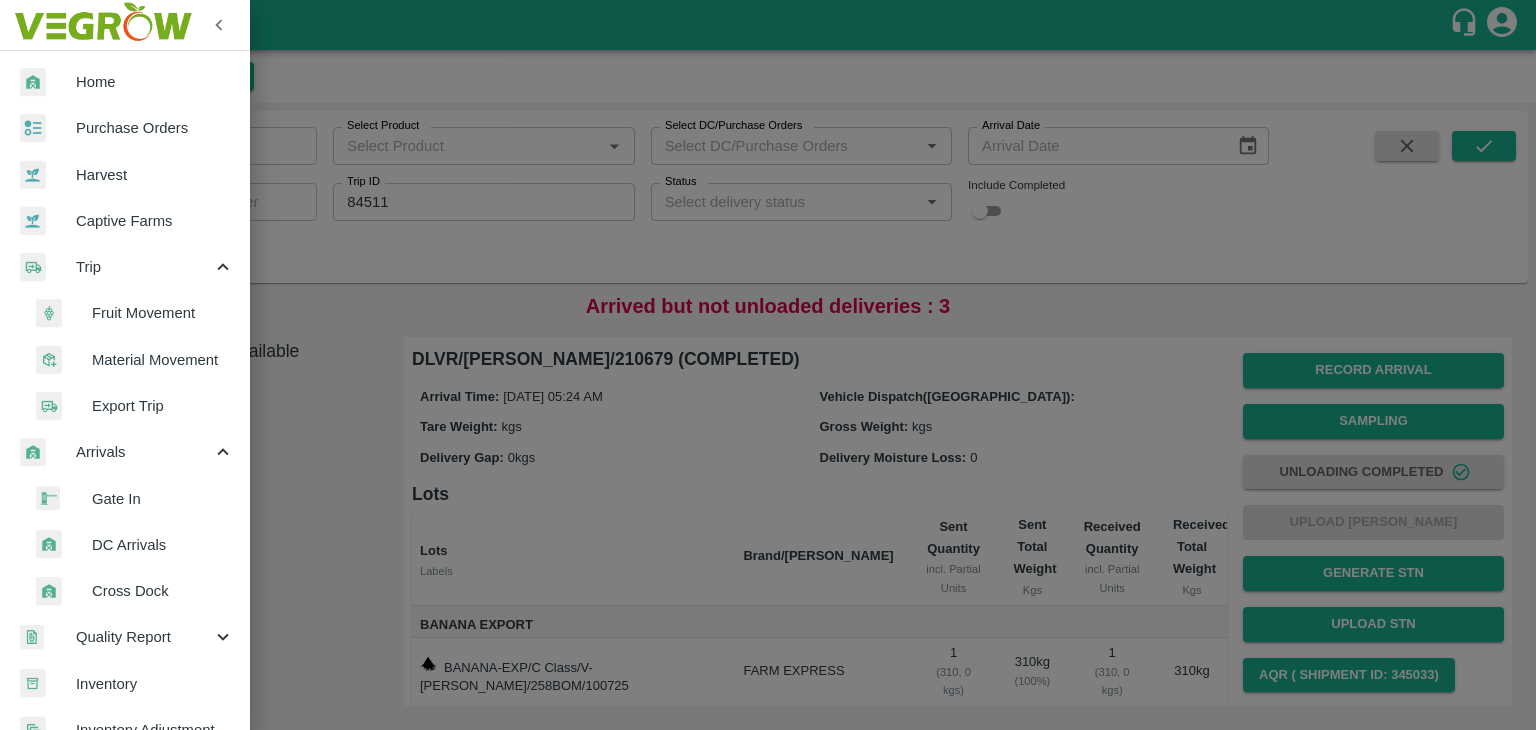 click on "Fruit Movement" at bounding box center (163, 313) 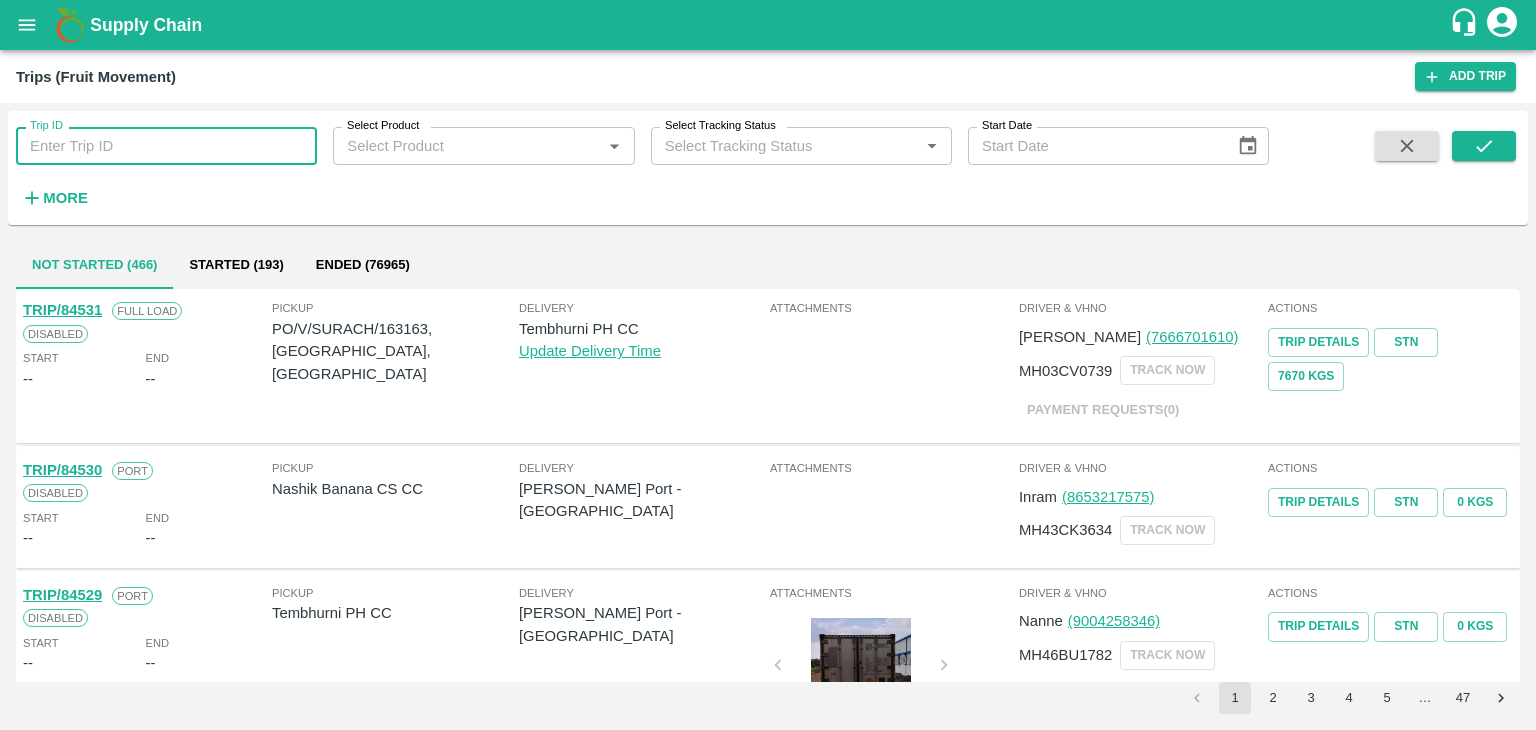 click on "Trip ID" at bounding box center [166, 146] 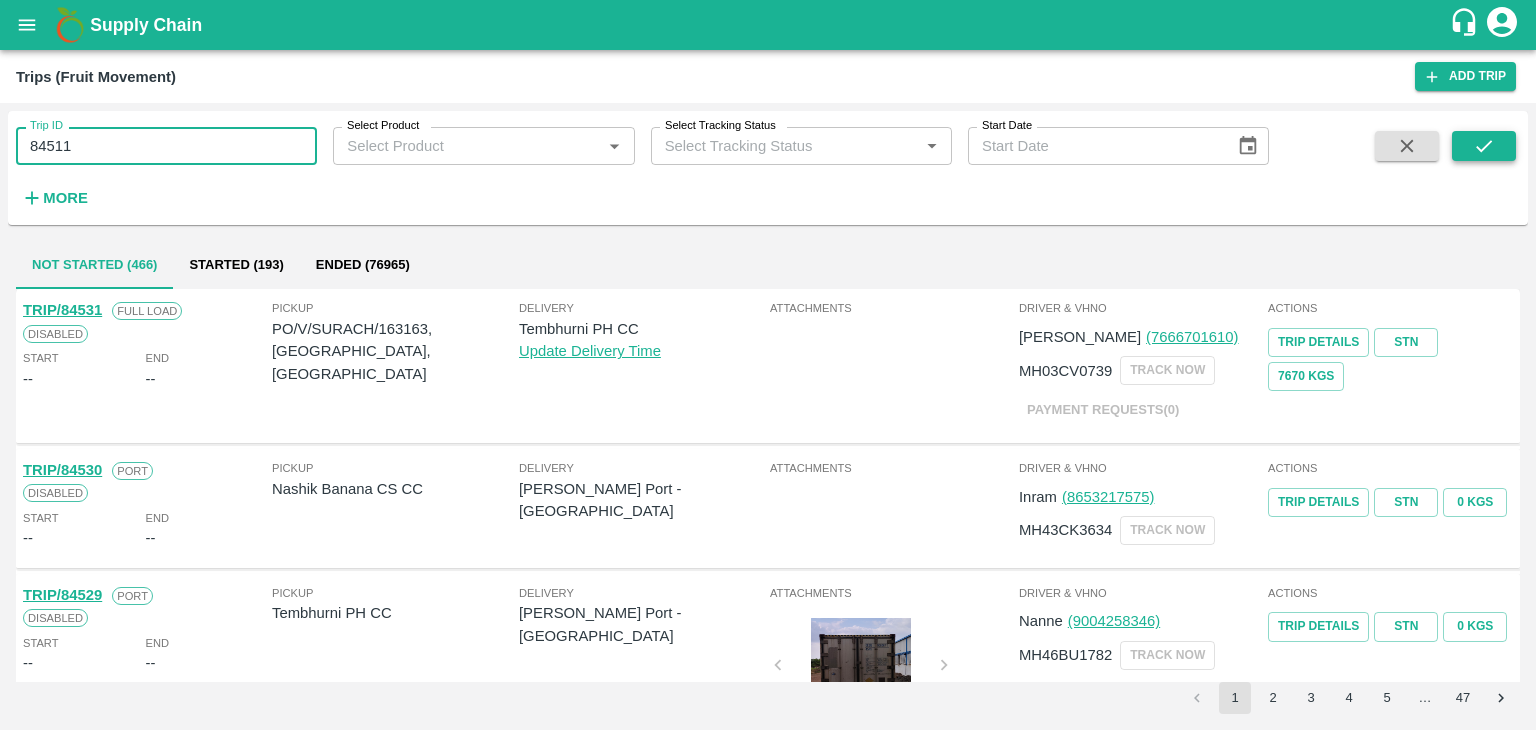 type on "84511" 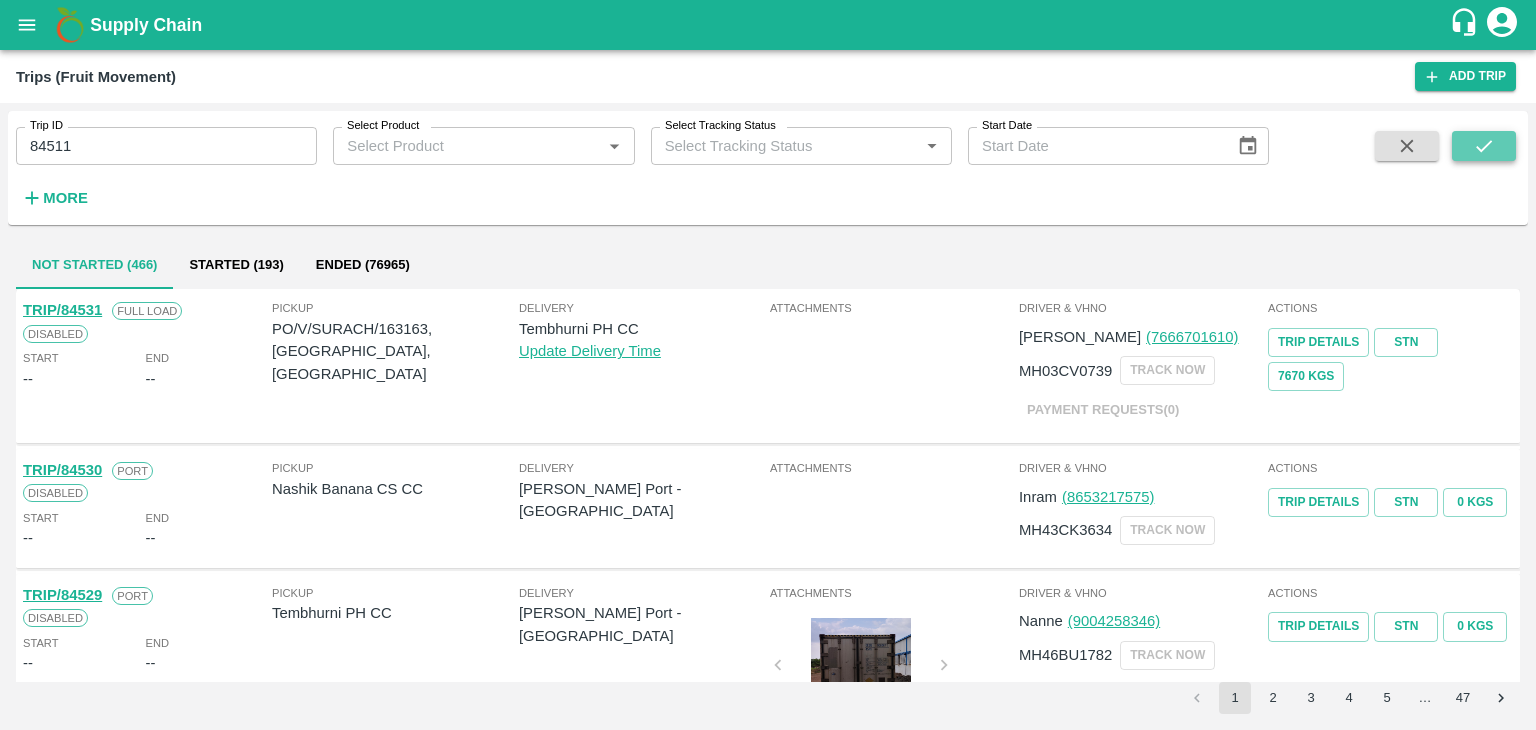 click at bounding box center (1484, 146) 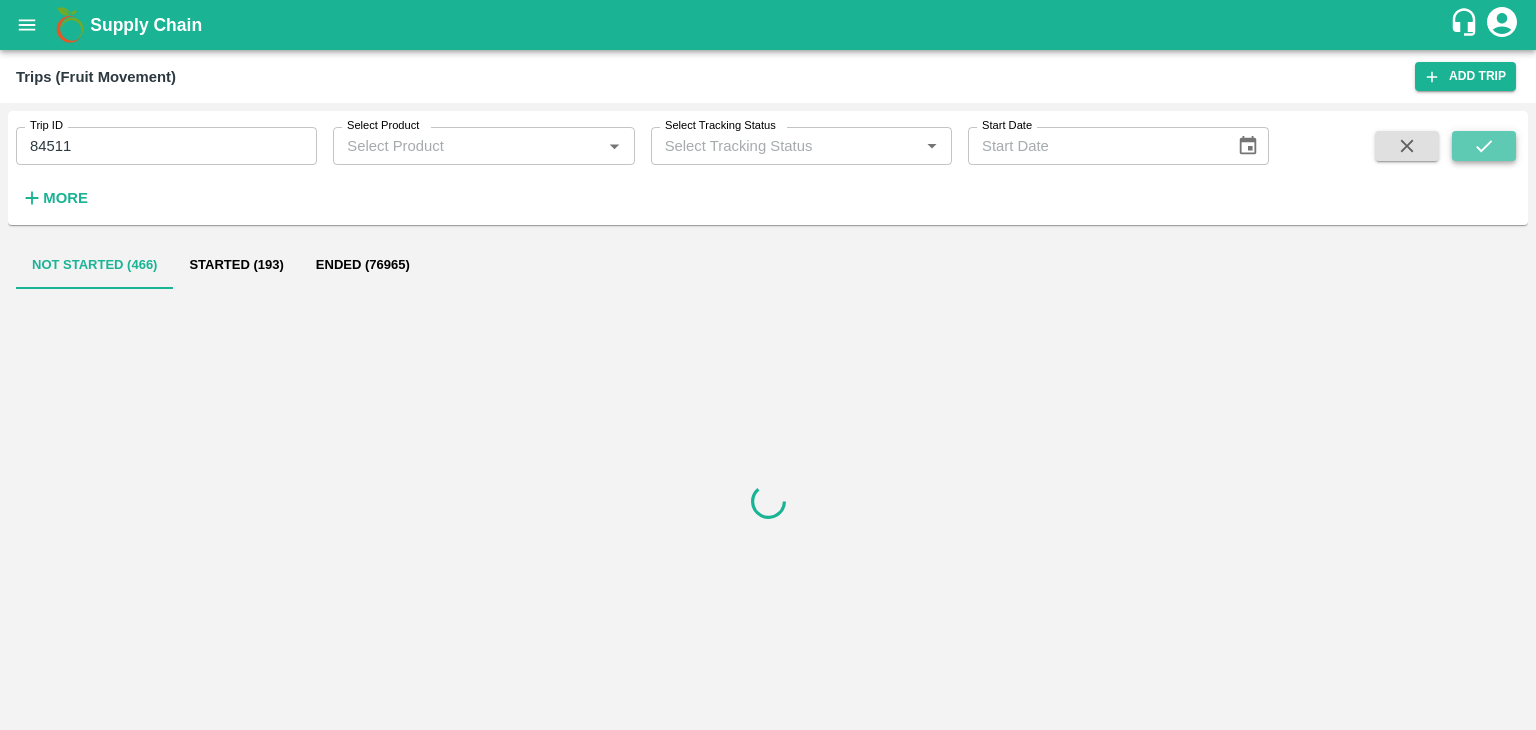 click at bounding box center [1484, 146] 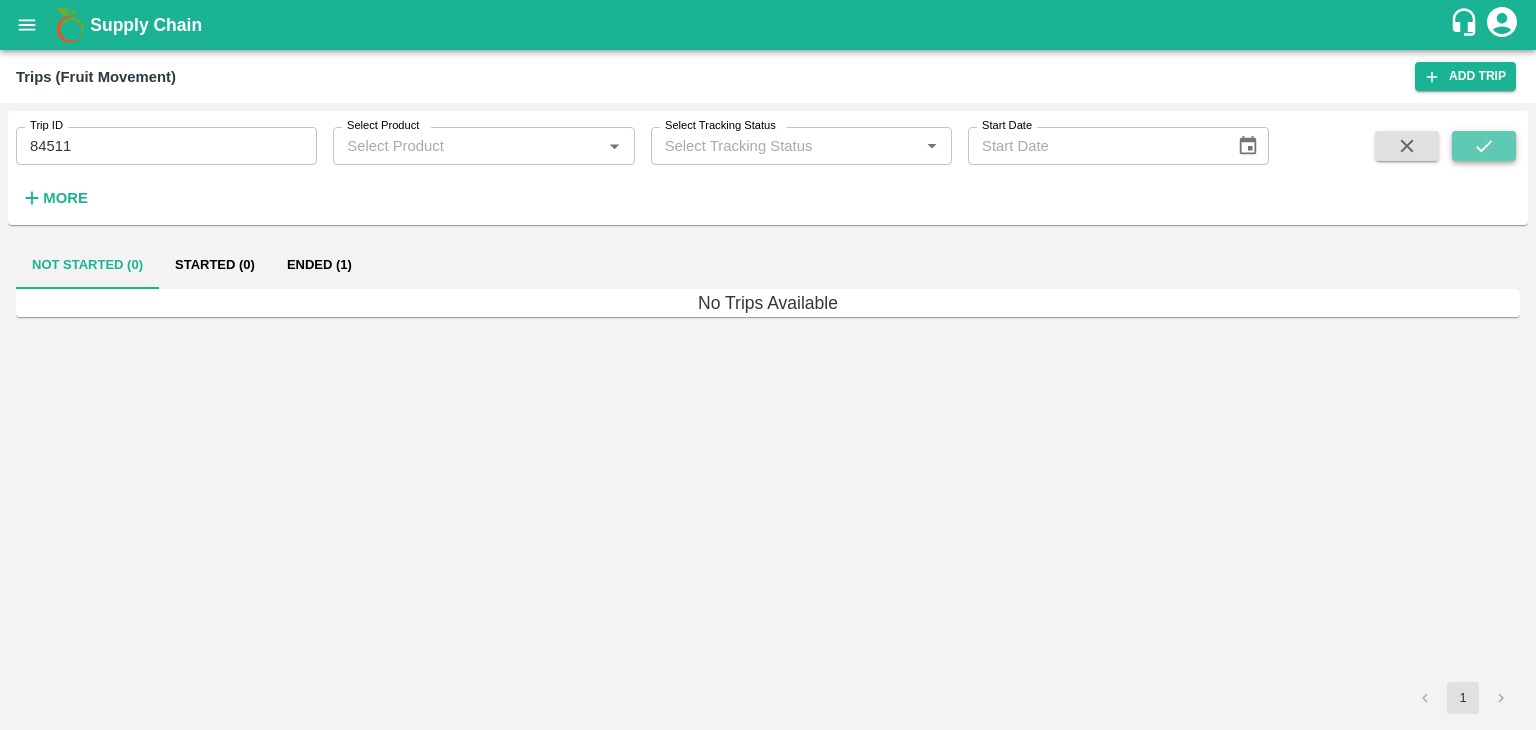 click at bounding box center (1484, 146) 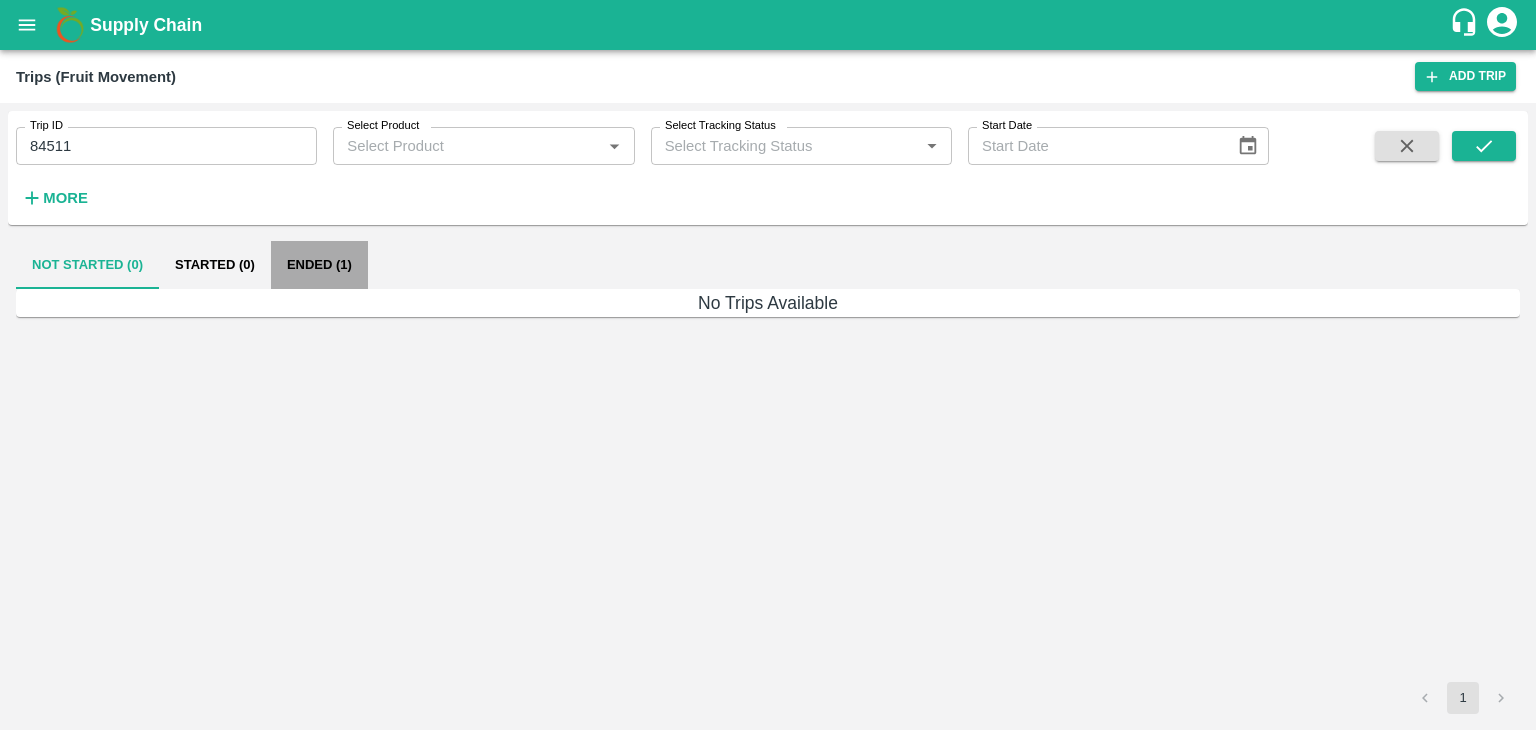 click on "Ended (1)" at bounding box center [319, 265] 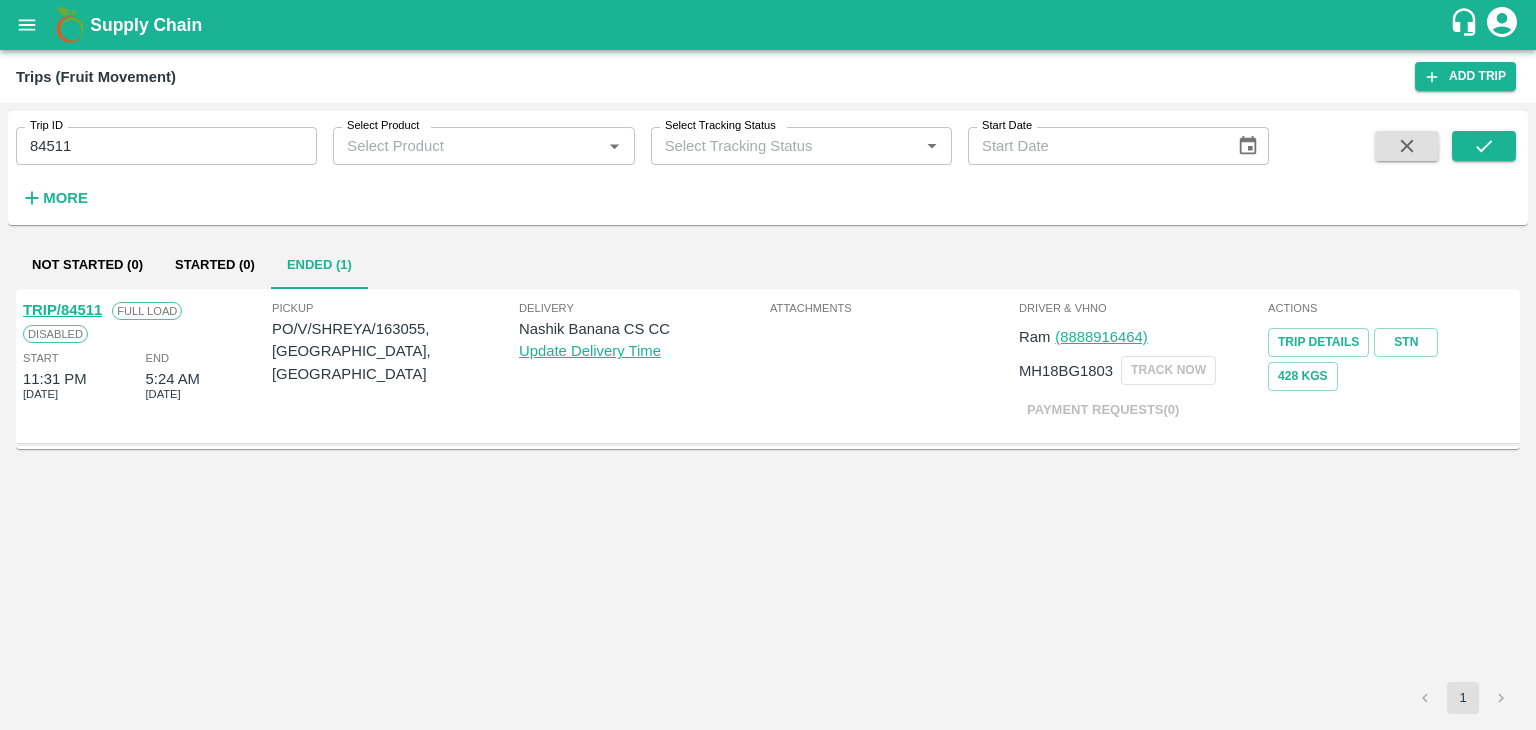 click on "TRIP/84511" at bounding box center [62, 310] 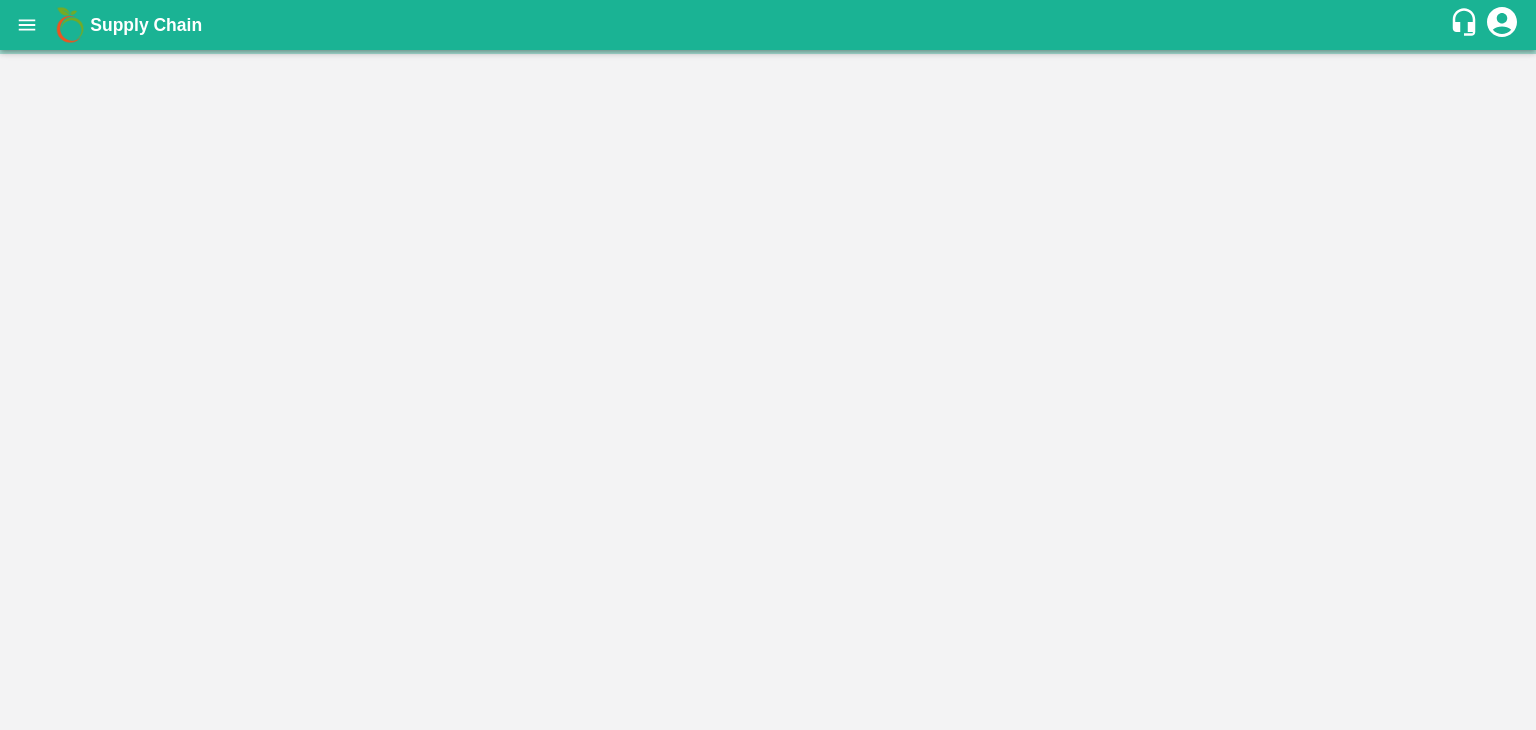 scroll, scrollTop: 0, scrollLeft: 0, axis: both 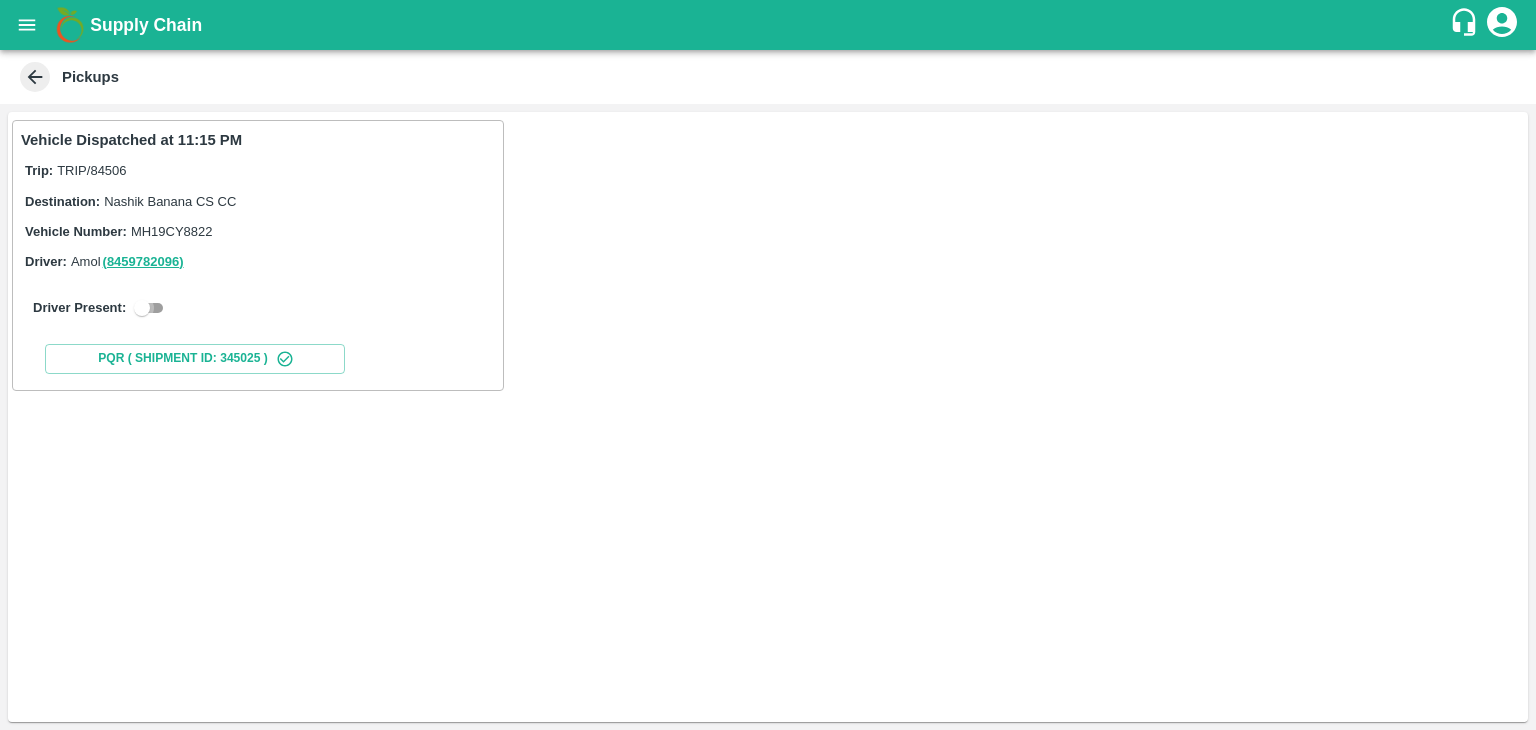 click at bounding box center [142, 308] 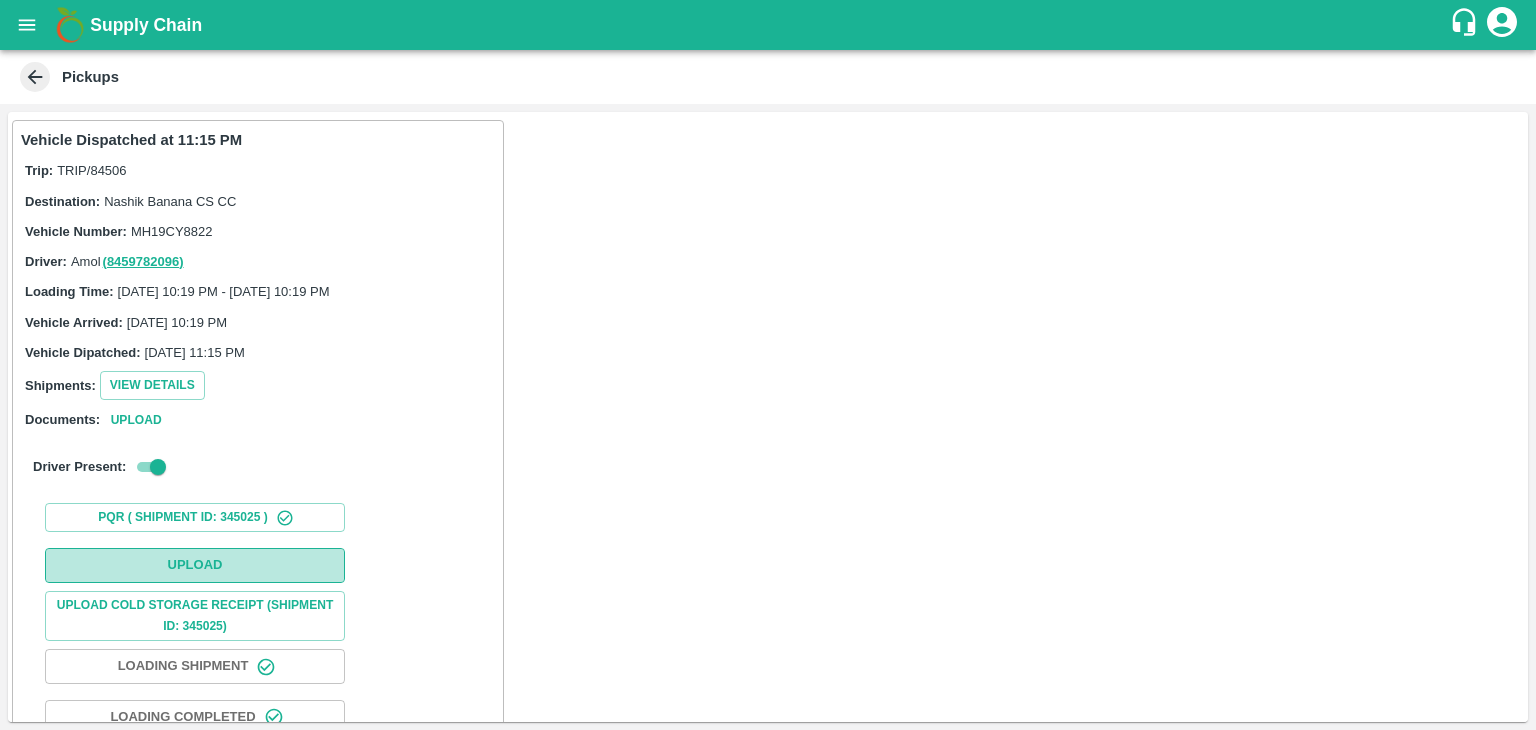 click on "Upload" at bounding box center (195, 565) 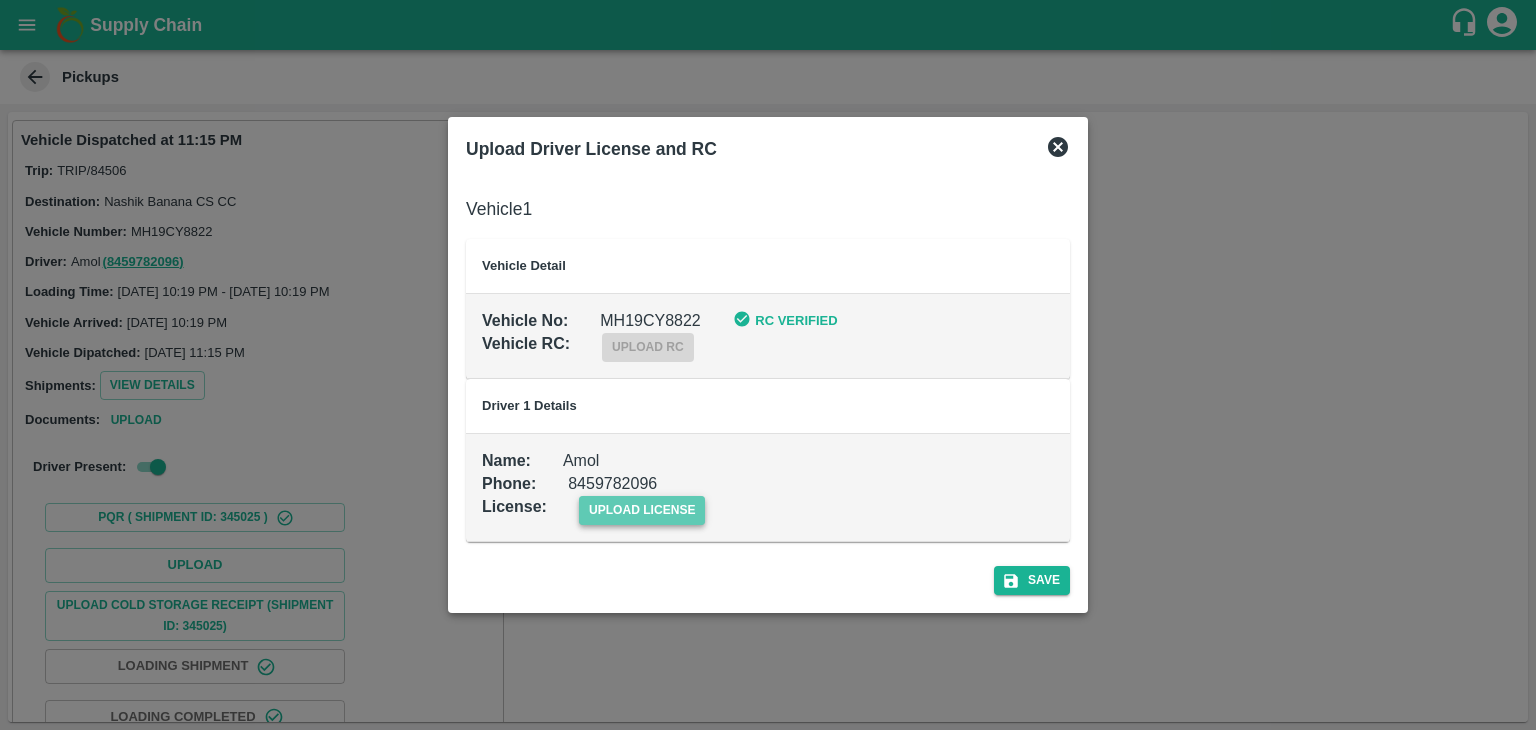 click on "upload license" at bounding box center [642, 510] 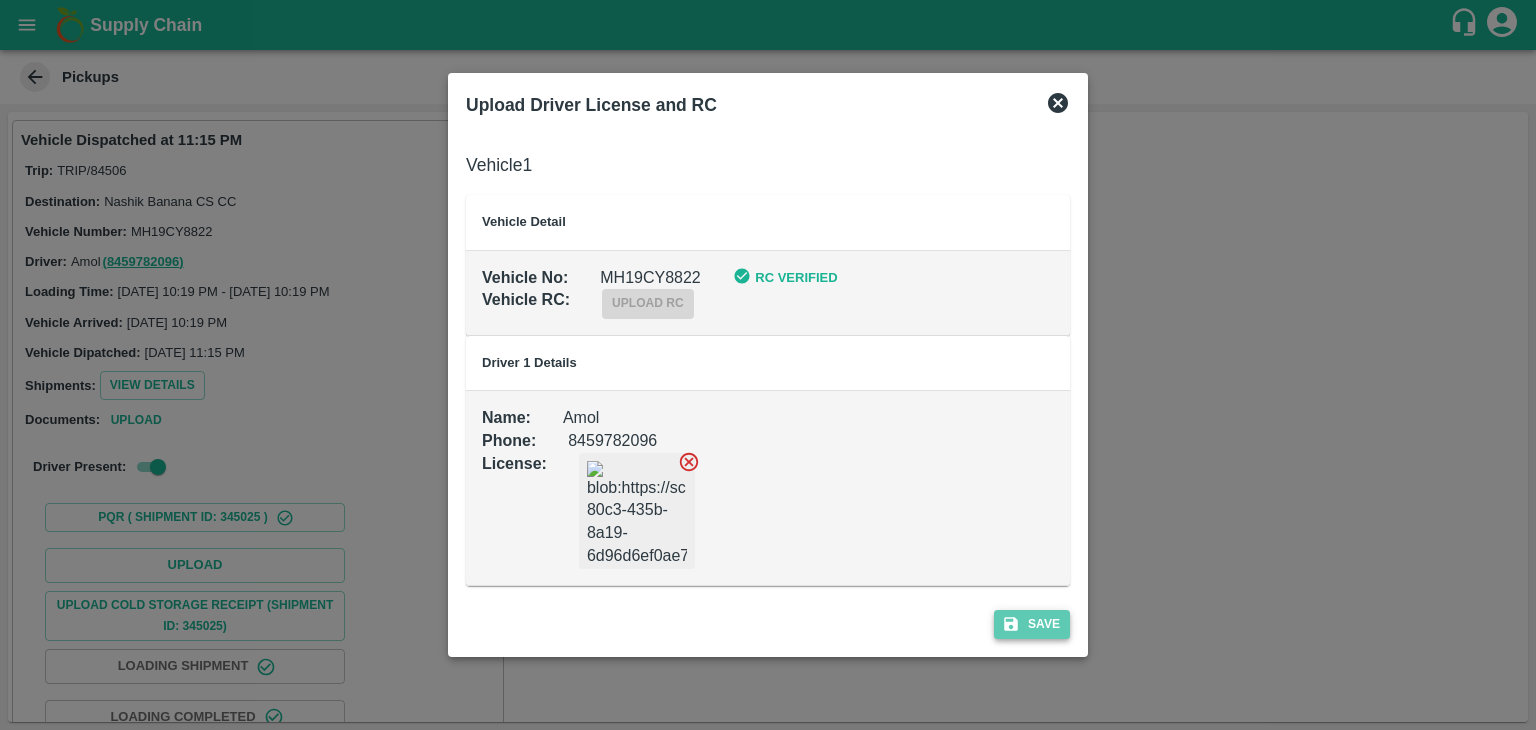 click on "Save" at bounding box center [1032, 624] 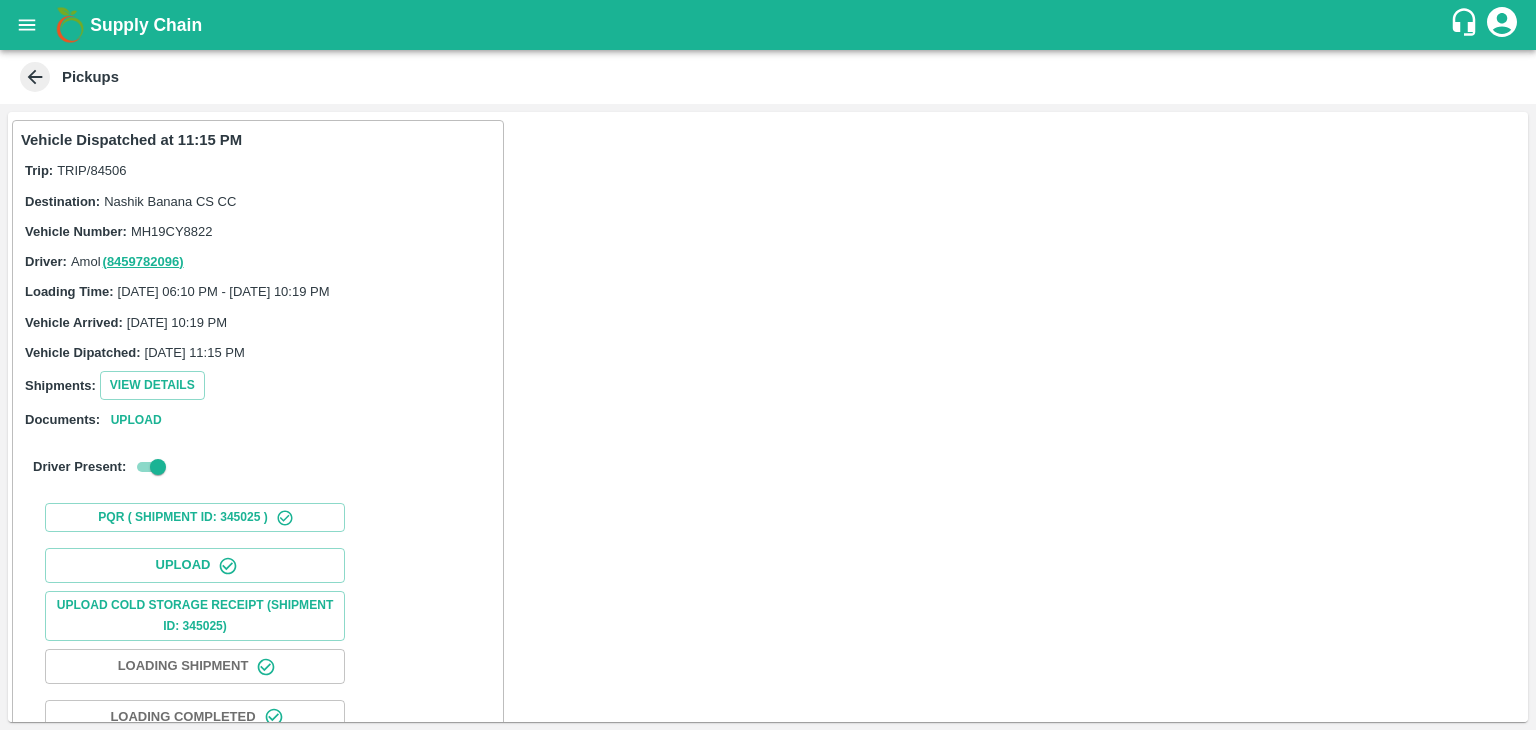scroll, scrollTop: 209, scrollLeft: 0, axis: vertical 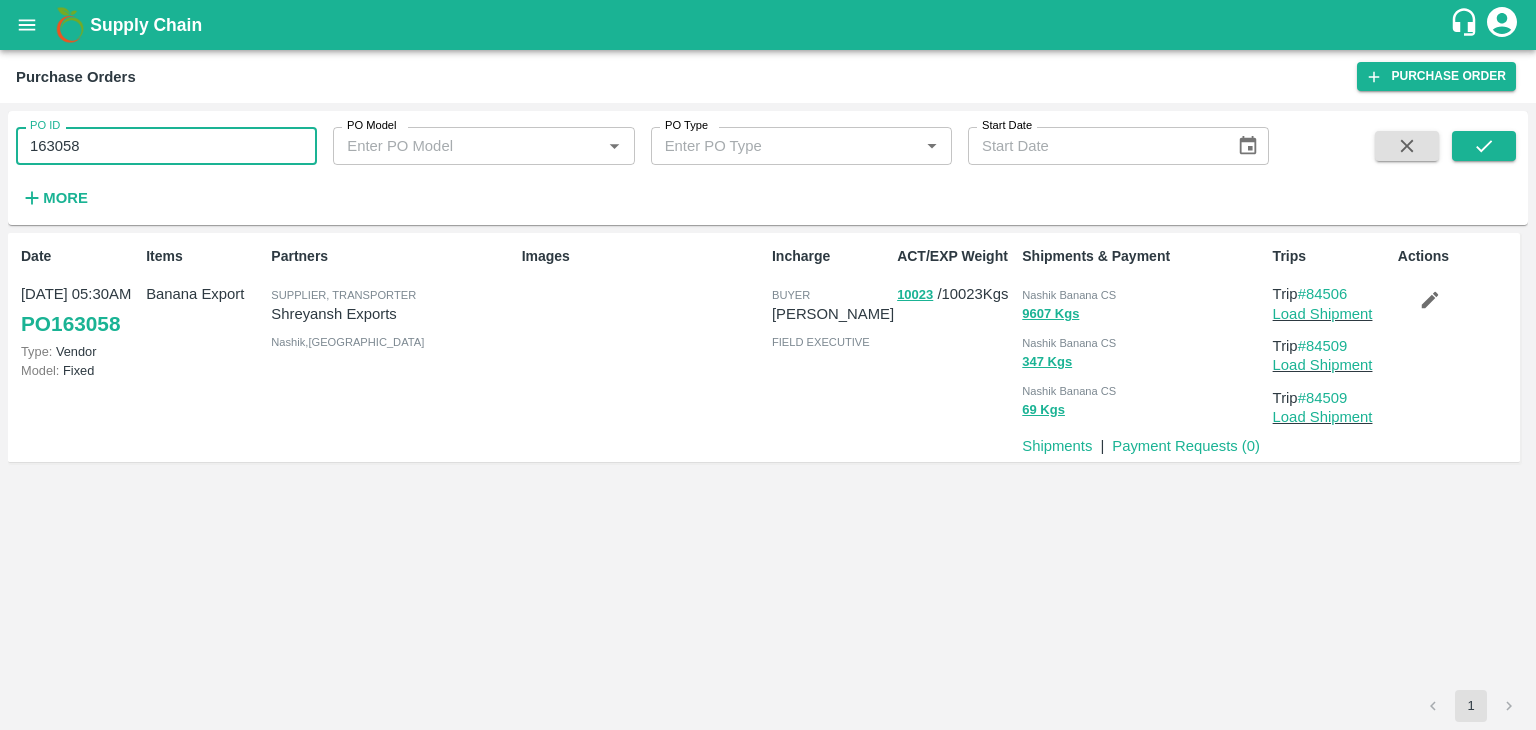 click on "163058" at bounding box center (166, 146) 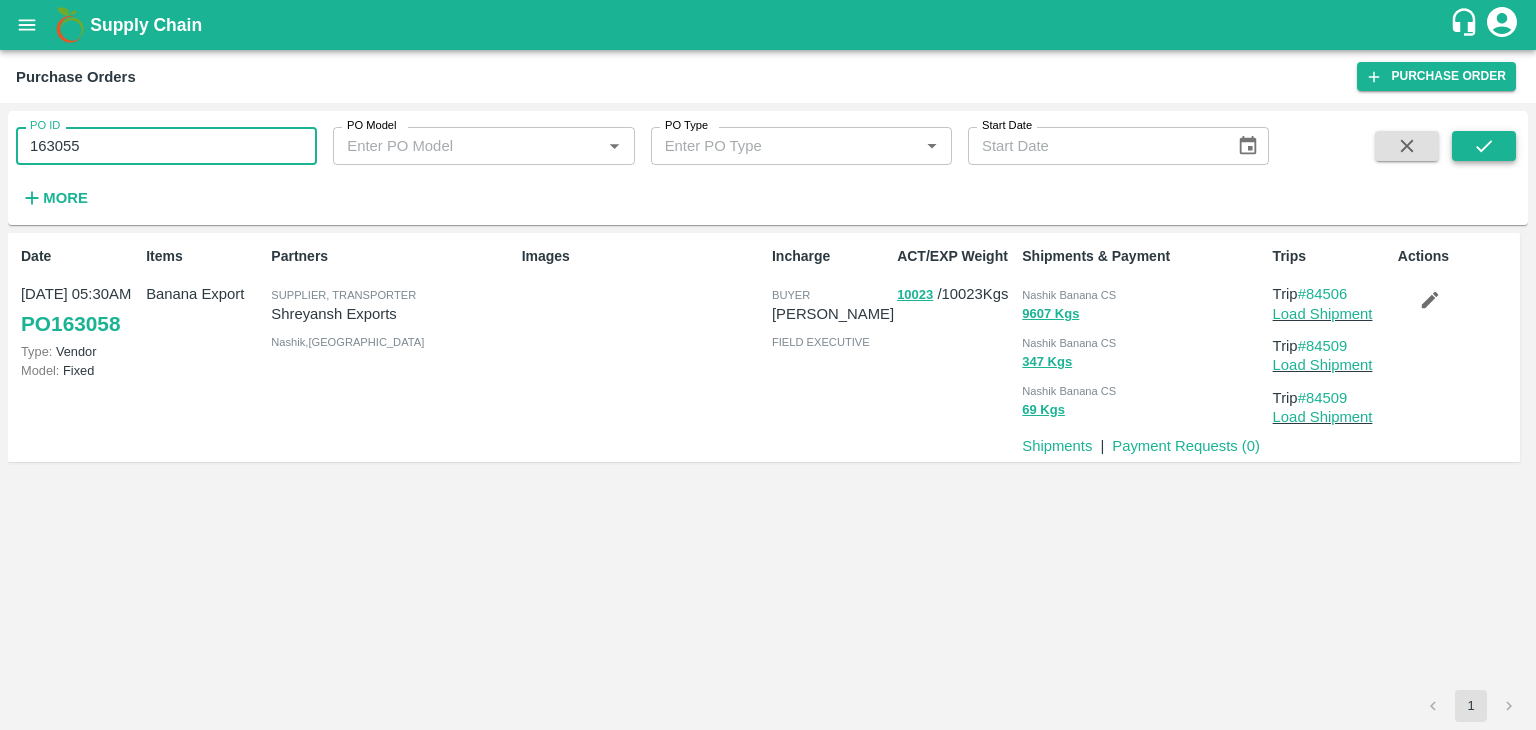 type on "163055" 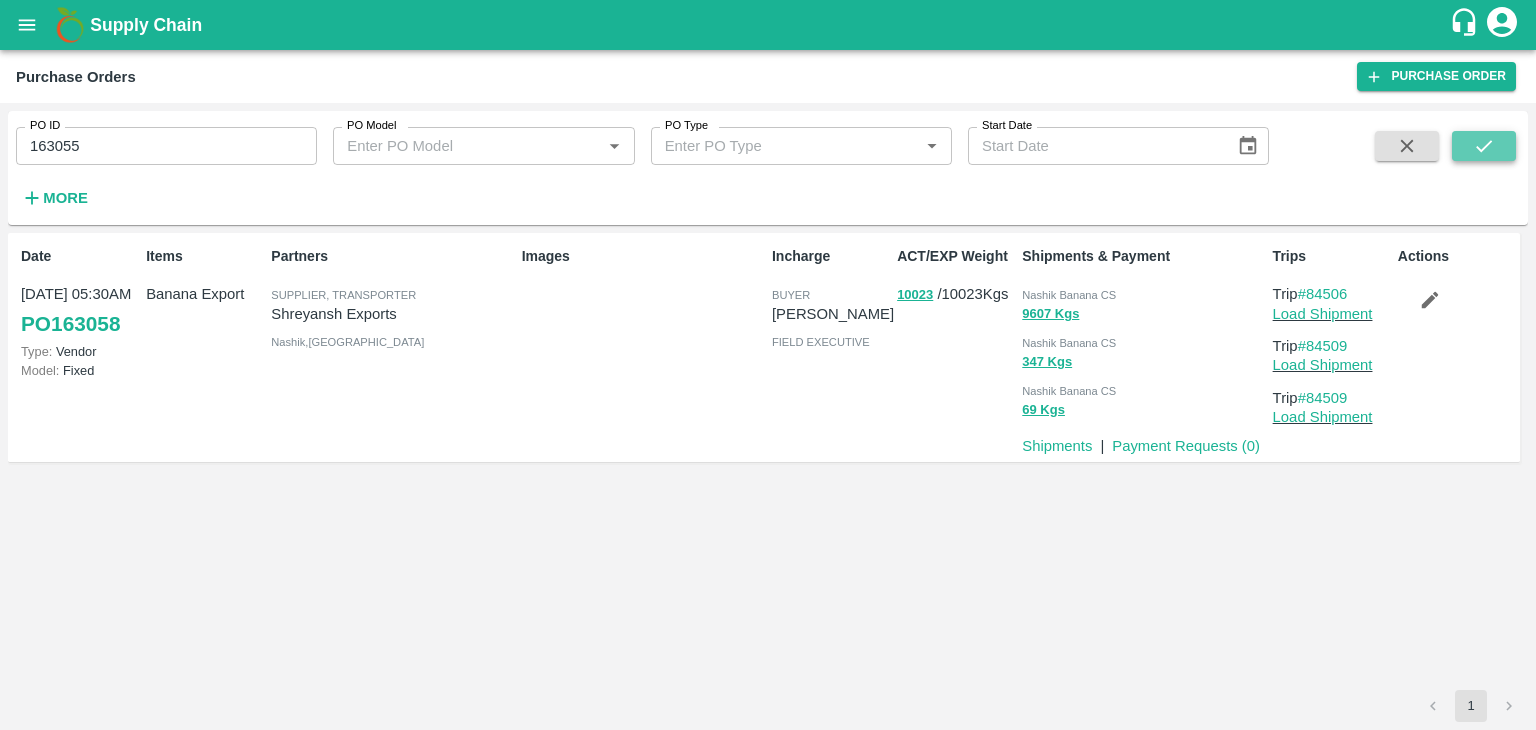 click 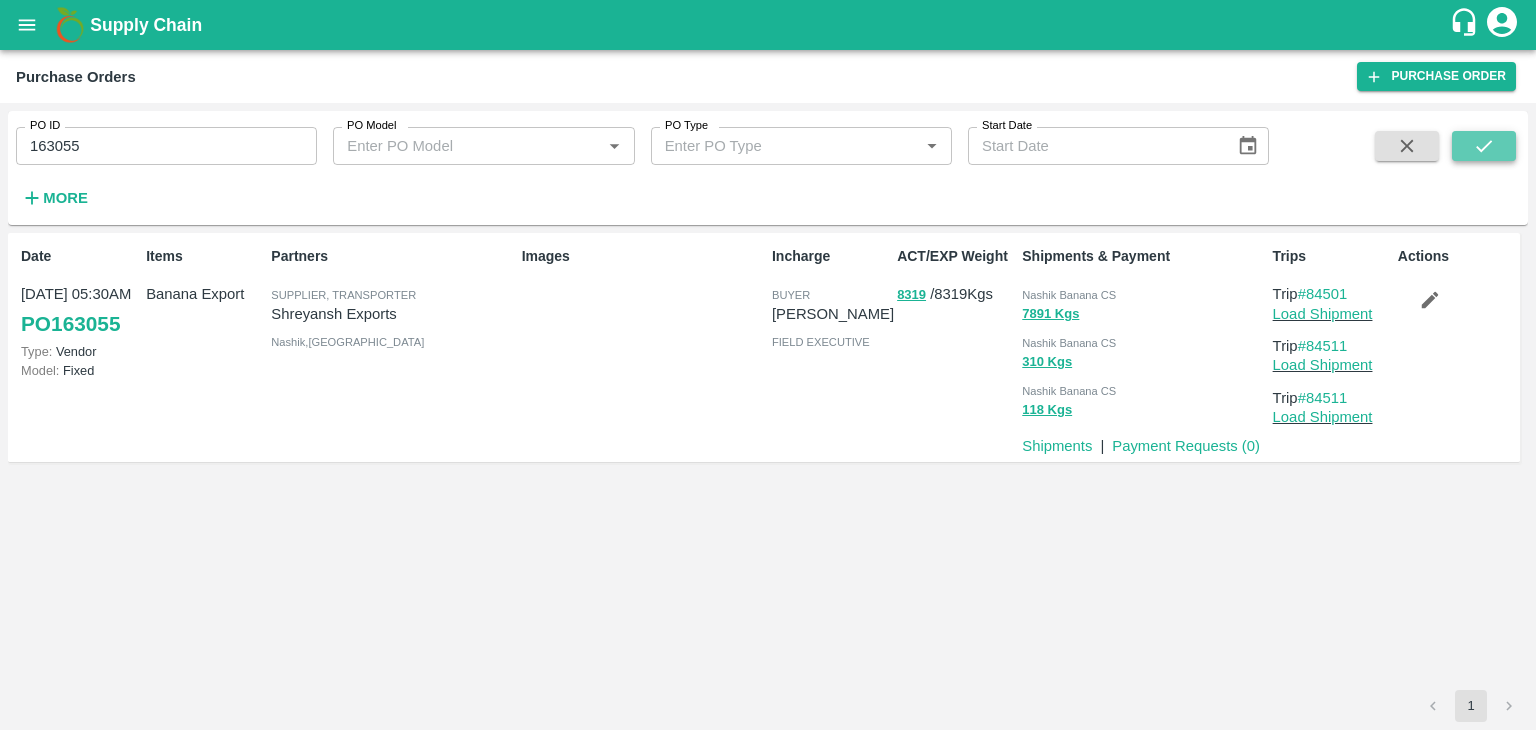 click 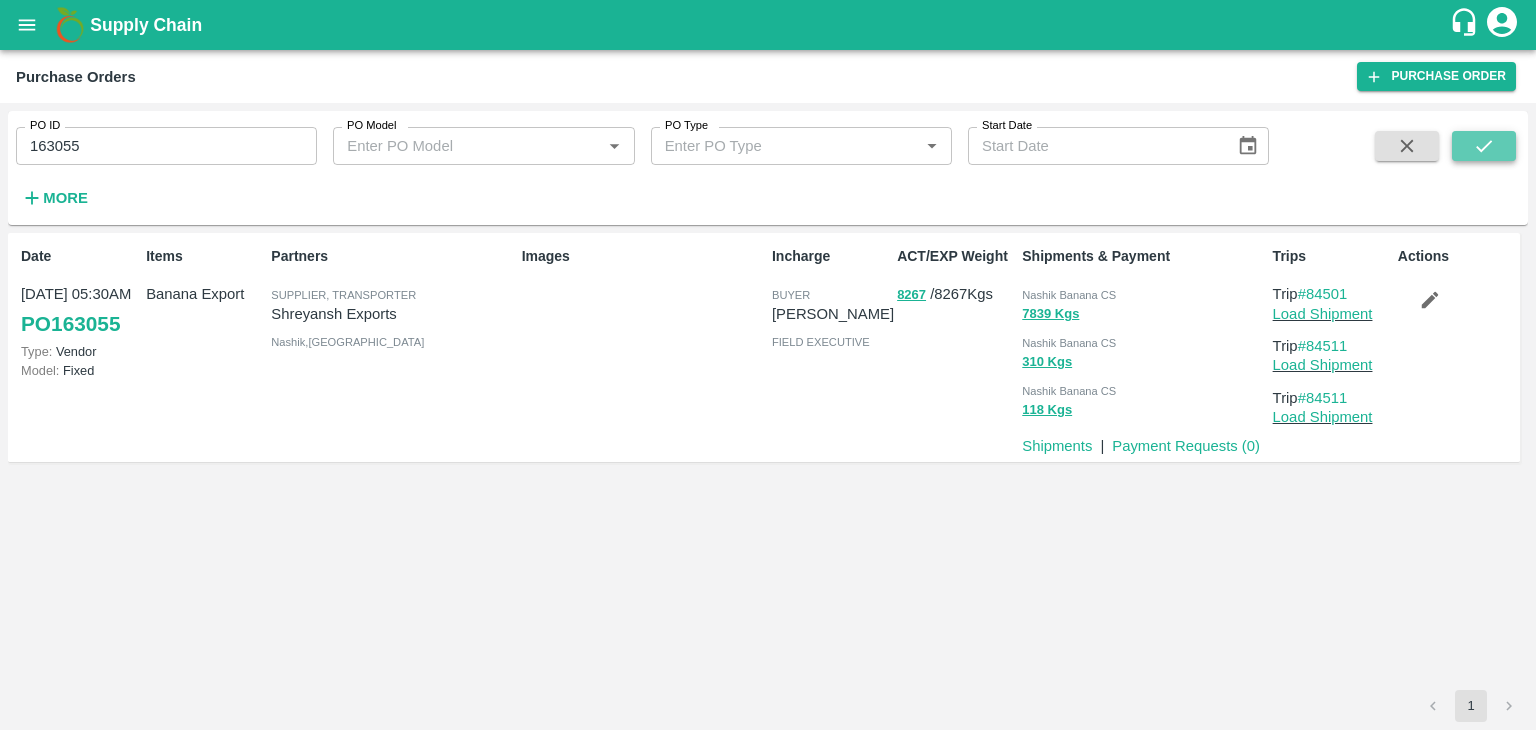 click at bounding box center [1484, 146] 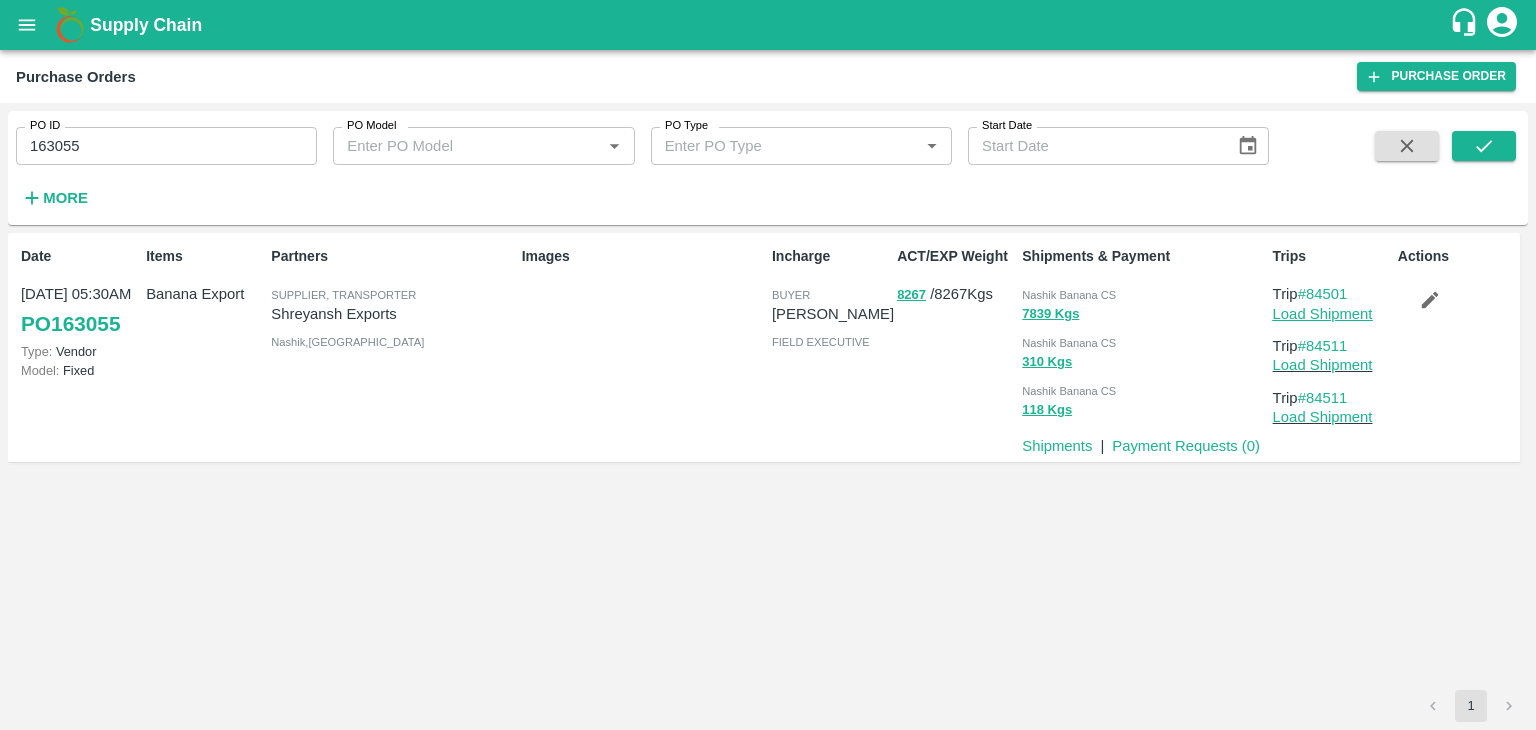 click on "Load Shipment" at bounding box center [1323, 314] 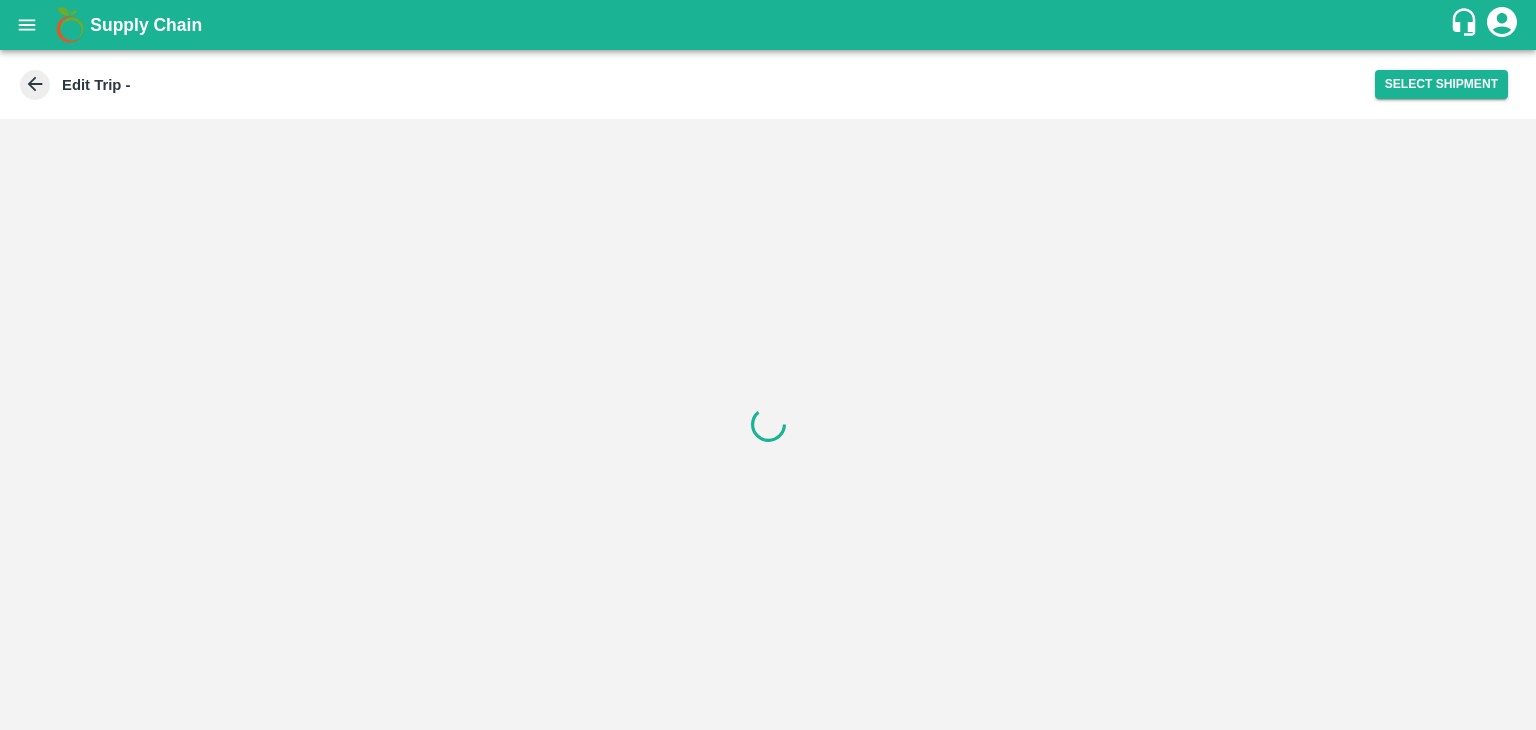scroll, scrollTop: 0, scrollLeft: 0, axis: both 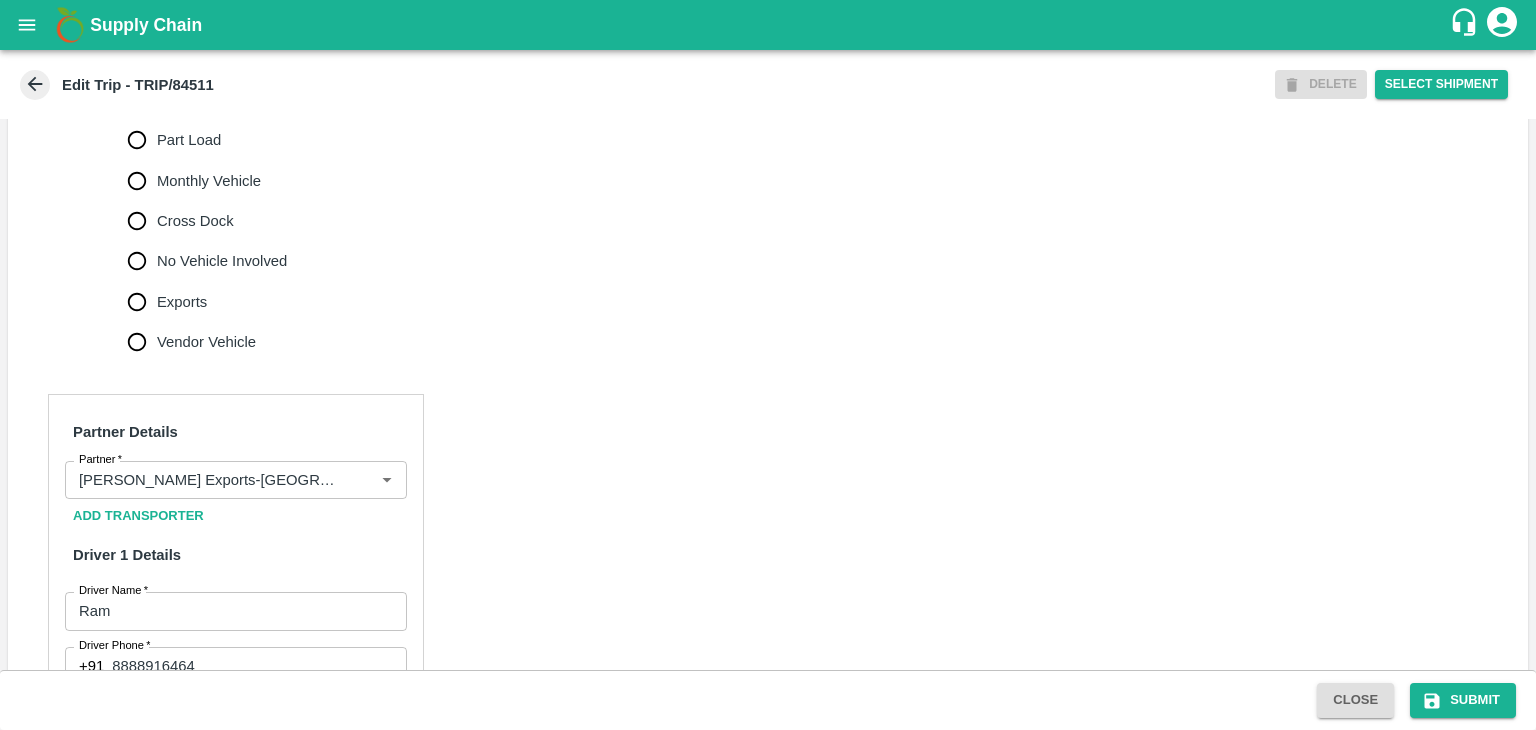 click on "No Vehicle Involved" at bounding box center (222, 261) 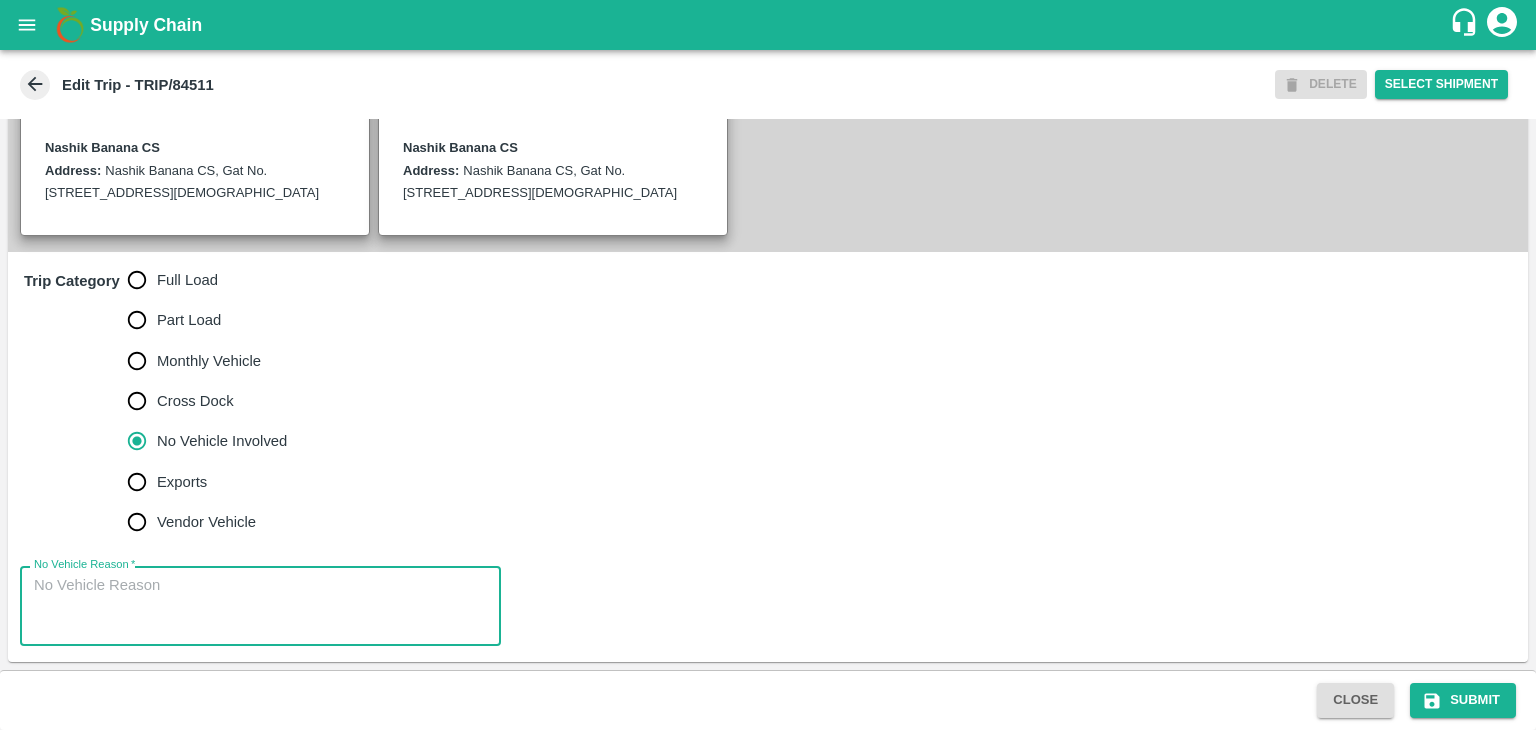 click on "No Vehicle Reason   *" at bounding box center [260, 606] 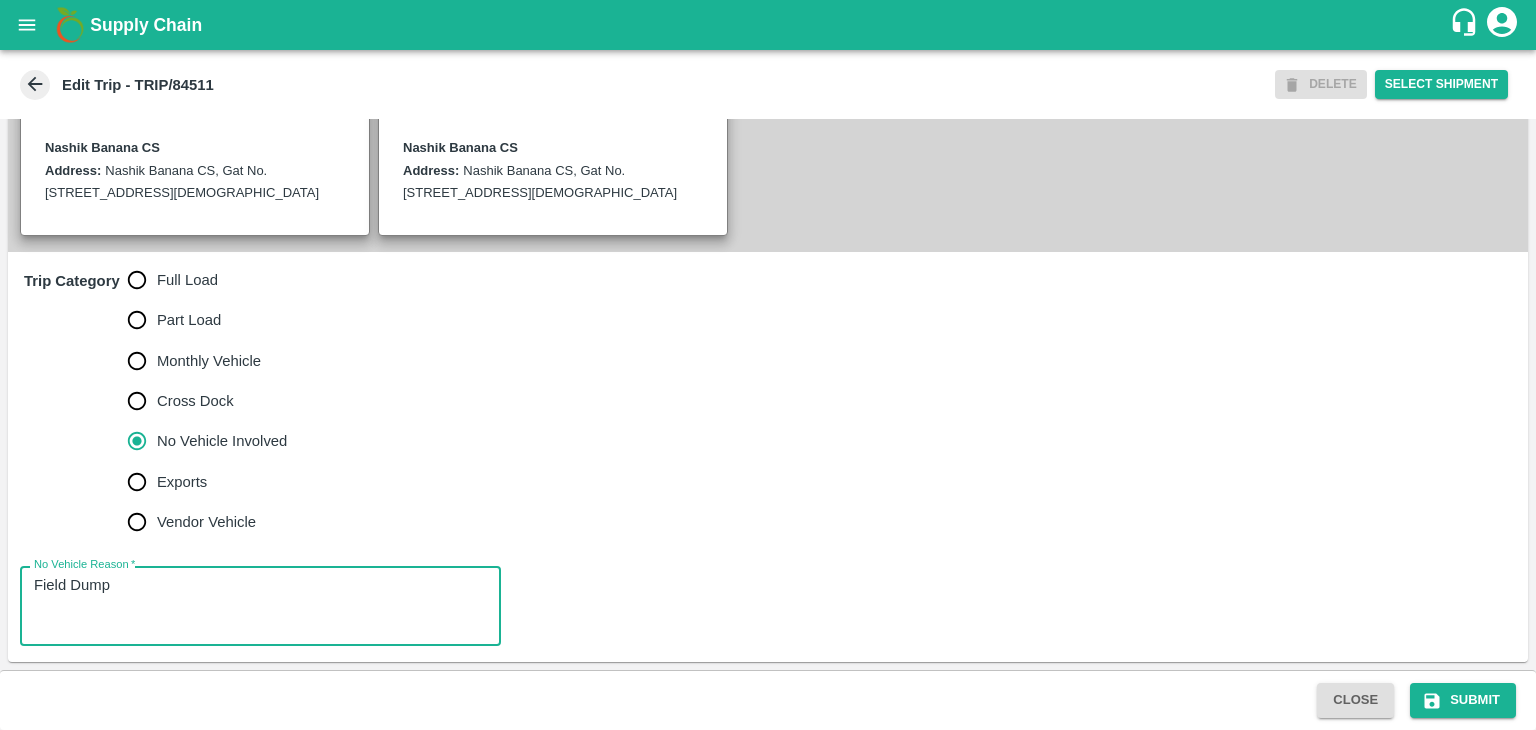 type on "Field Dump" 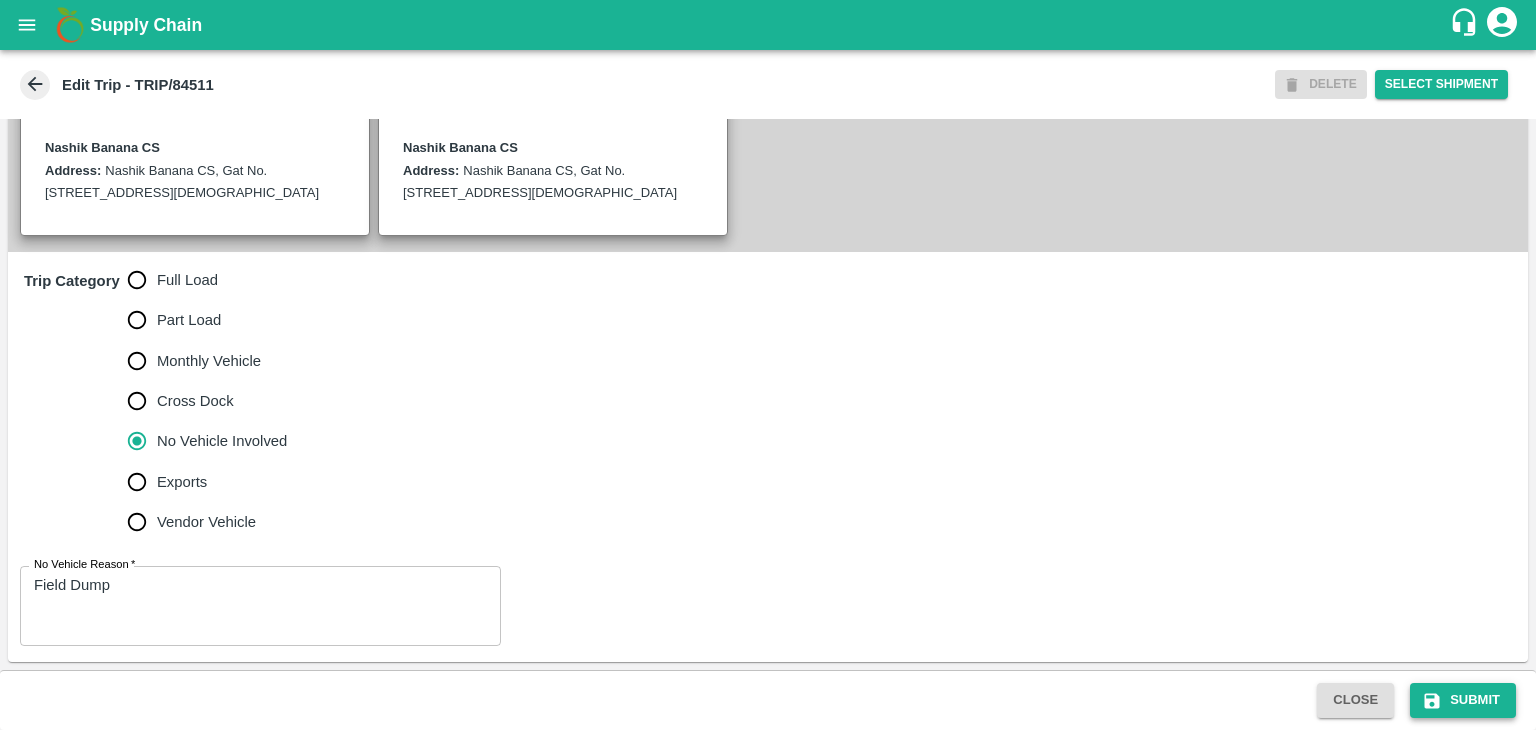 drag, startPoint x: 1459, startPoint y: 677, endPoint x: 1488, endPoint y: 703, distance: 38.948685 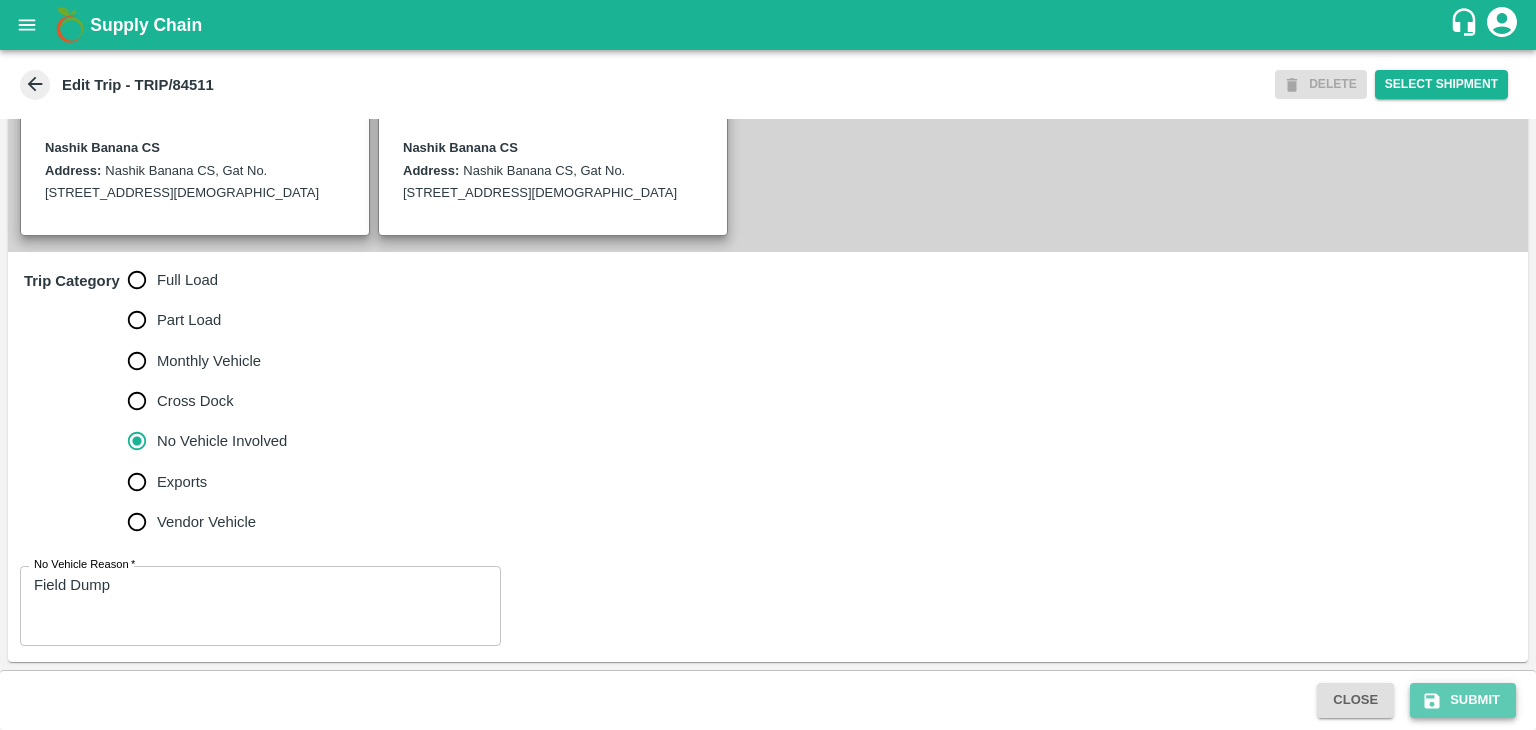 click on "Submit" at bounding box center (1463, 700) 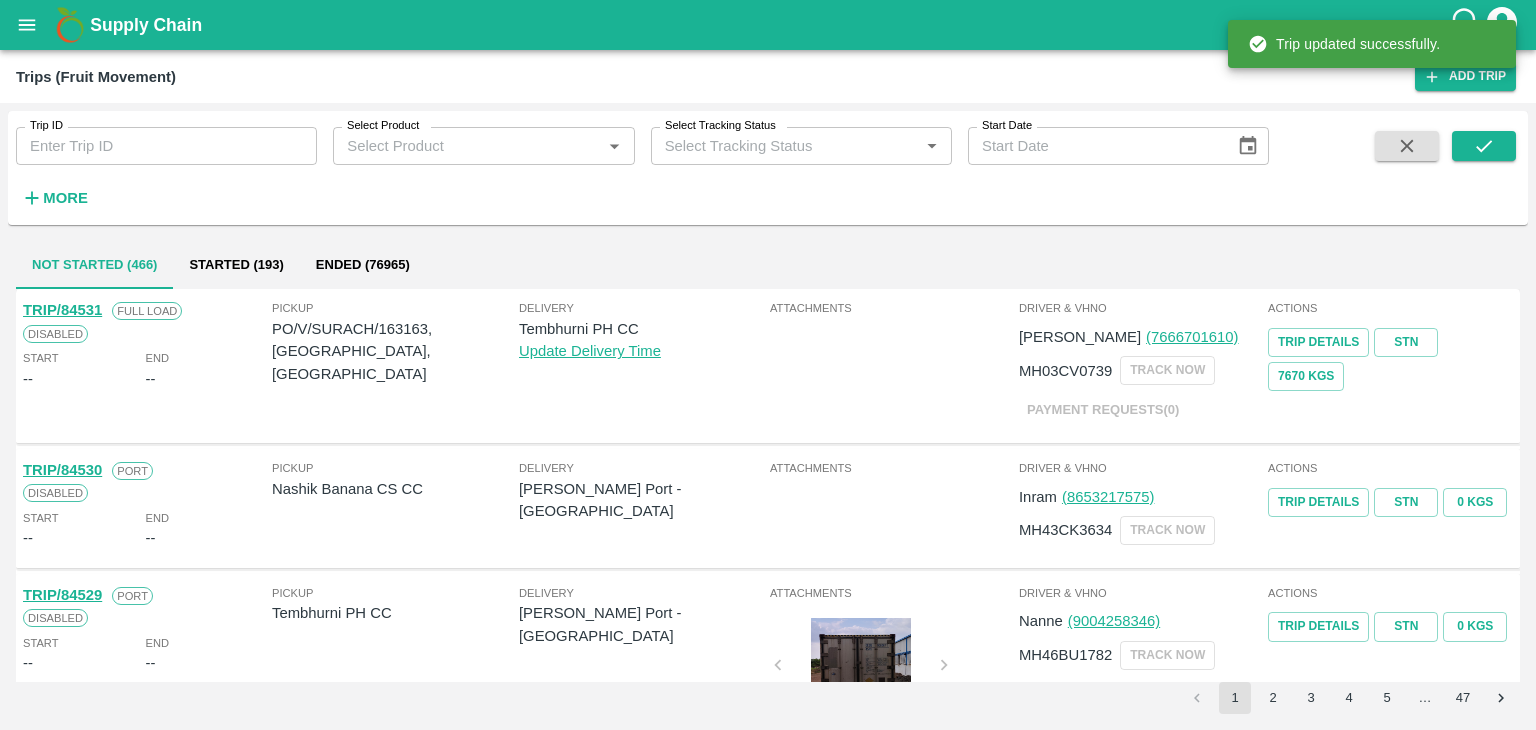 click on "Trip ID" at bounding box center [166, 146] 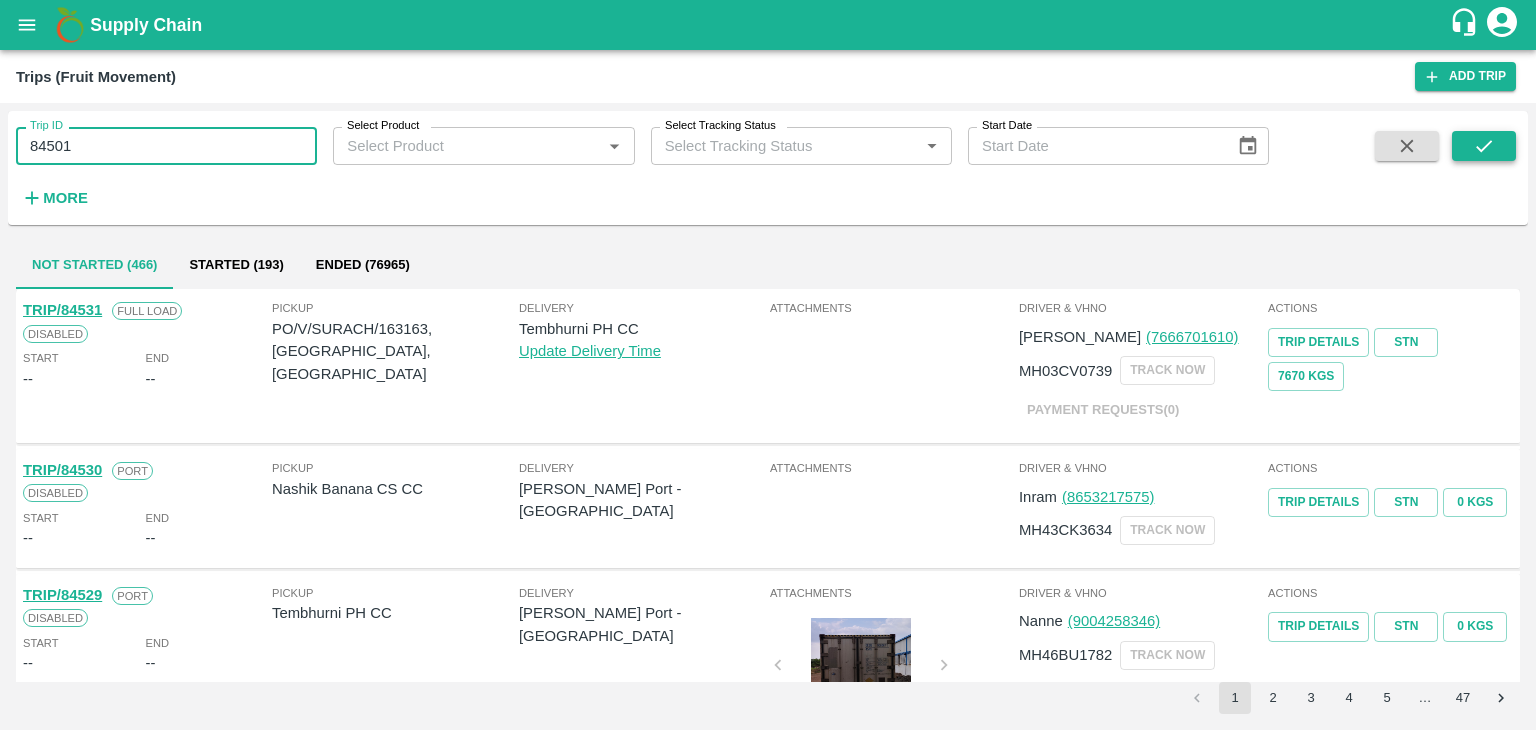 type on "84501" 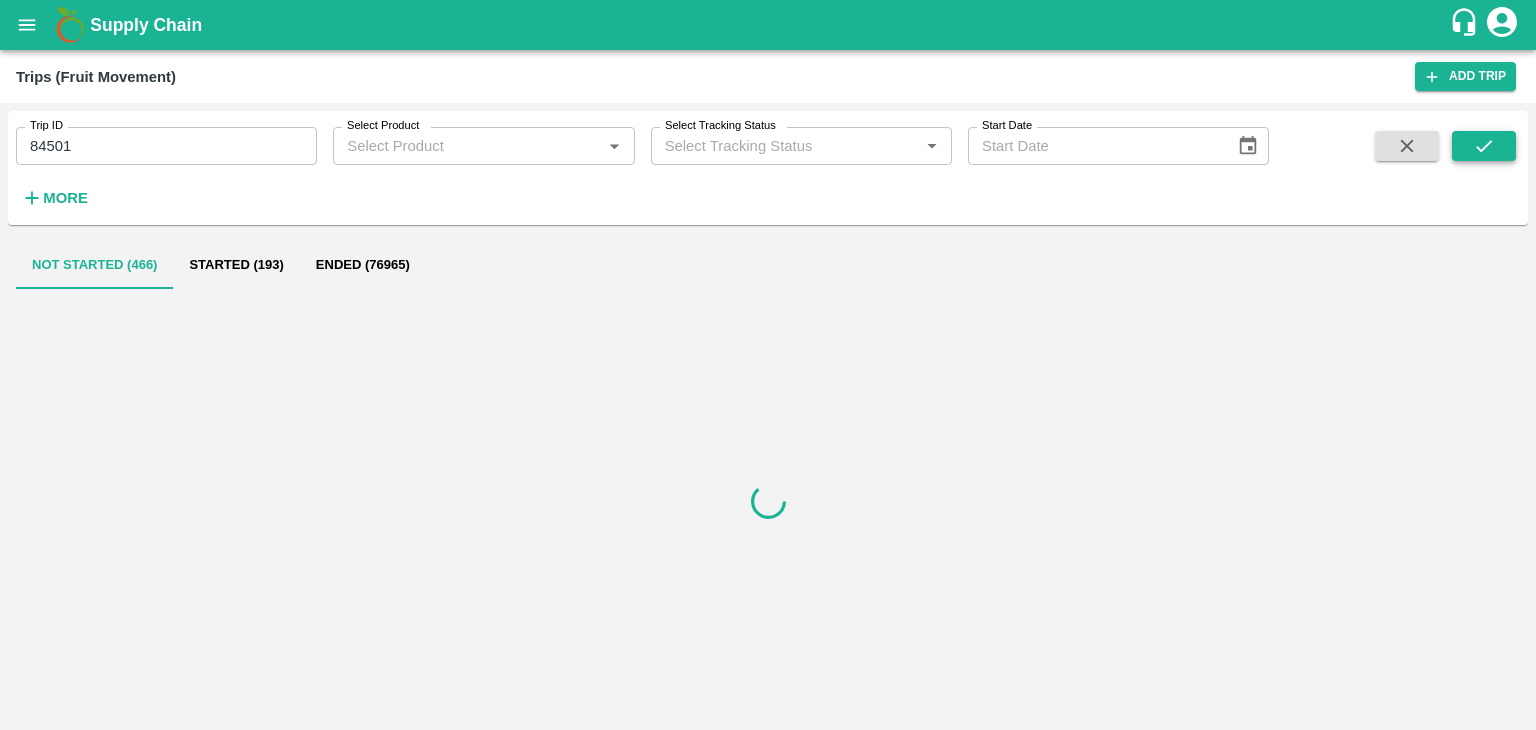 click 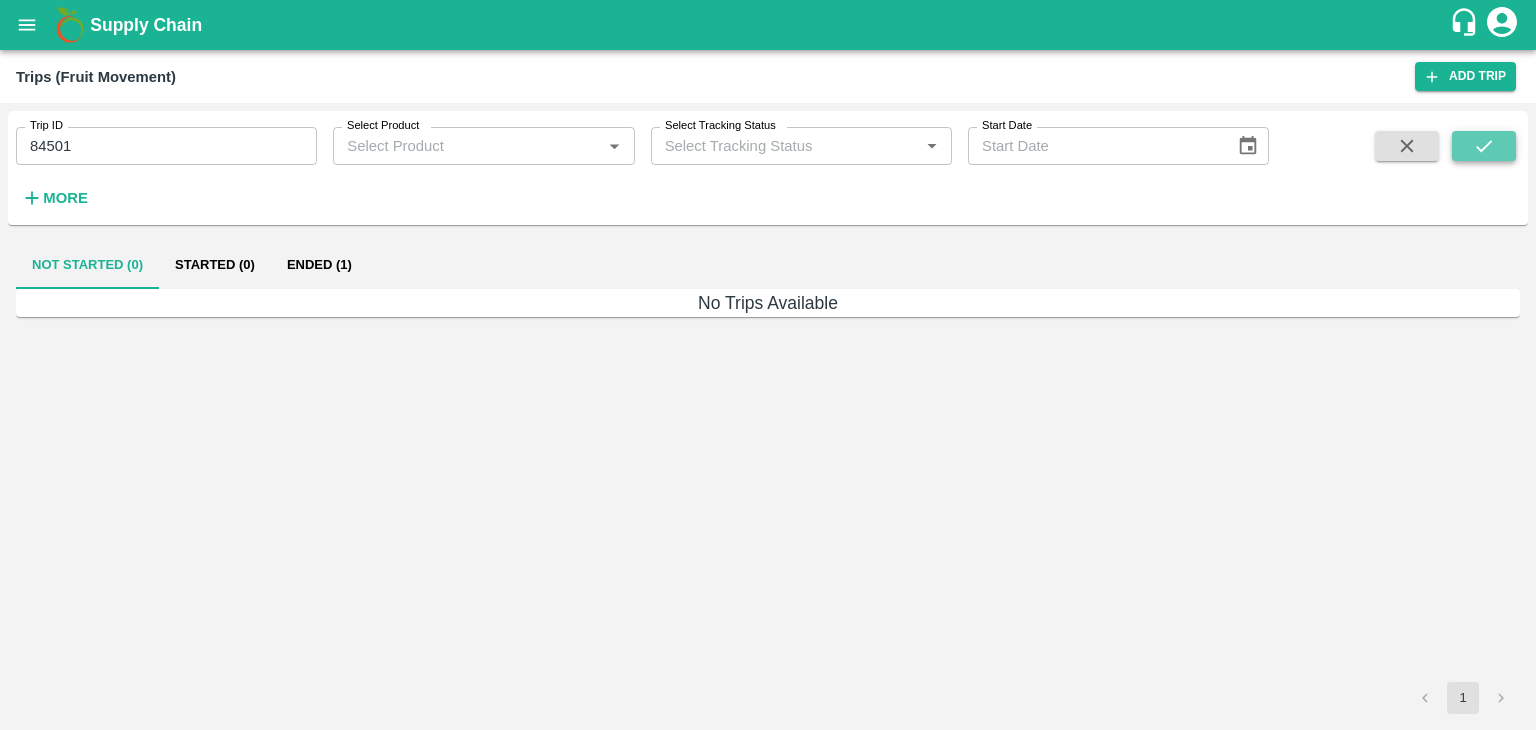 click 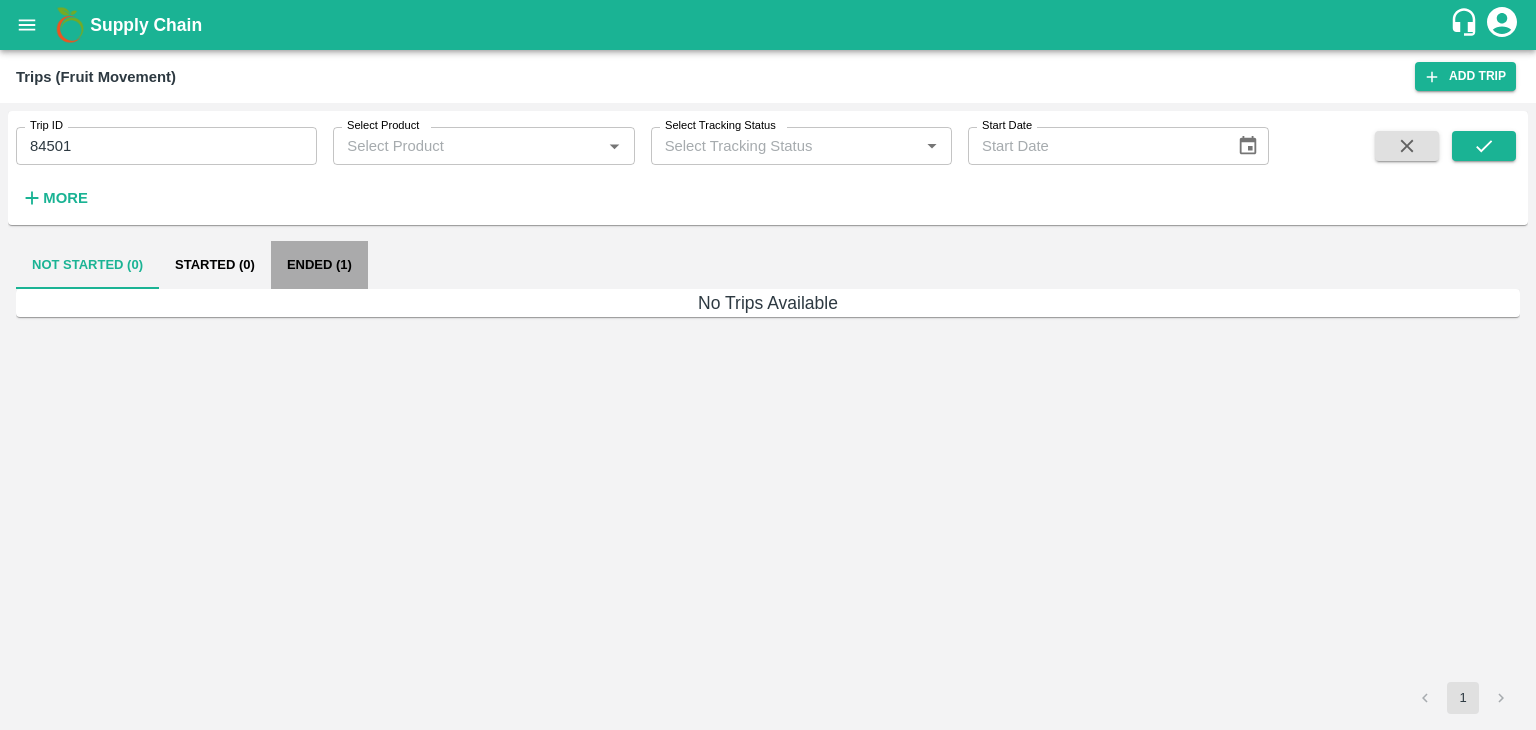 click on "Ended (1)" at bounding box center (319, 265) 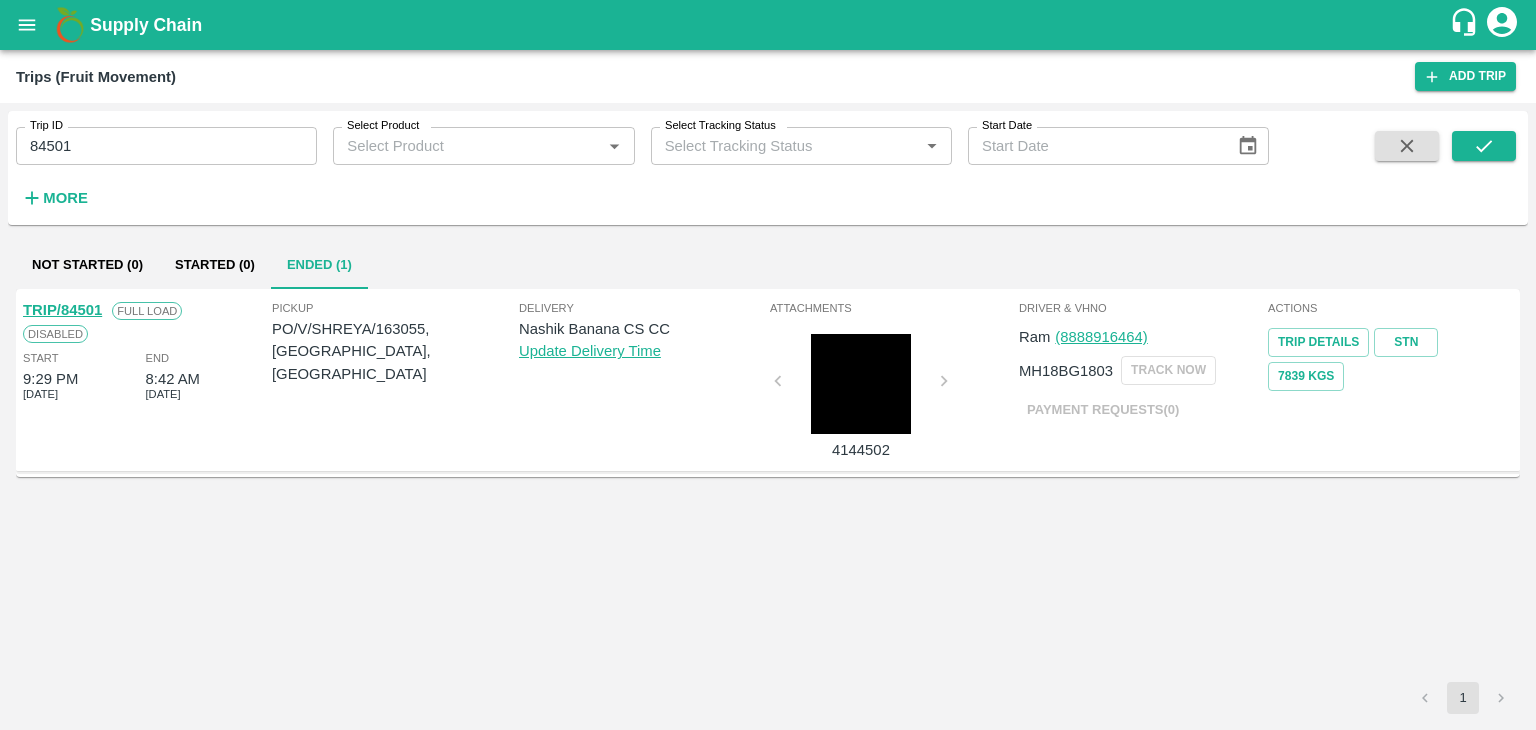 click on "TRIP/84501" at bounding box center [62, 310] 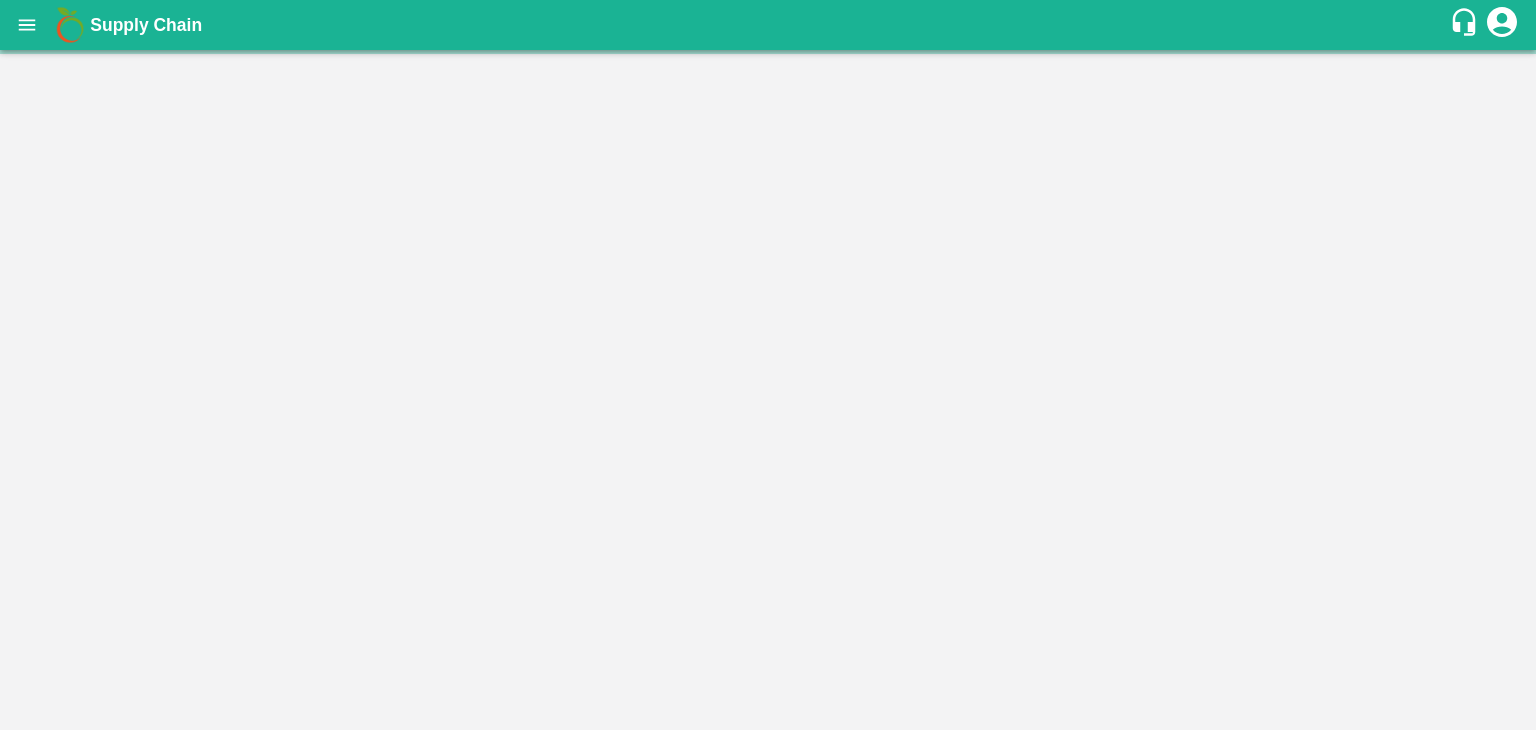 scroll, scrollTop: 0, scrollLeft: 0, axis: both 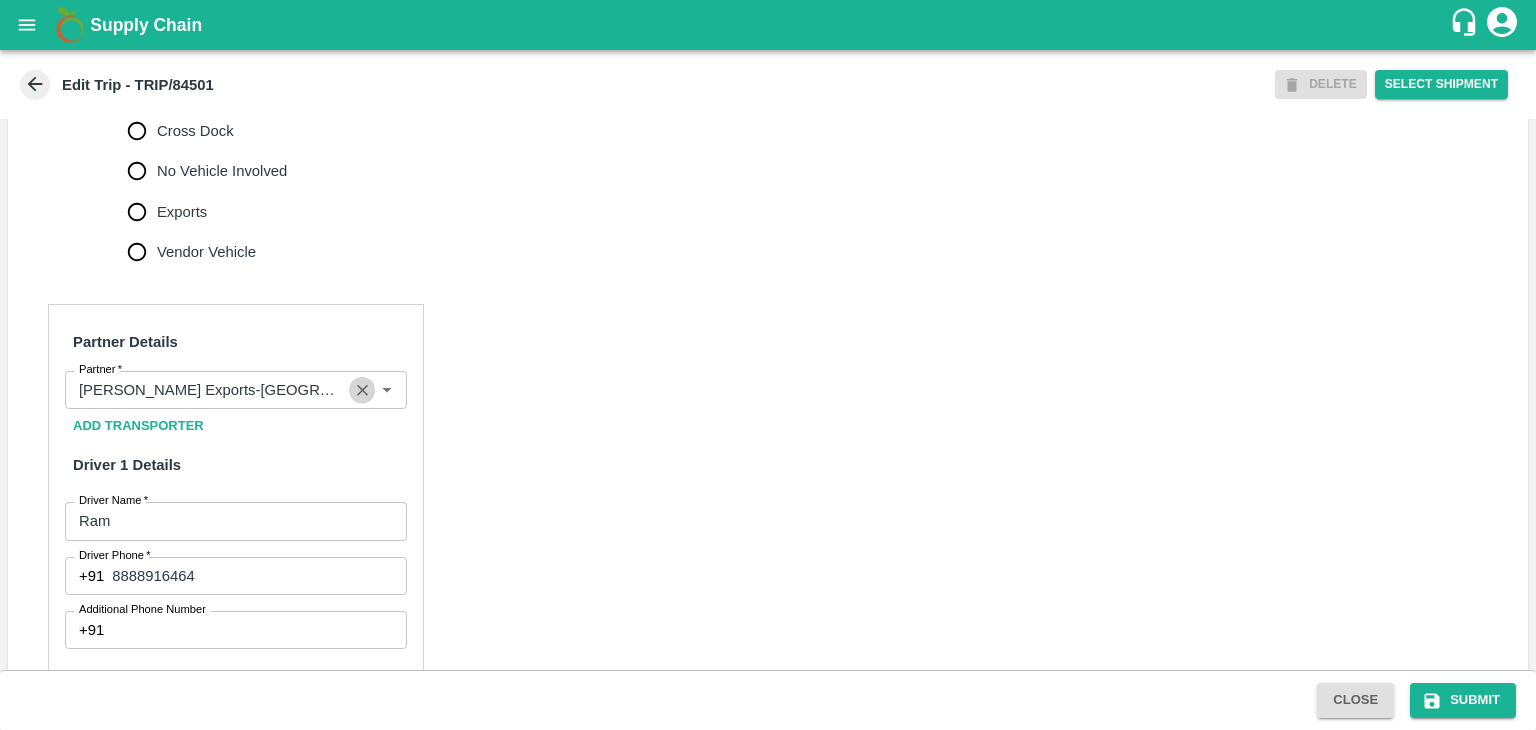 click at bounding box center [362, 390] 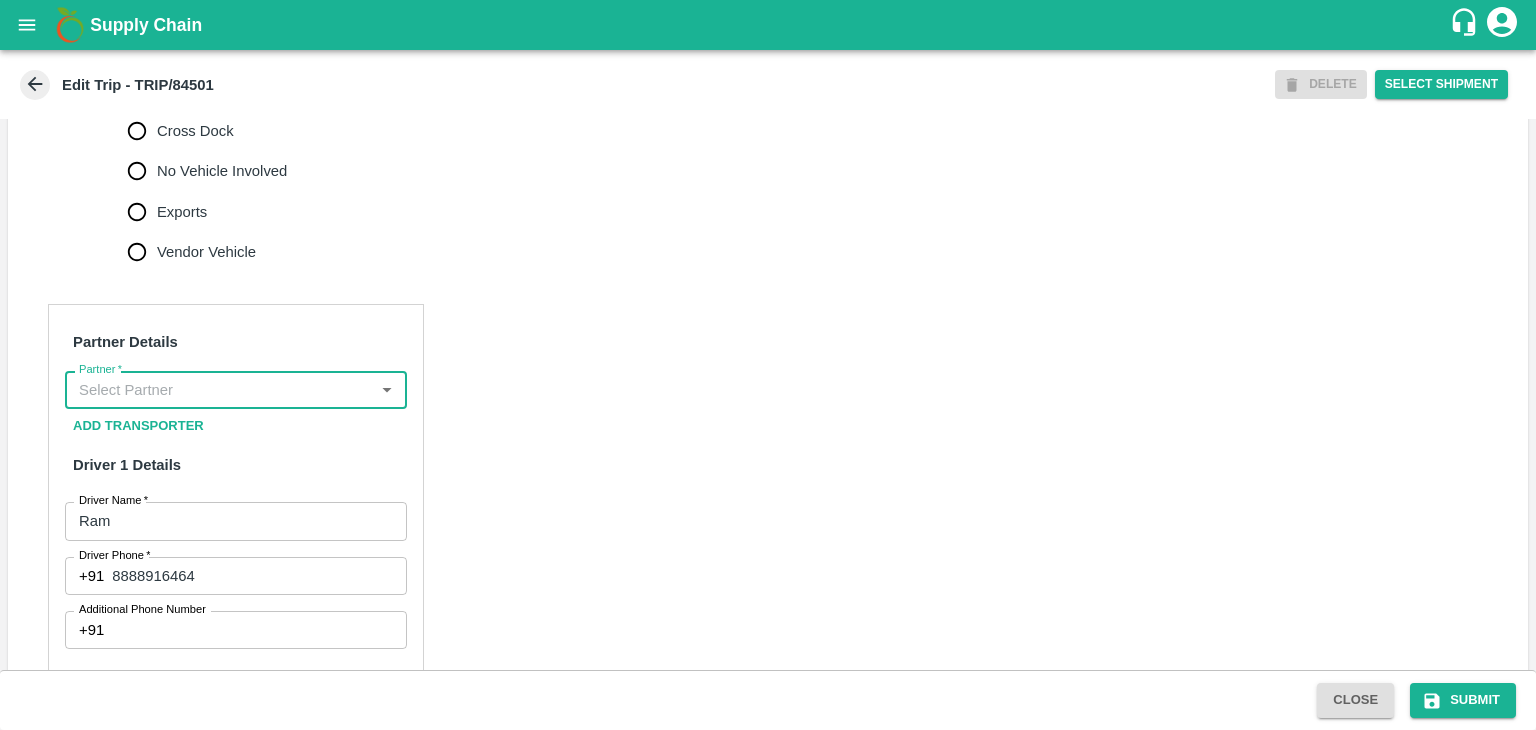 scroll, scrollTop: 0, scrollLeft: 0, axis: both 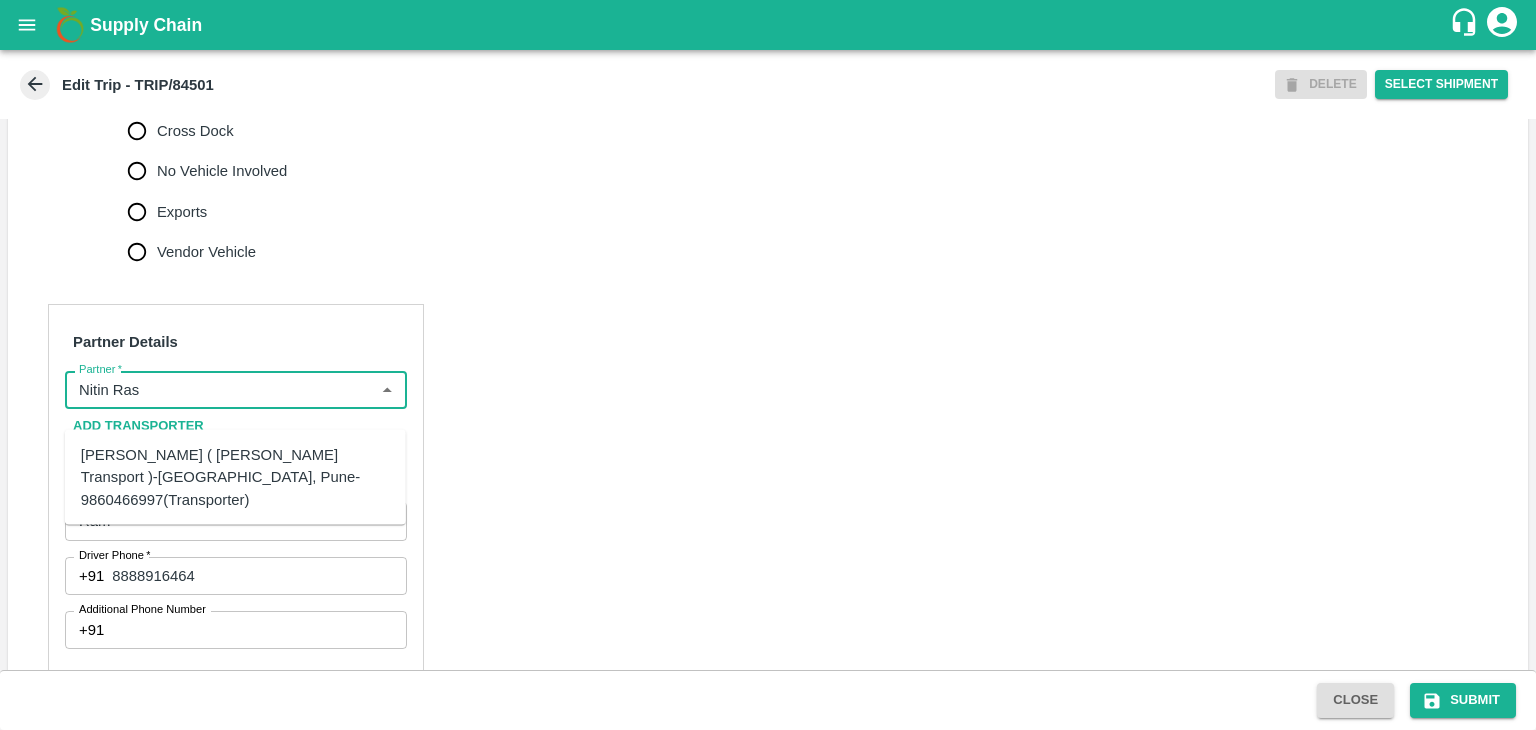 click on "[PERSON_NAME] ( [PERSON_NAME] Transport )-[GEOGRAPHIC_DATA], Pune-9860466997(Transporter)" at bounding box center (235, 477) 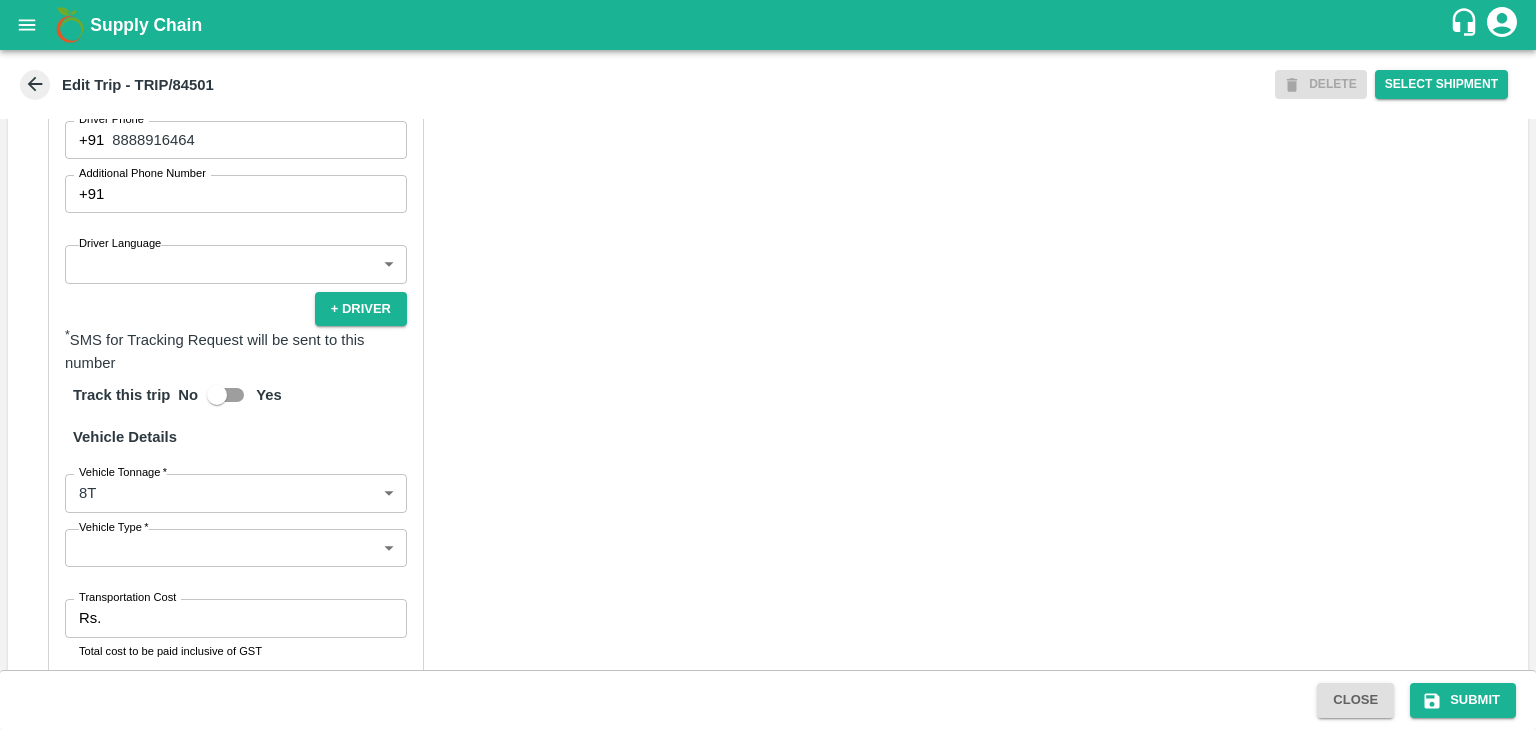 scroll, scrollTop: 1184, scrollLeft: 0, axis: vertical 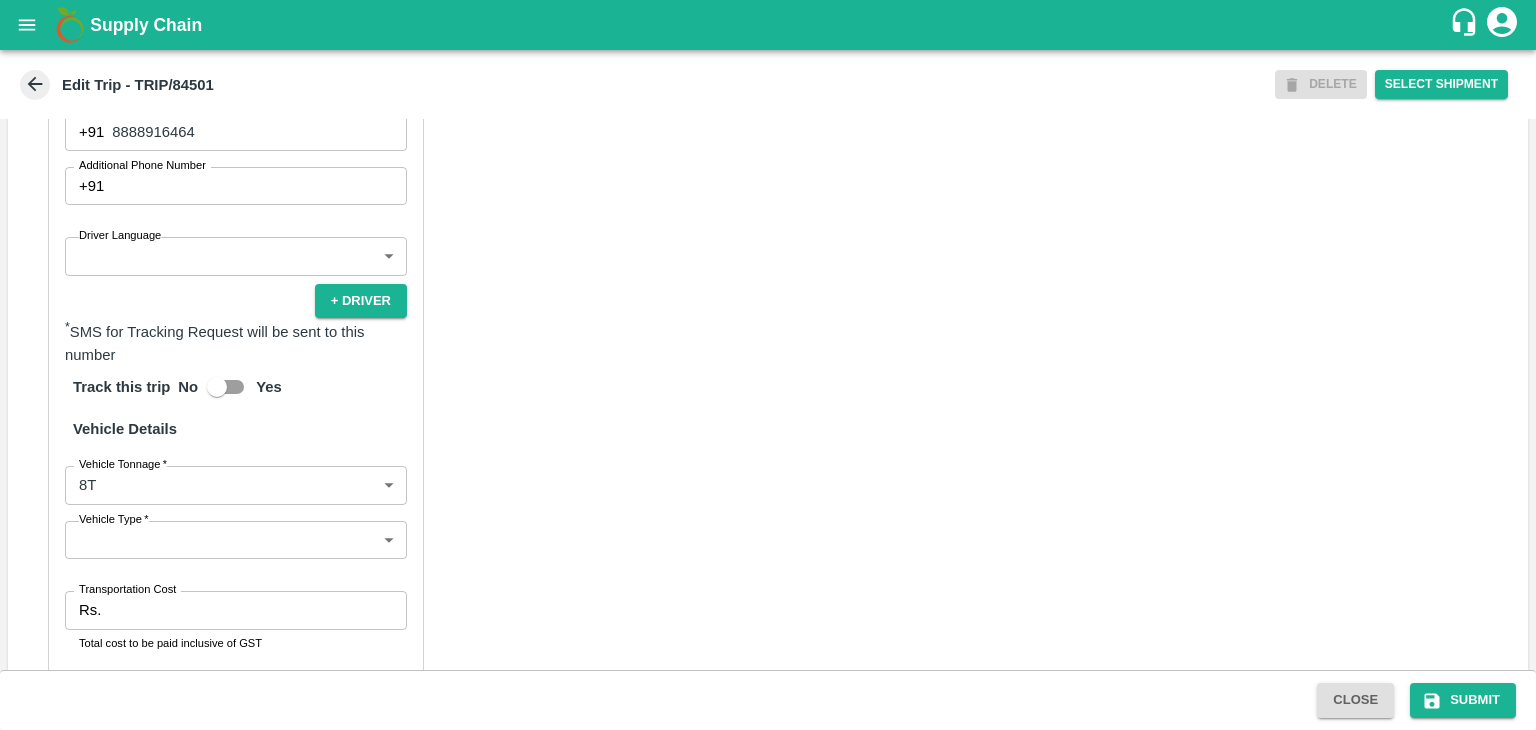 type on "[PERSON_NAME] ( [PERSON_NAME] Transport )-[GEOGRAPHIC_DATA], Pune-9860466997(Transporter)" 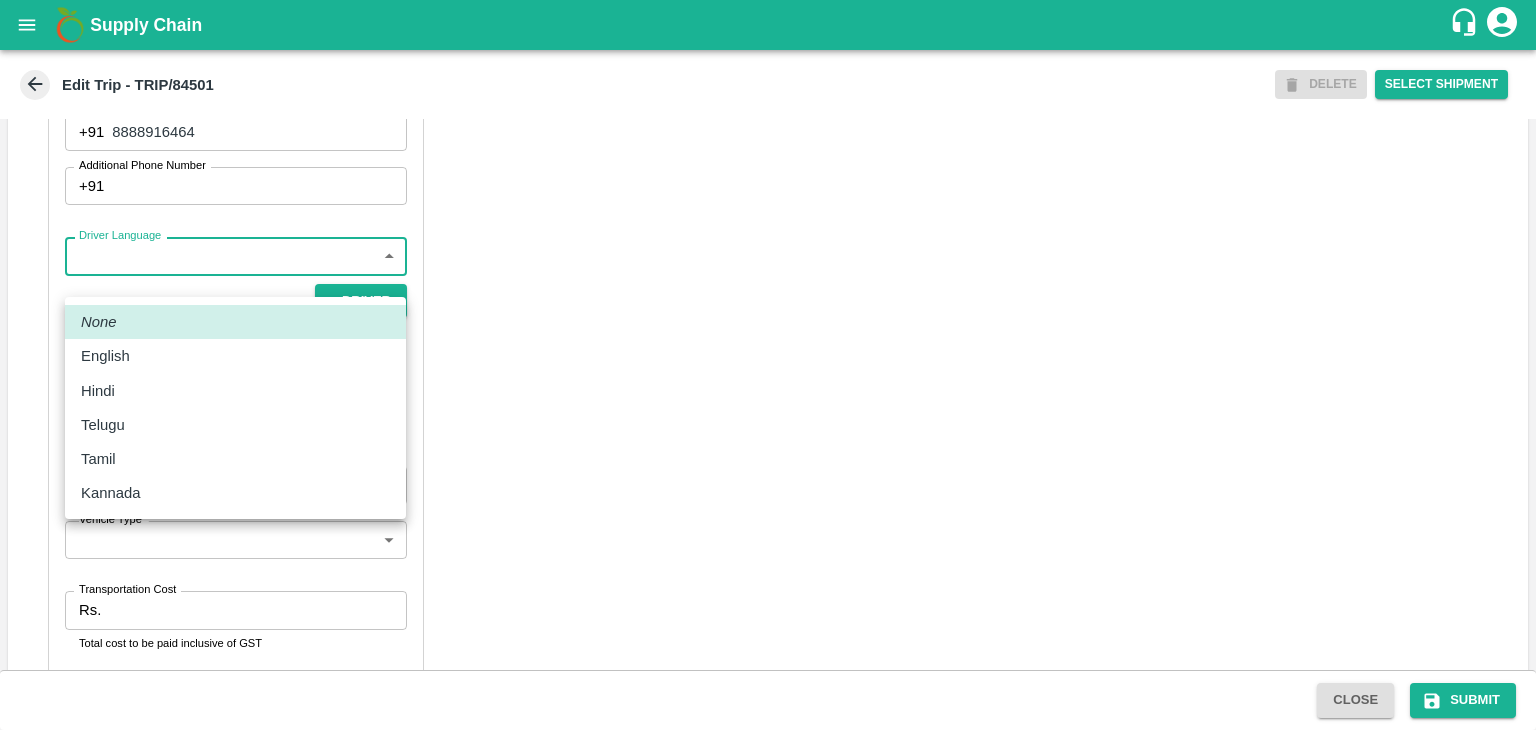 click on "Supply Chain Edit Trip - TRIP/84501 DELETE Select Shipment Trip Details Trip Type Fruit Movement 1 Trip Type Trip Pickup Order SHIP/[PERSON_NAME]/345019 PO/V/SHREYA/163055 Address: [GEOGRAPHIC_DATA], [GEOGRAPHIC_DATA] Trip Delivery Order SHIP/[PERSON_NAME]/345019 Nashik Banana CS Address:  [GEOGRAPHIC_DATA] No. 314/2/1, A/p- Mohadi, Tal- Dindori, Dist- Nashik 422207, [GEOGRAPHIC_DATA], [GEOGRAPHIC_DATA], [GEOGRAPHIC_DATA] Trip Category  Full Load Part Load Monthly Vehicle Cross Dock No Vehicle Involved Exports Vendor Vehicle Partner Details Partner   * Partner Add   Transporter Driver 1 Details Driver Name   * Ram Driver Name Driver Phone   * [PHONE_NUMBER] Driver Phone Additional Phone Number +91 Additional Phone Number Driver Language ​ Driver Language + Driver * SMS for Tracking Request will be sent to this number Track this trip No Yes Vehicle Details Vehicle Tonnage   * 8T 8000 Vehicle Tonnage Vehicle Type   * ​ Vehicle Type Transportation Cost Rs. Transportation Cost Total cost to be paid inclusive of GST Vehicle Number Close" at bounding box center (768, 365) 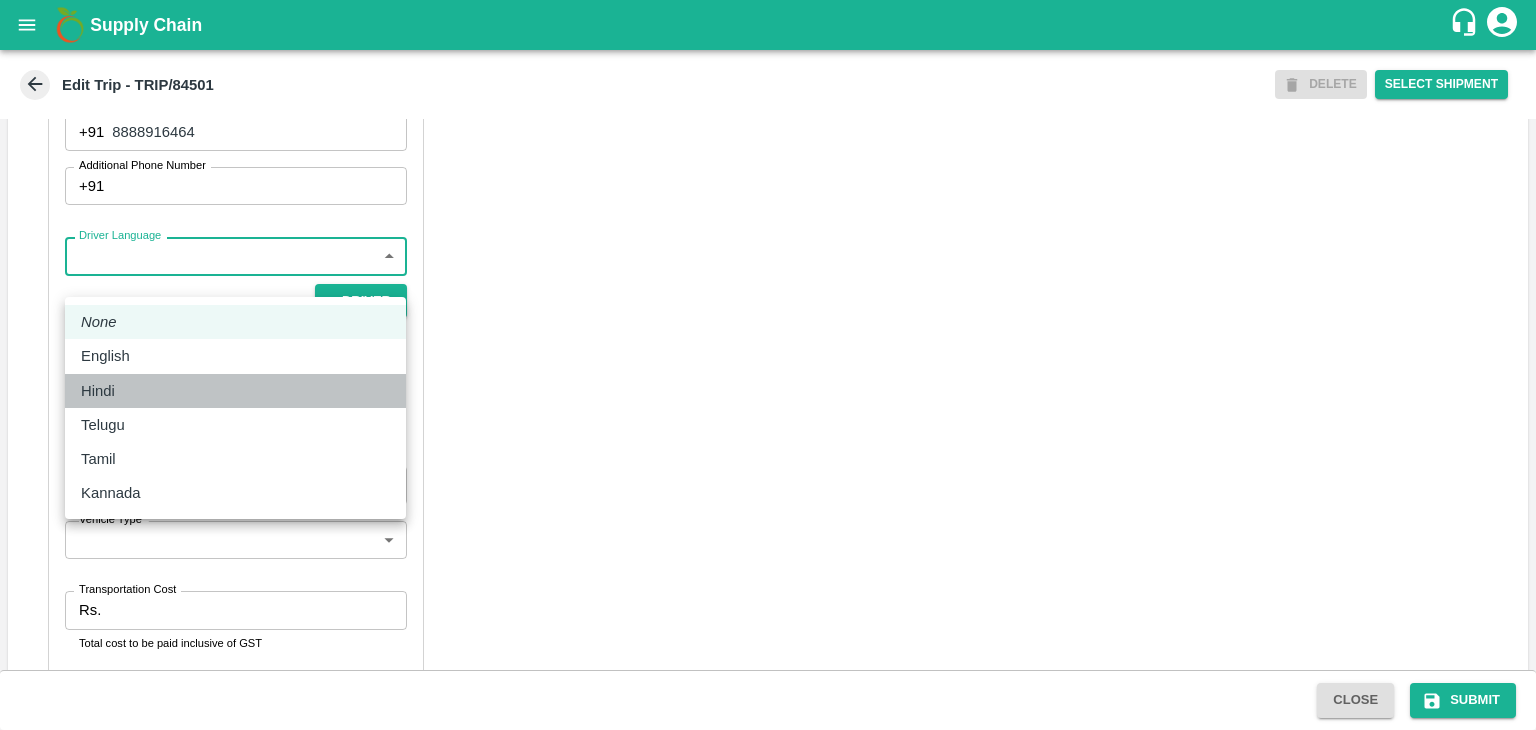 click on "Hindi" at bounding box center (235, 391) 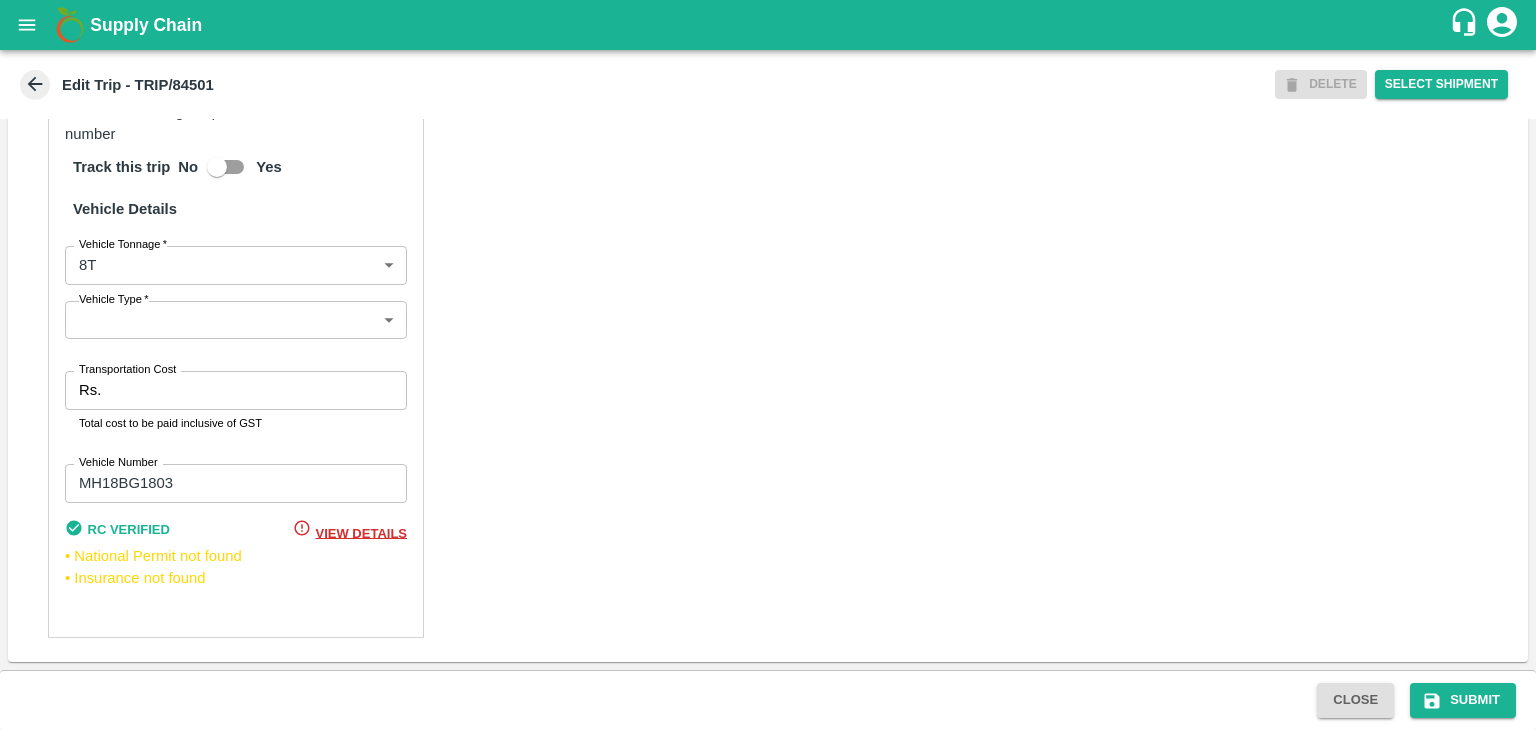 scroll, scrollTop: 1424, scrollLeft: 0, axis: vertical 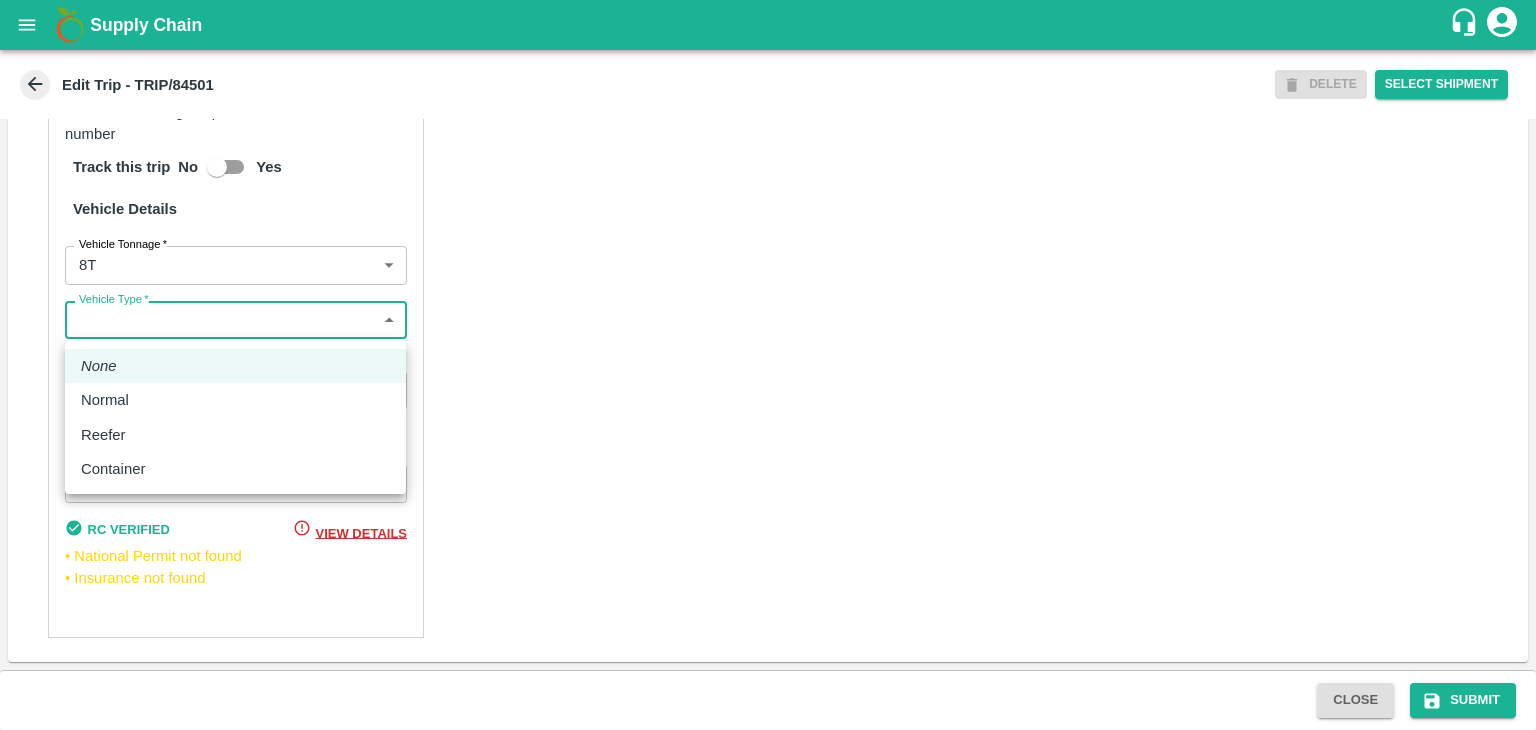 click on "Supply Chain Edit Trip - TRIP/84501 DELETE Select Shipment Trip Details Trip Type Fruit Movement 1 Trip Type Trip Pickup Order SHIP/[PERSON_NAME]/345019 PO/V/SHREYA/163055 Address: [GEOGRAPHIC_DATA], [GEOGRAPHIC_DATA] Trip Delivery Order SHIP/[PERSON_NAME]/345019 Nashik Banana CS Address:  [GEOGRAPHIC_DATA] No. 314/2/1, A/p- Mohadi, Tal- Dindori, Dist- Nashik 422207, [GEOGRAPHIC_DATA], [GEOGRAPHIC_DATA], [GEOGRAPHIC_DATA] Trip Category  Full Load Part Load Monthly Vehicle Cross Dock No Vehicle Involved Exports Vendor Vehicle Partner Details Partner   * Partner Add   Transporter Driver 1 Details Driver Name   * Ram Driver Name Driver Phone   * [PHONE_NUMBER] Driver Phone Additional Phone Number +91 Additional Phone Number Driver Language Hindi hi Driver Language + Driver * SMS for Tracking Request will be sent to this number Track this trip No Yes Vehicle Details Vehicle Tonnage   * 8T 8000 Vehicle Tonnage Vehicle Type   * ​ Vehicle Type Transportation Cost Rs. Transportation Cost Total cost to be paid inclusive of GST Vehicle Number" at bounding box center [768, 365] 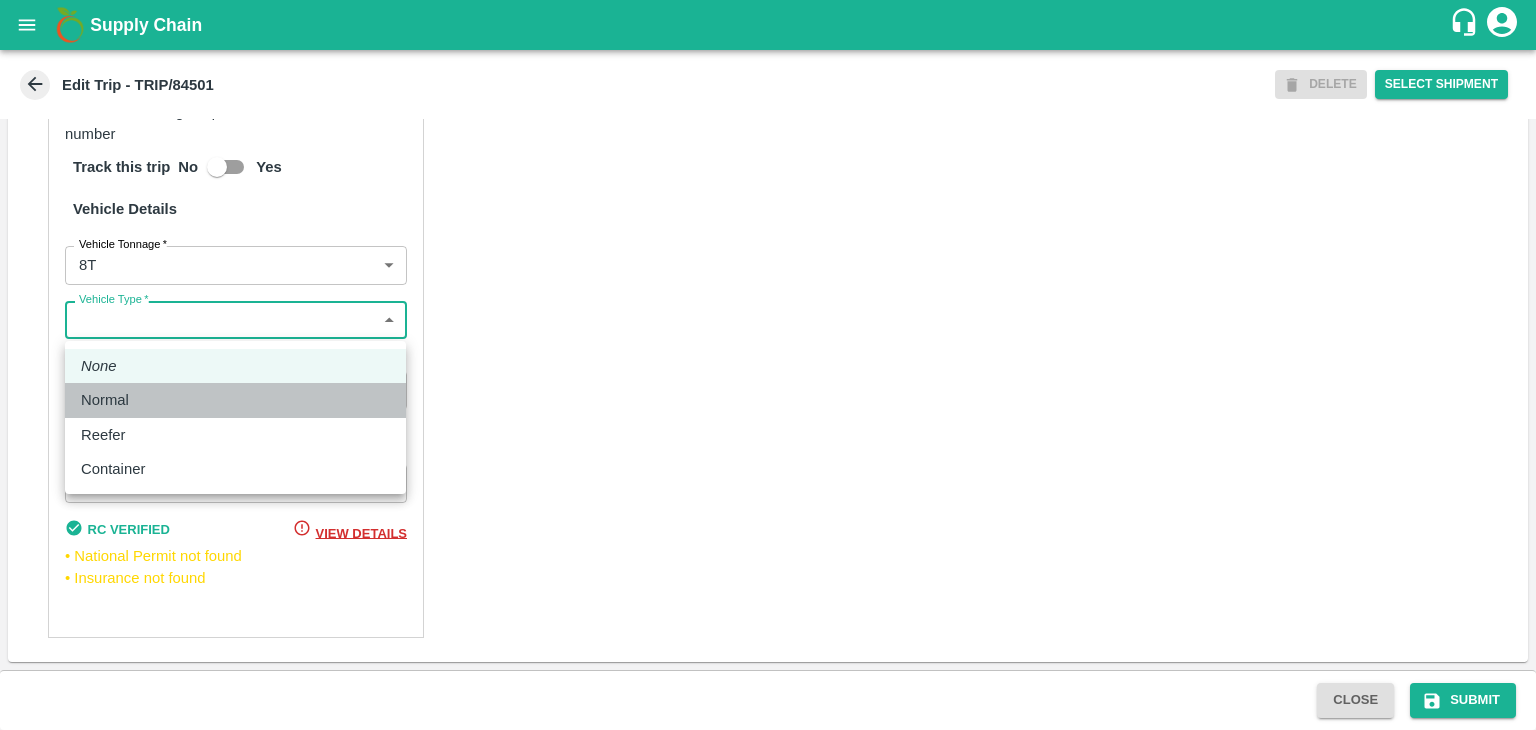 click on "Normal" at bounding box center (235, 400) 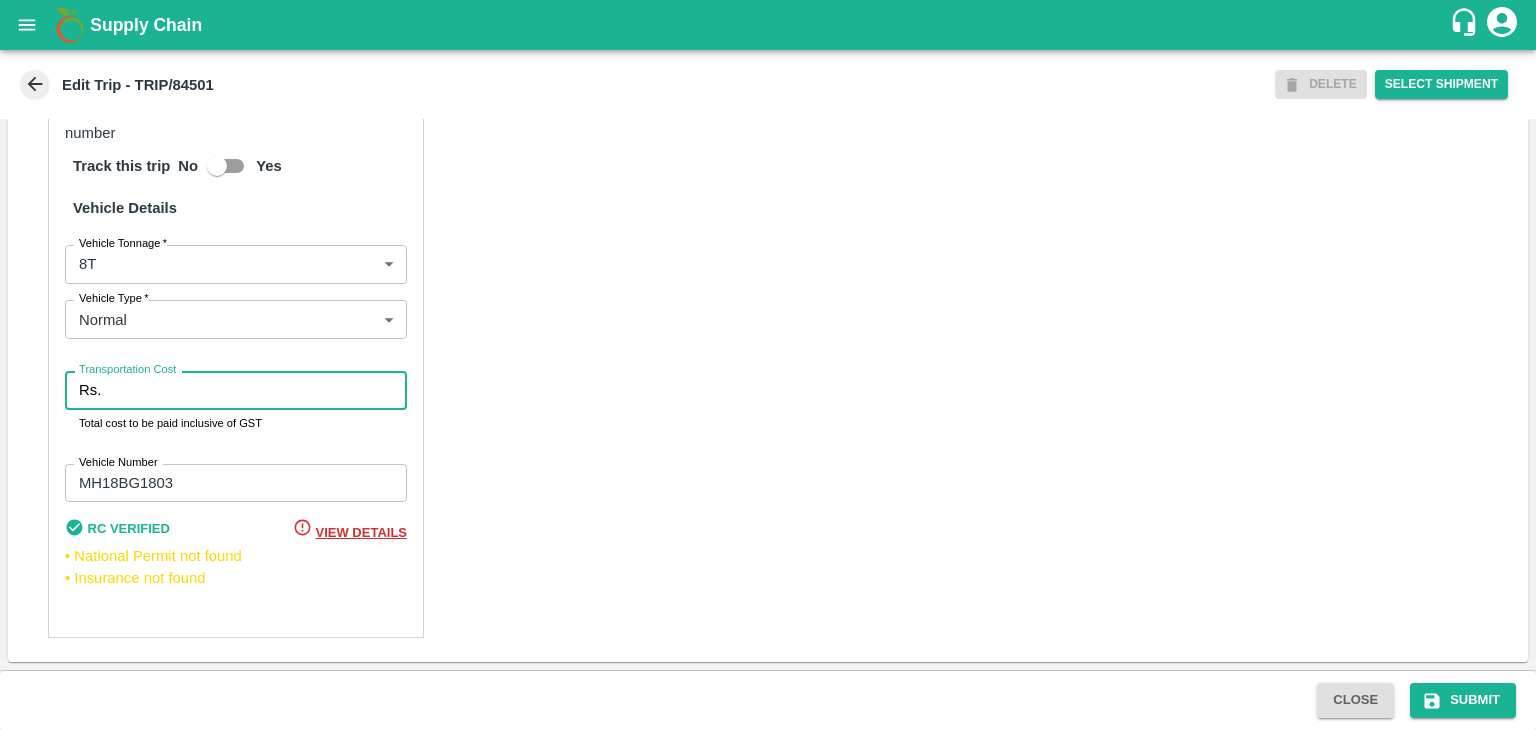 click on "Transportation Cost" at bounding box center (258, 390) 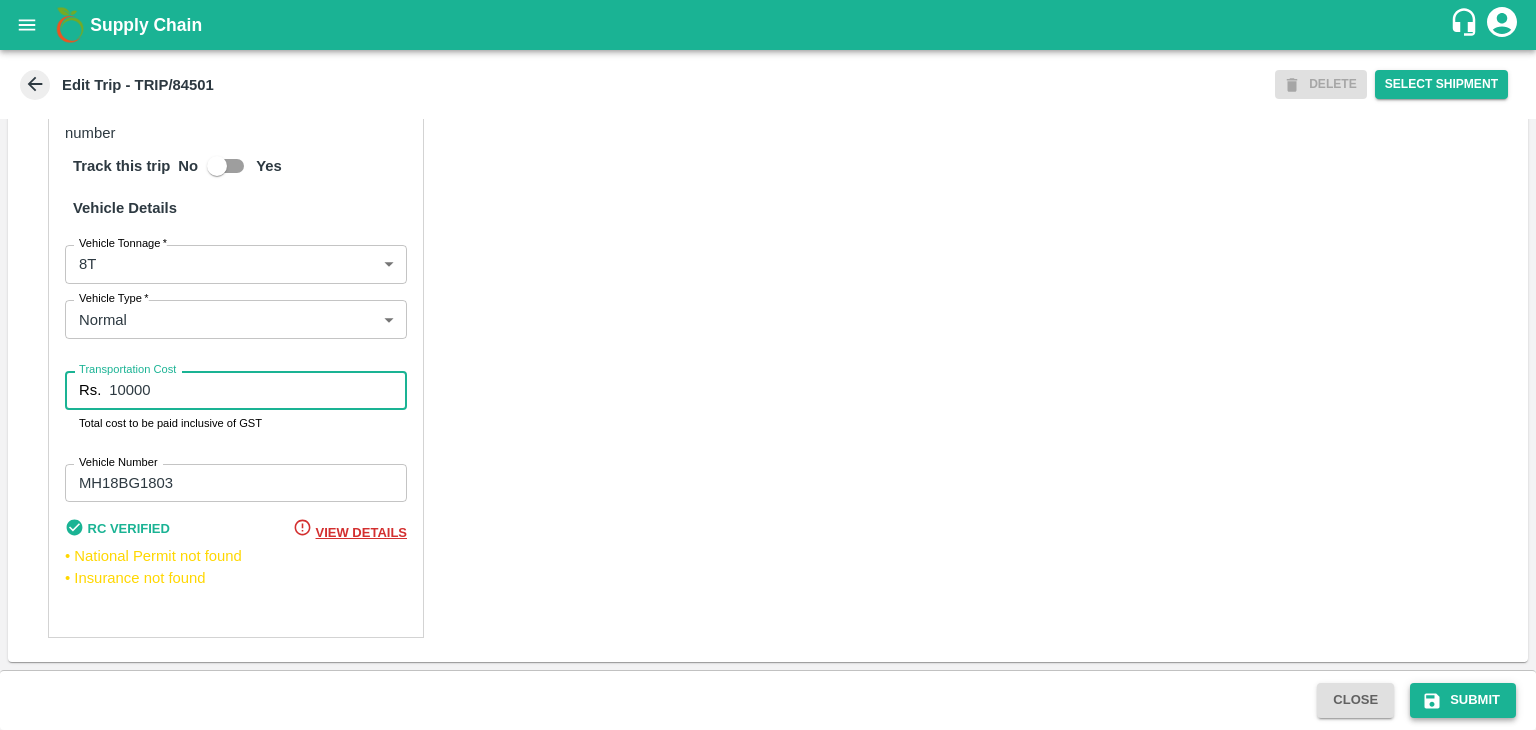 type on "10000" 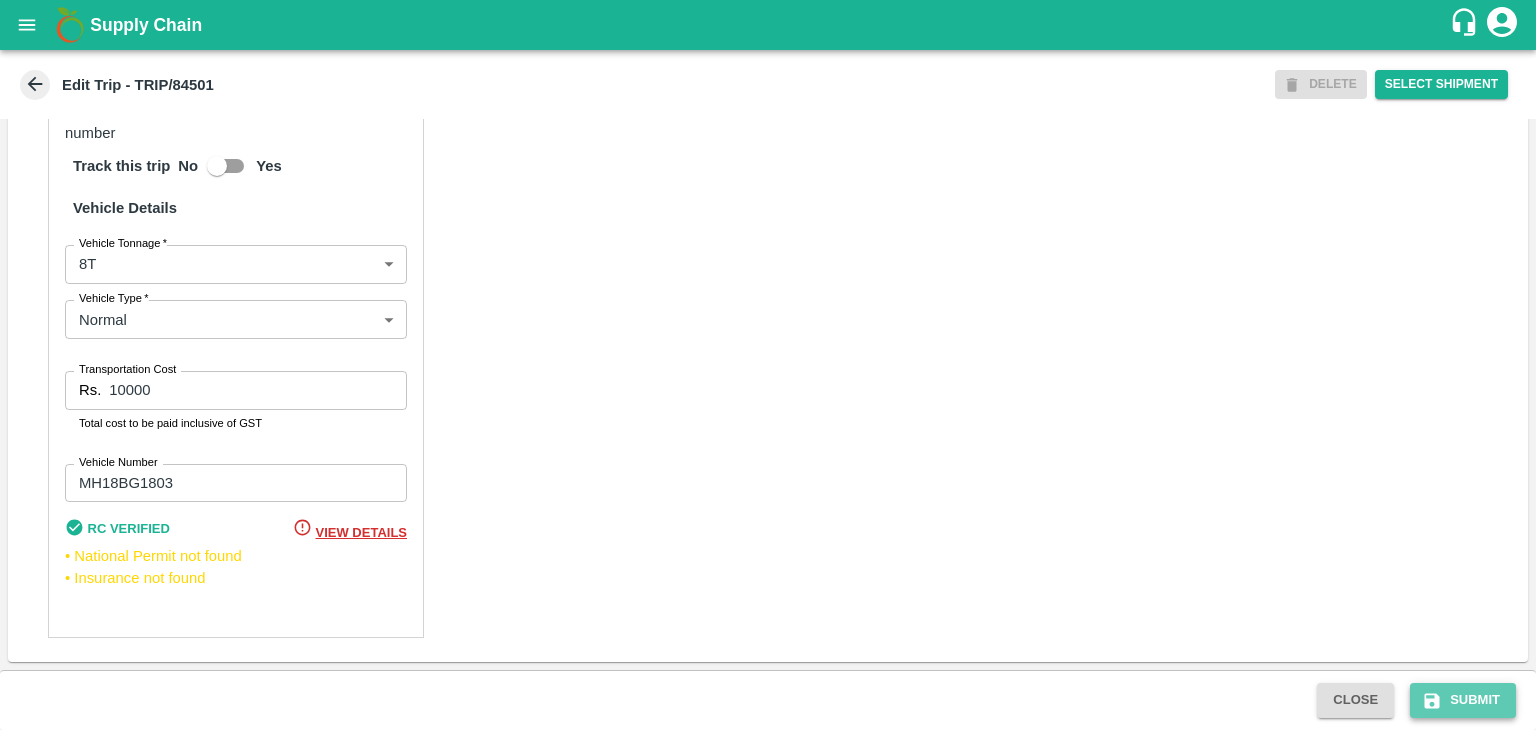 click on "Submit" at bounding box center [1463, 700] 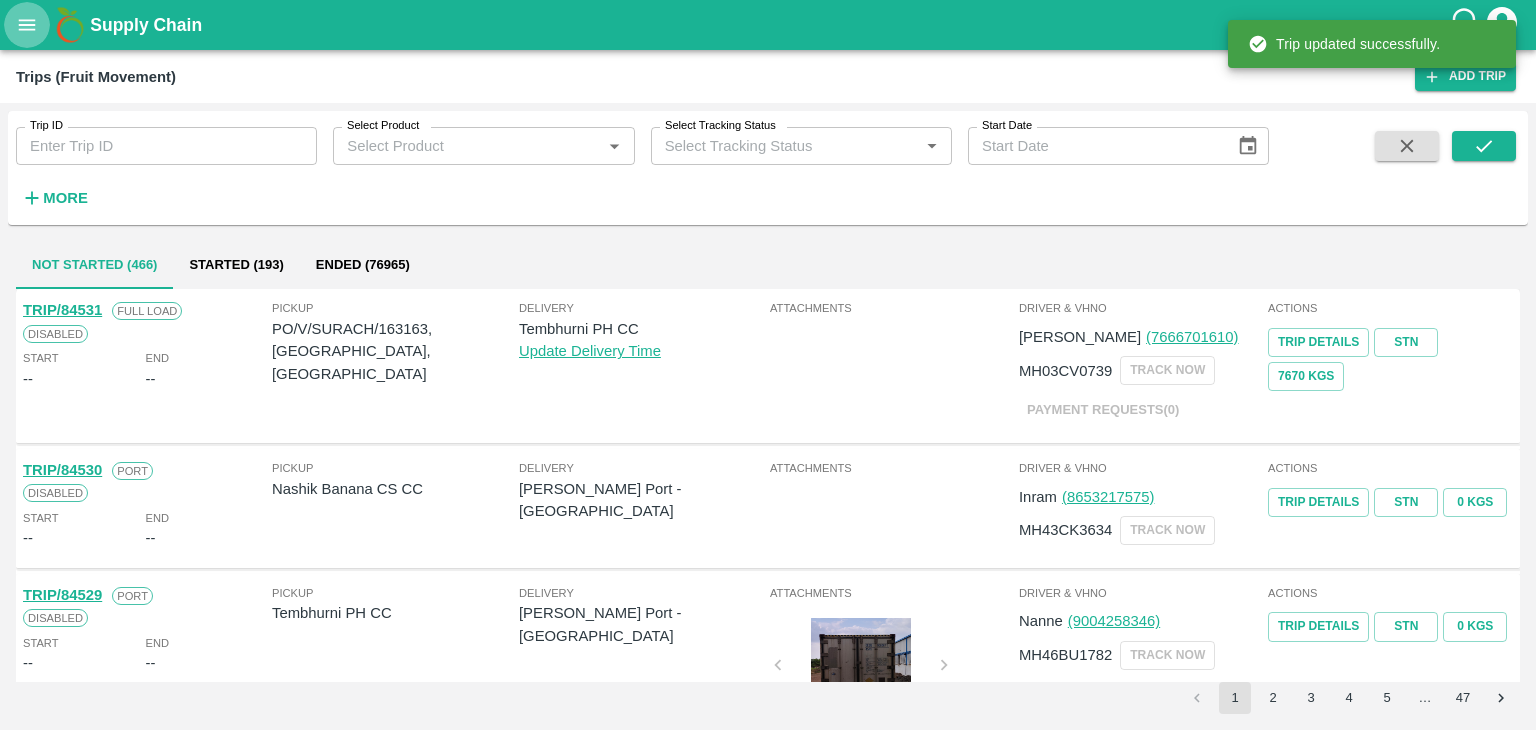 click 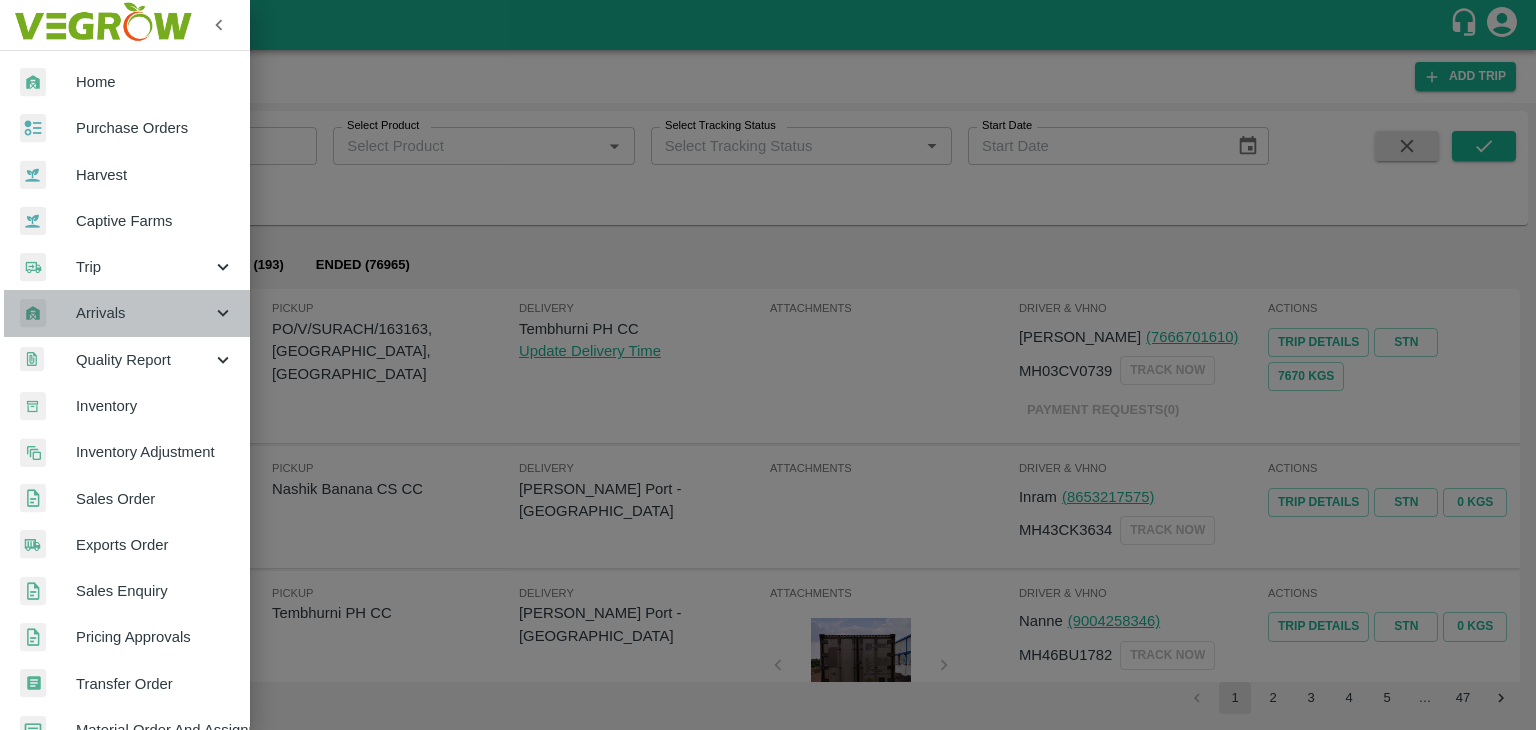 click on "Arrivals" at bounding box center (144, 313) 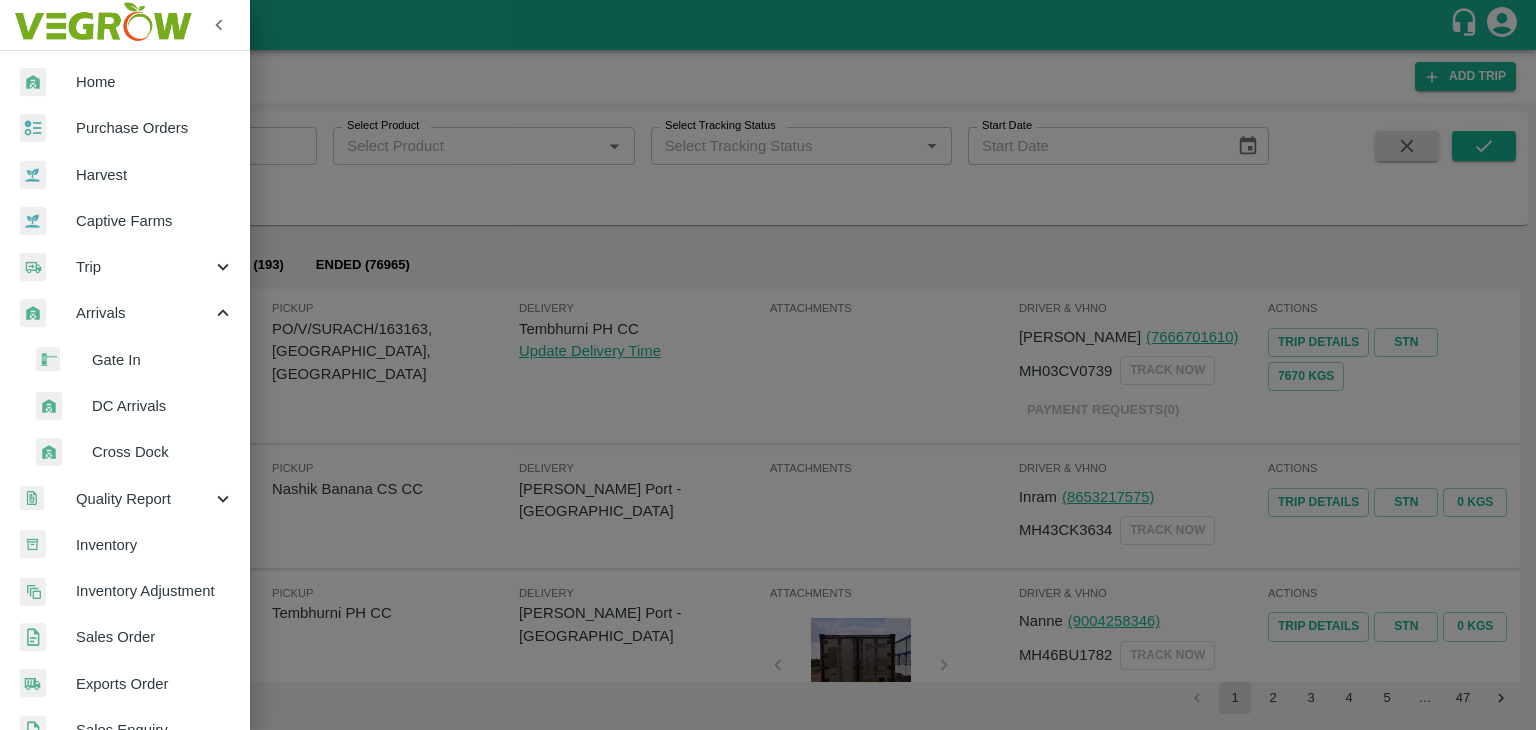 click on "DC Arrivals" at bounding box center (163, 406) 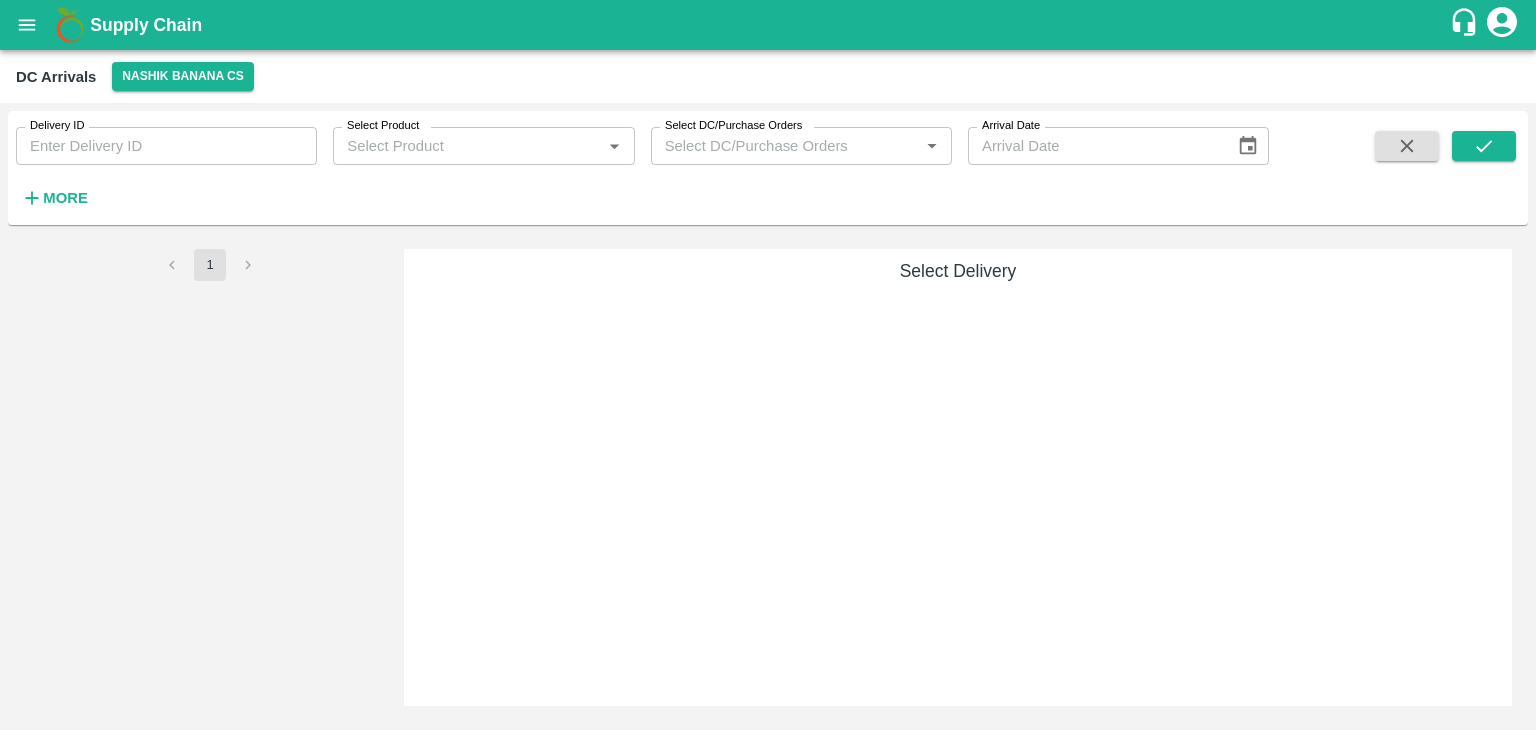 click on "More" at bounding box center [65, 198] 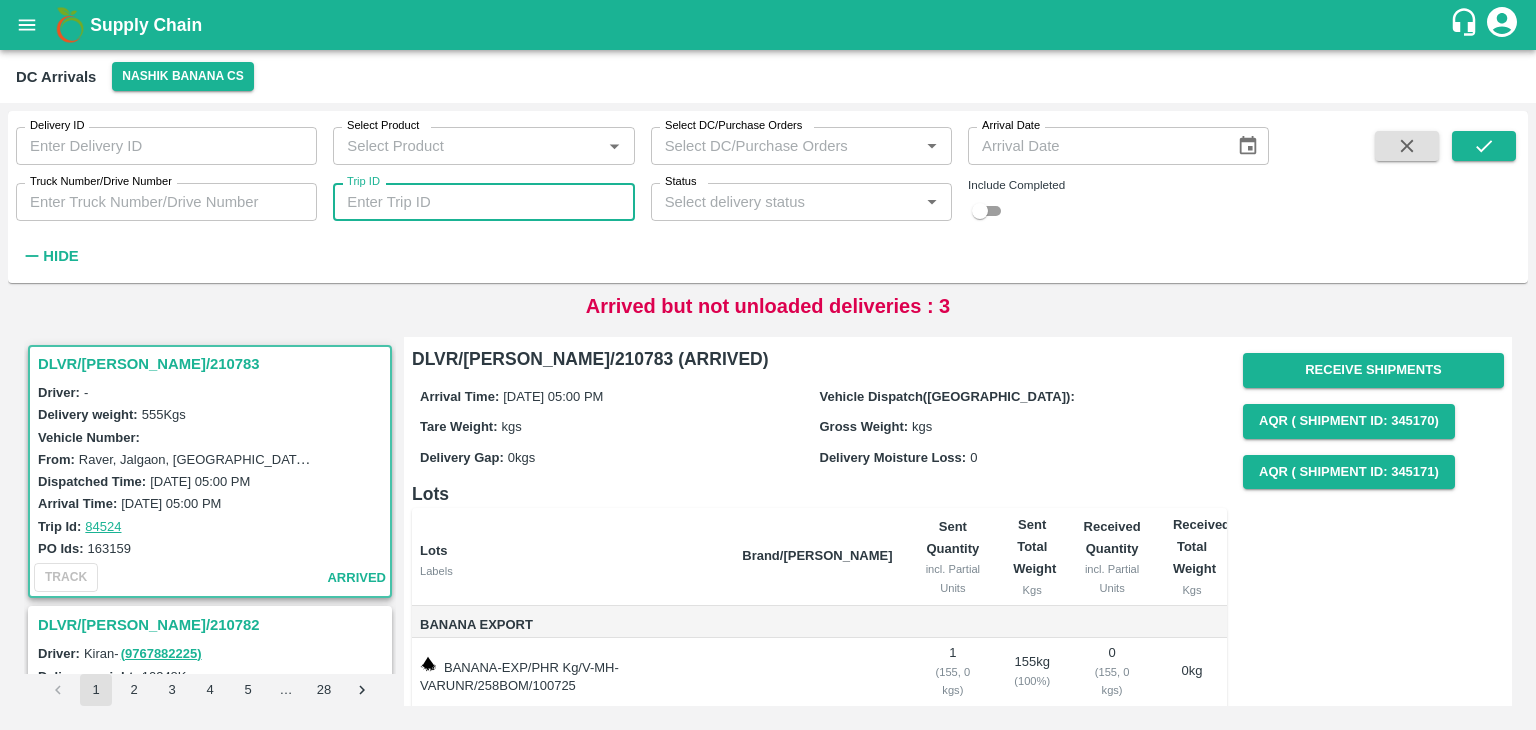 click on "Trip ID" at bounding box center [483, 202] 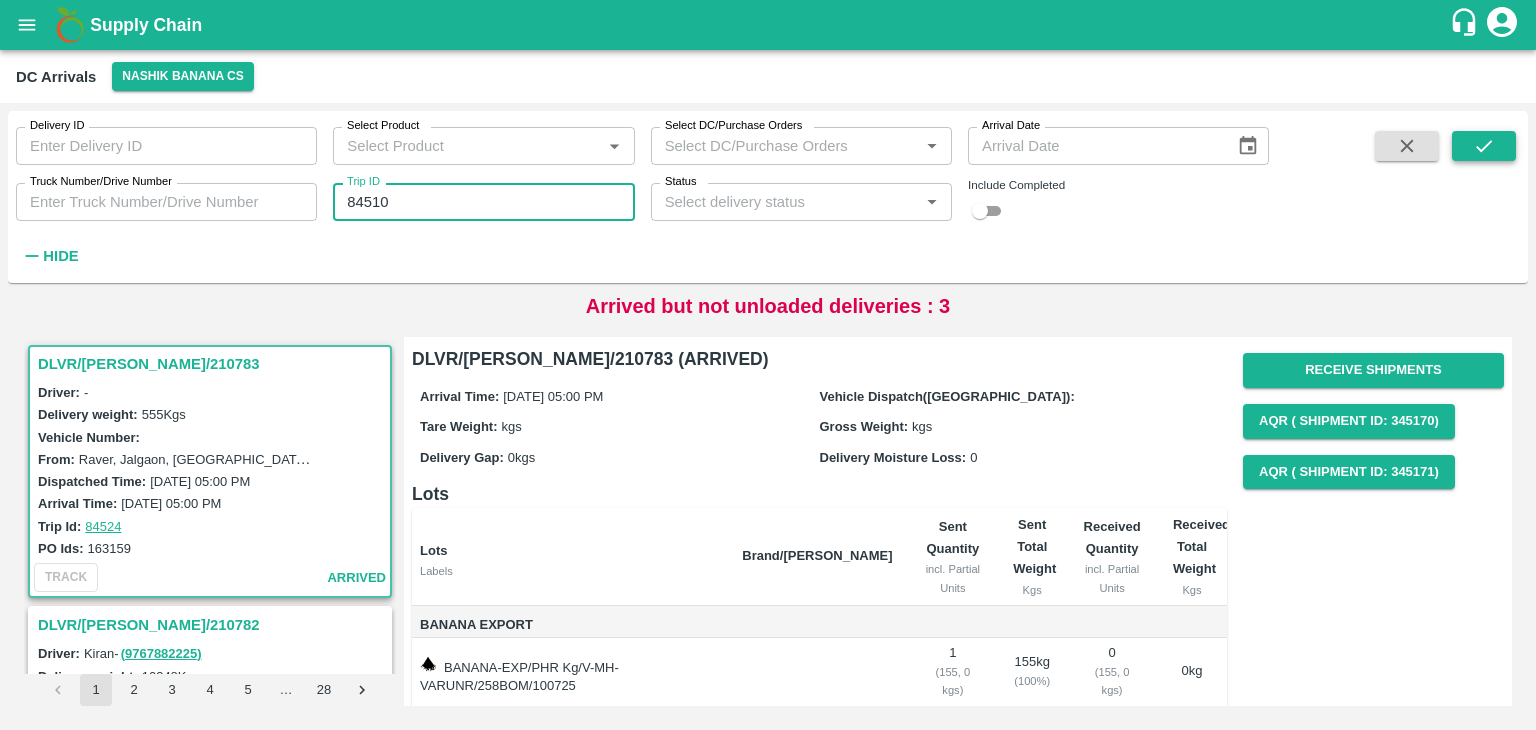 type on "84510" 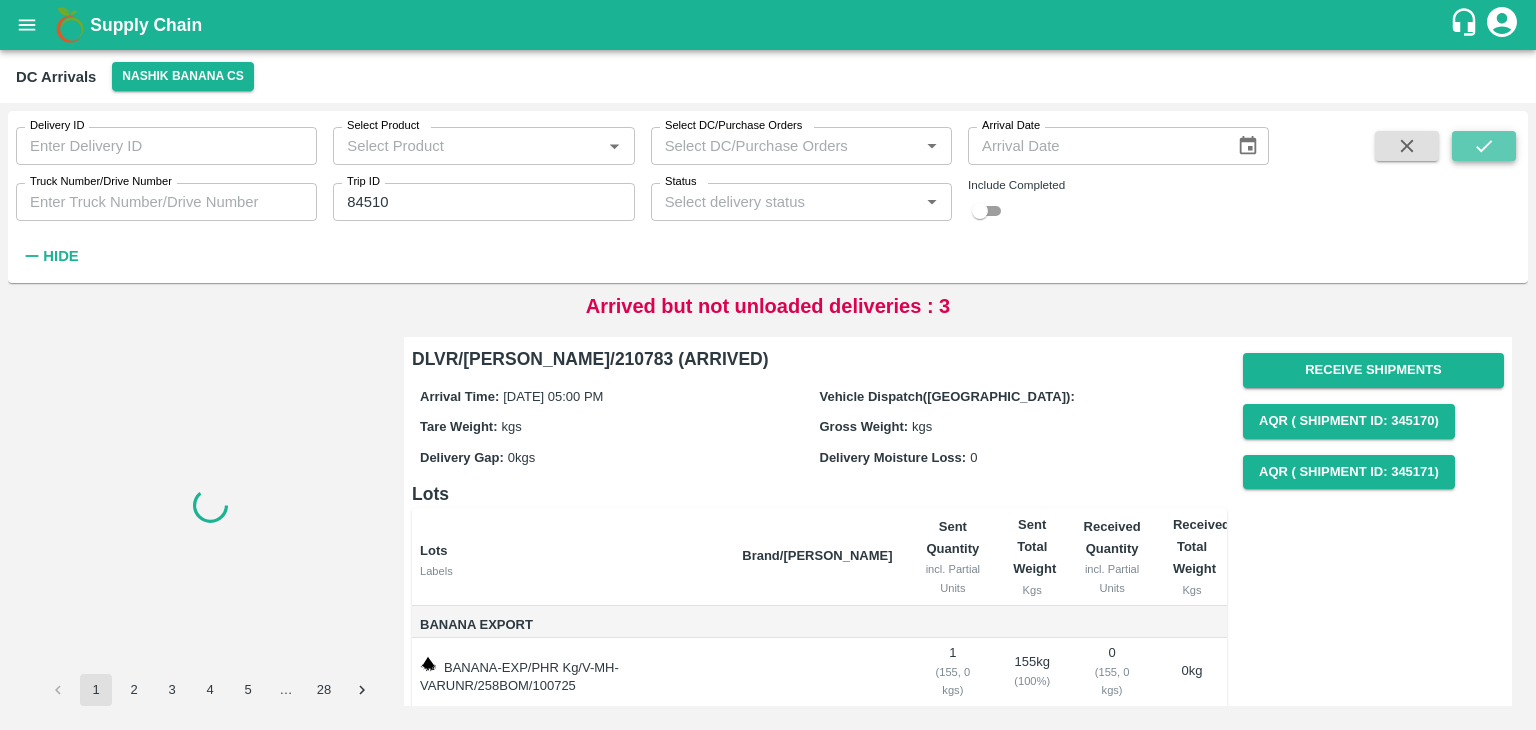 click at bounding box center (1484, 146) 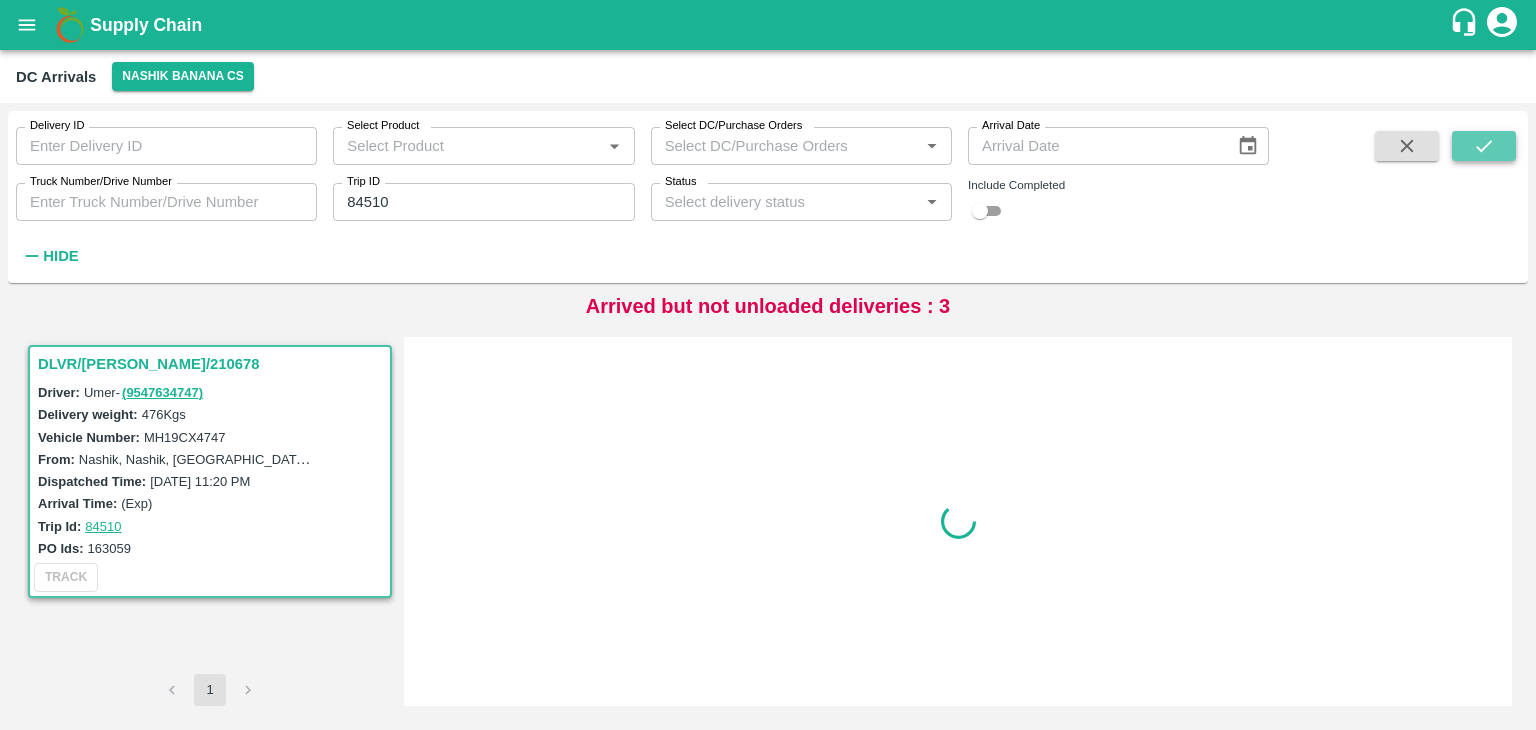 click at bounding box center (1484, 146) 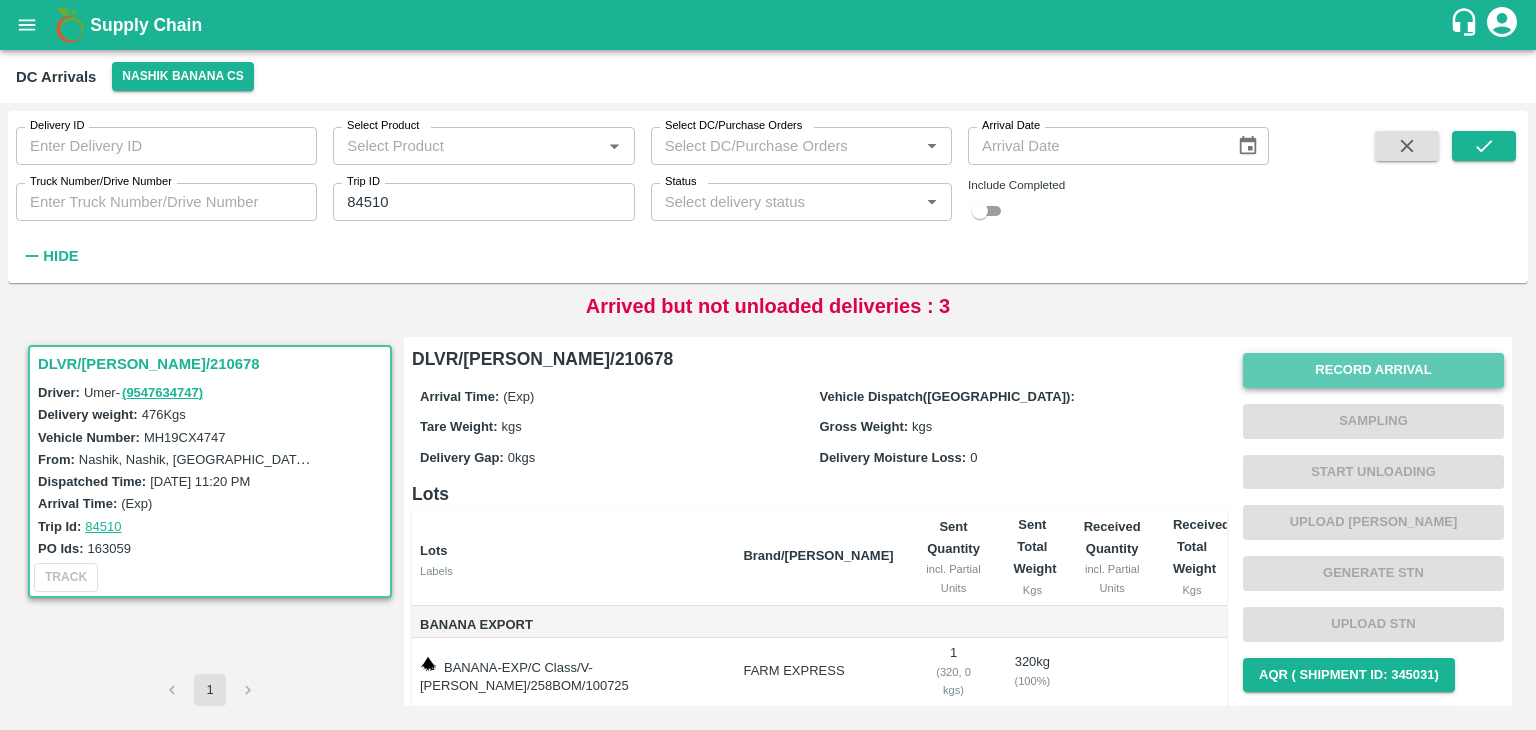 click on "Record Arrival" at bounding box center (1373, 370) 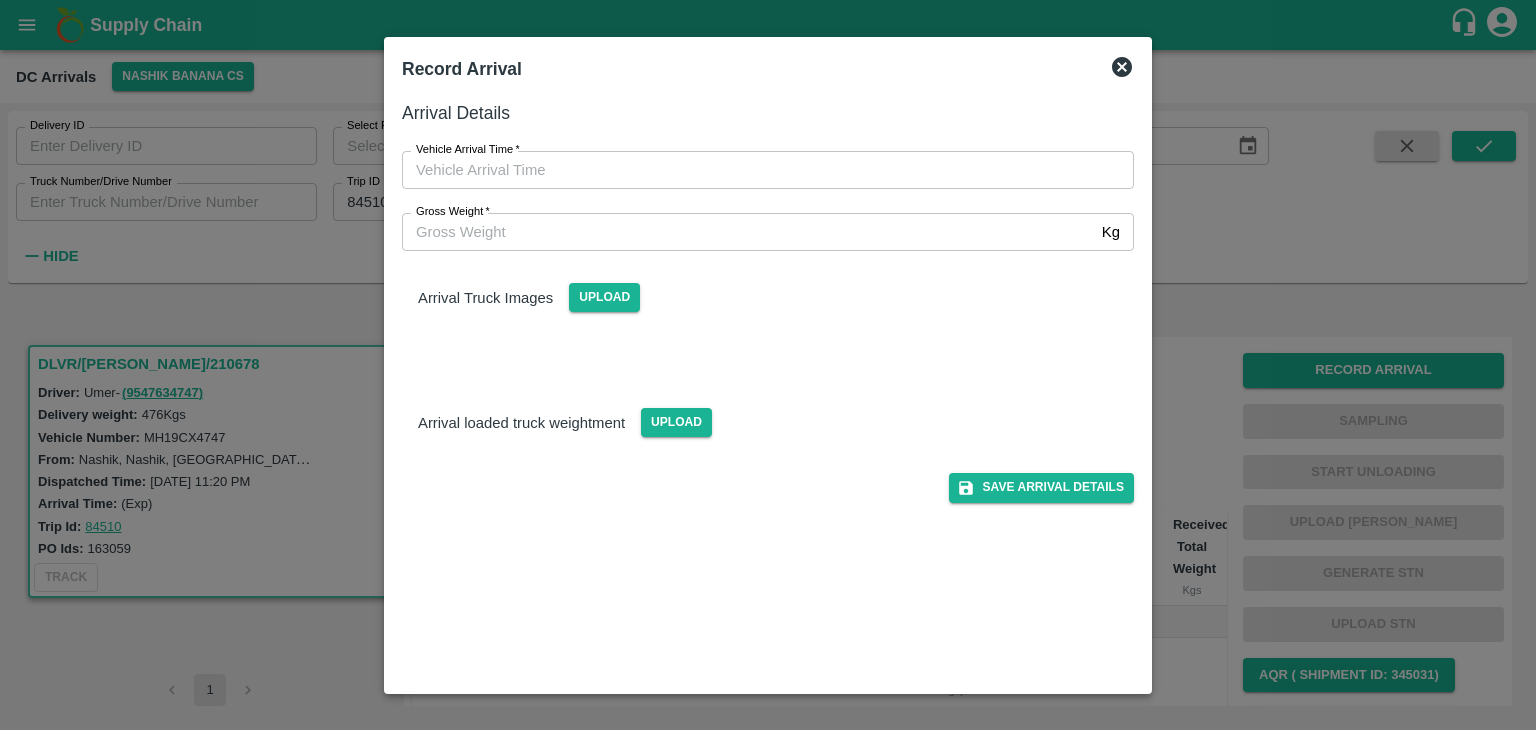 type on "DD/MM/YYYY hh:mm aa" 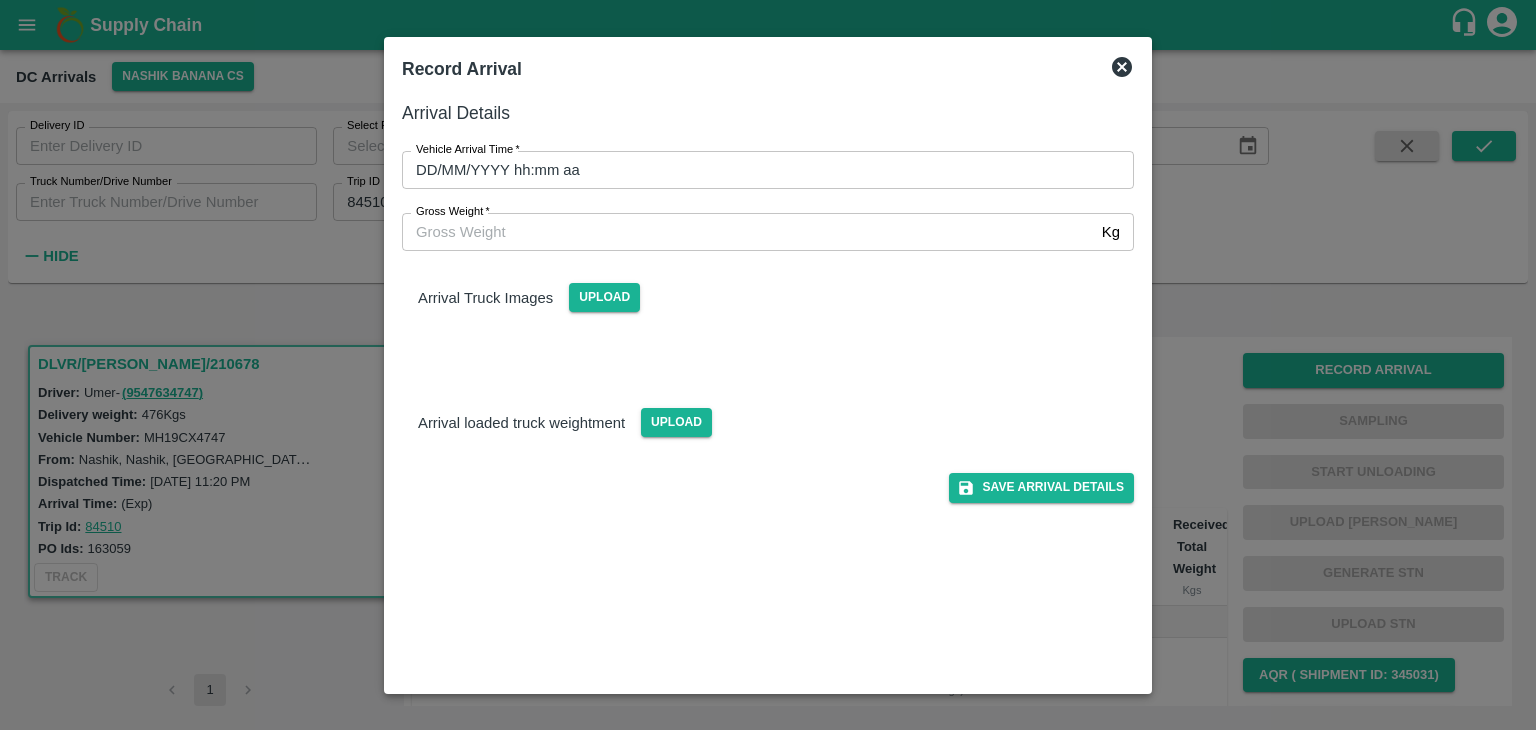 click on "DD/MM/YYYY hh:mm aa" at bounding box center (761, 170) 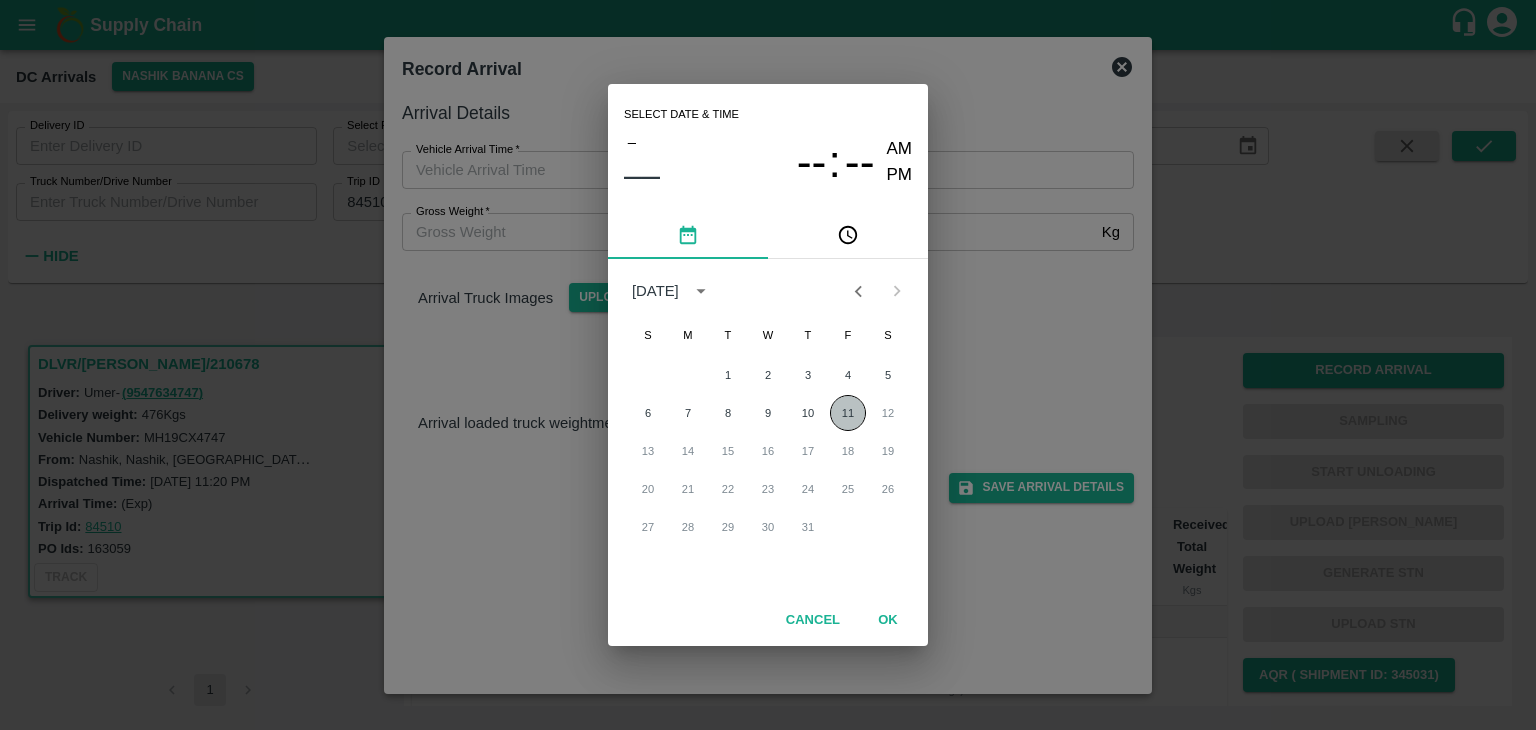 click on "11" at bounding box center (848, 413) 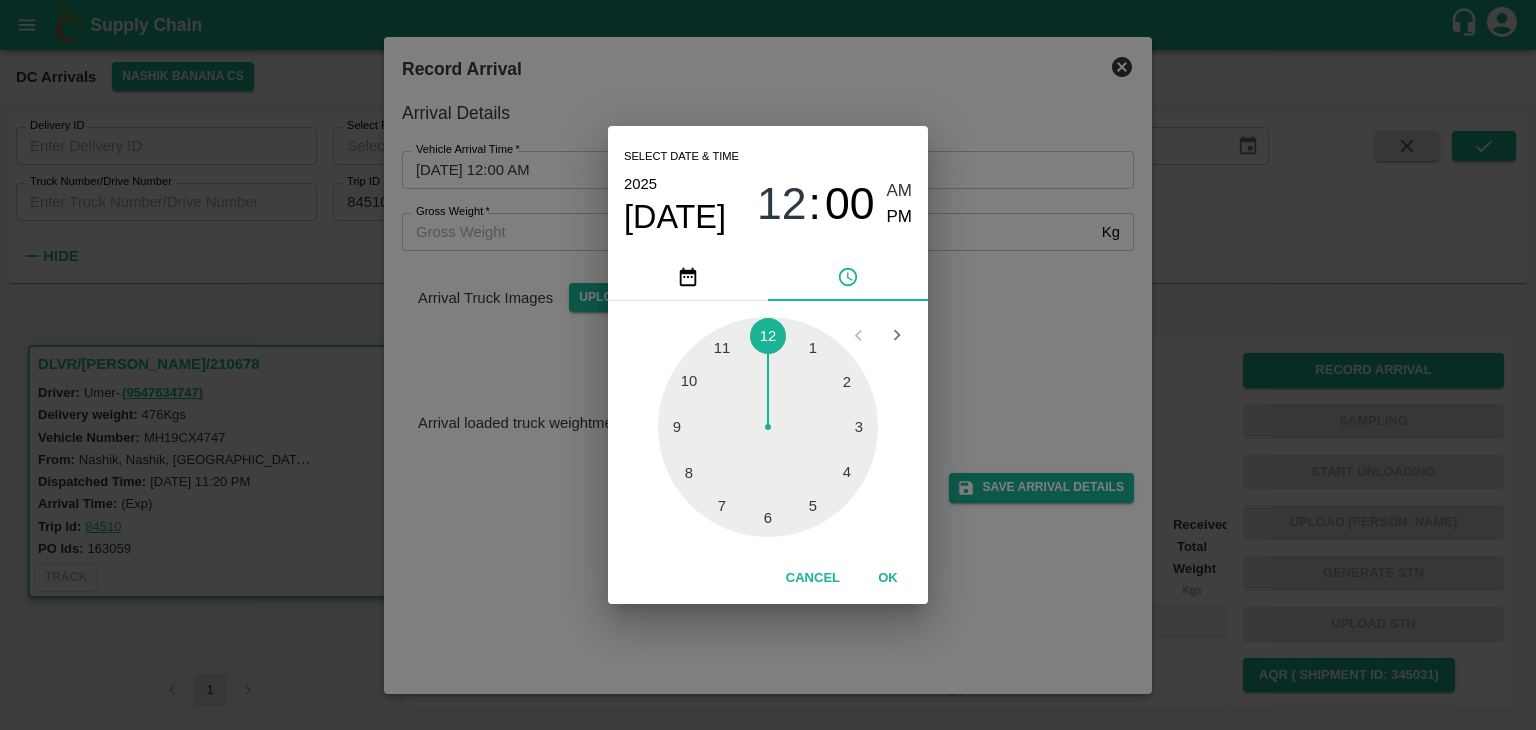 click at bounding box center (768, 427) 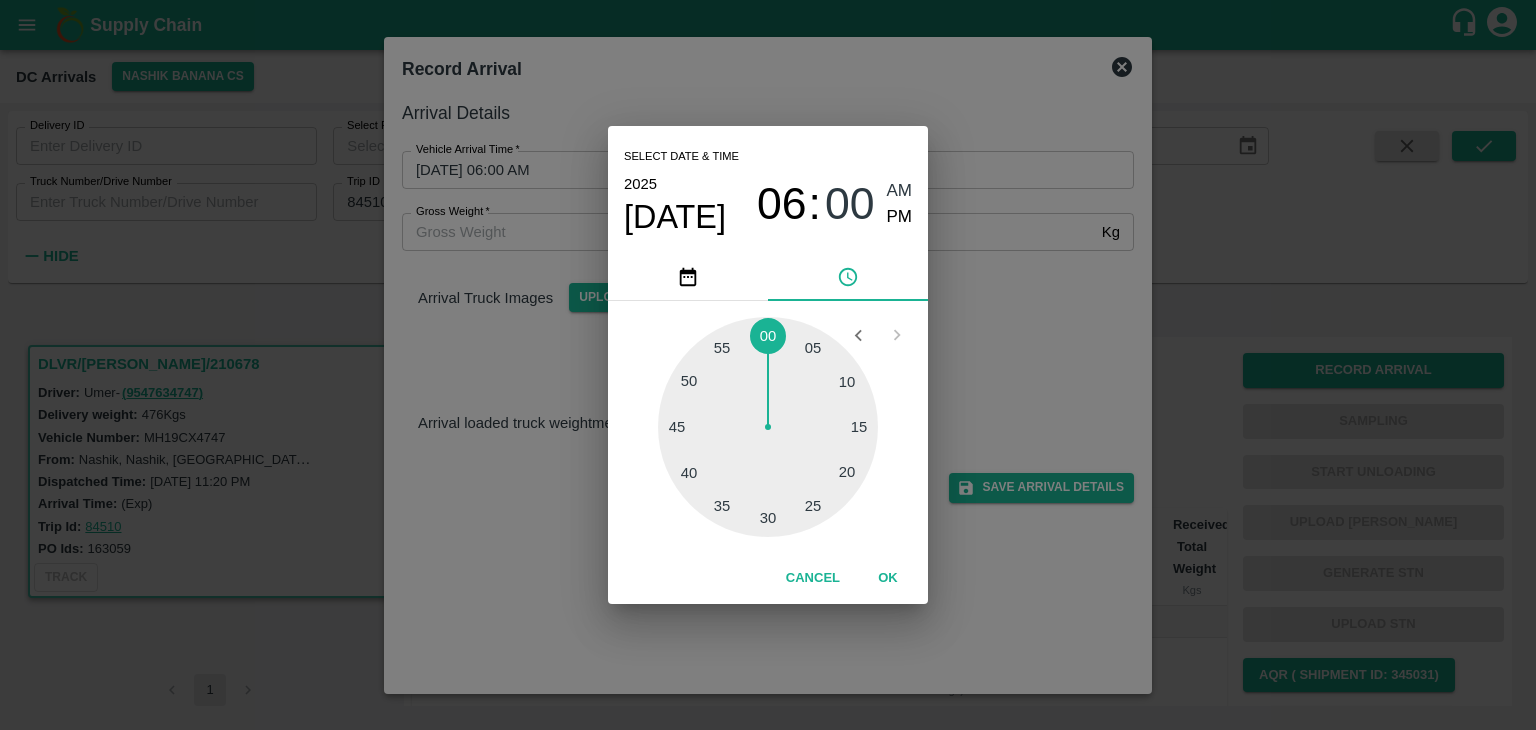 click at bounding box center (768, 427) 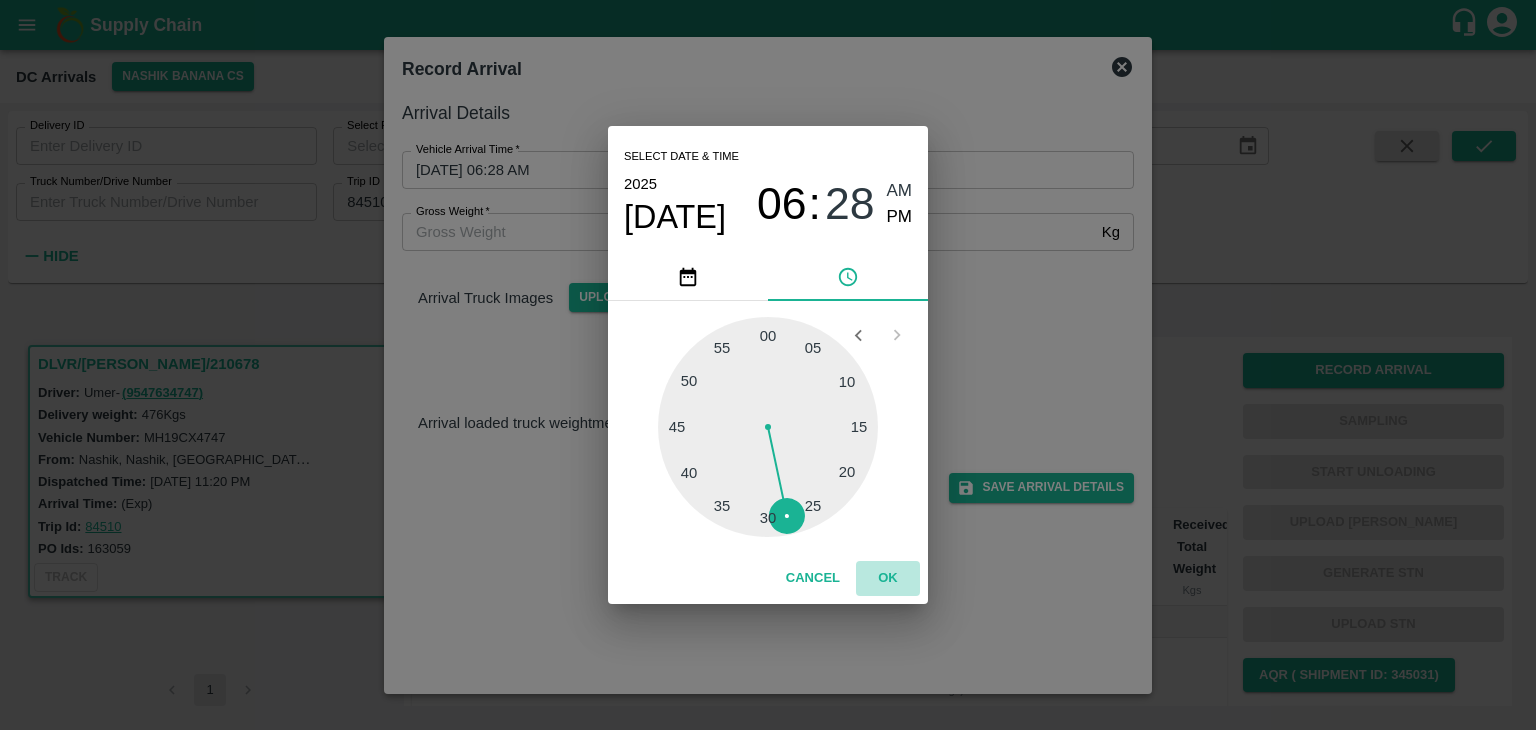 click on "OK" at bounding box center (888, 578) 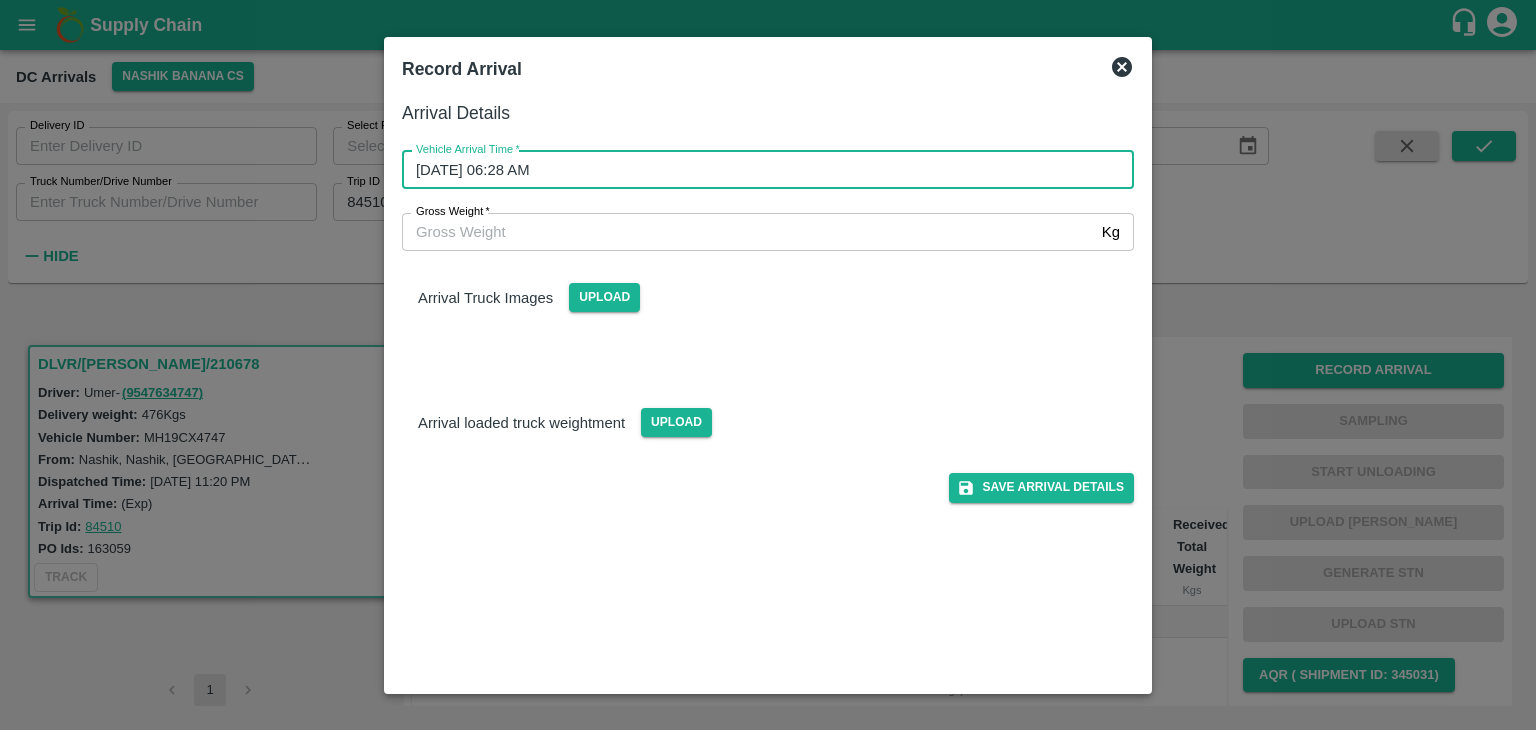 click on "Save Arrival Details" at bounding box center (760, 479) 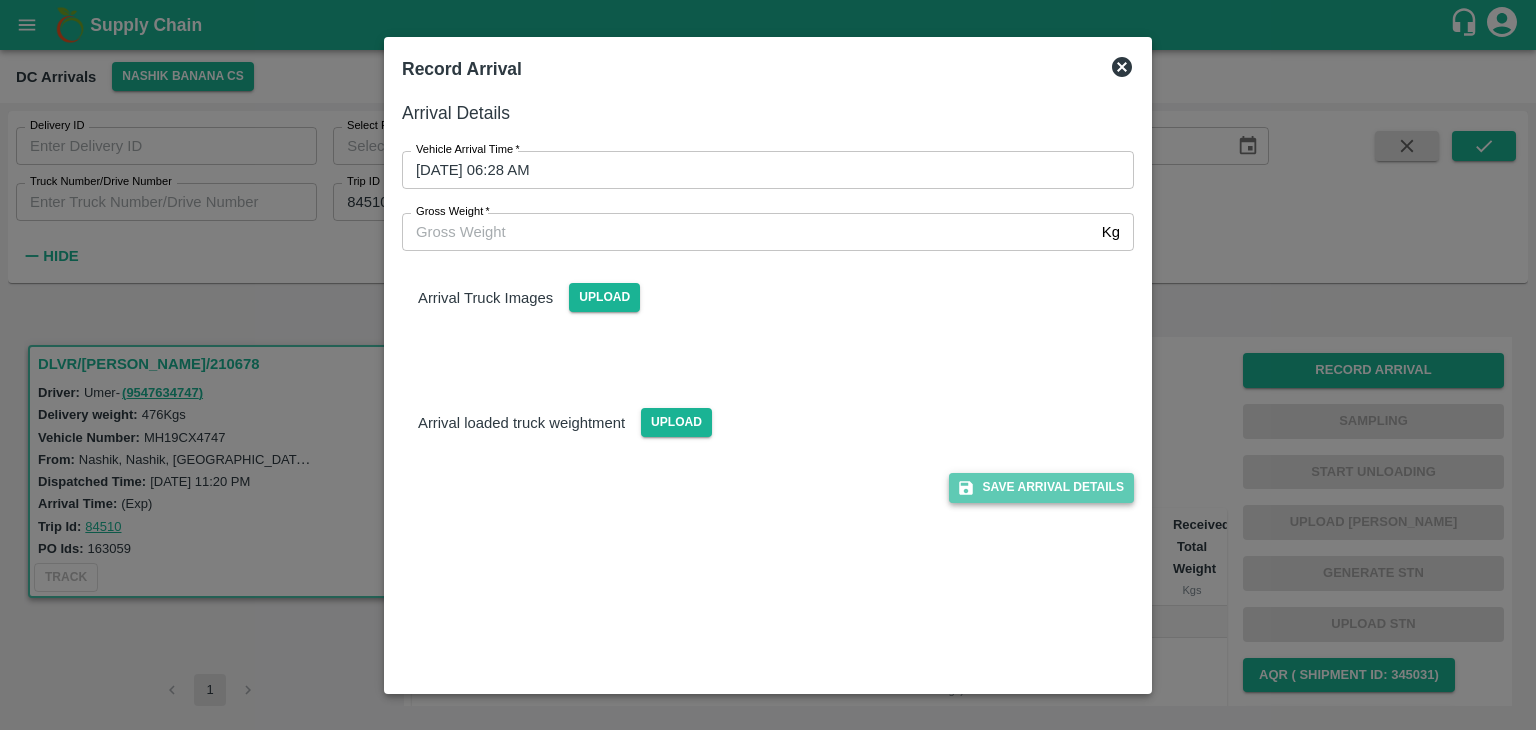 click on "Save Arrival Details" at bounding box center (1041, 487) 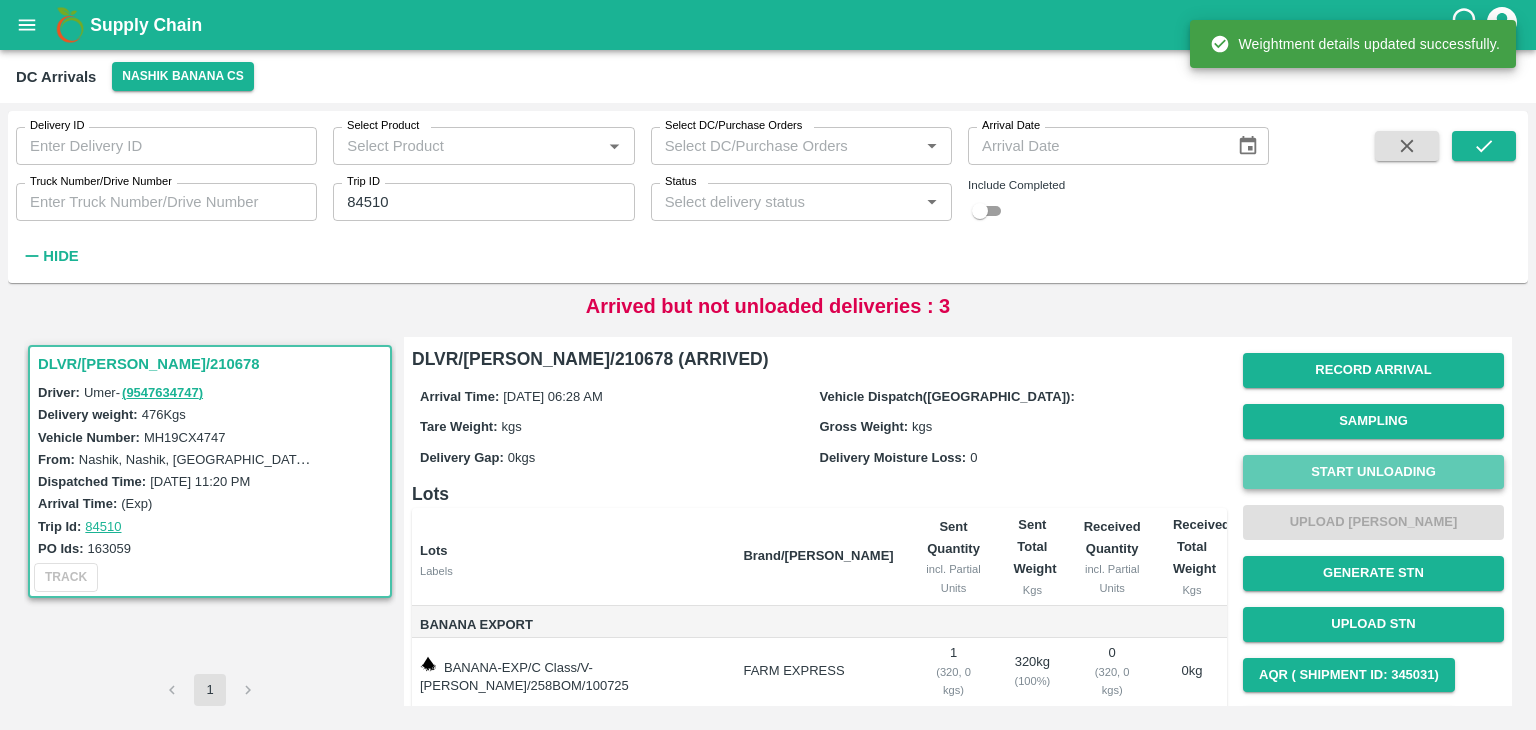 click on "Start Unloading" at bounding box center (1373, 472) 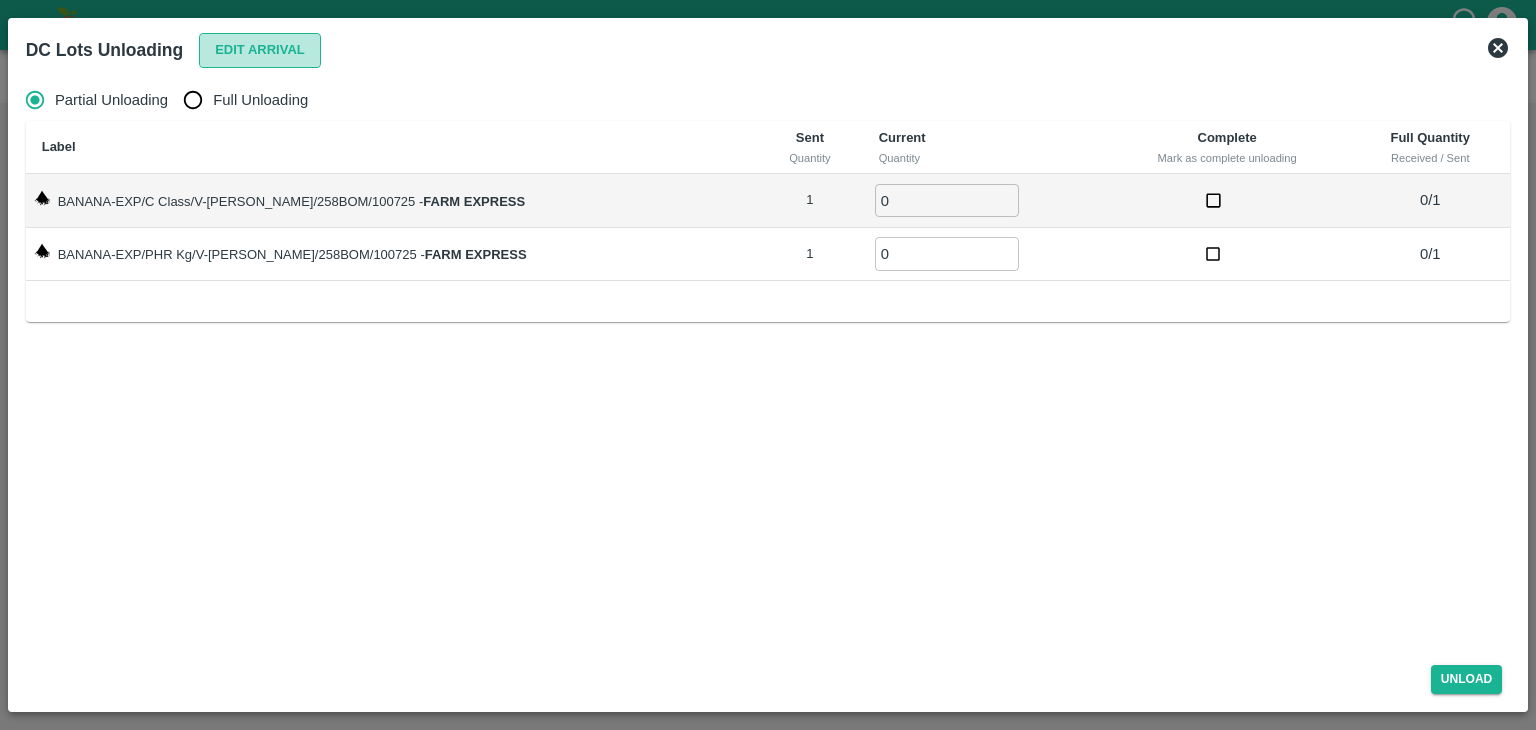 click on "Edit Arrival" at bounding box center [260, 50] 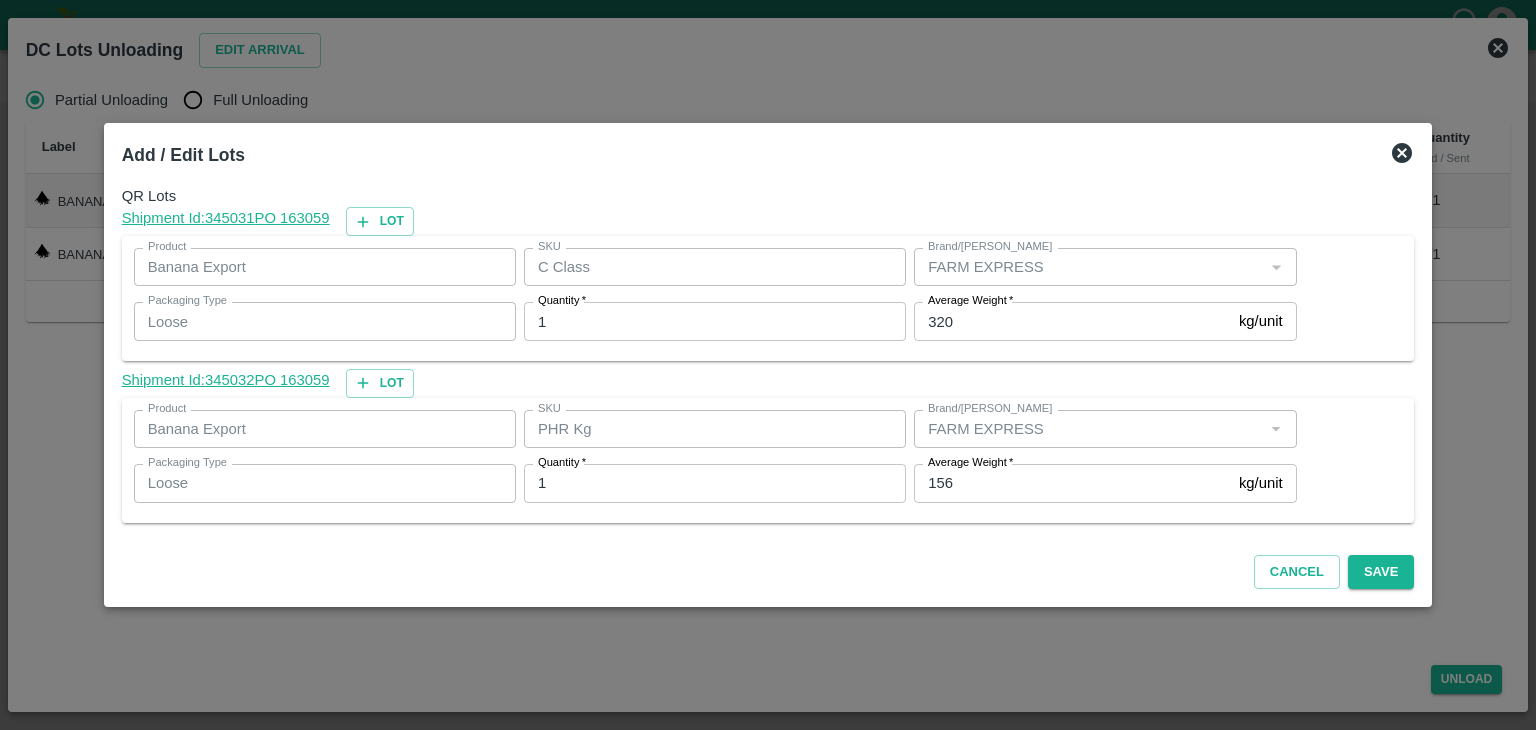 click on "Average Weight   *" at bounding box center (970, 463) 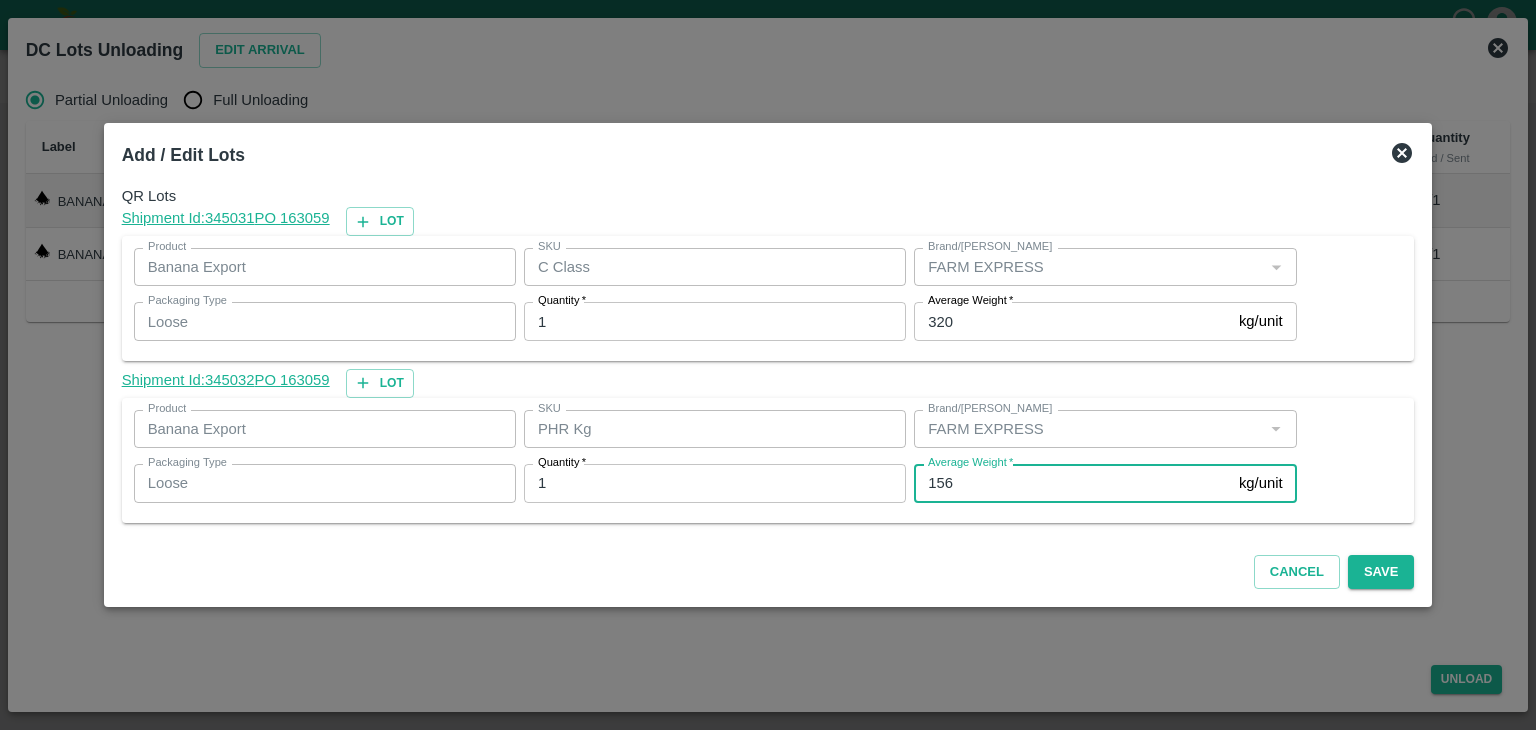 click on "156" at bounding box center [1072, 483] 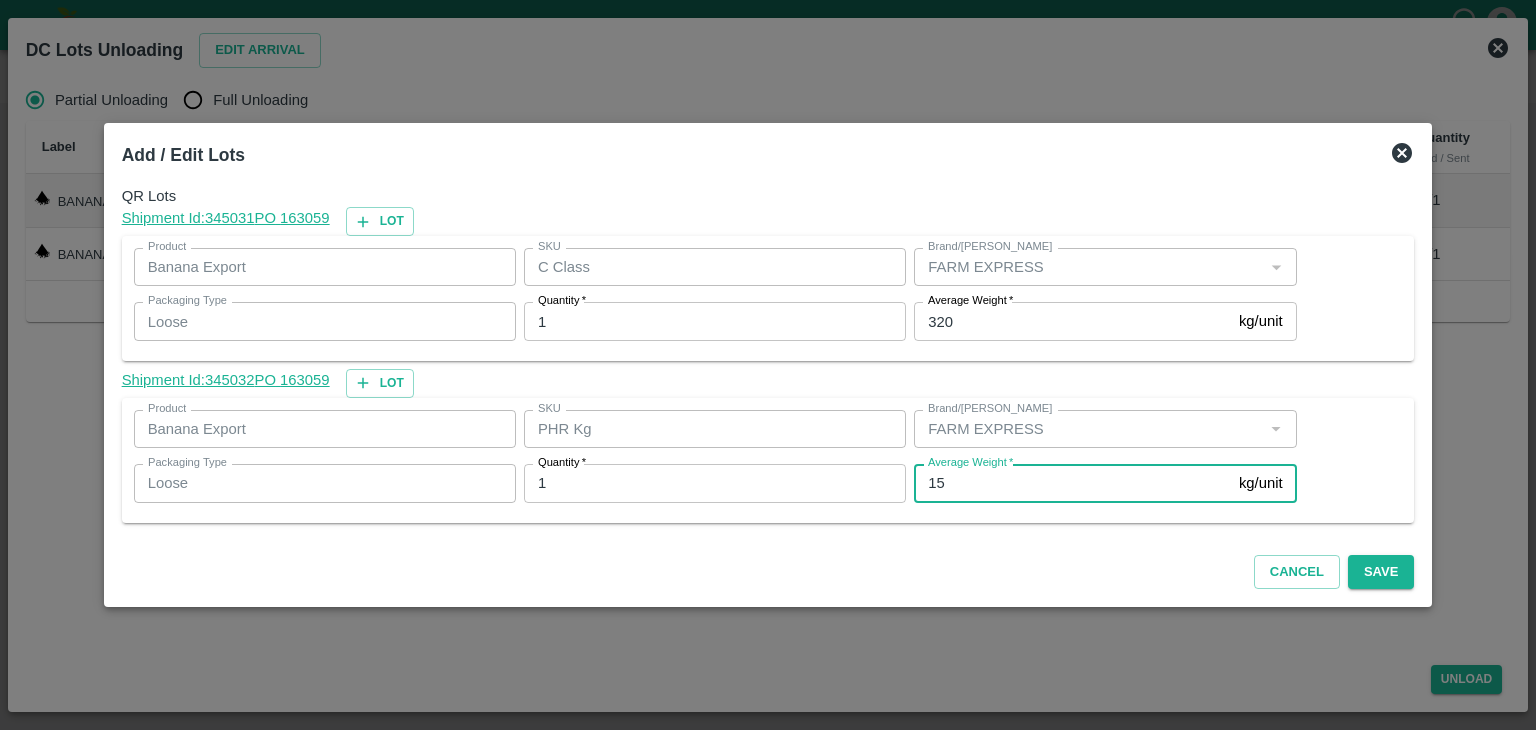 type on "1" 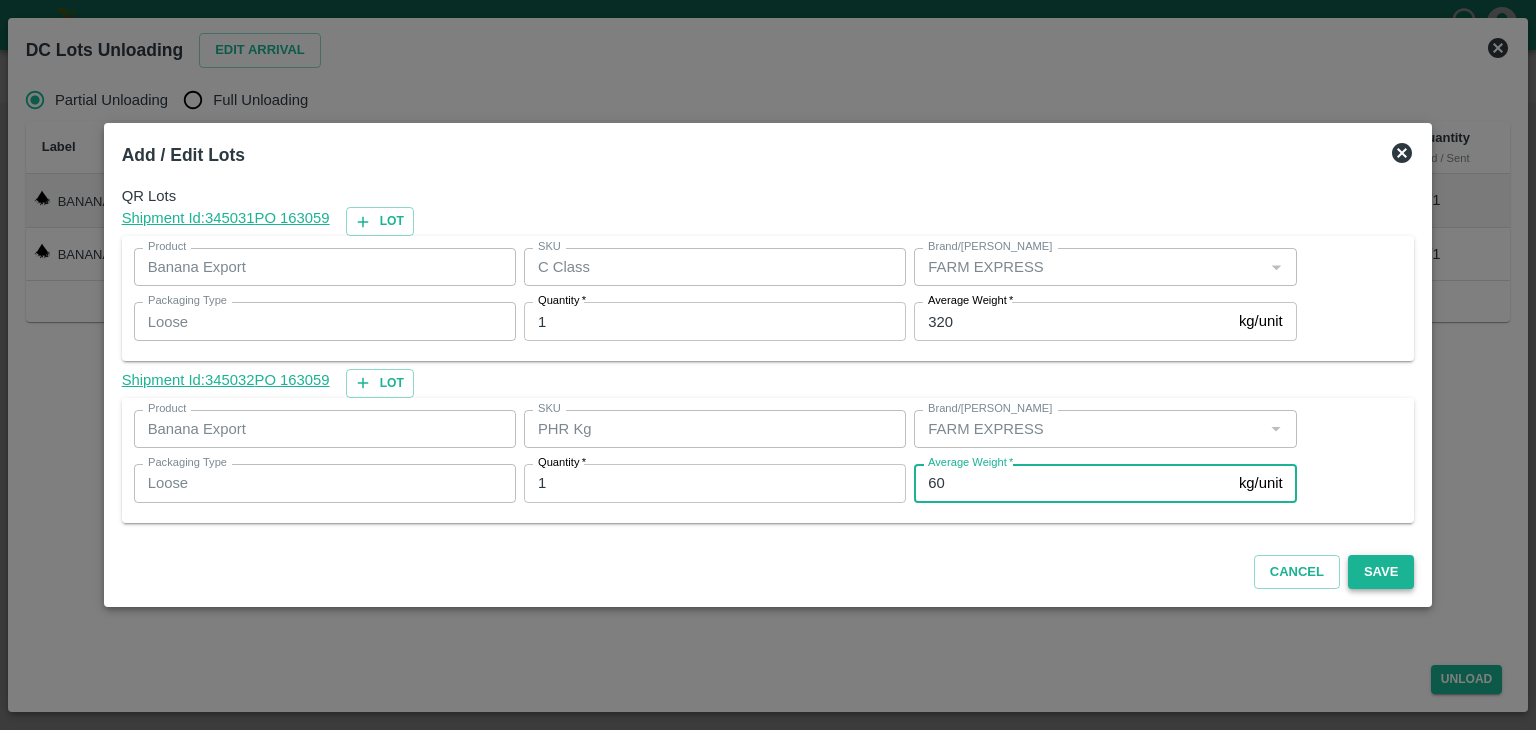 type on "60" 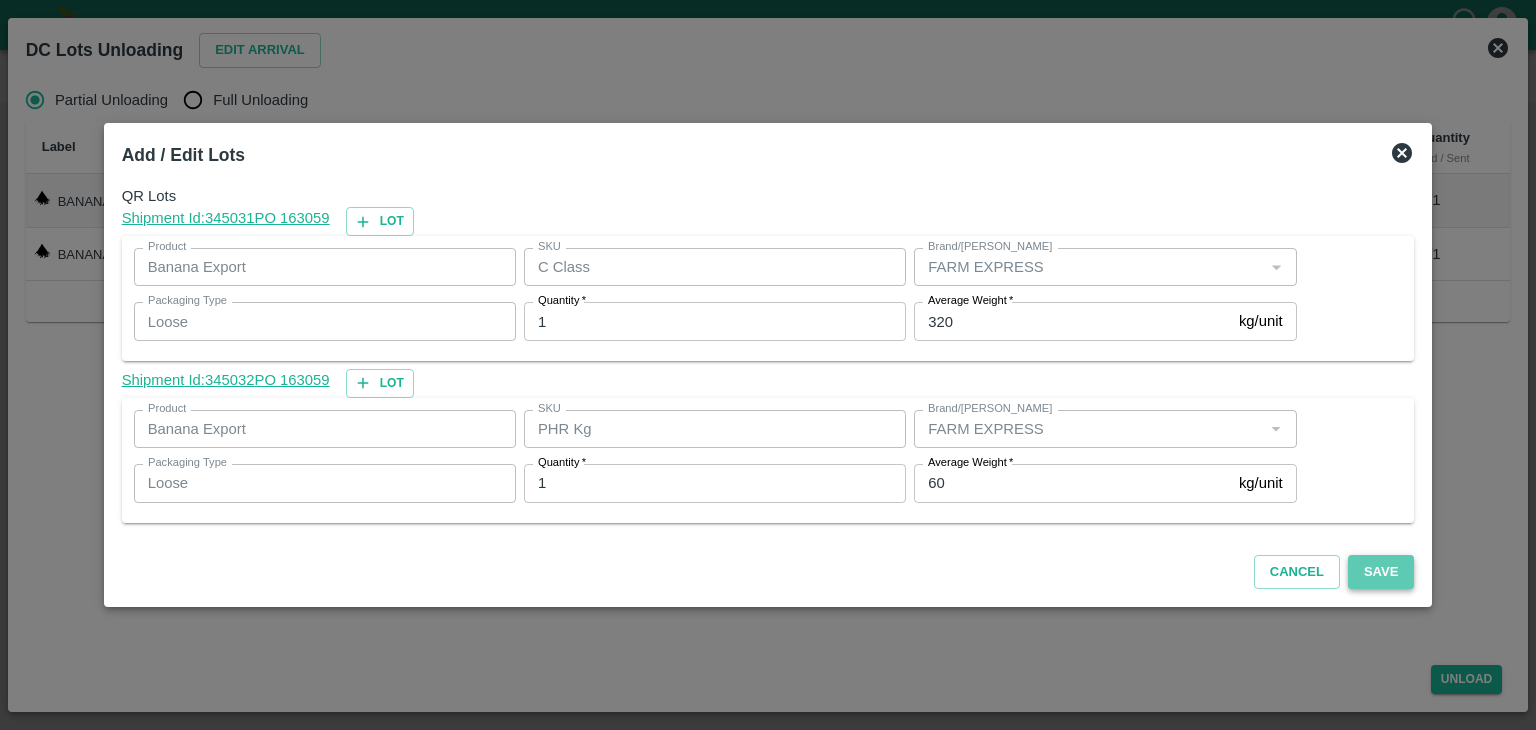 click on "Save" at bounding box center (1381, 572) 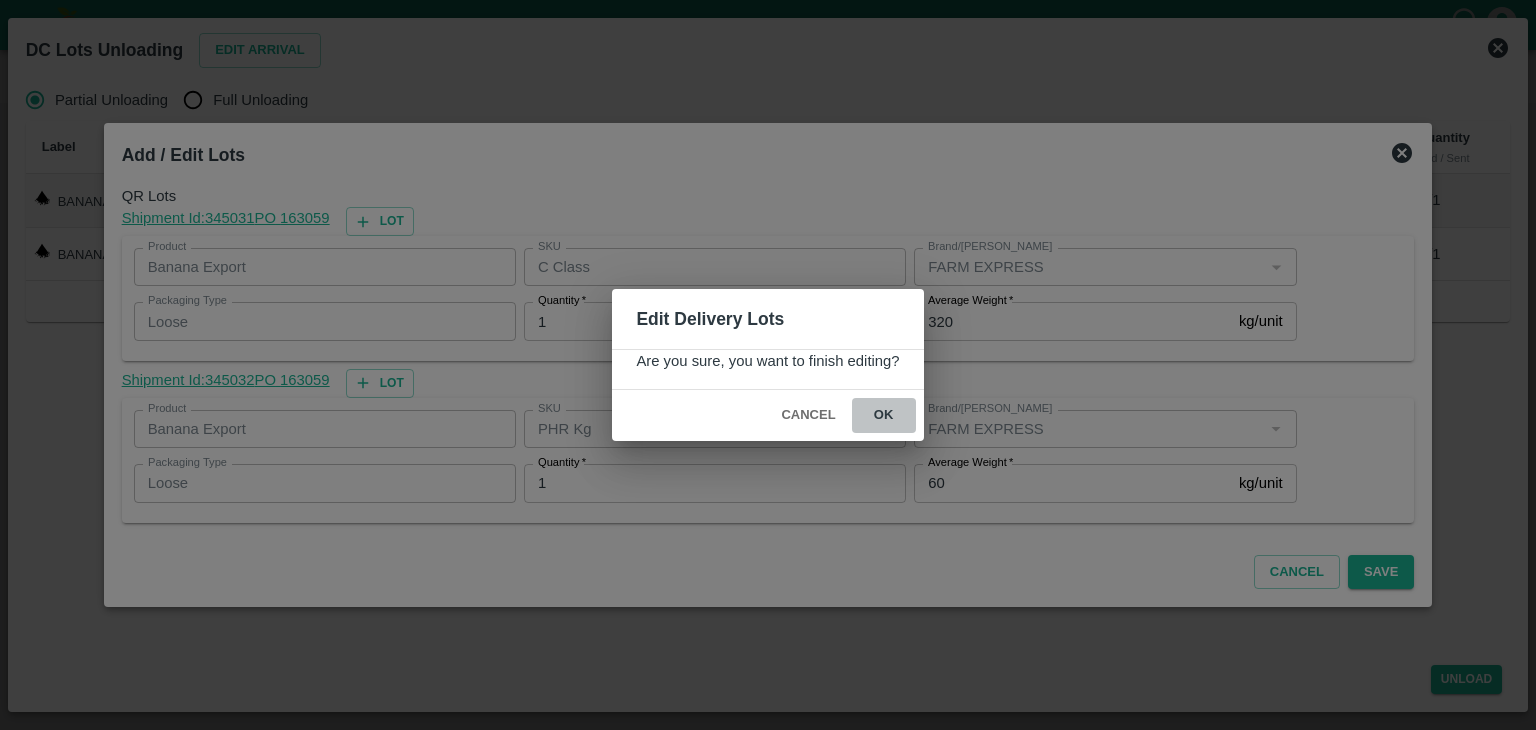 click on "ok" at bounding box center [884, 415] 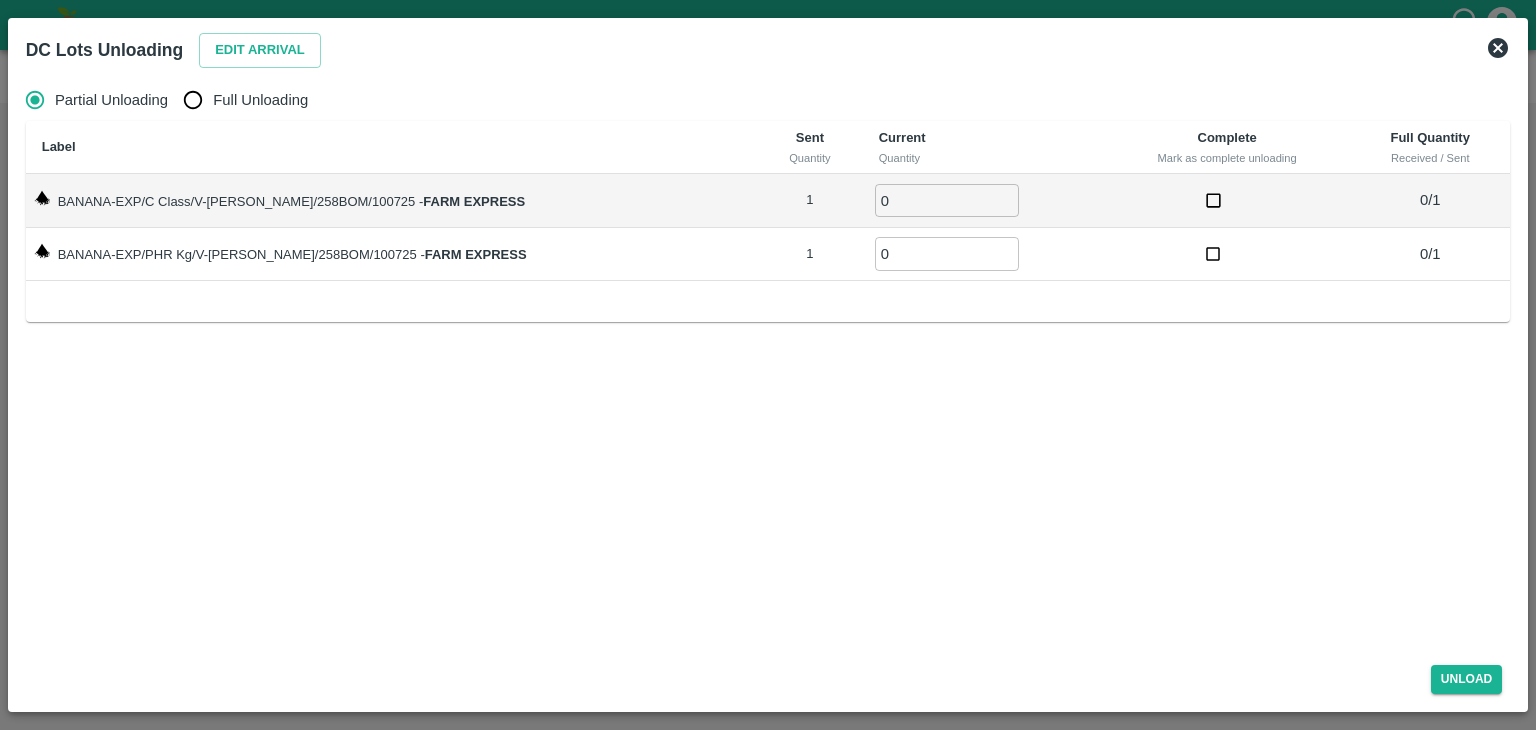click on "Full Unloading" at bounding box center [260, 100] 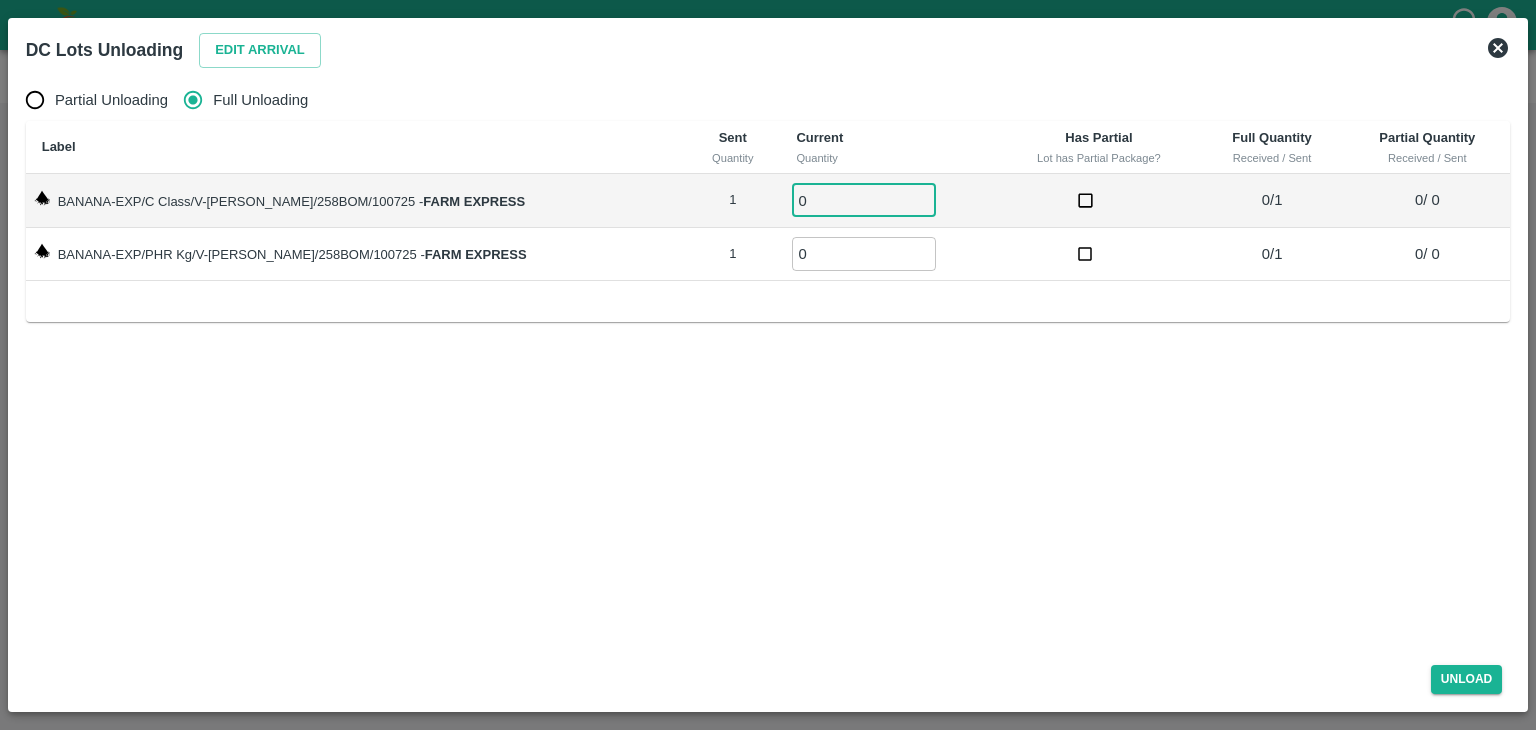 click on "0" at bounding box center (864, 200) 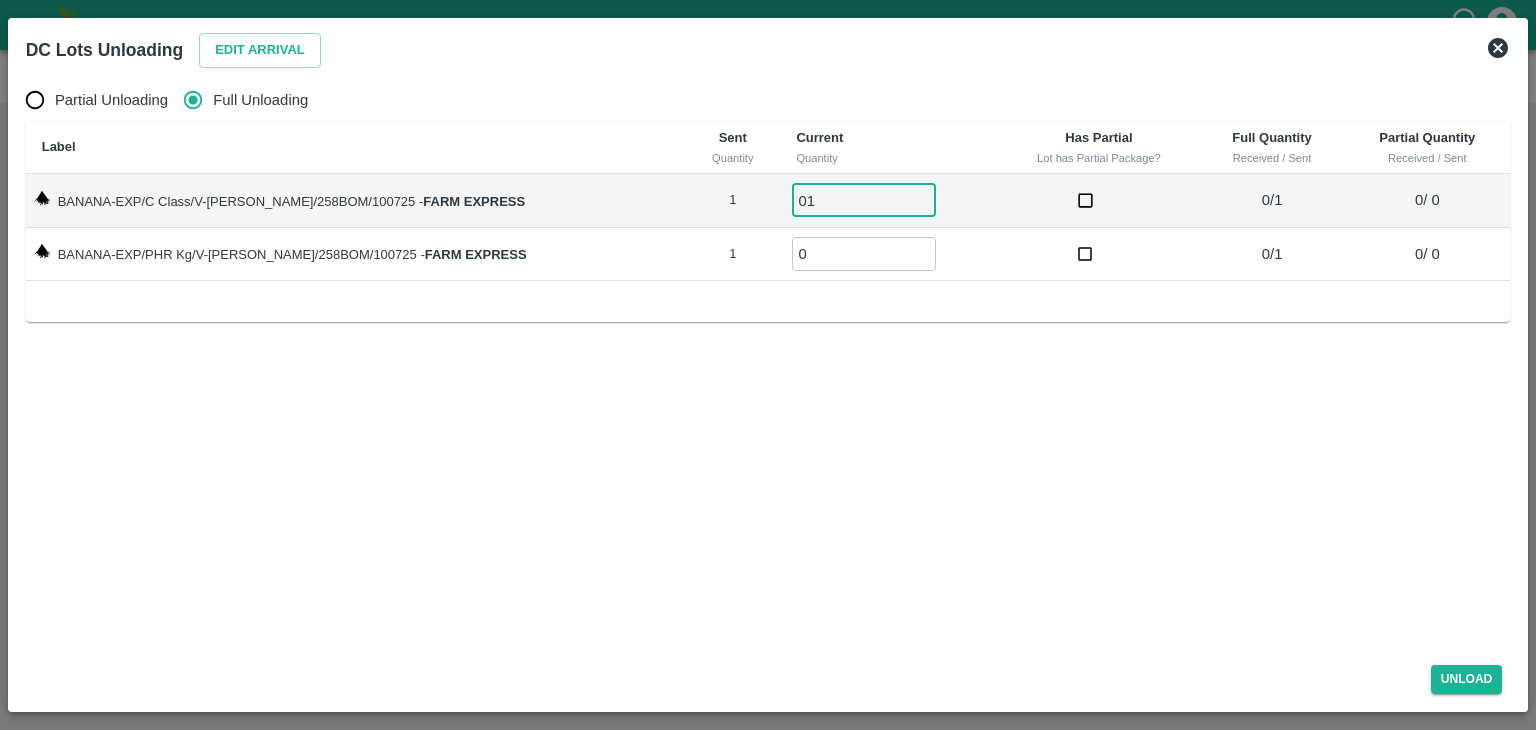 type on "01" 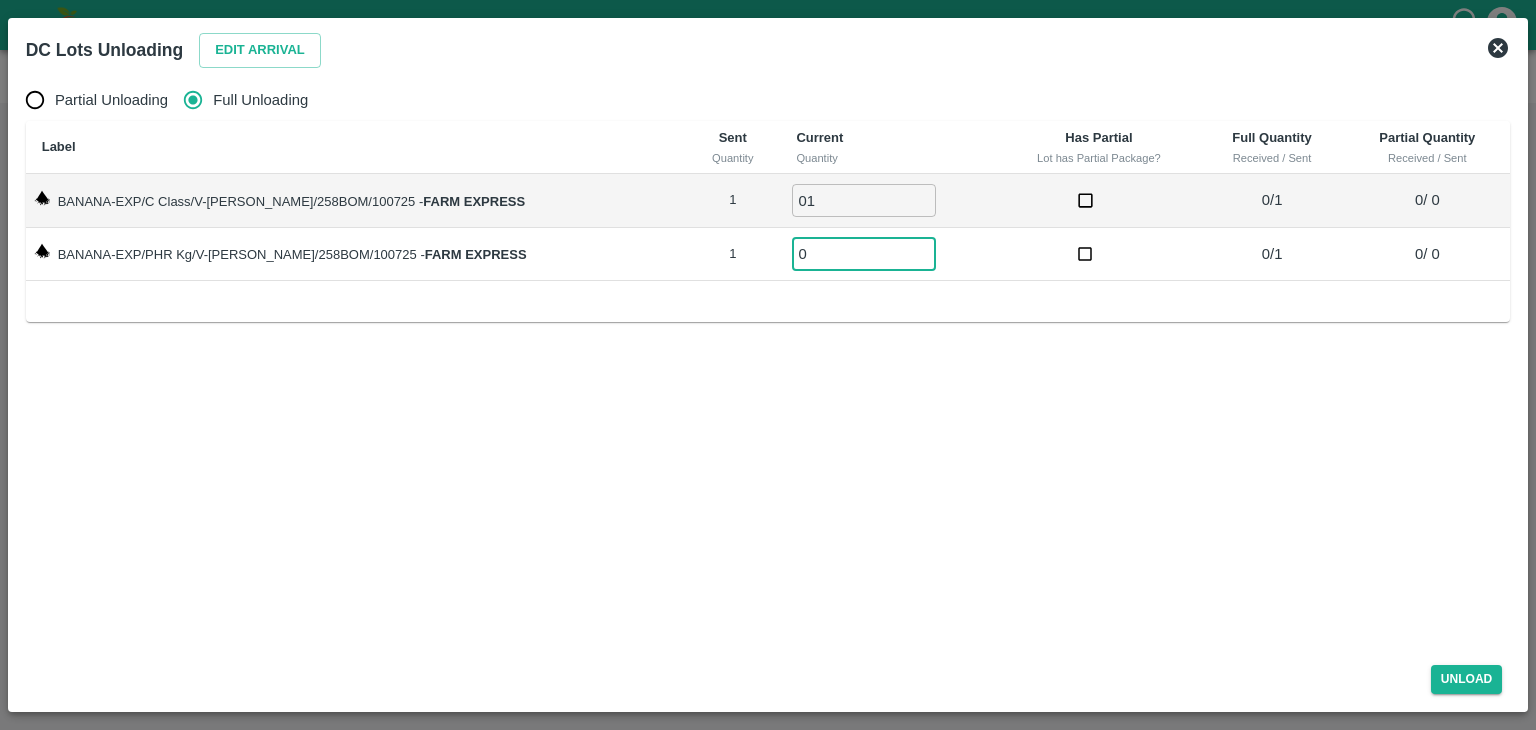 click on "0" at bounding box center (864, 253) 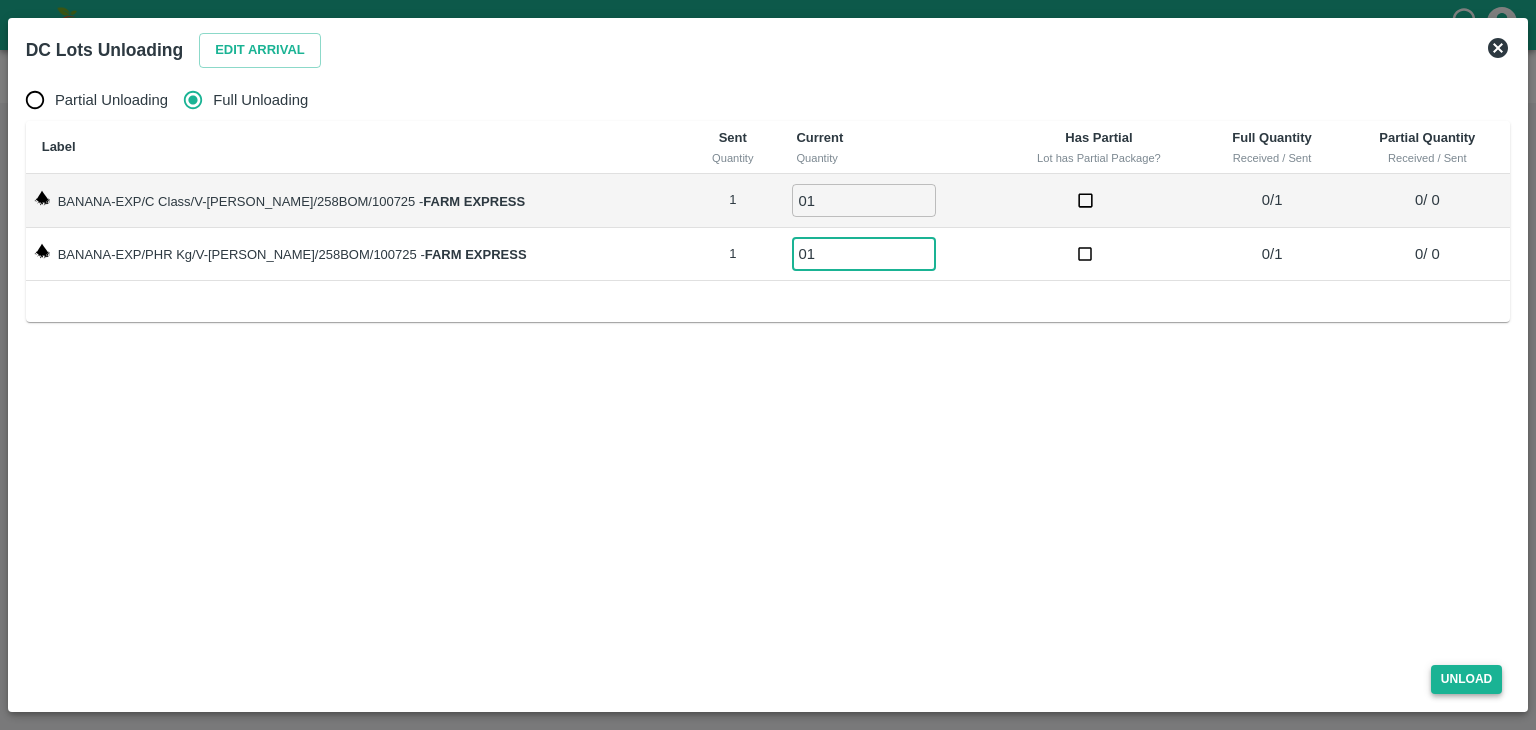 type on "01" 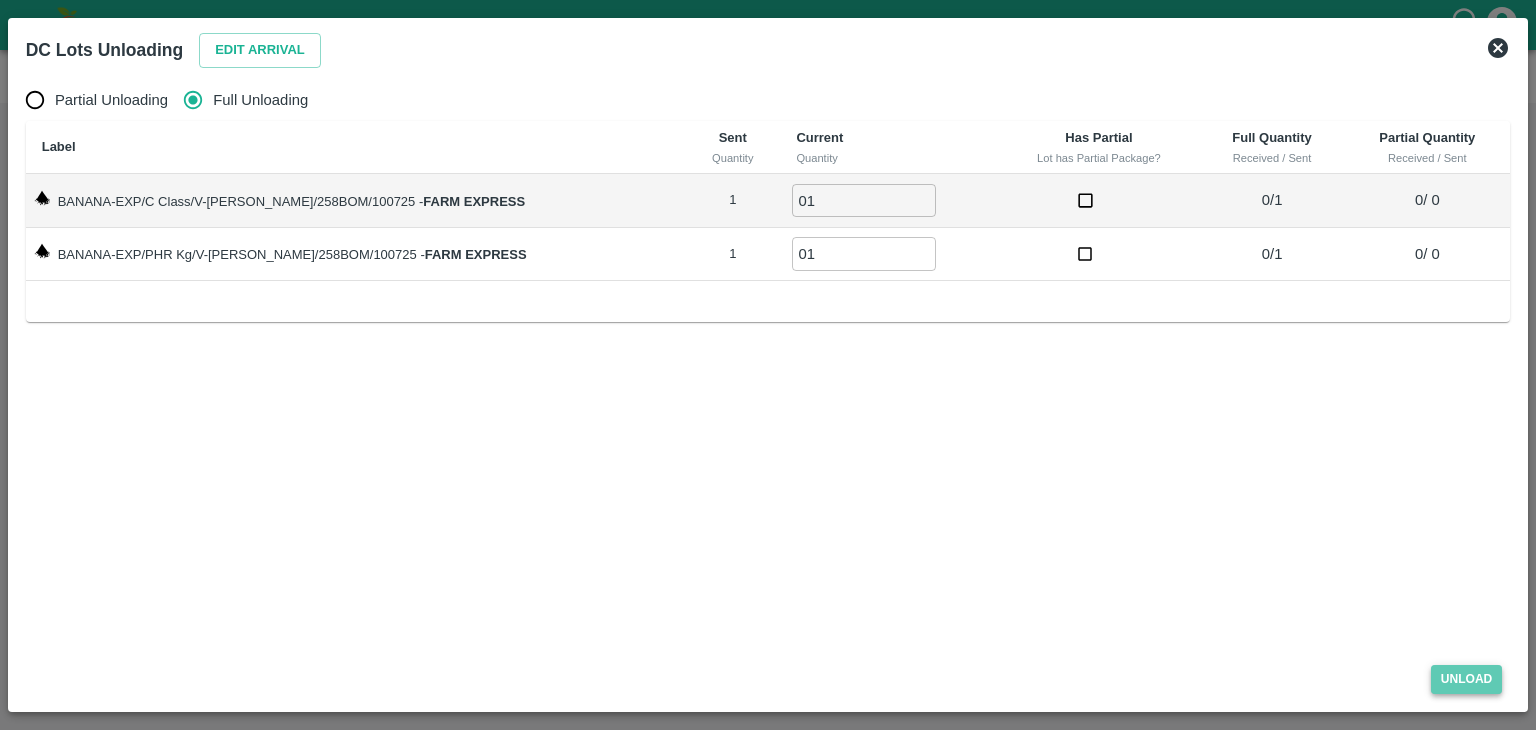click on "Unload" at bounding box center (1467, 679) 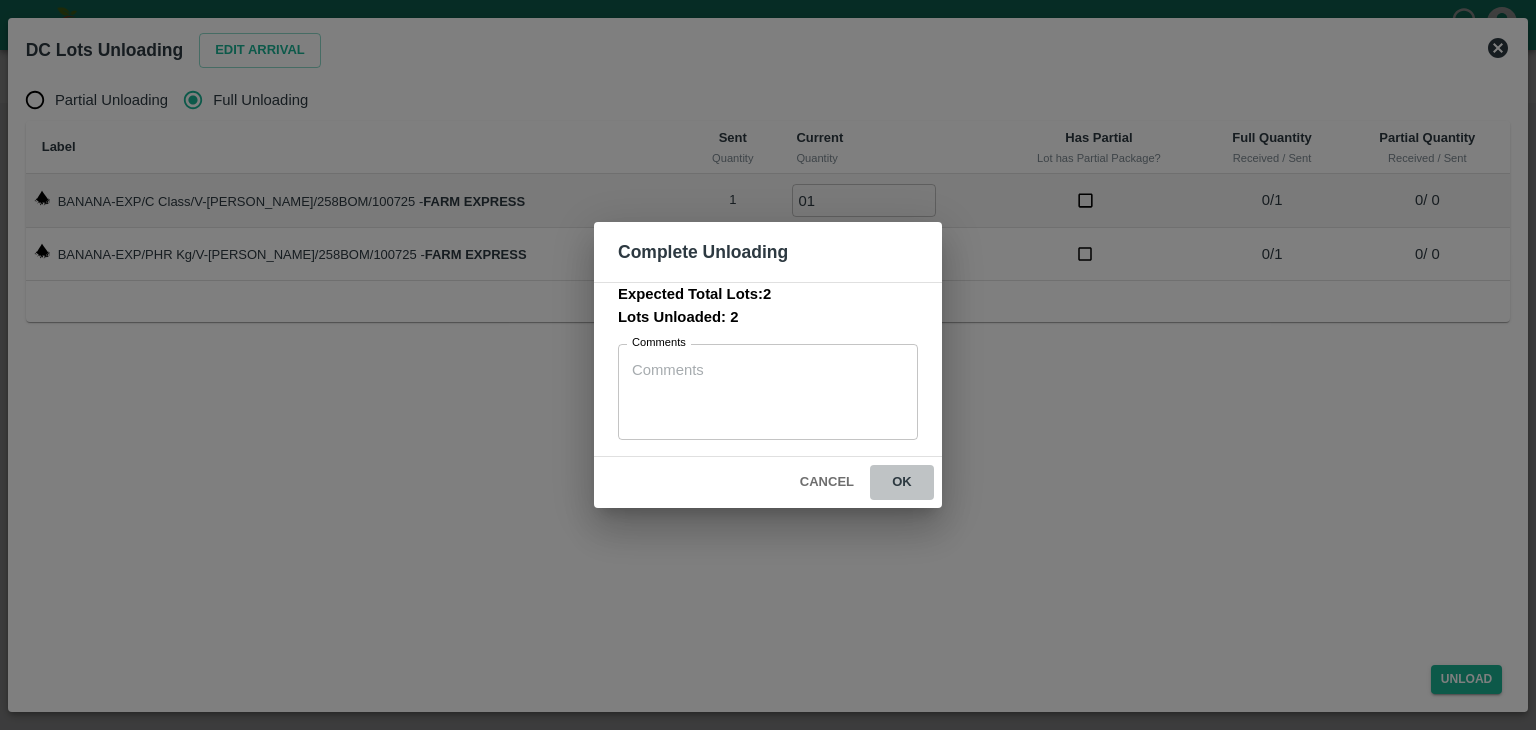 click on "ok" at bounding box center (902, 482) 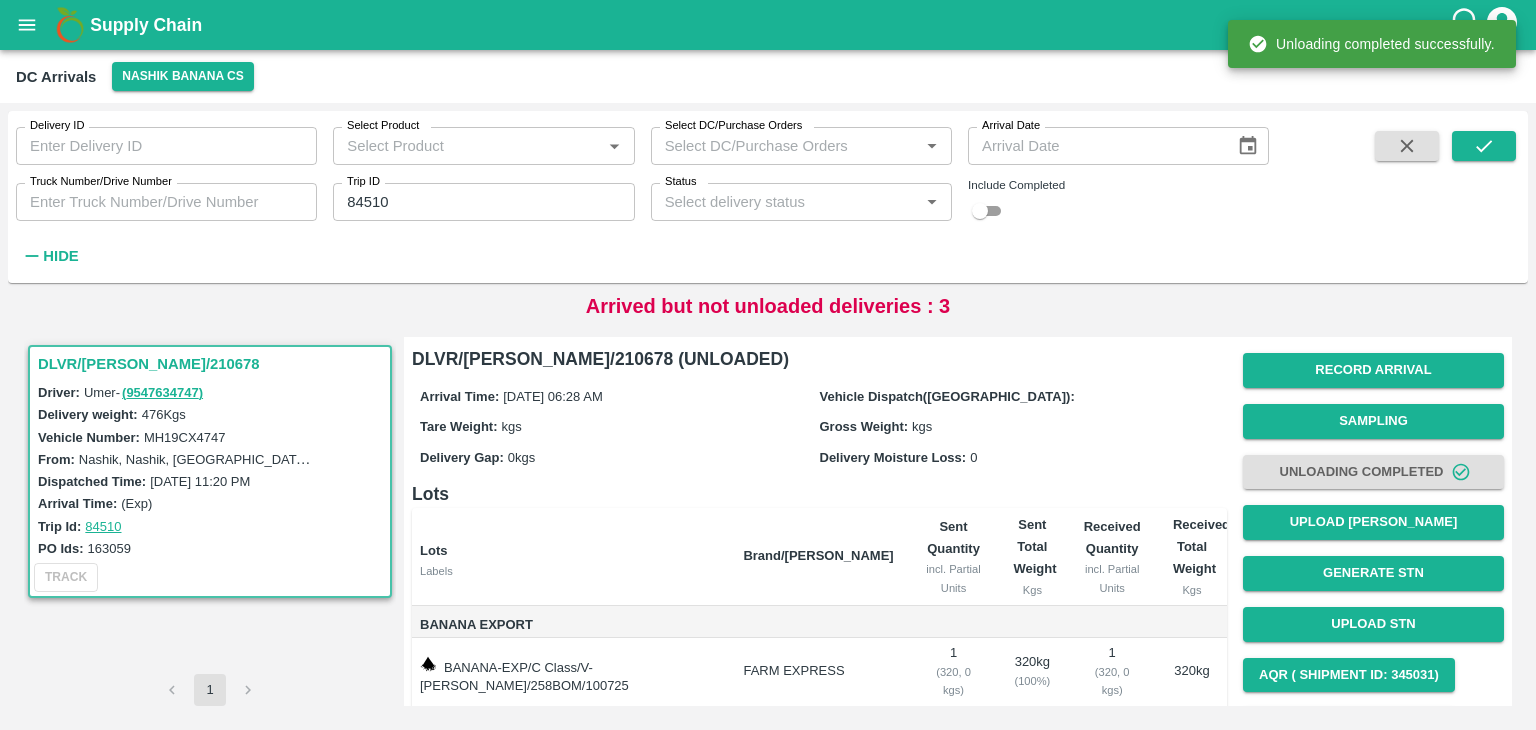 scroll, scrollTop: 124, scrollLeft: 0, axis: vertical 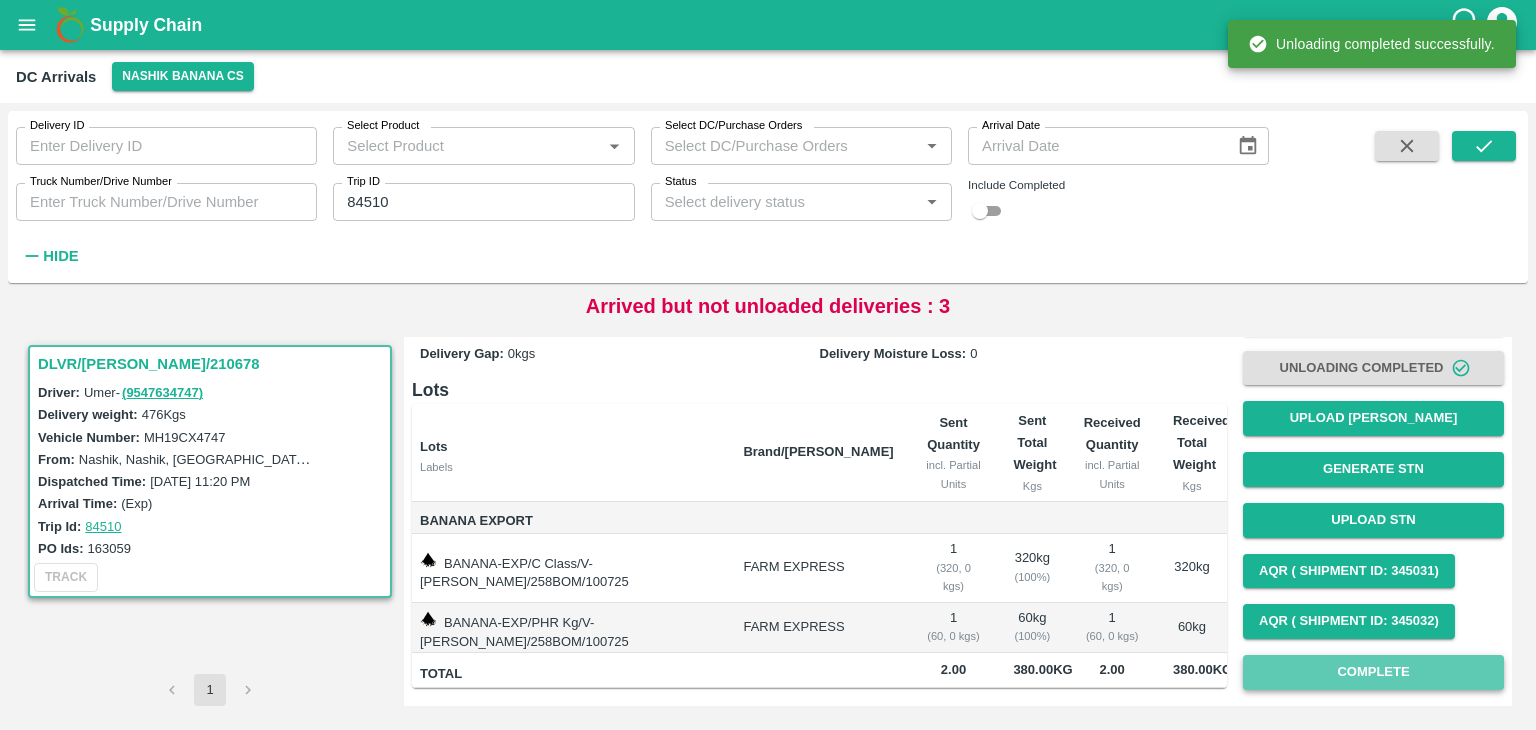 click on "Complete" at bounding box center [1373, 672] 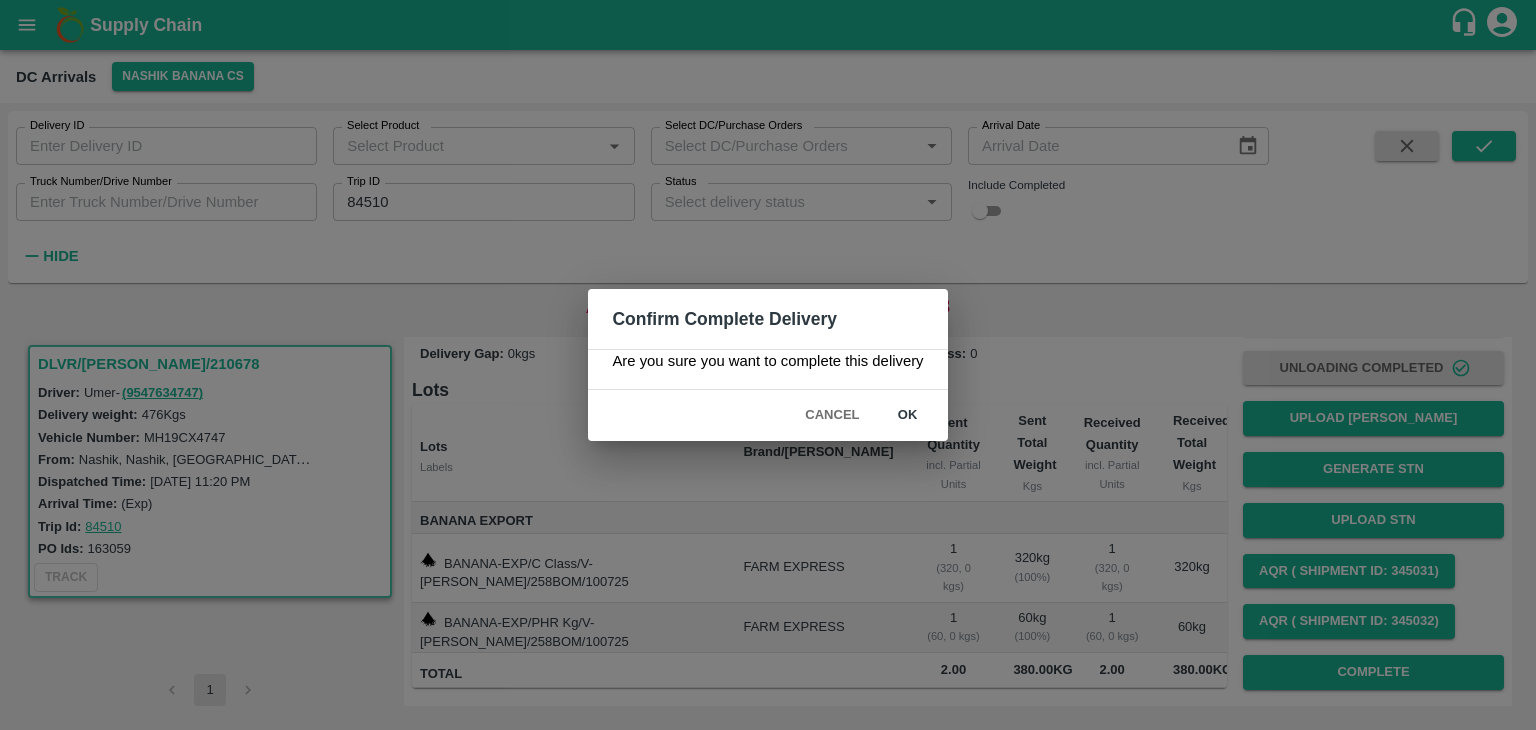 click on "ok" at bounding box center (908, 415) 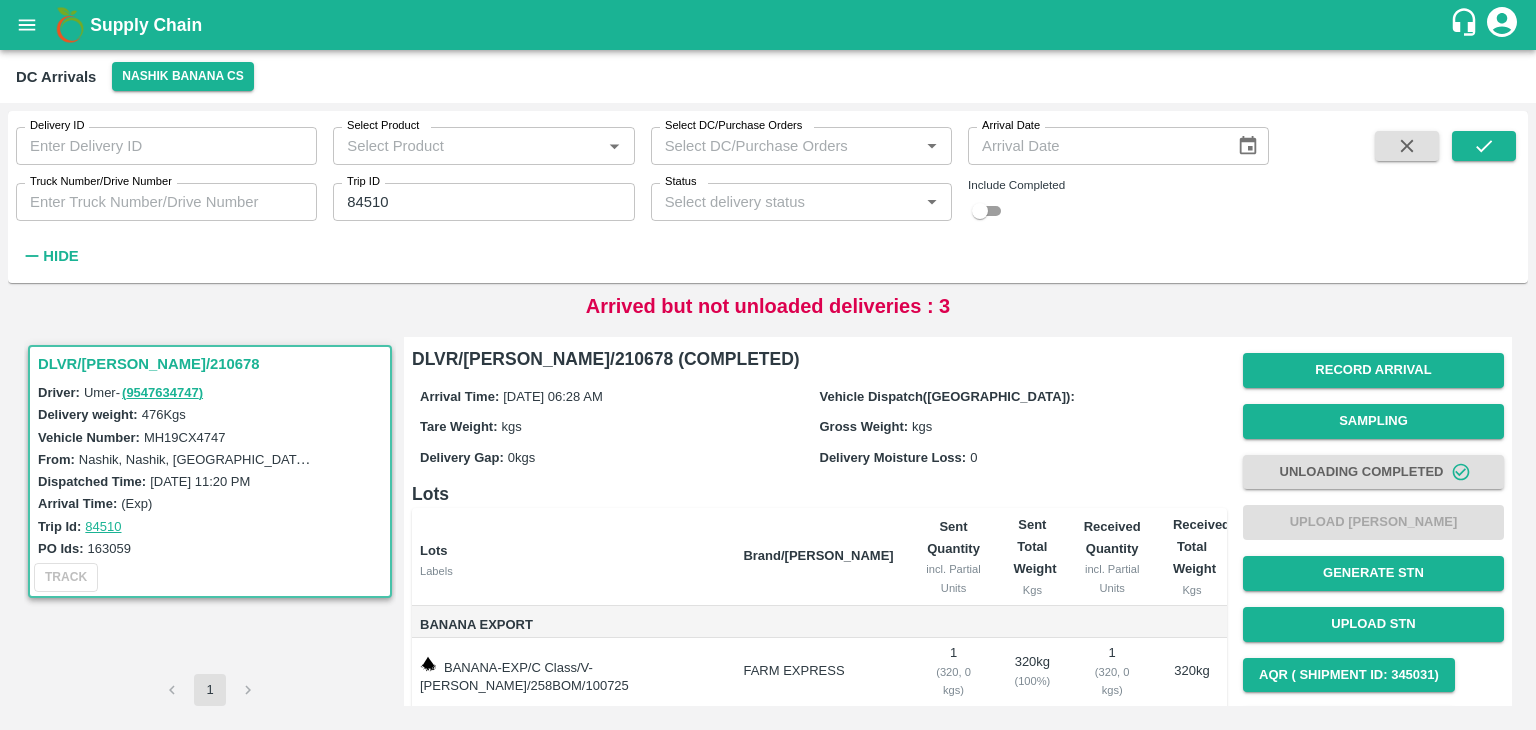 scroll, scrollTop: 124, scrollLeft: 0, axis: vertical 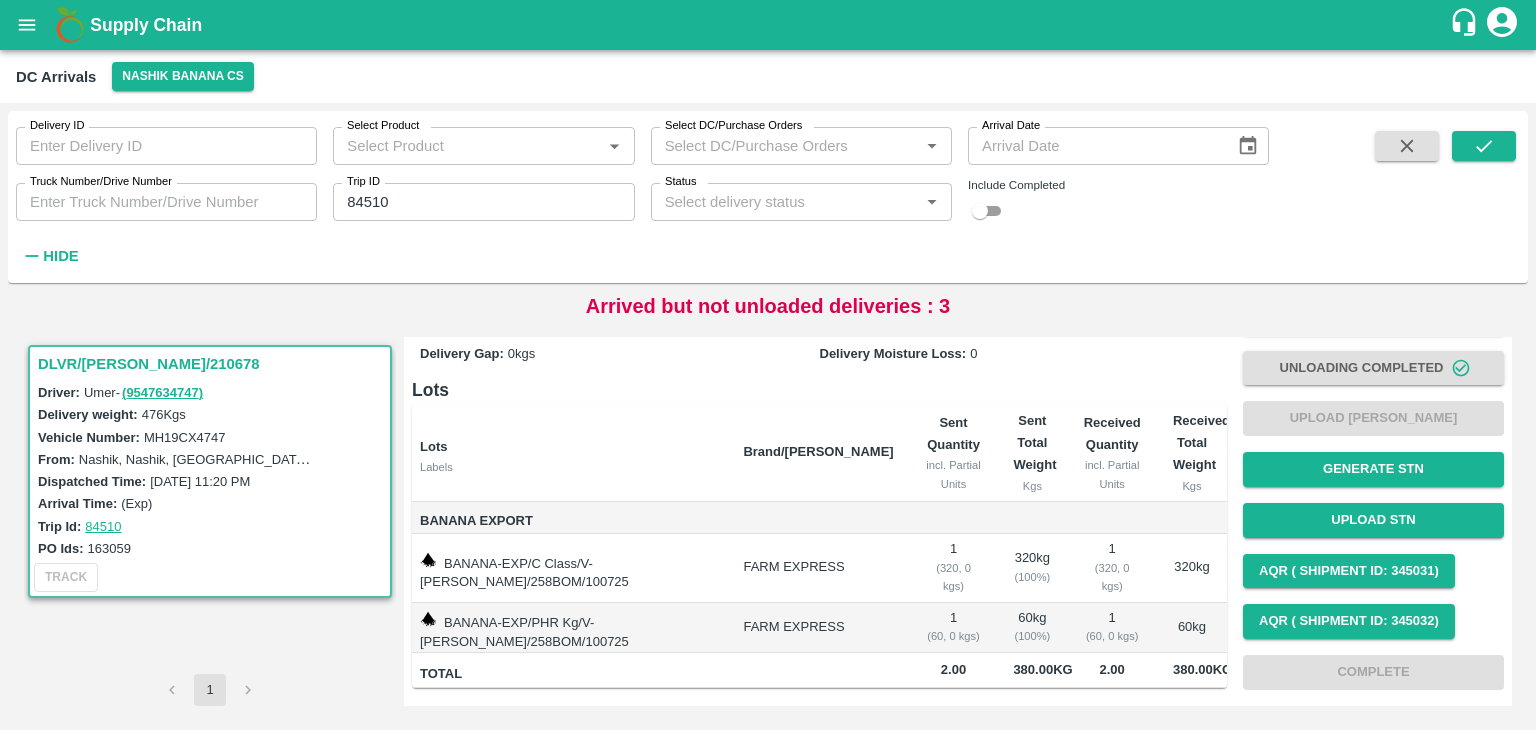 click on "Supply Chain" at bounding box center [768, 25] 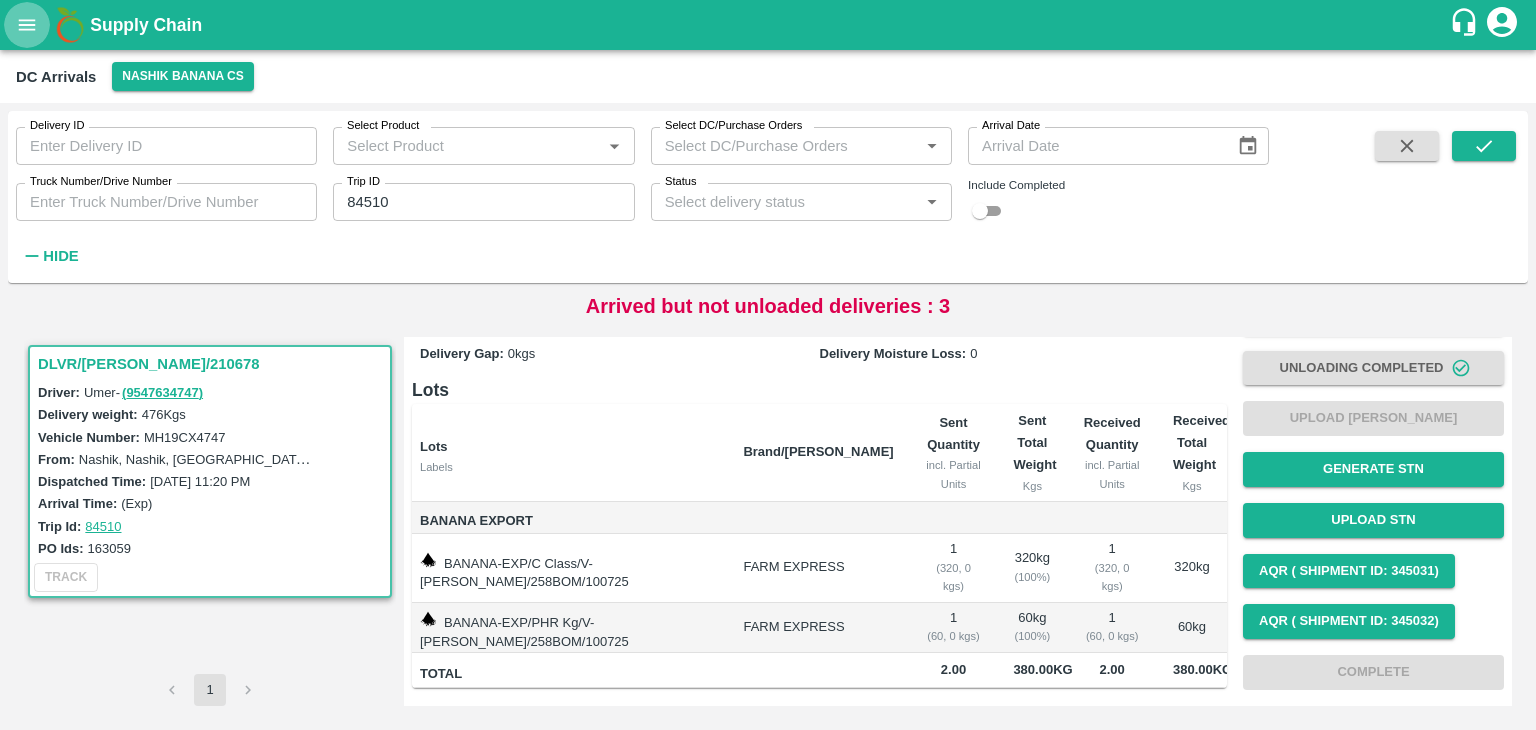 click 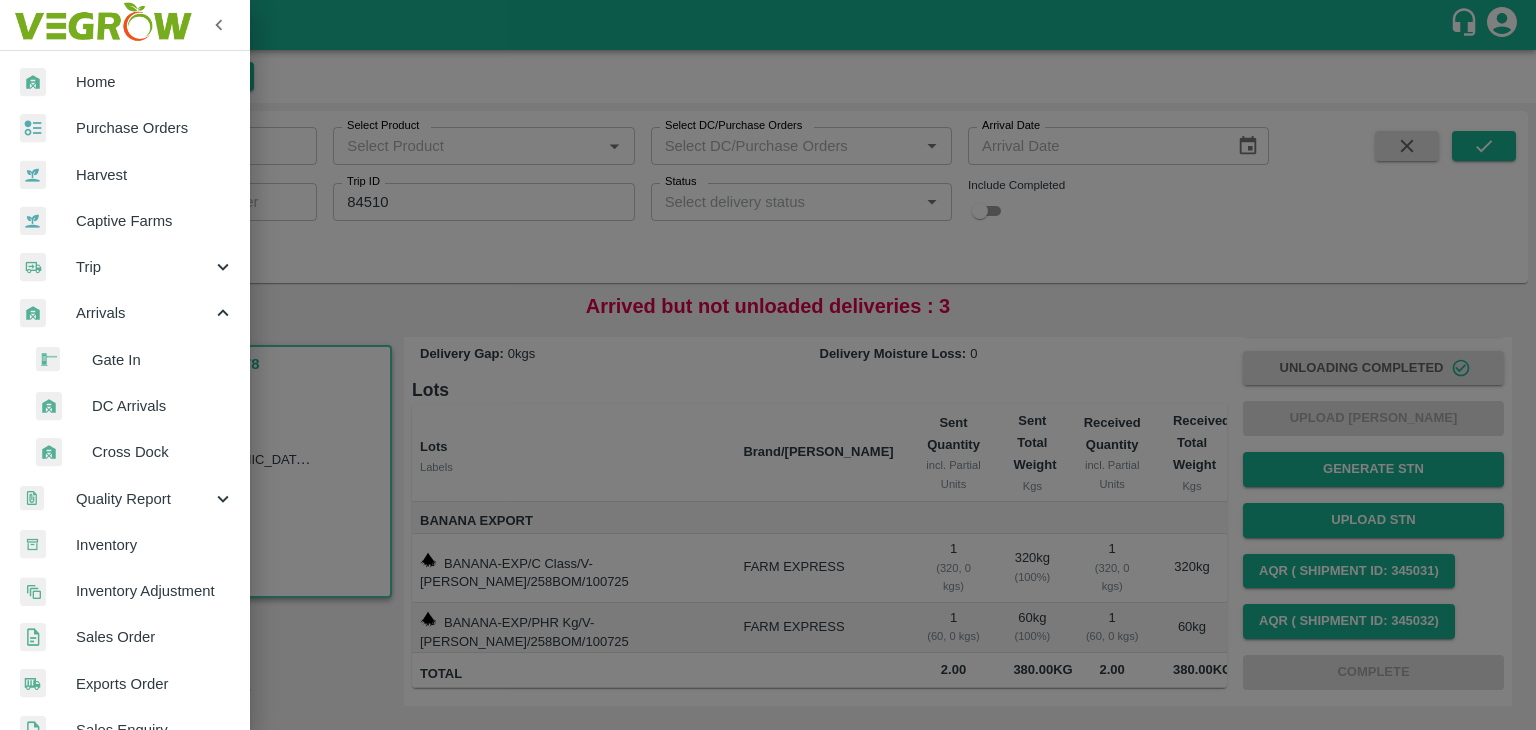 click on "Trip" at bounding box center (144, 267) 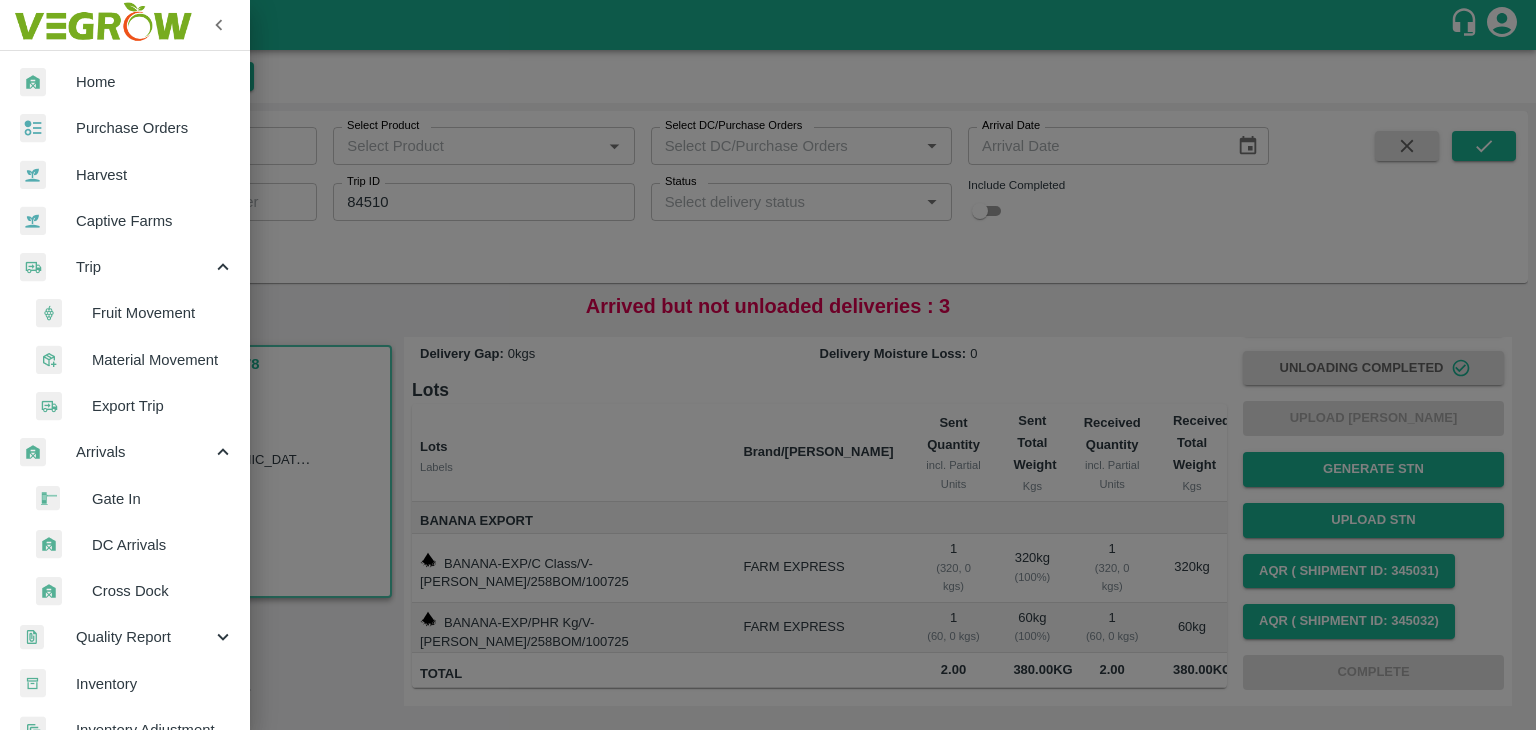 click on "Fruit Movement" at bounding box center [163, 313] 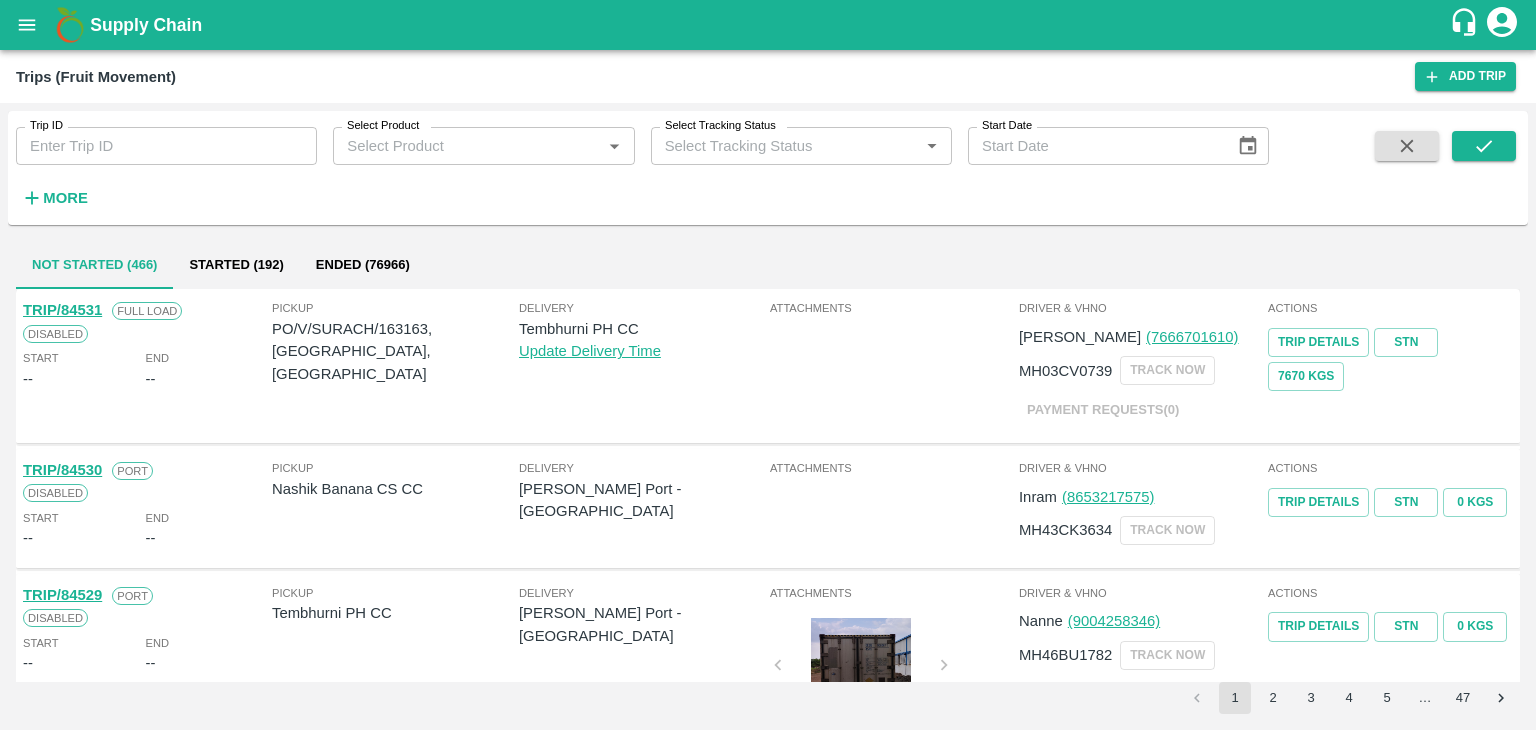 drag, startPoint x: 138, startPoint y: 125, endPoint x: 137, endPoint y: 148, distance: 23.021729 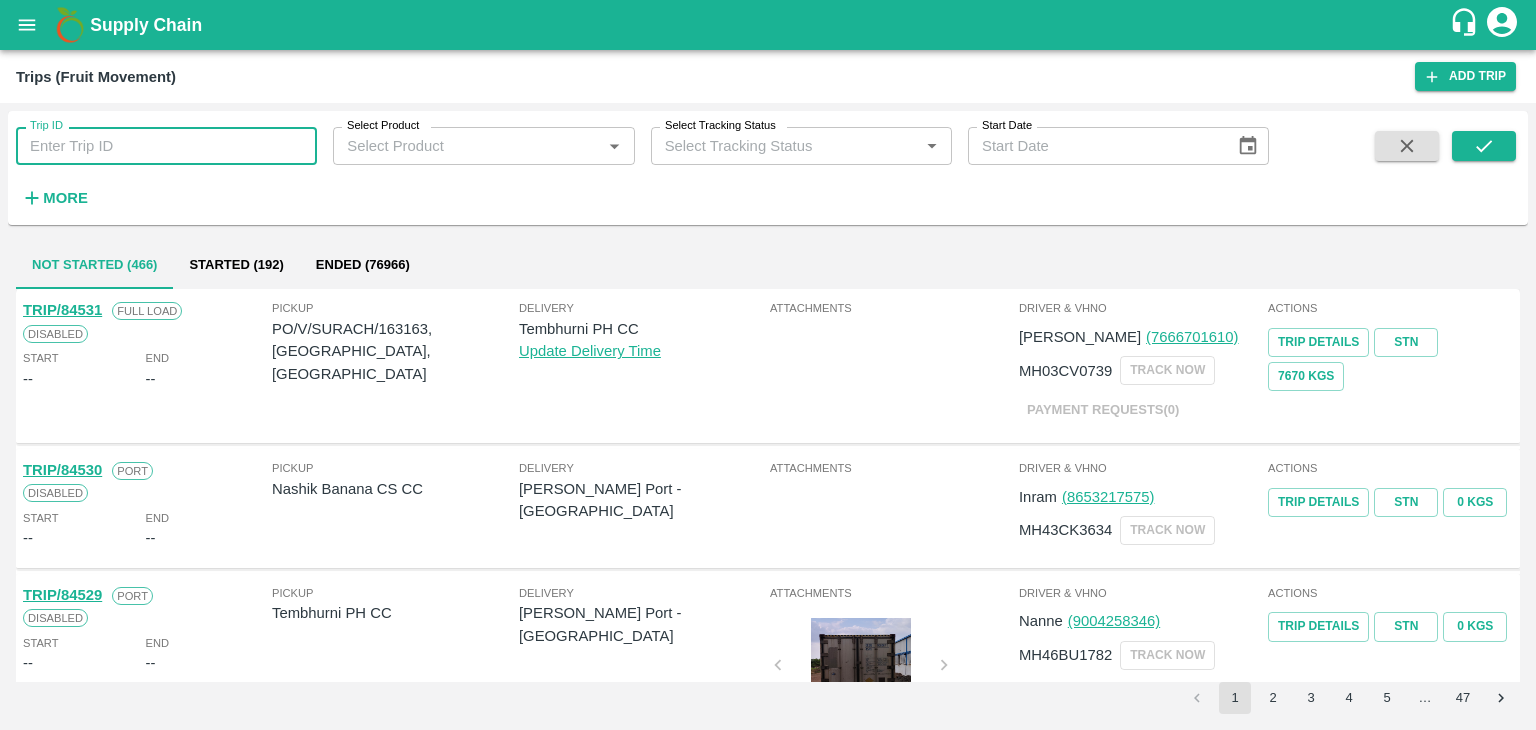click on "Trip ID" at bounding box center (166, 146) 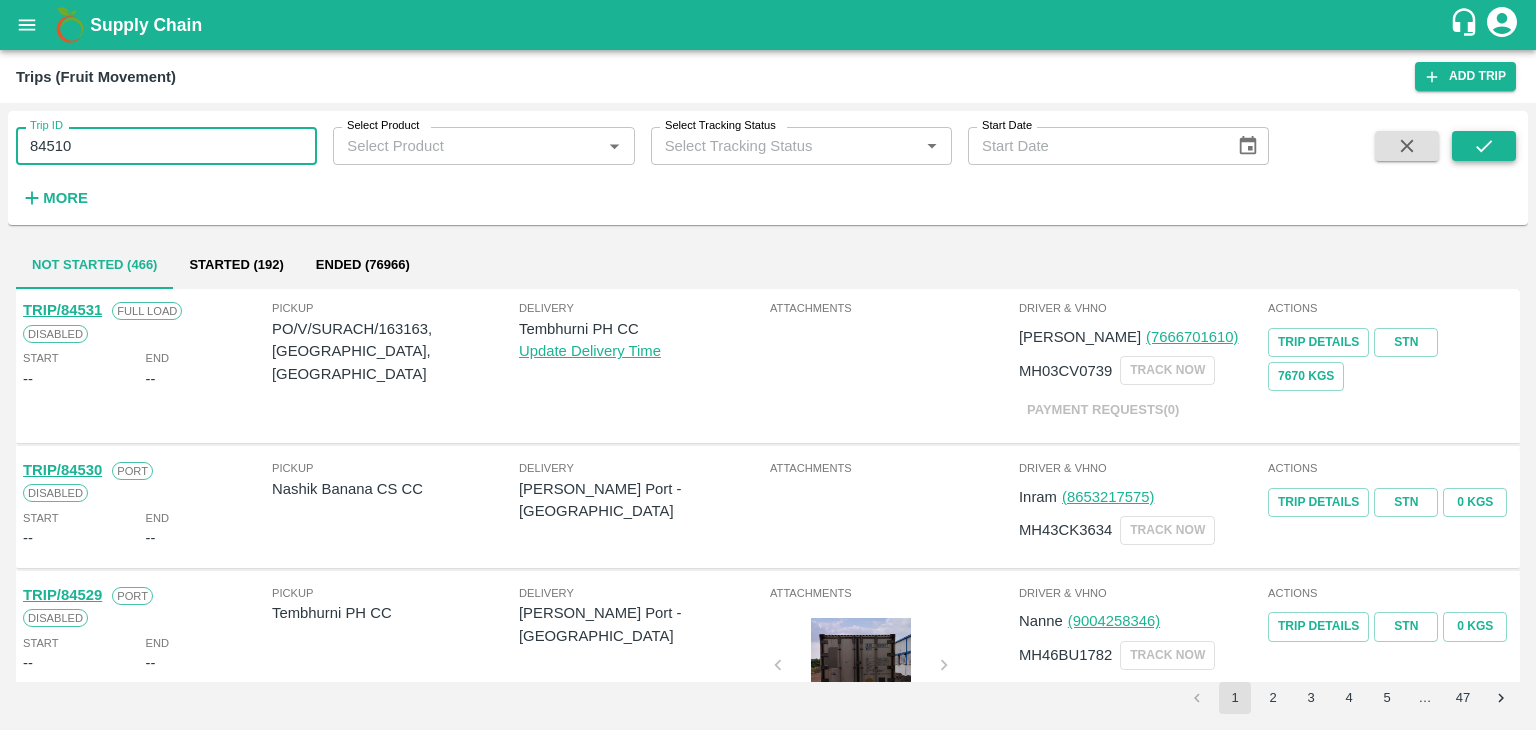 type on "84510" 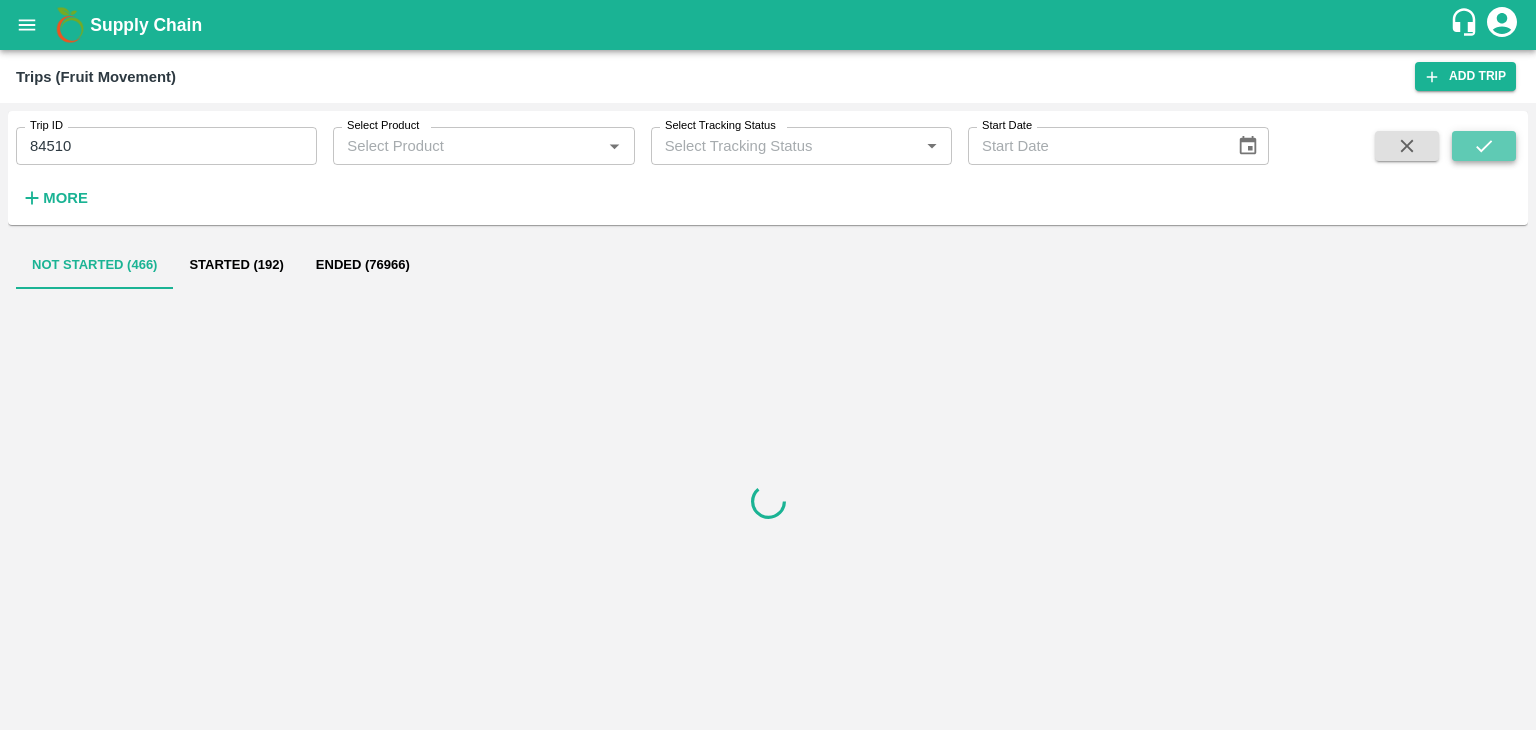 click at bounding box center [1484, 146] 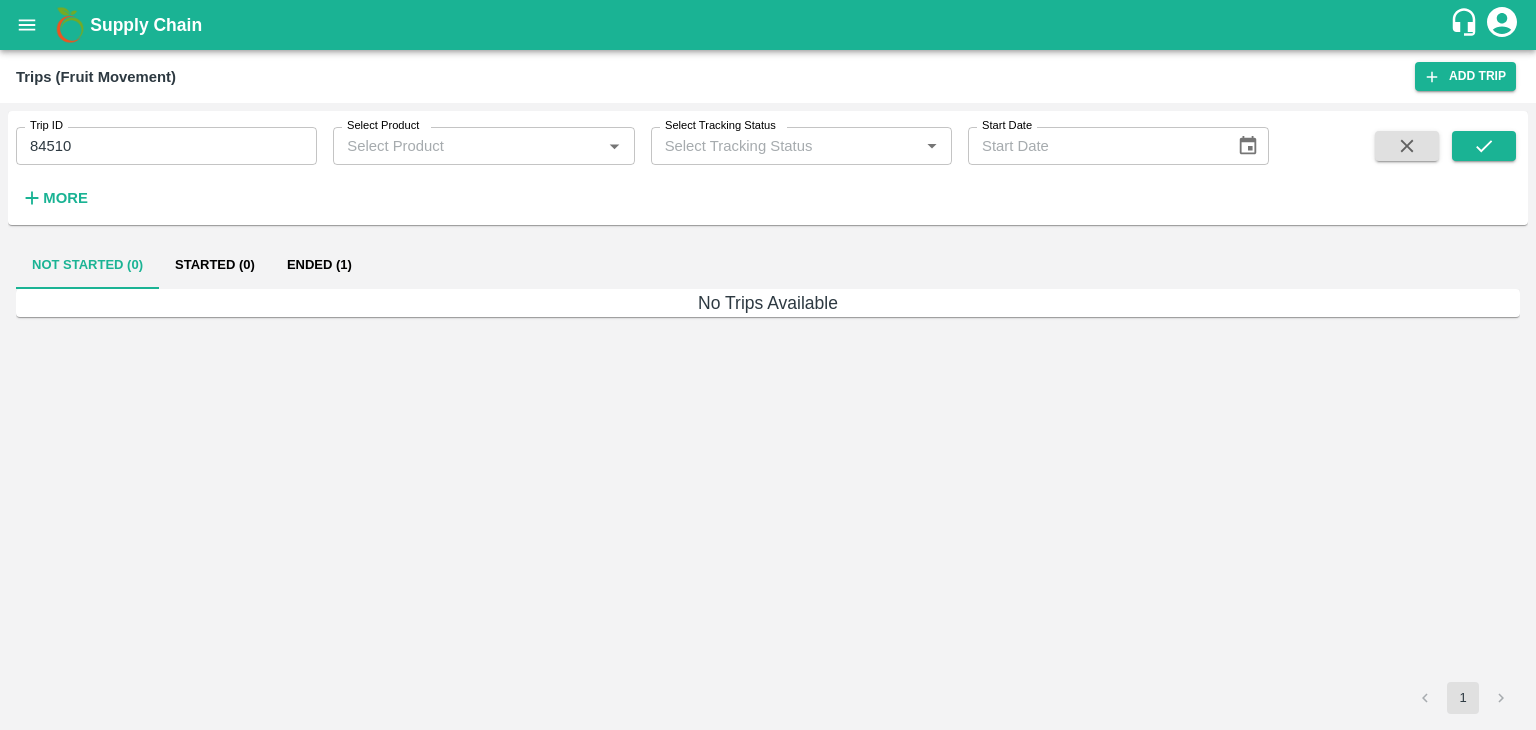 click on "Ended (1)" at bounding box center (319, 265) 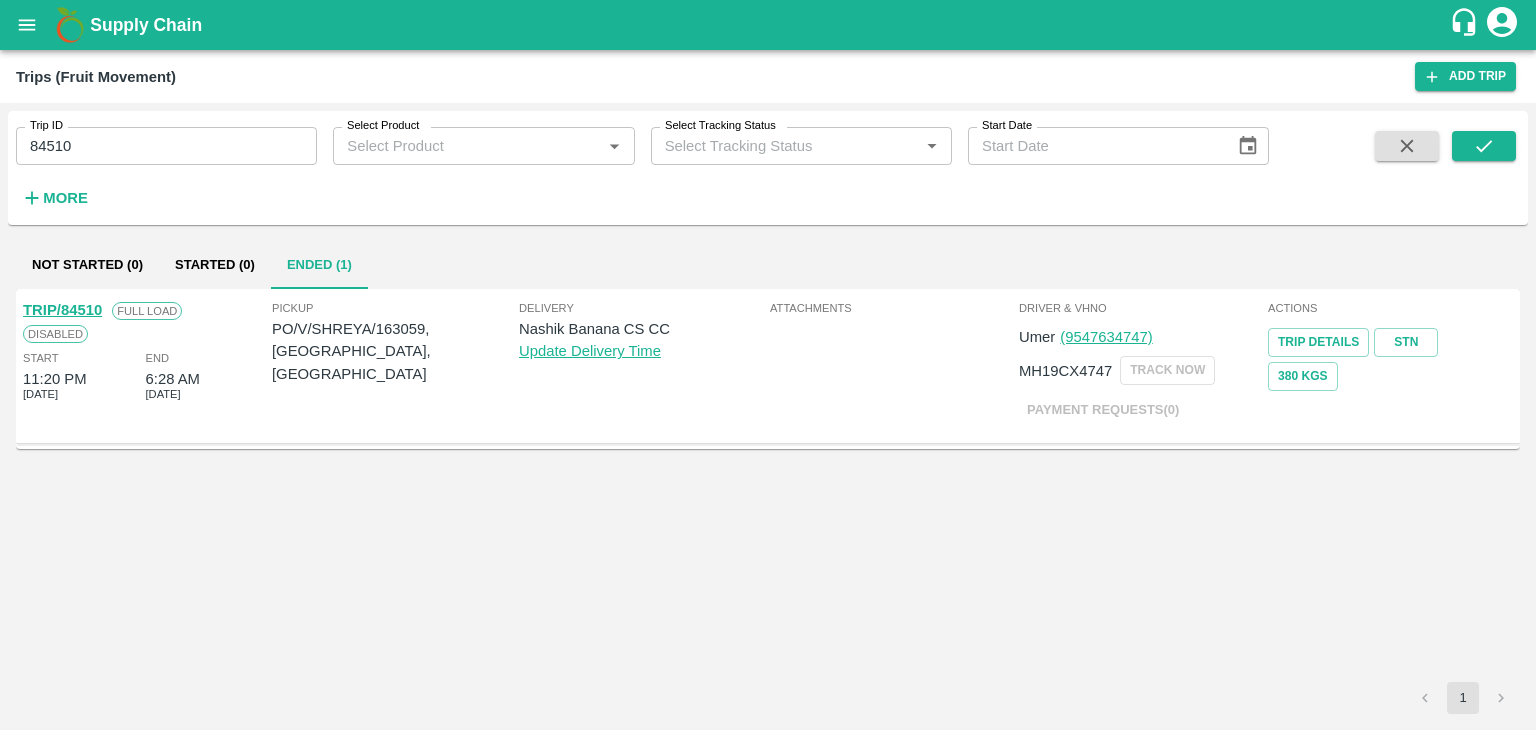 click on "TRIP/84510" at bounding box center (62, 310) 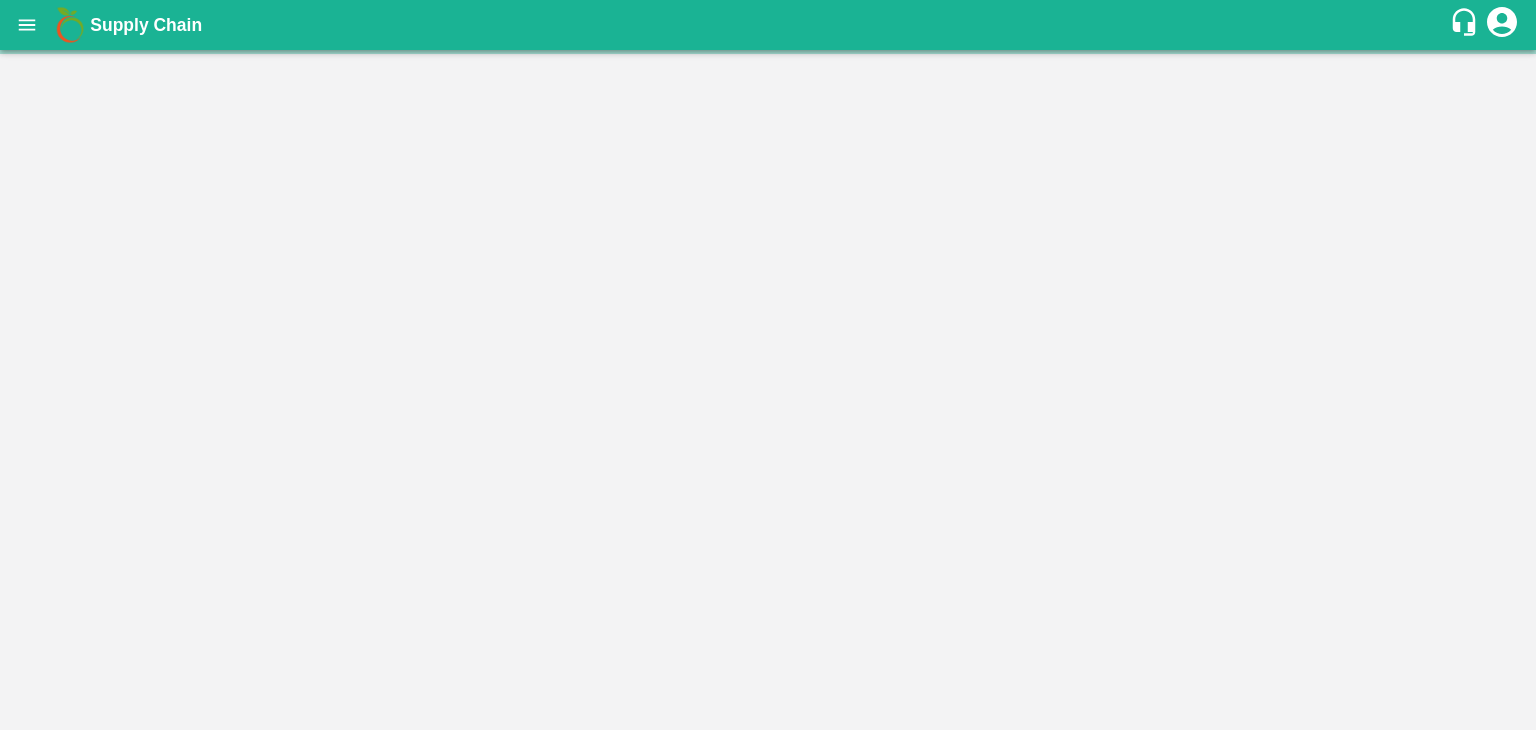 scroll, scrollTop: 0, scrollLeft: 0, axis: both 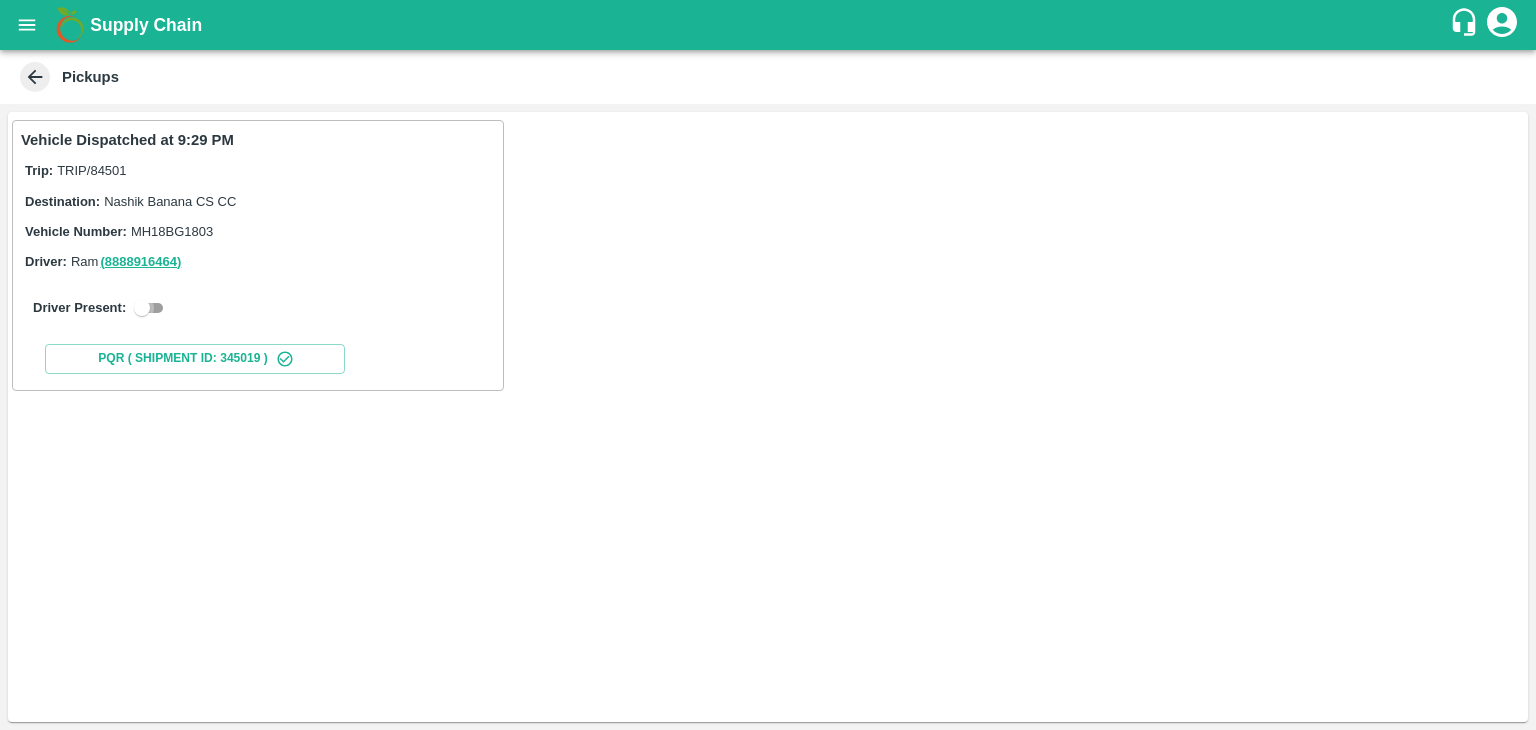 click at bounding box center [142, 308] 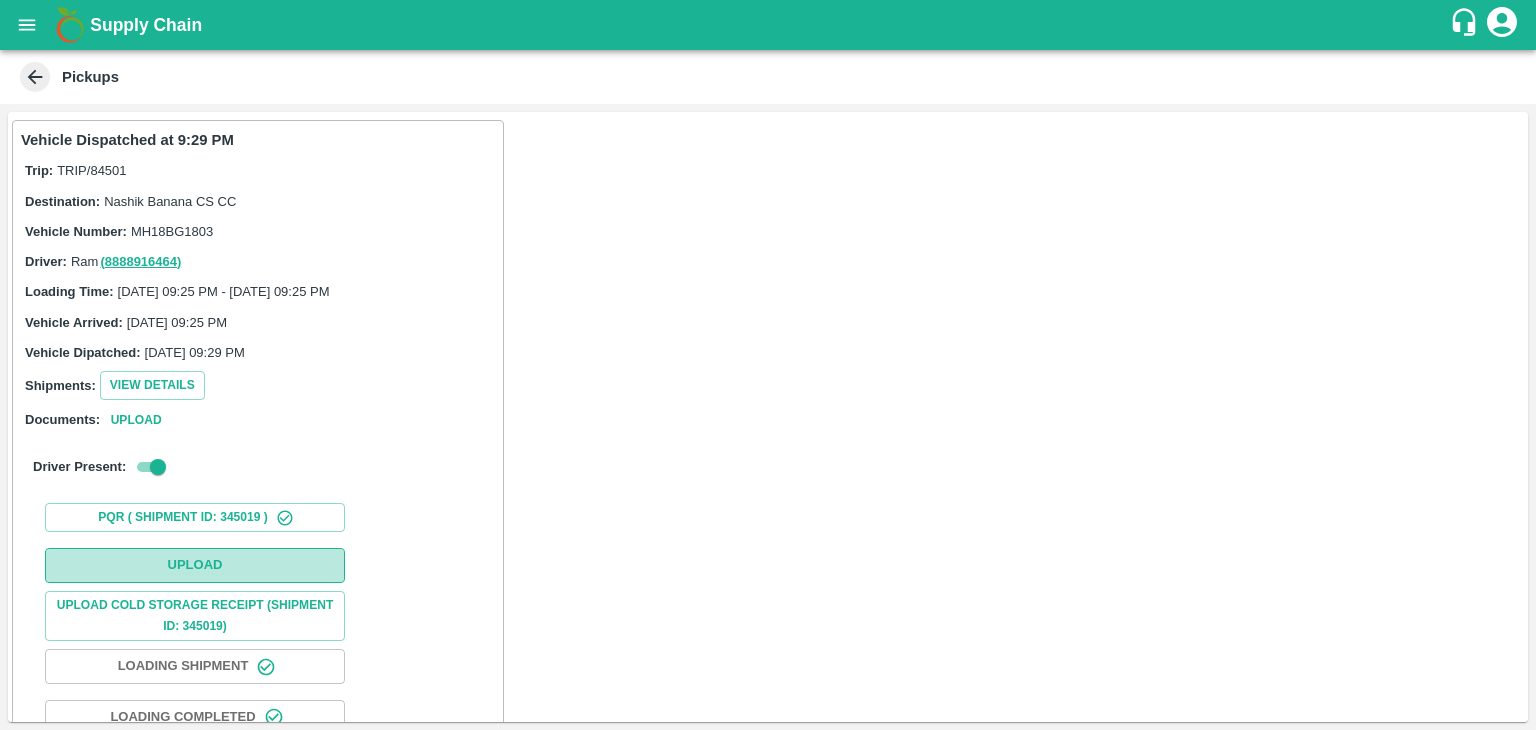 click on "Upload" at bounding box center [195, 565] 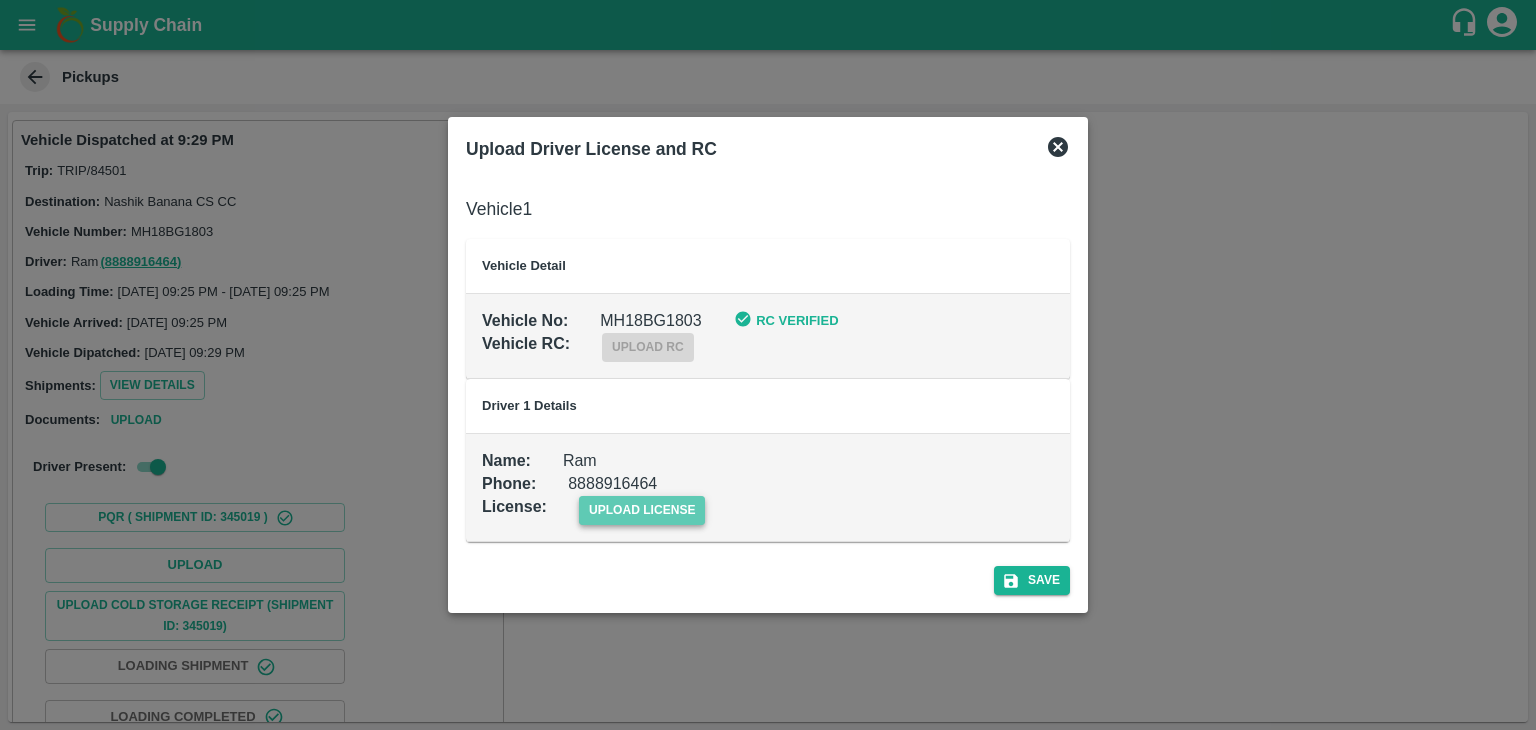 click on "upload license" at bounding box center [642, 510] 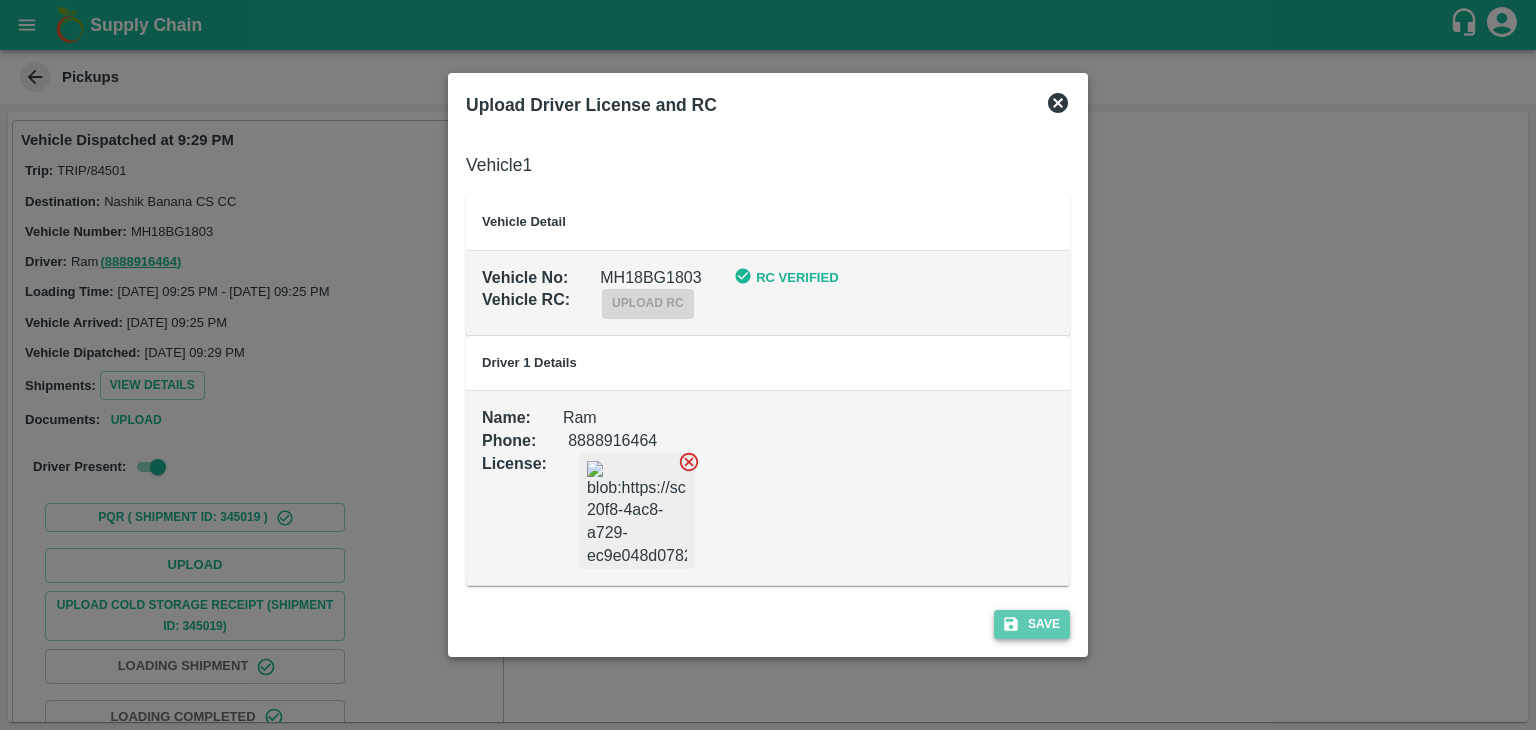 click 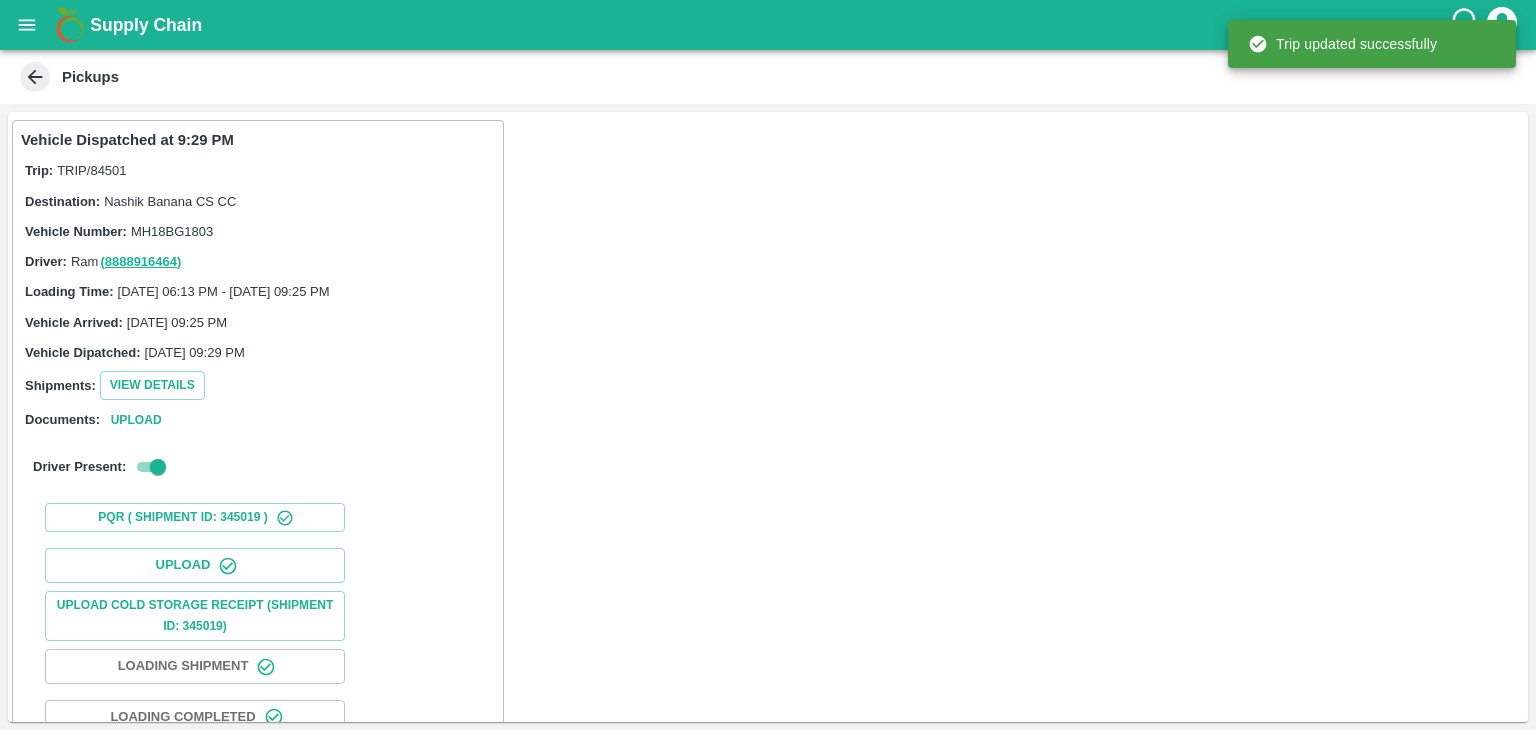 scroll, scrollTop: 209, scrollLeft: 0, axis: vertical 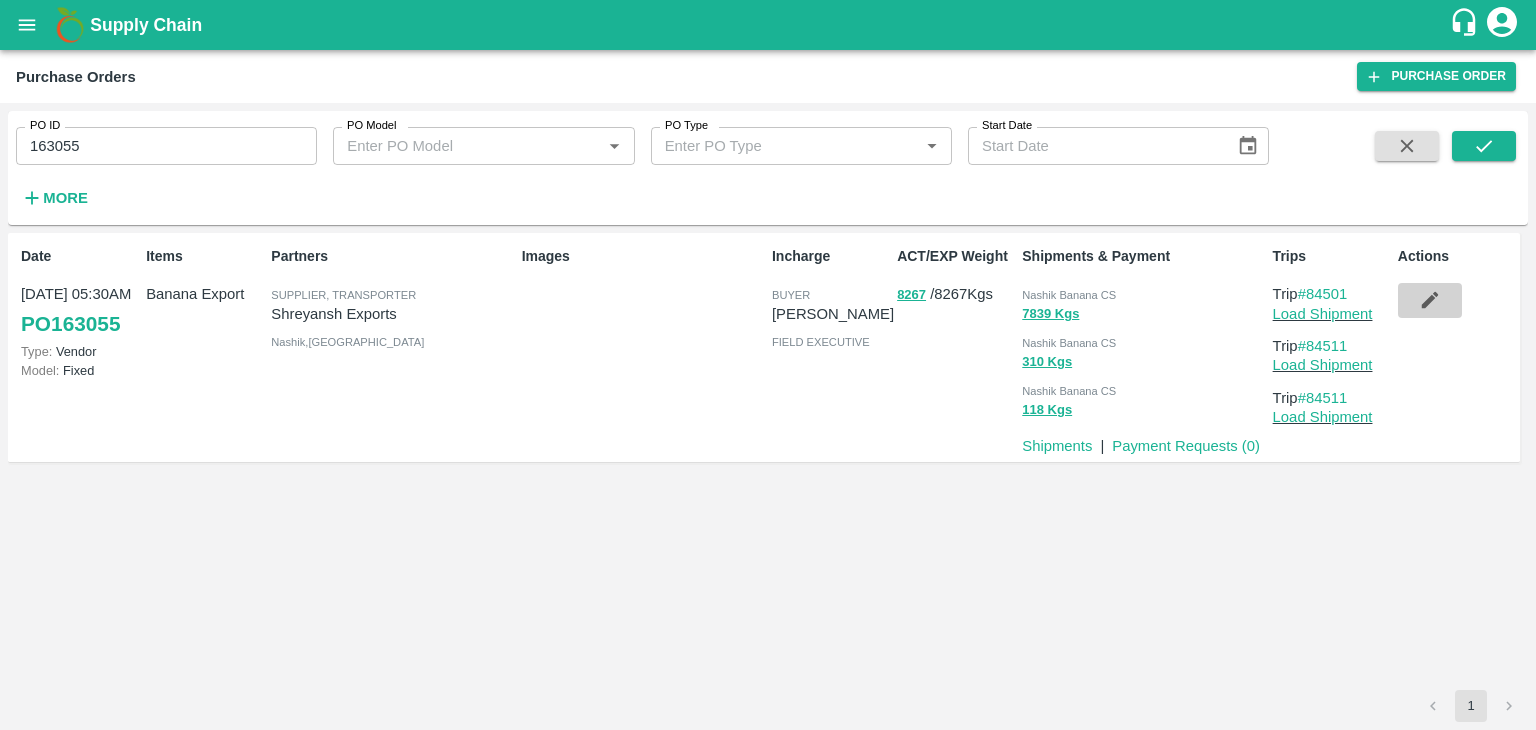 click 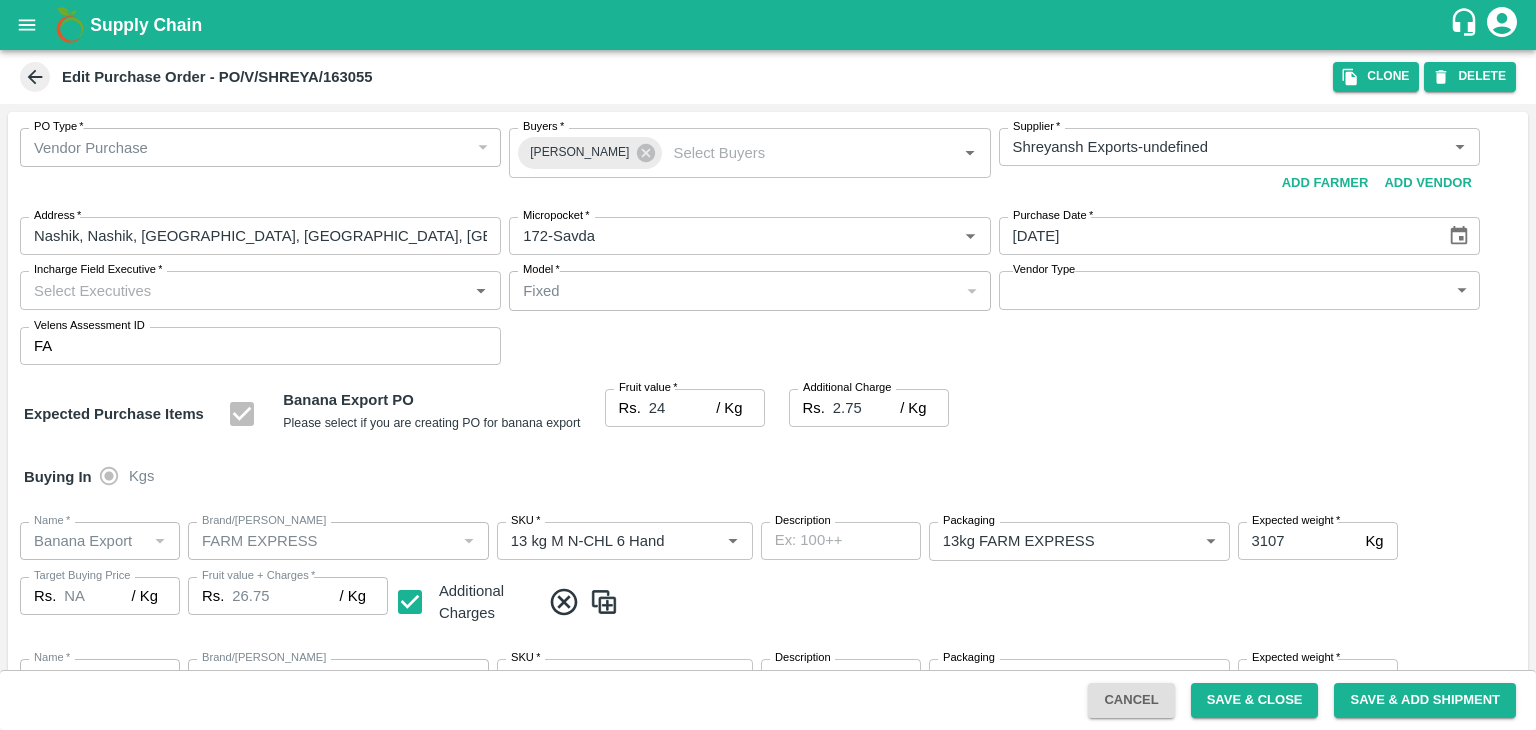 click on "Incharge Field Executive   *" at bounding box center (260, 290) 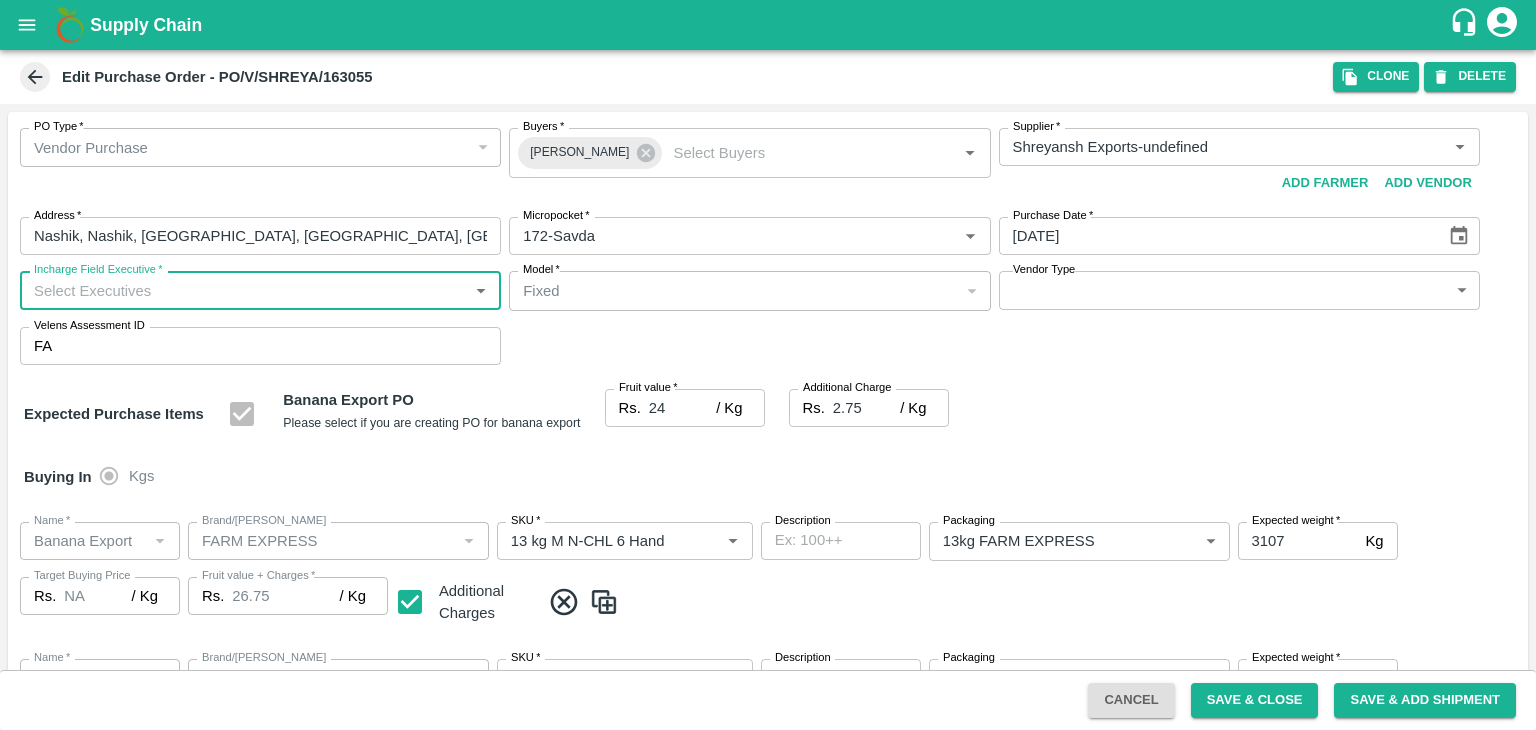click on "Incharge Field Executive   *" at bounding box center (244, 290) 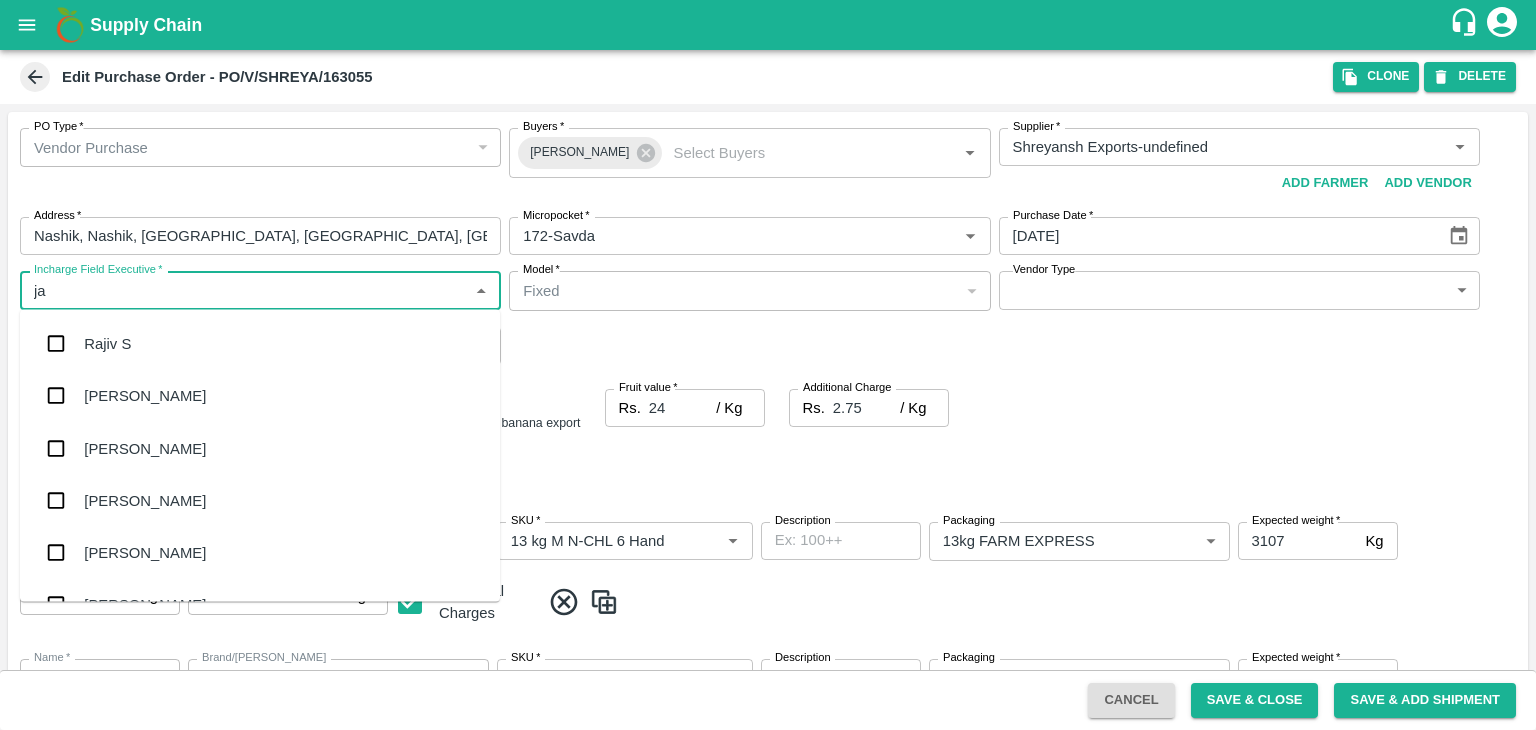 type on "jay" 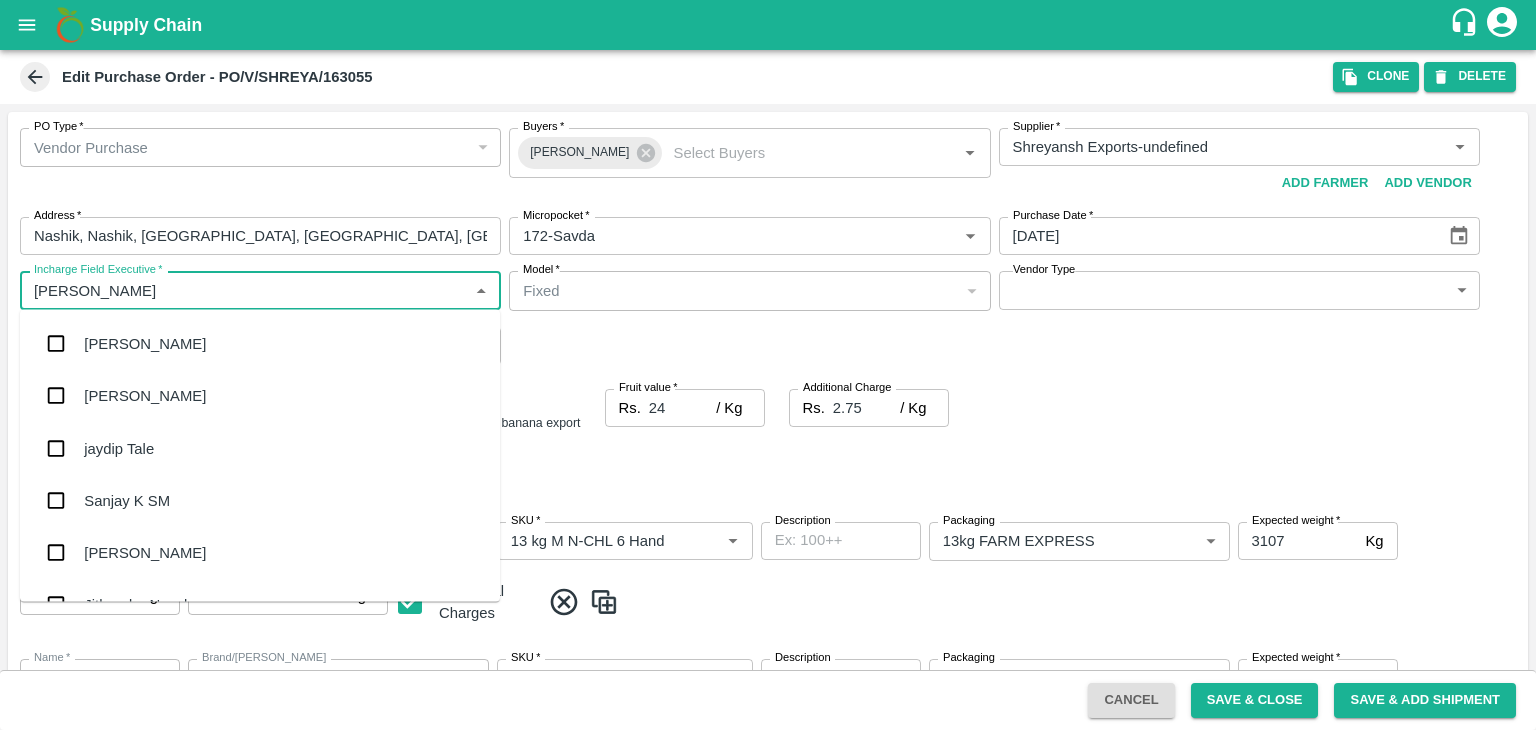 click on "jaydip Tale" at bounding box center [260, 448] 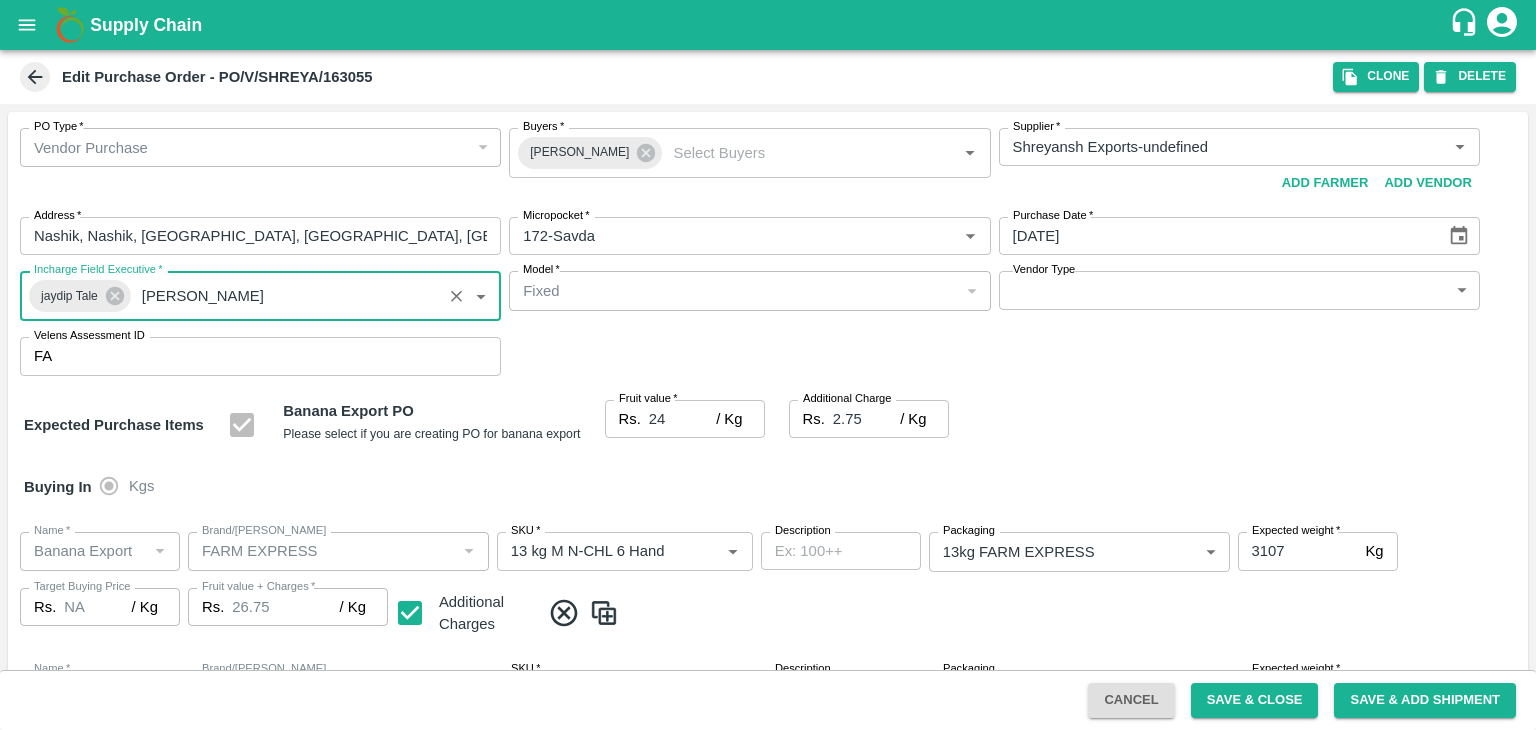 type 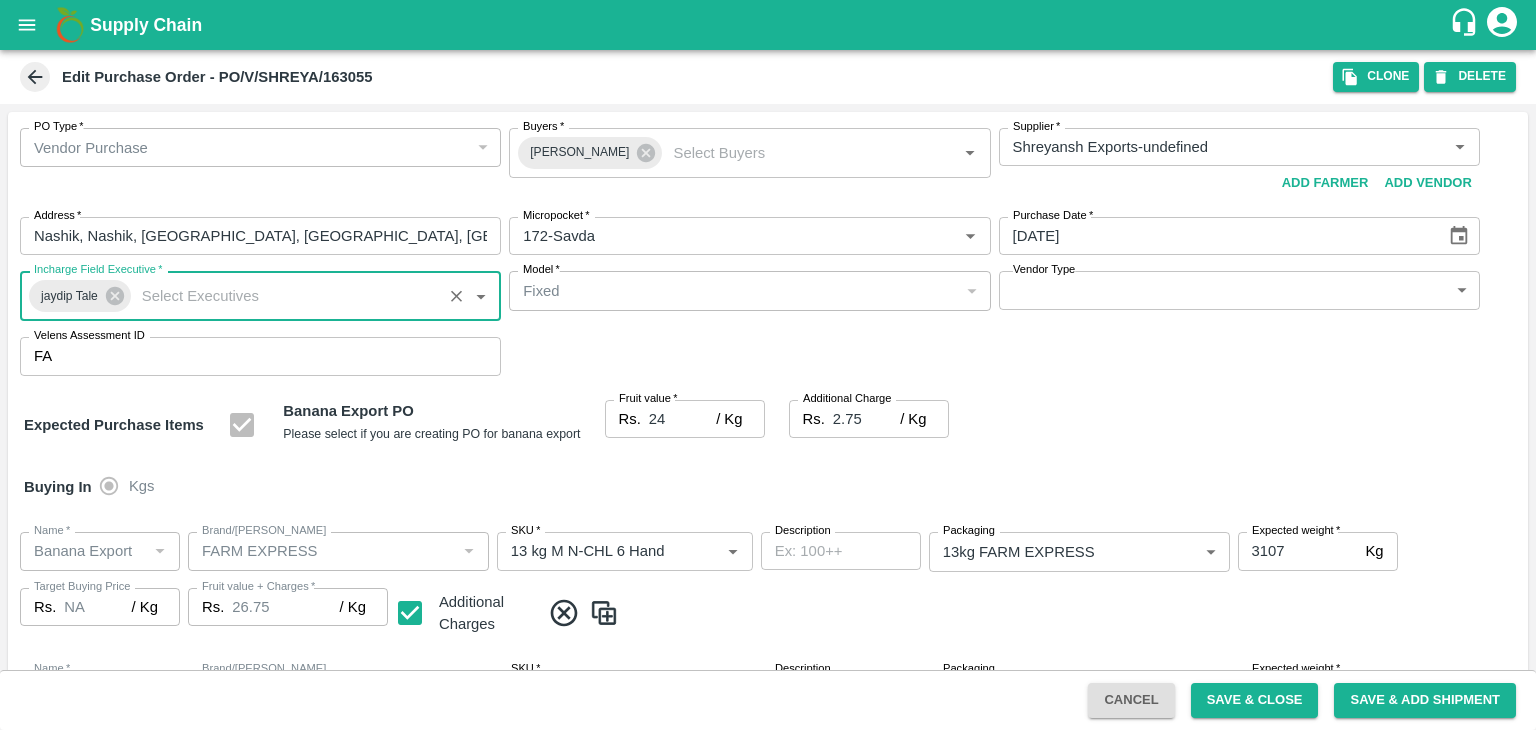 click on "Supply Chain Edit Purchase Order - PO/V/SHREYA/163055 Clone DELETE PO Type   * Vendor Purchase 2 PO Type Buyers   * Ajit Otari Buyers   * Supplier   * Supplier   * Add Vendor Add Farmer Address   * Nashik, Nashik, Nashik, Maharashtra, India Address Micropocket   * Micropocket   * Purchase Date   * 10/07/2025 Purchase Date Incharge Field Executive   * jaydip Tale Incharge Field Executive   * Model   * Fixed Fixed Model Vendor Type ​ Vendor Type Velens Assessment ID FA Velens Assessment ID Expected Purchase Items Banana Export PO Please select if you are creating PO for banana export Fruit value   * Rs. 24 / Kg Fruit value Additional Charge Rs. 2.75 / Kg Additional Charge Buying In Kgs Name   * Name   * Brand/Marka Brand/Marka SKU   * SKU   * Description x Description Packaging 13kg FARM EXPRESS 468 Packaging Expected weight   * 3107 Kg Expected weight Target Buying Price Rs. NA / Kg Target Buying Price Fruit value + Charges   * Rs. 26.75 / Kg Fruit value + Charges Name *" at bounding box center [768, 365] 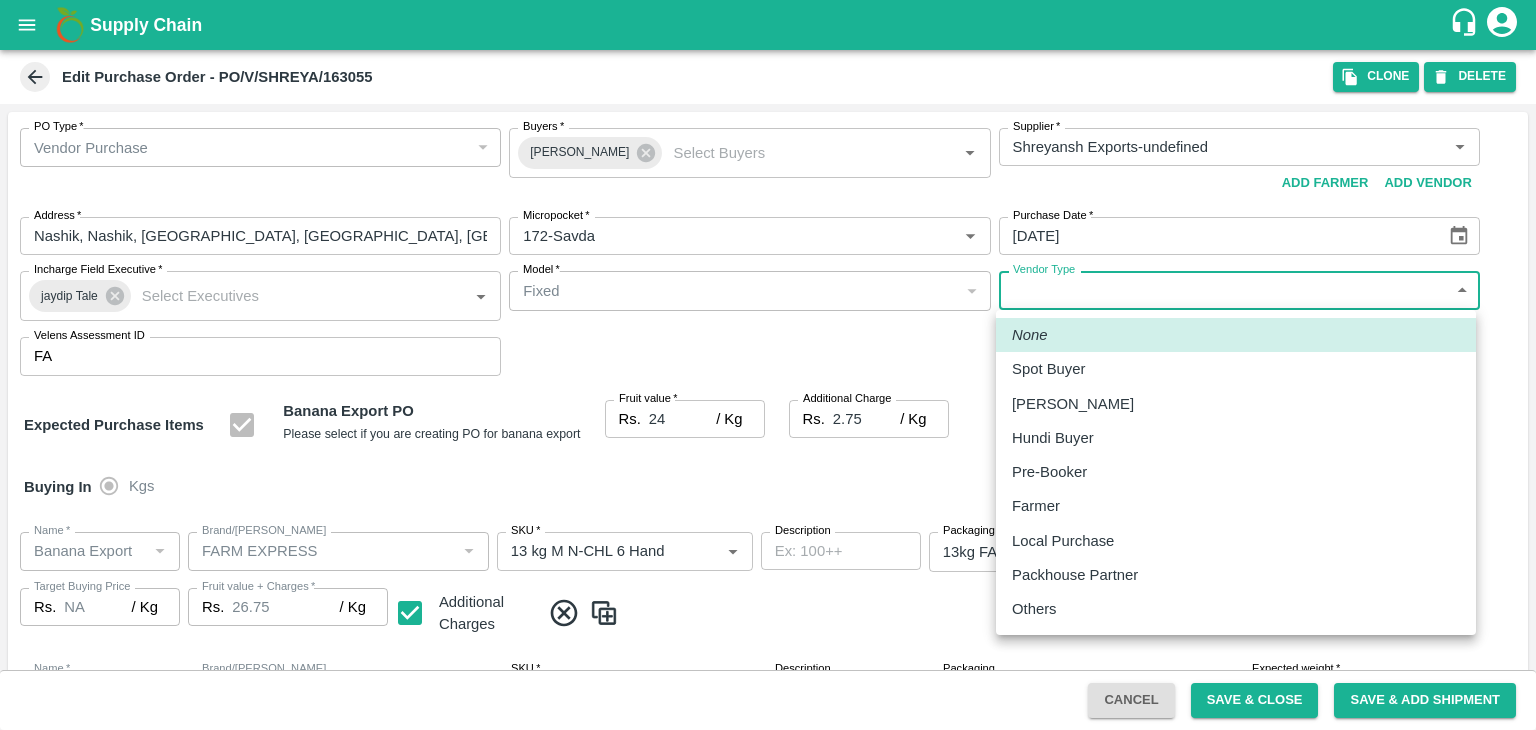 click on "Others" at bounding box center [1039, 609] 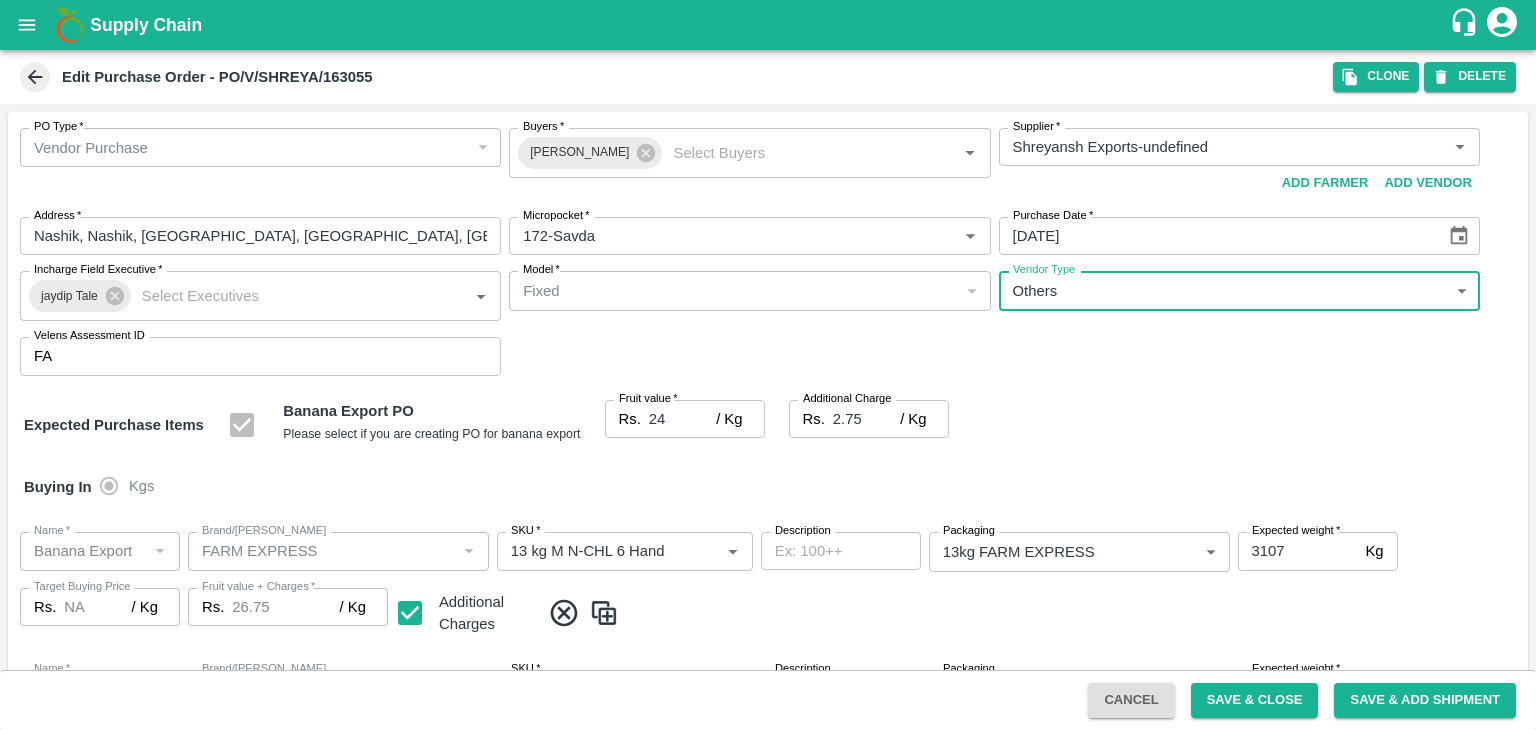 click on "Packhouse Partner" at bounding box center [1115, 459] 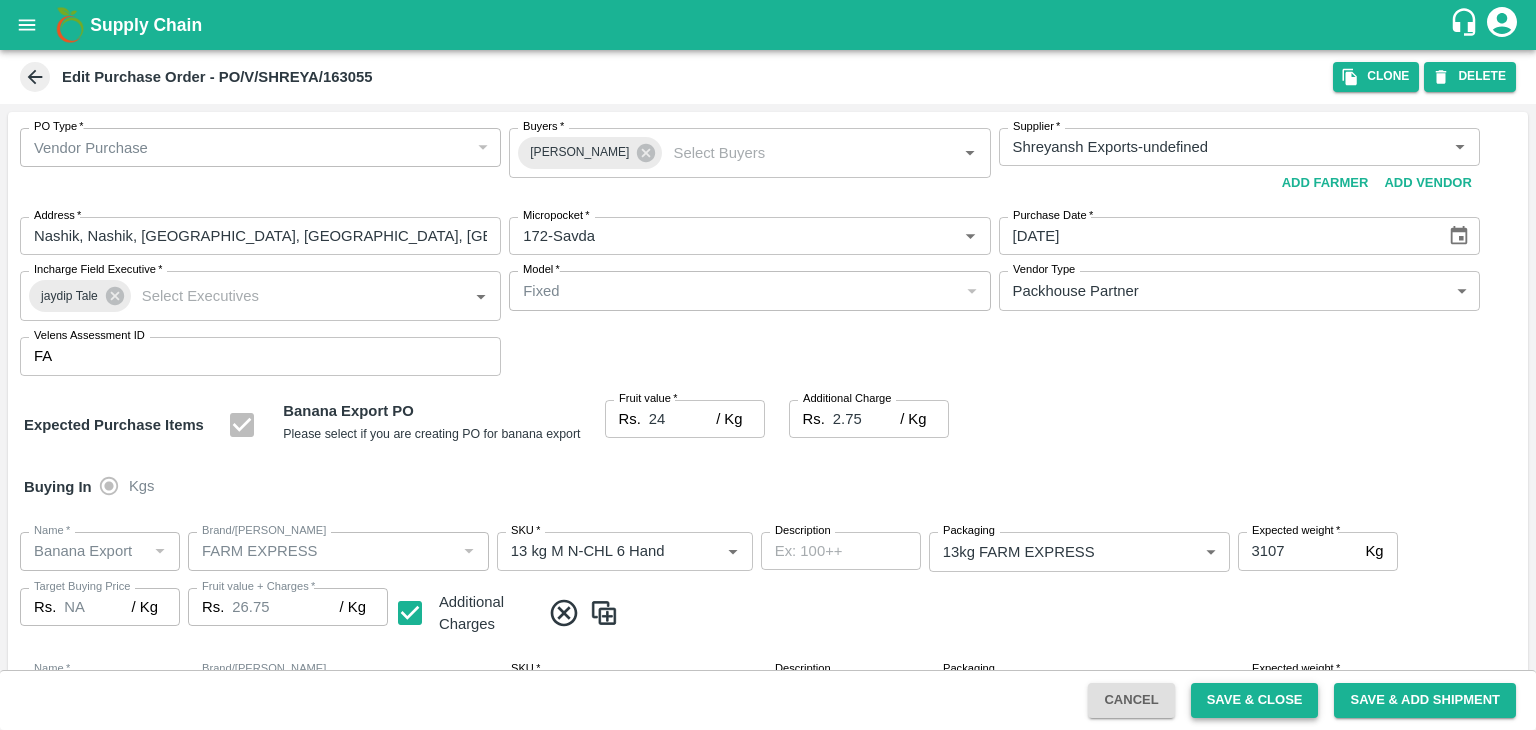 scroll, scrollTop: 785, scrollLeft: 0, axis: vertical 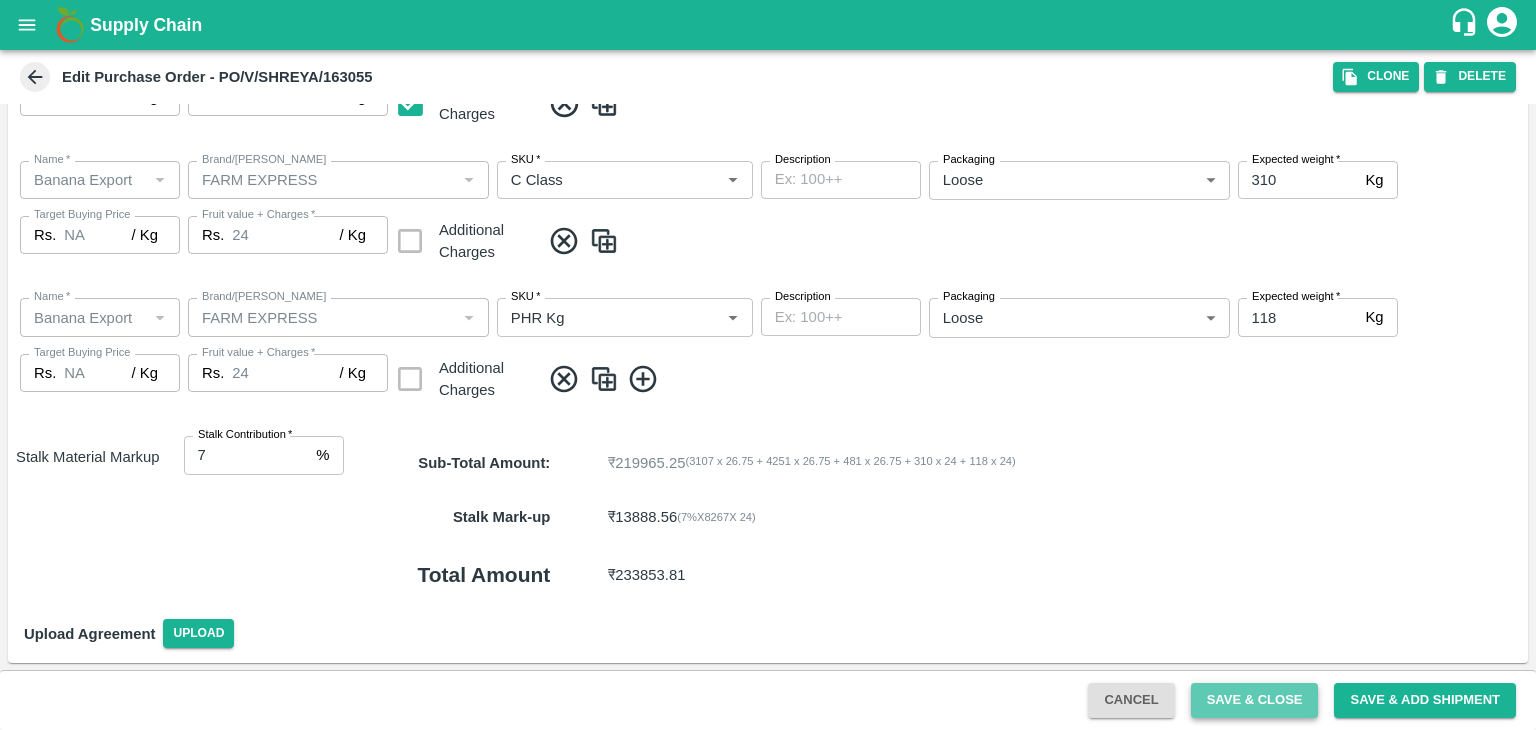 click on "Save & Close" at bounding box center (1255, 700) 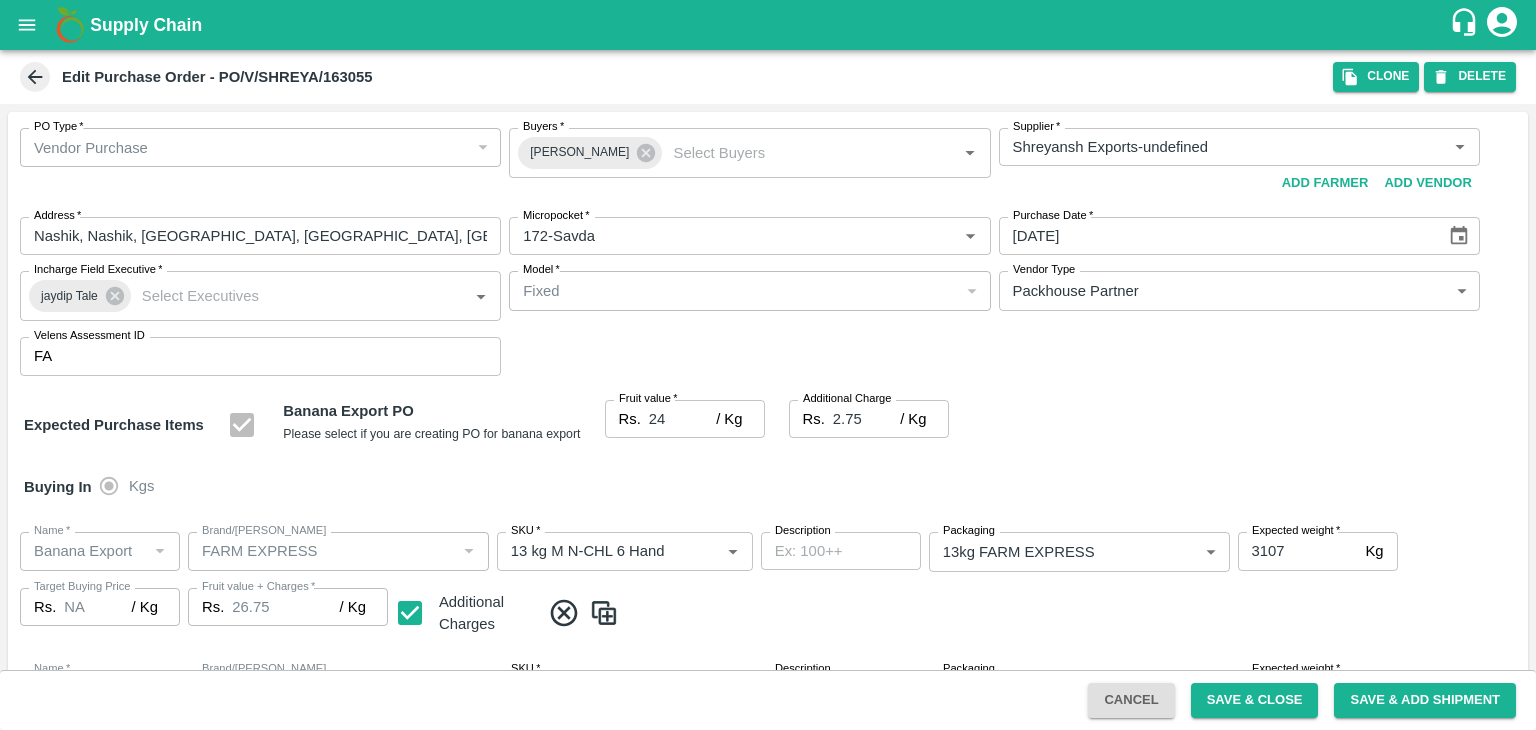 scroll, scrollTop: 785, scrollLeft: 0, axis: vertical 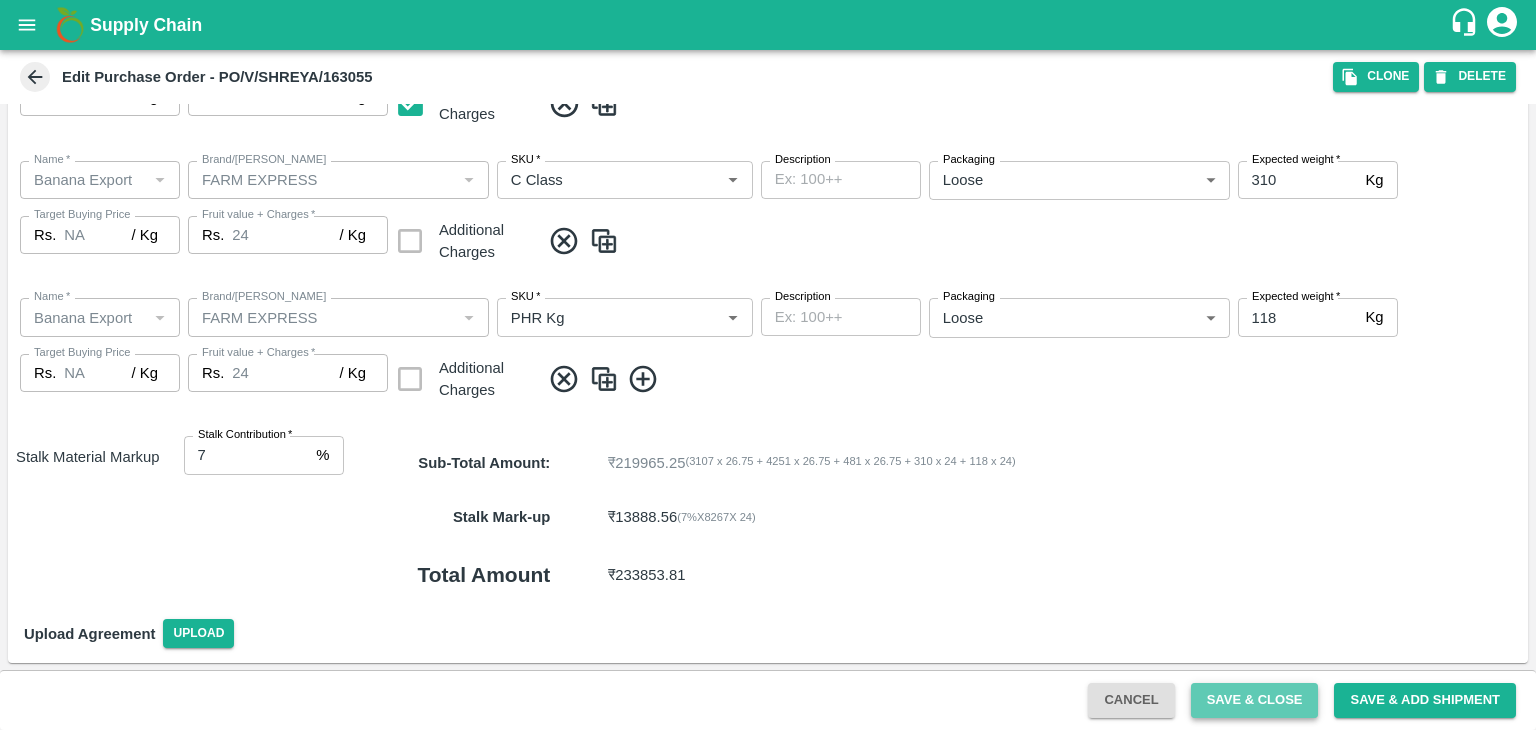 click on "Save & Close" at bounding box center [1255, 700] 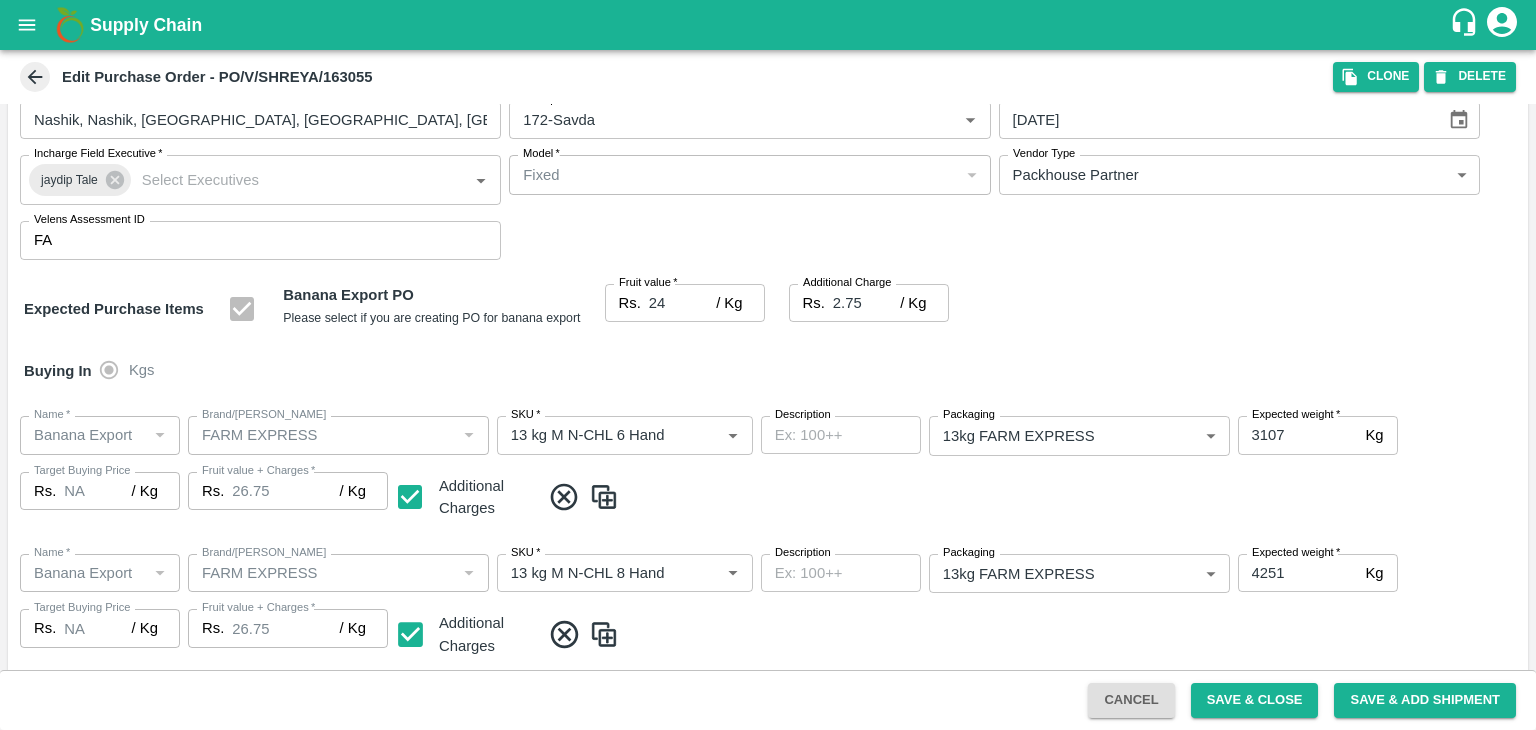 scroll, scrollTop: 0, scrollLeft: 0, axis: both 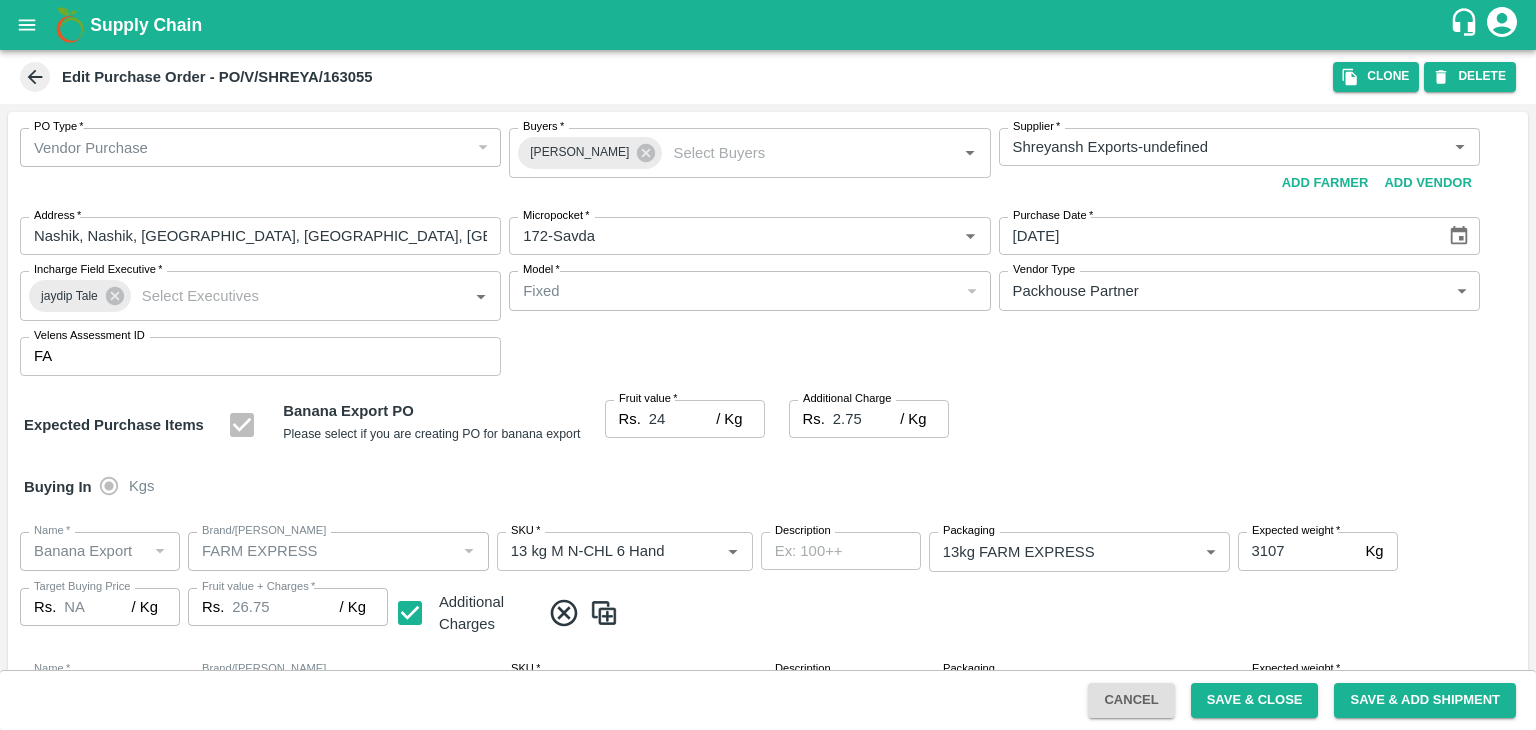 click on "Supply Chain Edit Purchase Order - PO/V/SHREYA/163055 Clone DELETE PO Type   * Vendor Purchase 2 PO Type Buyers   * Ajit Otari Buyers   * Supplier   * Supplier   * Add Vendor Add Farmer Address   * Nashik, Nashik, Nashik, Maharashtra, India Address Micropocket   * Micropocket   * Purchase Date   * 10/07/2025 Purchase Date Incharge Field Executive   * jaydip Tale Incharge Field Executive   * Model   * Fixed Fixed Model Vendor Type Packhouse Partner PACKHOUSE_PARTNER Vendor Type Velens Assessment ID FA Velens Assessment ID Expected Purchase Items Banana Export PO Please select if you are creating PO for banana export Fruit value   * Rs. 24 / Kg Fruit value Additional Charge Rs. 2.75 / Kg Additional Charge Buying In Kgs Name   * Name   * Brand/Marka Brand/Marka SKU   * SKU   * Description x Description Packaging 13kg FARM EXPRESS 468 Packaging Expected weight   * 3107 Kg Expected weight Target Buying Price Rs. NA / Kg Target Buying Price Fruit value + Charges   * Rs. 26.75 *" at bounding box center [768, 365] 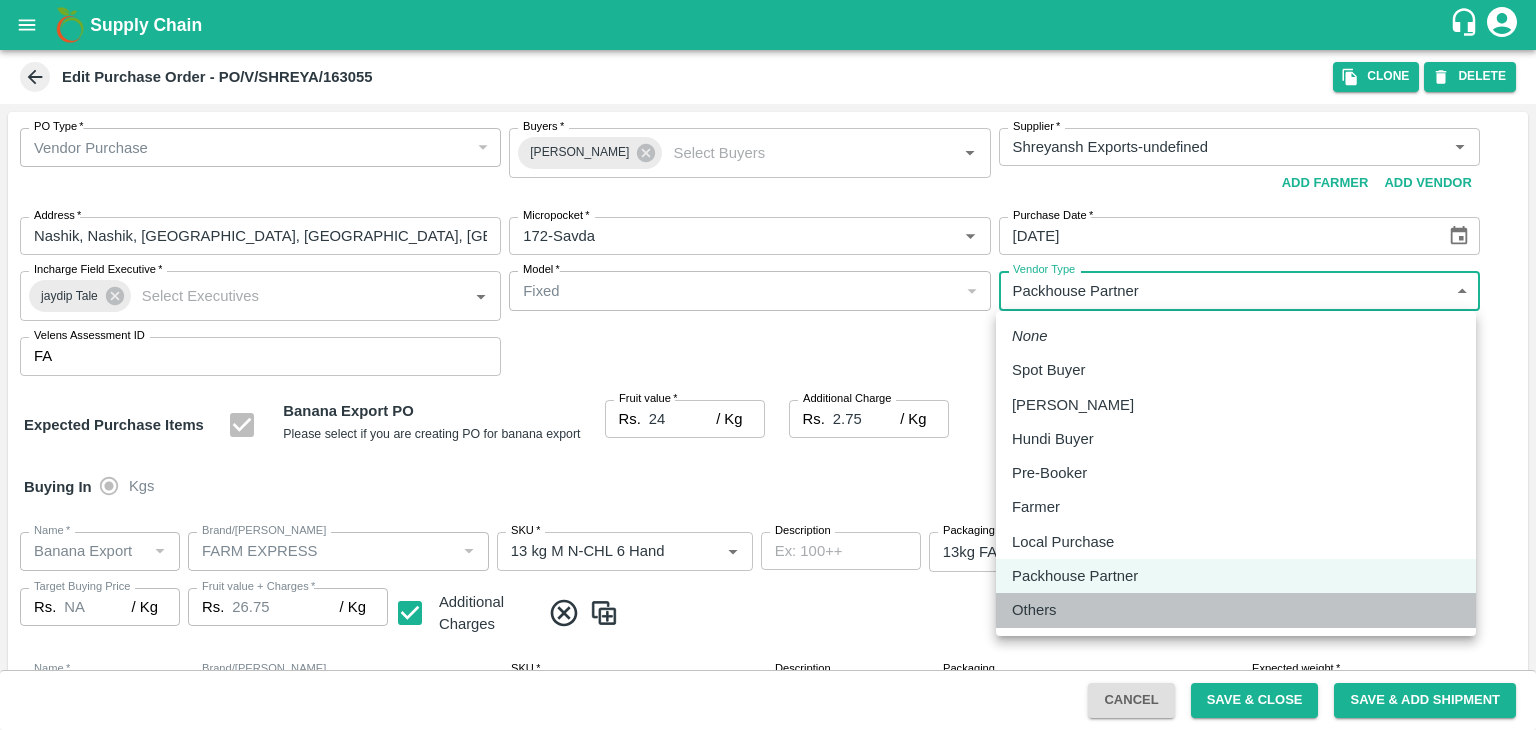 click on "Others" at bounding box center (1039, 610) 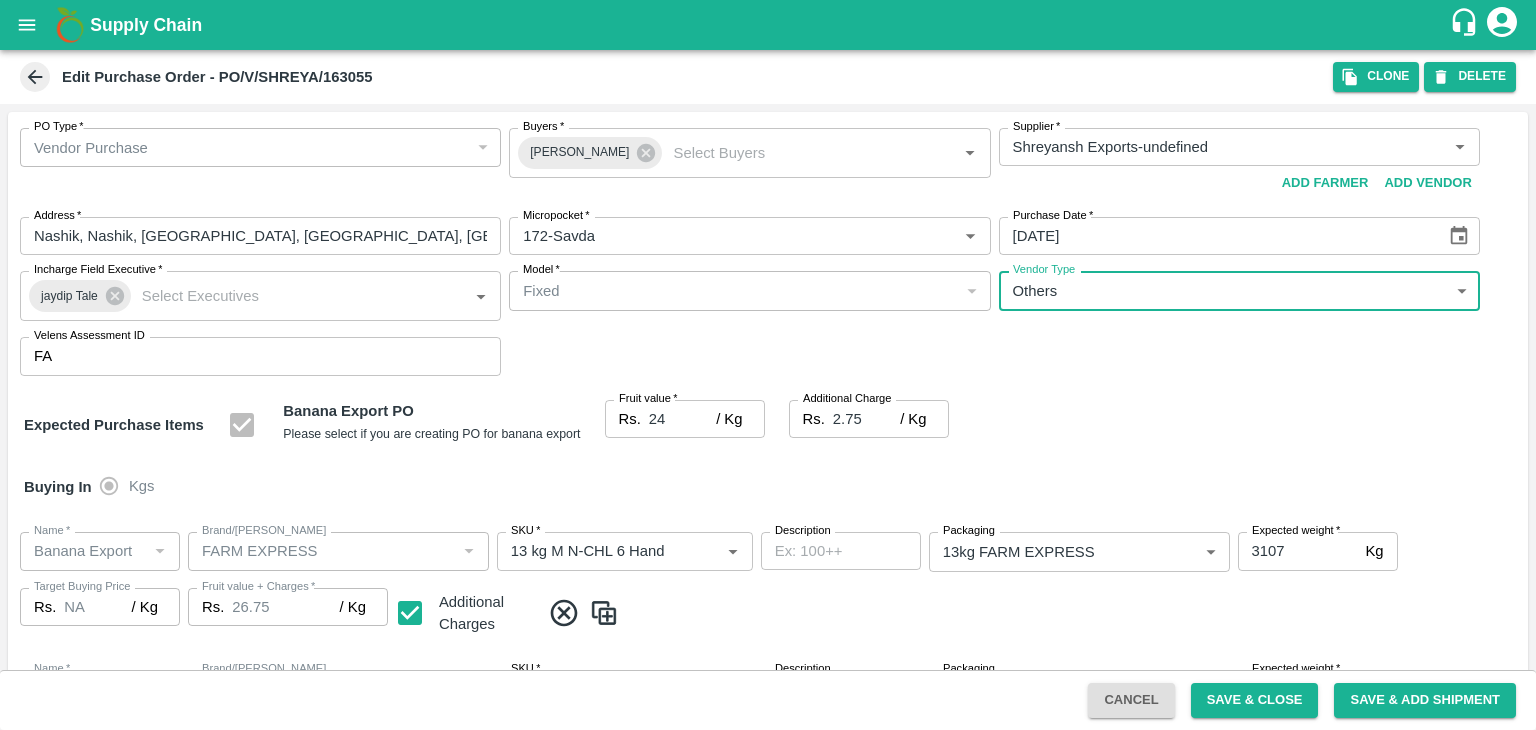 click on "PO Type   * Vendor Purchase 2 PO Type Buyers   * Ajit Otari Buyers   * Supplier   * Supplier   * Add Vendor Add Farmer Address   * Nashik, Nashik, Nashik, Maharashtra, India Address Micropocket   * Micropocket   * Purchase Date   * 10/07/2025 Purchase Date Incharge Field Executive   * jaydip Tale Incharge Field Executive   * Model   * Fixed Fixed Model Vendor Type Others OTHER Vendor Type Velens Assessment ID FA Velens Assessment ID" at bounding box center (768, 252) 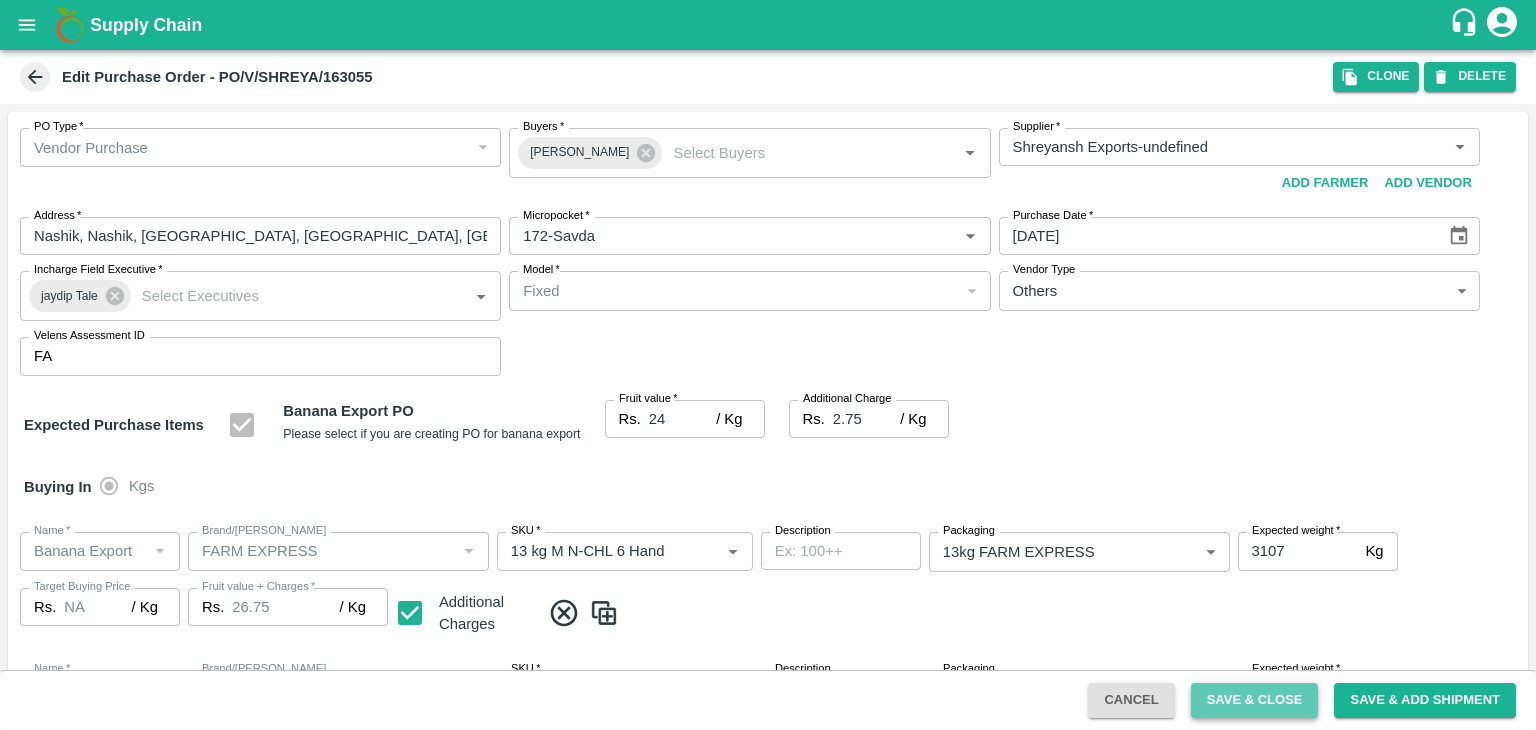 click on "Save & Close" at bounding box center (1255, 700) 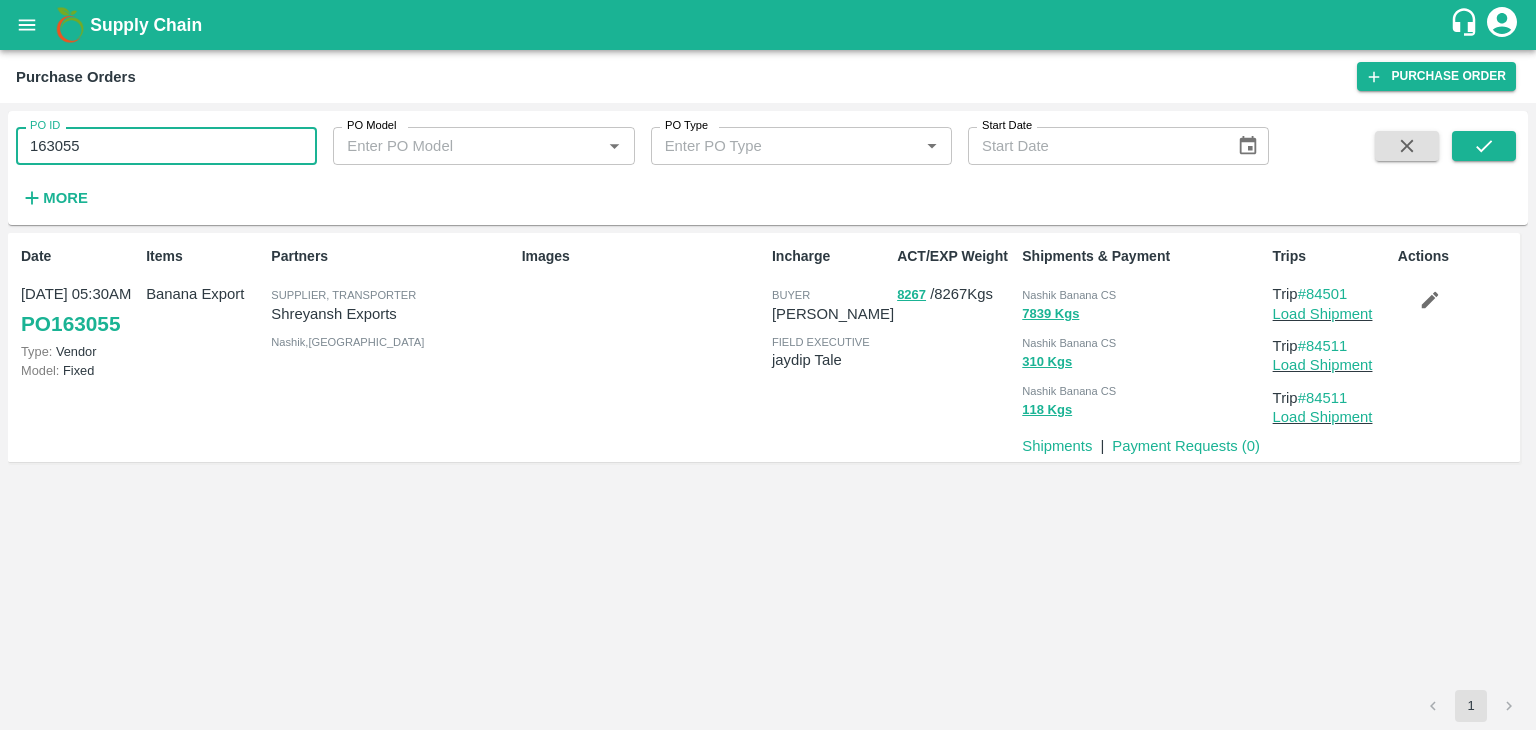 click on "163055" at bounding box center [166, 146] 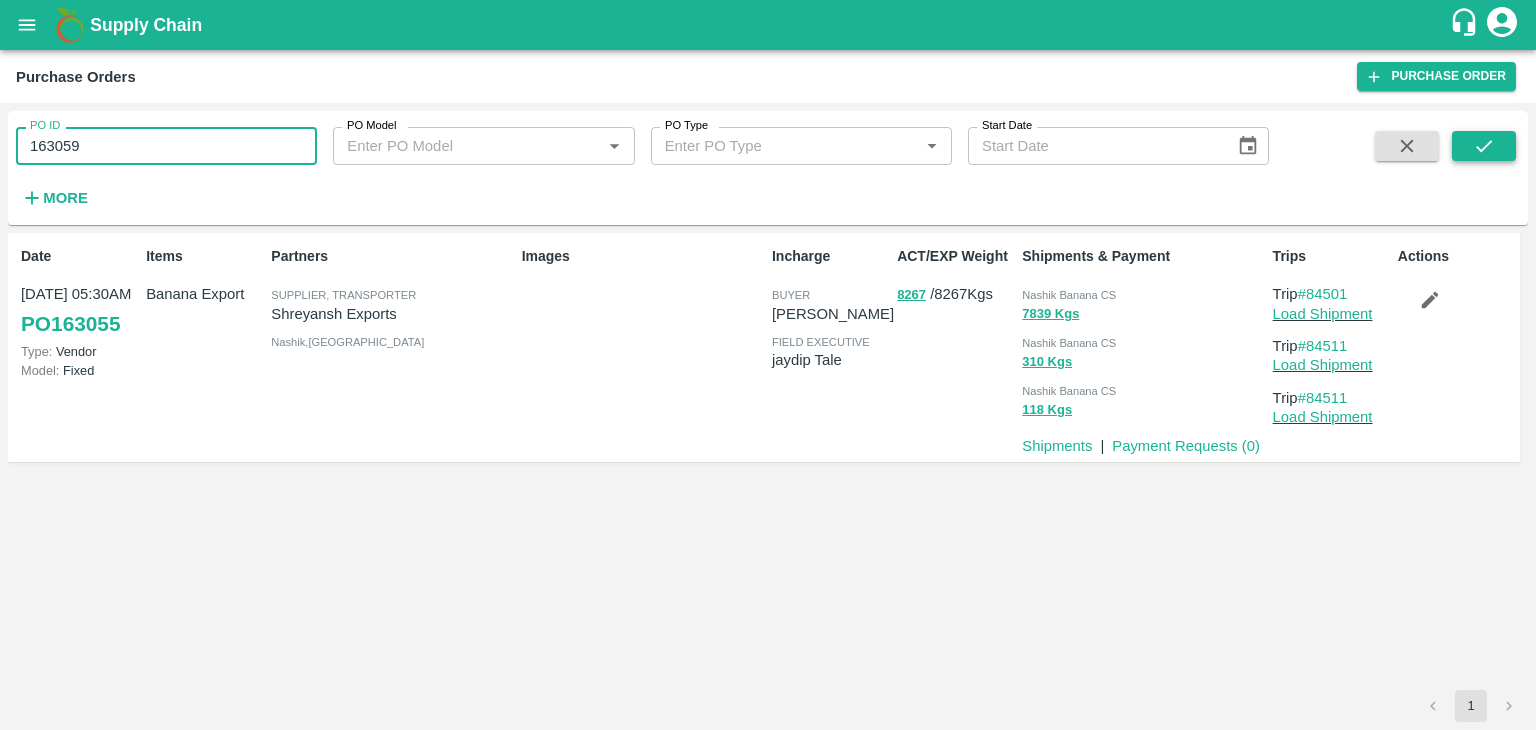 type on "163059" 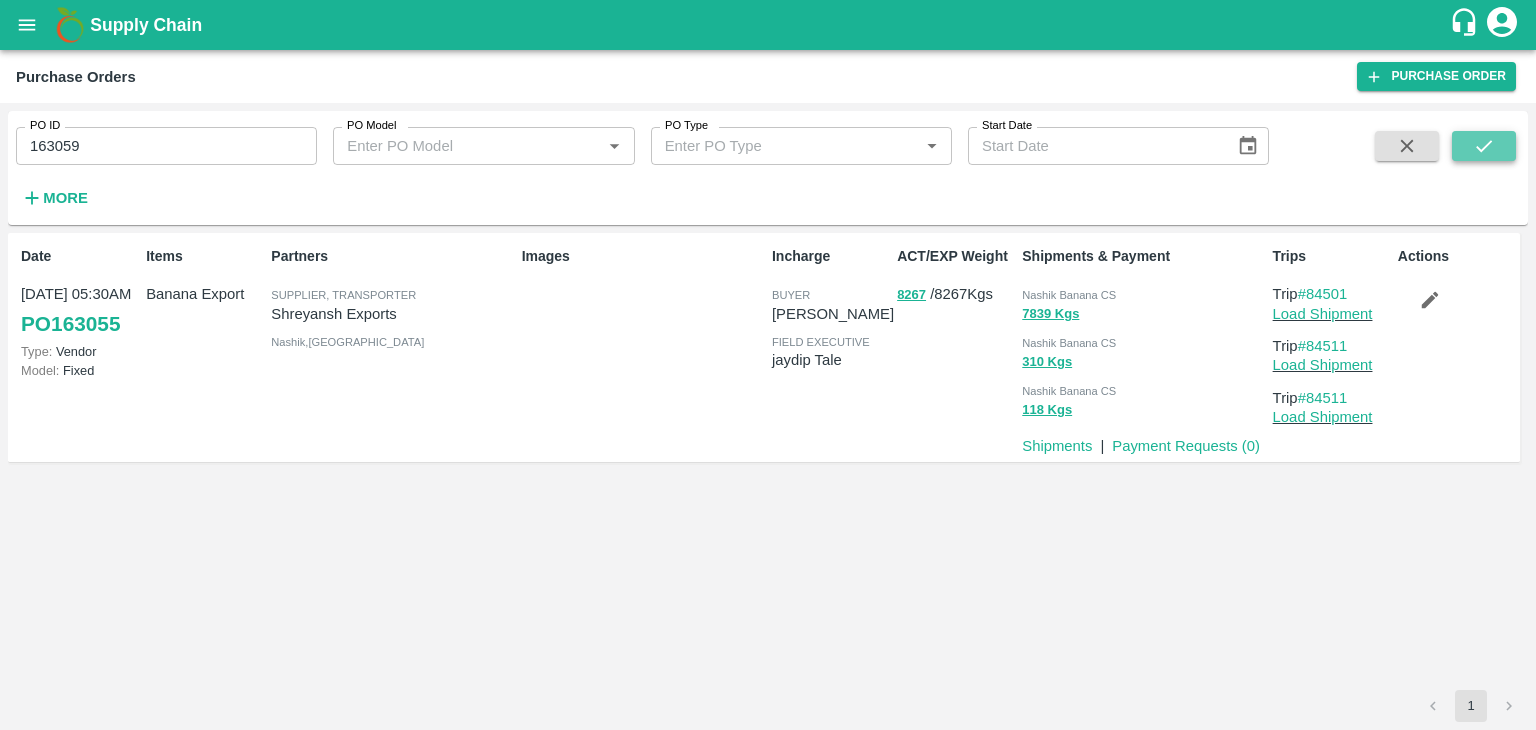 click 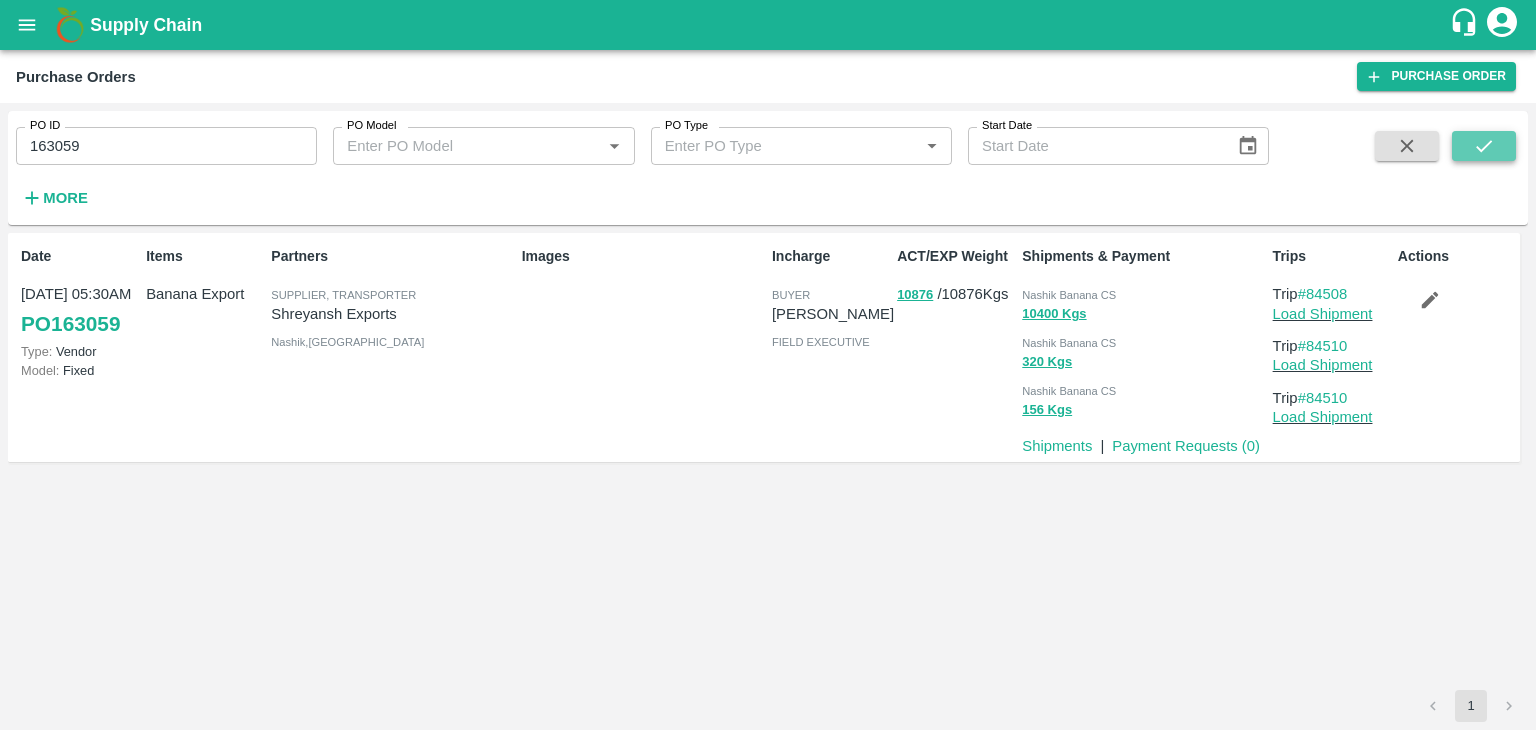 click at bounding box center (1484, 146) 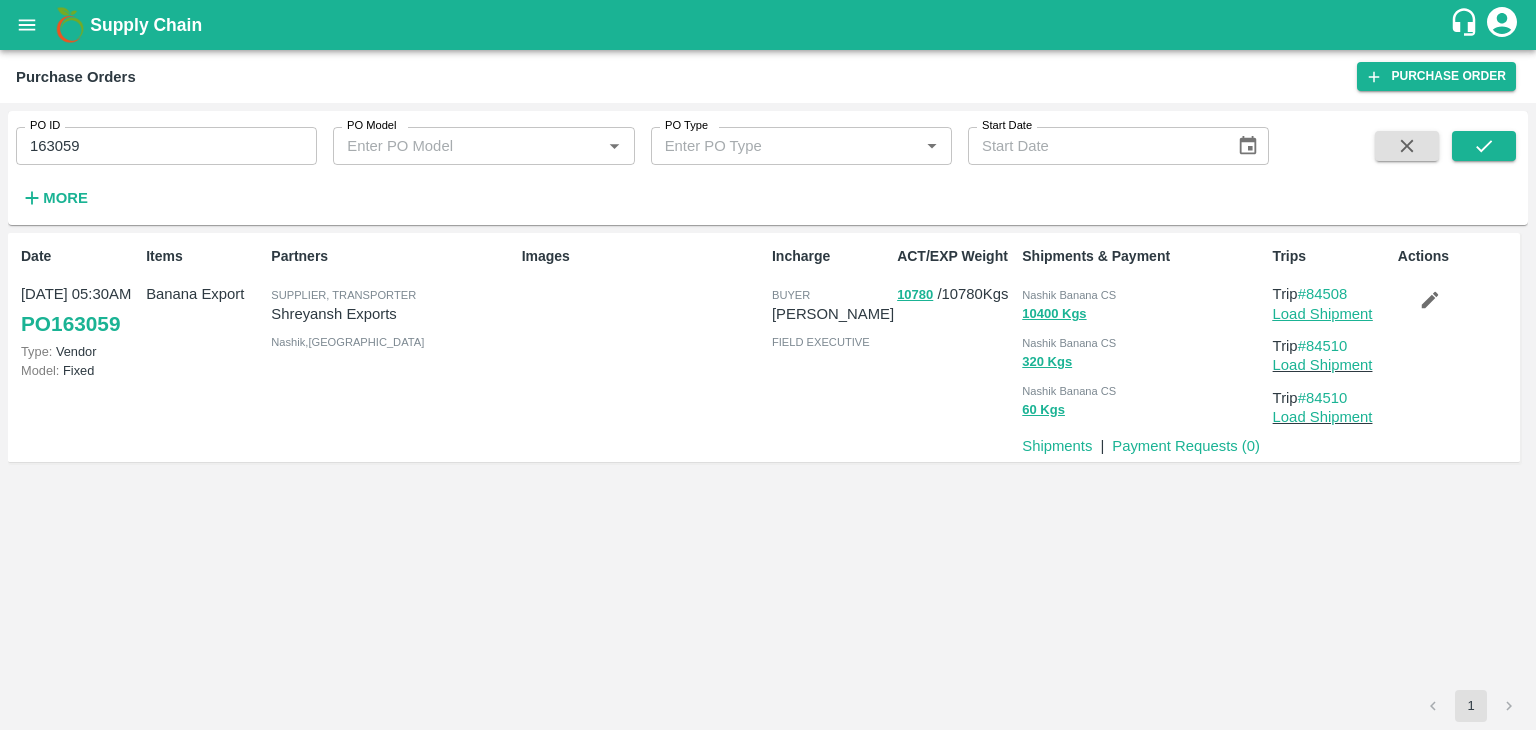 click on "Load Shipment" at bounding box center (1323, 314) 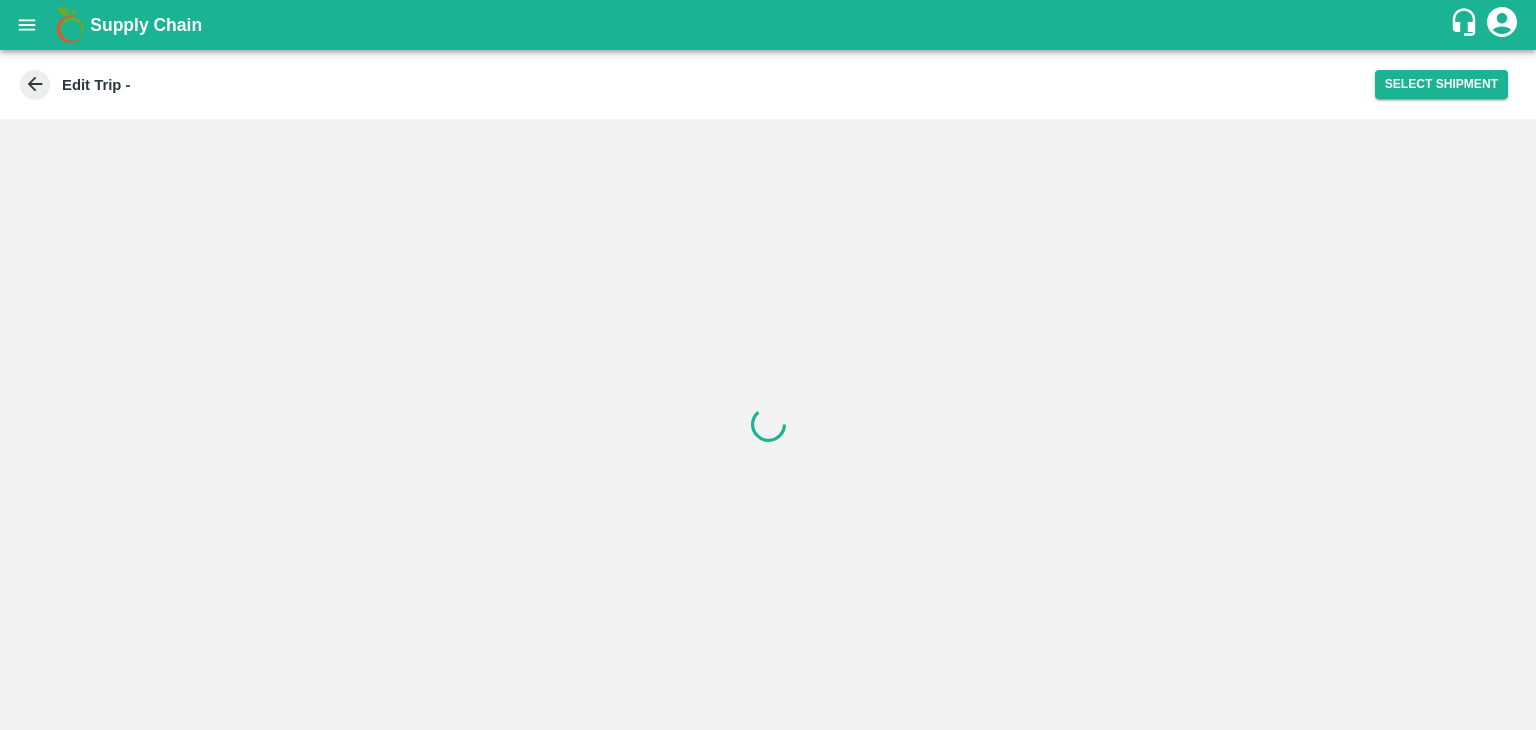 scroll, scrollTop: 0, scrollLeft: 0, axis: both 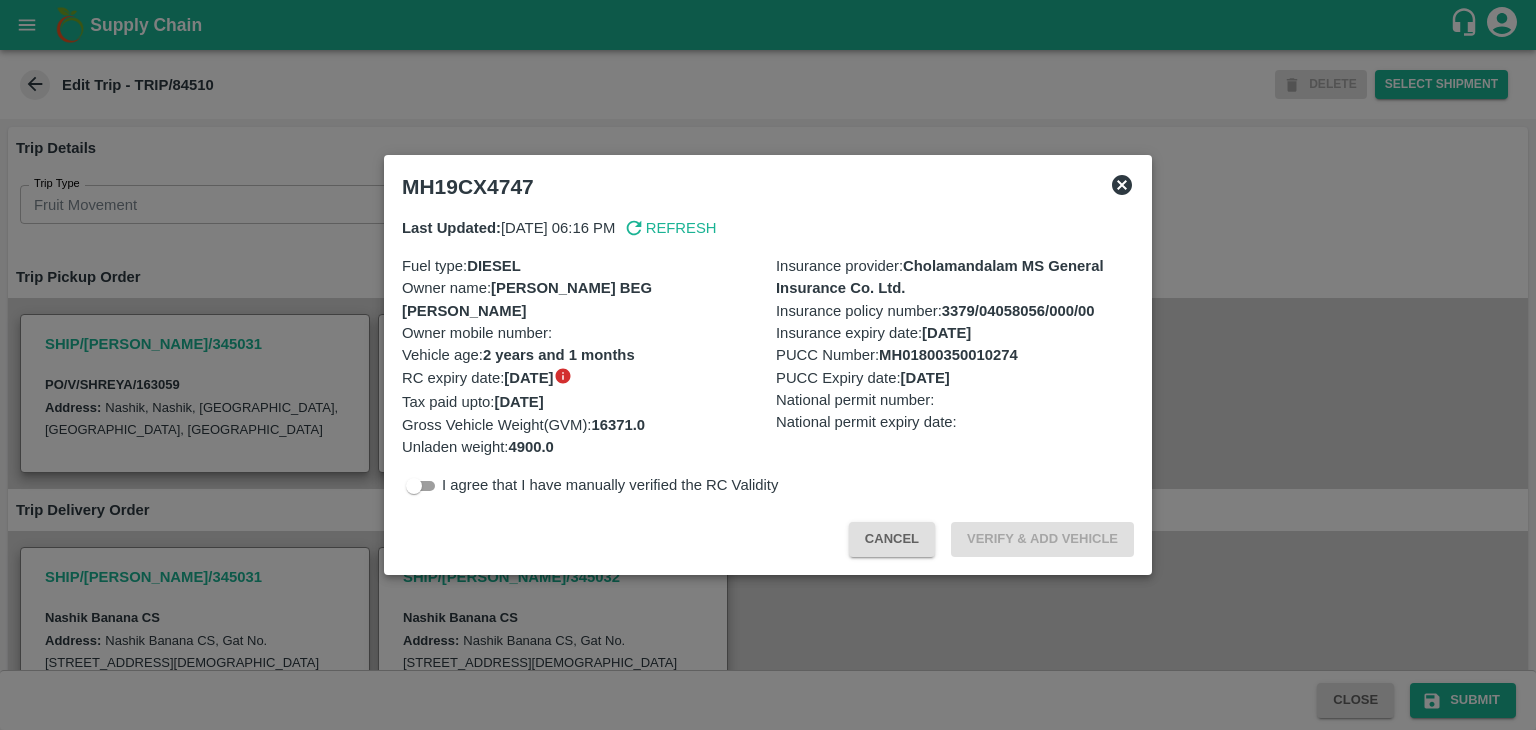 click 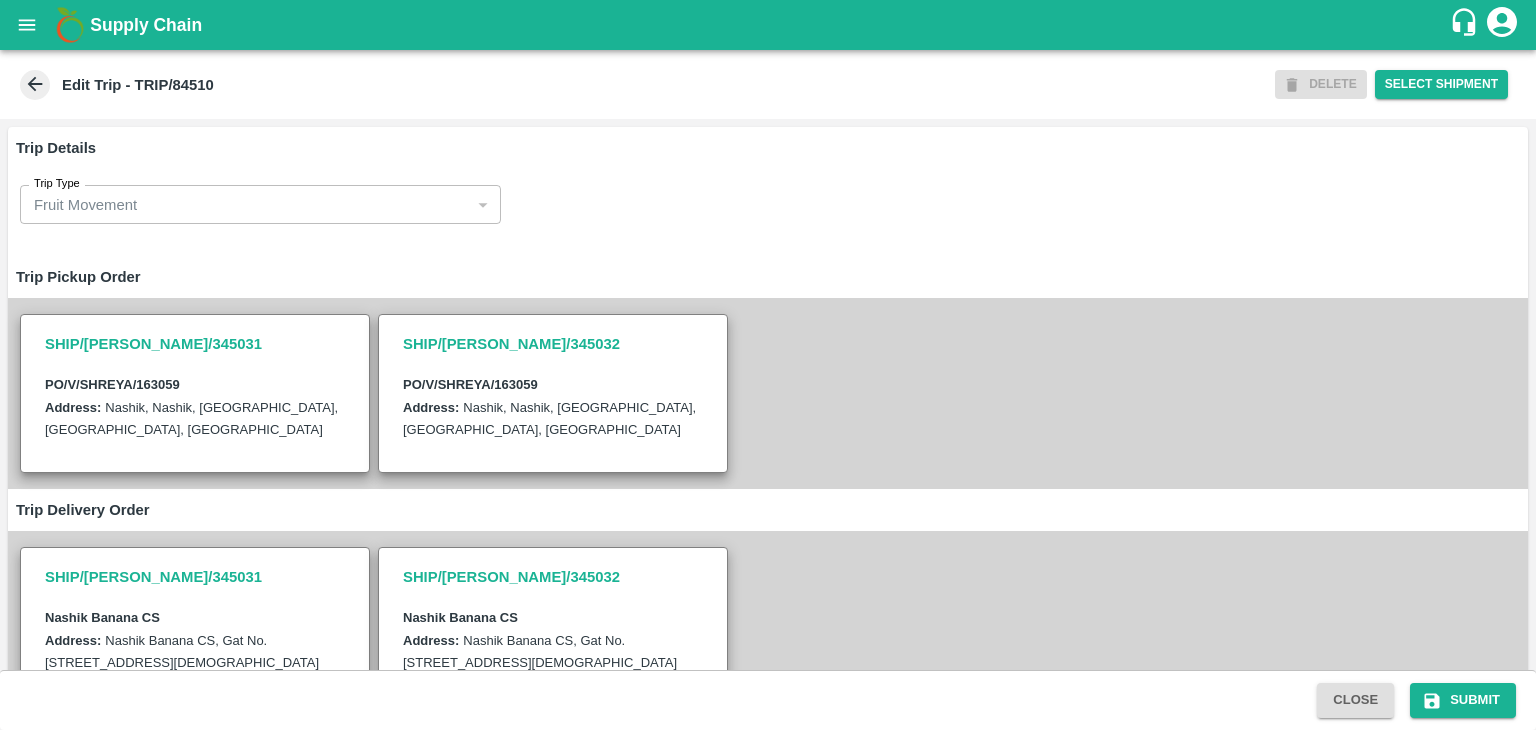 scroll, scrollTop: 676, scrollLeft: 0, axis: vertical 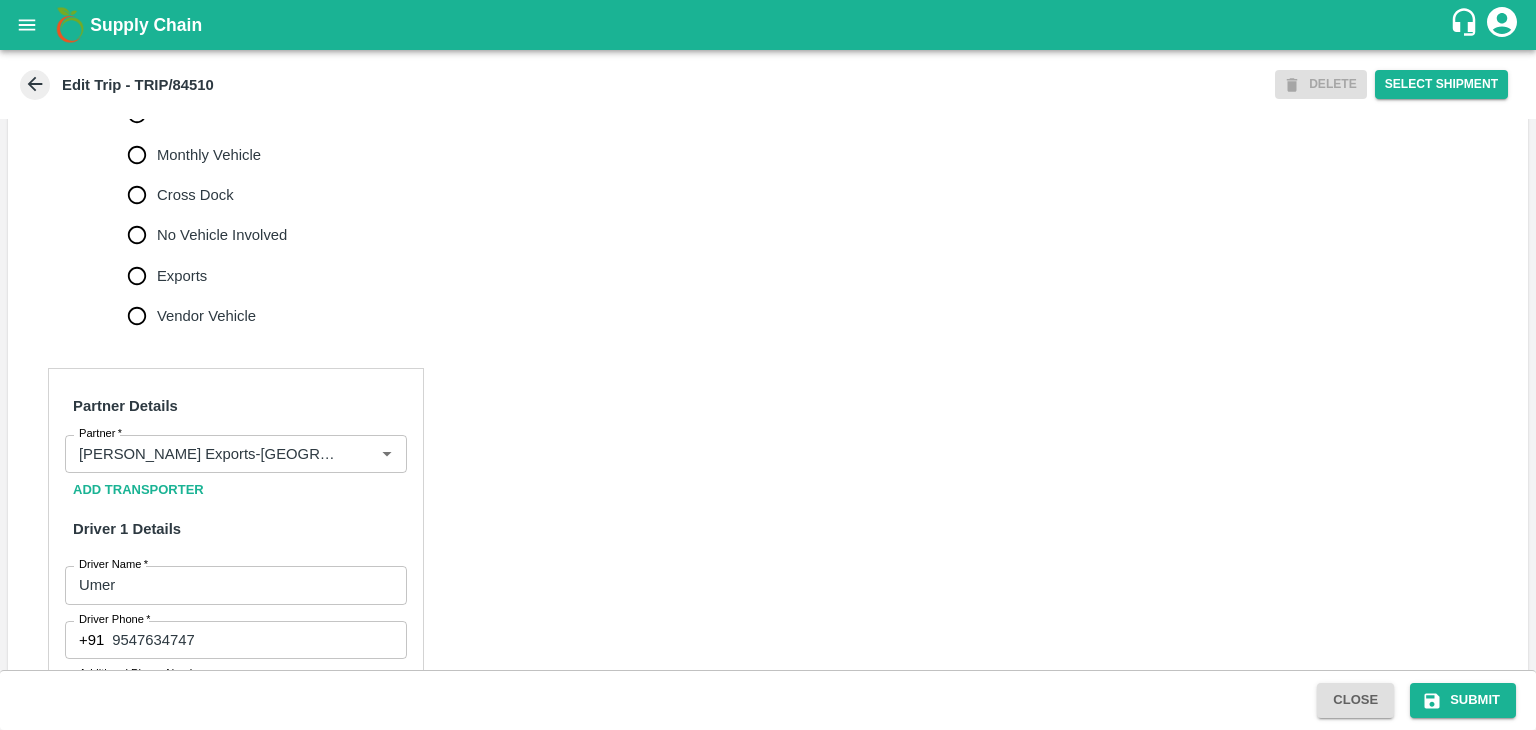 click on "No Vehicle Involved" at bounding box center (222, 235) 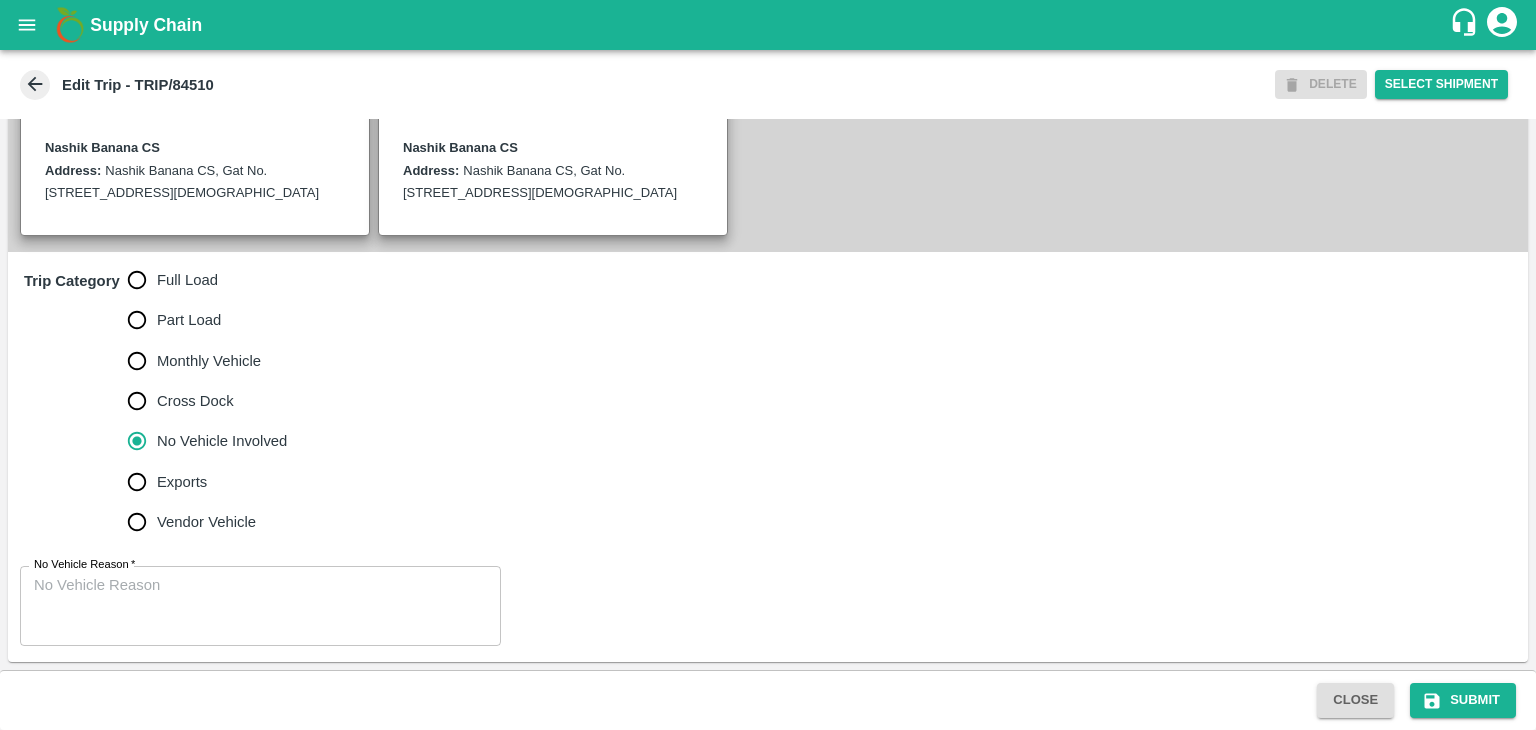 scroll, scrollTop: 491, scrollLeft: 0, axis: vertical 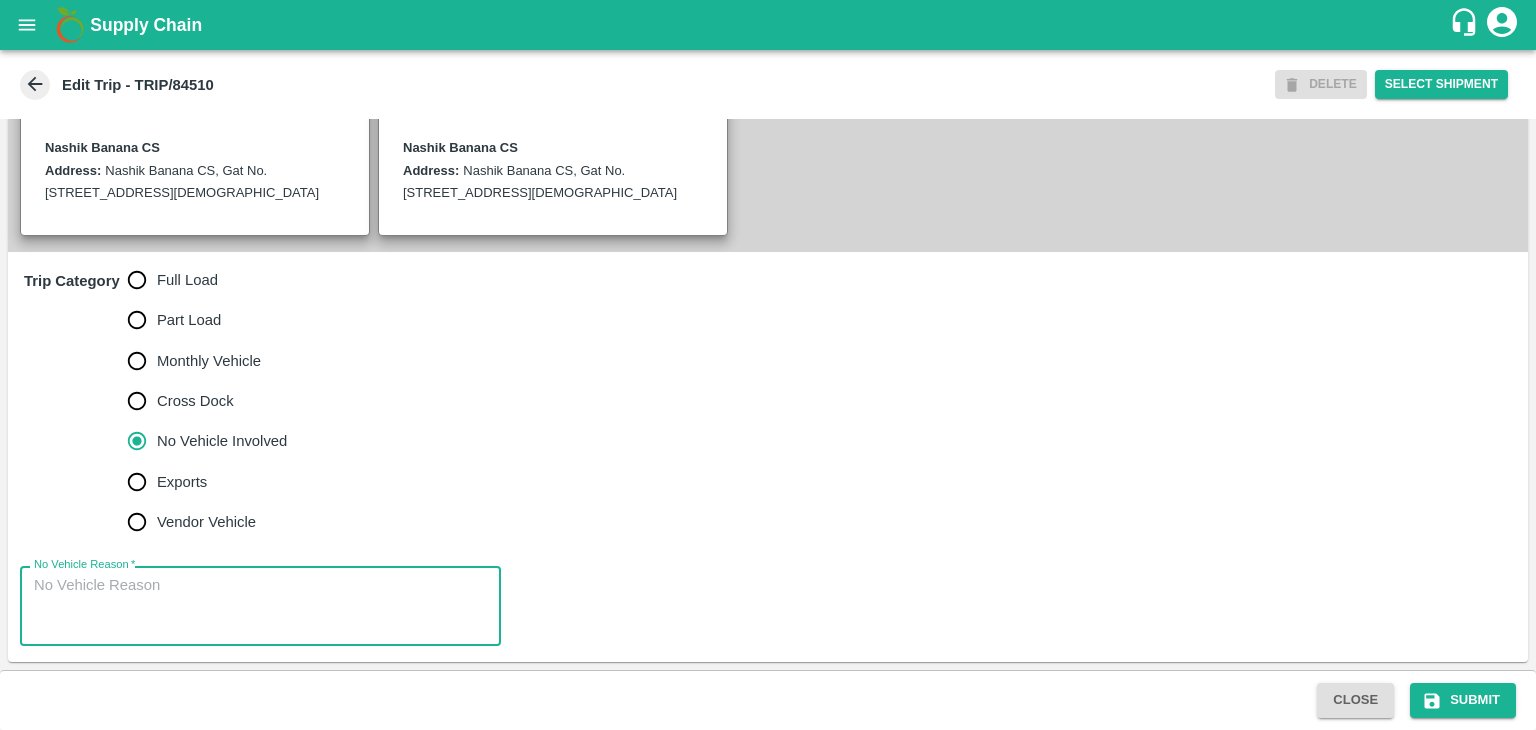click on "No Vehicle Reason   *" at bounding box center [260, 606] 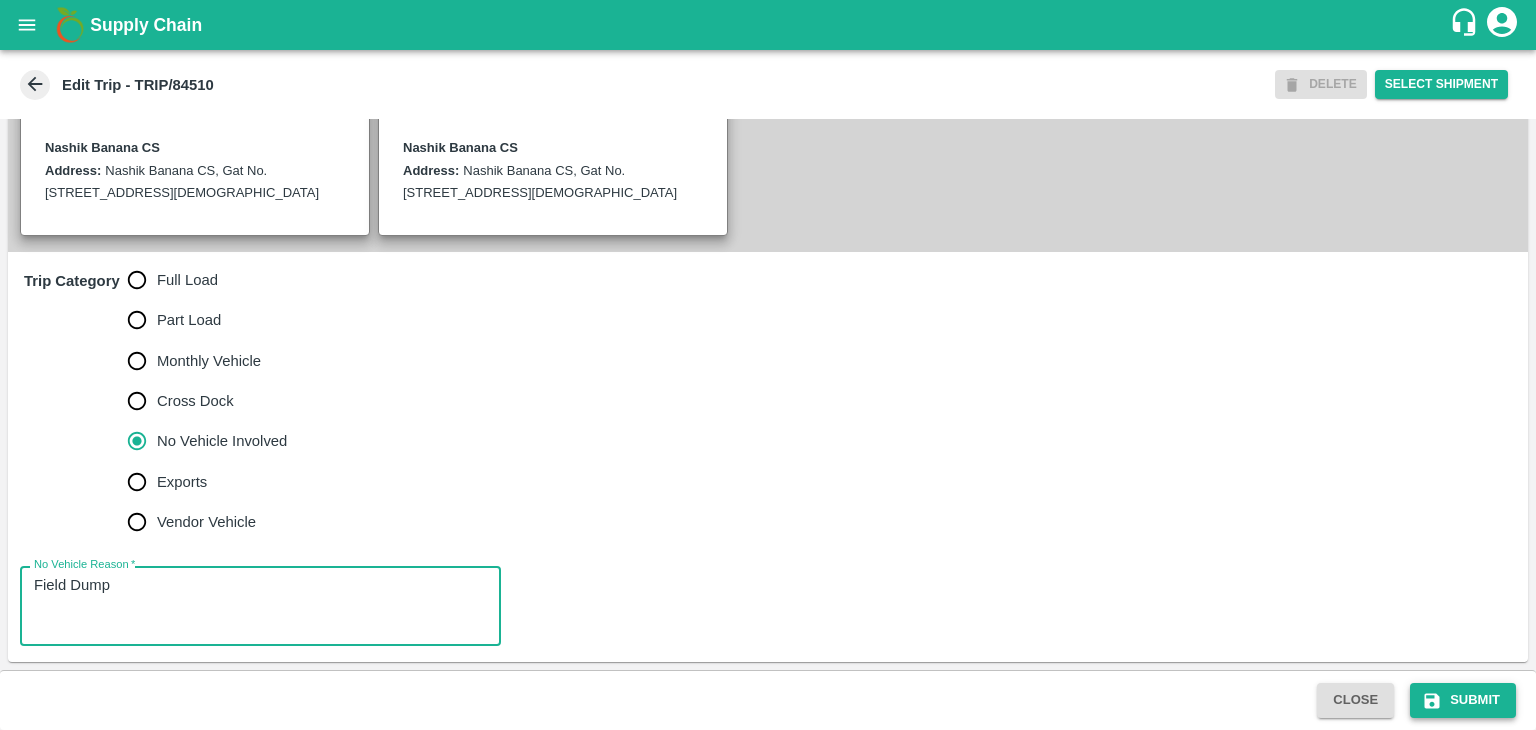 type on "Field Dump" 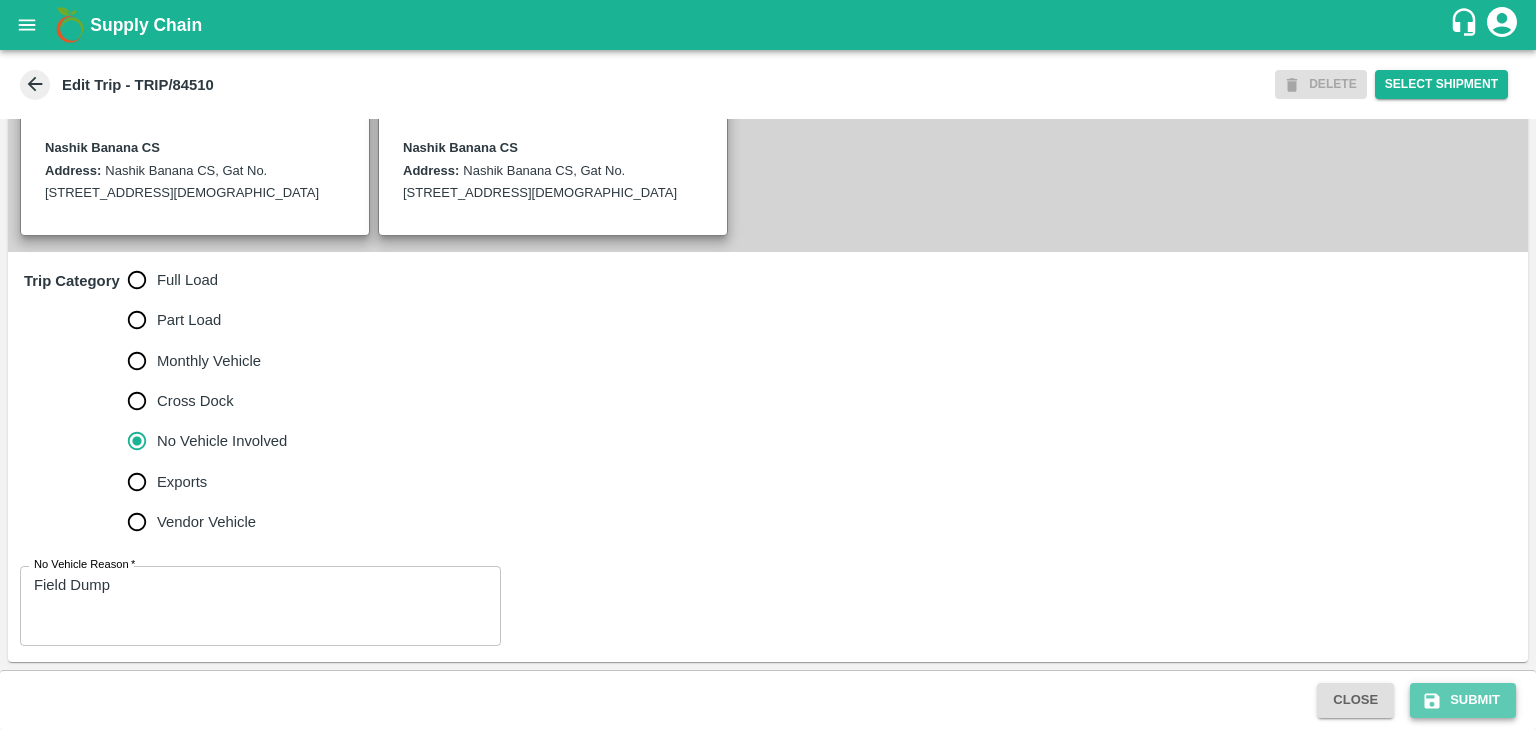 click on "Submit" at bounding box center [1463, 700] 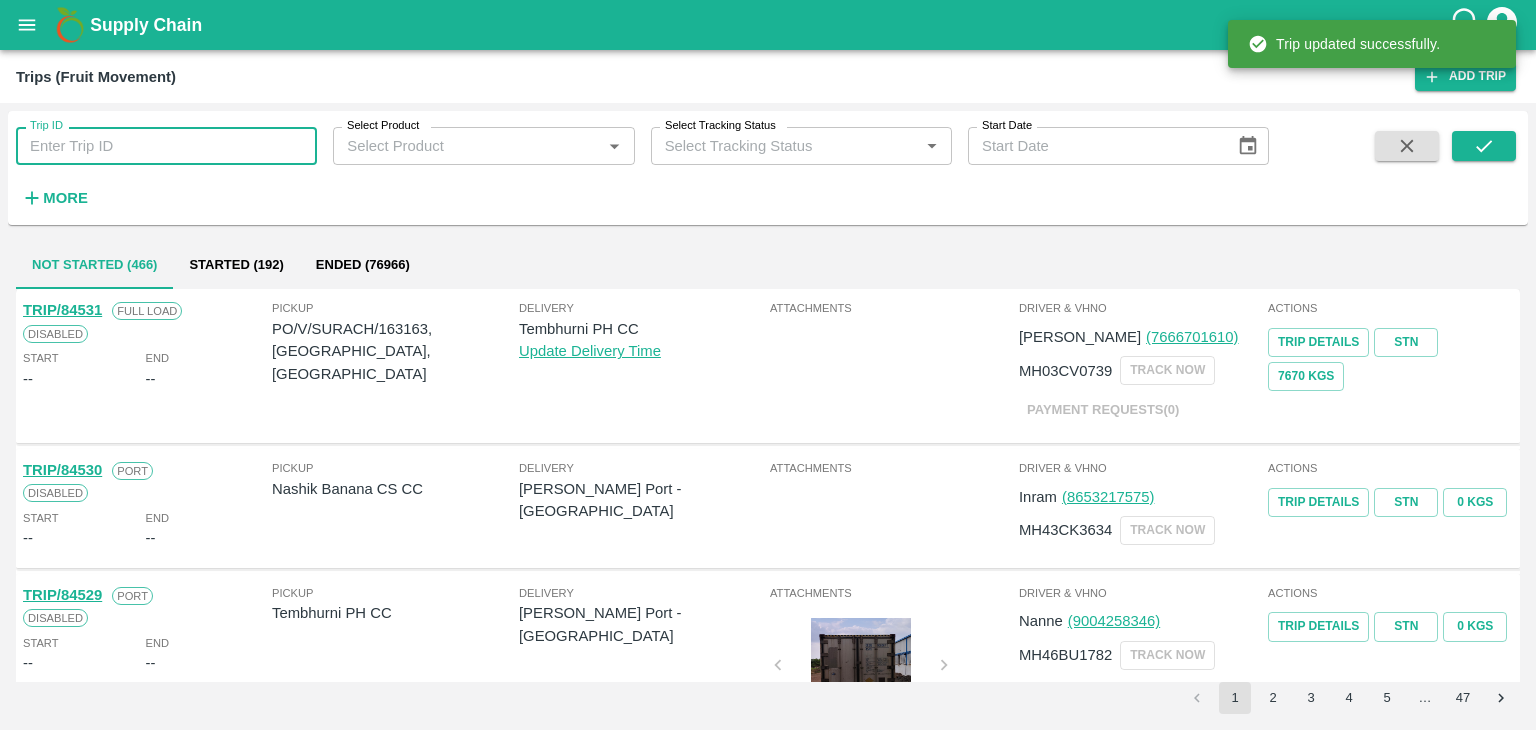 click on "Trip ID" at bounding box center (166, 146) 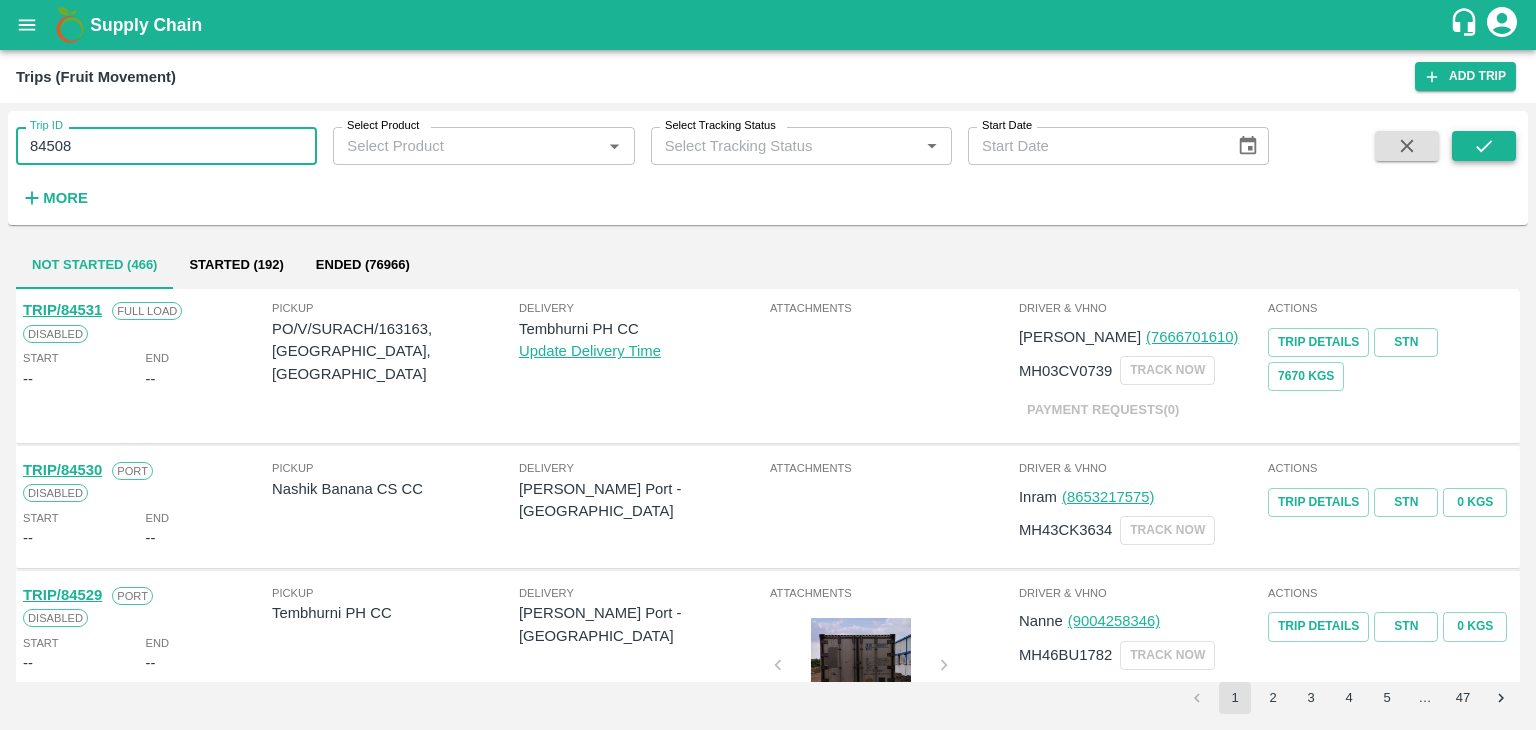 type on "84508" 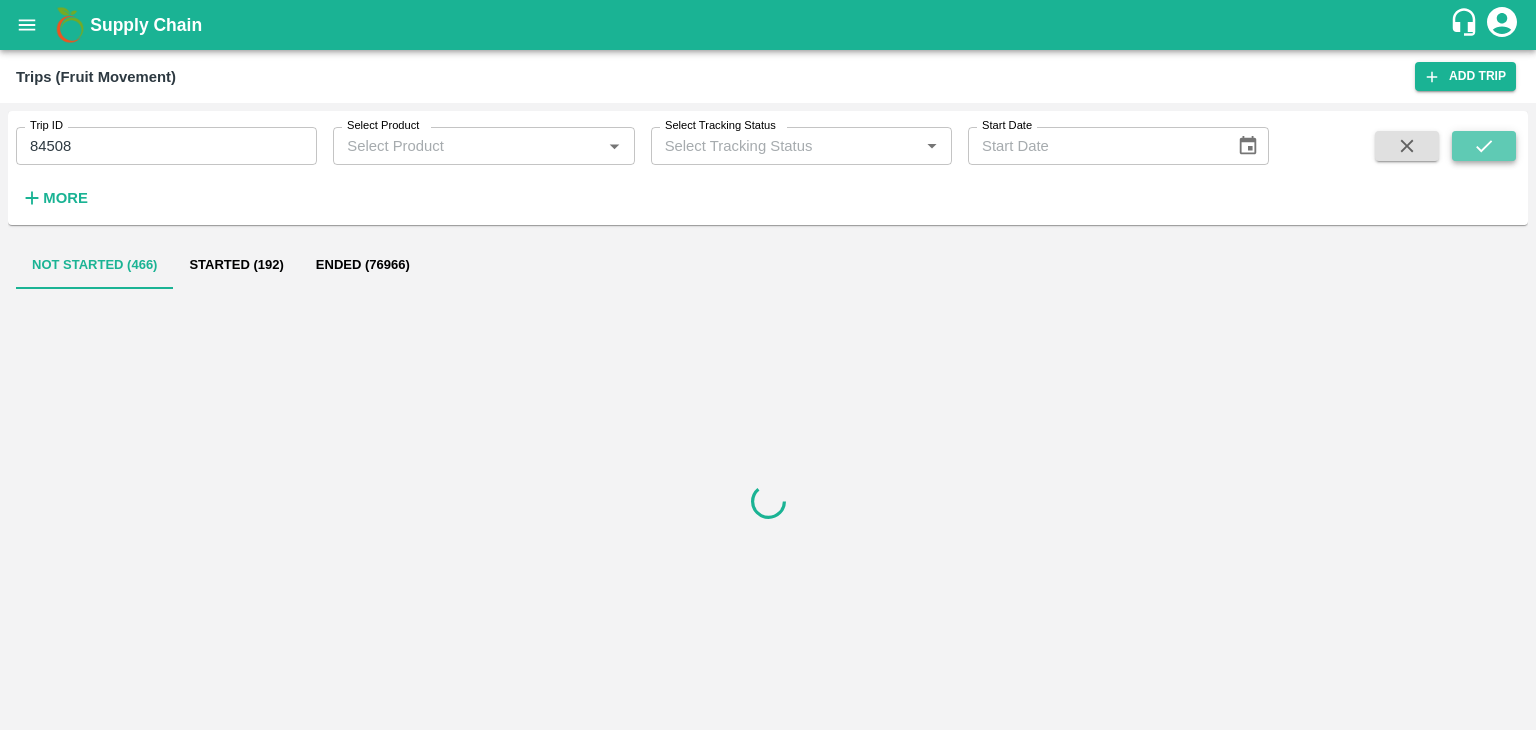 click at bounding box center [1484, 146] 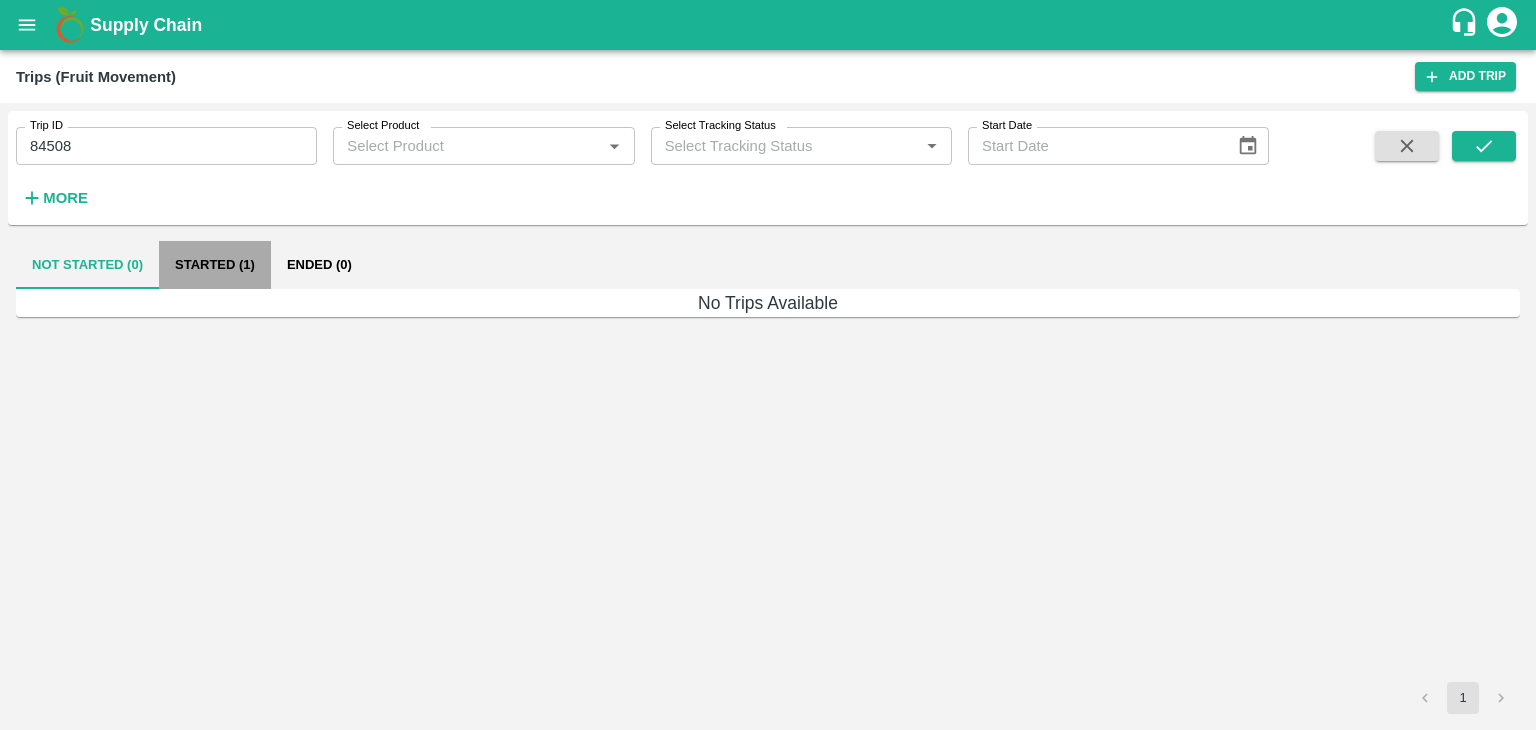 click on "Started (1)" at bounding box center [215, 265] 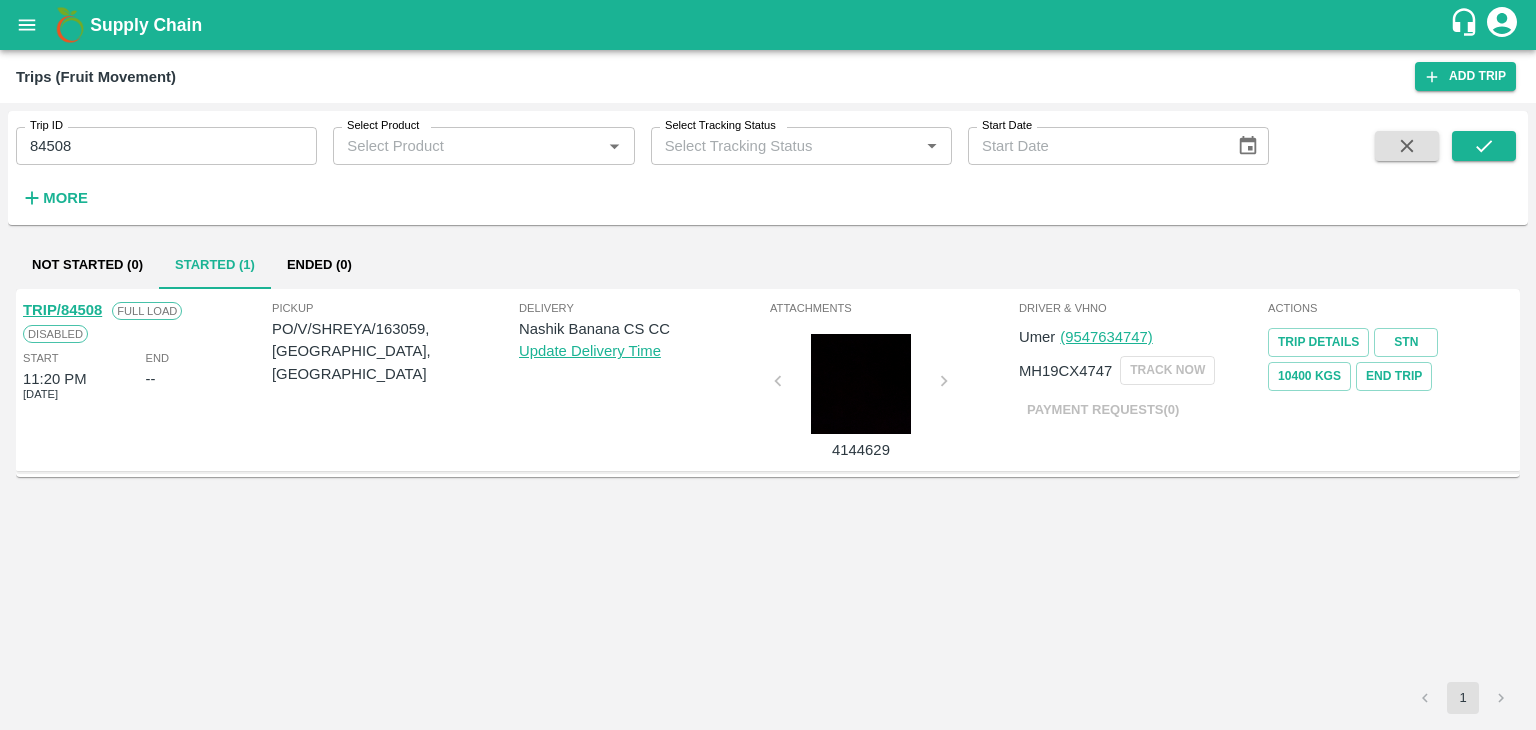 click on "TRIP/84508" at bounding box center (62, 310) 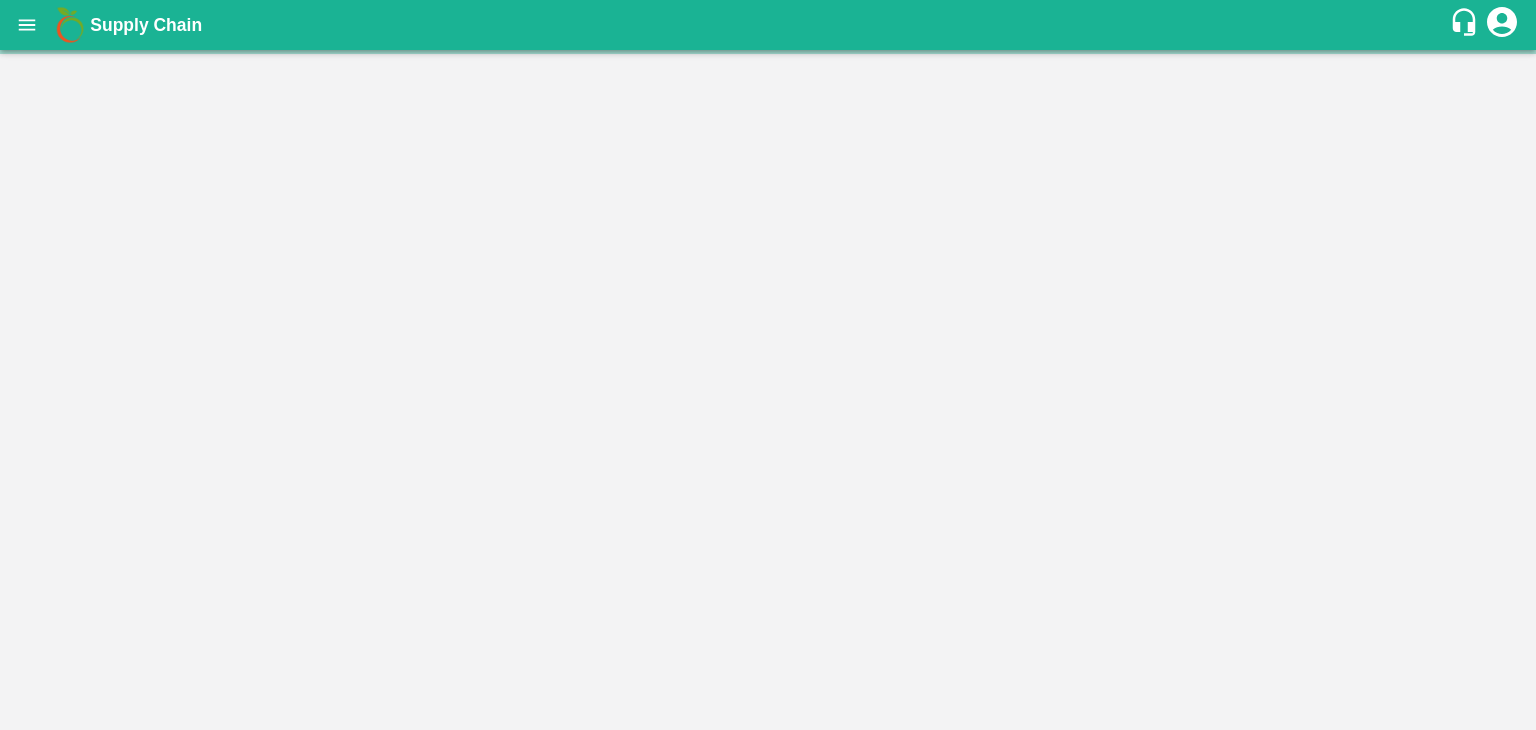 scroll, scrollTop: 0, scrollLeft: 0, axis: both 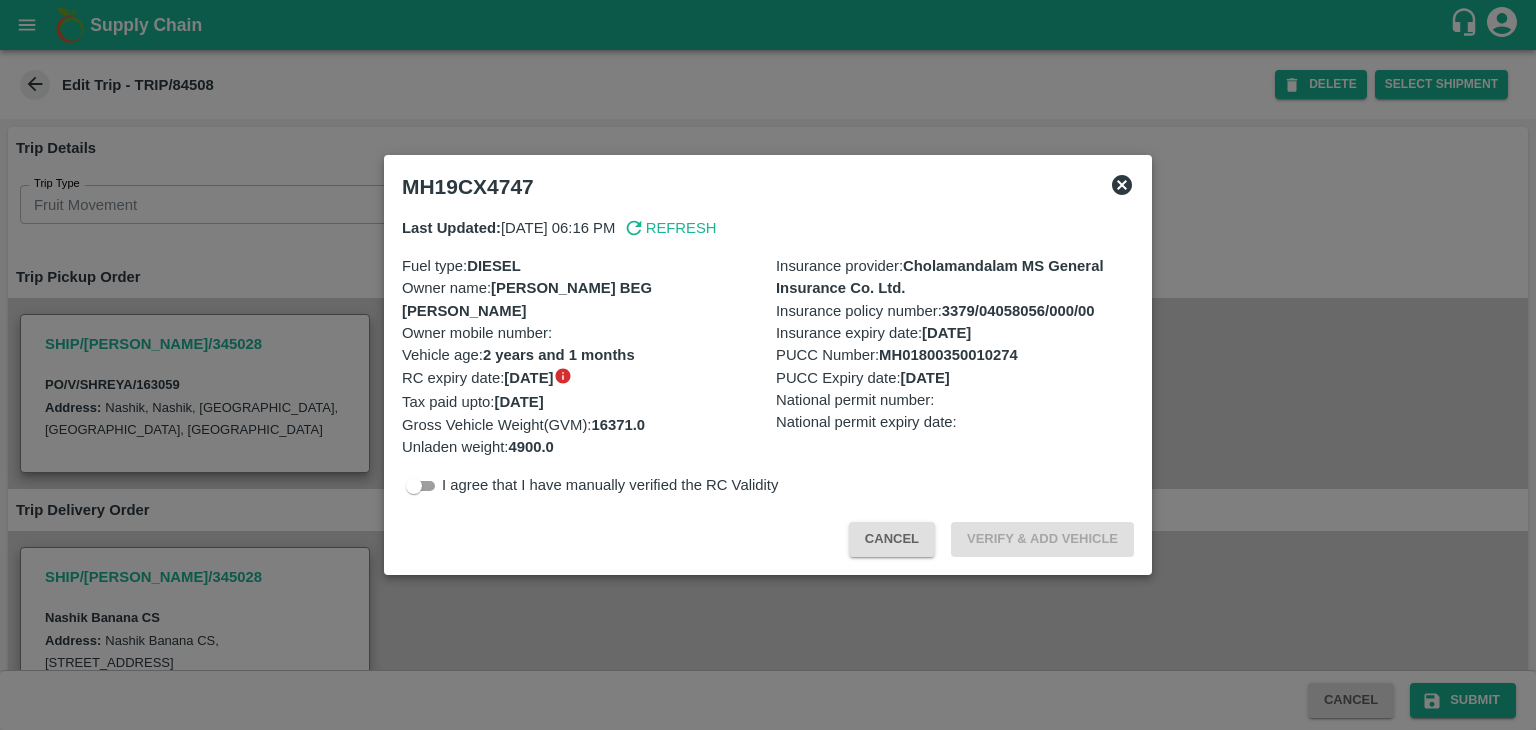 click at bounding box center (768, 365) 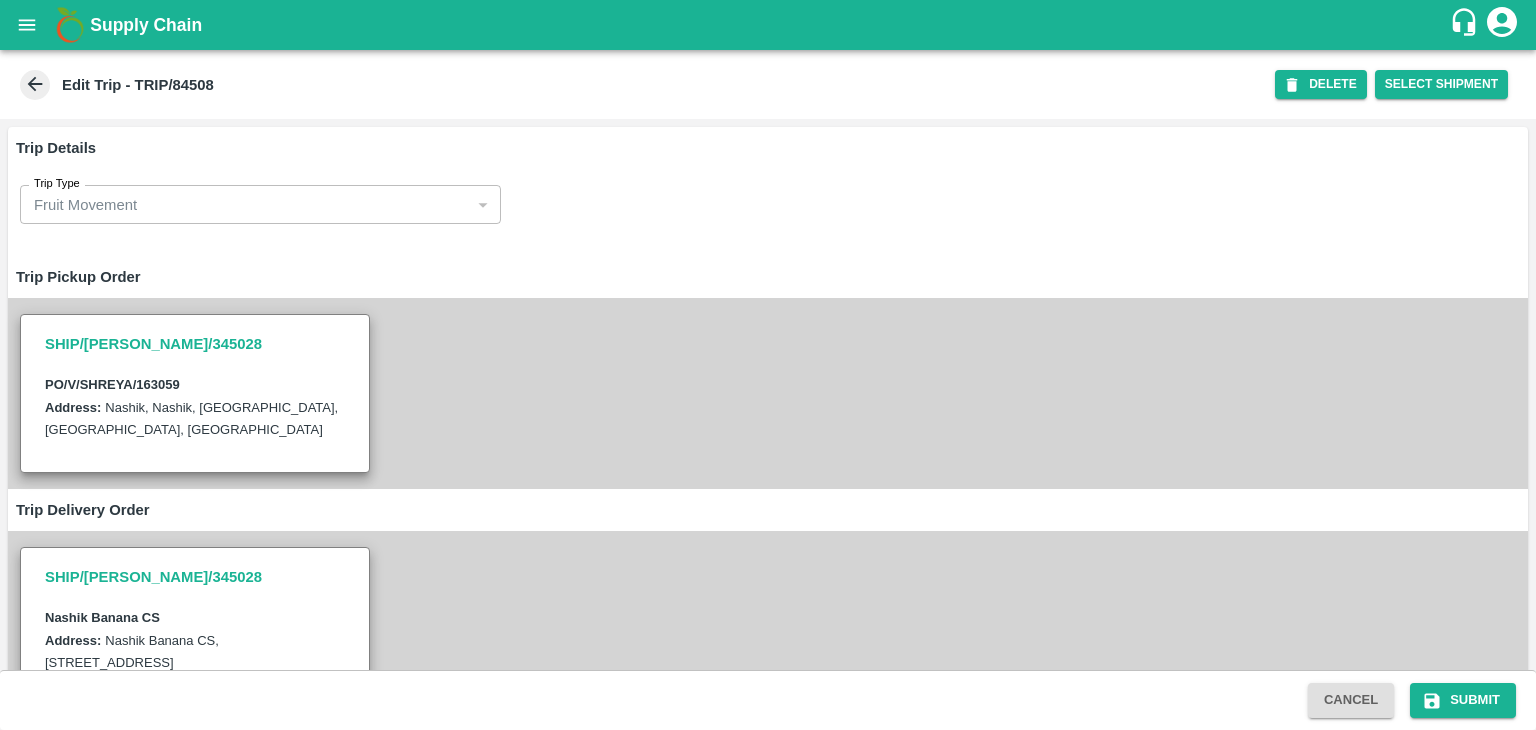 scroll, scrollTop: 730, scrollLeft: 0, axis: vertical 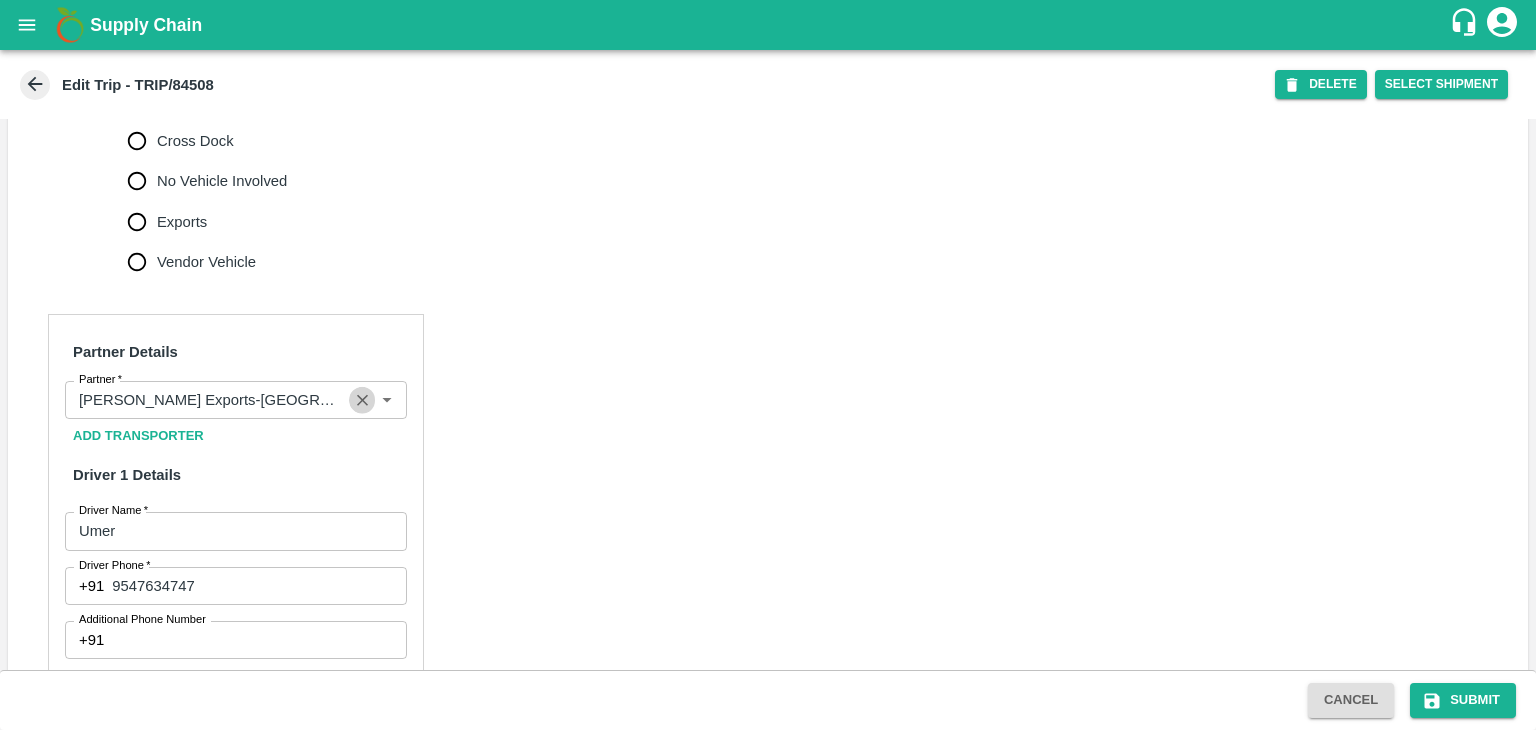 click 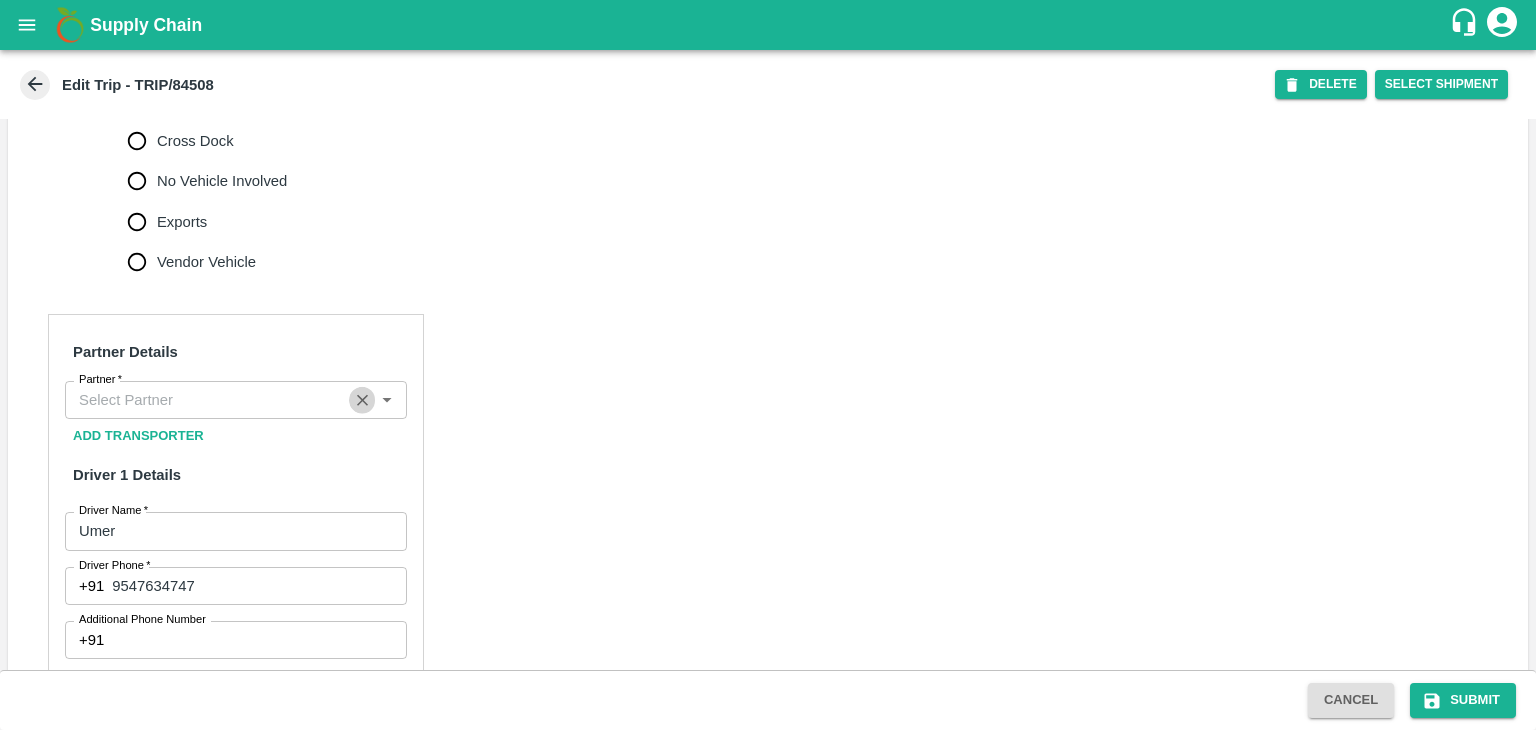 scroll, scrollTop: 0, scrollLeft: 0, axis: both 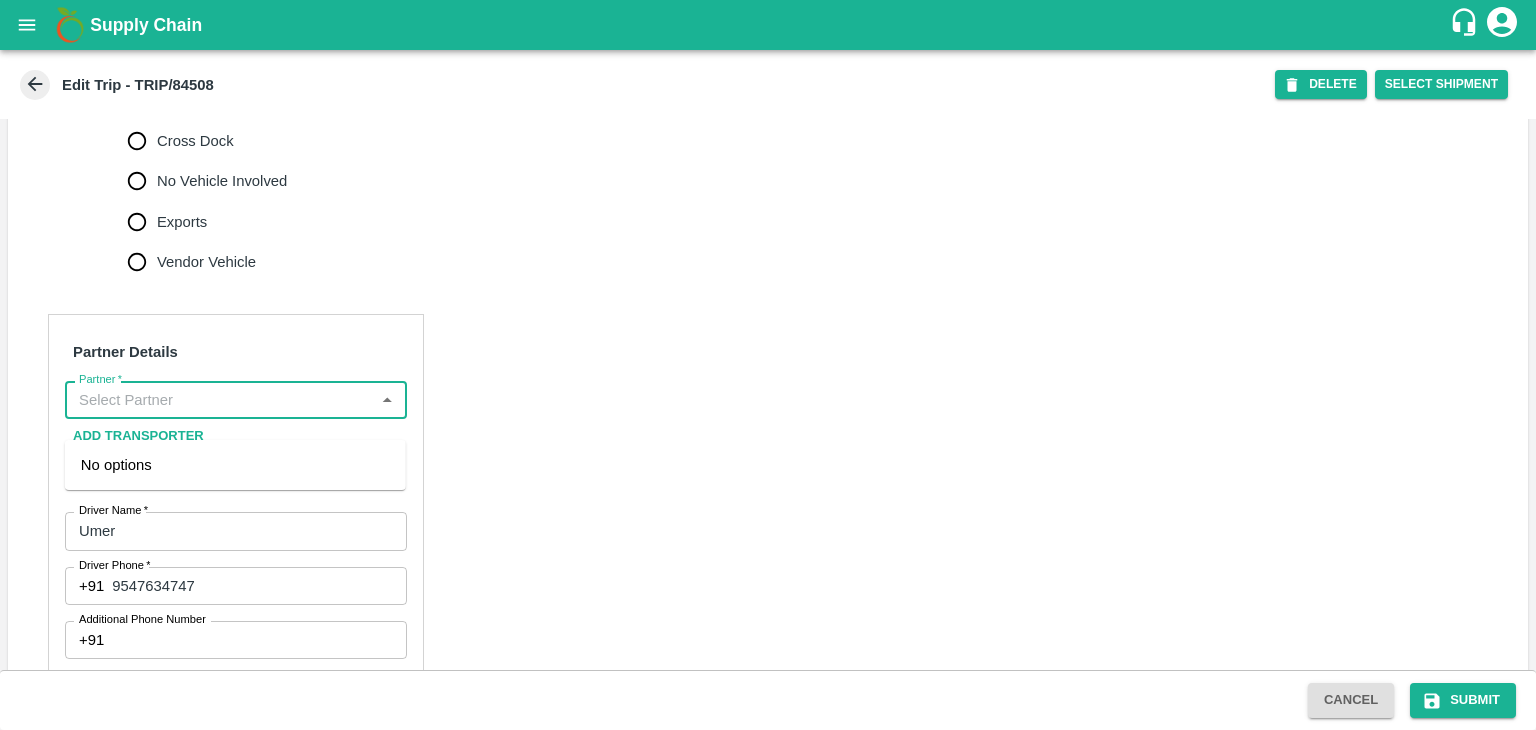 click on "Partner   *" at bounding box center [219, 400] 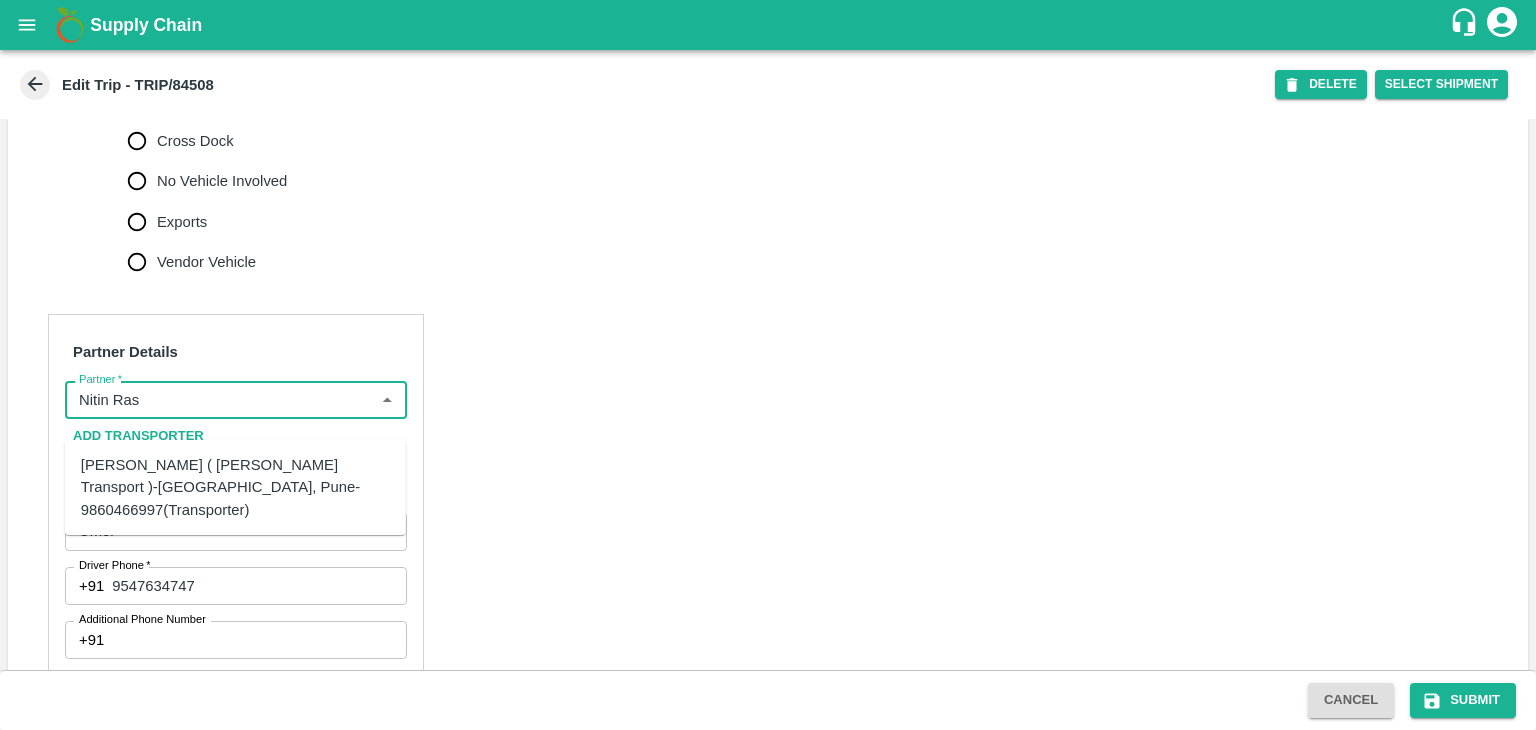 click on "Nitin Rasal ( Bhairavnath Transport )-Deulgaon, Pune-9860466997(Transporter)" at bounding box center (235, 487) 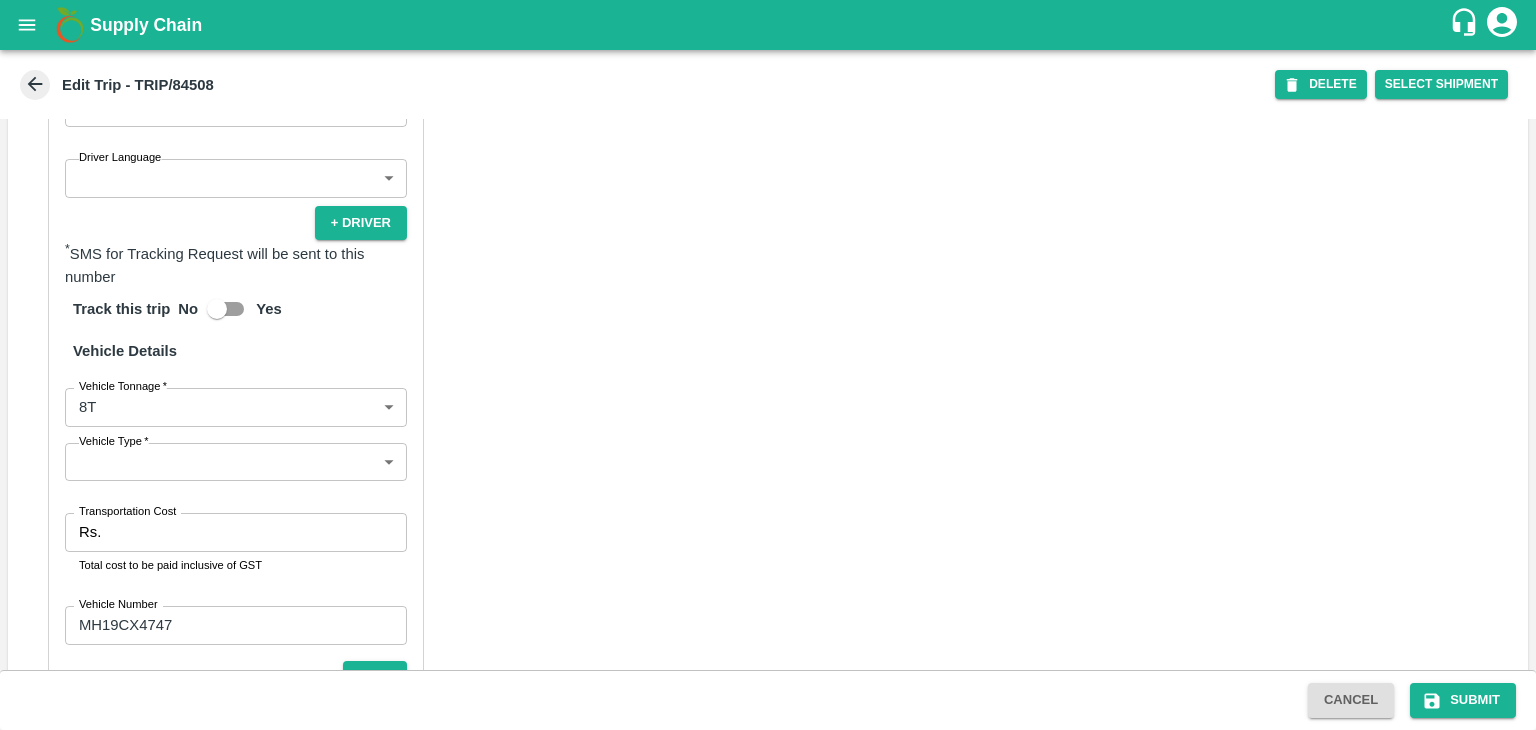 scroll, scrollTop: 1268, scrollLeft: 0, axis: vertical 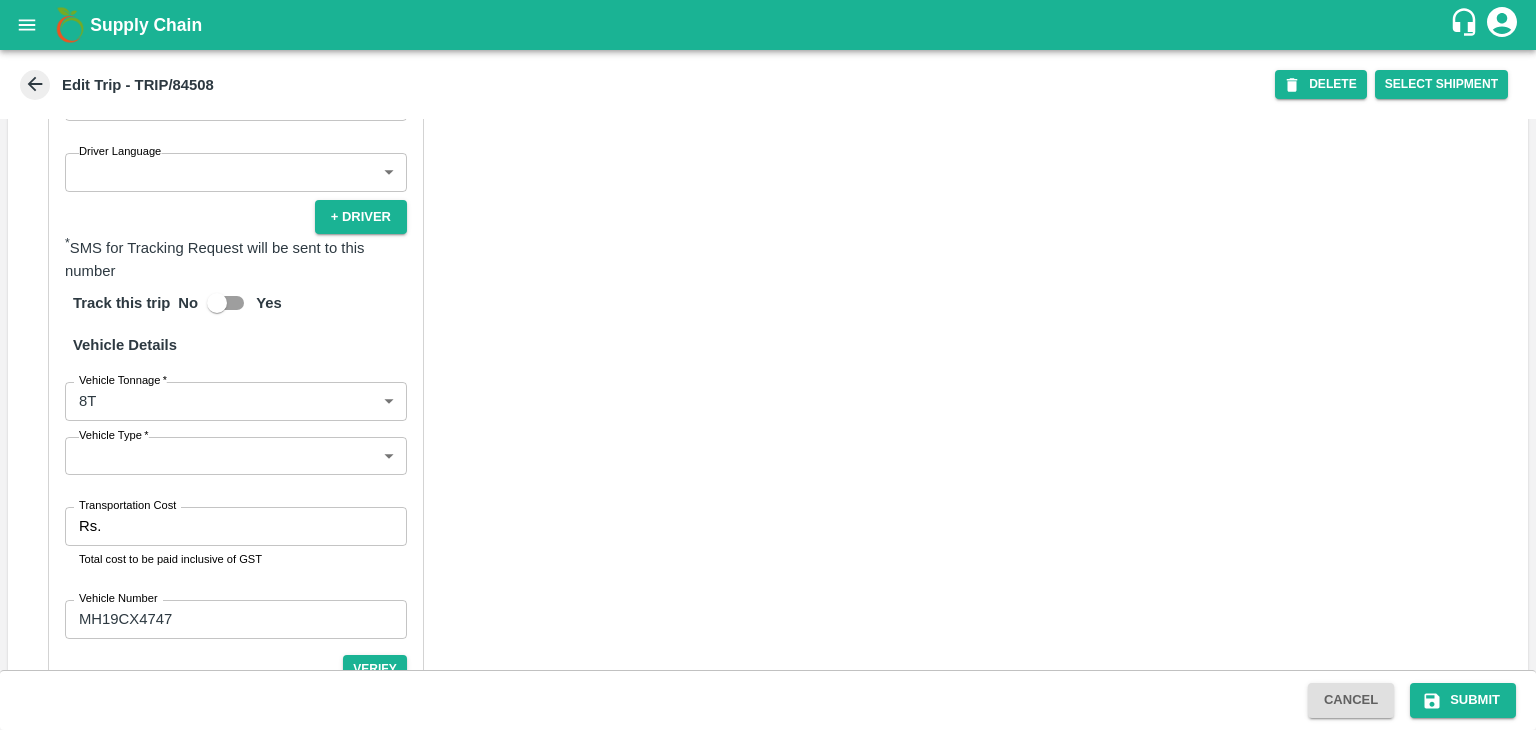 type on "Nitin Rasal ( Bhairavnath Transport )-Deulgaon, Pune-9860466997(Transporter)" 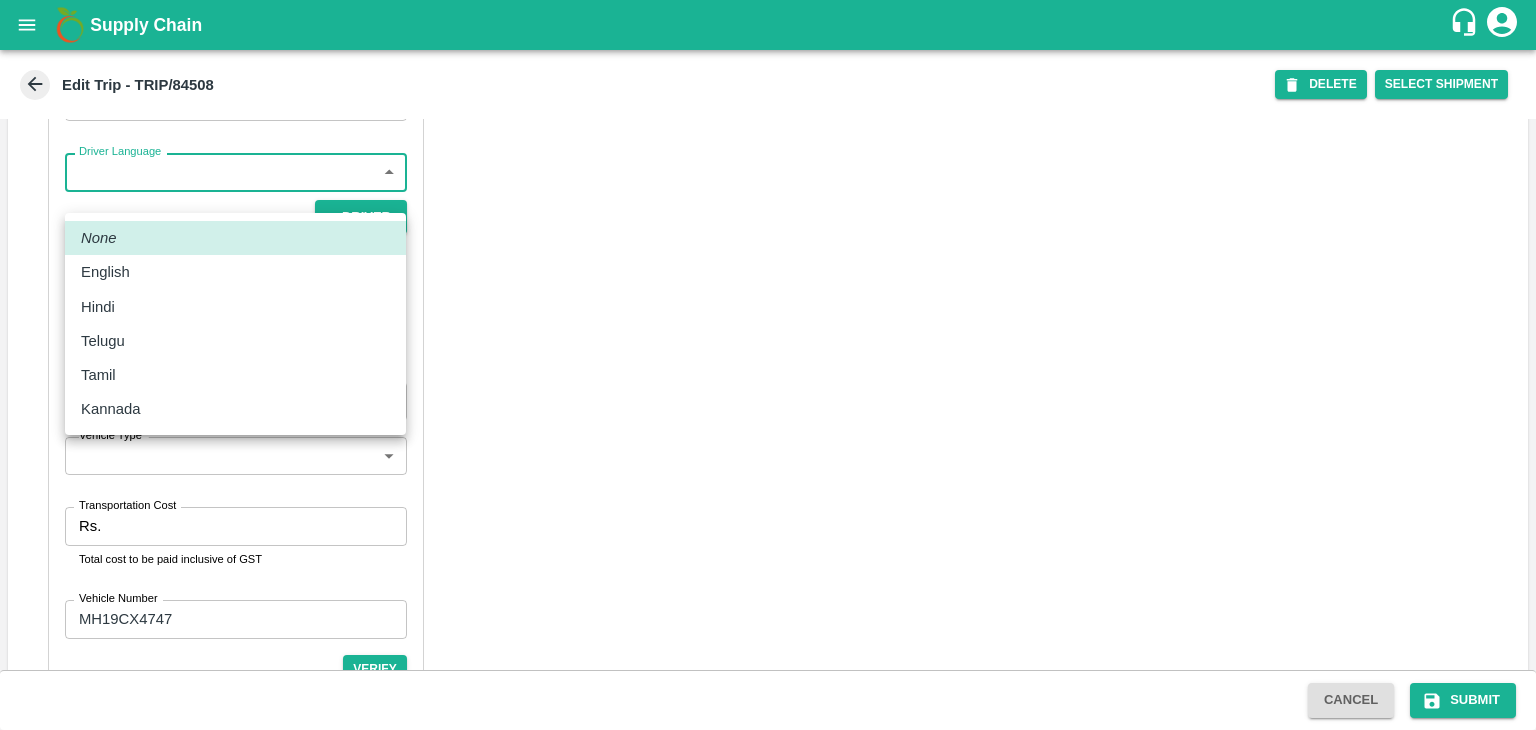 click on "Supply Chain Edit Trip - TRIP/84508 DELETE Select Shipment Trip Details Trip Type Fruit Movement 1 Trip Type Trip Pickup Order SHIP/NASH/345028 PO/V/SHREYA/163059 Address: Nashik, Nashik, Nashik, Maharashtra, India Trip Delivery Order SHIP/NASH/345028 Nashik Banana CS Address:  Nashik Banana CS, Gat No. 314/2/1, A/p- Mohadi, Tal- Dindori, Dist- Nashik 422207, Maharashtra, India., India Trip Category  Full Load Part Load Monthly Vehicle Cross Dock No Vehicle Involved Exports Vendor Vehicle Partner Details Partner   * Partner Add   Transporter Driver 1 Details Driver Name   * Umer Driver Name Driver Phone   * +91 9547634747 Driver Phone Additional Phone Number +91 Additional Phone Number Driver Language ​ Driver Language + Driver * SMS for Tracking Request will be sent to this number Track this trip No Yes Vehicle Details Vehicle Tonnage   * 8T 8000 Vehicle Tonnage Vehicle Type   * ​ Vehicle Type Transportation Cost Rs. Transportation Cost Total cost to be paid inclusive of GST Vehicle Number None" at bounding box center [768, 365] 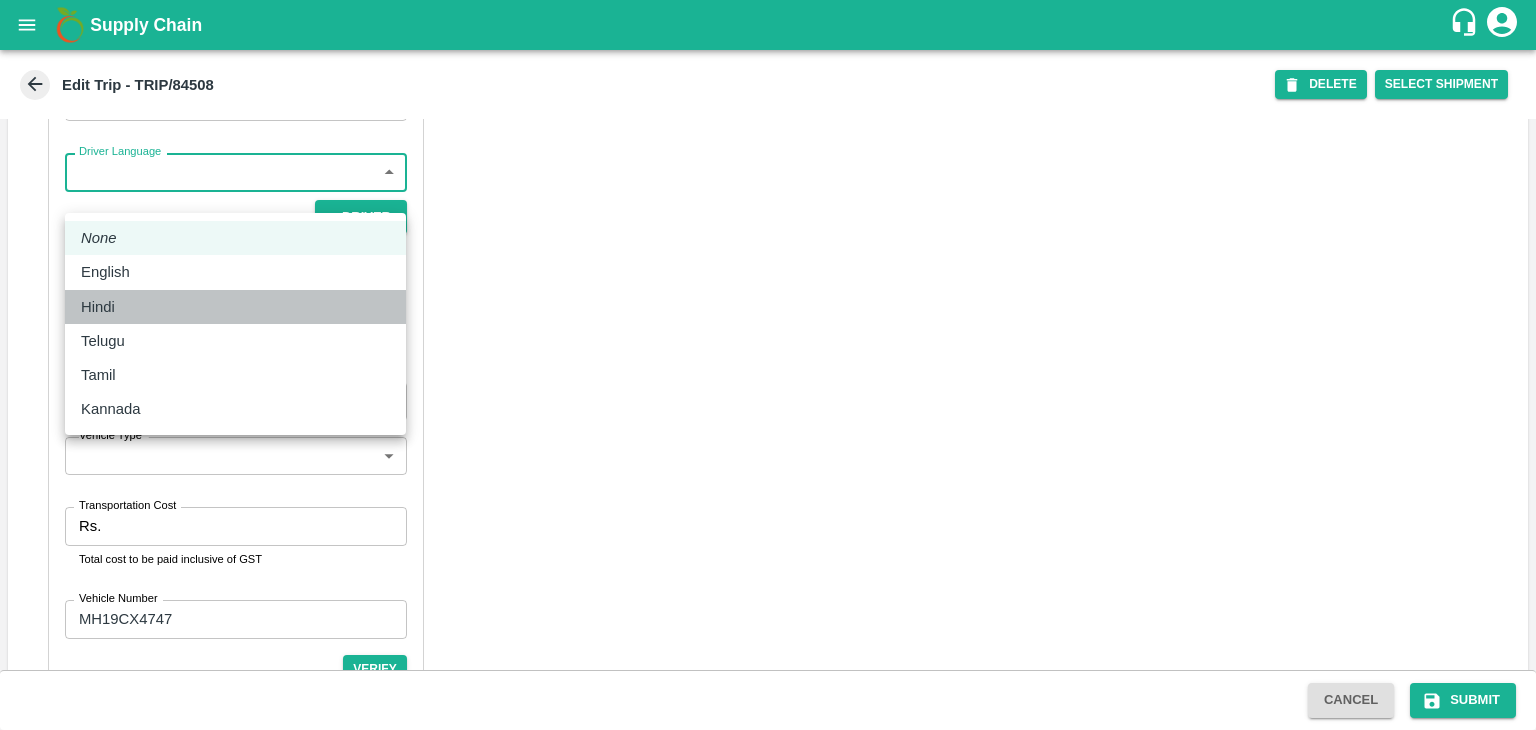 click on "Hindi" at bounding box center [235, 307] 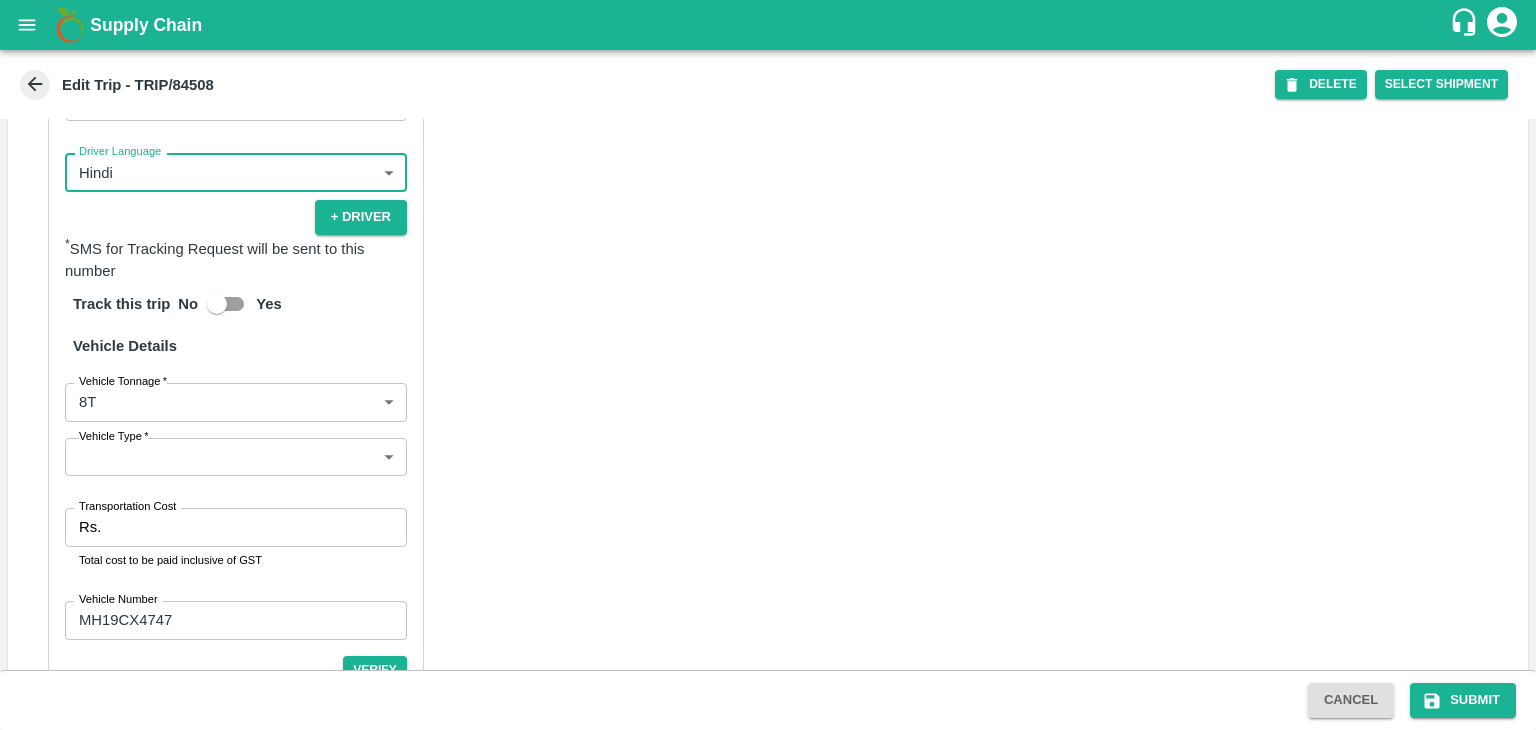 scroll, scrollTop: 1384, scrollLeft: 0, axis: vertical 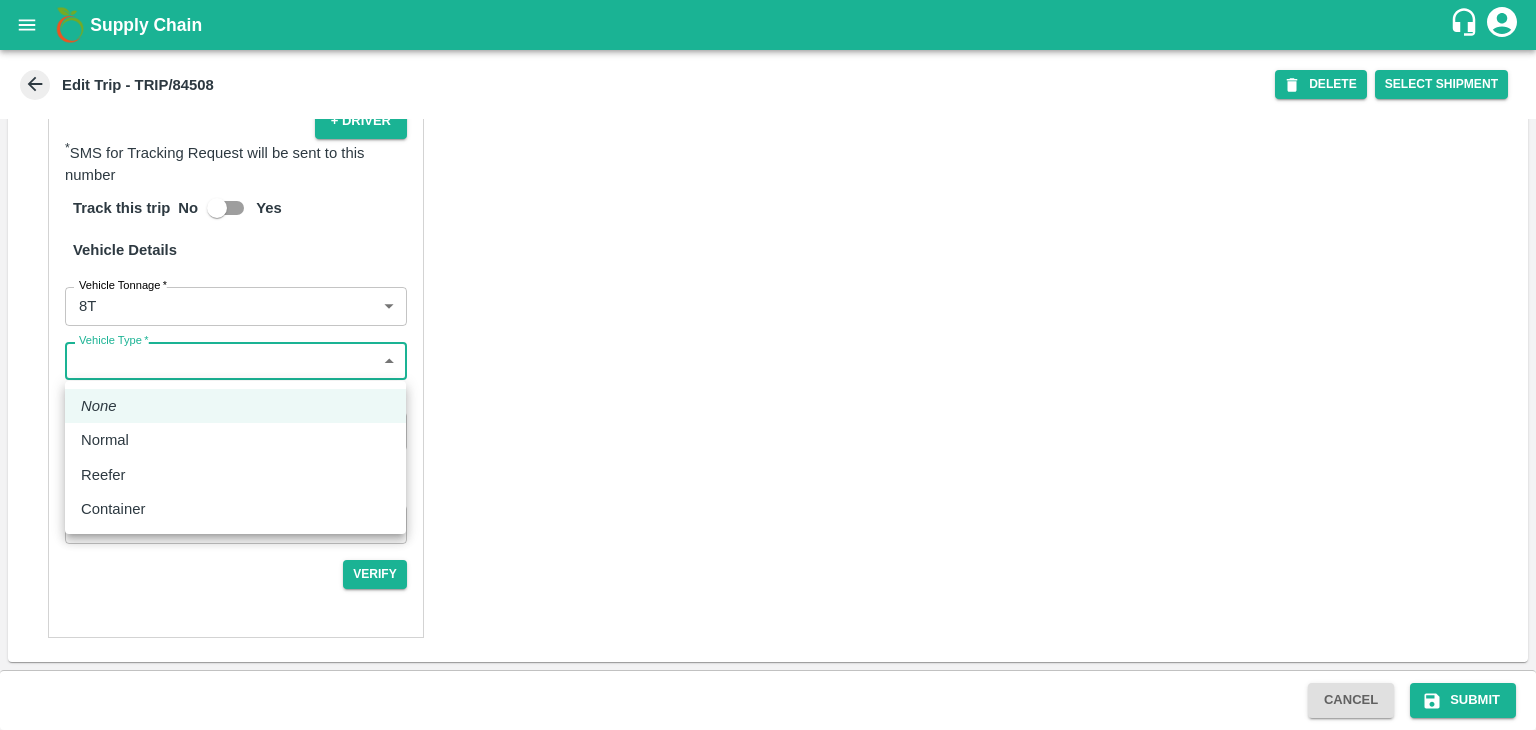 drag, startPoint x: 100, startPoint y: 352, endPoint x: 132, endPoint y: 437, distance: 90.824005 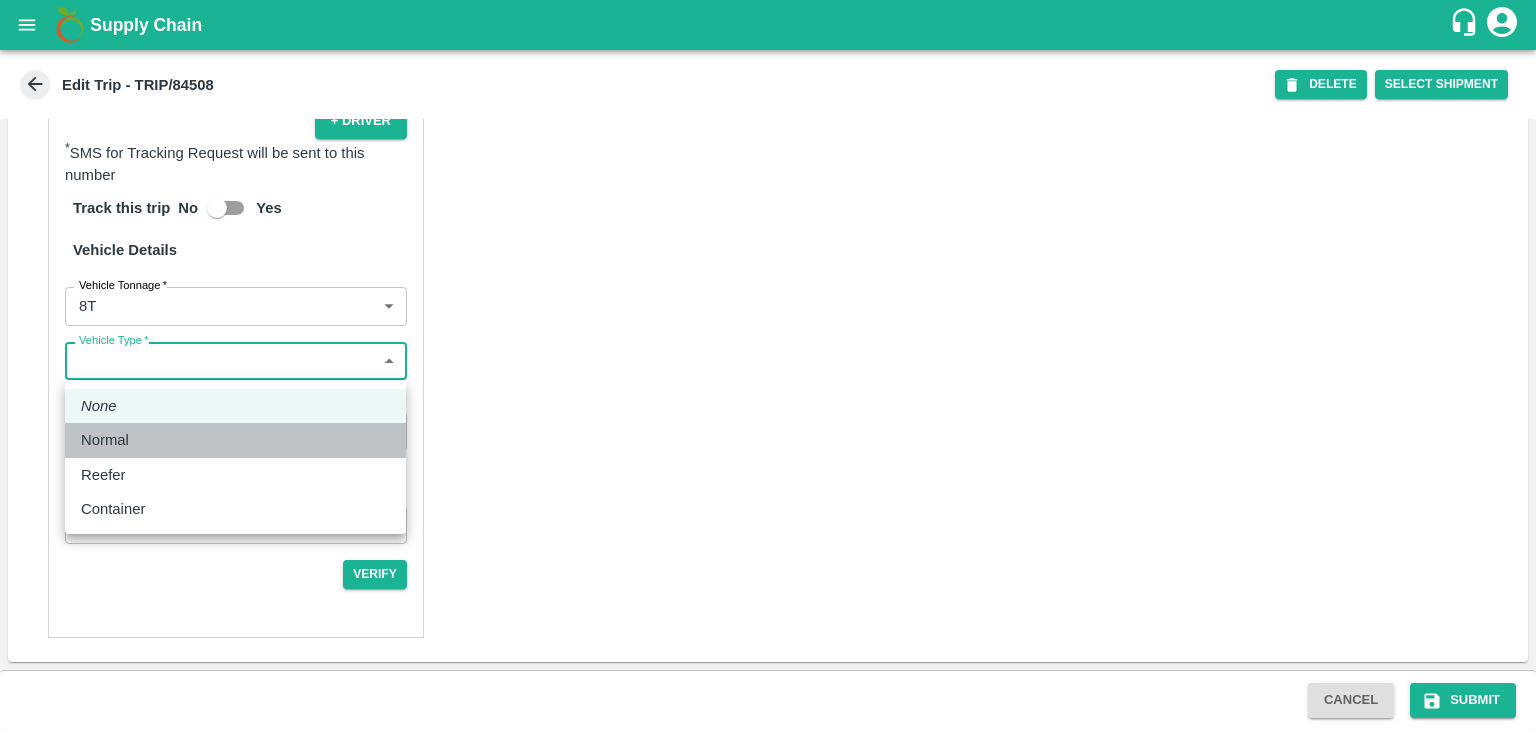 click on "Normal" at bounding box center (110, 440) 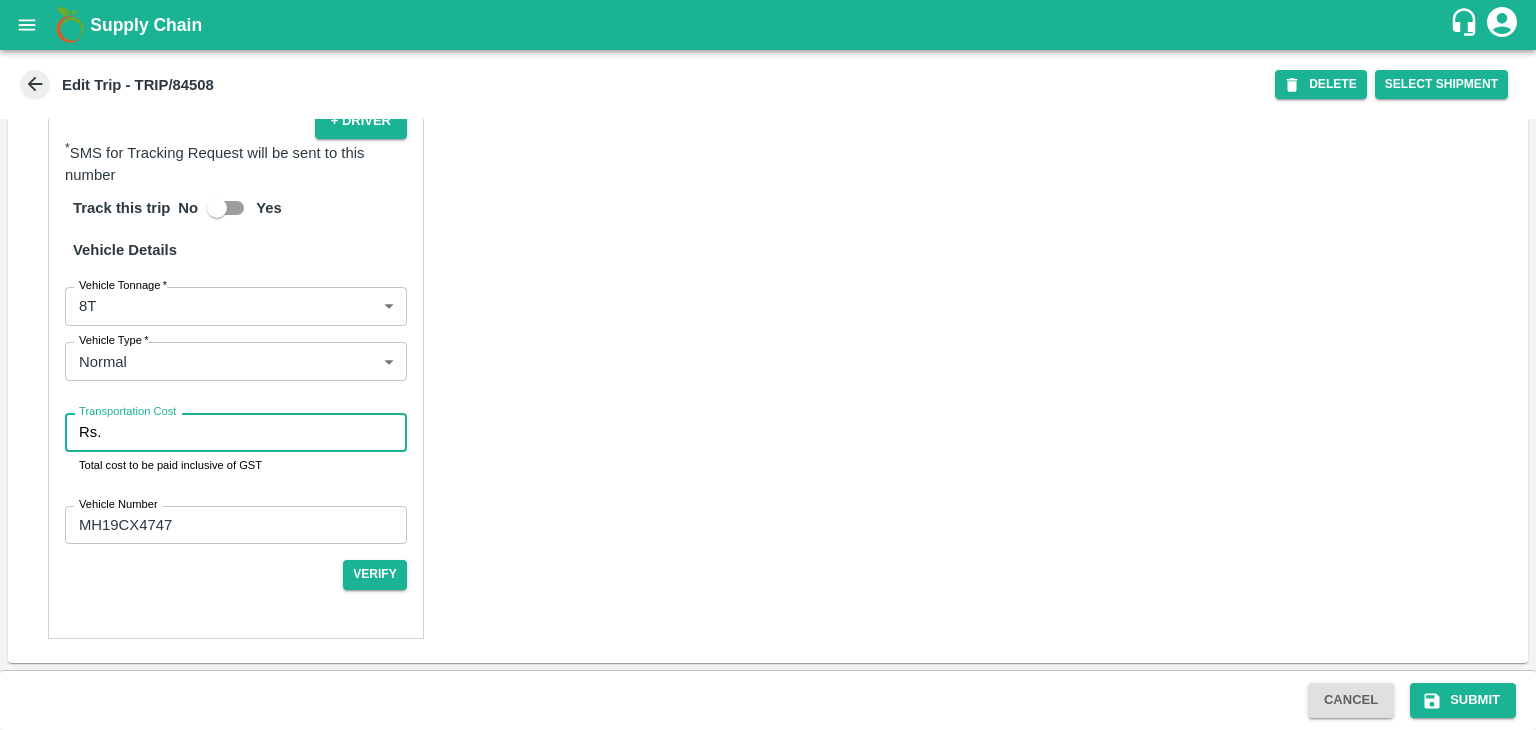 click on "Transportation Cost" at bounding box center [258, 432] 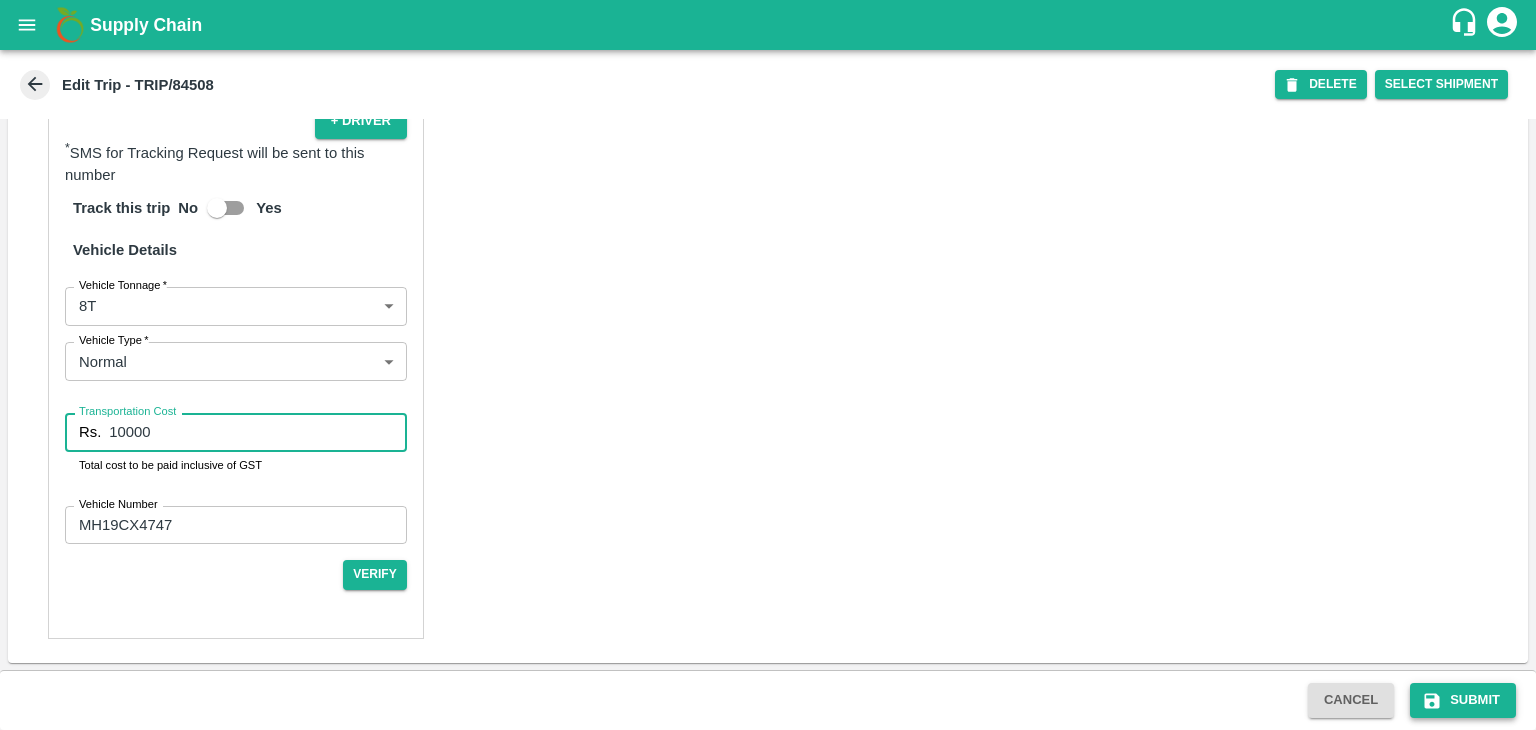 type on "10000" 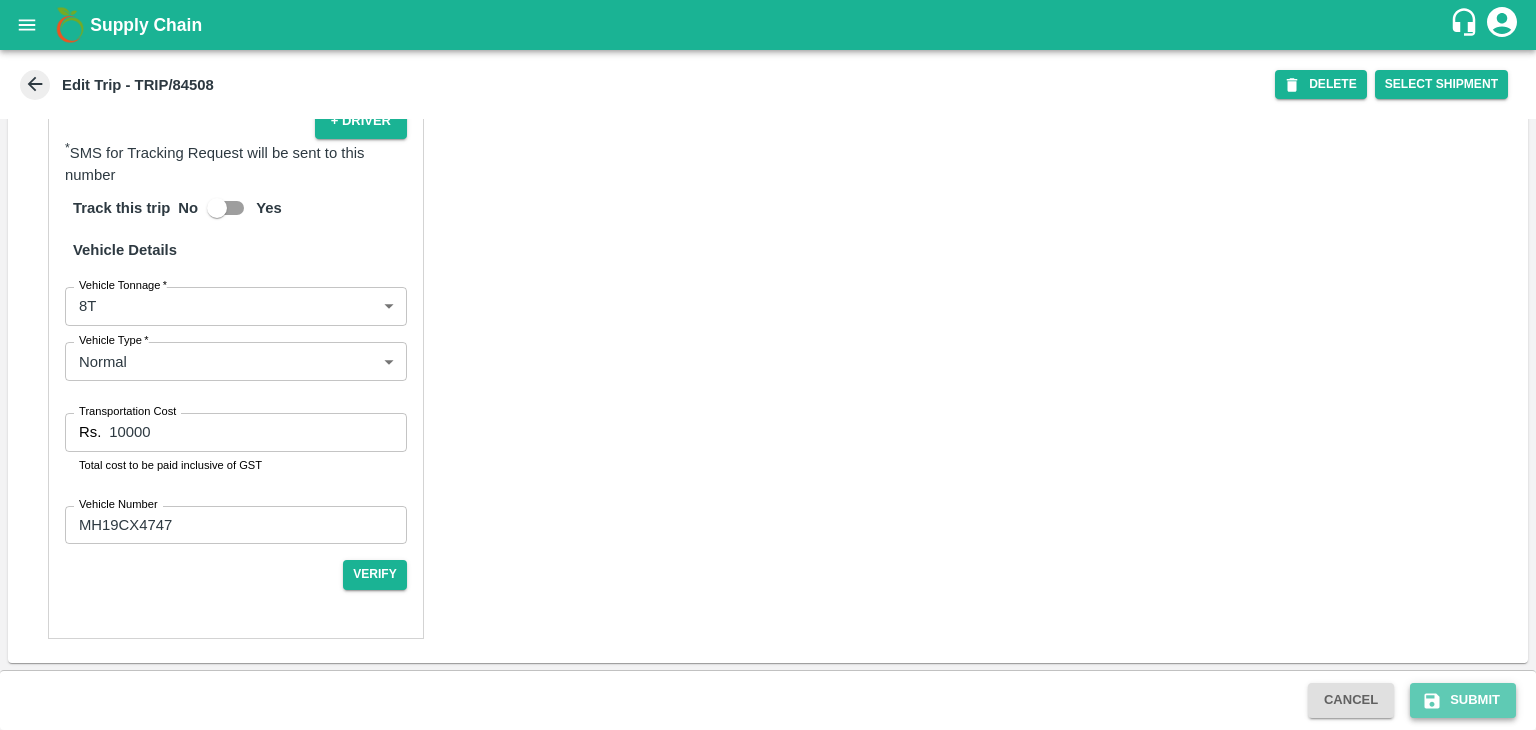 click on "Submit" at bounding box center [1463, 700] 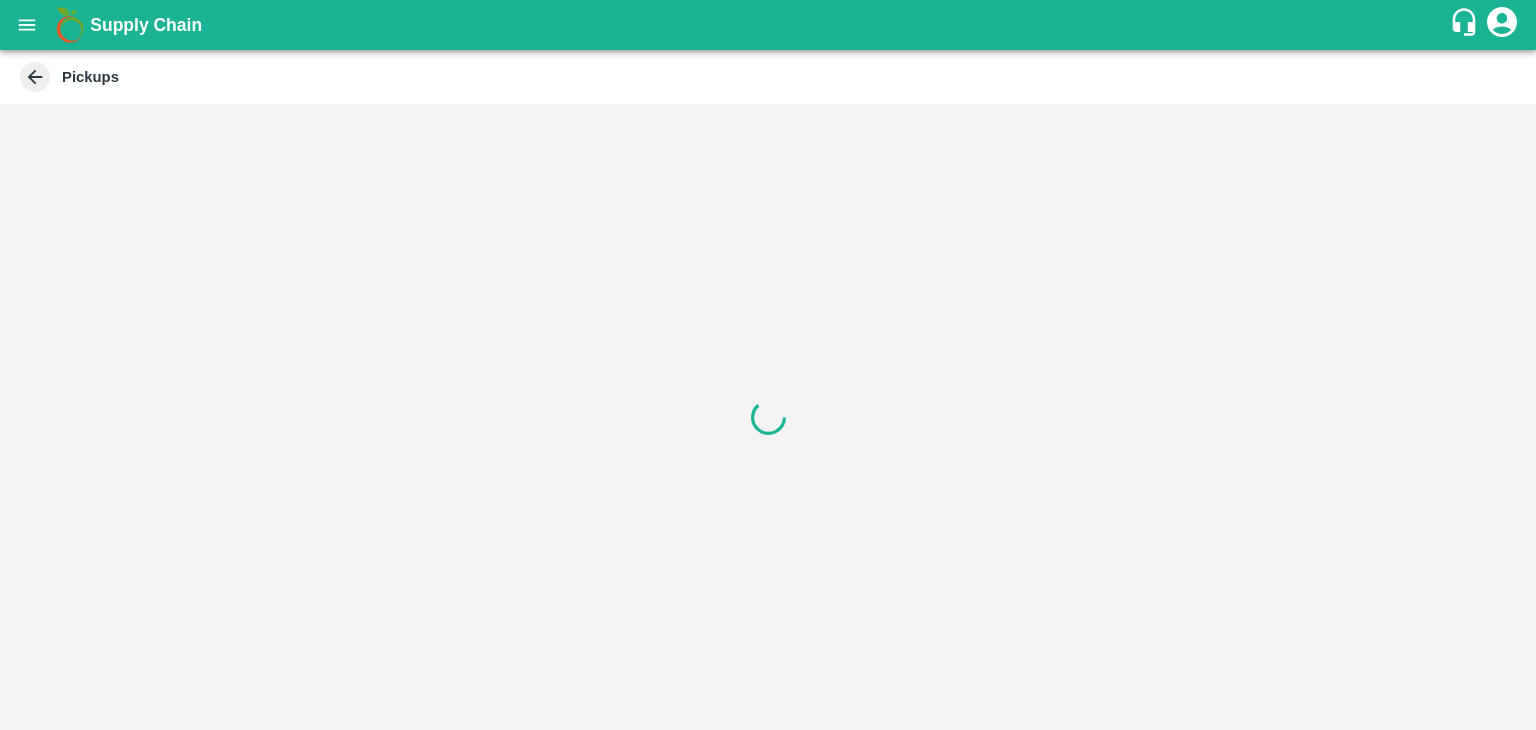 scroll, scrollTop: 0, scrollLeft: 0, axis: both 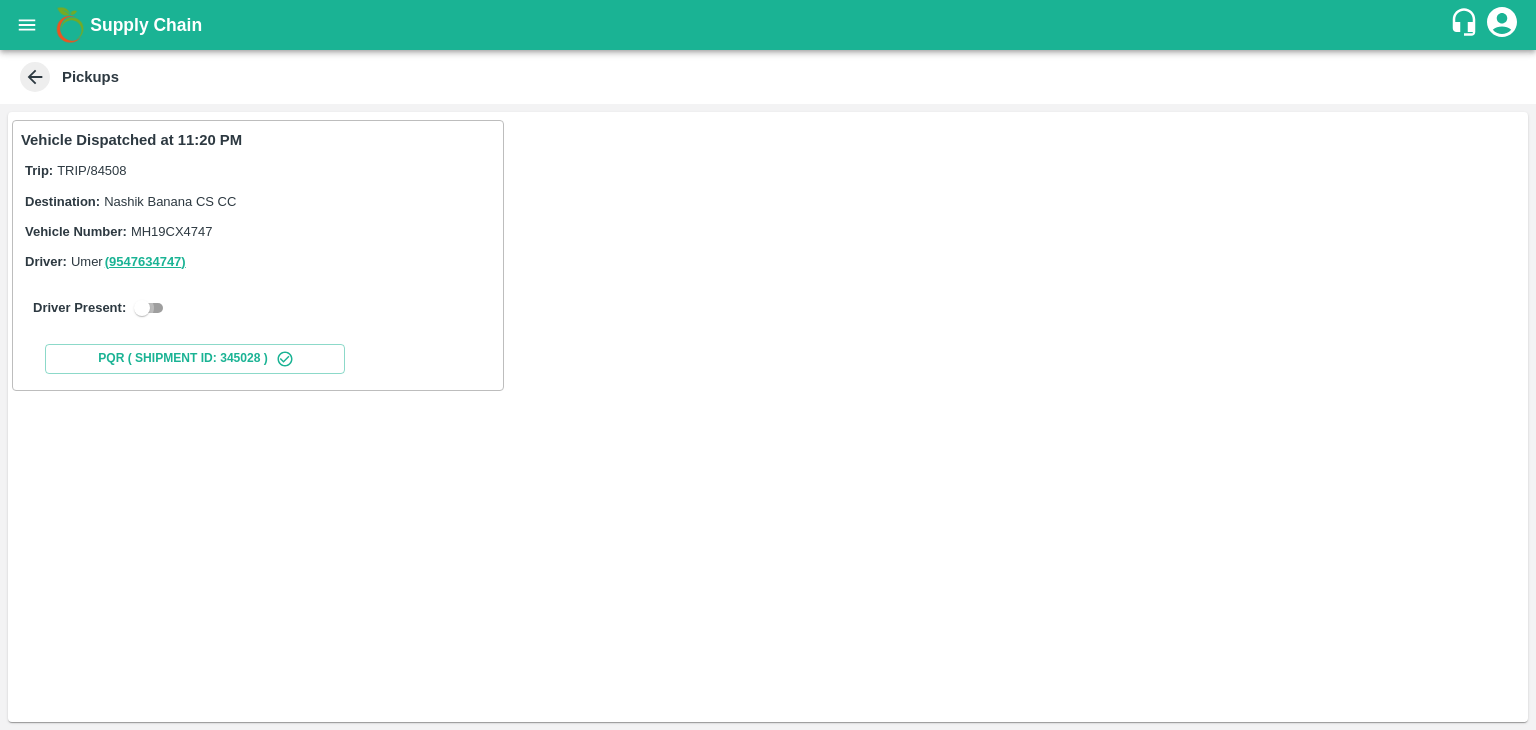 click at bounding box center (142, 308) 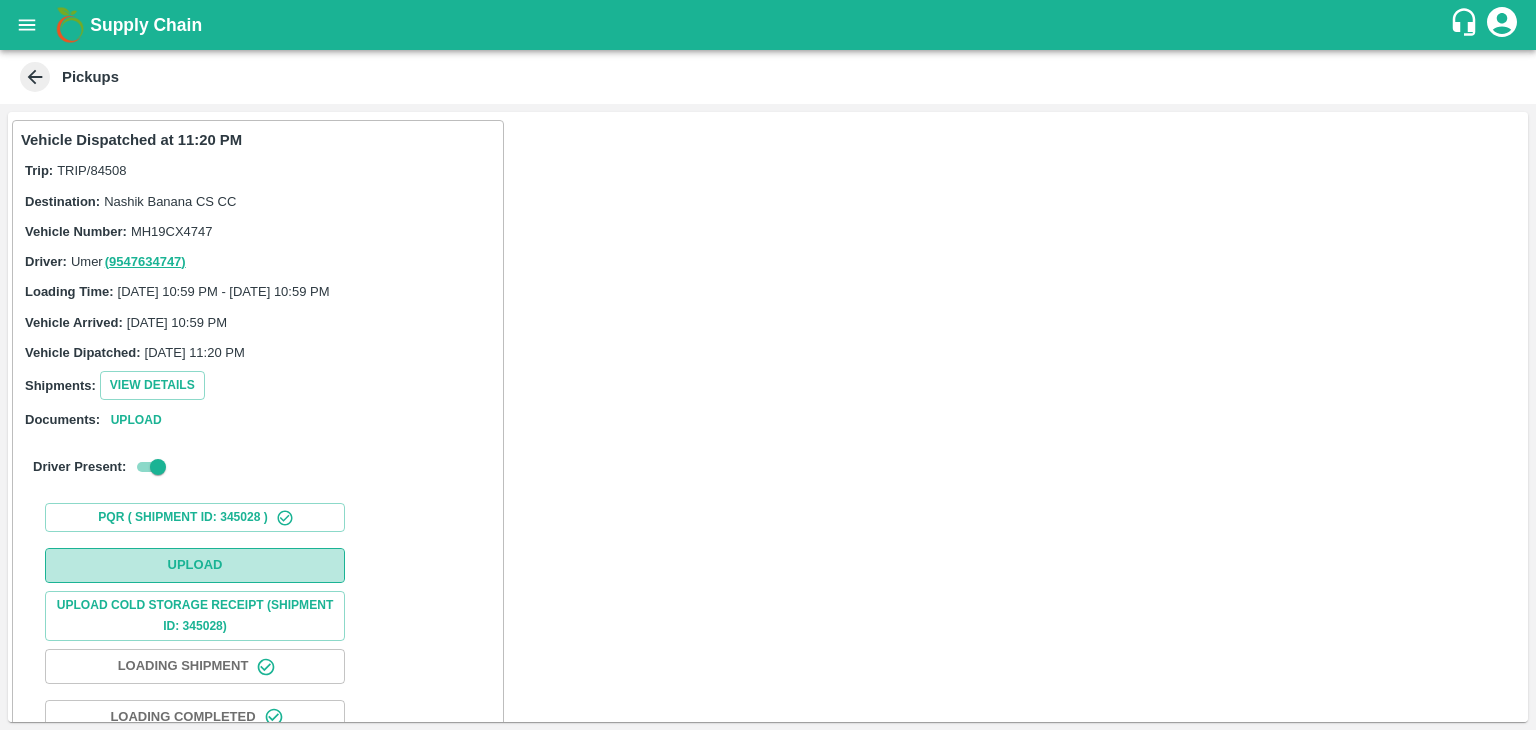 click on "Upload" at bounding box center [195, 565] 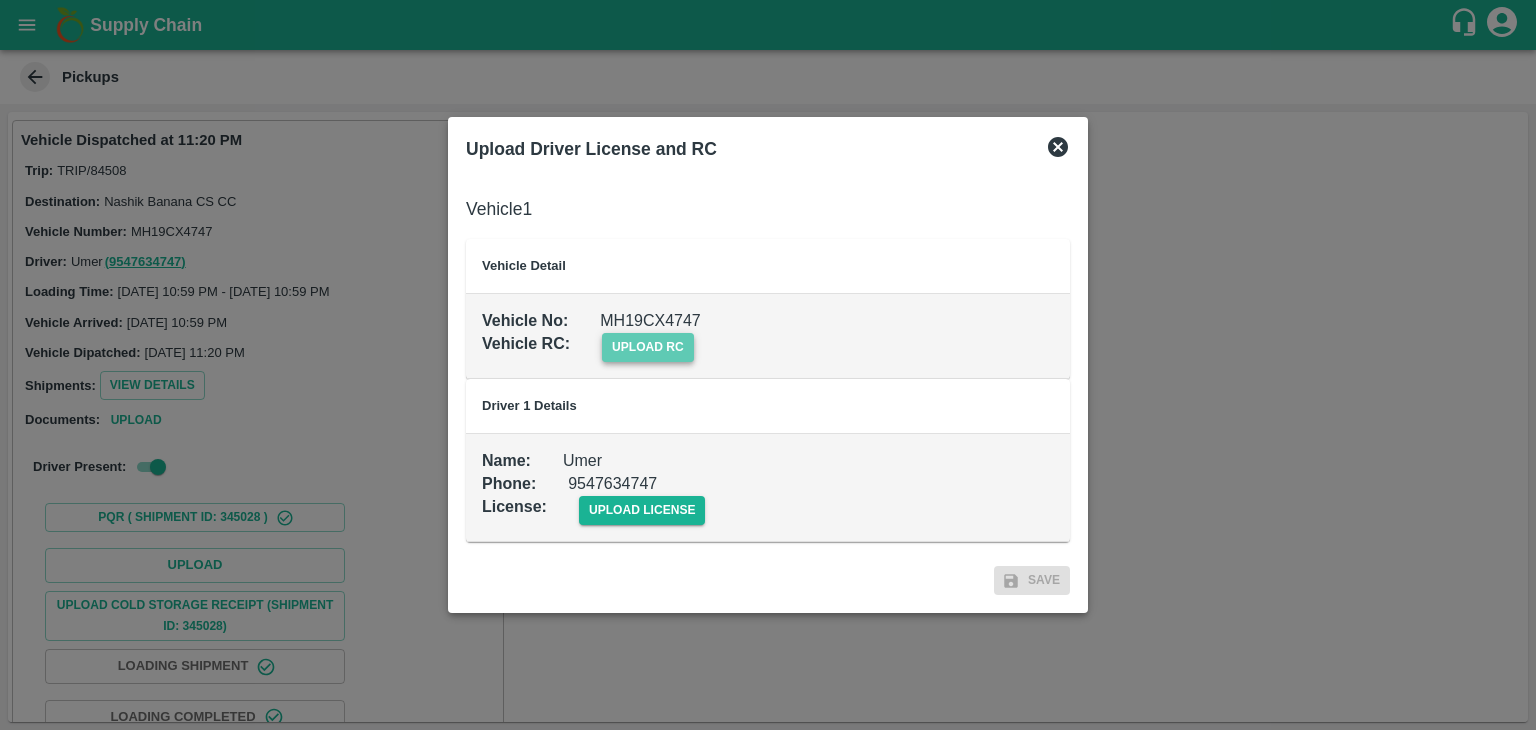 click on "upload rc" at bounding box center (648, 347) 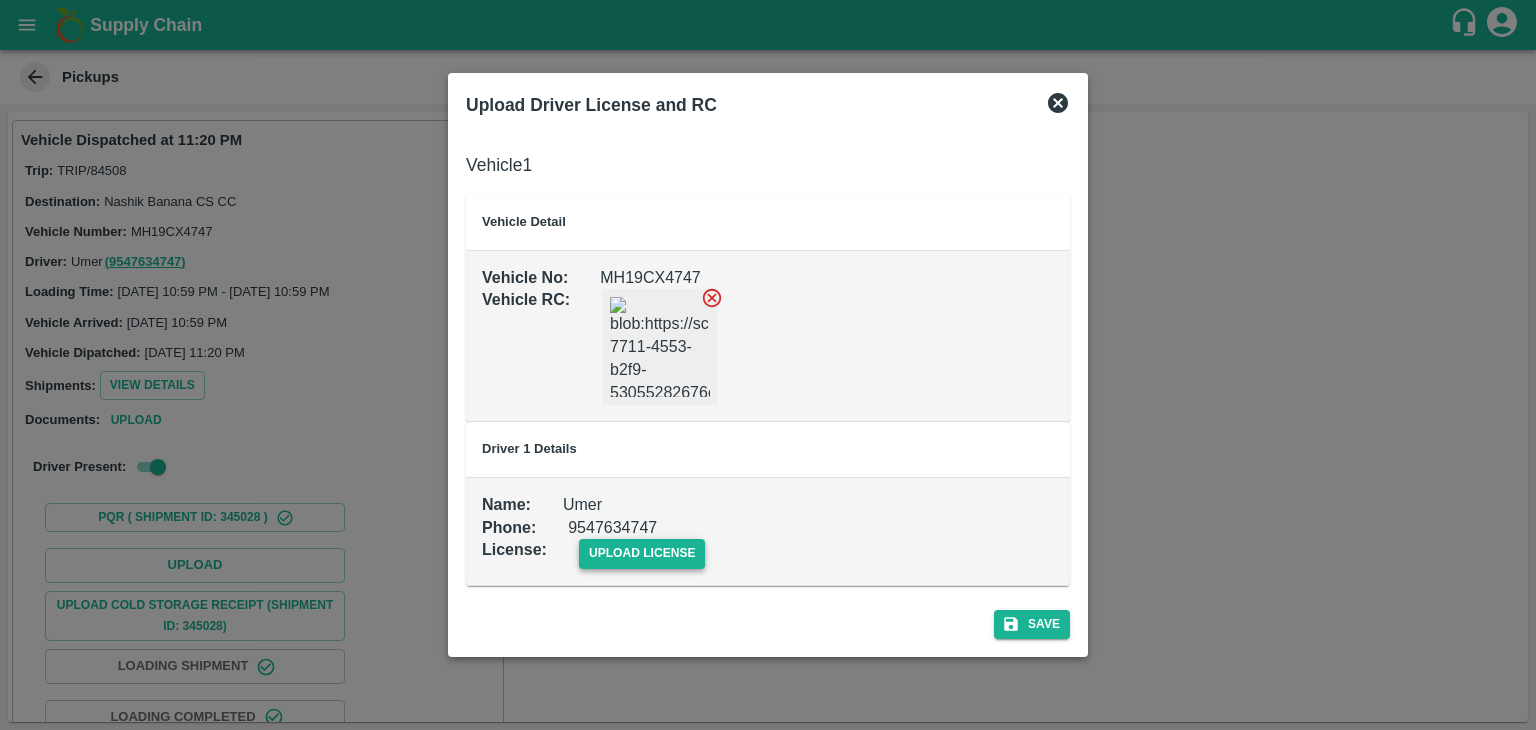 click on "upload license" at bounding box center (642, 553) 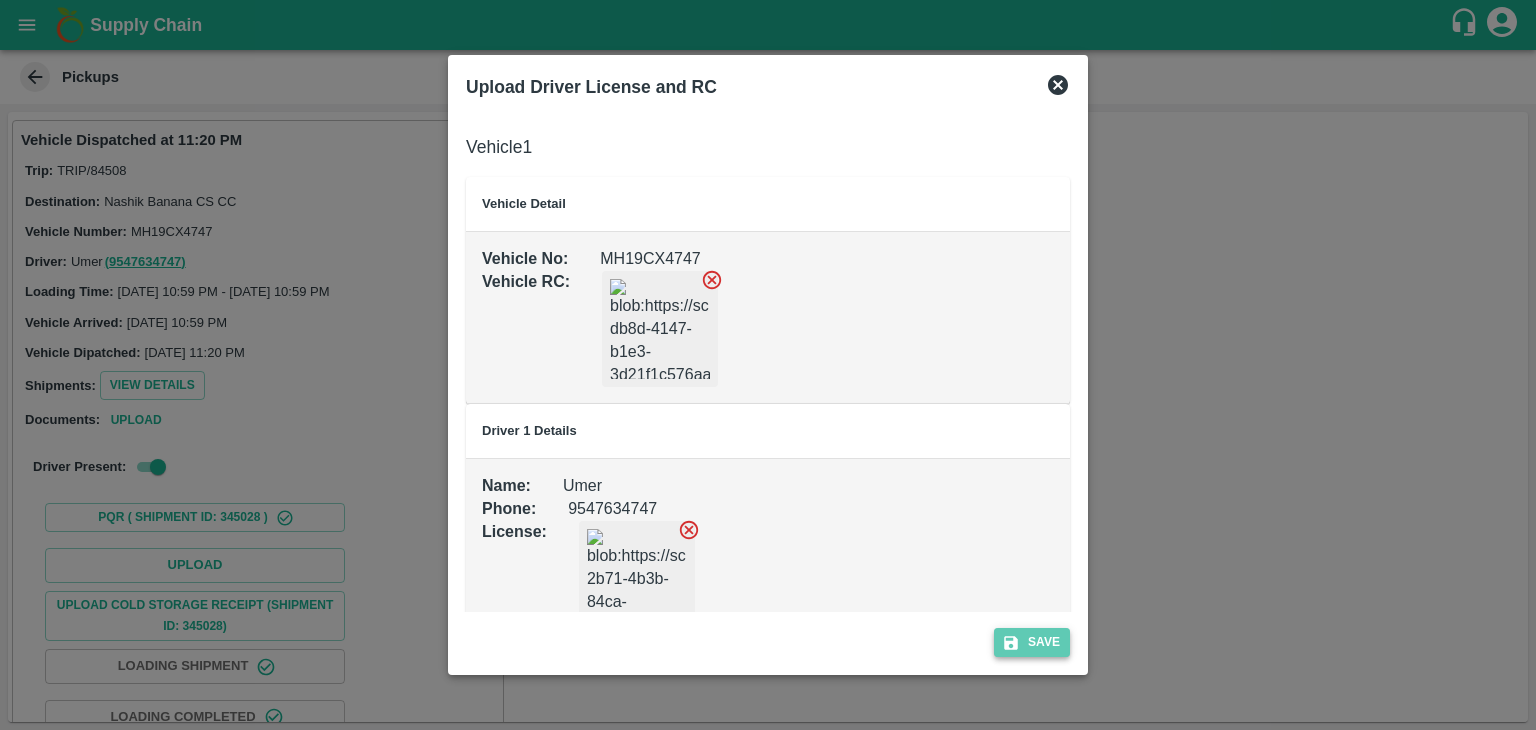 click on "Save" at bounding box center (1032, 642) 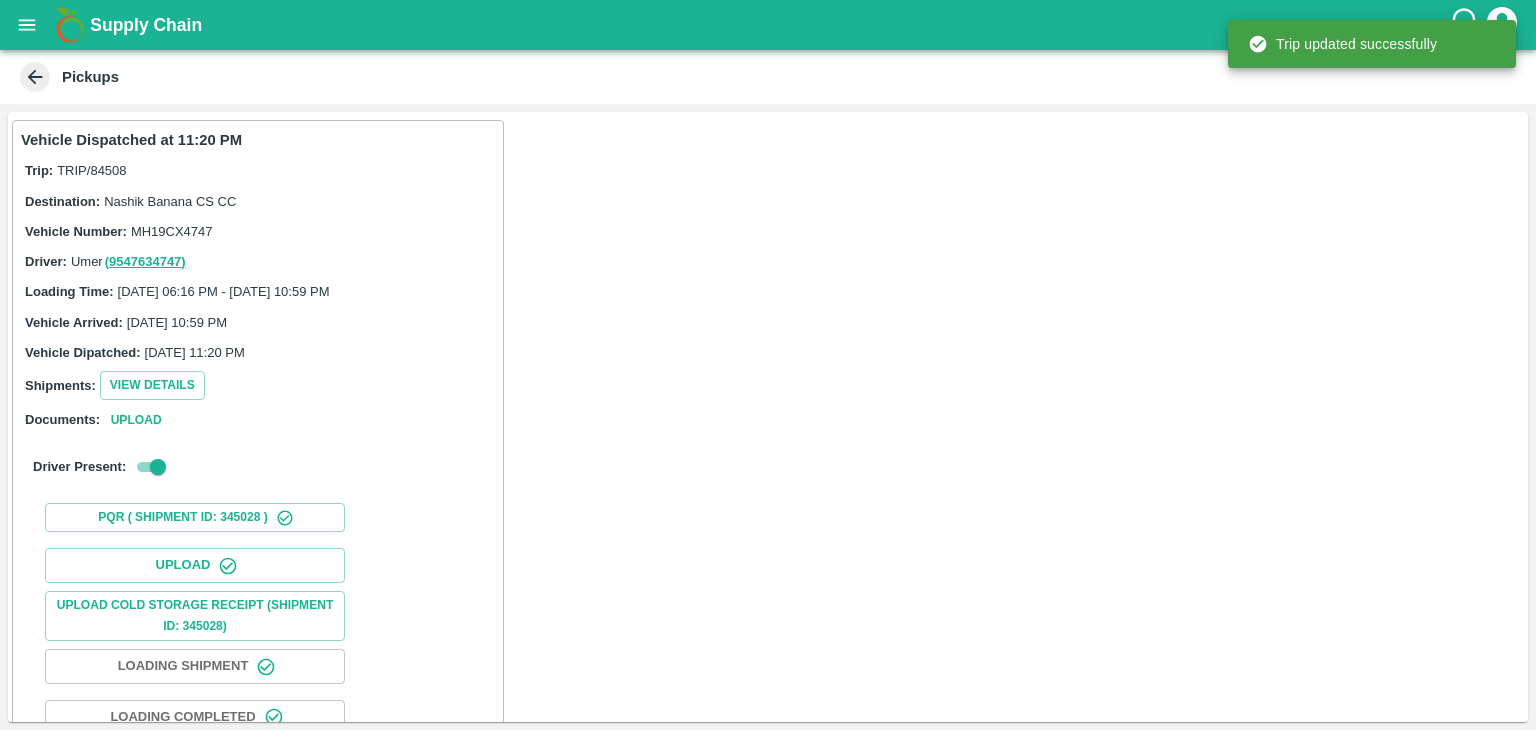 scroll, scrollTop: 209, scrollLeft: 0, axis: vertical 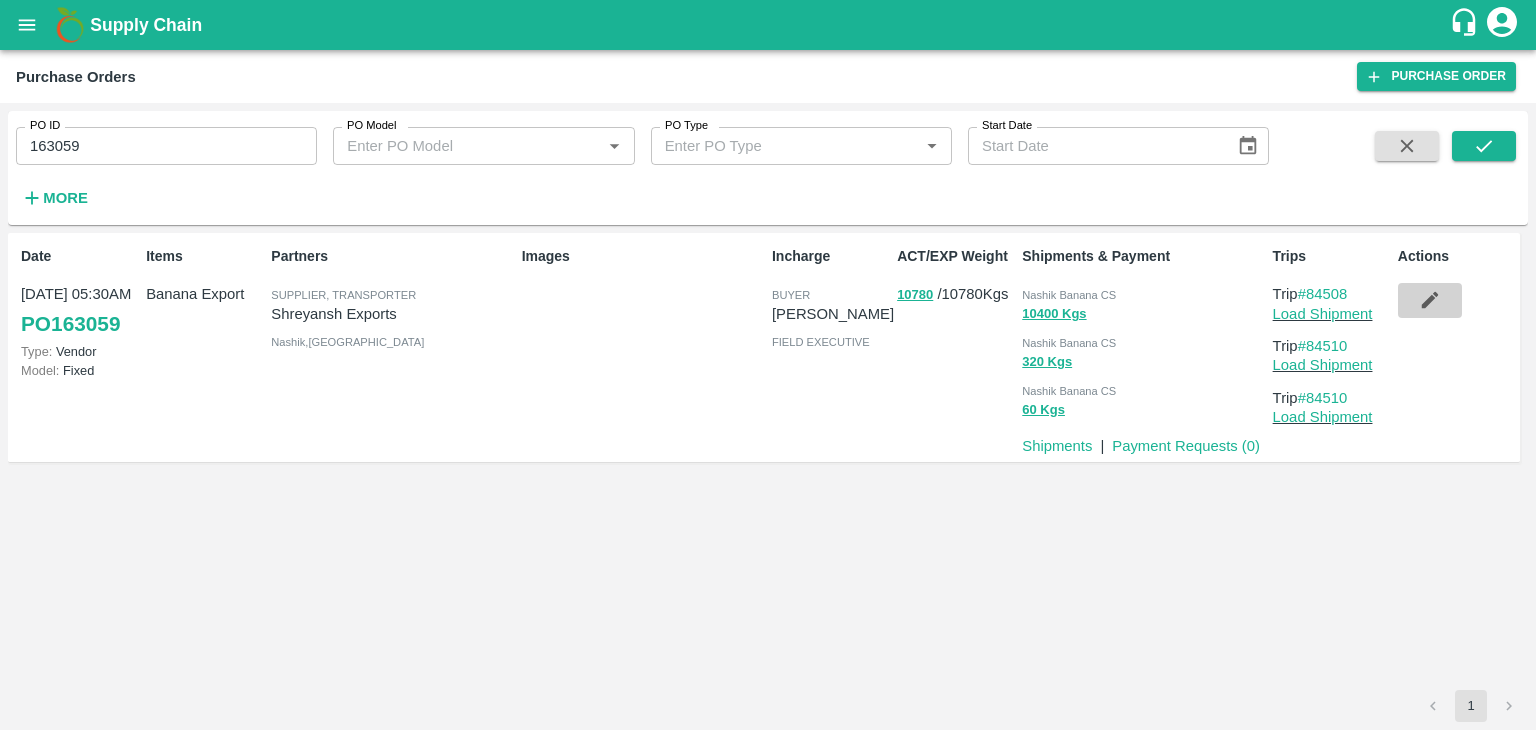 click 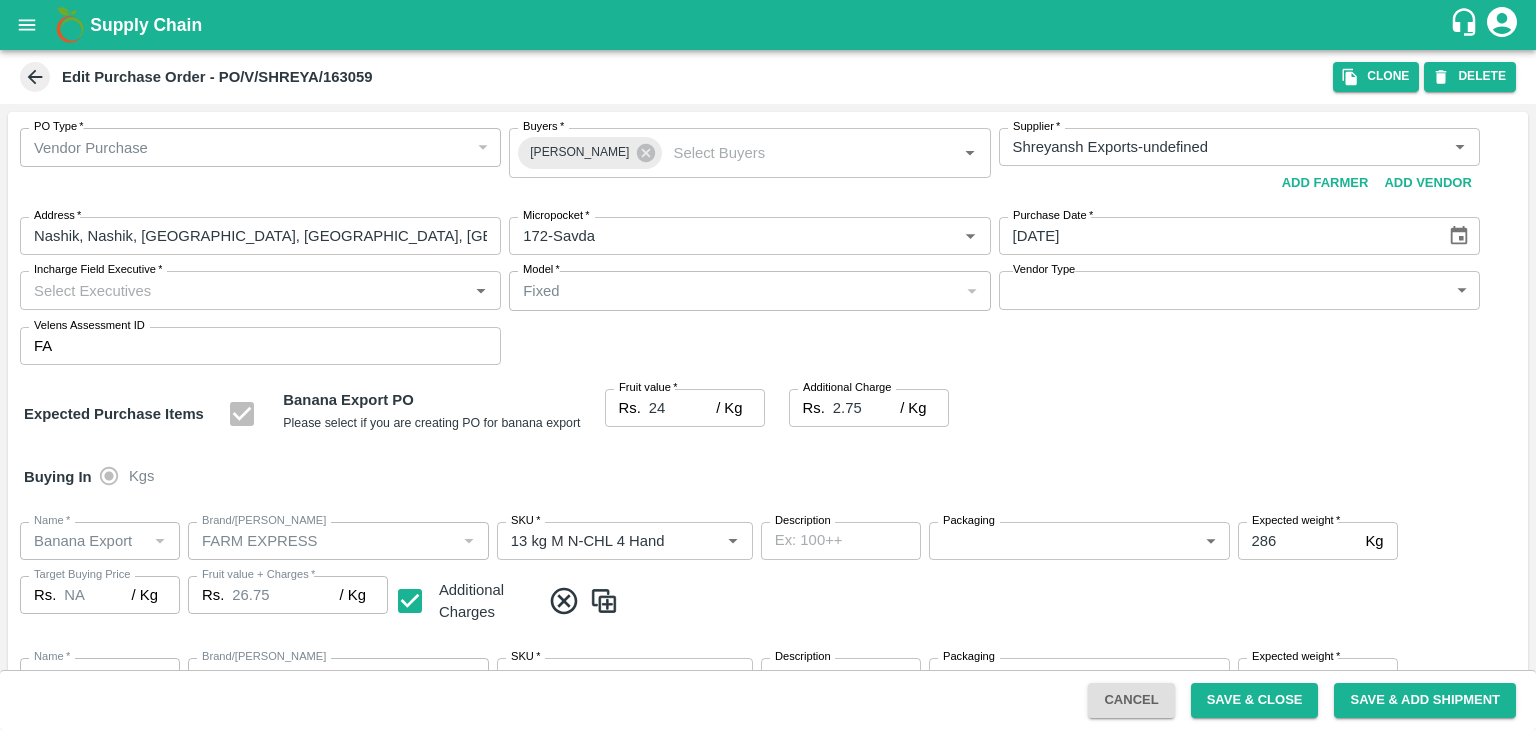 type on "Shreyansh Exports-undefined" 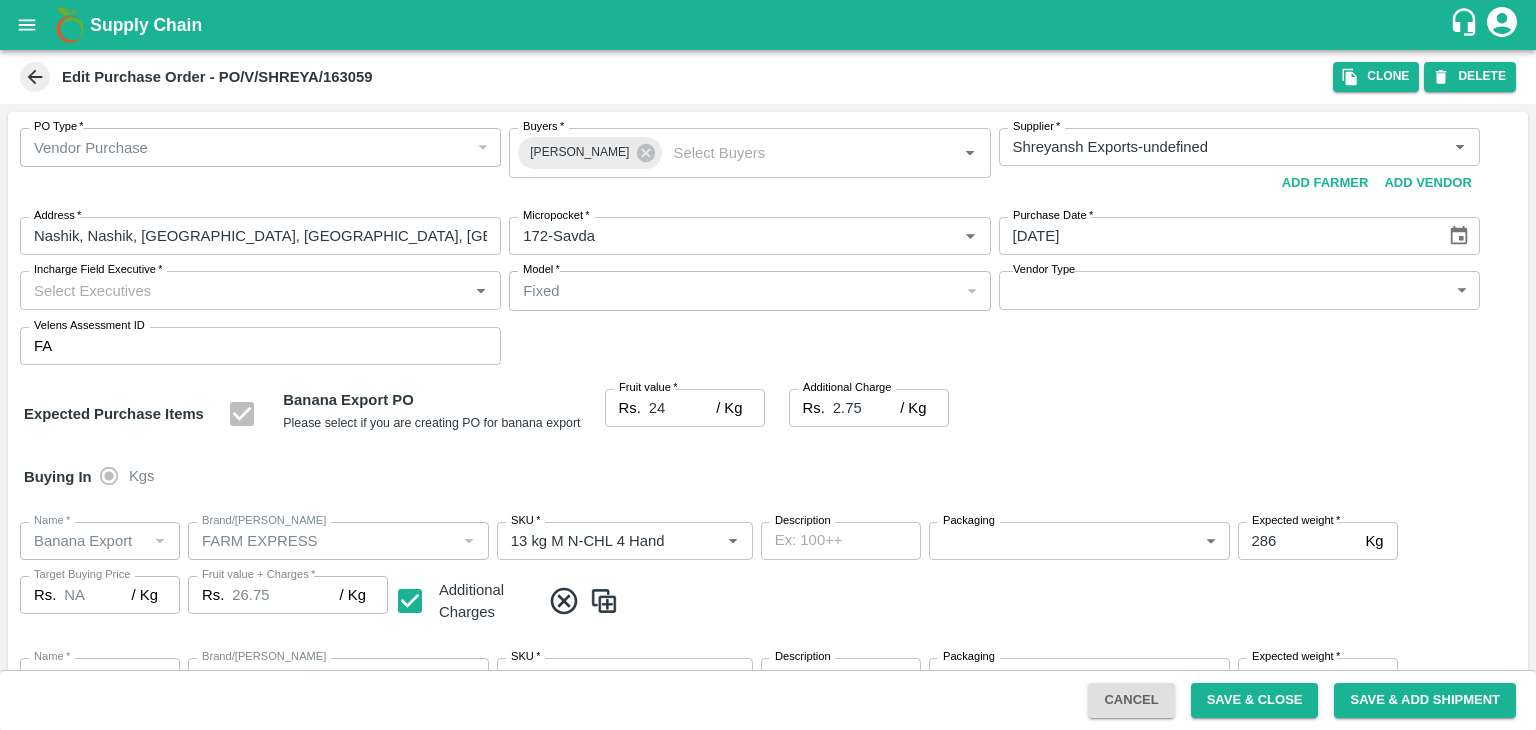 type on "172-Savda" 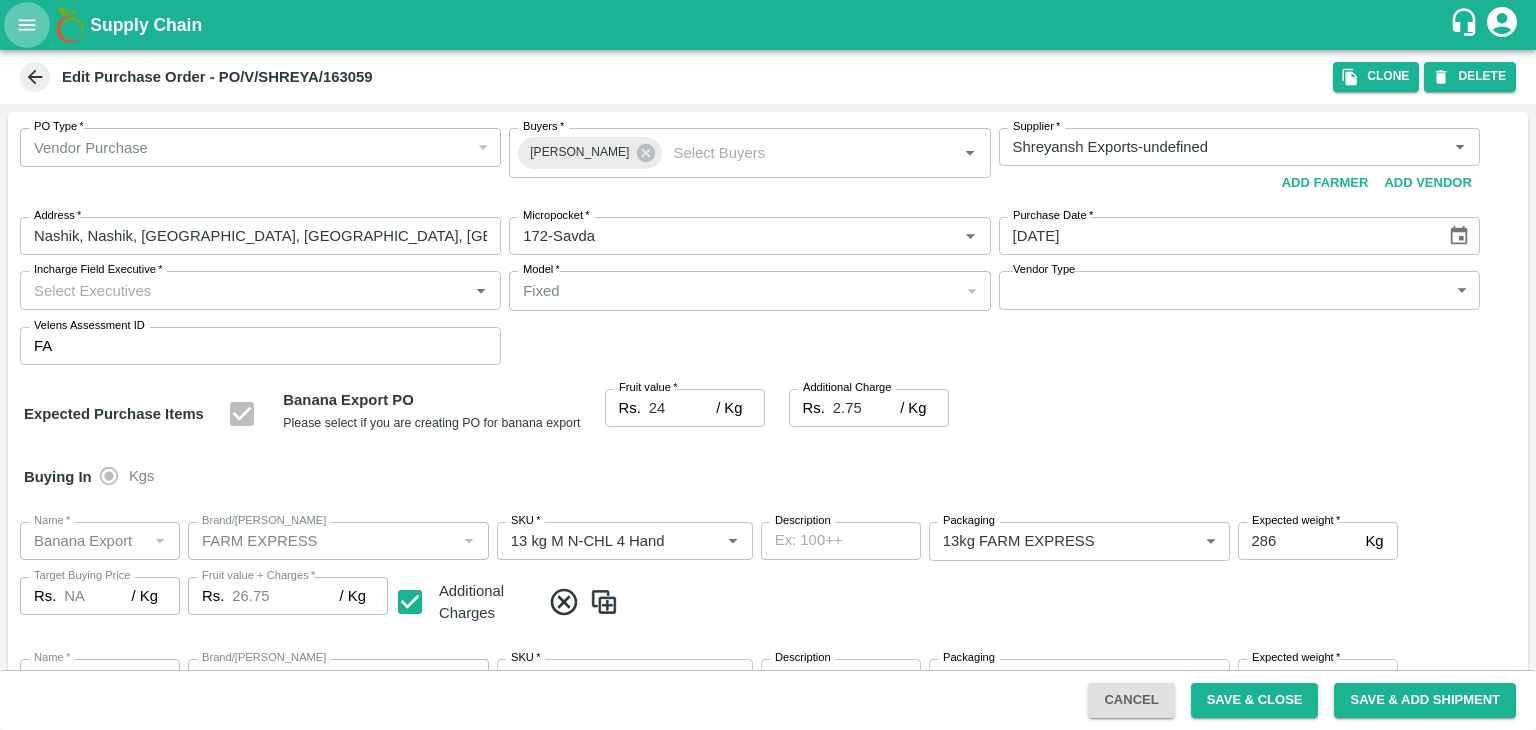 click 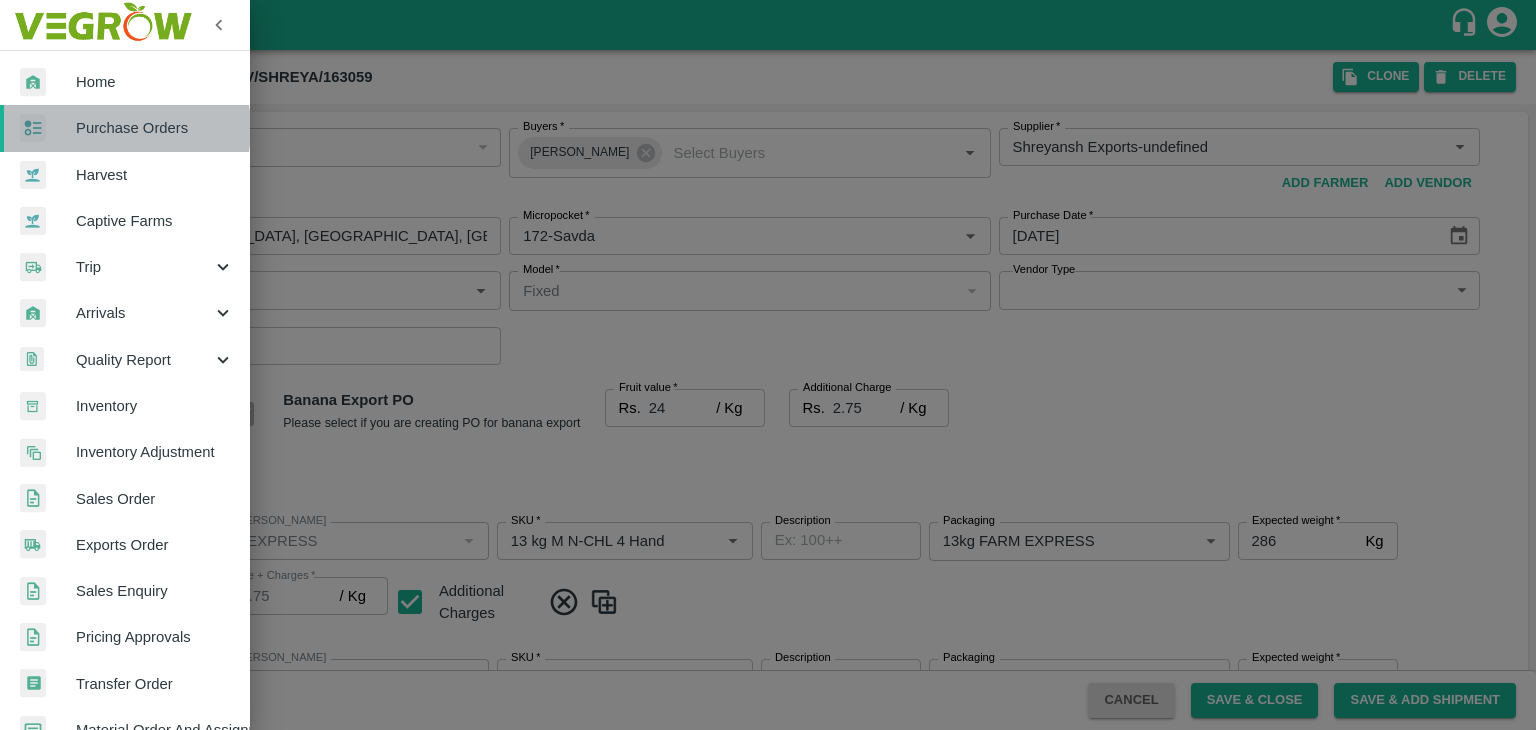 click on "Purchase Orders" at bounding box center [155, 128] 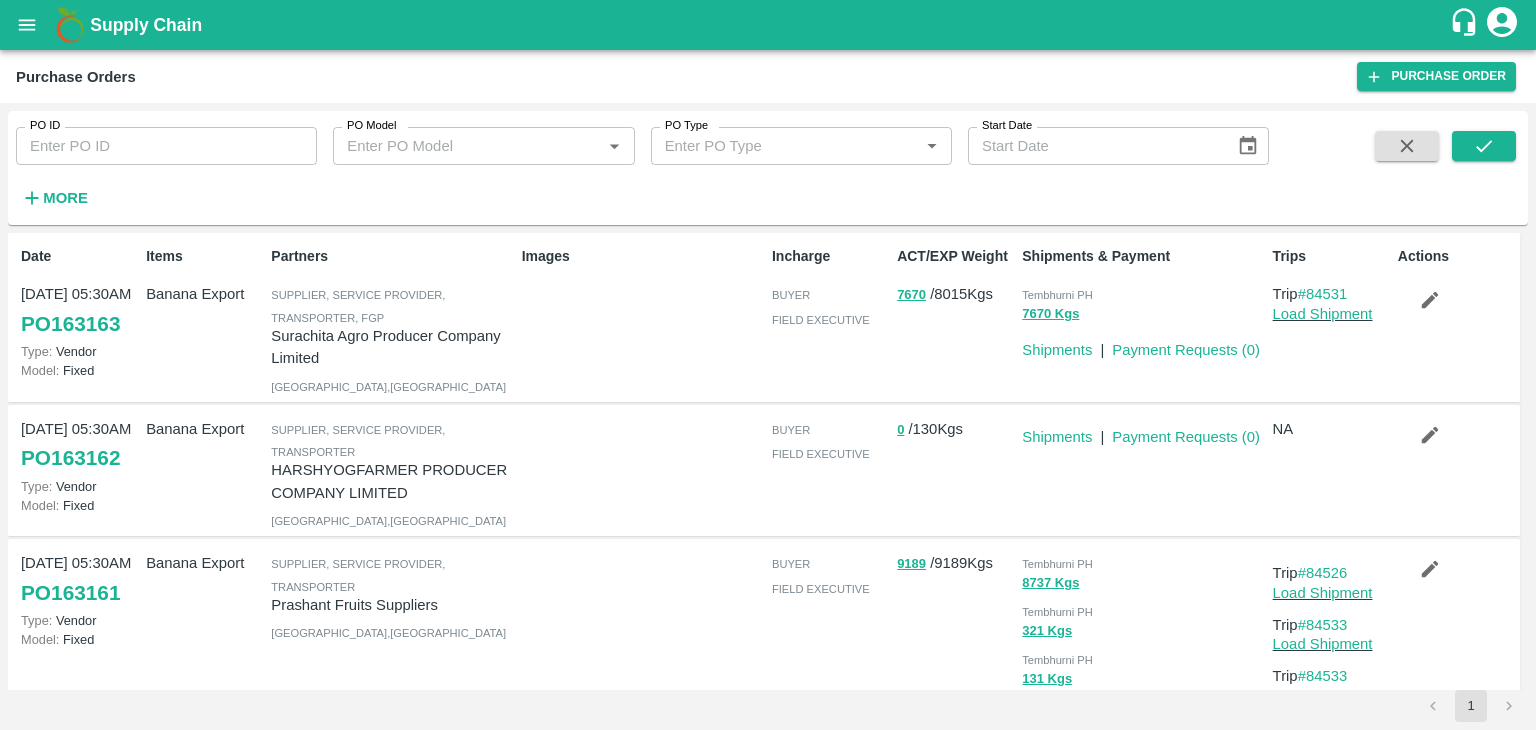 click on "PO ID" at bounding box center [166, 146] 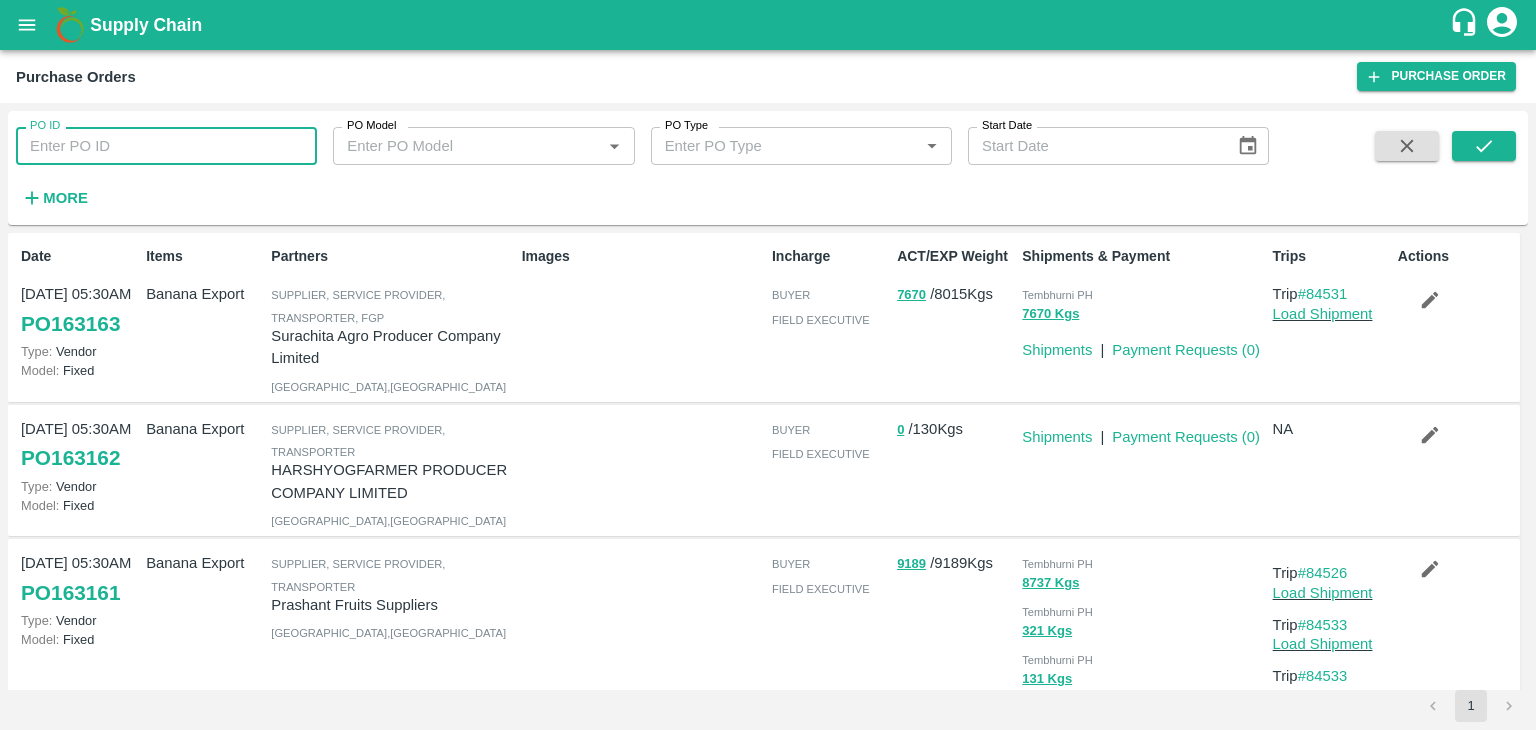 click on "PO ID" at bounding box center (166, 146) 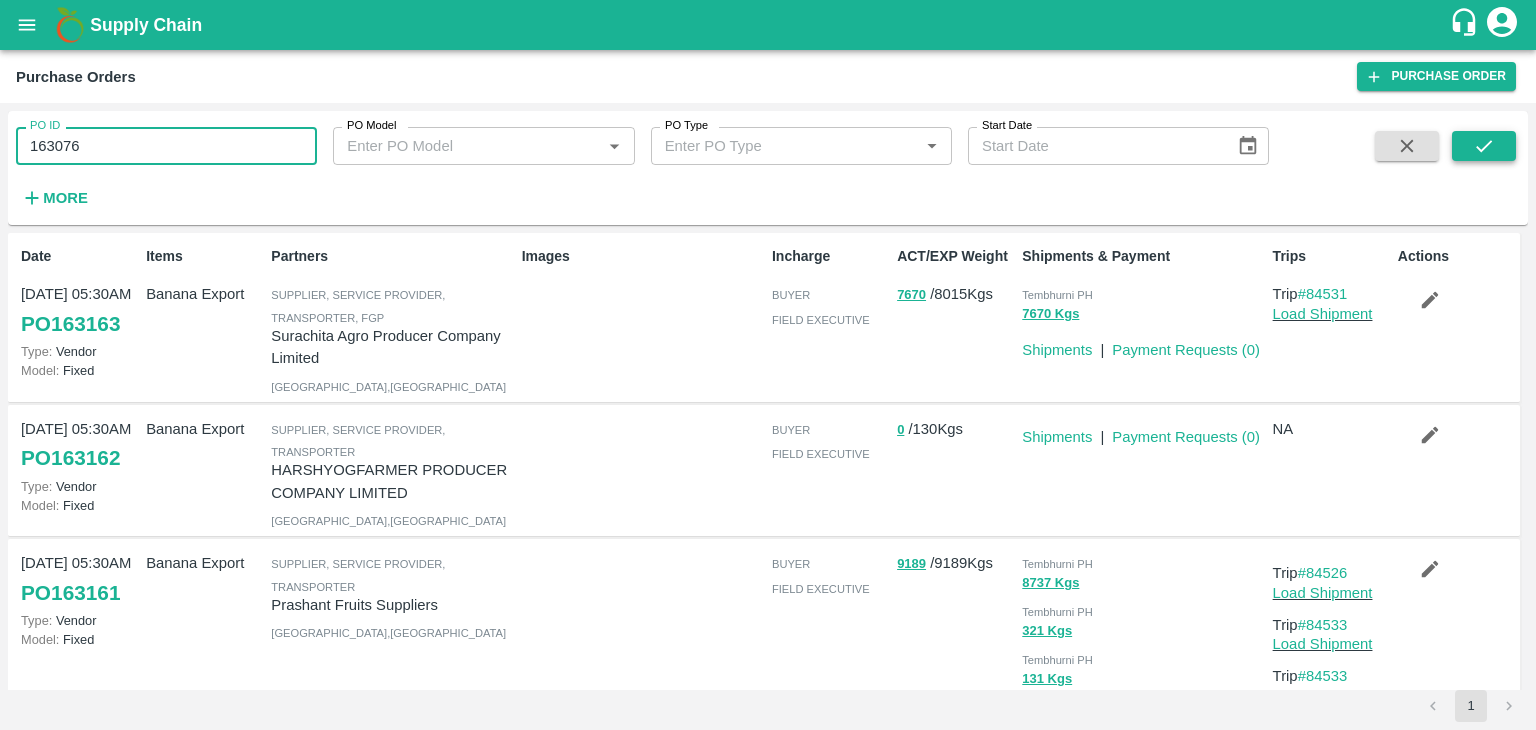 type on "163076" 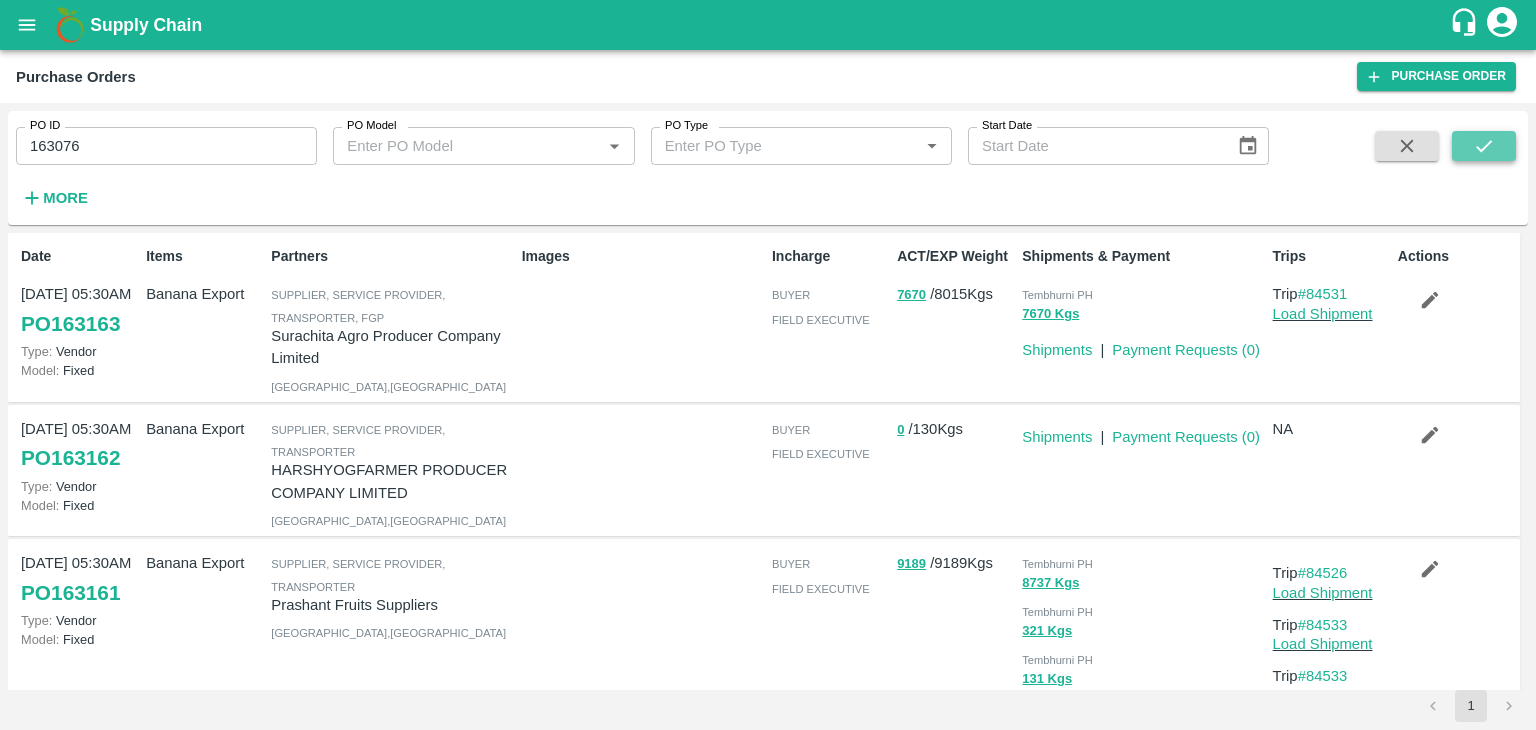 click at bounding box center (1484, 146) 